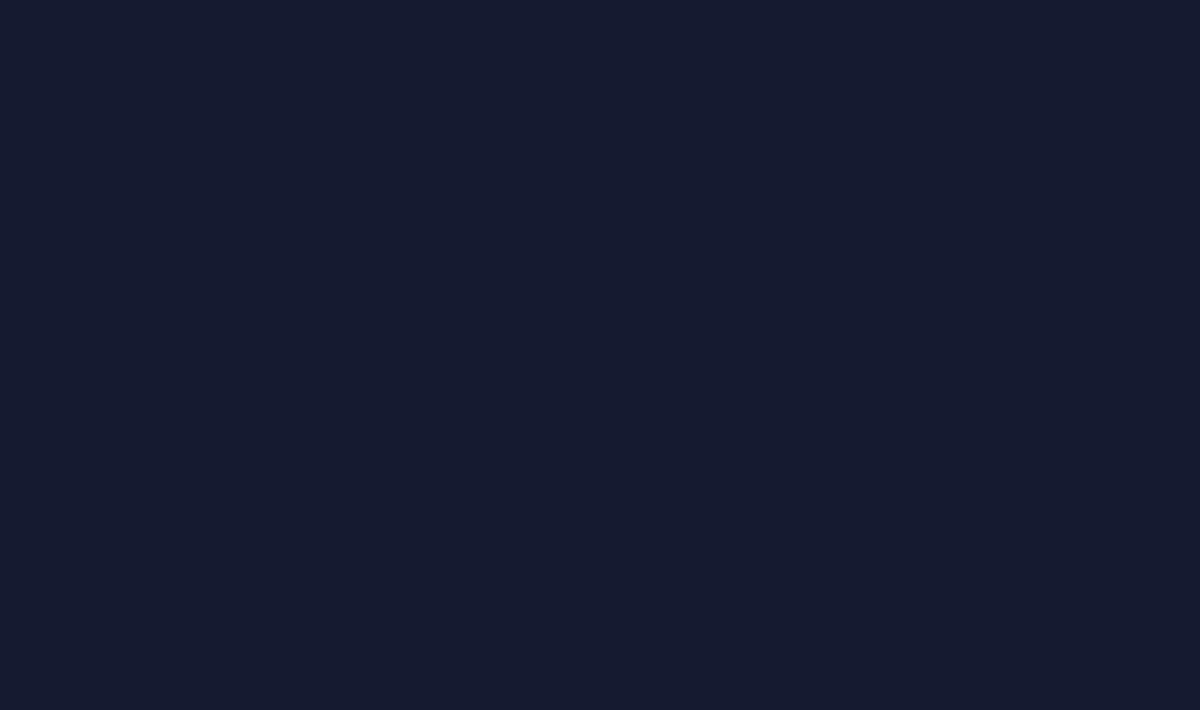 scroll, scrollTop: 0, scrollLeft: 0, axis: both 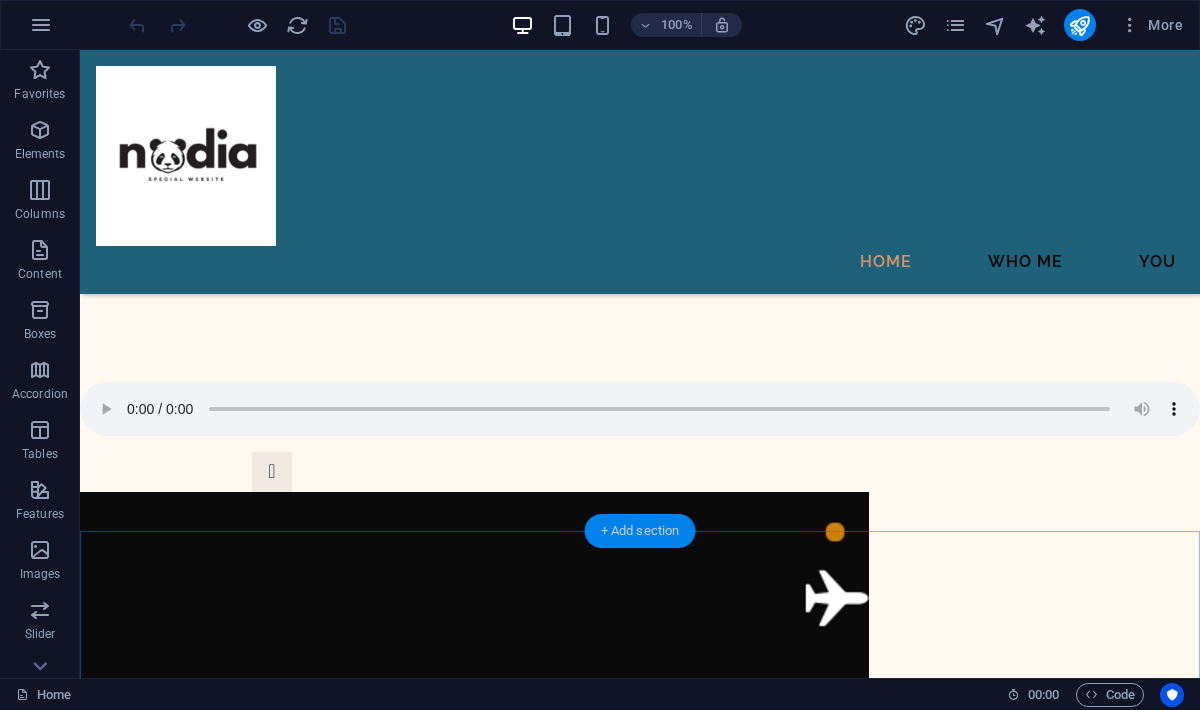 click on "+ Add section" at bounding box center [640, 531] 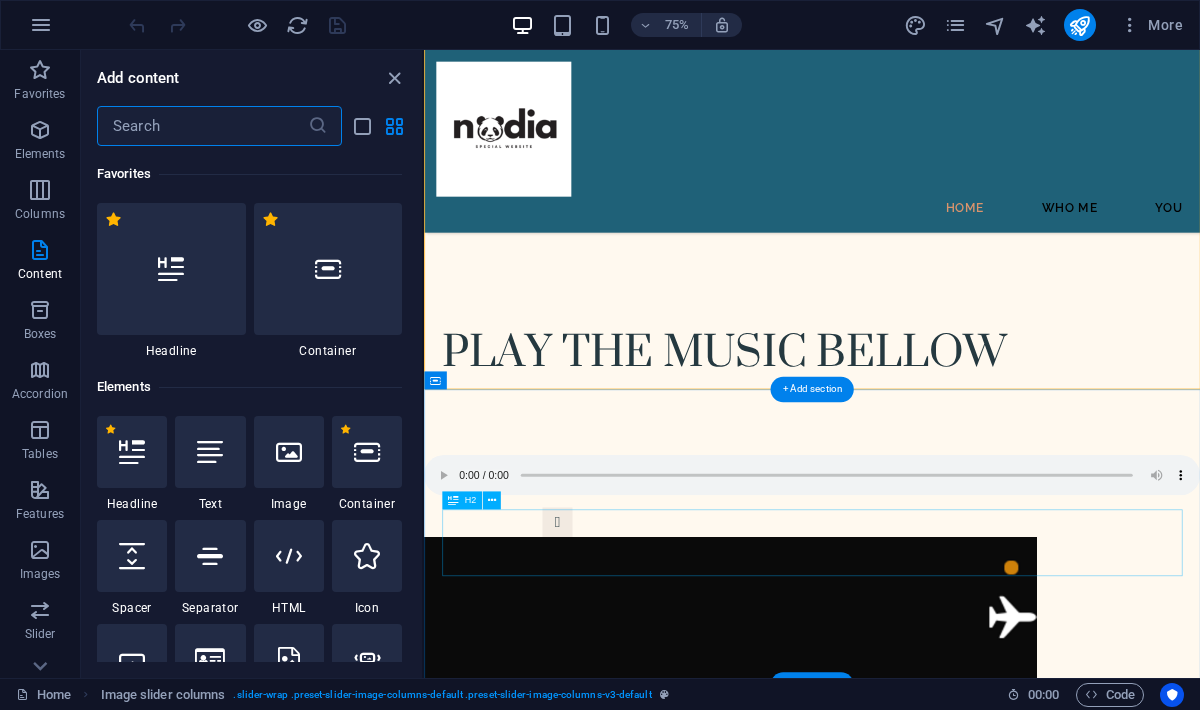 scroll, scrollTop: 1372, scrollLeft: 0, axis: vertical 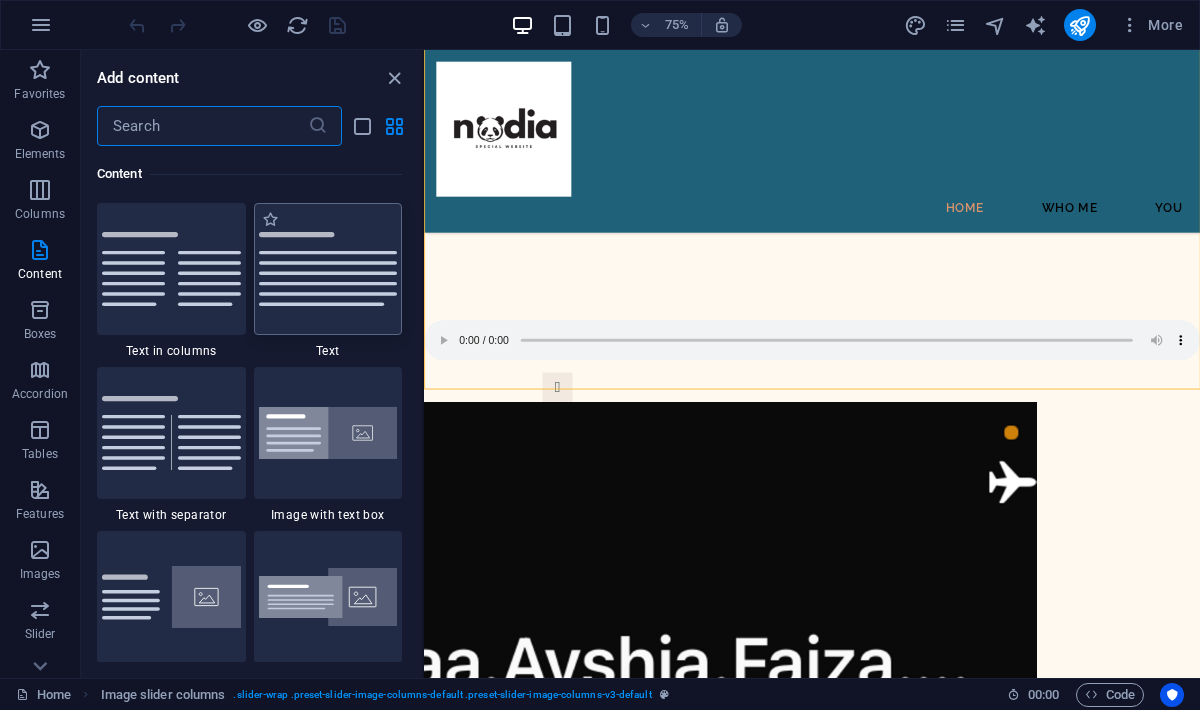click at bounding box center [328, 269] 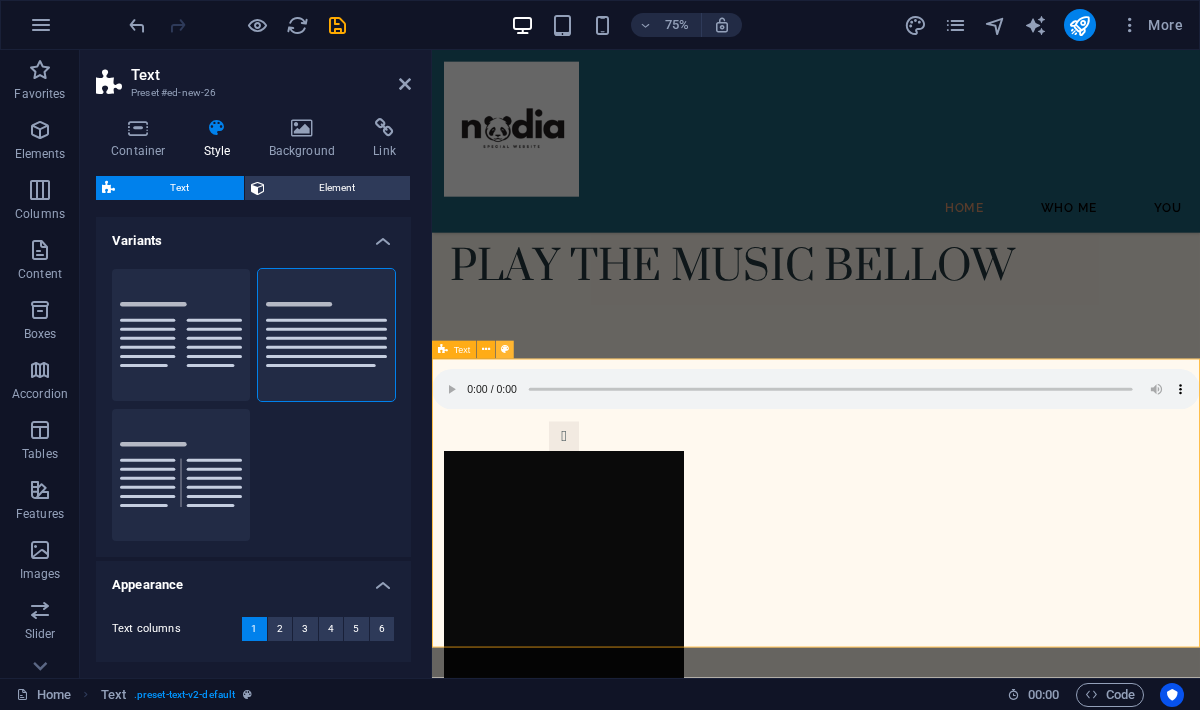 scroll, scrollTop: 1296, scrollLeft: 0, axis: vertical 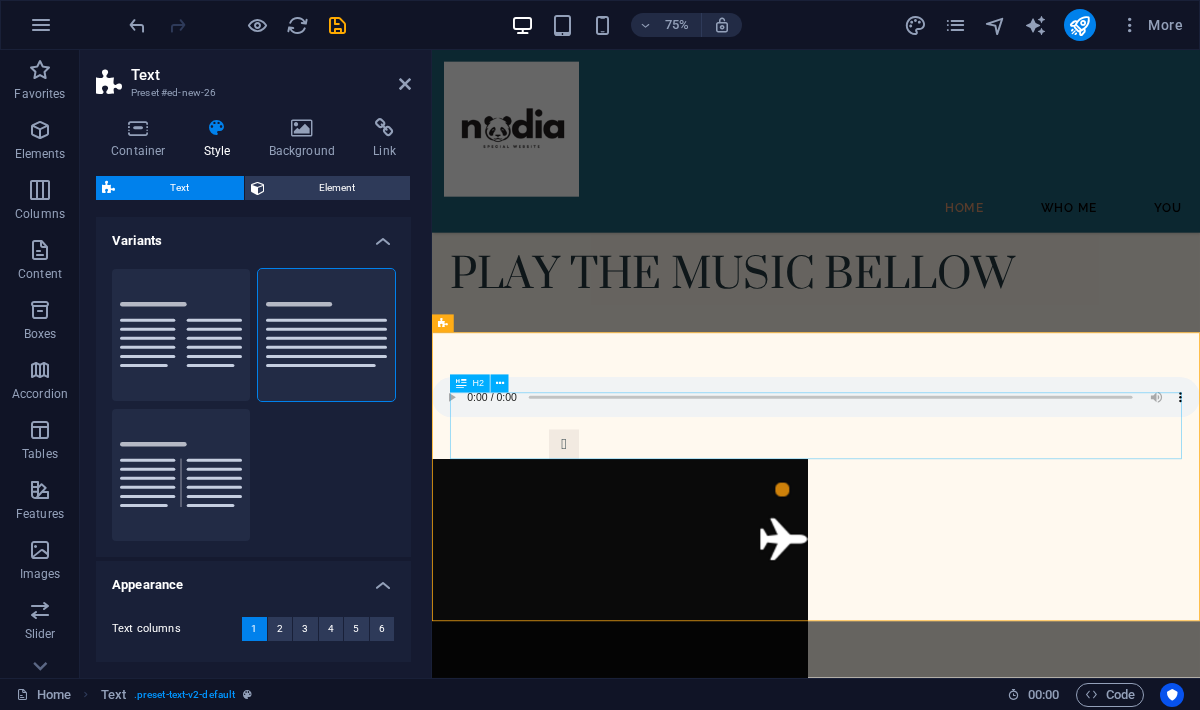 click on "Headline" at bounding box center [944, 1262] 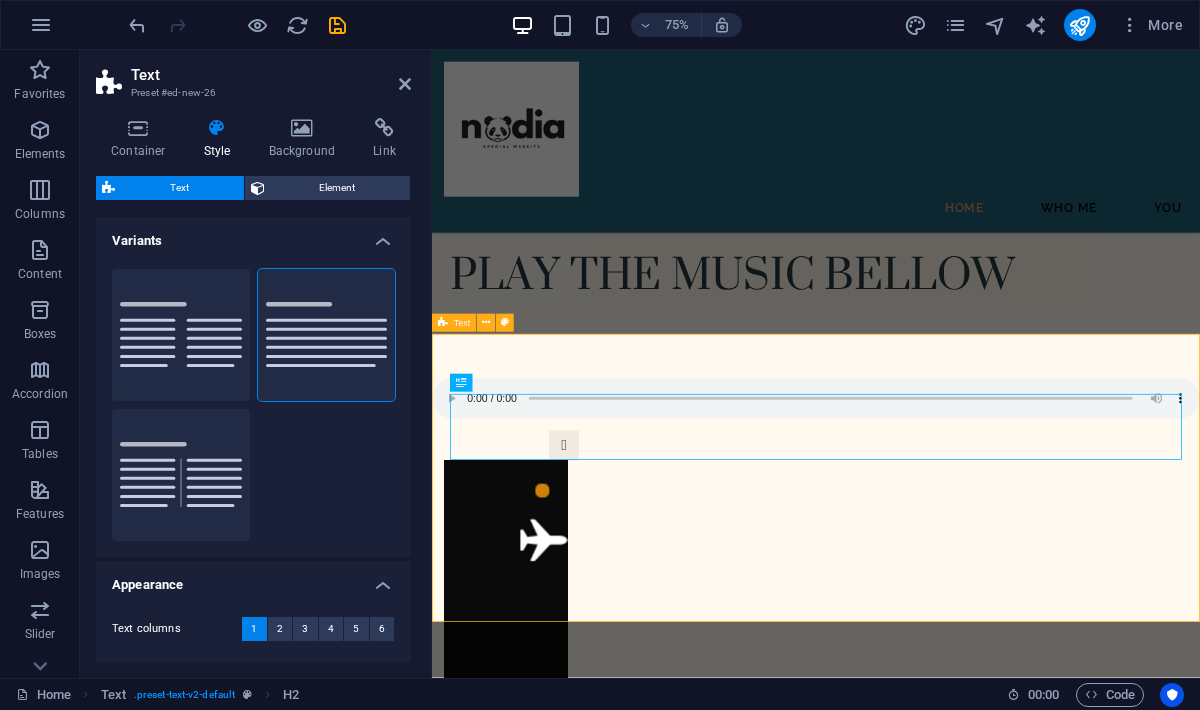 scroll, scrollTop: 1293, scrollLeft: 0, axis: vertical 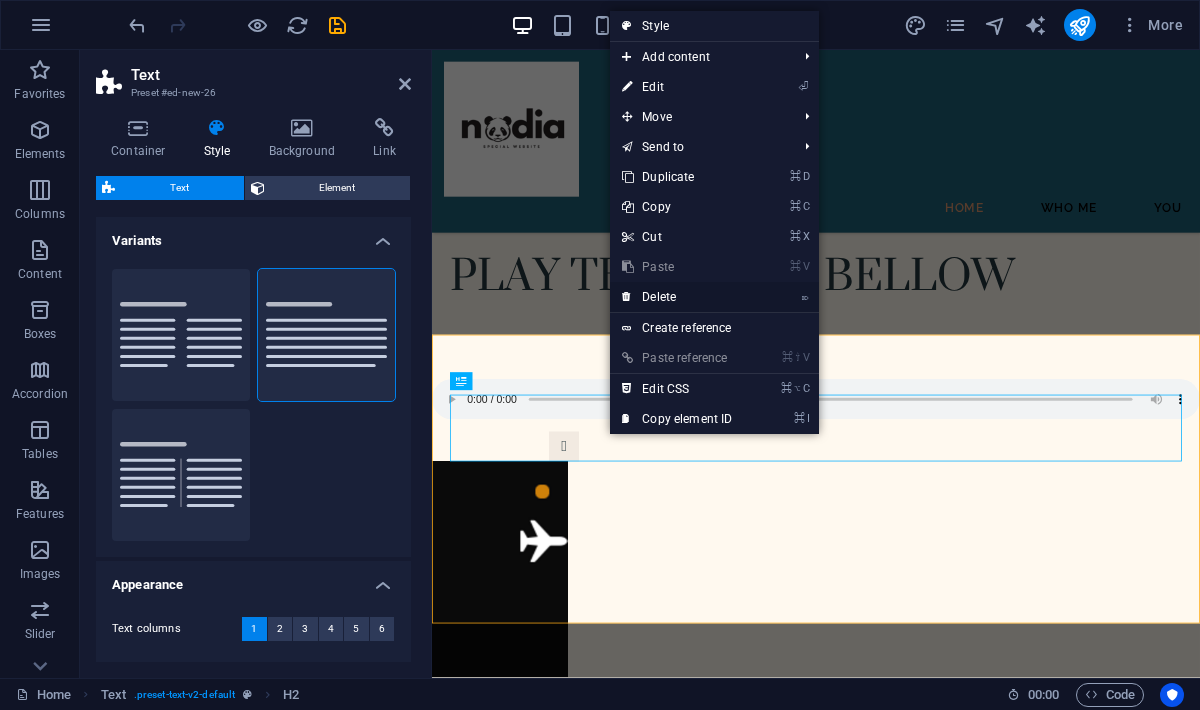 click on "⌦  Delete" at bounding box center [677, 297] 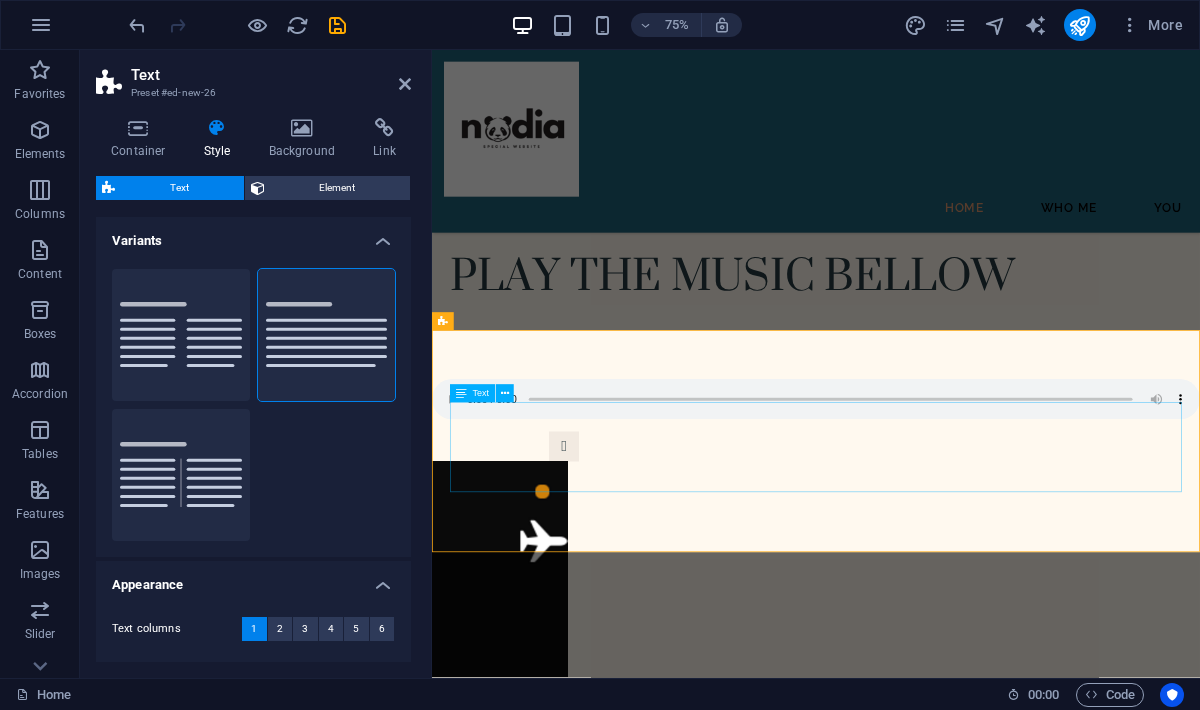 click on "Lorem ipsum dolor sitope amet, consectetur adipisicing elitip. Massumenda, dolore, cum vel modi asperiores consequatur suscipit quidem ducimus eveniet iure expedita consecteture odiogil voluptatum similique fugit voluptates atem accusamus quae quas dolorem tenetur facere tempora maiores adipisci reiciendis accusantium voluptatibus id voluptate tempore dolor harum nisi amet! Nobis, eaque. Aenean commodo ligula eget dolor. Lorem ipsum dolor sit amet, consectetuer adipiscing elit leget odiogil voluptatum similique fugit voluptates dolor. Libero assumenda, dolore, cum vel modi asperiores consequatur." at bounding box center [944, 1291] 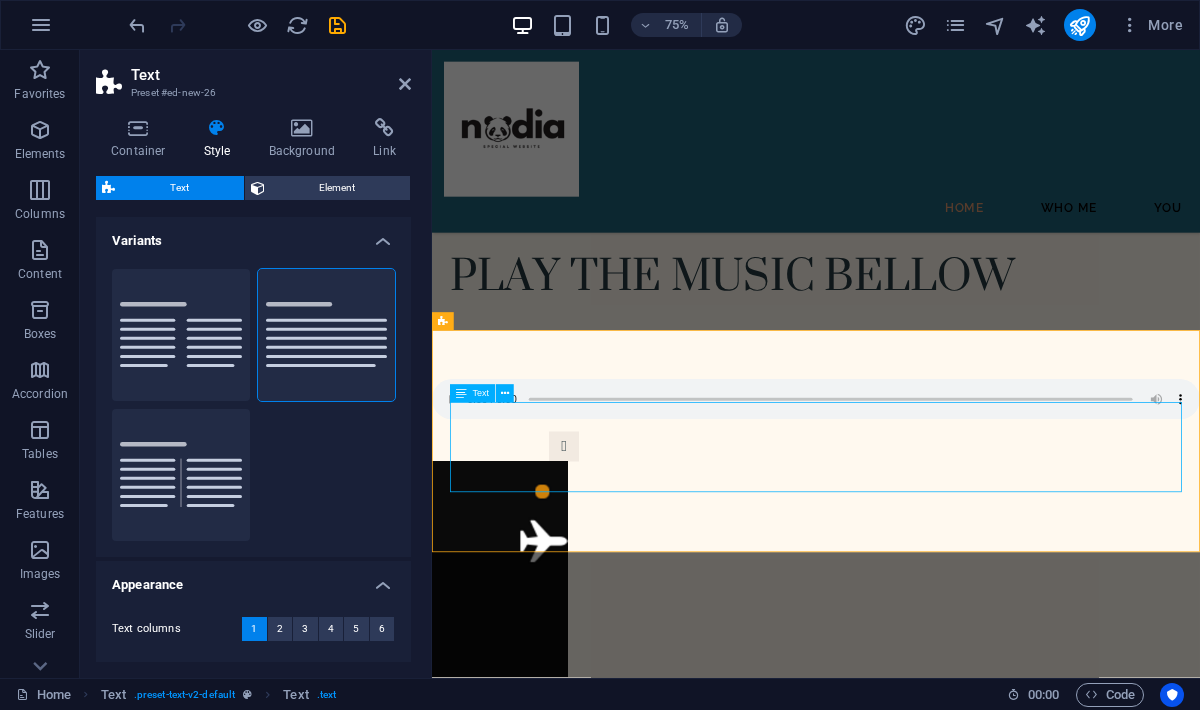 click on "Lorem ipsum dolor sitope amet, consectetur adipisicing elitip. Massumenda, dolore, cum vel modi asperiores consequatur suscipit quidem ducimus eveniet iure expedita consecteture odiogil voluptatum similique fugit voluptates atem accusamus quae quas dolorem tenetur facere tempora maiores adipisci reiciendis accusantium voluptatibus id voluptate tempore dolor harum nisi amet! Nobis, eaque. Aenean commodo ligula eget dolor. Lorem ipsum dolor sit amet, consectetuer adipiscing elit leget odiogil voluptatum similique fugit voluptates dolor. Libero assumenda, dolore, cum vel modi asperiores consequatur." at bounding box center (944, 1291) 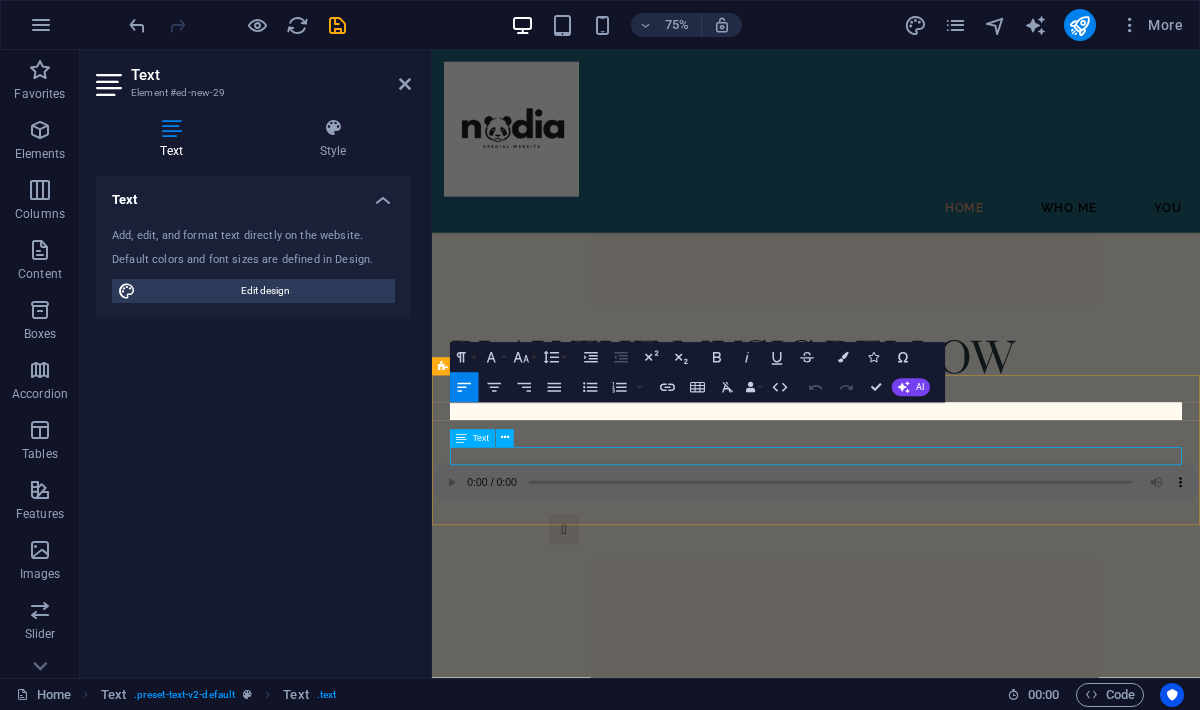 scroll, scrollTop: 1179, scrollLeft: 0, axis: vertical 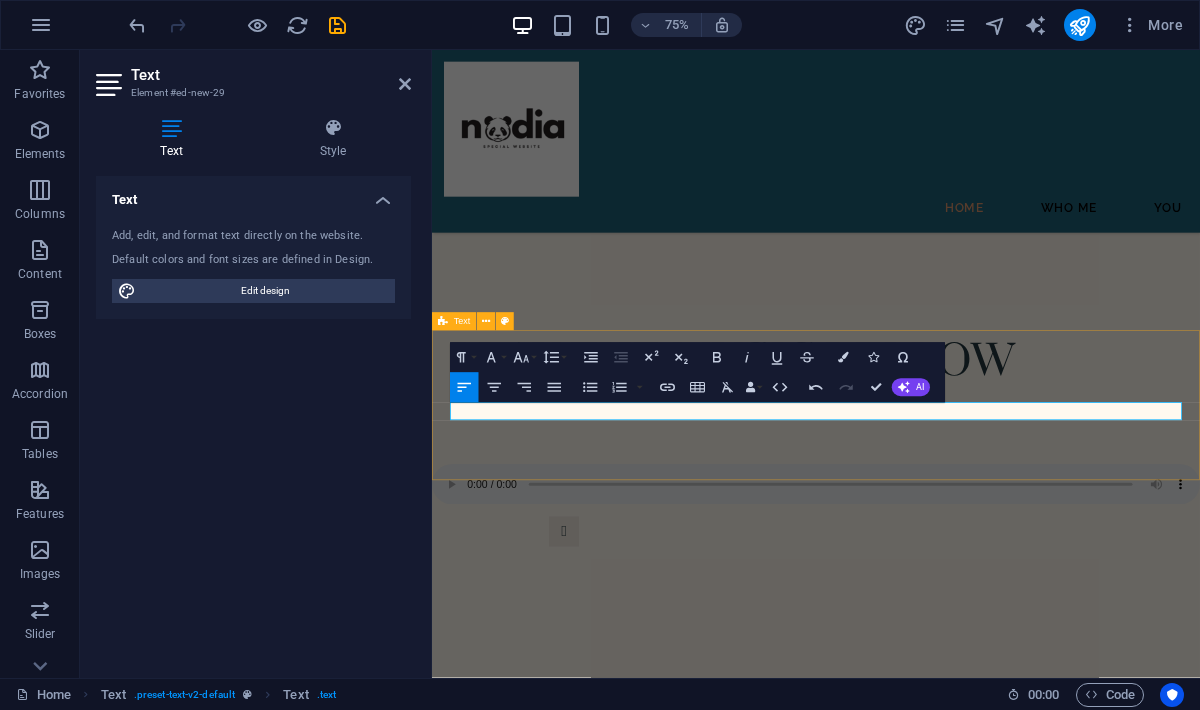type 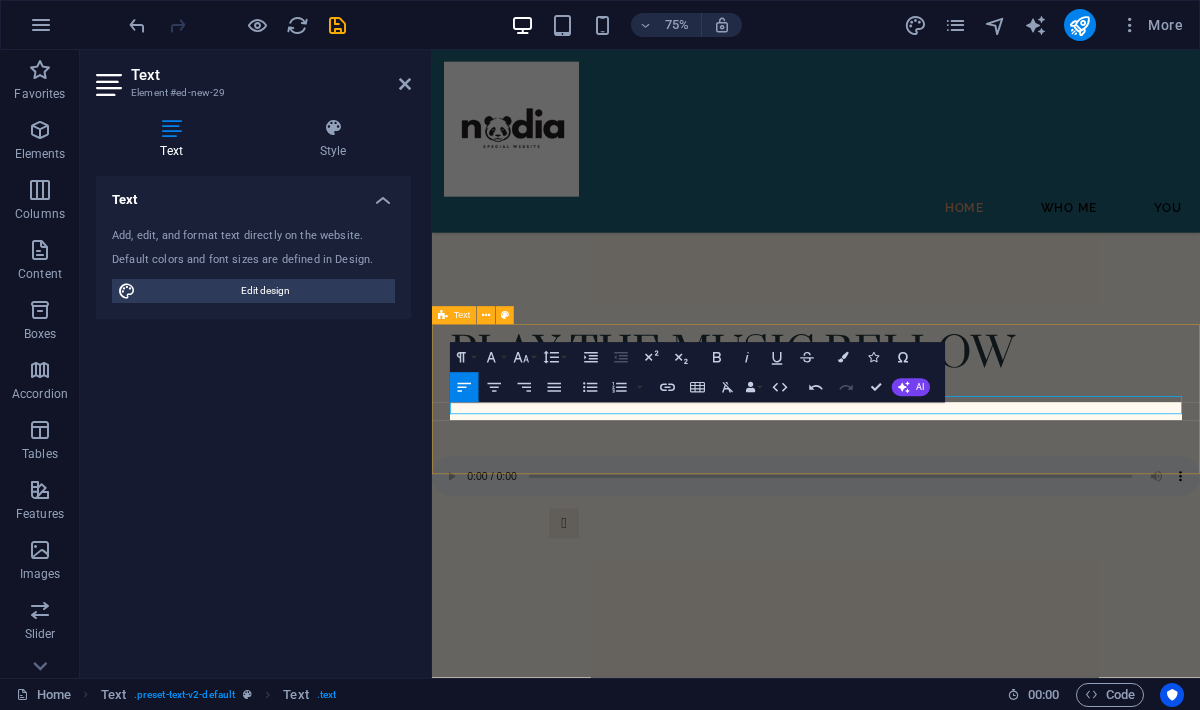 scroll, scrollTop: 1190, scrollLeft: 0, axis: vertical 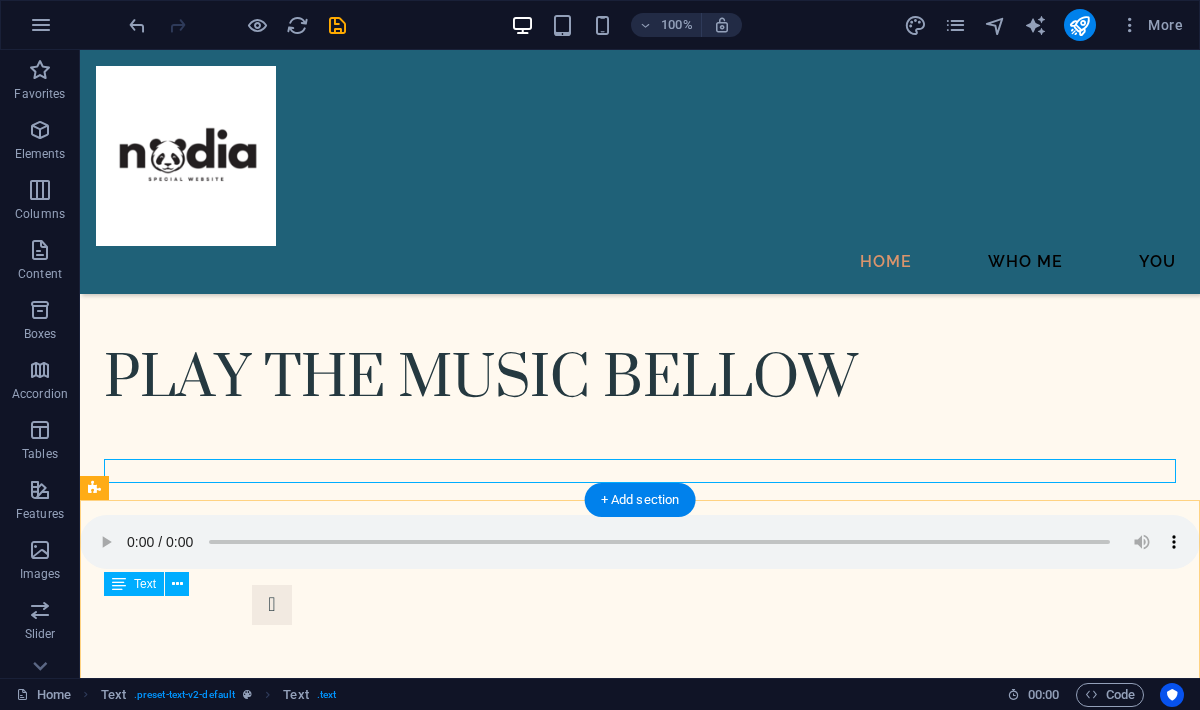 click on "SLIDE TO SEE ALL" at bounding box center (640, 1318) 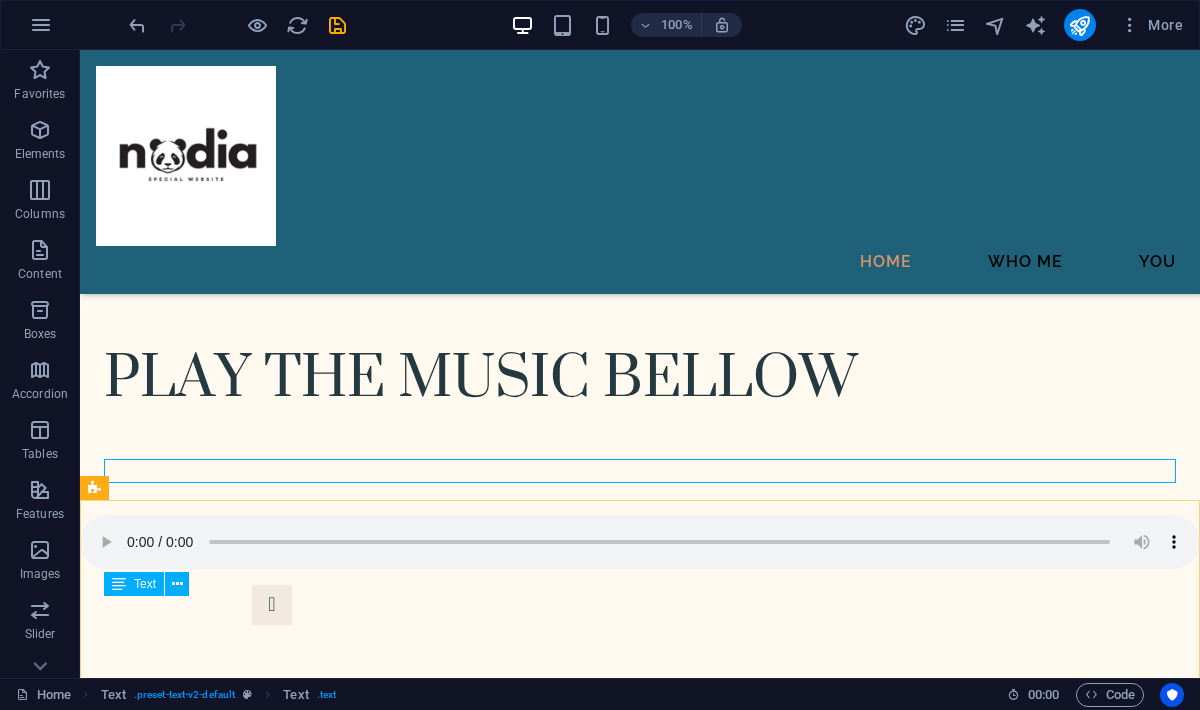 scroll, scrollTop: 1112, scrollLeft: 0, axis: vertical 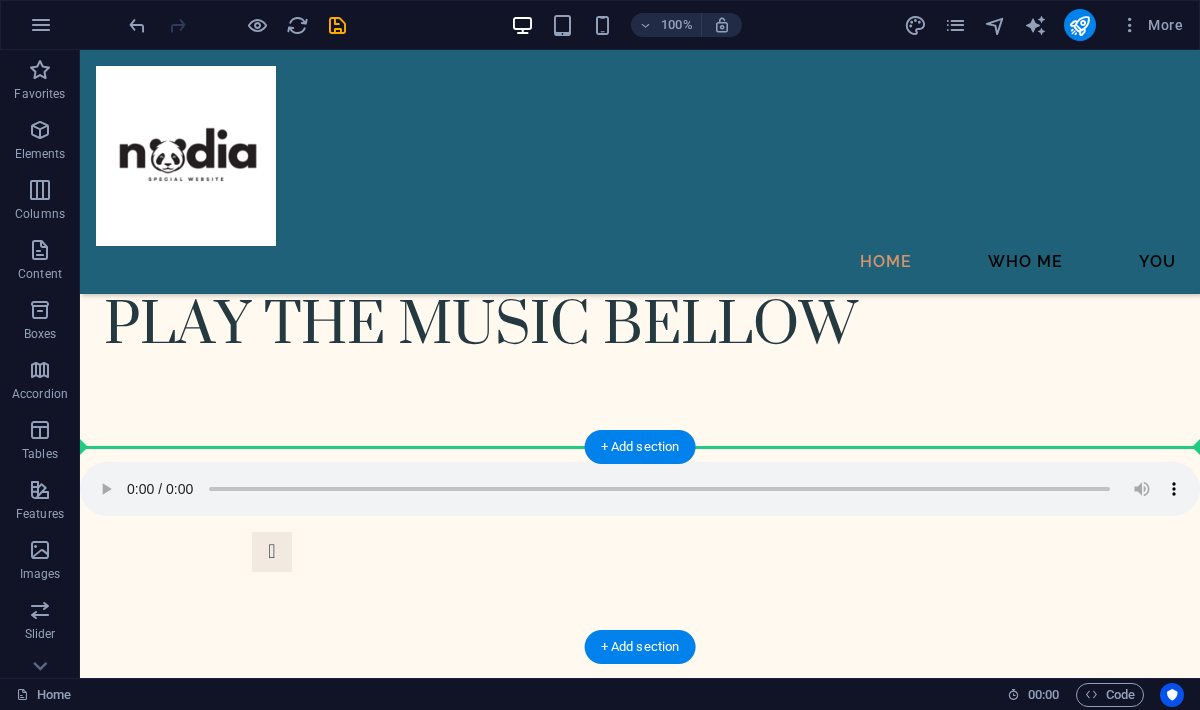 drag, startPoint x: 233, startPoint y: 634, endPoint x: 161, endPoint y: 480, distance: 170 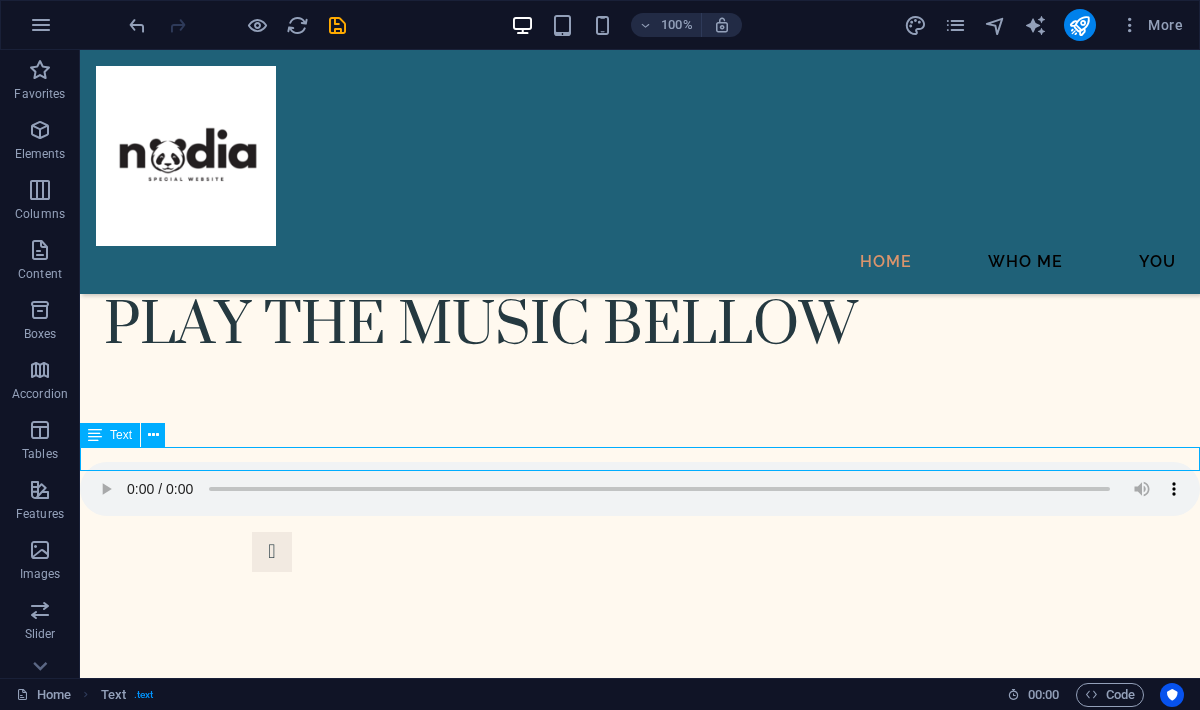 click on "SLIDE TO SEE ALL" at bounding box center (640, 1169) 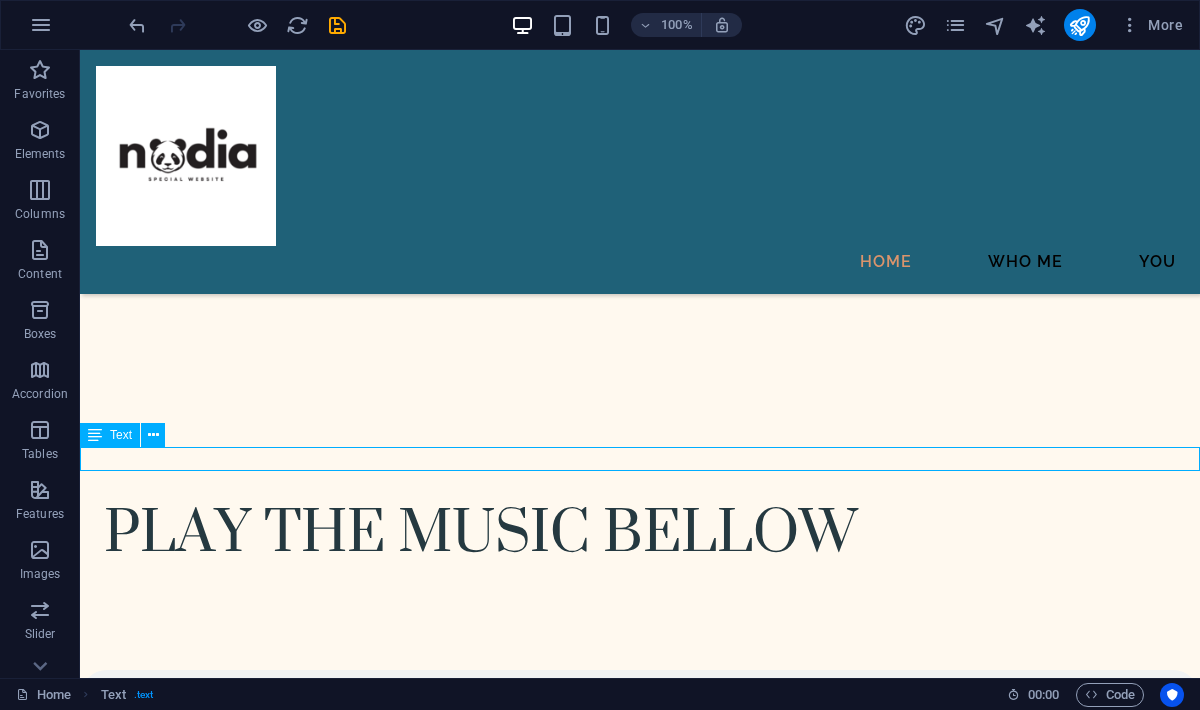 scroll, scrollTop: 1271, scrollLeft: 0, axis: vertical 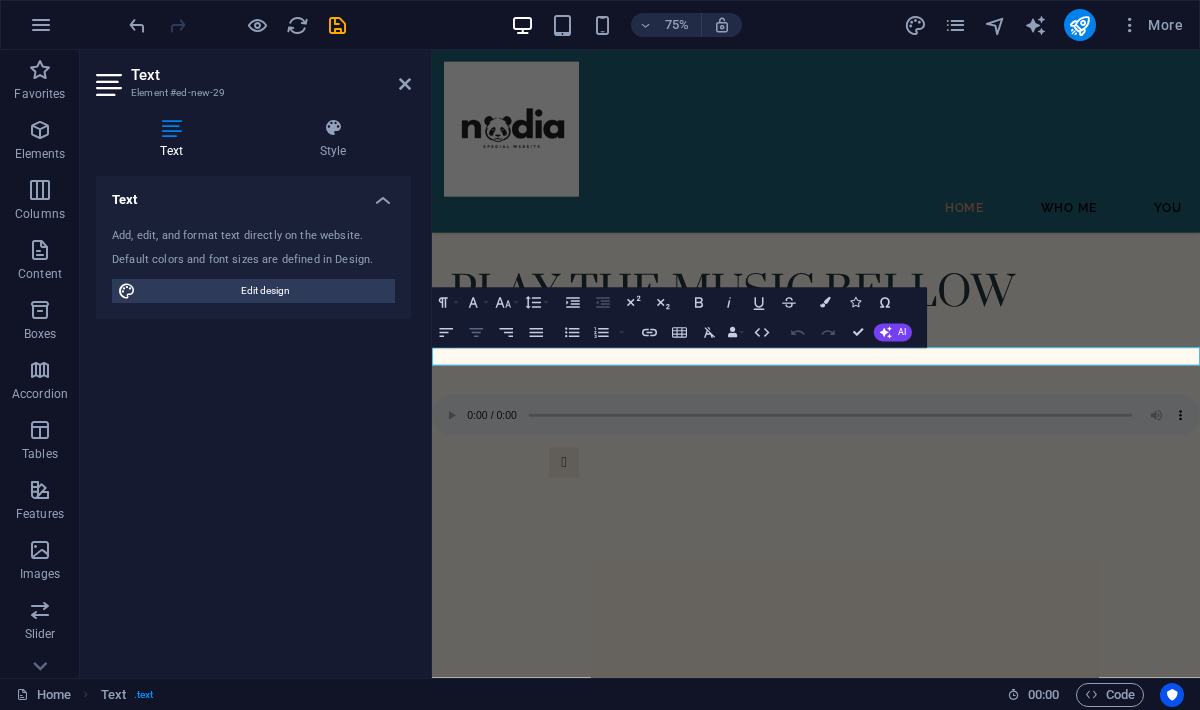 click 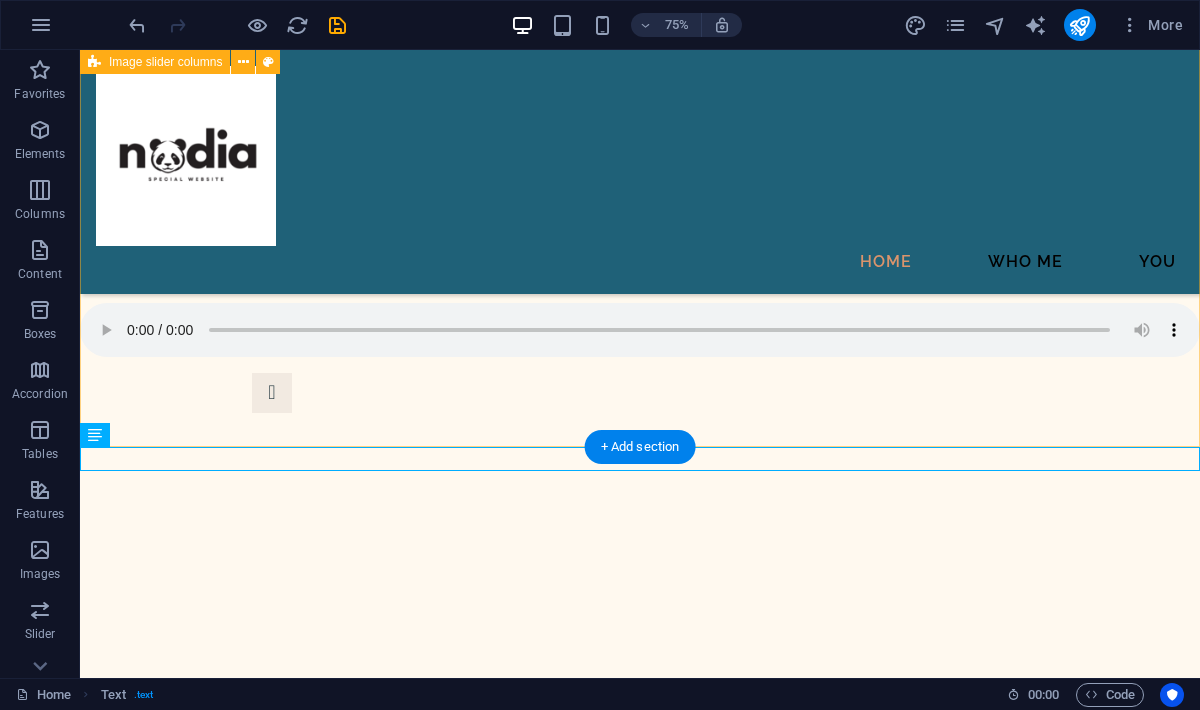 scroll, scrollTop: 1088, scrollLeft: 0, axis: vertical 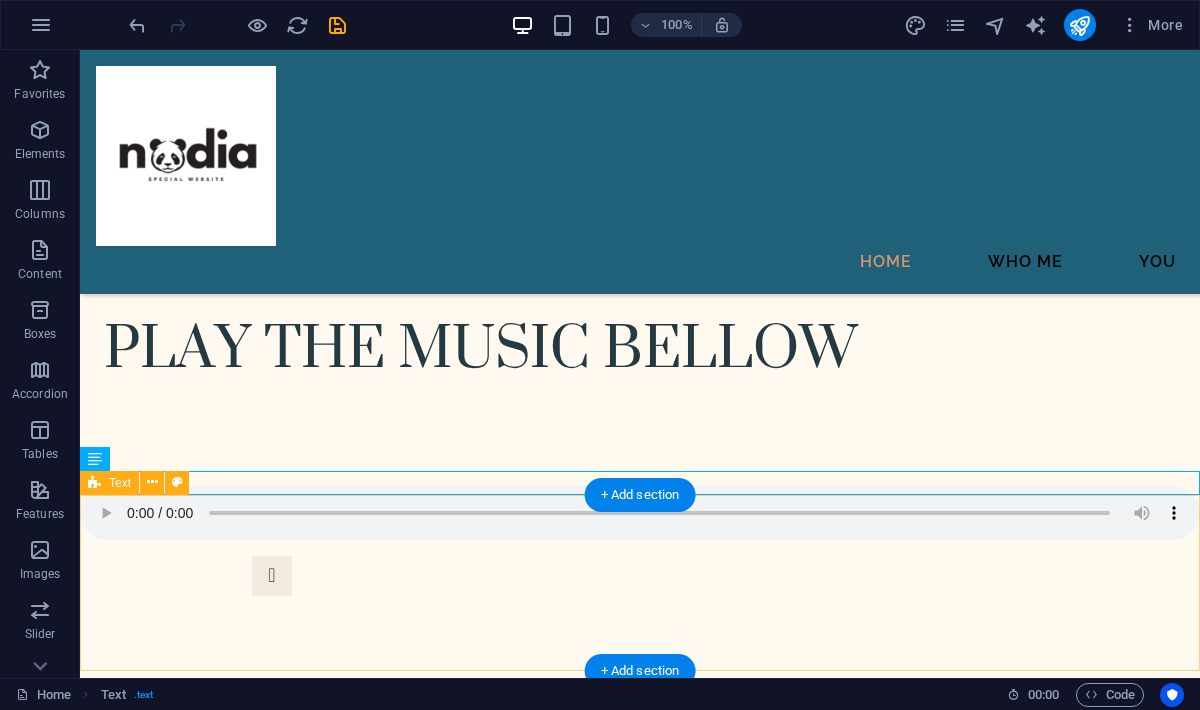 click at bounding box center [640, 1293] 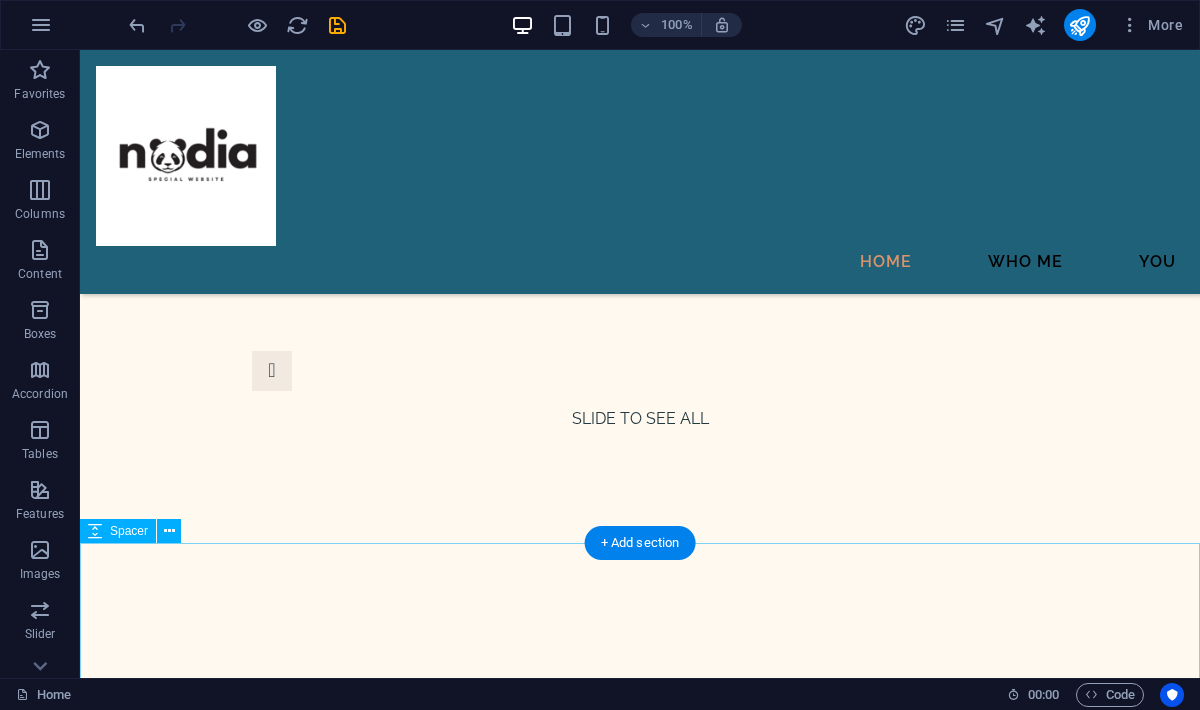 scroll, scrollTop: 1872, scrollLeft: 0, axis: vertical 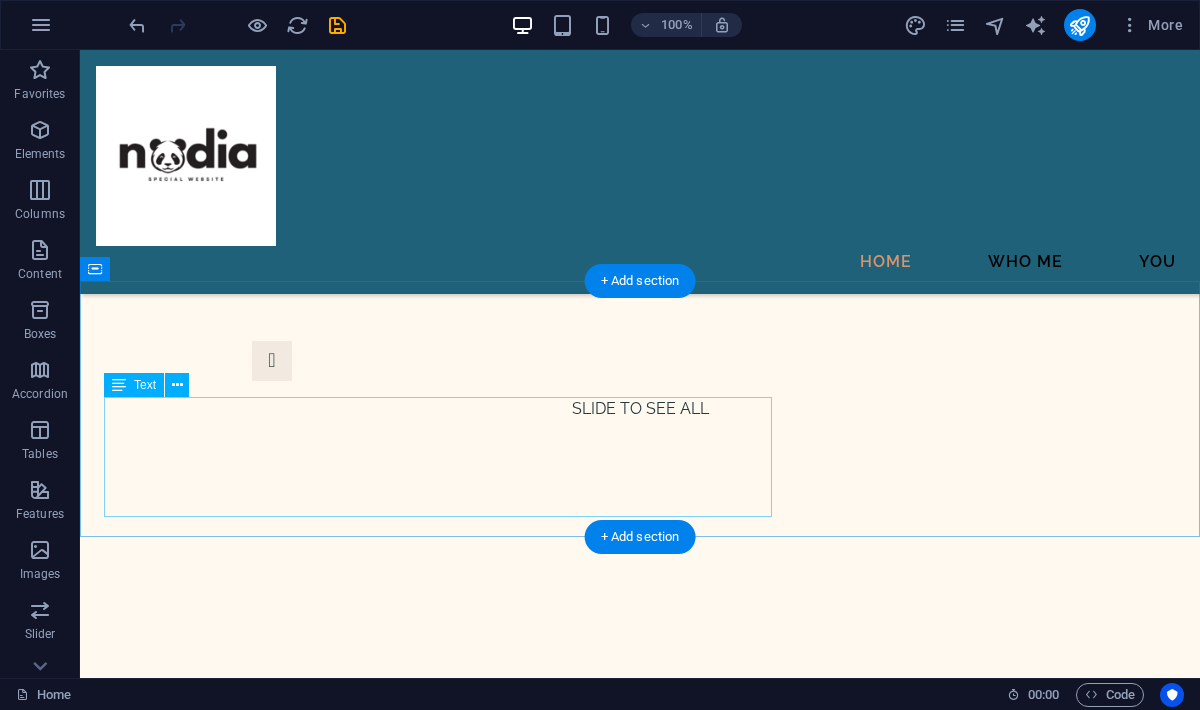 click on "kalau emang kesempatan dan waktu untuk ketemu lagi nya masih lama, sile simpan ini jadi jejak kisah yaa tapi kalau misalnya masih ada kesempatan untuk bertemu lagi secepatnya, yaa jejak nya akan di lanjutkan" at bounding box center (640, 1119) 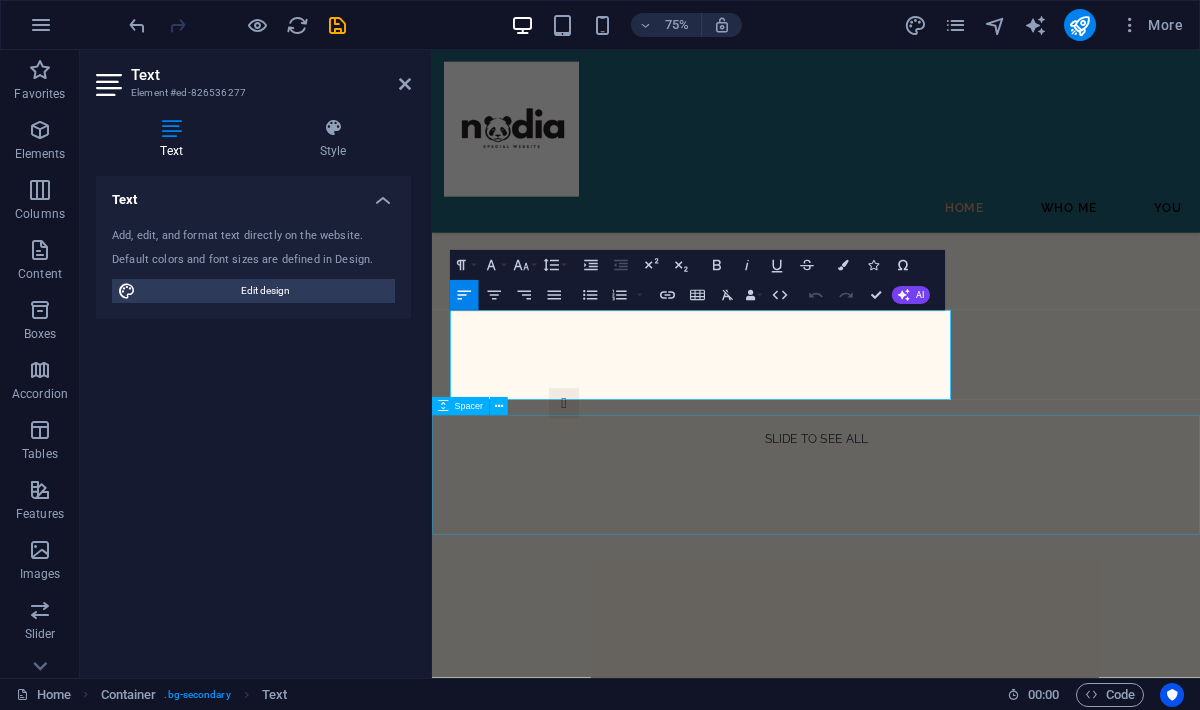scroll, scrollTop: 2031, scrollLeft: 0, axis: vertical 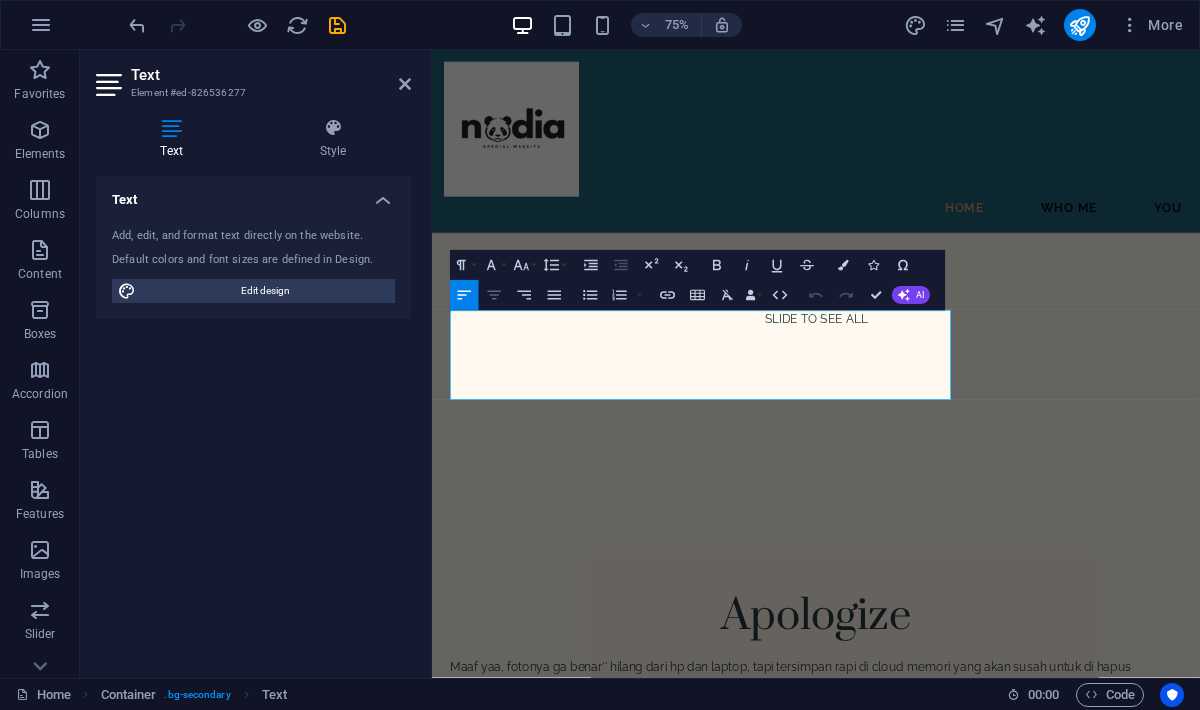 click on "Align Center" at bounding box center (494, 295) 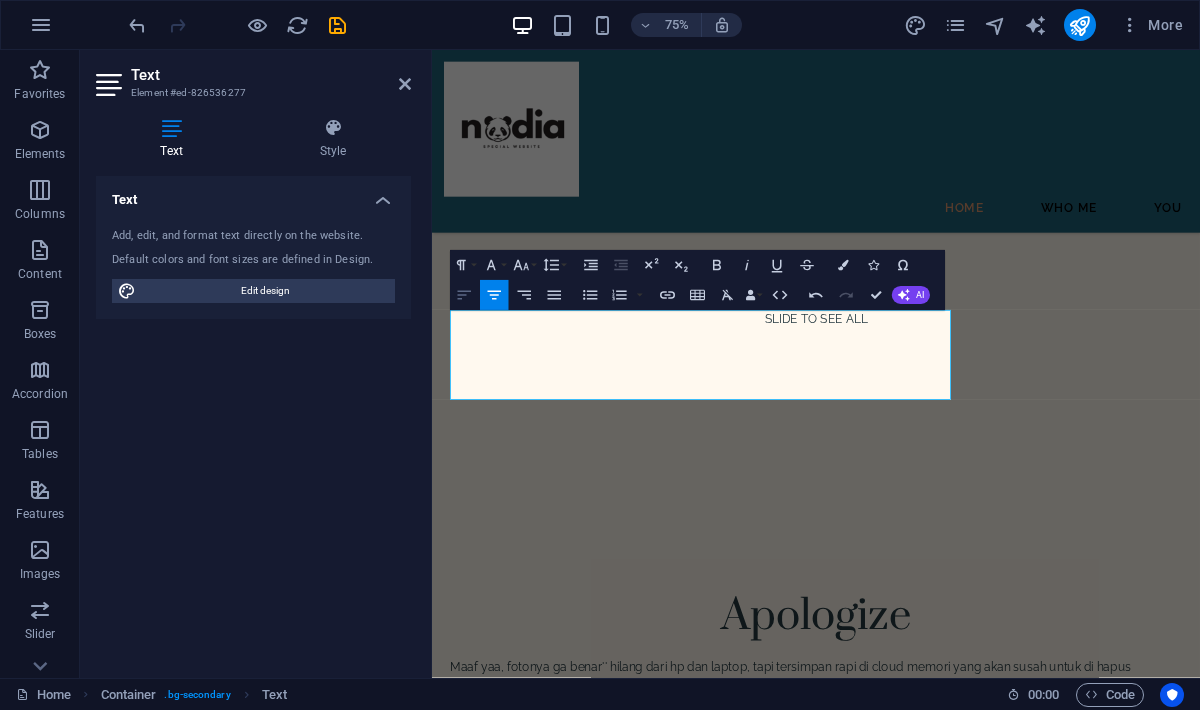 click 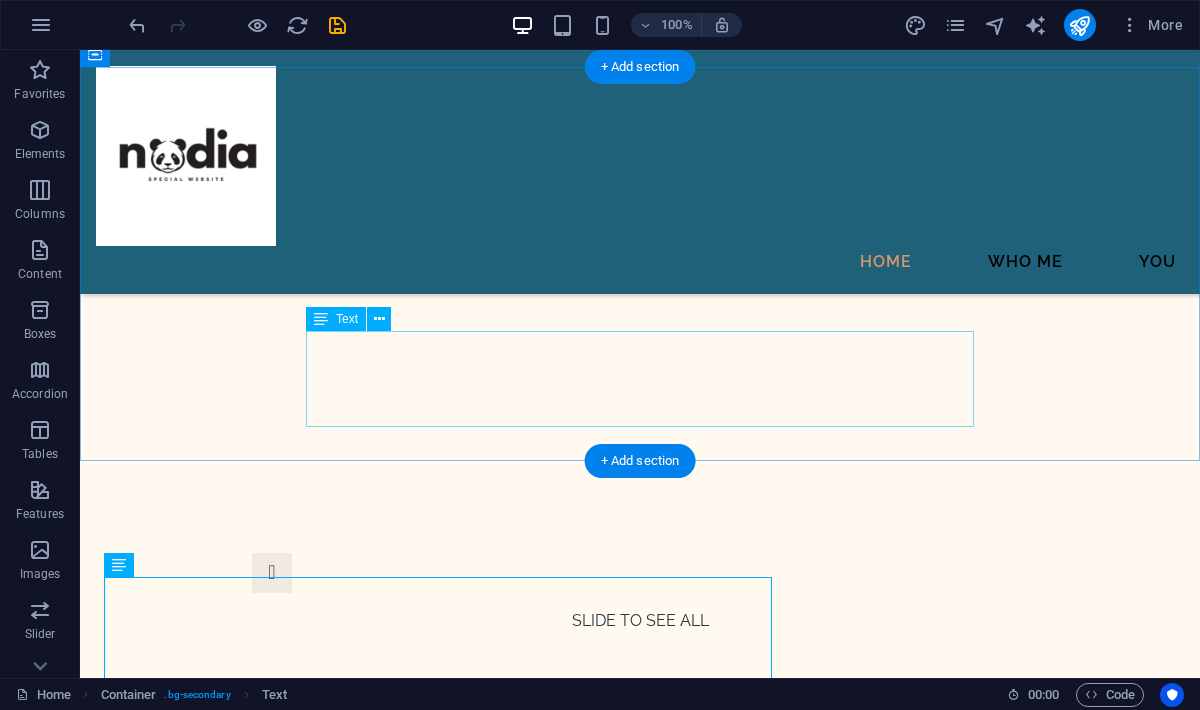 scroll, scrollTop: 1656, scrollLeft: 0, axis: vertical 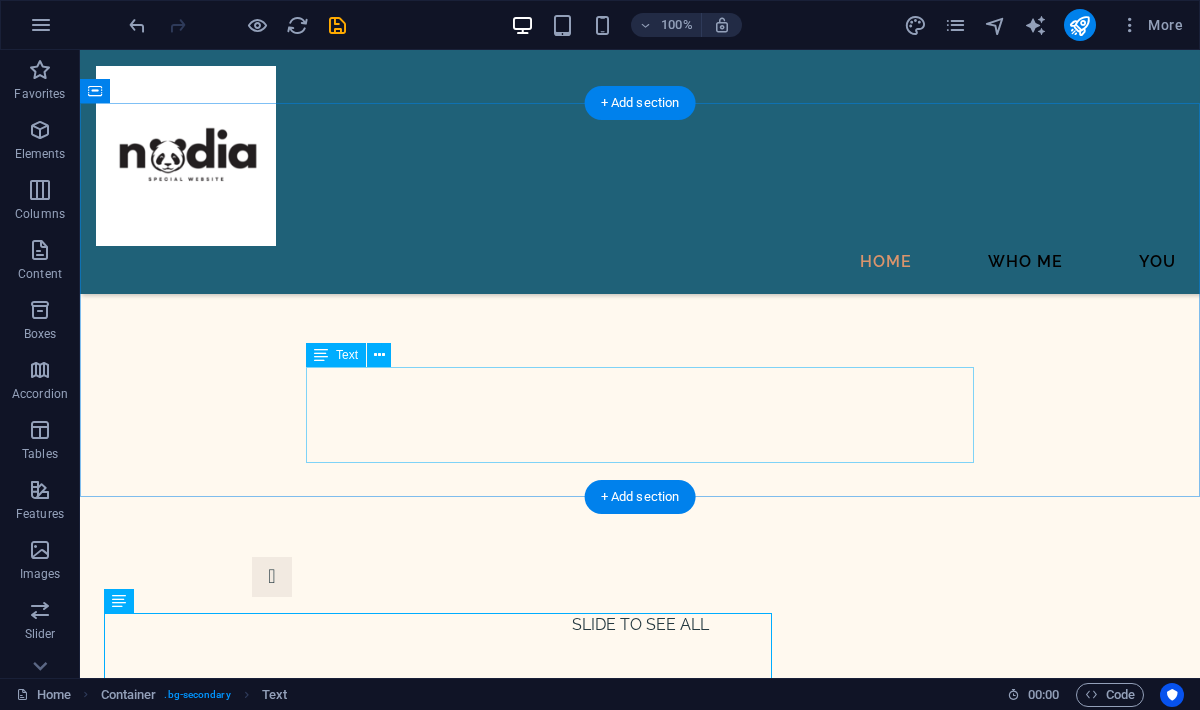 click on "Maaf yaa, fotonya ga benar'' hilang dari hp dan laptop, tapi tersimpan rapi di cloud memori yang akan susah untuk di hapus  sedikit nahan biar ga lupa" at bounding box center [640, 1113] 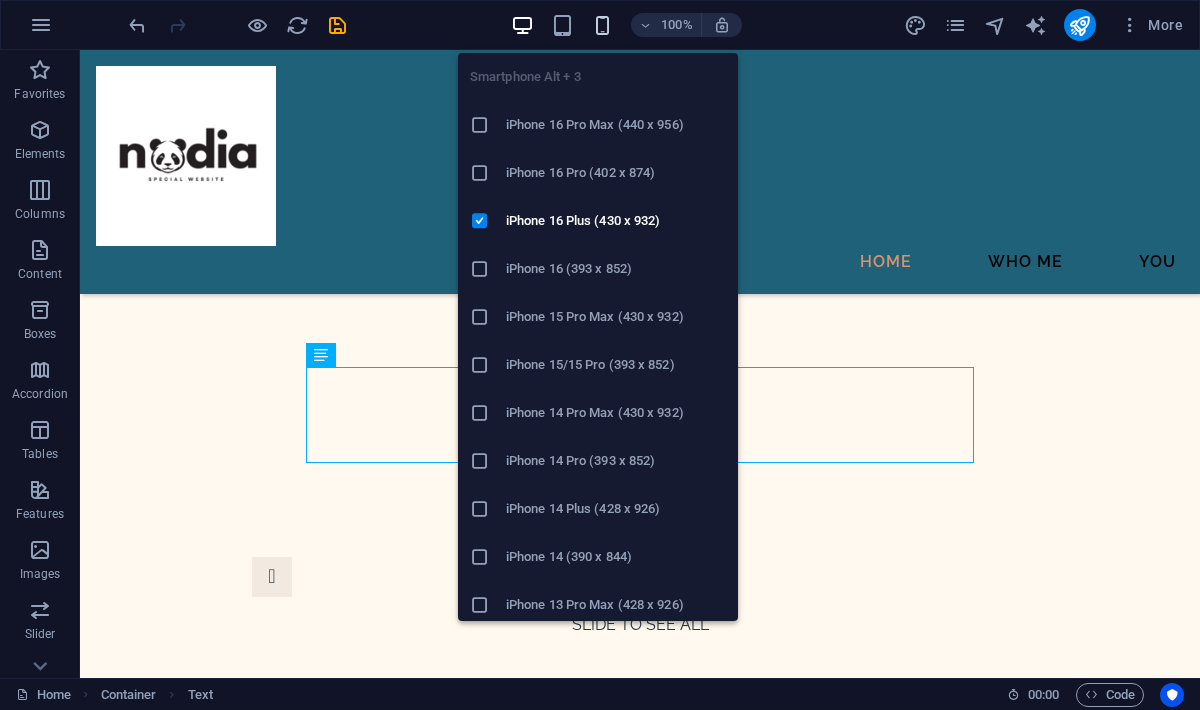 click at bounding box center [602, 25] 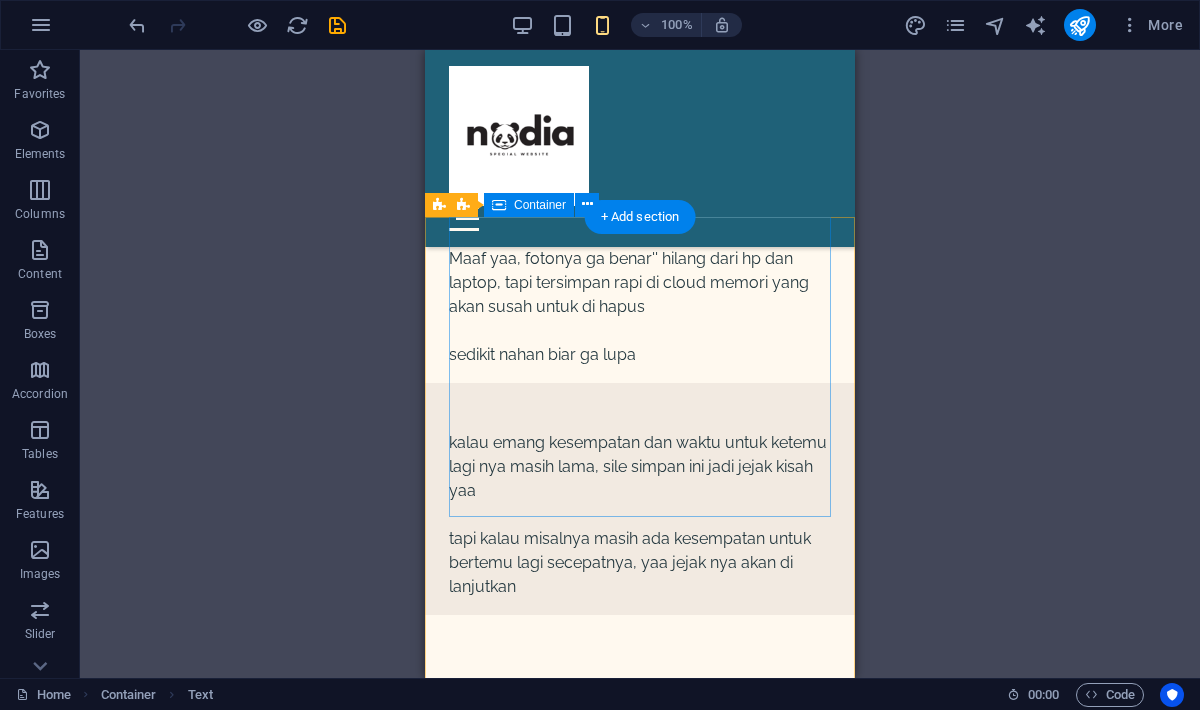 scroll, scrollTop: 1989, scrollLeft: 0, axis: vertical 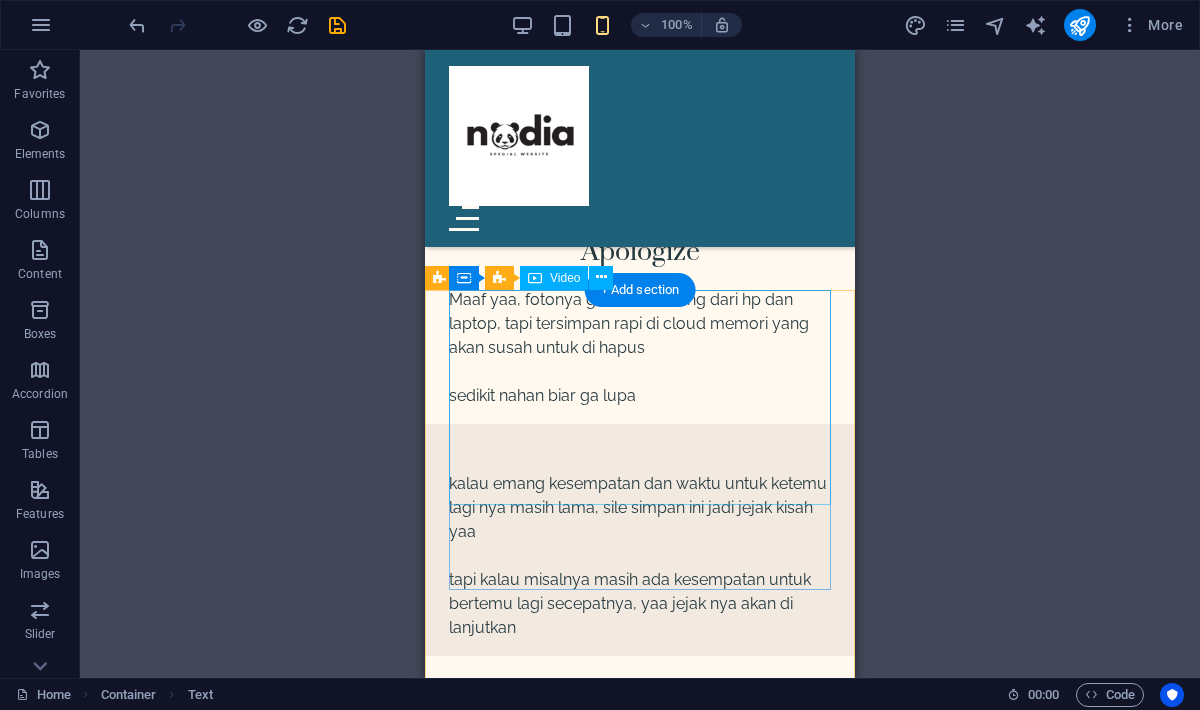 click at bounding box center [640, 1362] 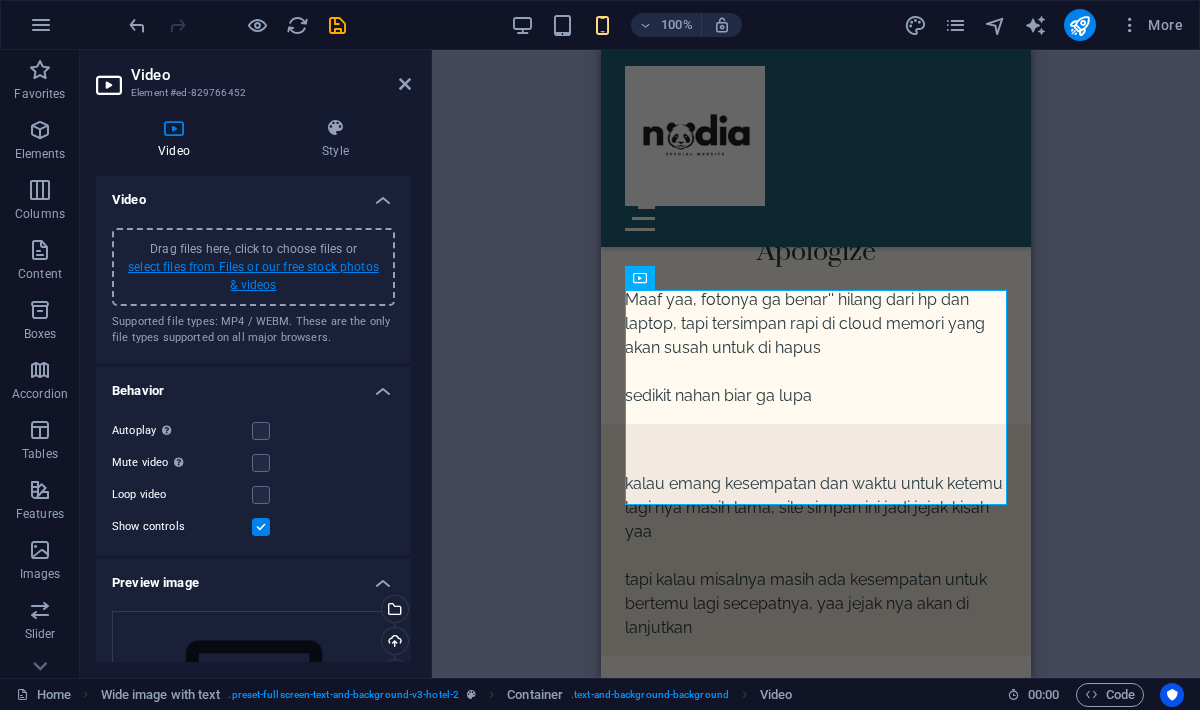 click on "select files from Files or our free stock photos & videos" at bounding box center [253, 276] 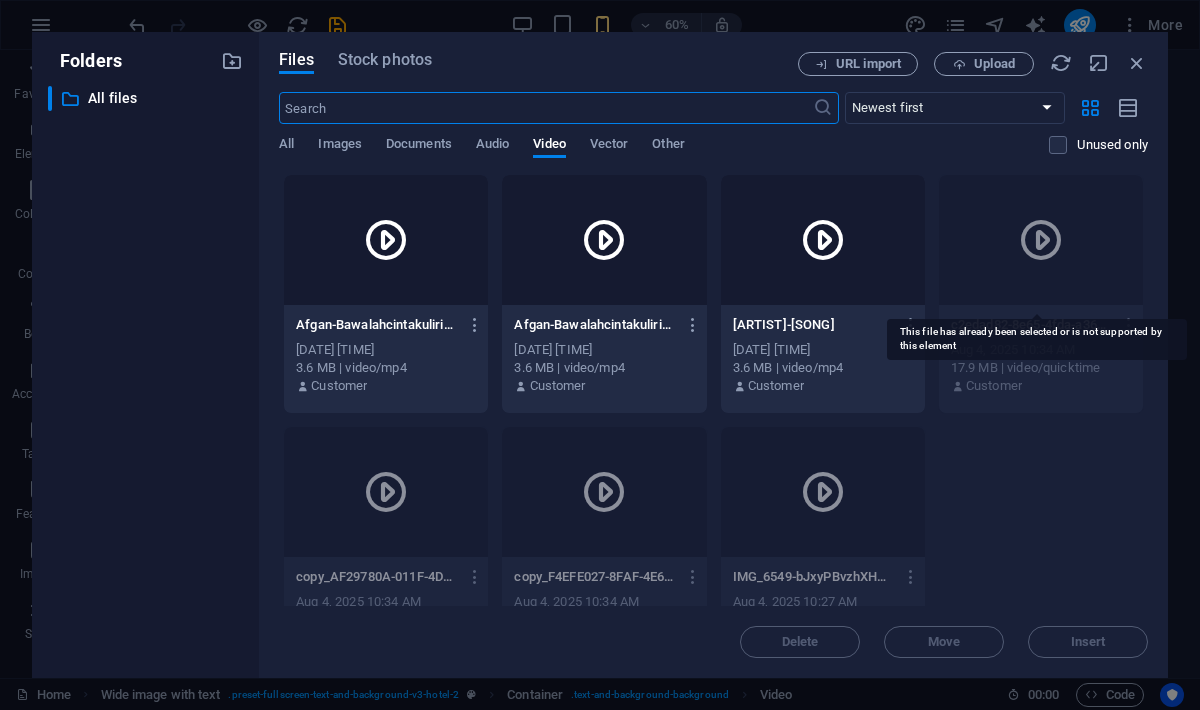 click at bounding box center (1041, 240) 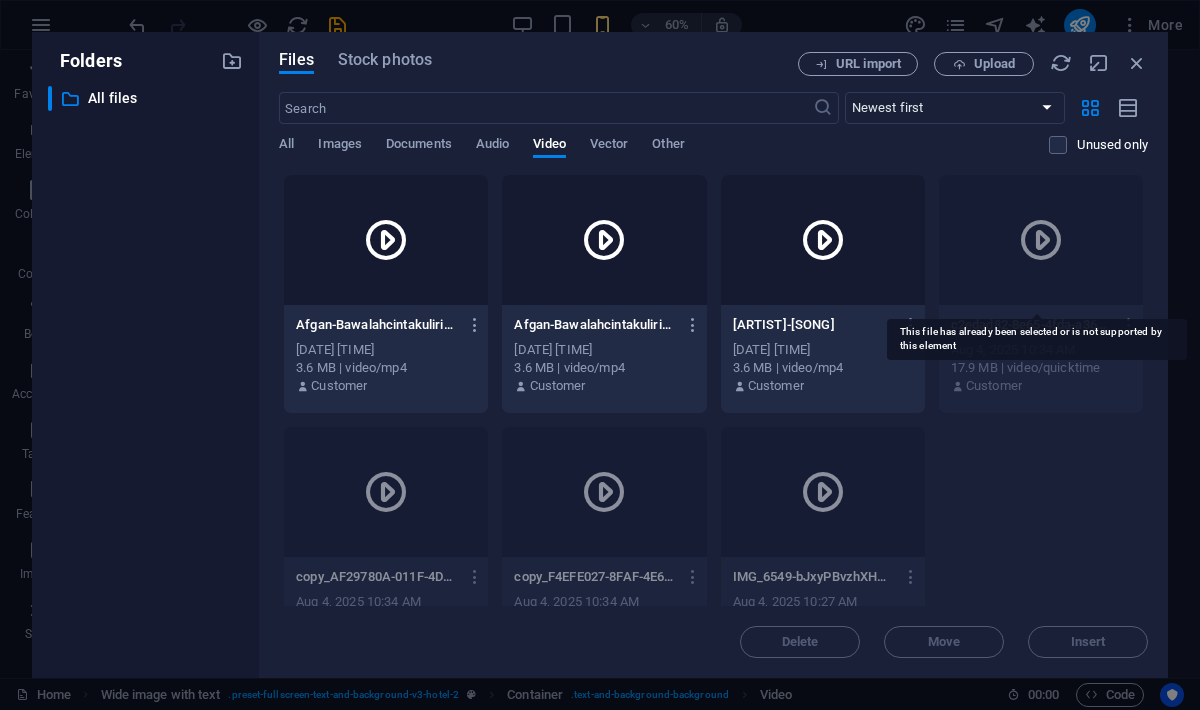 click at bounding box center [1041, 240] 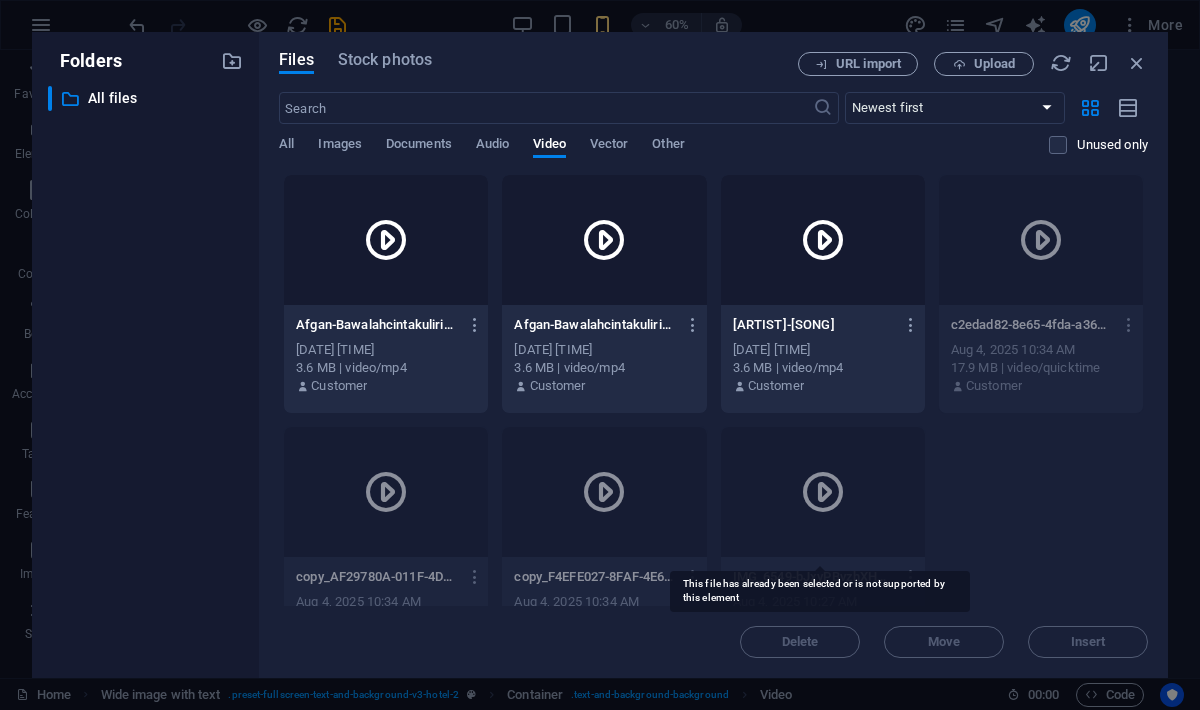 click at bounding box center (823, 492) 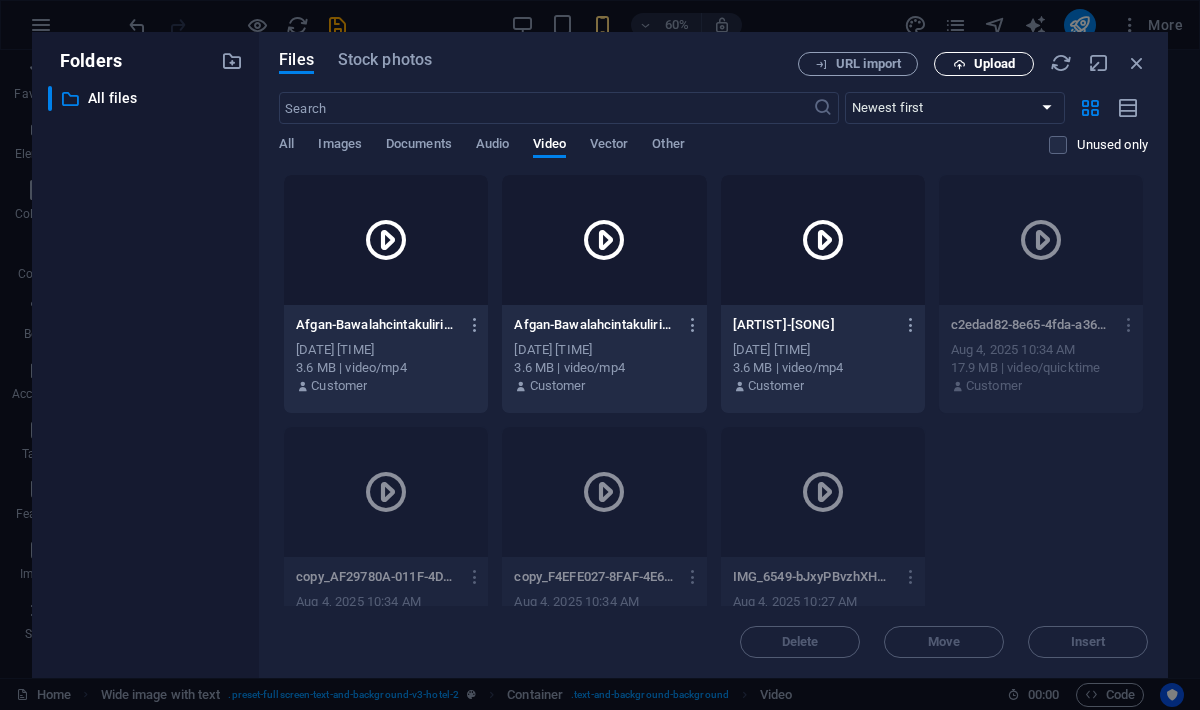 click on "Upload" at bounding box center [994, 64] 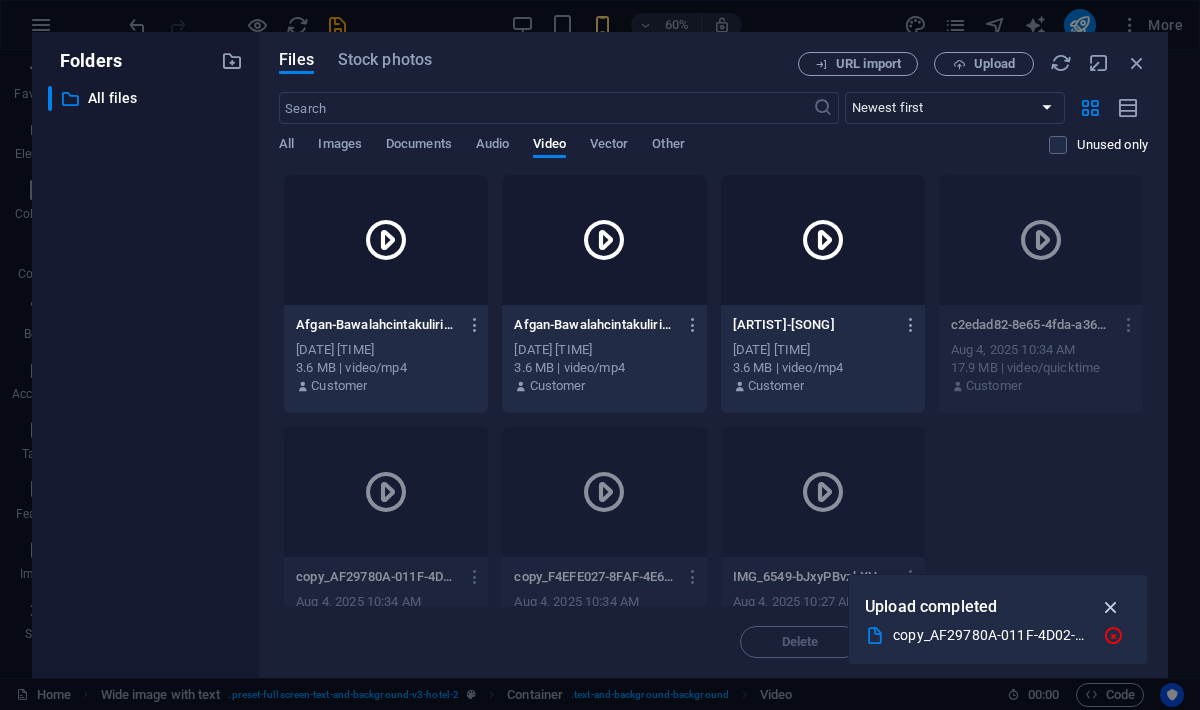click at bounding box center (1111, 607) 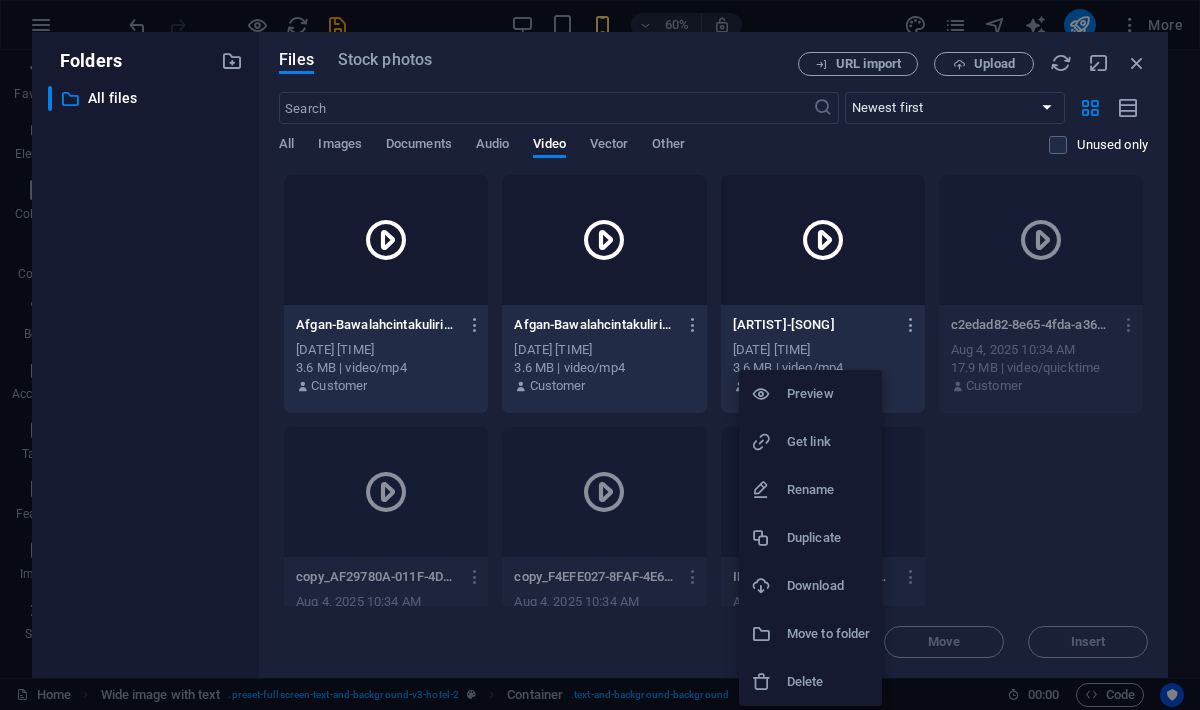 click at bounding box center [600, 355] 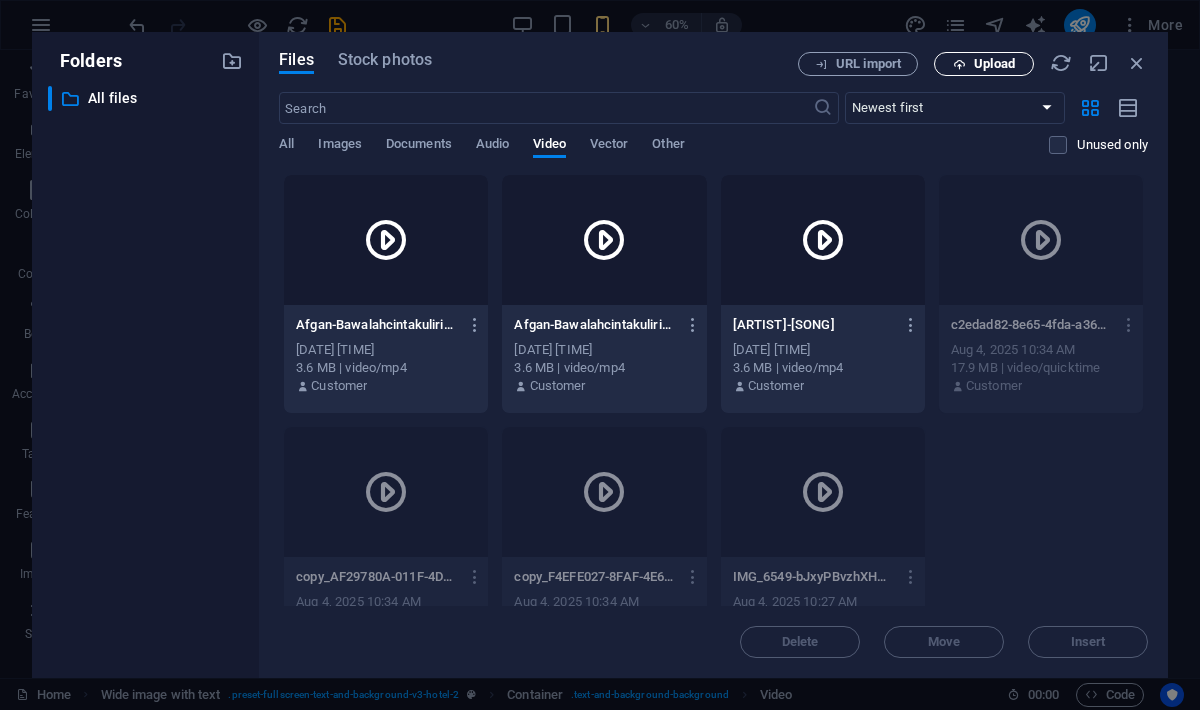 click on "Upload" at bounding box center (984, 64) 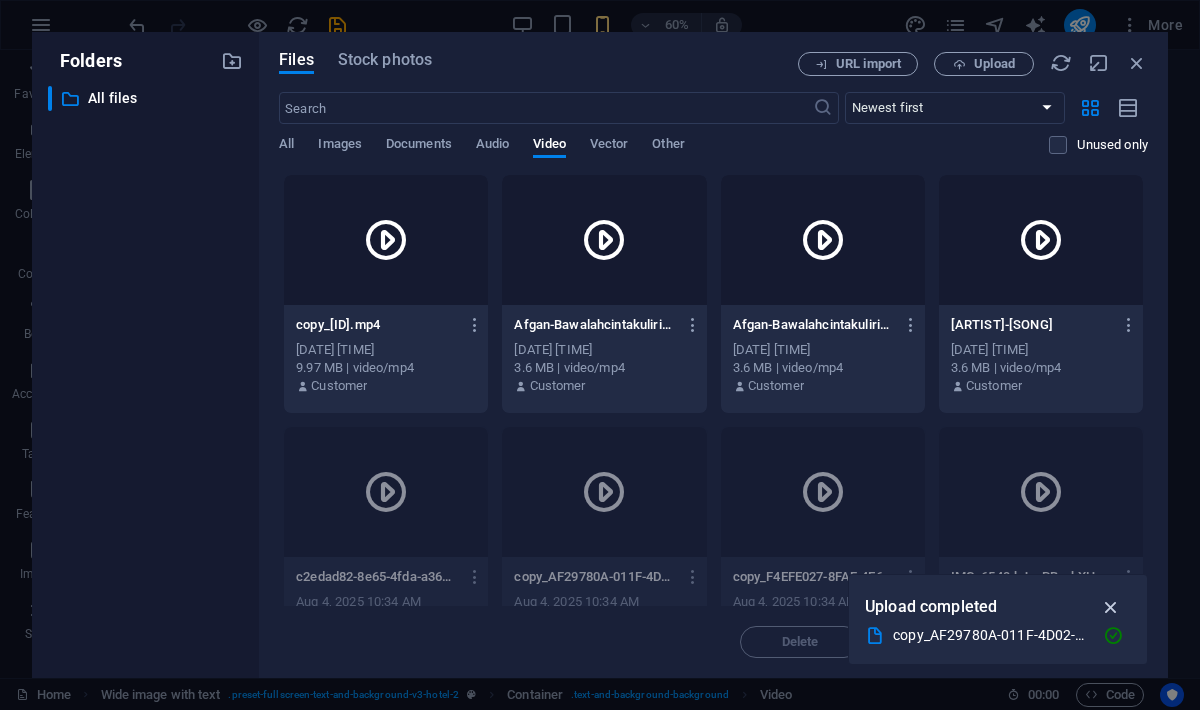 click at bounding box center (1111, 607) 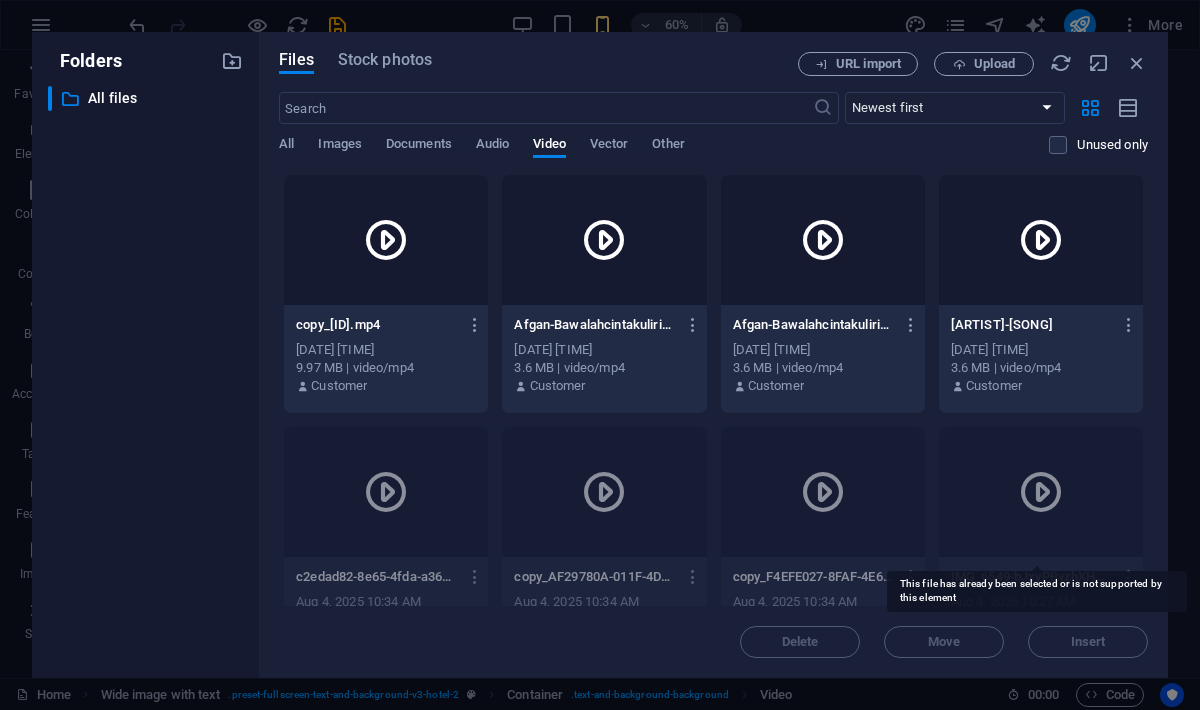 scroll, scrollTop: 60, scrollLeft: 0, axis: vertical 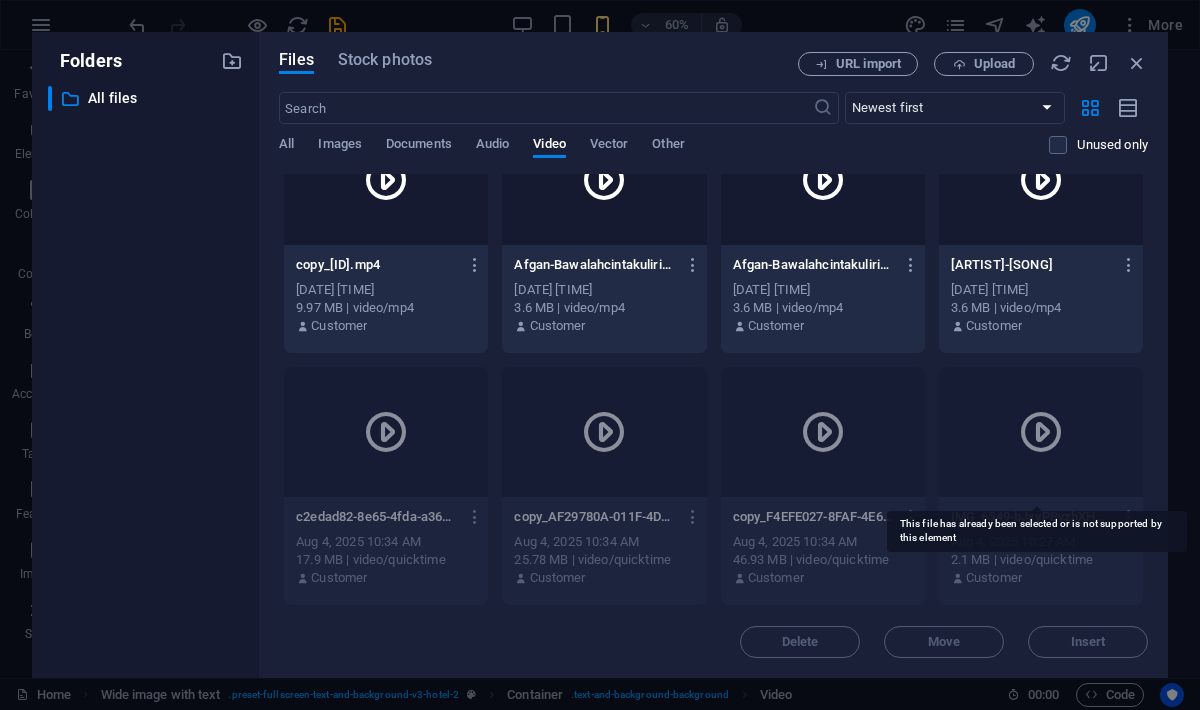 click at bounding box center (1041, 432) 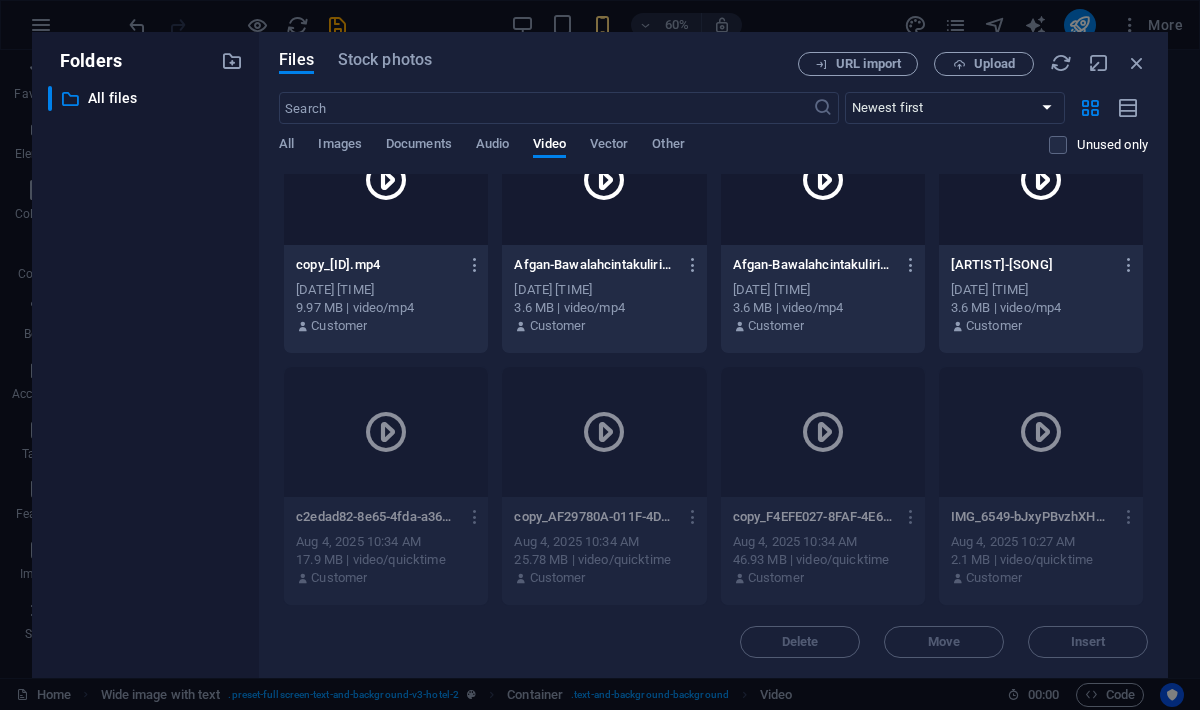 scroll, scrollTop: 0, scrollLeft: 0, axis: both 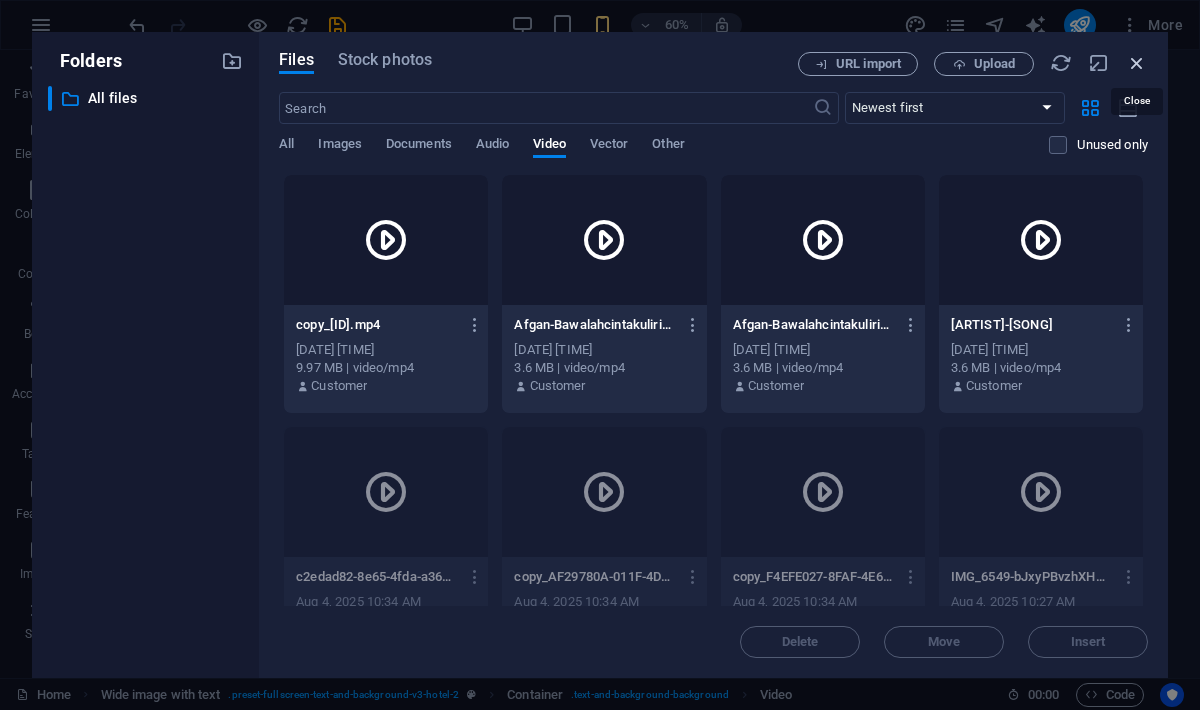 click at bounding box center [1137, 63] 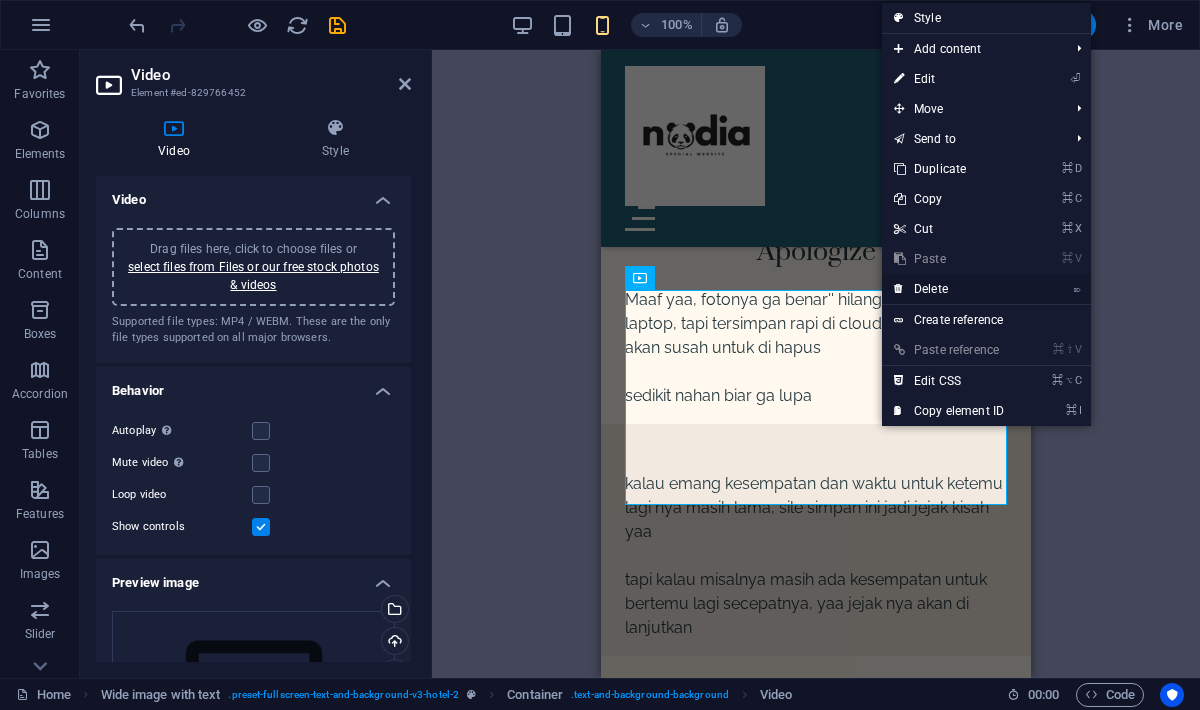 click on "⌦  Delete" at bounding box center (949, 289) 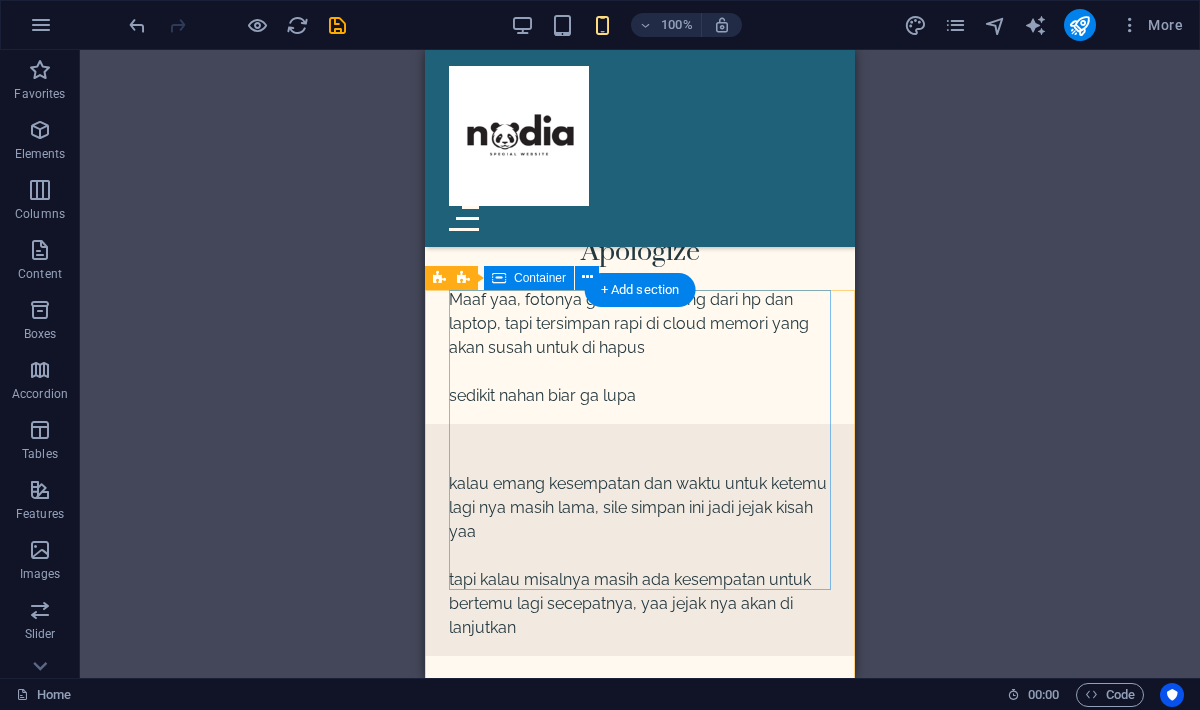 click on "Drop content here or  Add elements  Paste clipboard" at bounding box center [640, 1338] 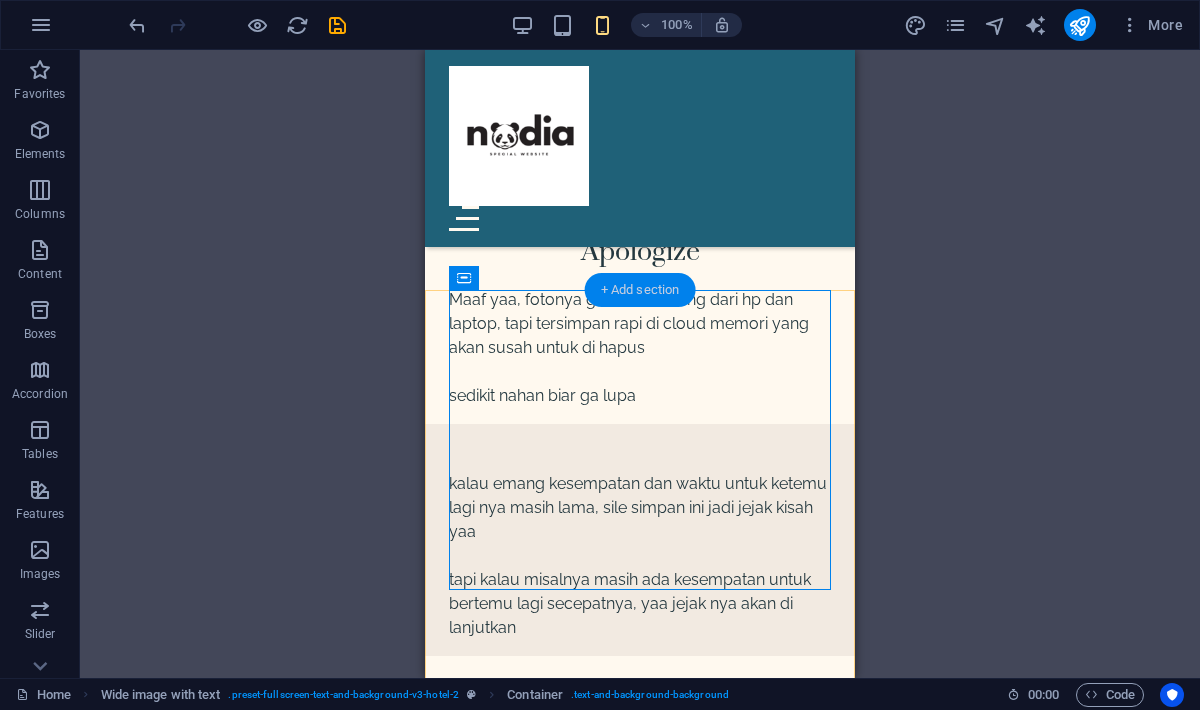 click on "+ Add section" at bounding box center [640, 290] 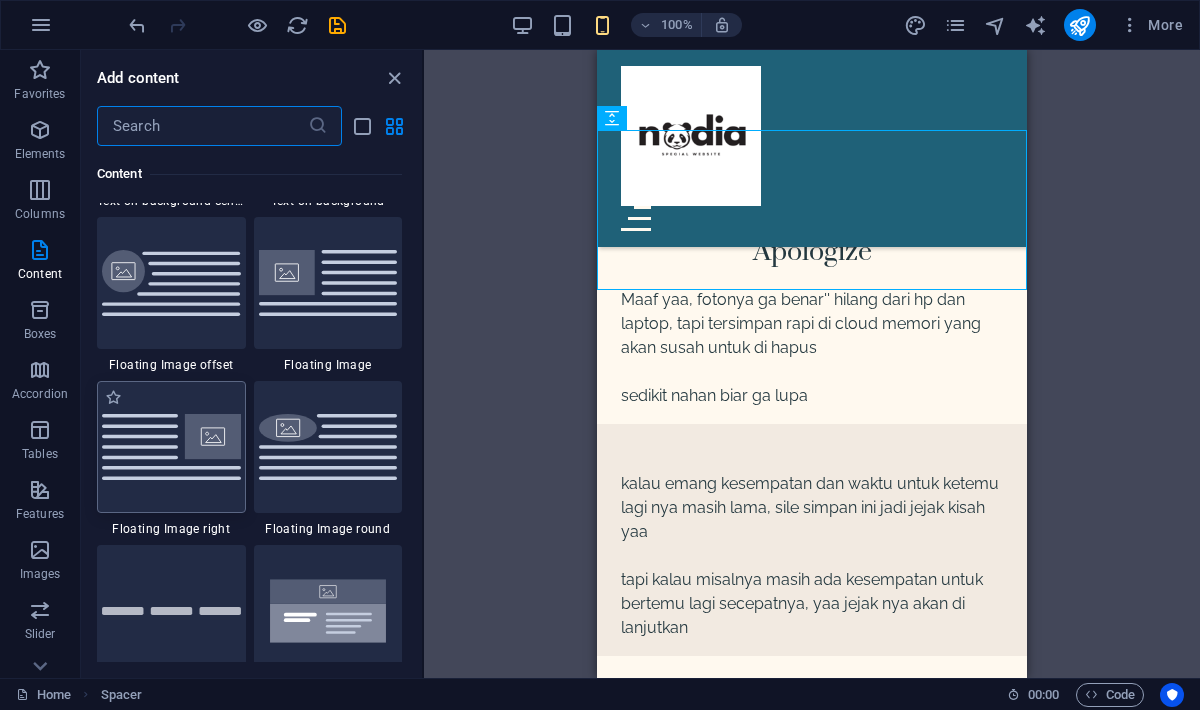 scroll, scrollTop: 4338, scrollLeft: 0, axis: vertical 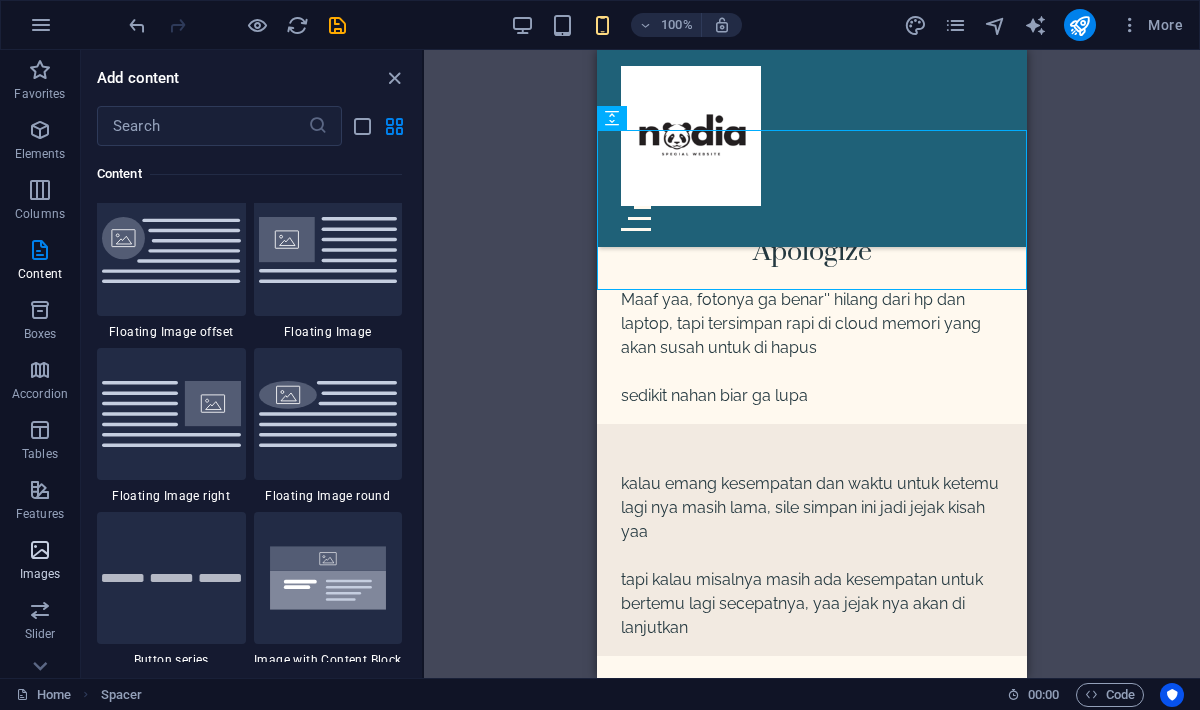 click at bounding box center [40, 550] 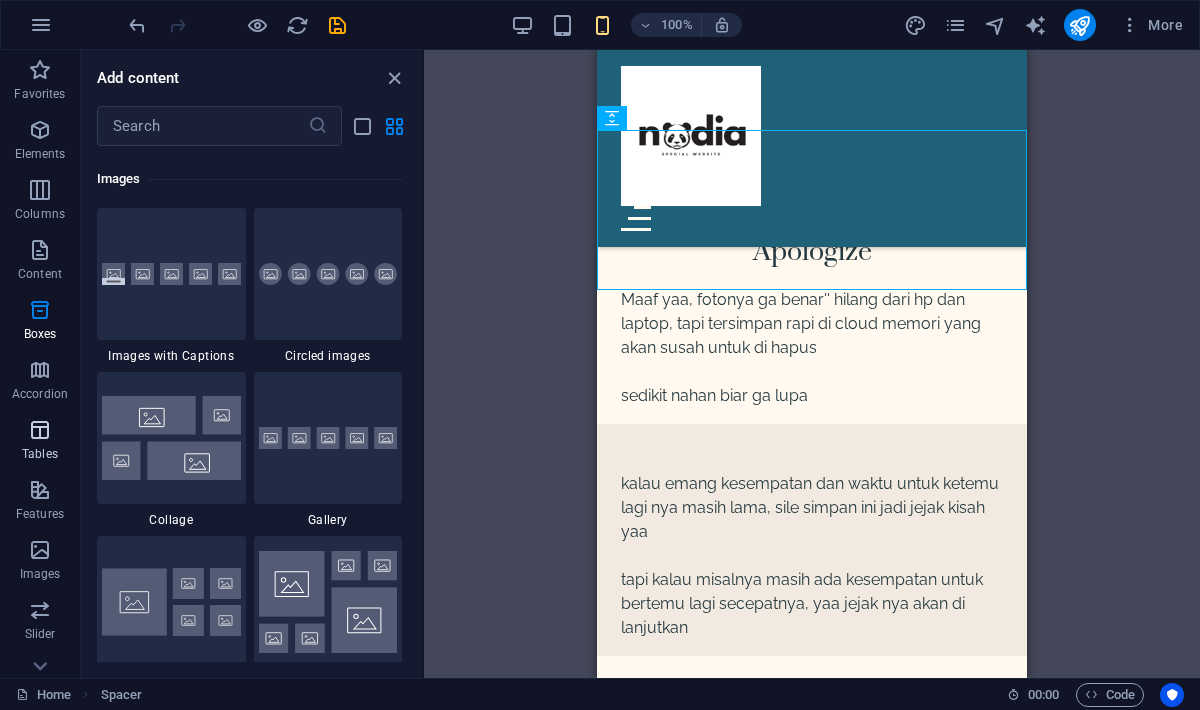 scroll, scrollTop: 10140, scrollLeft: 0, axis: vertical 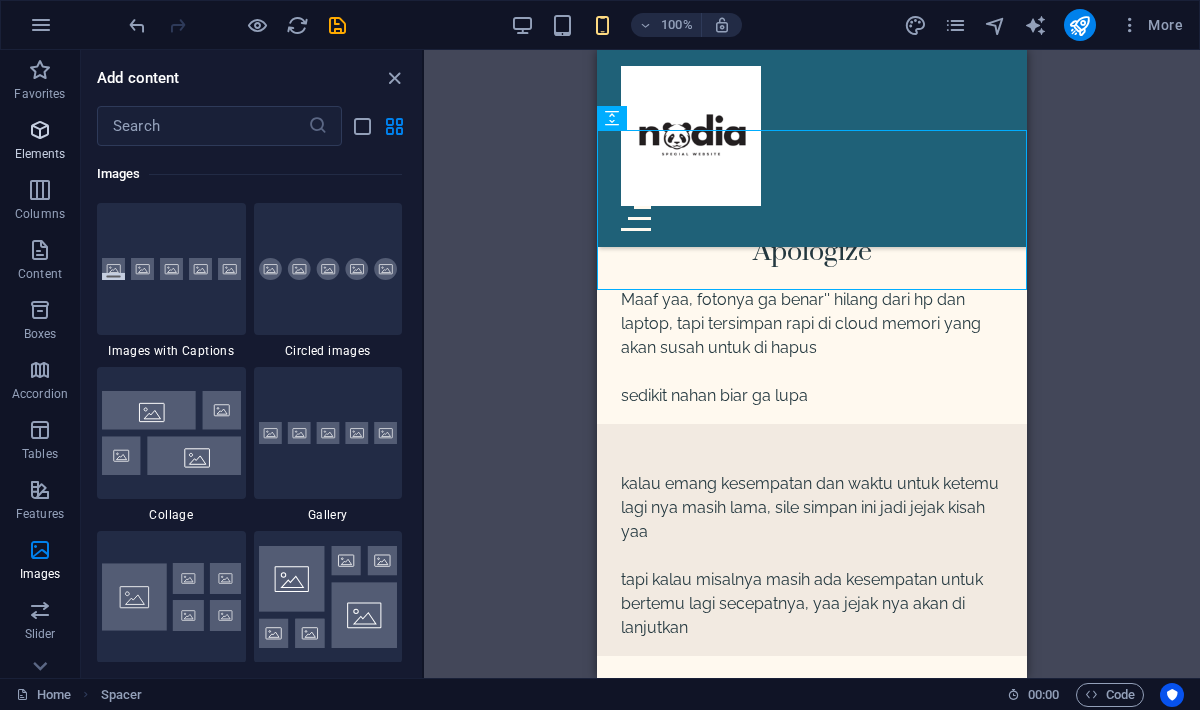click at bounding box center (40, 130) 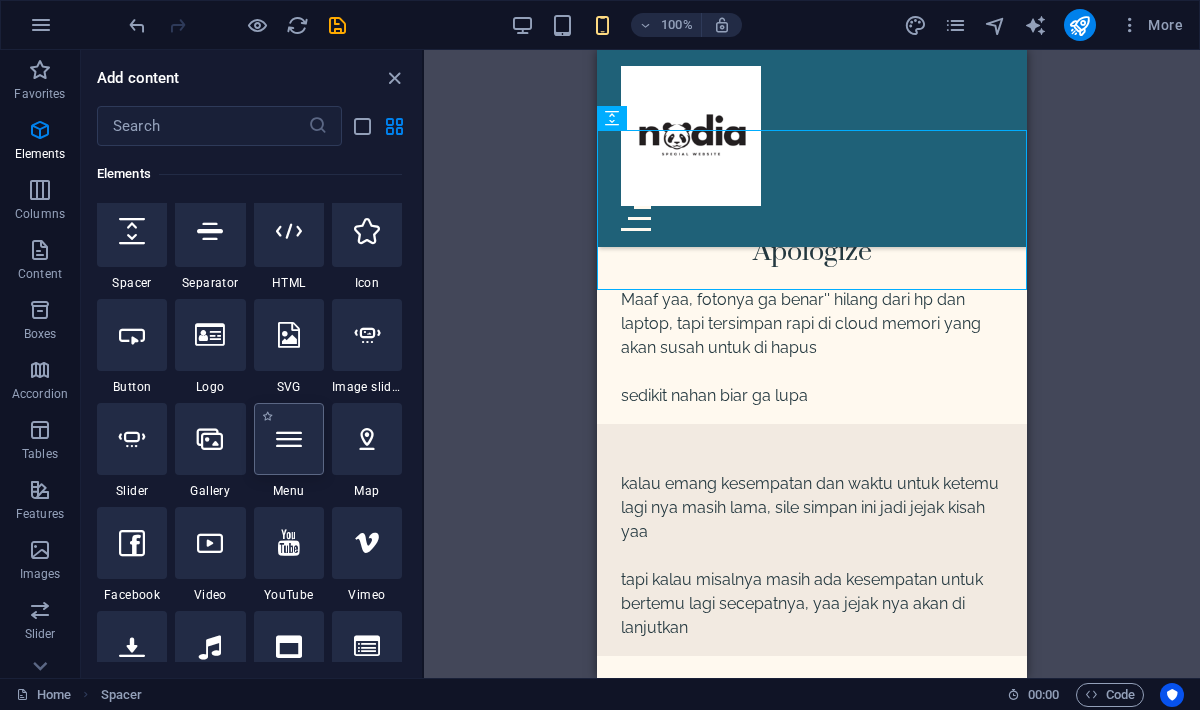 scroll, scrollTop: 390, scrollLeft: 0, axis: vertical 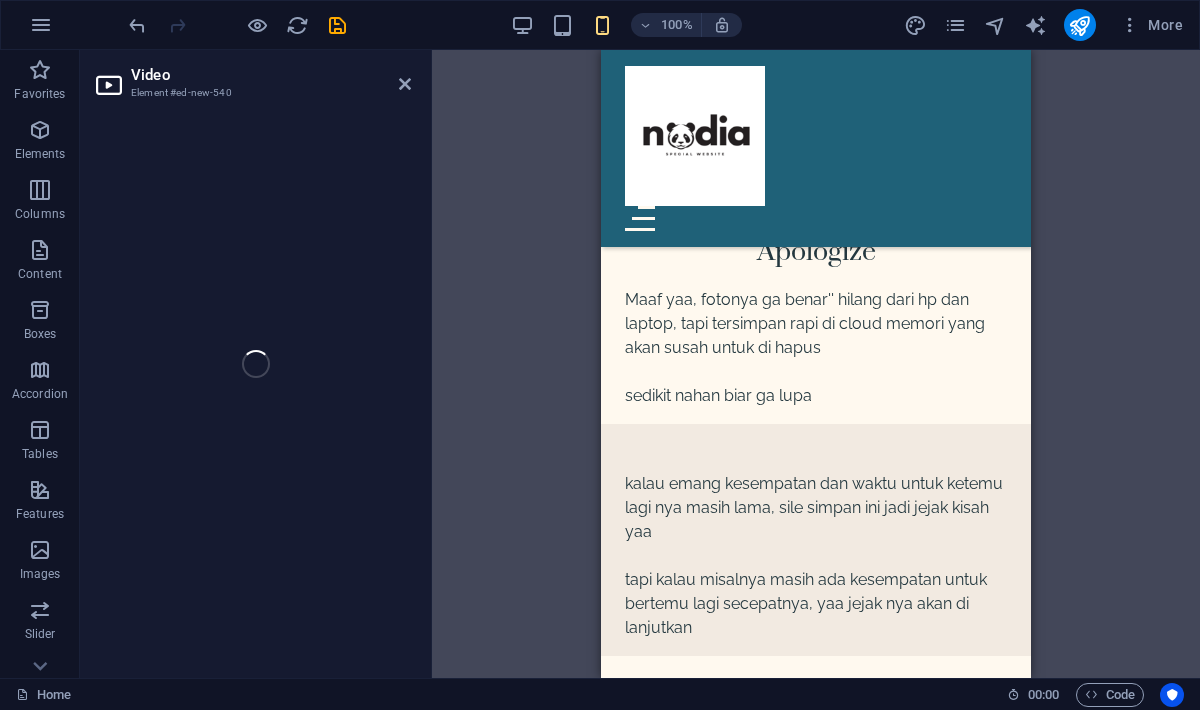 select on "%" 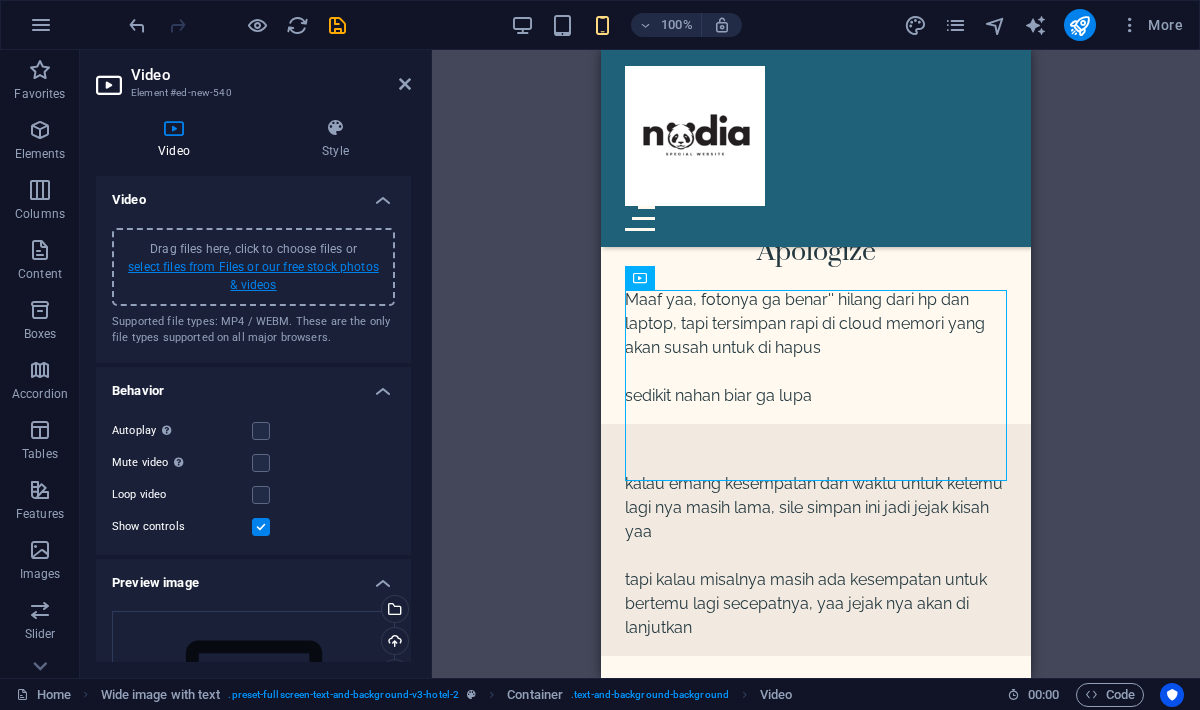 click on "select files from Files or our free stock photos & videos" at bounding box center (253, 276) 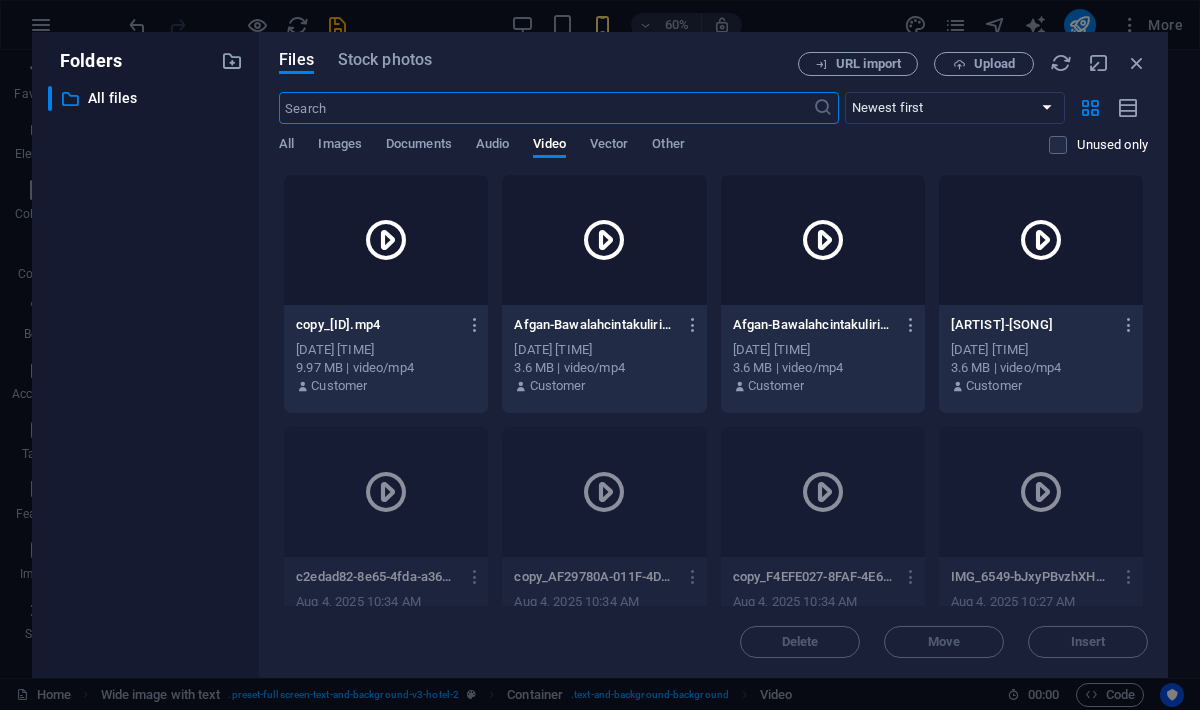 click at bounding box center (386, 240) 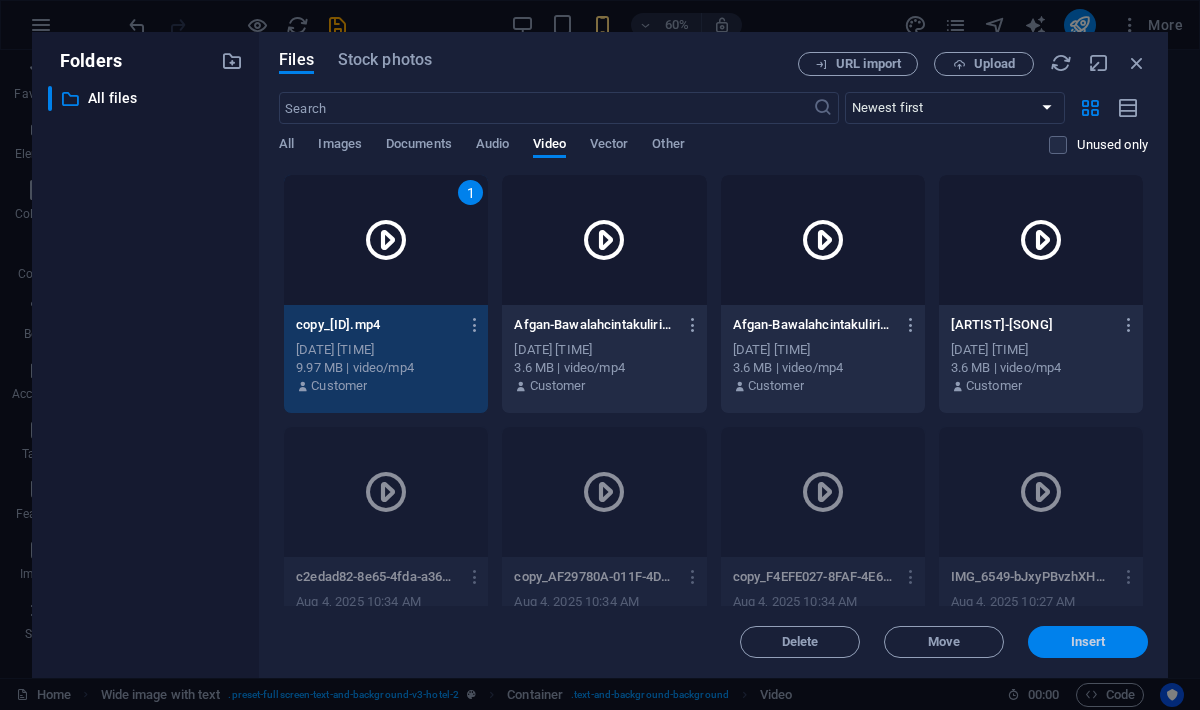 click on "Insert" at bounding box center (1088, 642) 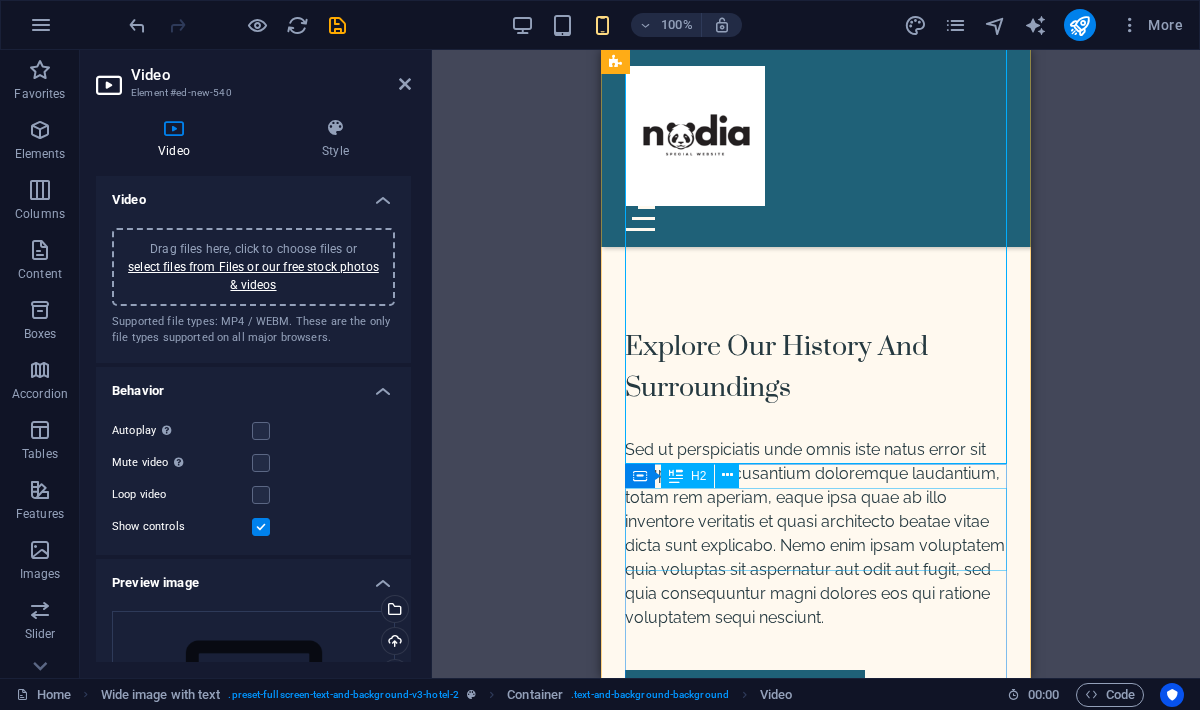 scroll, scrollTop: 2506, scrollLeft: 0, axis: vertical 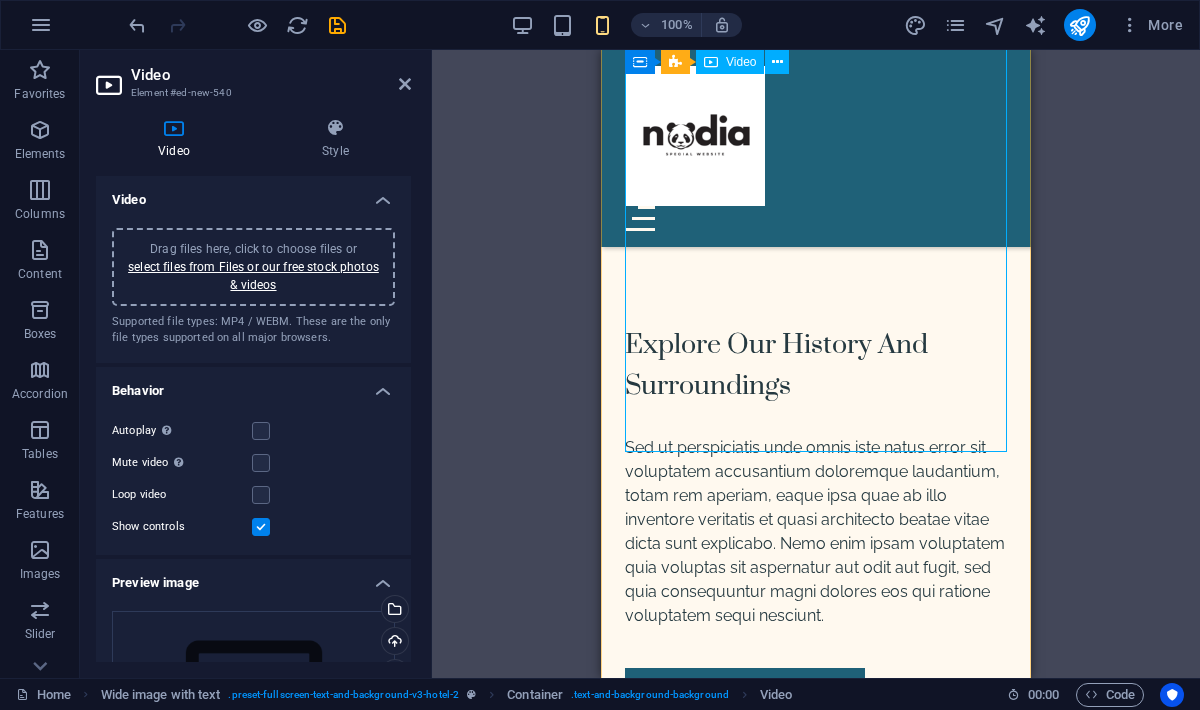 click at bounding box center (816, 845) 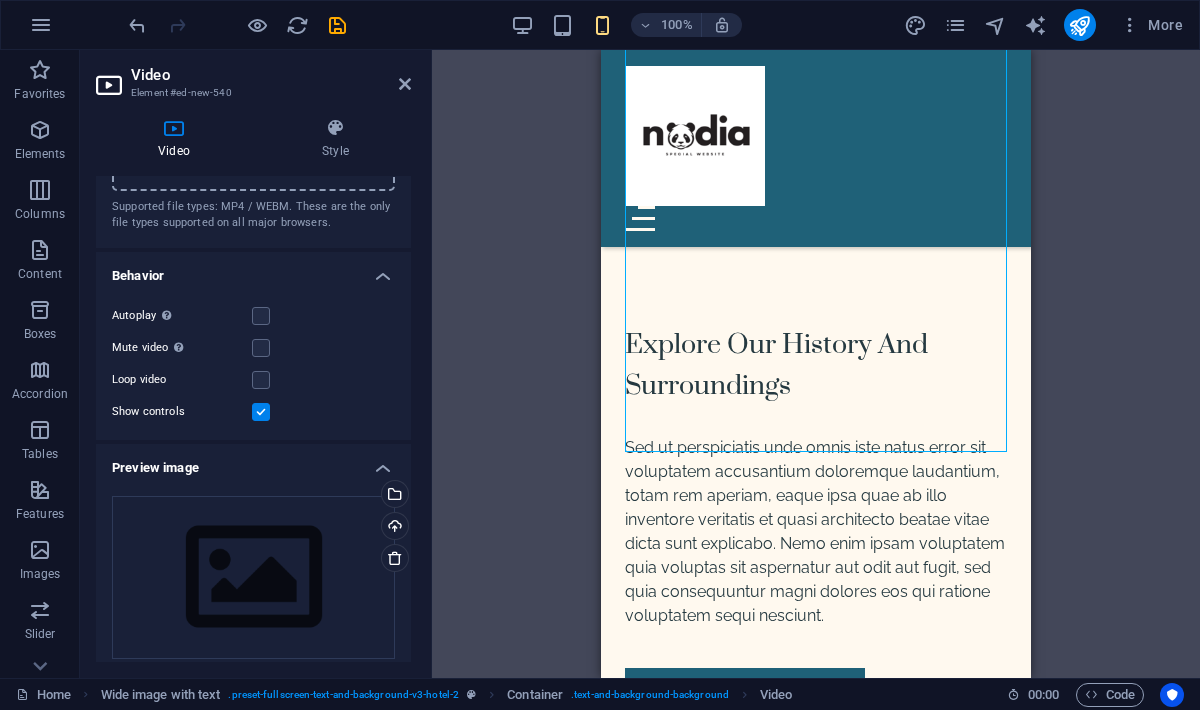 scroll, scrollTop: 176, scrollLeft: 0, axis: vertical 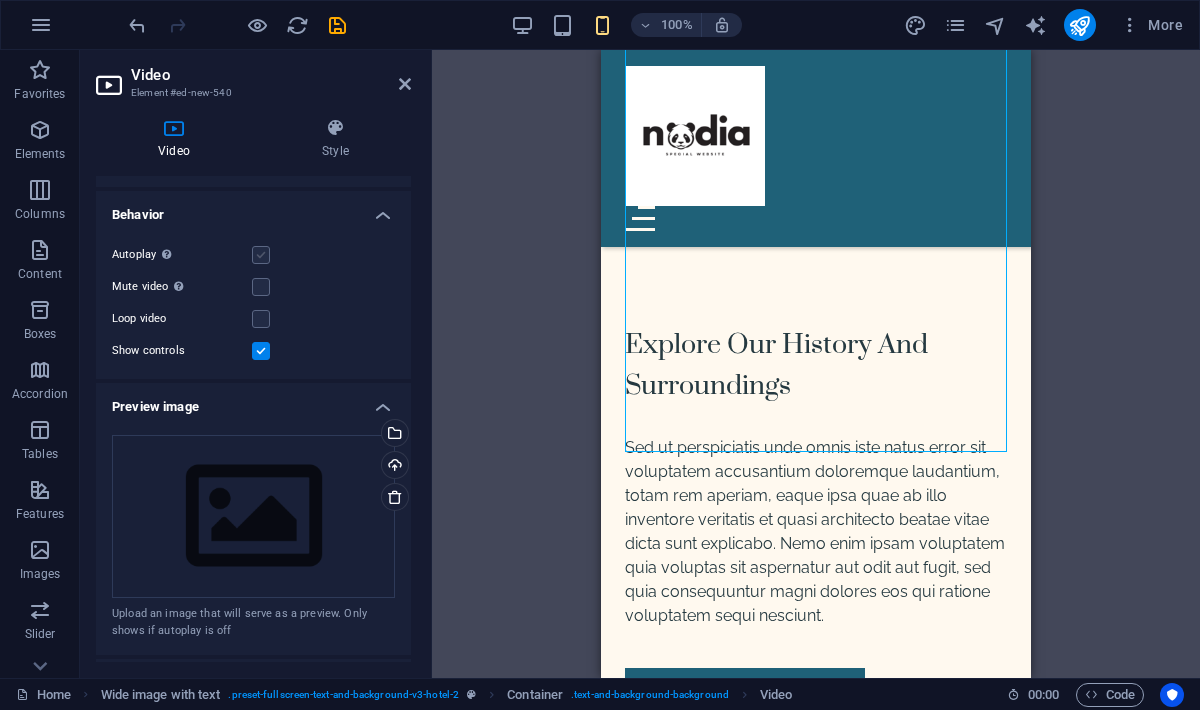 click at bounding box center (261, 255) 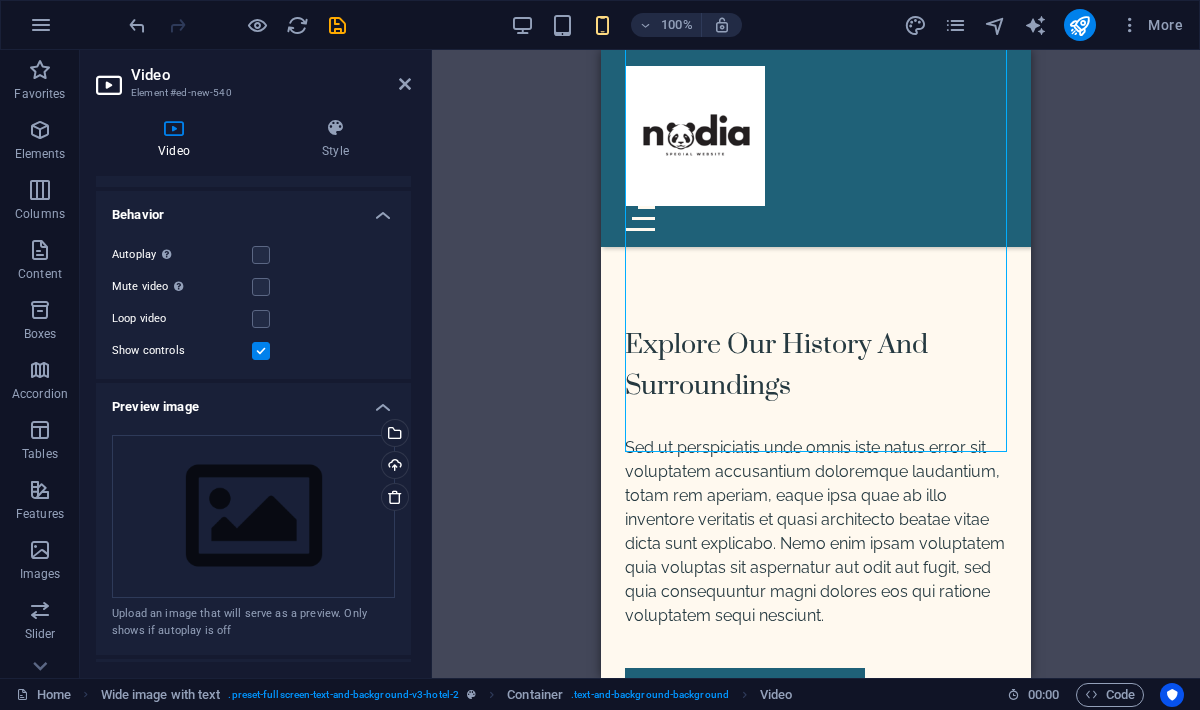 click on "Autoplay Autoplay is only available if muted is checked" at bounding box center [253, 255] 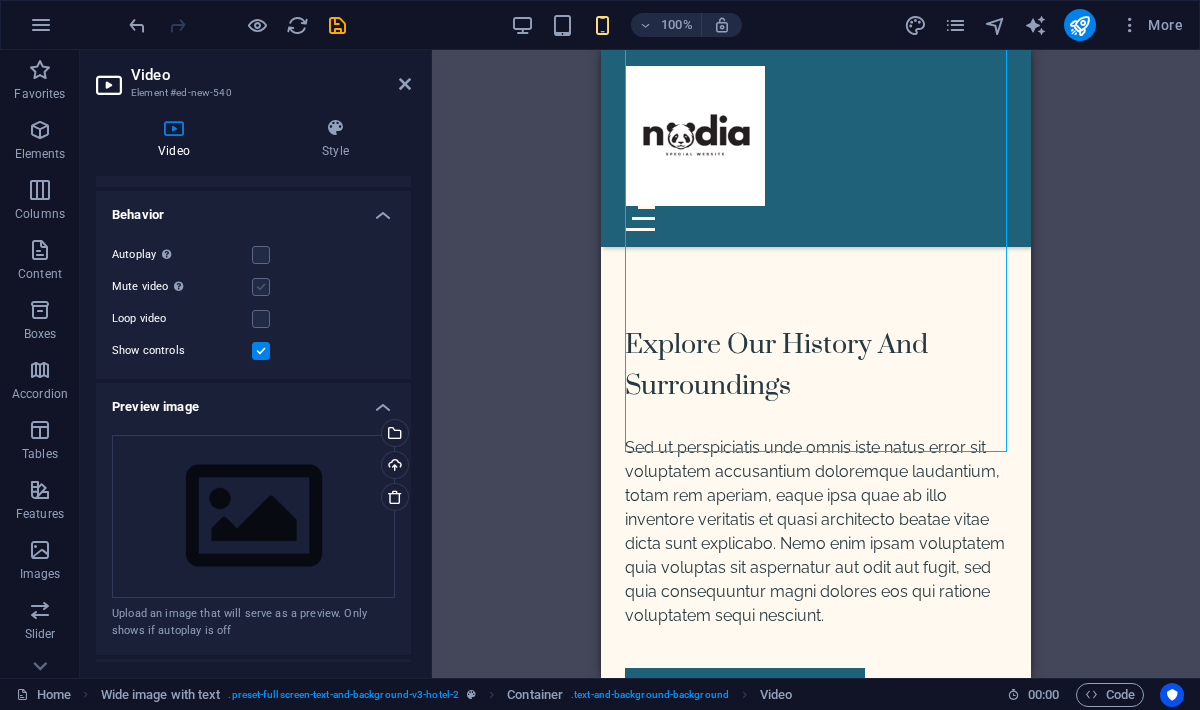 click at bounding box center (261, 287) 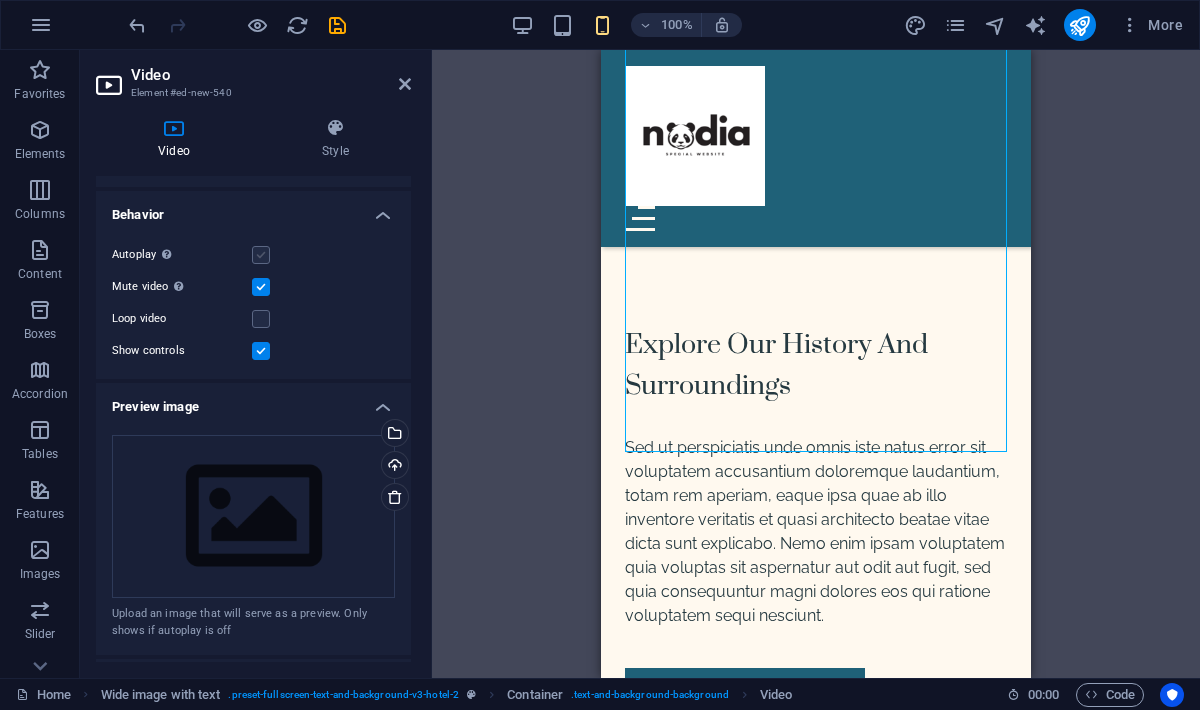 click at bounding box center [261, 255] 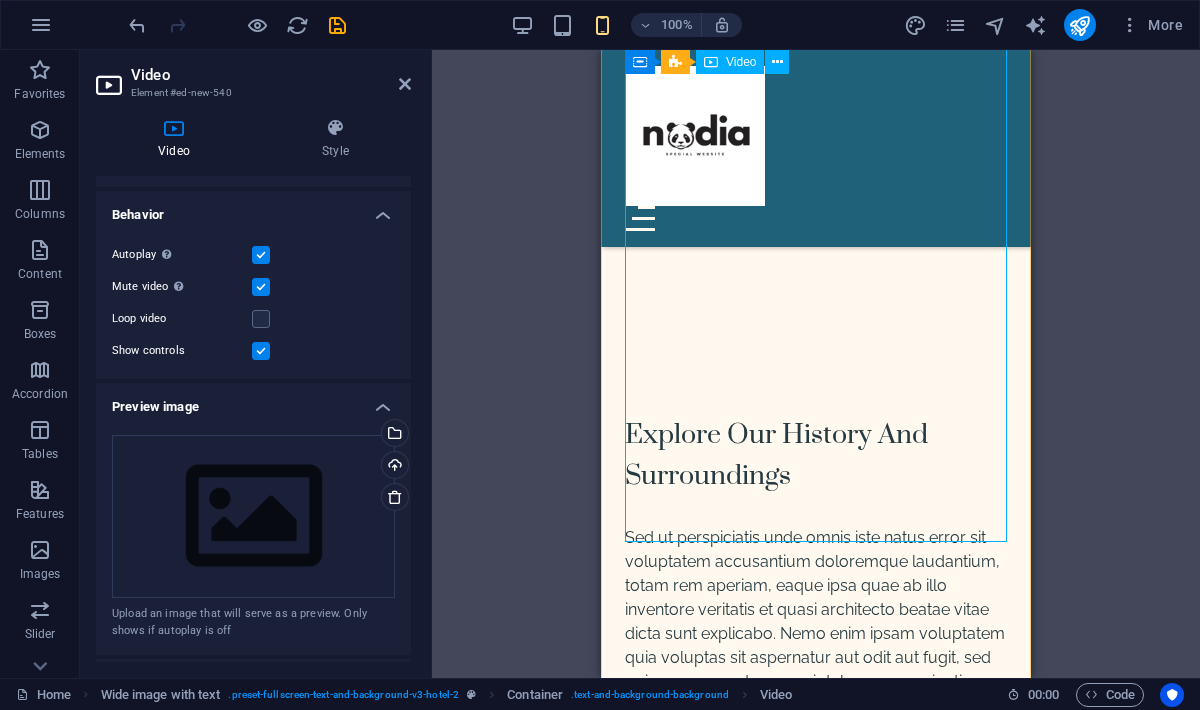 scroll, scrollTop: 2415, scrollLeft: 0, axis: vertical 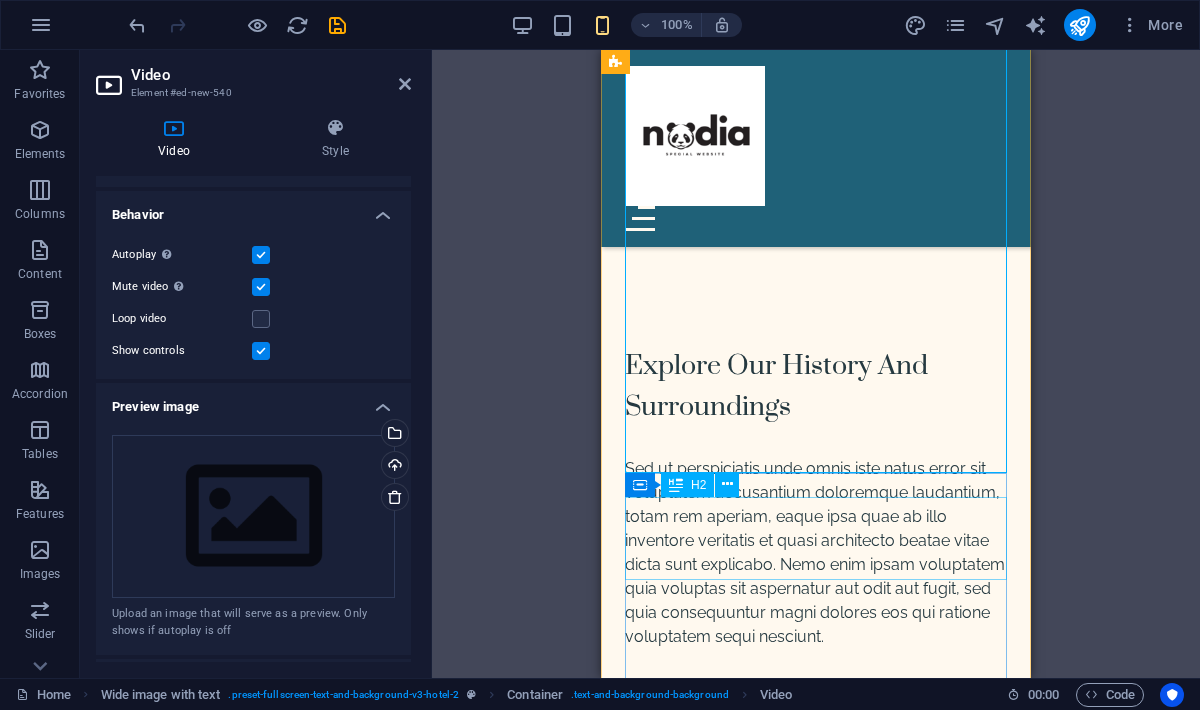 click on "Explore Our History And Surroundings" at bounding box center (816, 385) 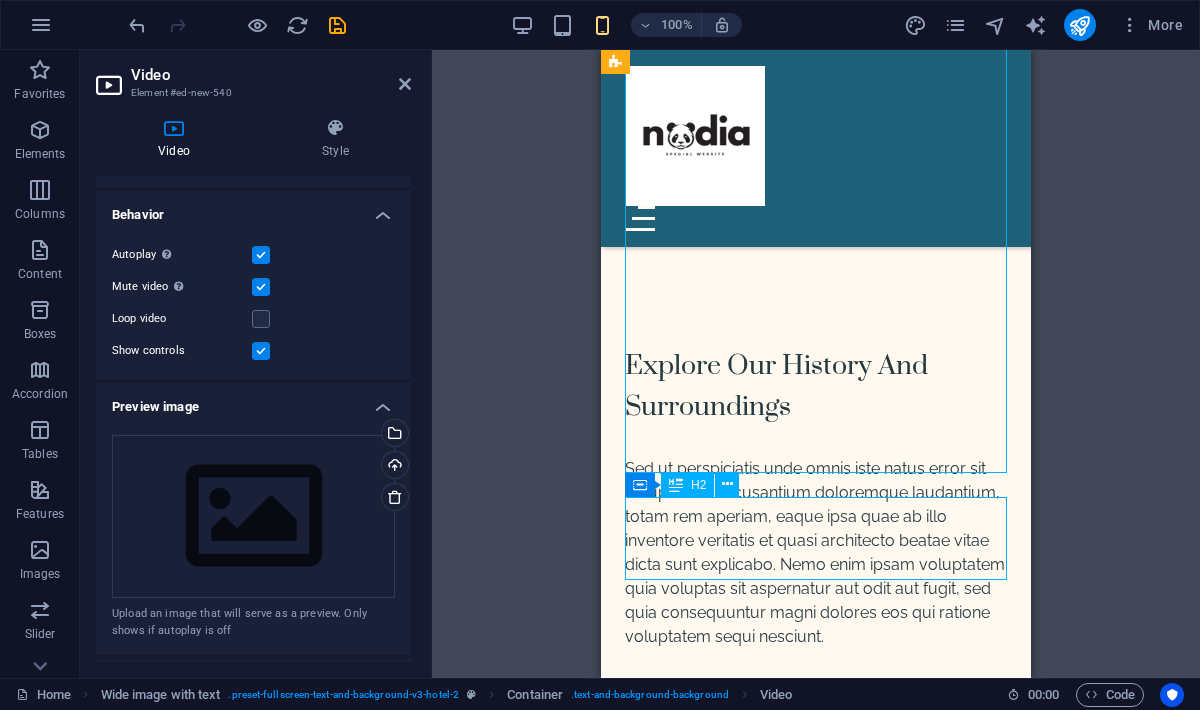 click on "Explore Our History And Surroundings" at bounding box center (816, 385) 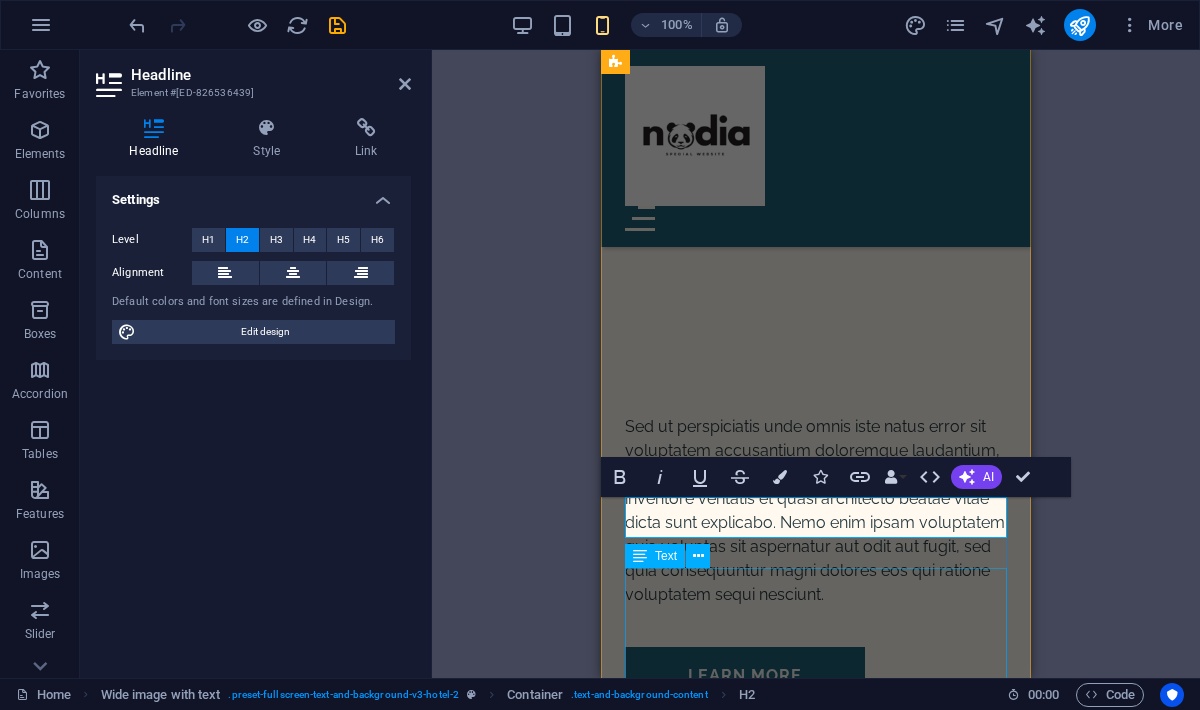 type 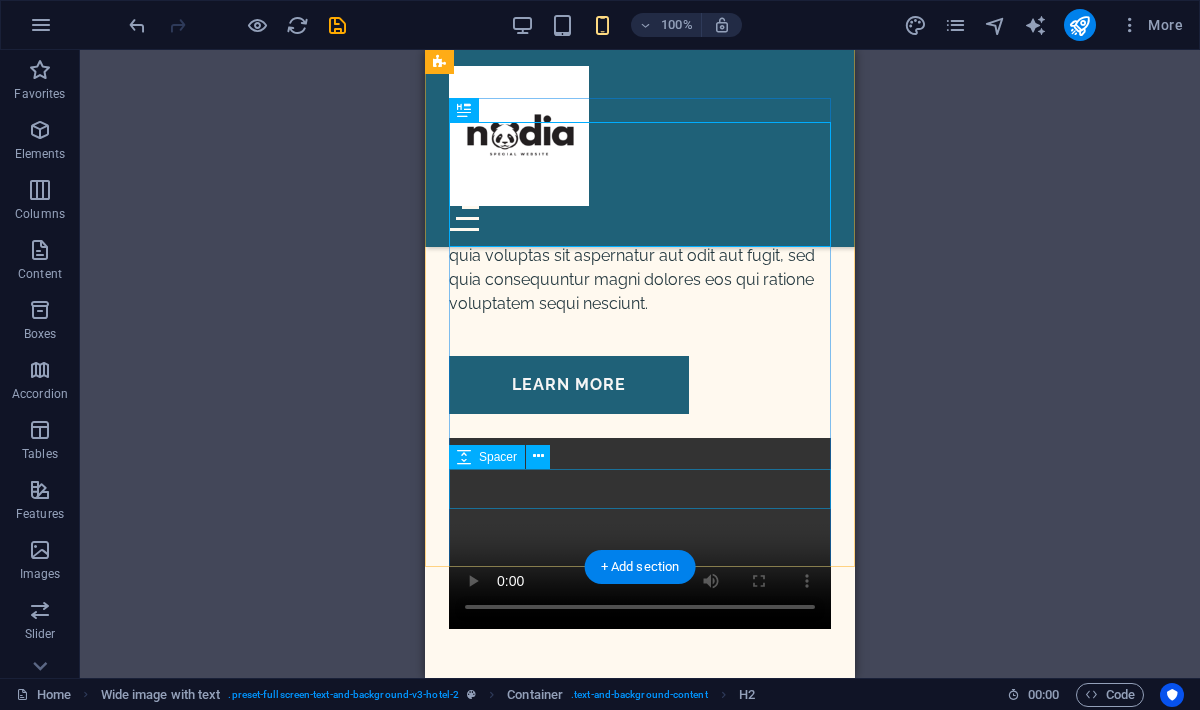 scroll, scrollTop: 2858, scrollLeft: 0, axis: vertical 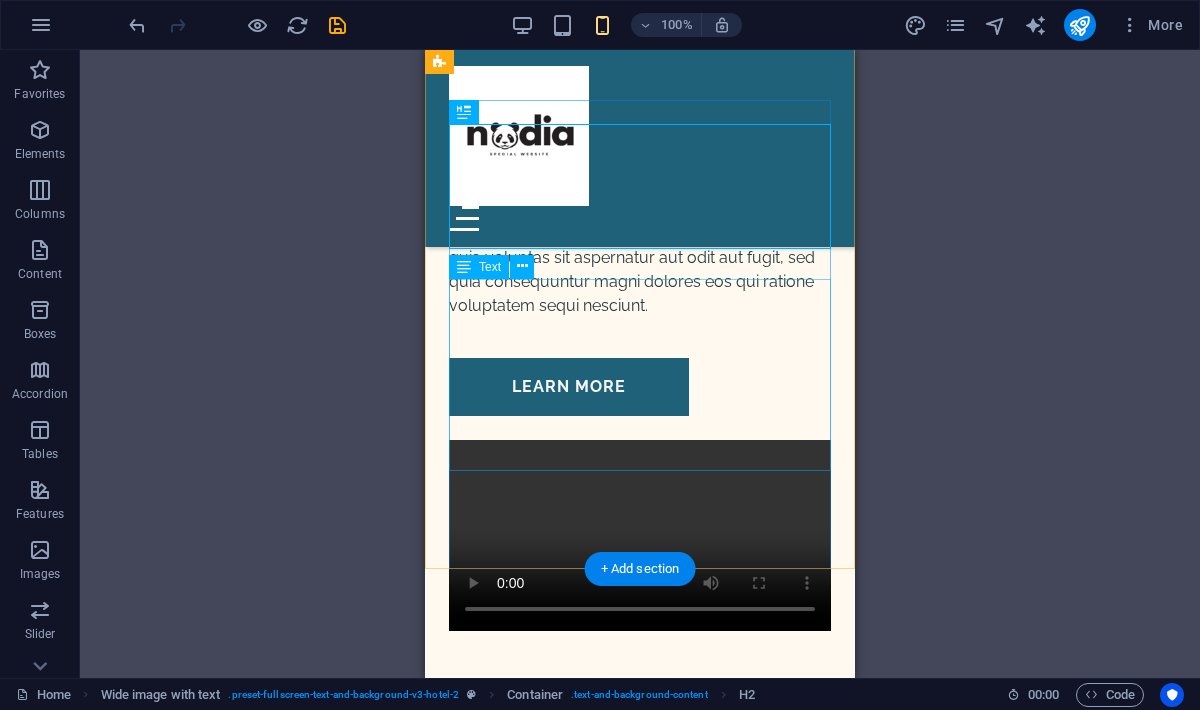 click on "Sed ut perspiciatis unde omnis iste natus error sit voluptatem accusantium doloremque laudantium, totam rem aperiam, eaque ipsa quae ab illo inventore veritatis et quasi architecto beatae vitae dicta sunt explicabo. Nemo enim ipsam voluptatem quia voluptas sit aspernatur aut odit aut fugit, sed quia consequuntur magni dolores eos qui ratione voluptatem sequi nesciunt." at bounding box center (640, 222) 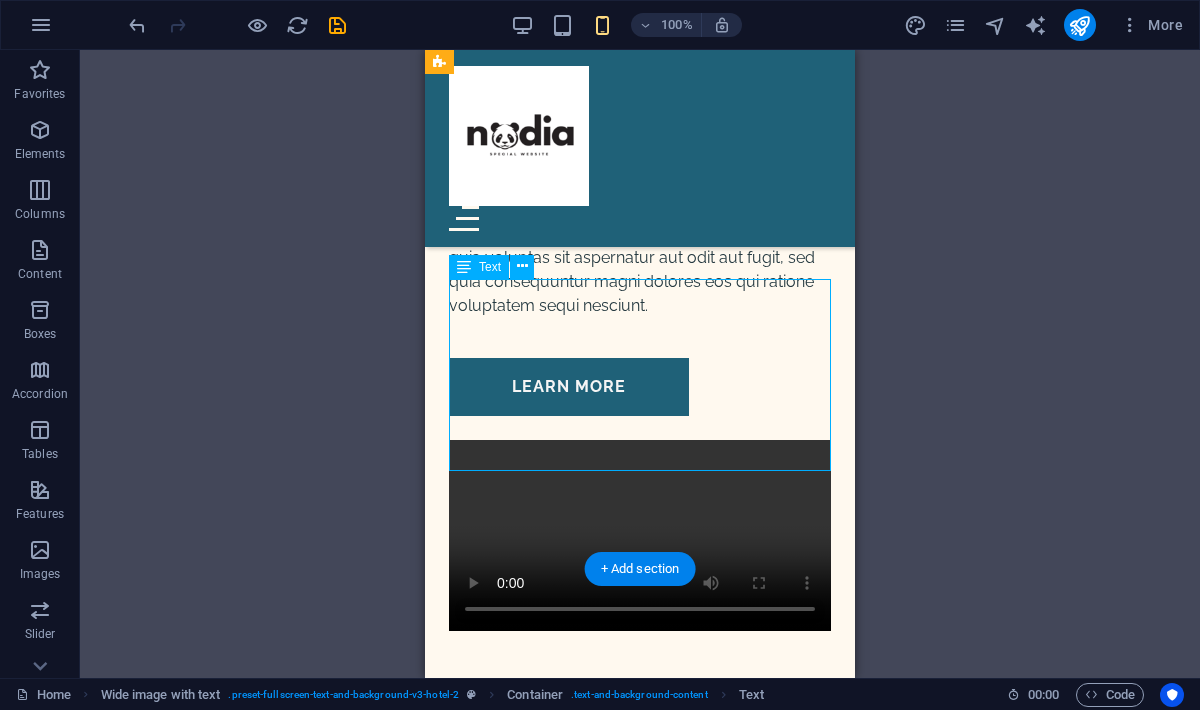 click on "Sed ut perspiciatis unde omnis iste natus error sit voluptatem accusantium doloremque laudantium, totam rem aperiam, eaque ipsa quae ab illo inventore veritatis et quasi architecto beatae vitae dicta sunt explicabo. Nemo enim ipsam voluptatem quia voluptas sit aspernatur aut odit aut fugit, sed quia consequuntur magni dolores eos qui ratione voluptatem sequi nesciunt." at bounding box center (640, 222) 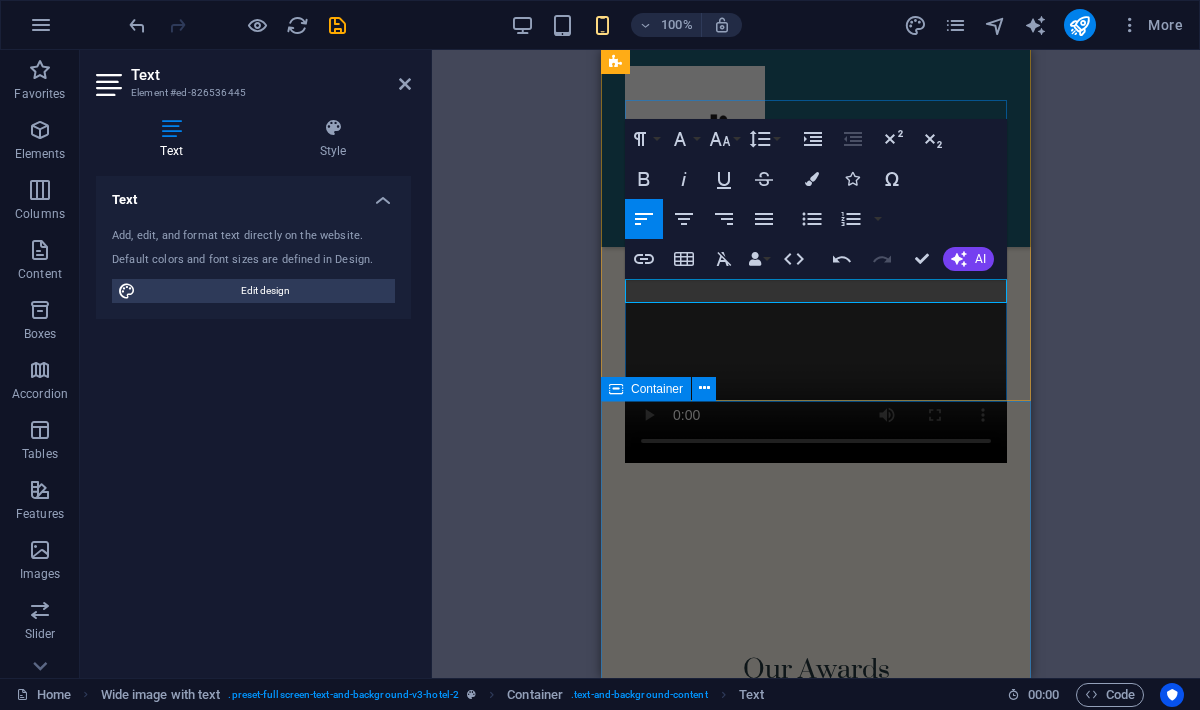 type 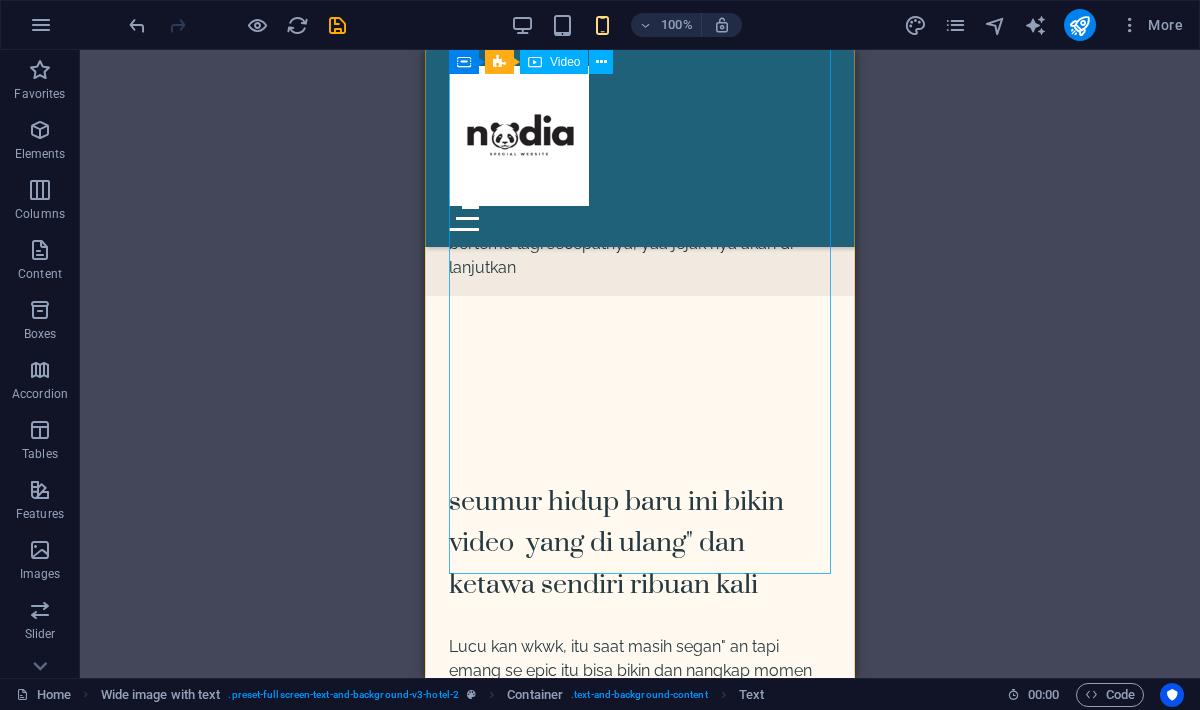 scroll, scrollTop: 2336, scrollLeft: 0, axis: vertical 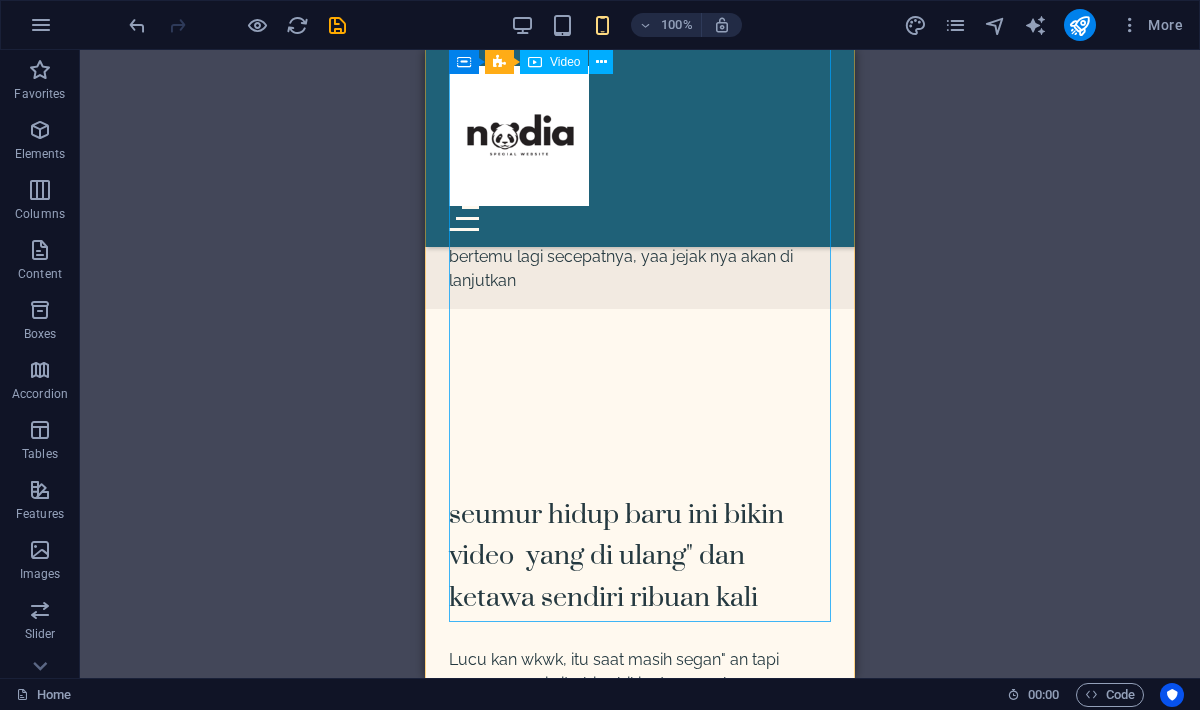 click at bounding box center (640, 961) 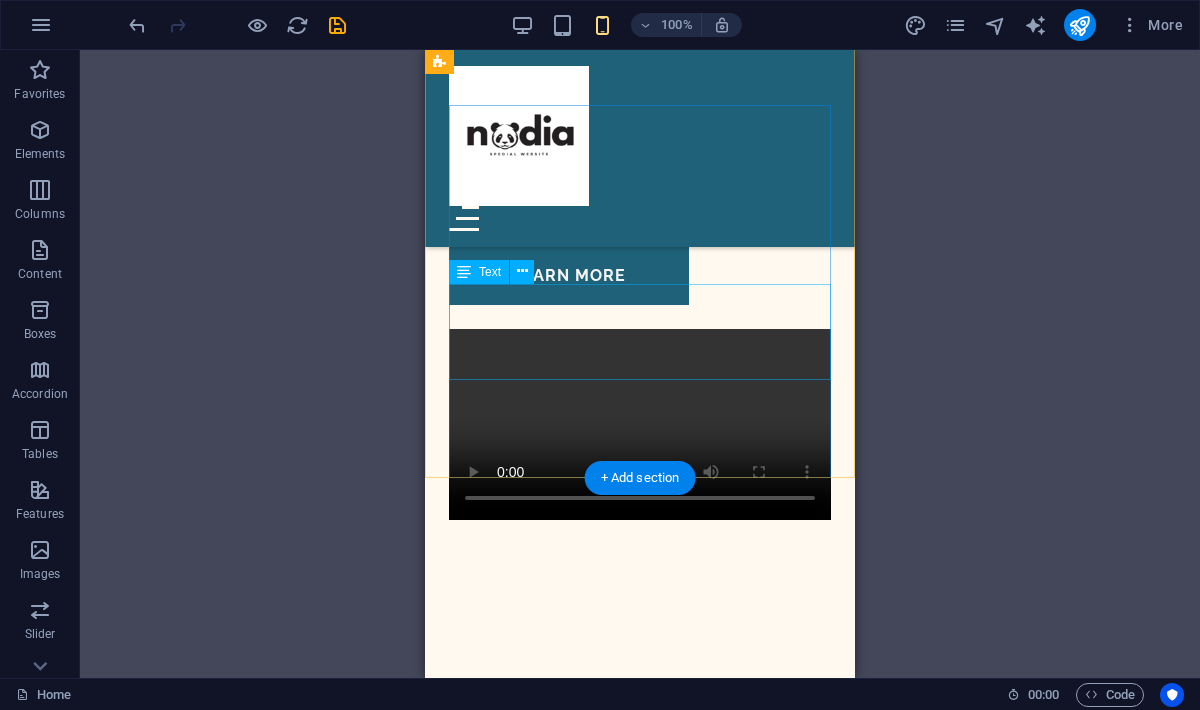 scroll, scrollTop: 2826, scrollLeft: 0, axis: vertical 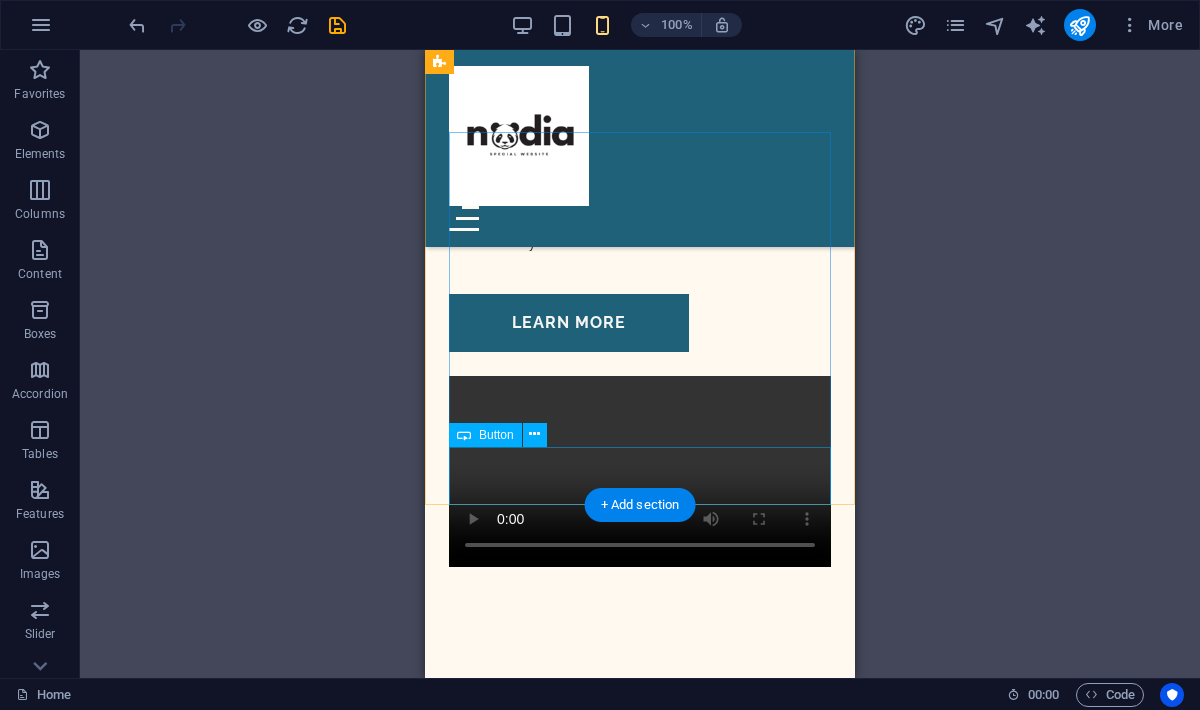 click on "learn more" at bounding box center (640, 323) 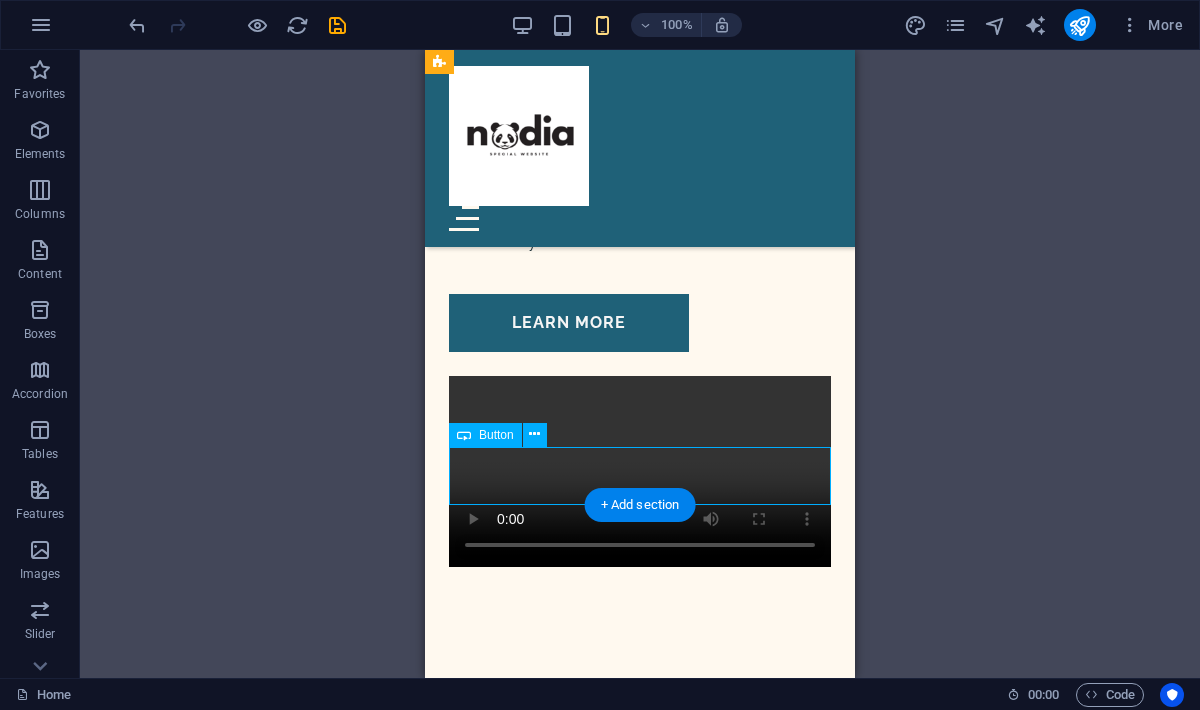 click on "learn more" at bounding box center [640, 323] 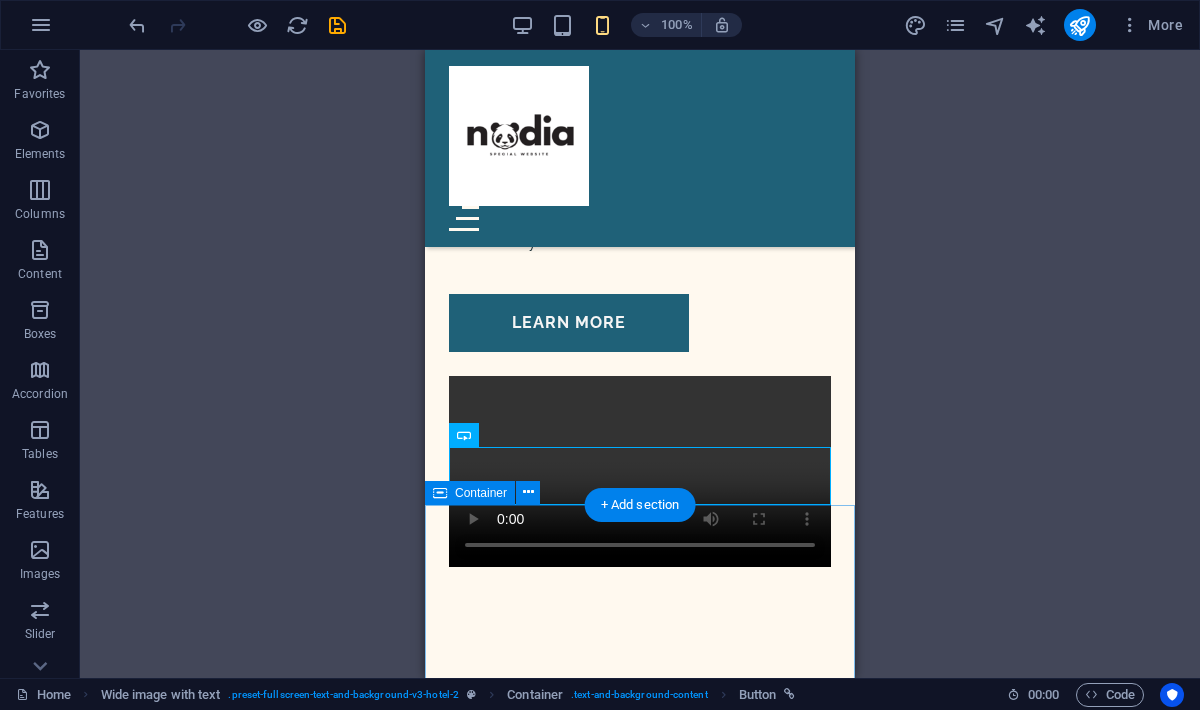 click on "Our Awards Sed ut perspiciatis unde omnis iste natus error sit voluptatem accusantium doloremque laudantium, totam rem aperiam, eaque ipsa quae ab illo inventore veritatis et quasi architecto beatae vitae dicta sunt explicabo." at bounding box center (640, 799) 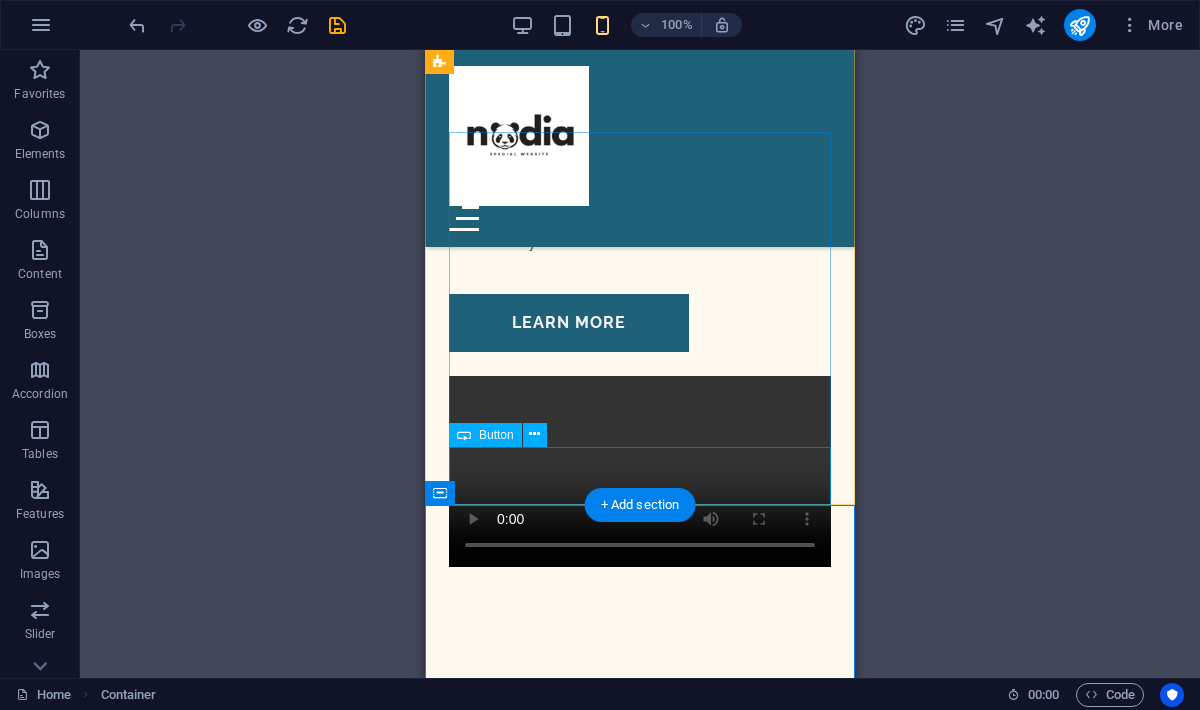 click on "learn more" at bounding box center [640, 323] 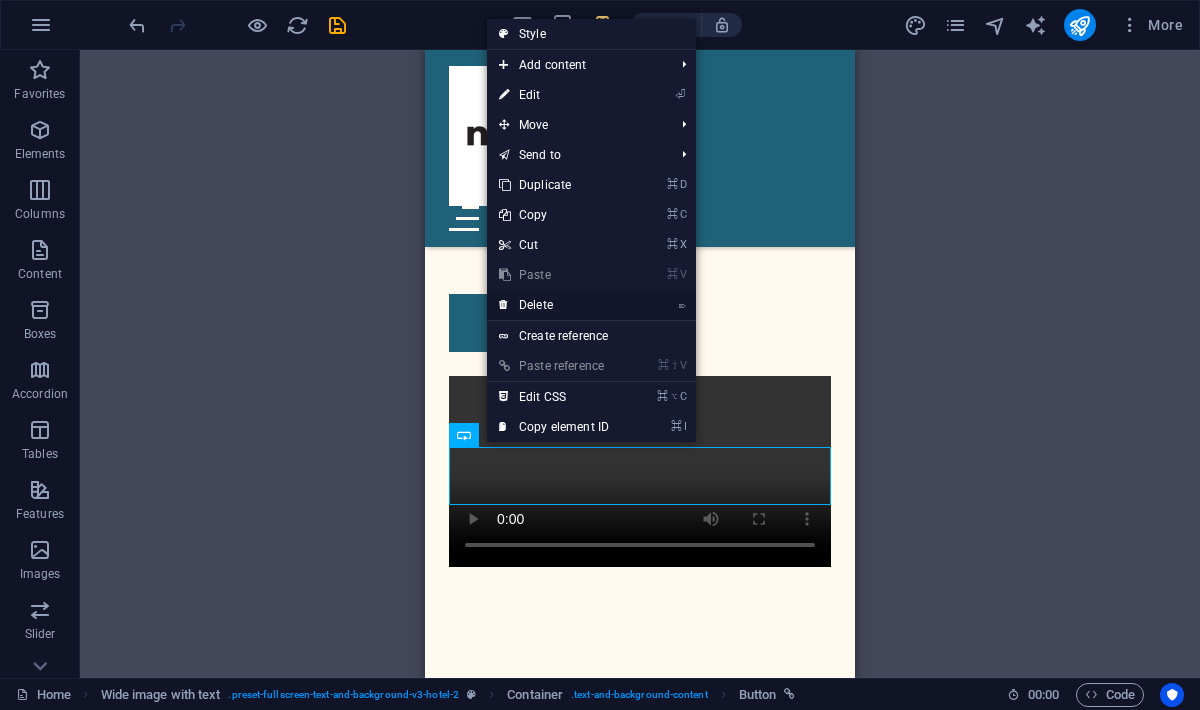click on "⌦  Delete" at bounding box center (554, 305) 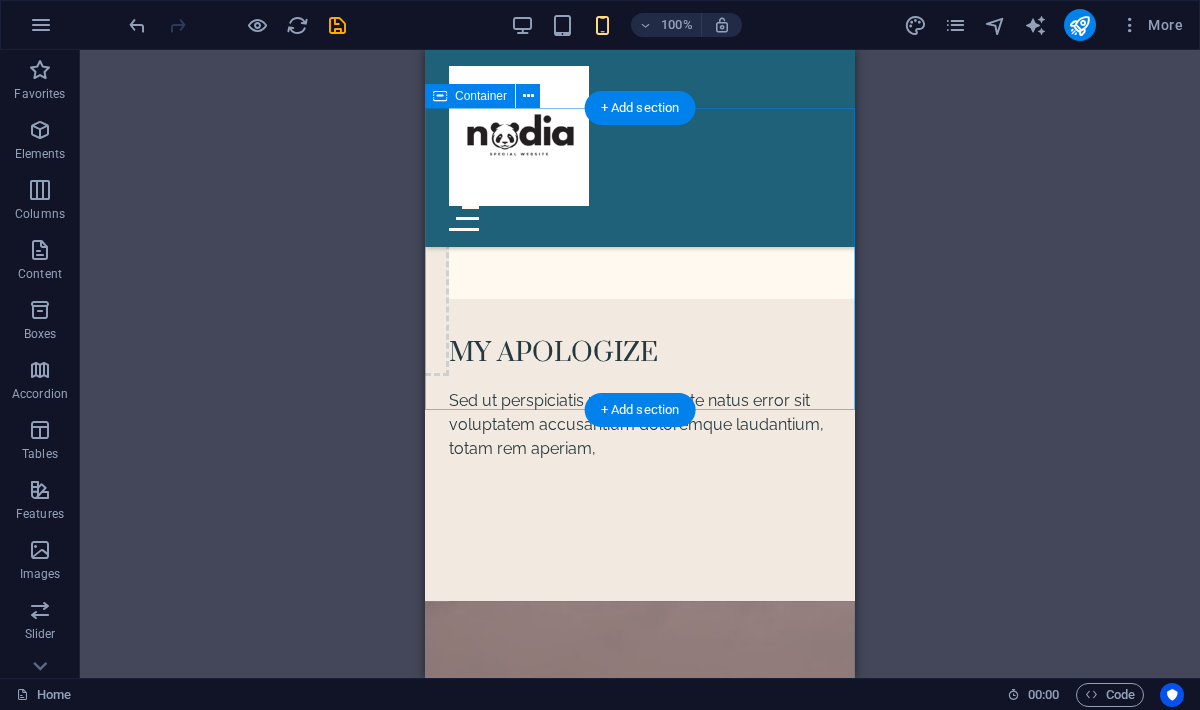 scroll, scrollTop: 3929, scrollLeft: 0, axis: vertical 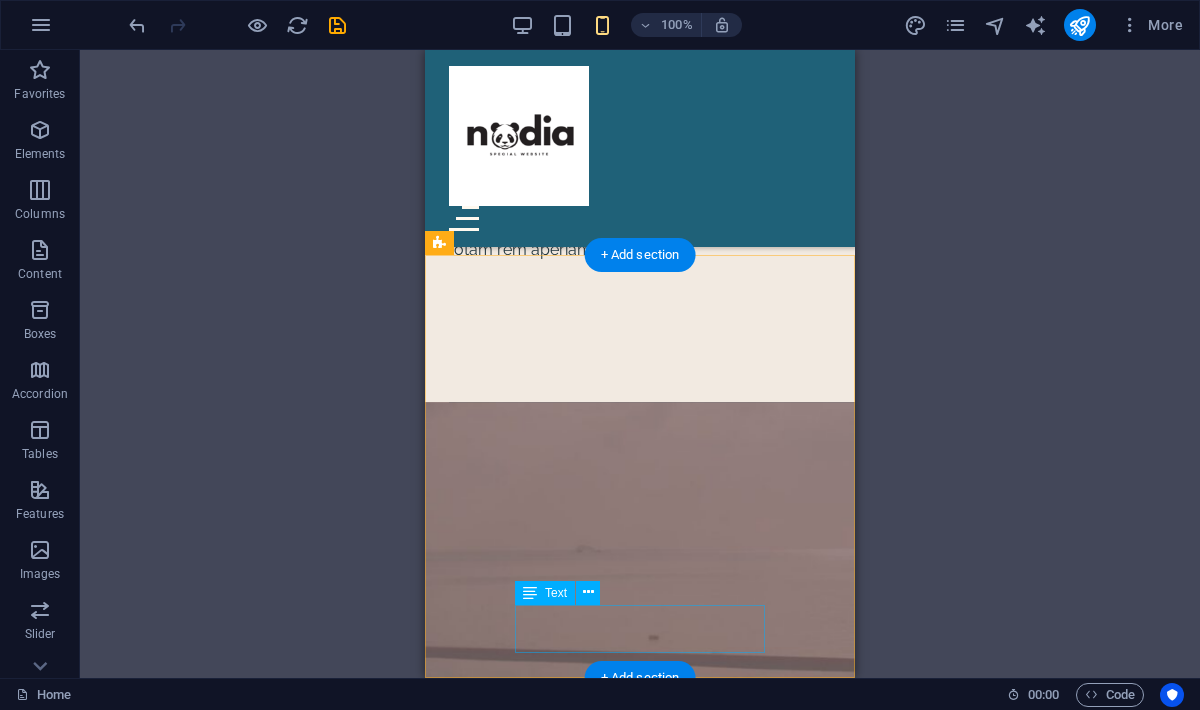 click on "COPYRIGHT BY [INITIALS] @[YEAR]" at bounding box center (640, 1199) 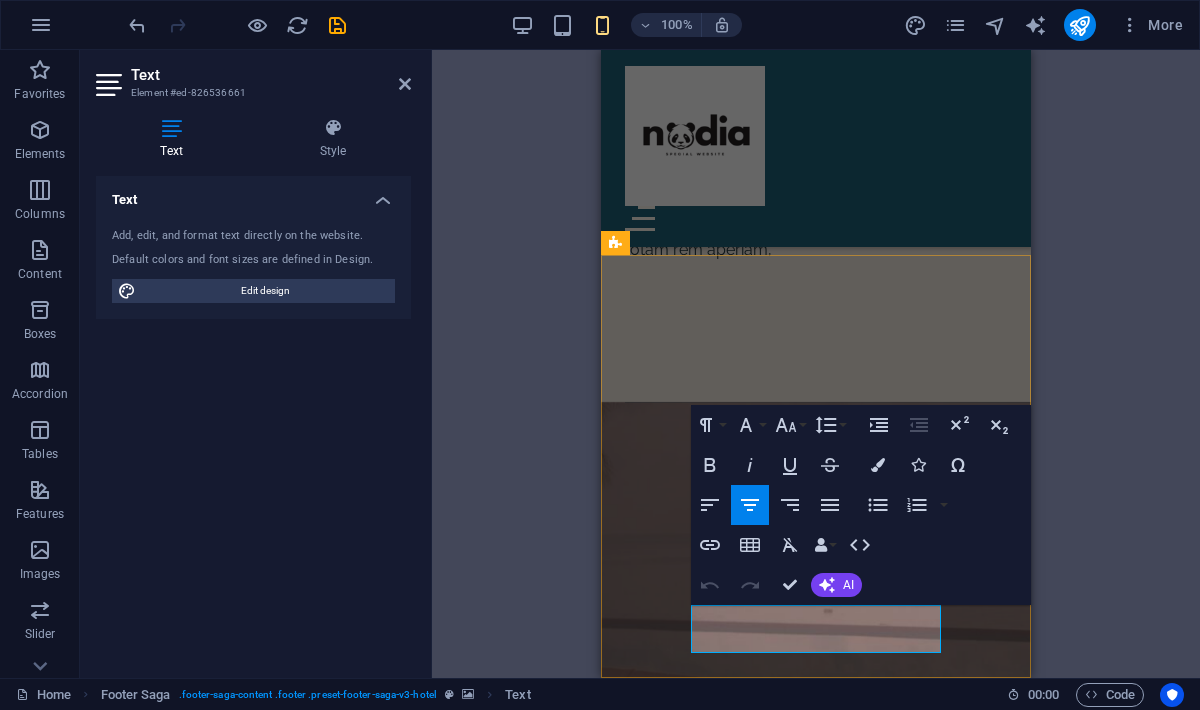 click on "COPYRIGHT BY HBB ABD" at bounding box center (816, 1139) 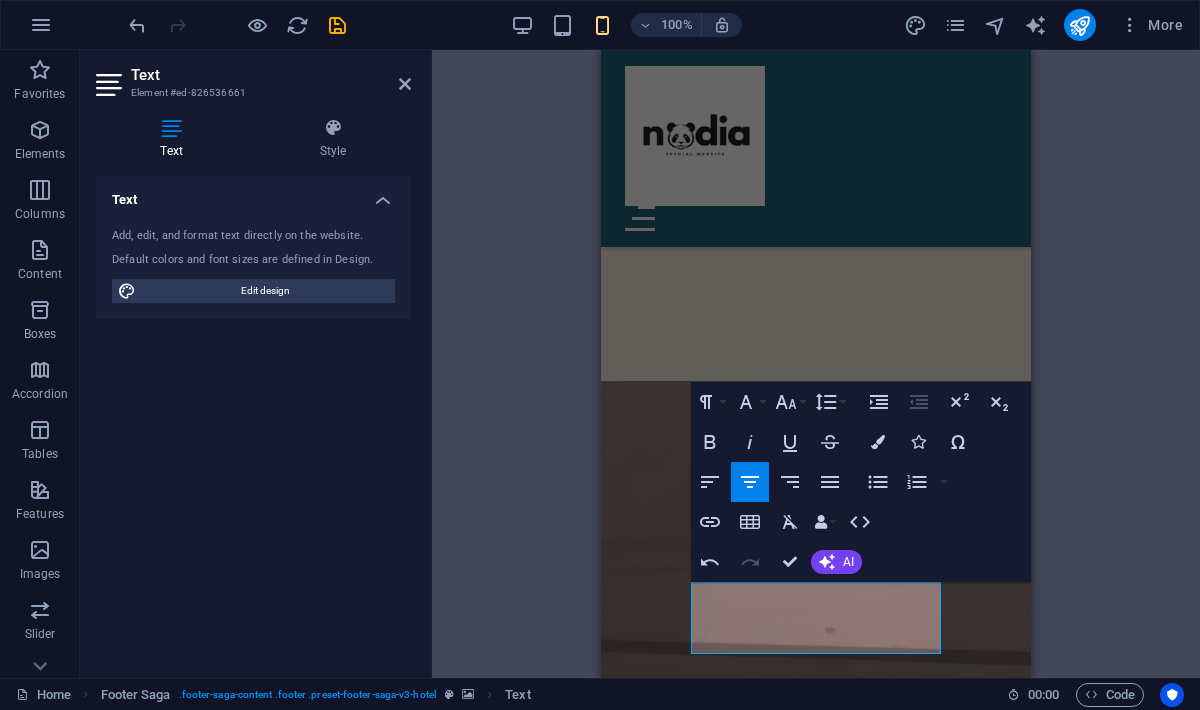 scroll, scrollTop: 3949, scrollLeft: 0, axis: vertical 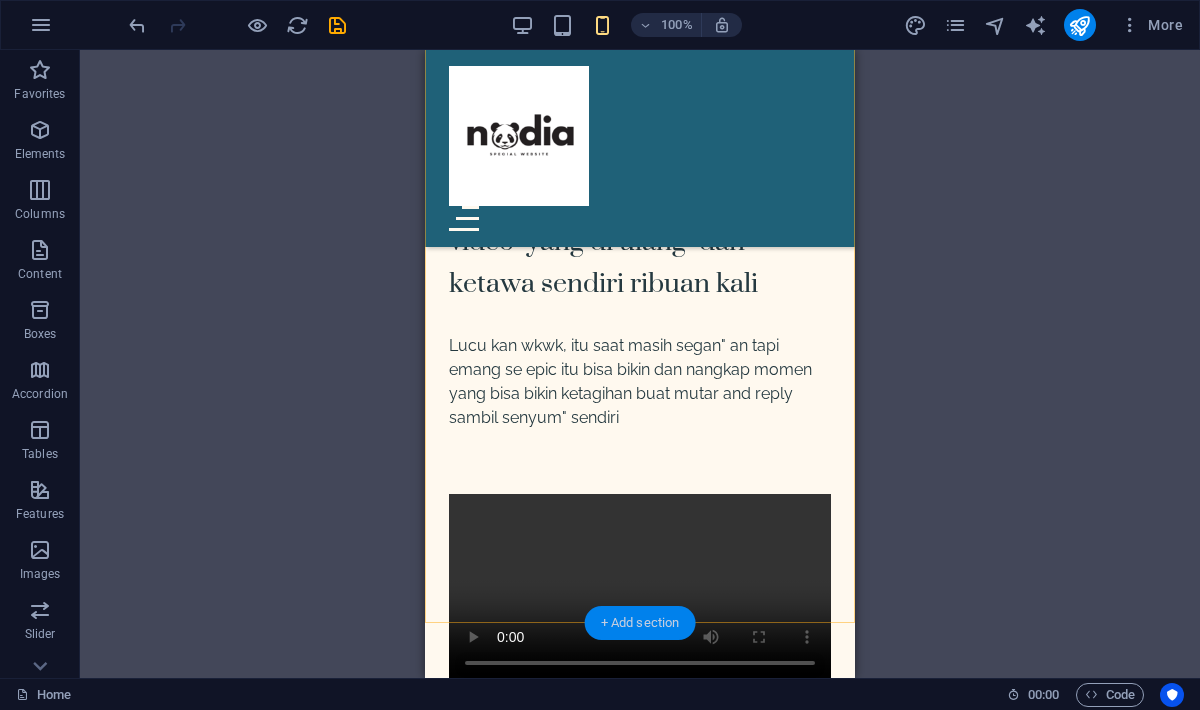 click on "+ Add section" at bounding box center [640, 623] 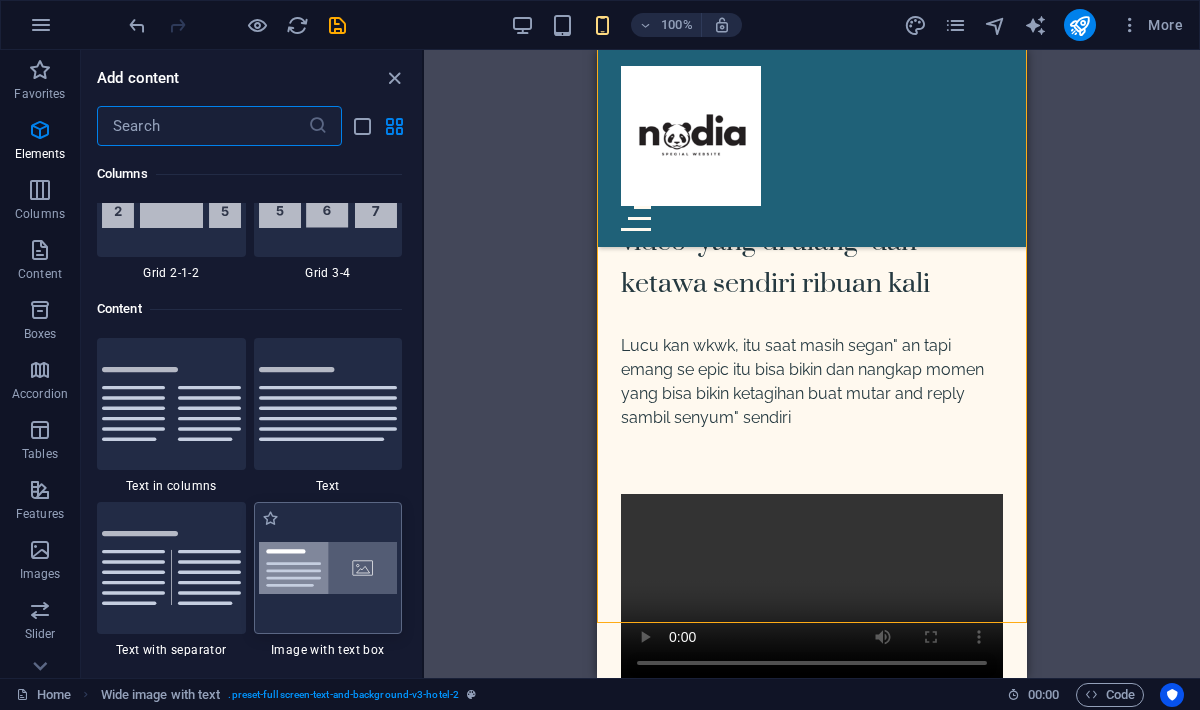 scroll, scrollTop: 3499, scrollLeft: 0, axis: vertical 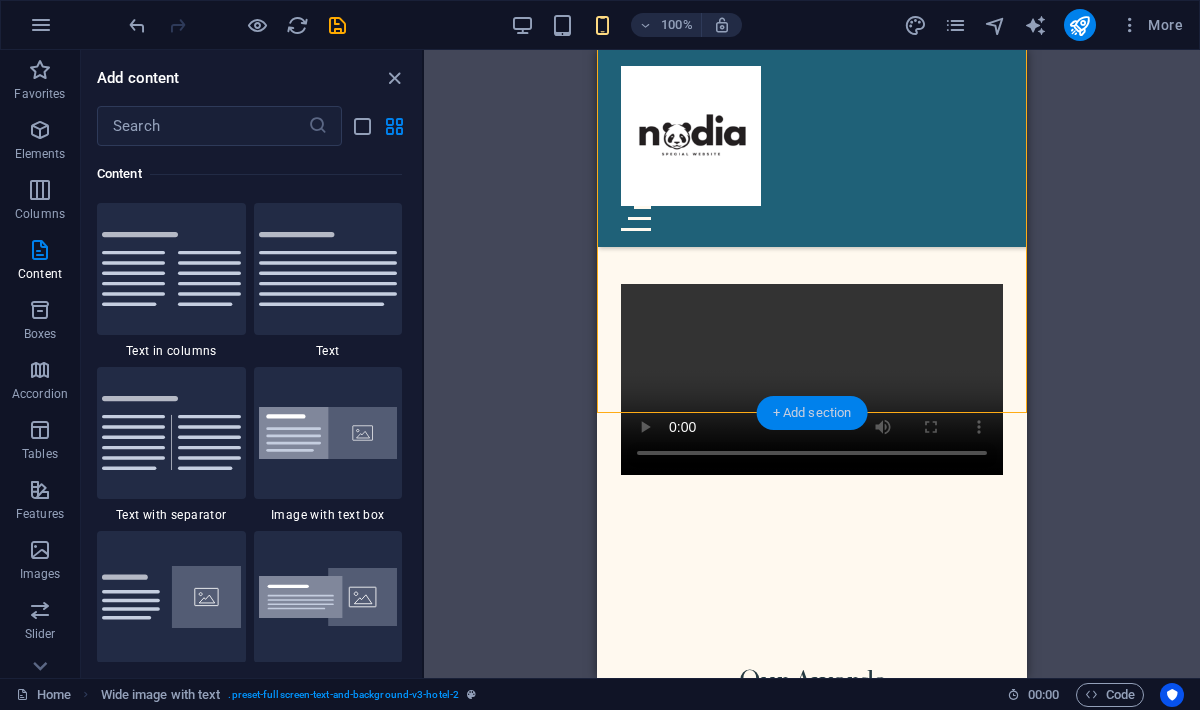 click on "+ Add section" at bounding box center [812, 413] 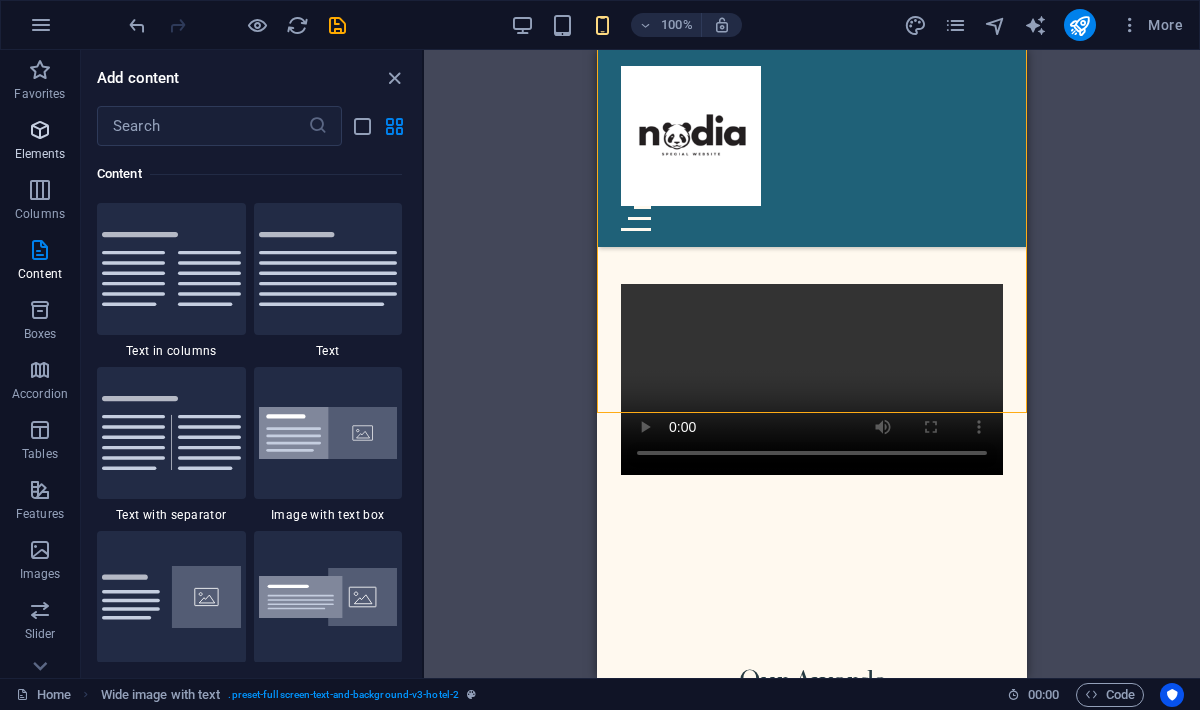 click on "Elements" at bounding box center (40, 154) 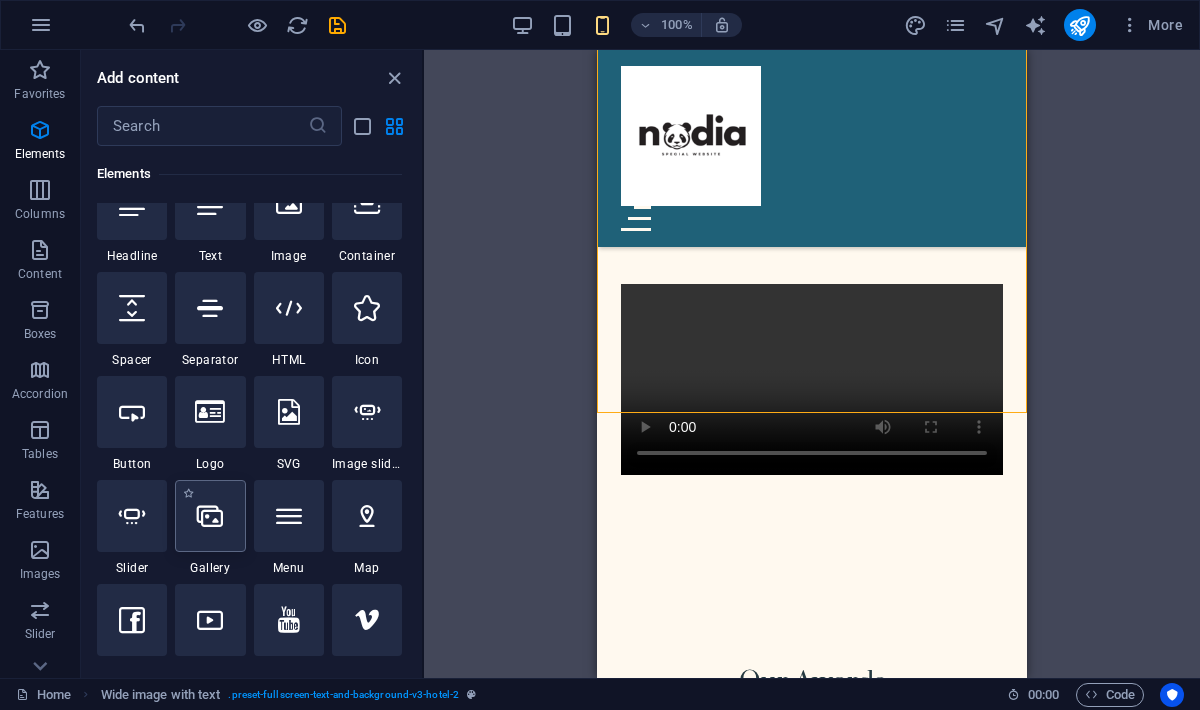 scroll, scrollTop: 250, scrollLeft: 0, axis: vertical 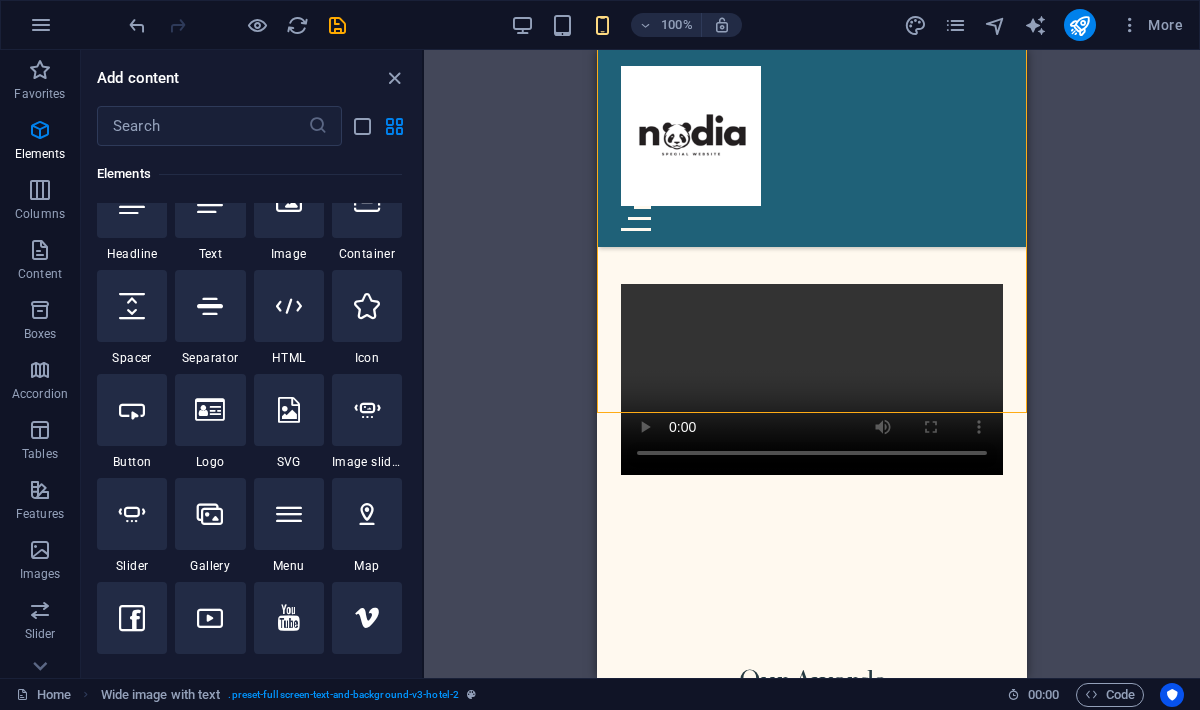 click on "1 Star Headline 1 Star Text 1 Star Image 1 Star Container 1 Star Spacer 1 Star Separator 1 Star HTML 1 Star Icon 1 Star Button 1 Star Logo 1 Star SVG 1 Star Image slider 1 Star Slider 1 Star Gallery 1 Star Menu 1 Star Map 1 Star Facebook 1 Star Video 1 Star YouTube 1 Star Vimeo 1 Star Document 1 Star Audio 1 Star Iframe 1 Star Privacy 1 Star Languages" at bounding box center [249, 526] 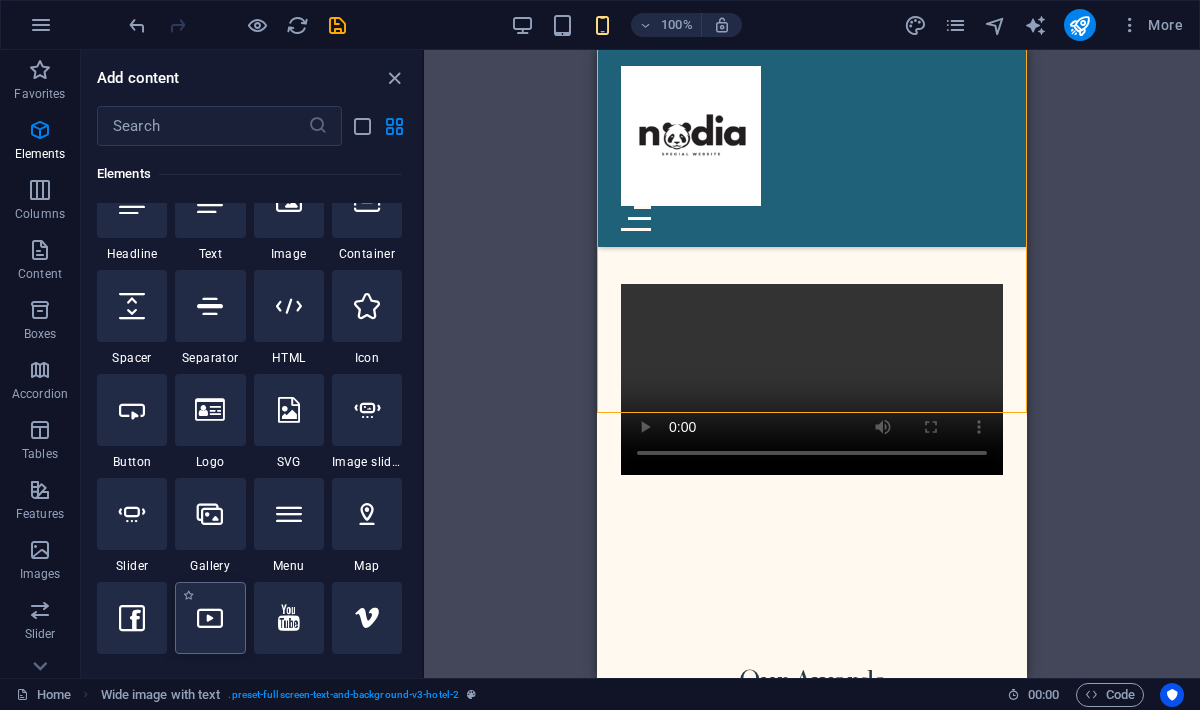 click at bounding box center [210, 618] 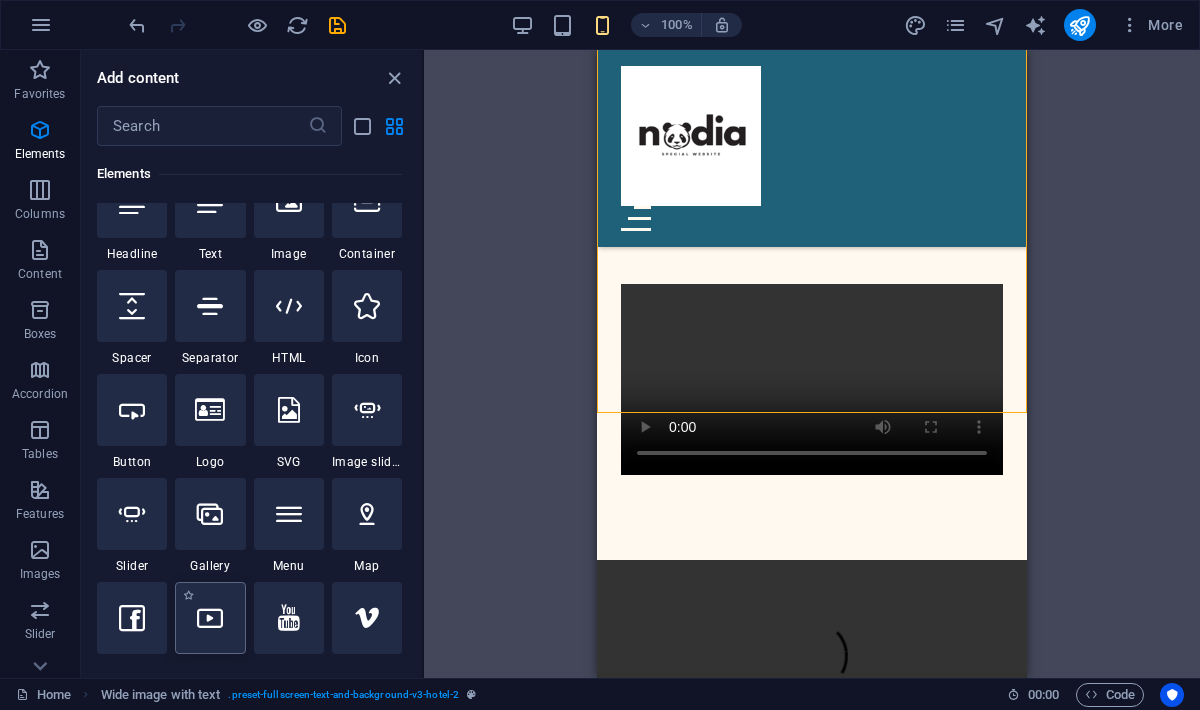 select on "%" 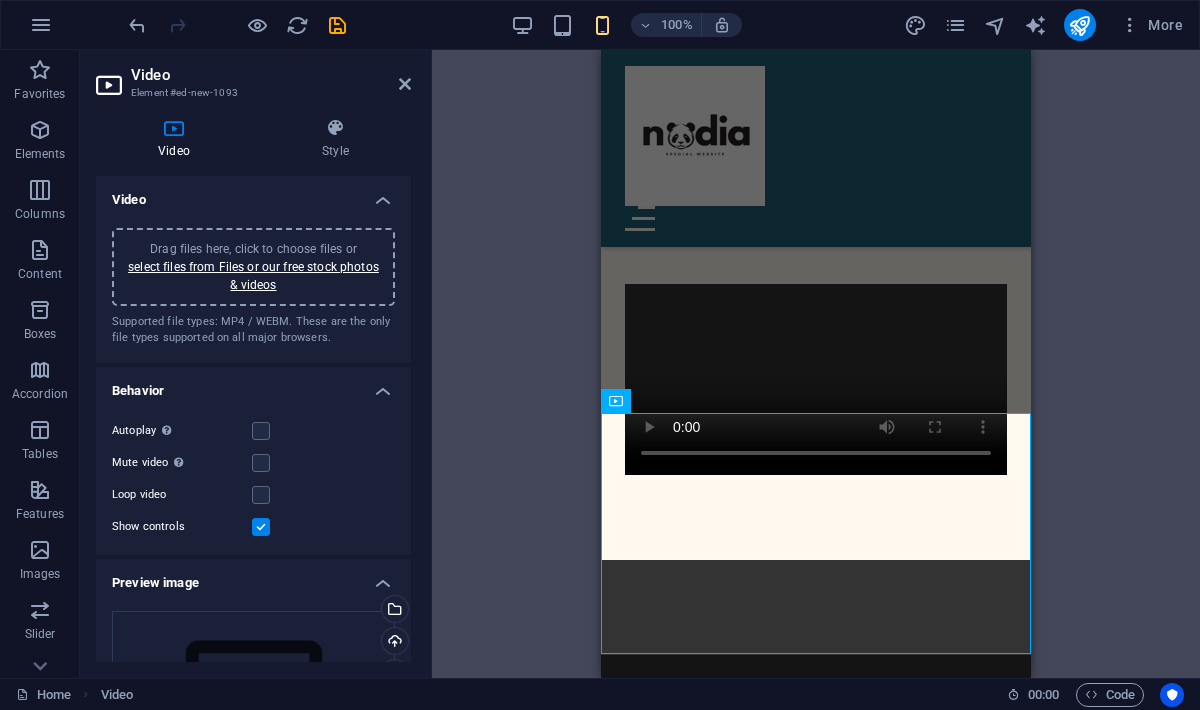 click on "Drag files here, click to choose files or select files from Files or our free stock photos & videos" at bounding box center [253, 267] 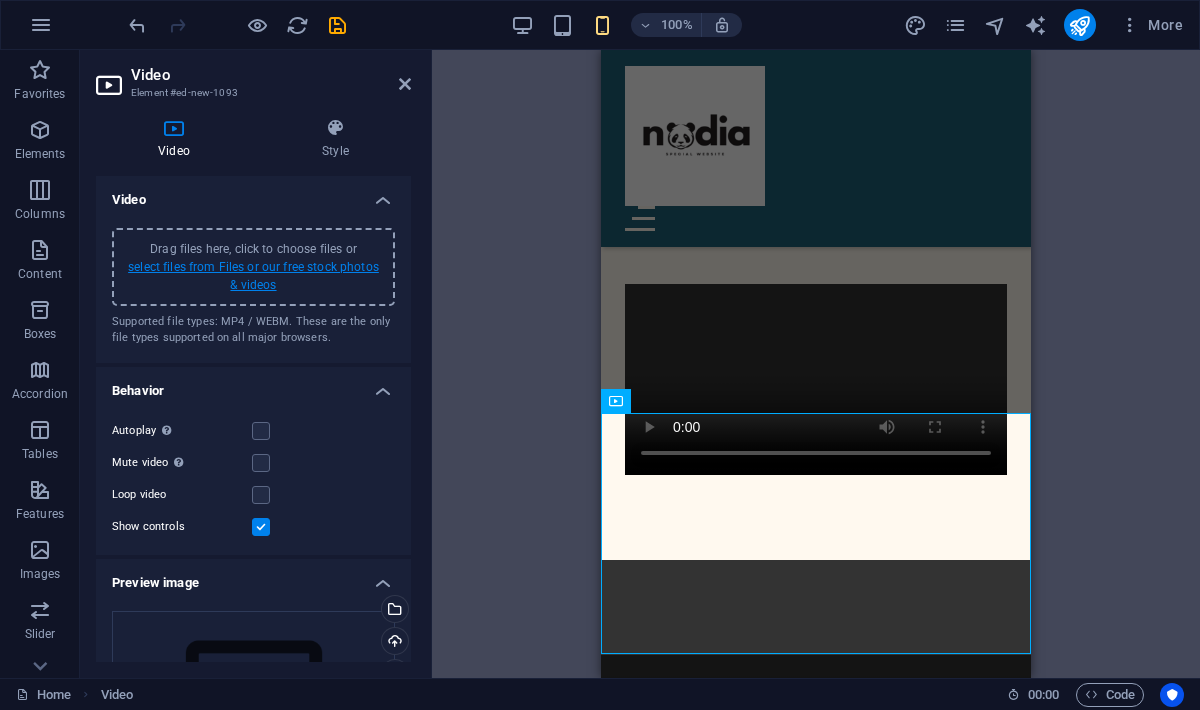 click on "select files from Files or our free stock photos & videos" at bounding box center (253, 276) 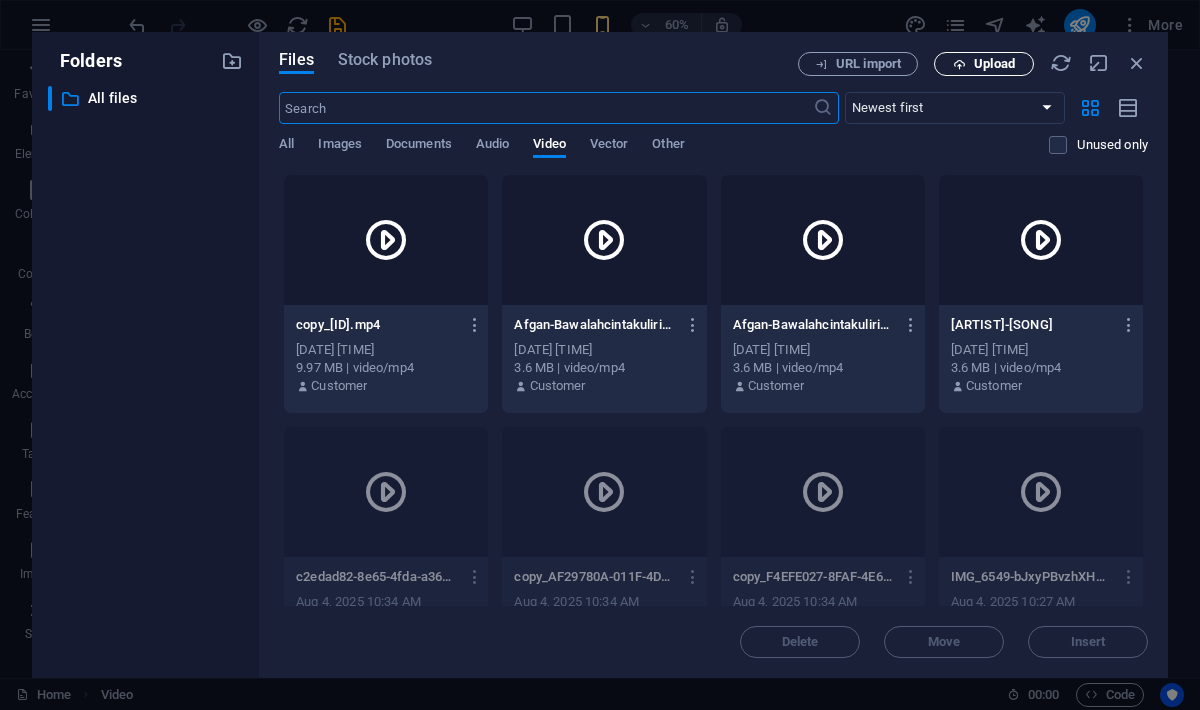 click on "Upload" at bounding box center [984, 64] 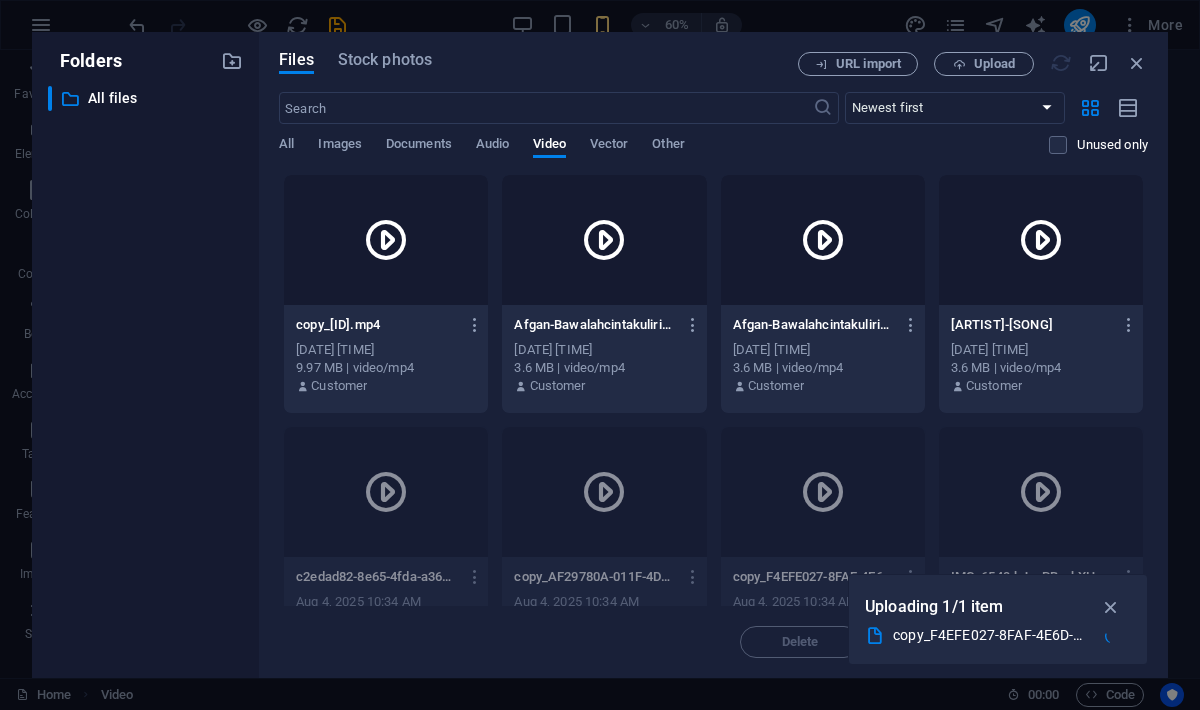 click at bounding box center [386, 240] 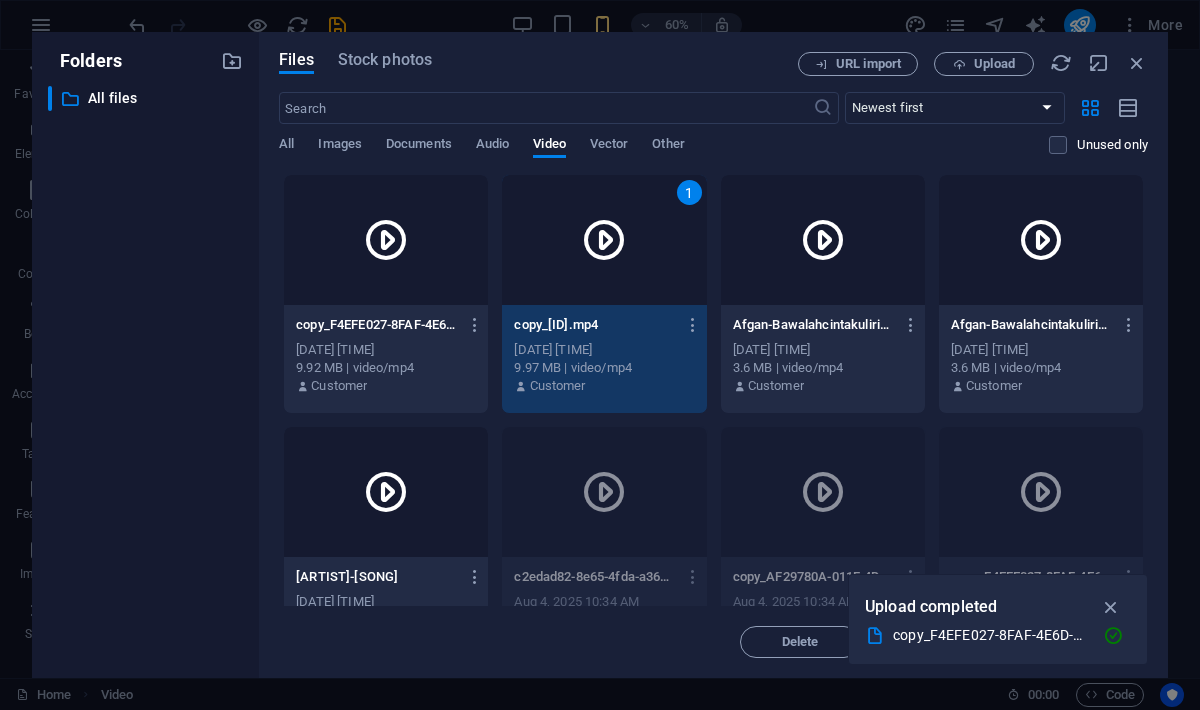 click at bounding box center (386, 240) 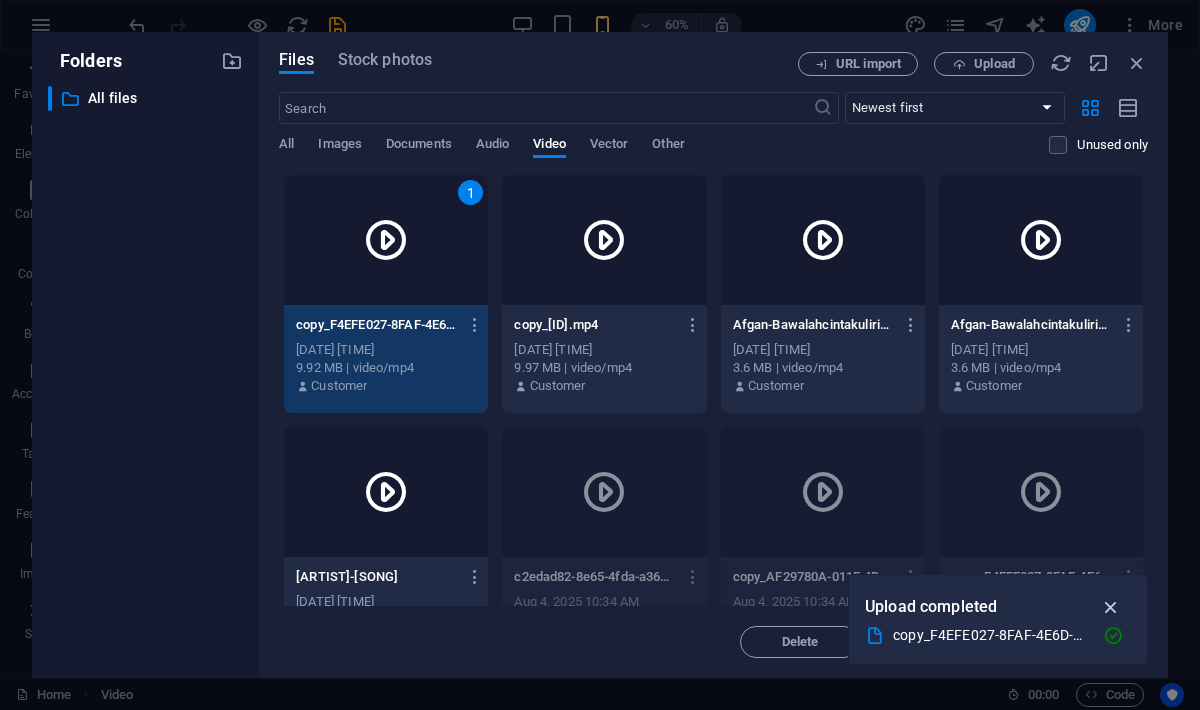 click at bounding box center [1111, 607] 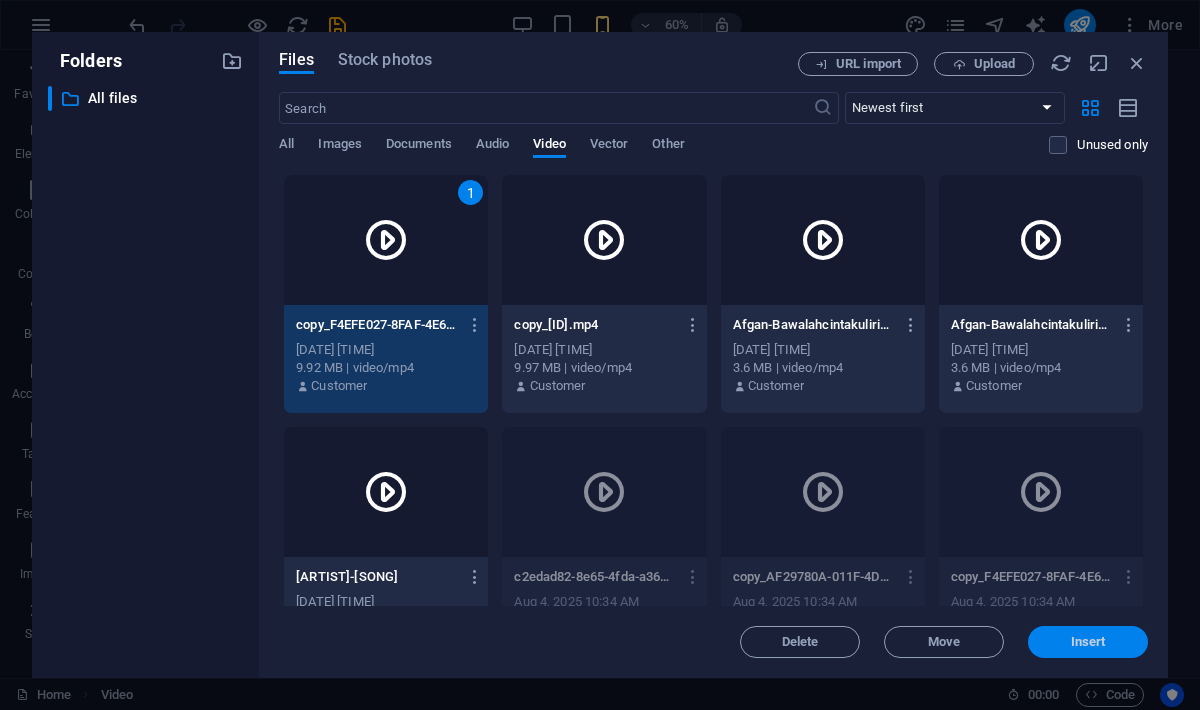click on "Insert" at bounding box center (1088, 642) 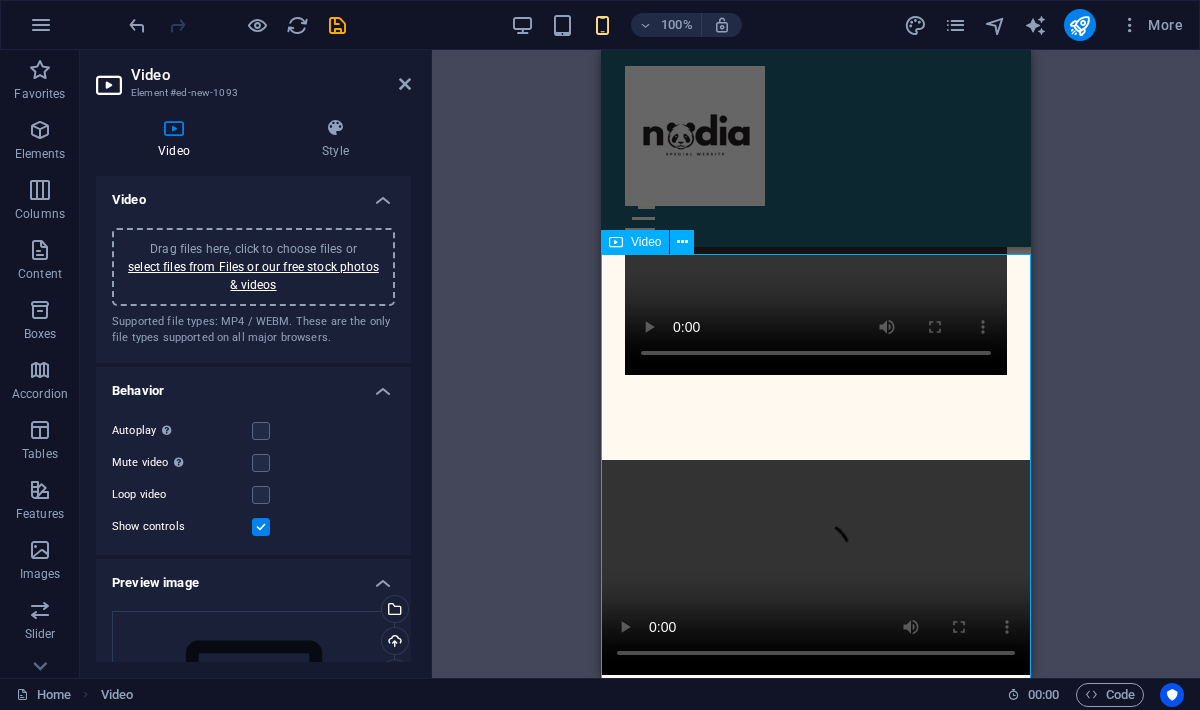 scroll, scrollTop: 2880, scrollLeft: 0, axis: vertical 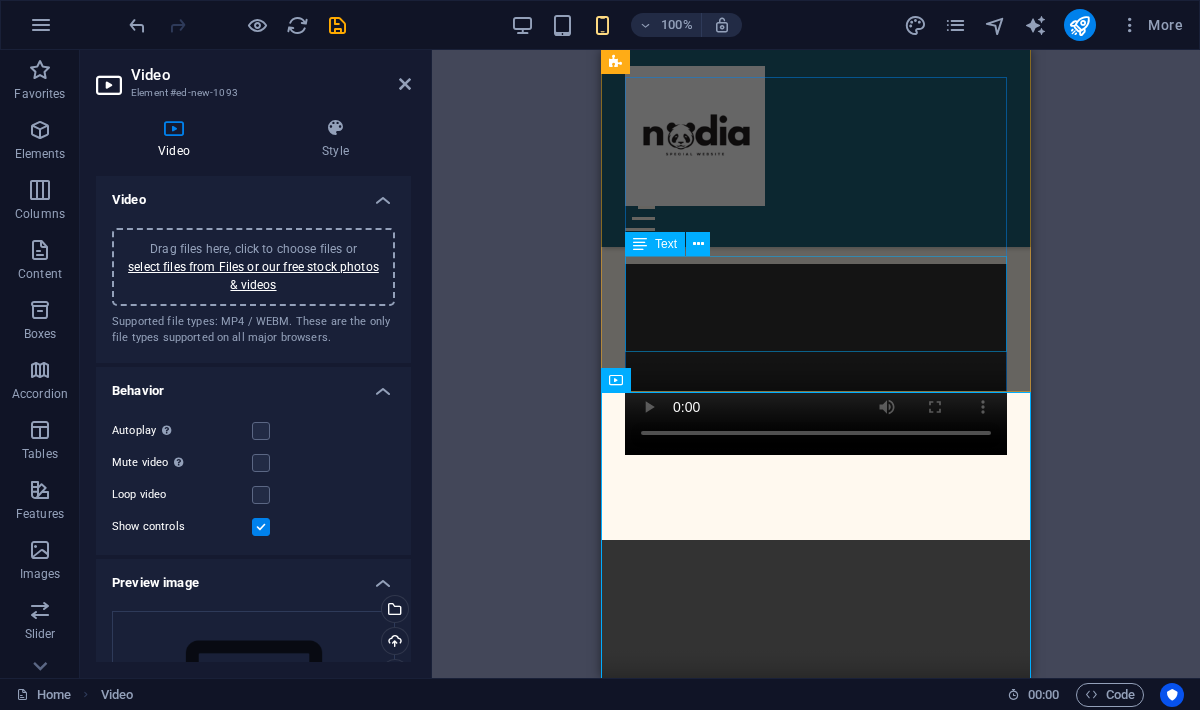 click on "Lucu kan wkwk, itu saat masih segan" an tapi emang se epic itu bisa bikin dan nangkap momen yang bisa bikin ketagihan buat mutar and reply sambil senyum" sendiri" at bounding box center [816, 152] 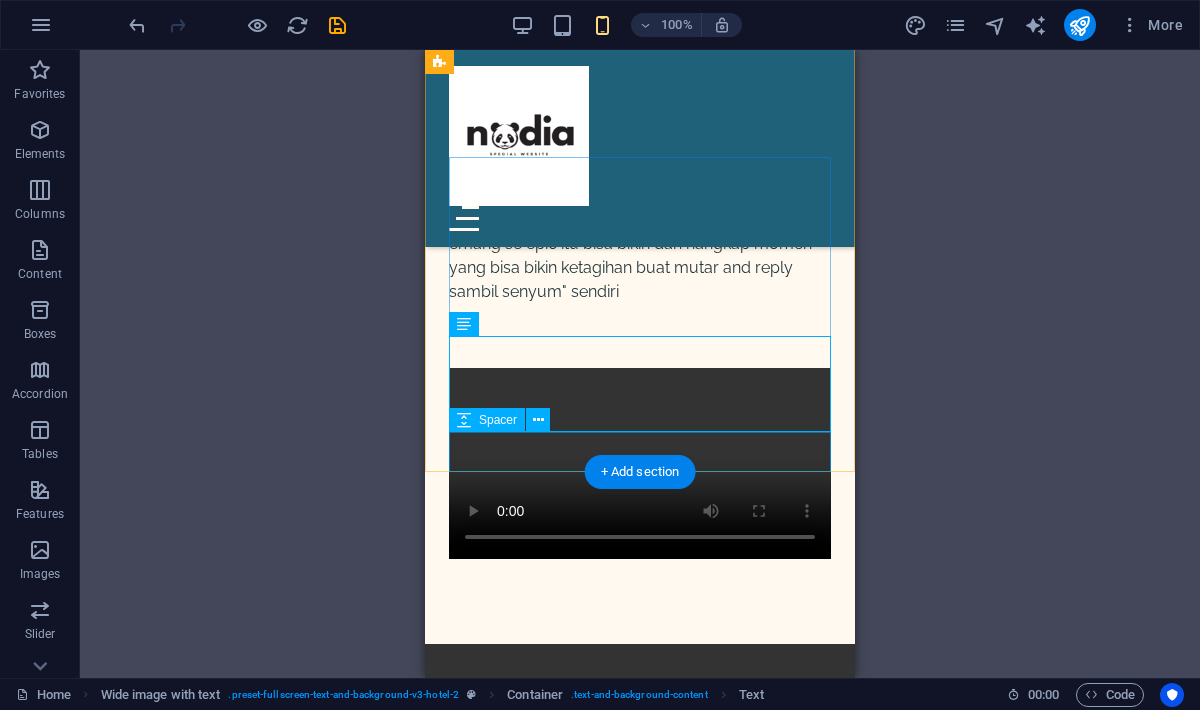 scroll, scrollTop: 2758, scrollLeft: 0, axis: vertical 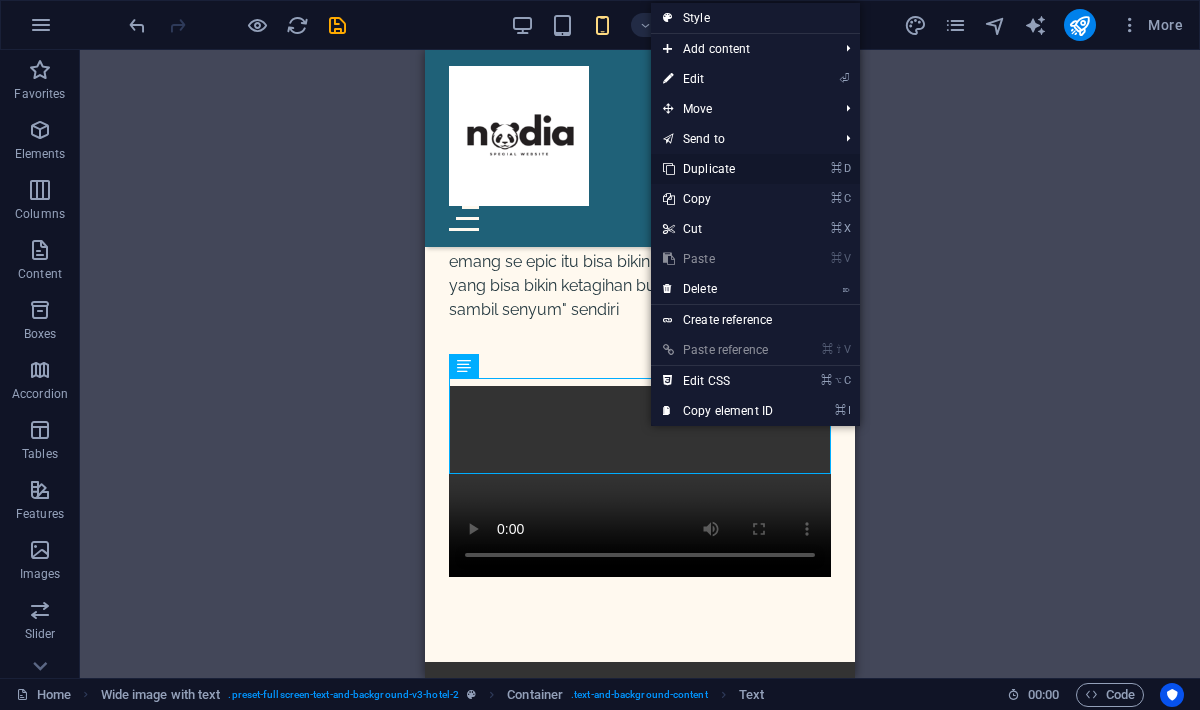 click on "⌘ D  Duplicate" at bounding box center (718, 169) 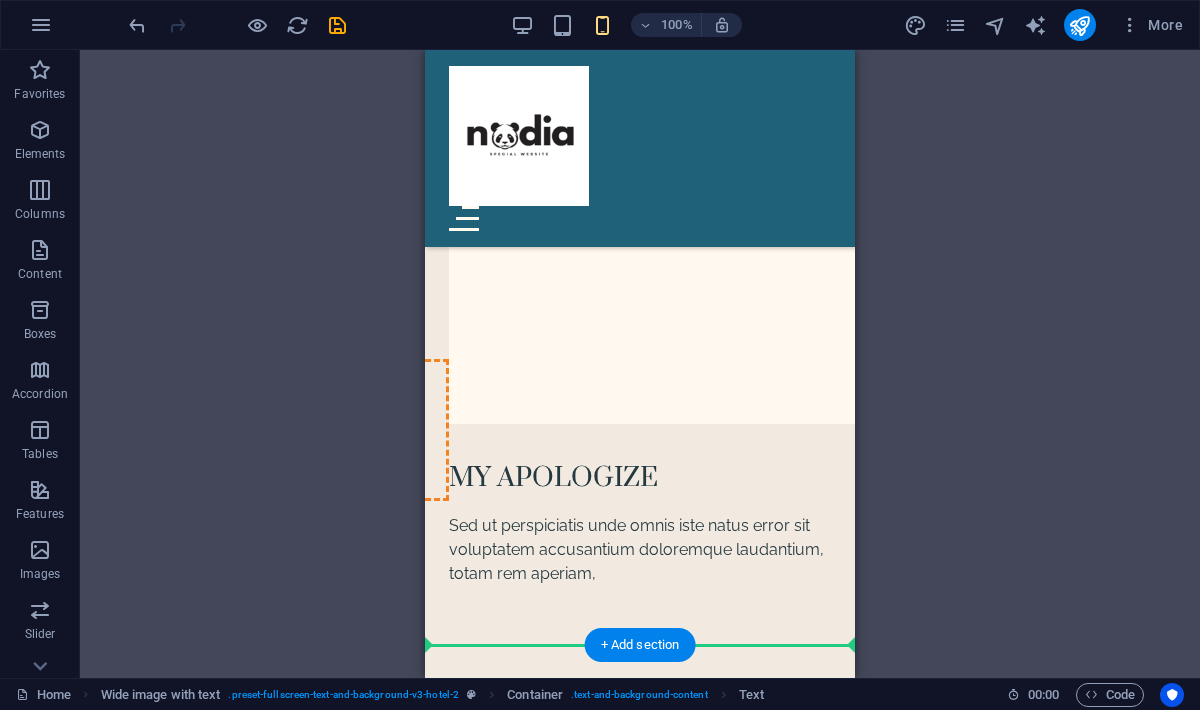 scroll, scrollTop: 3980, scrollLeft: 0, axis: vertical 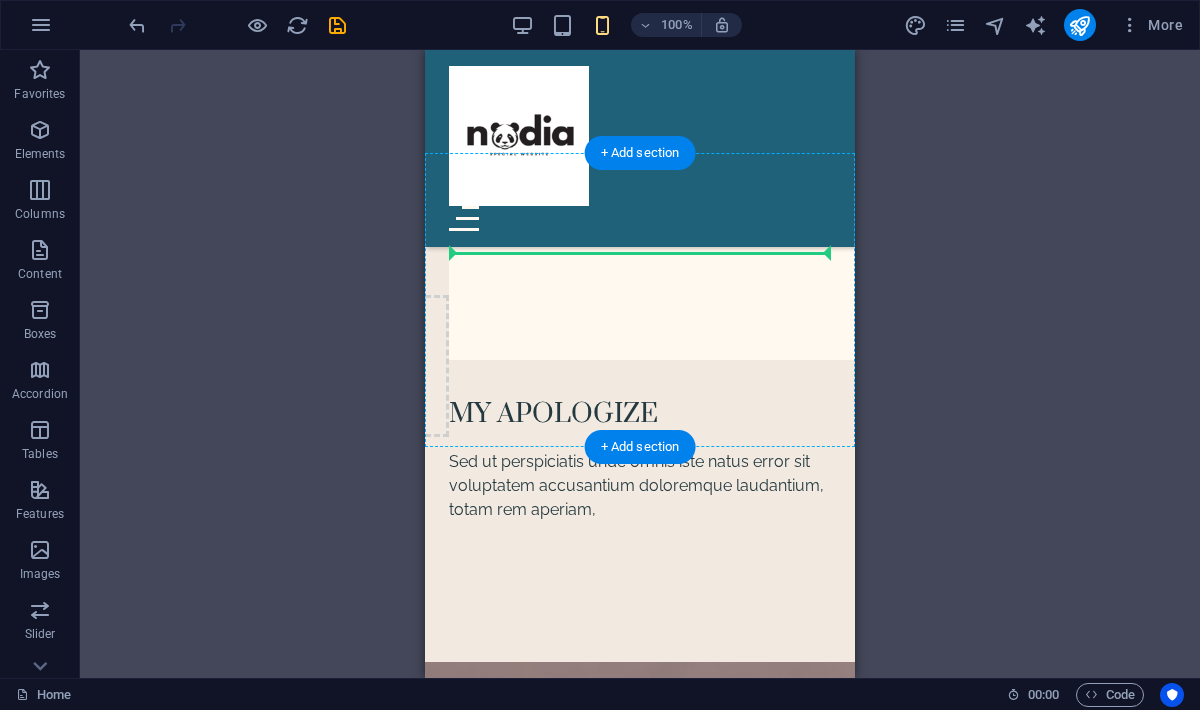 drag, startPoint x: 628, startPoint y: 521, endPoint x: 629, endPoint y: 258, distance: 263.0019 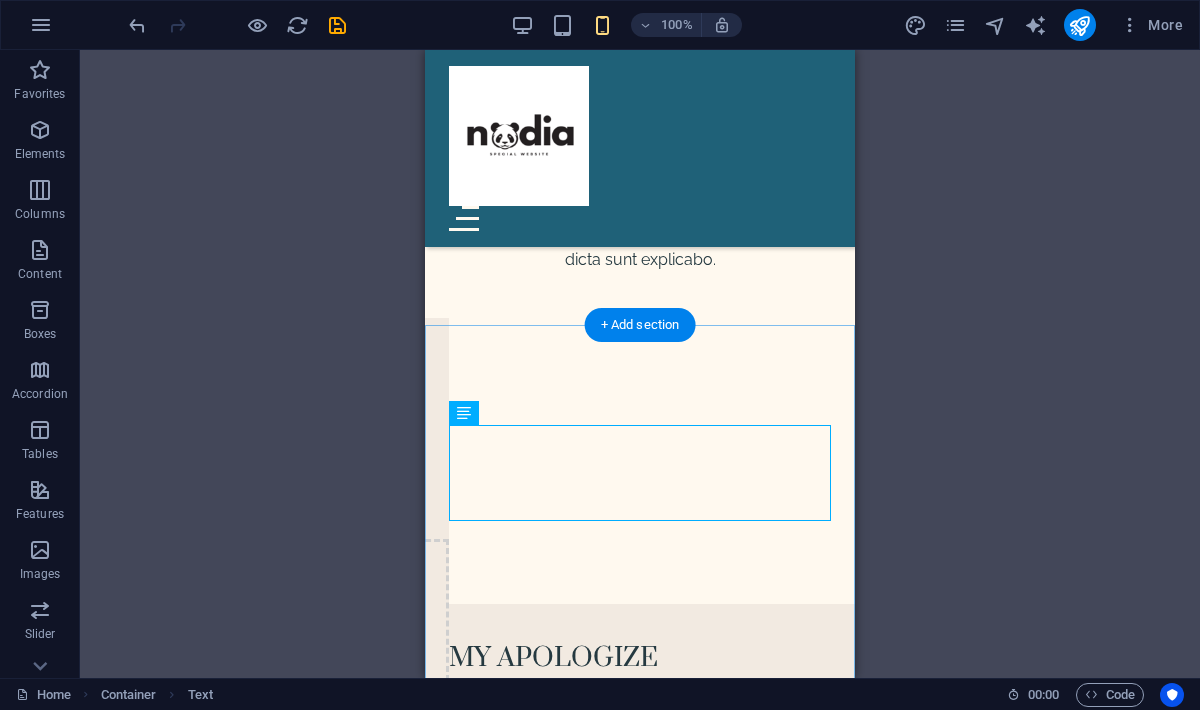 scroll, scrollTop: 3701, scrollLeft: 0, axis: vertical 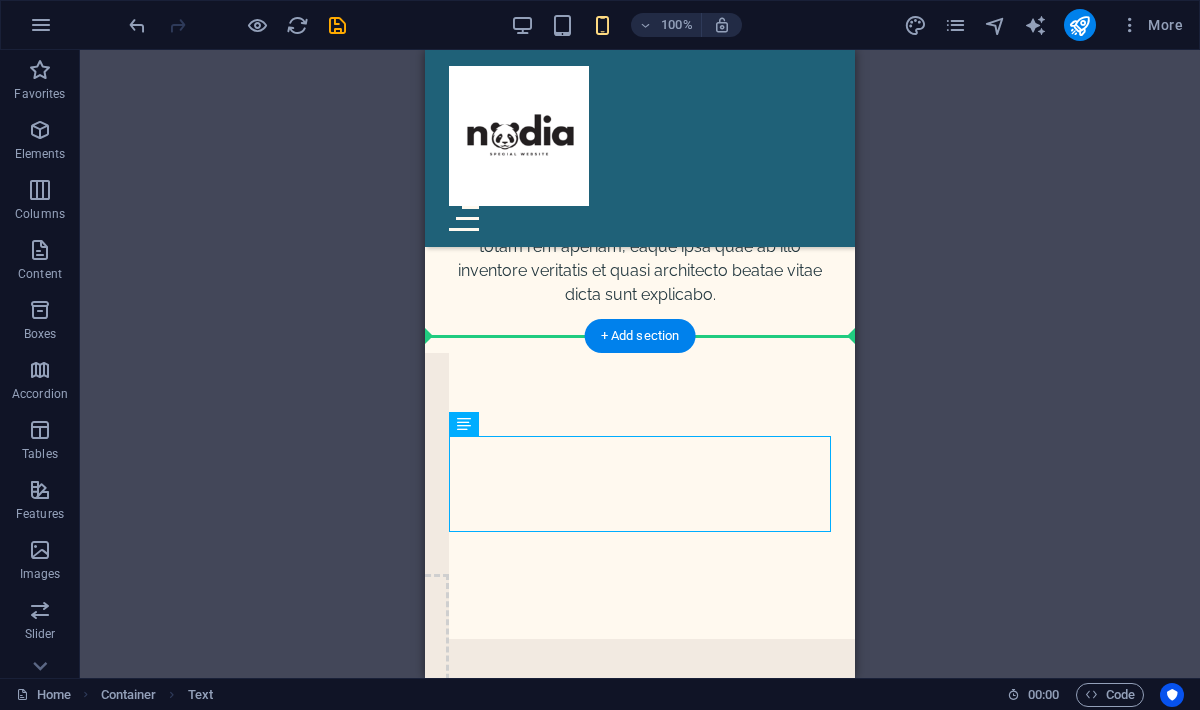 drag, startPoint x: 583, startPoint y: 487, endPoint x: 586, endPoint y: 394, distance: 93.04838 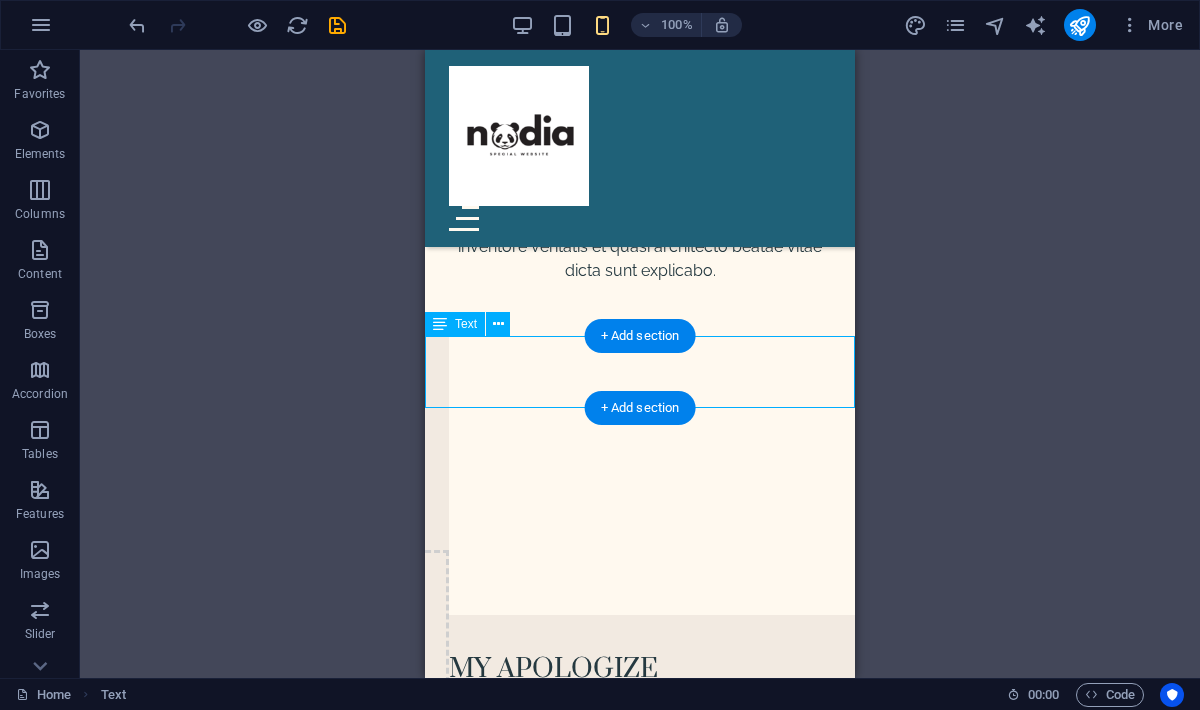 click on "Lucu kan wkwk, itu saat masih segan" an tapi emang se epic itu bisa bikin dan nangkap momen yang bisa bikin ketagihan buat mutar and reply sambil senyum" sendiri" at bounding box center [640, -30] 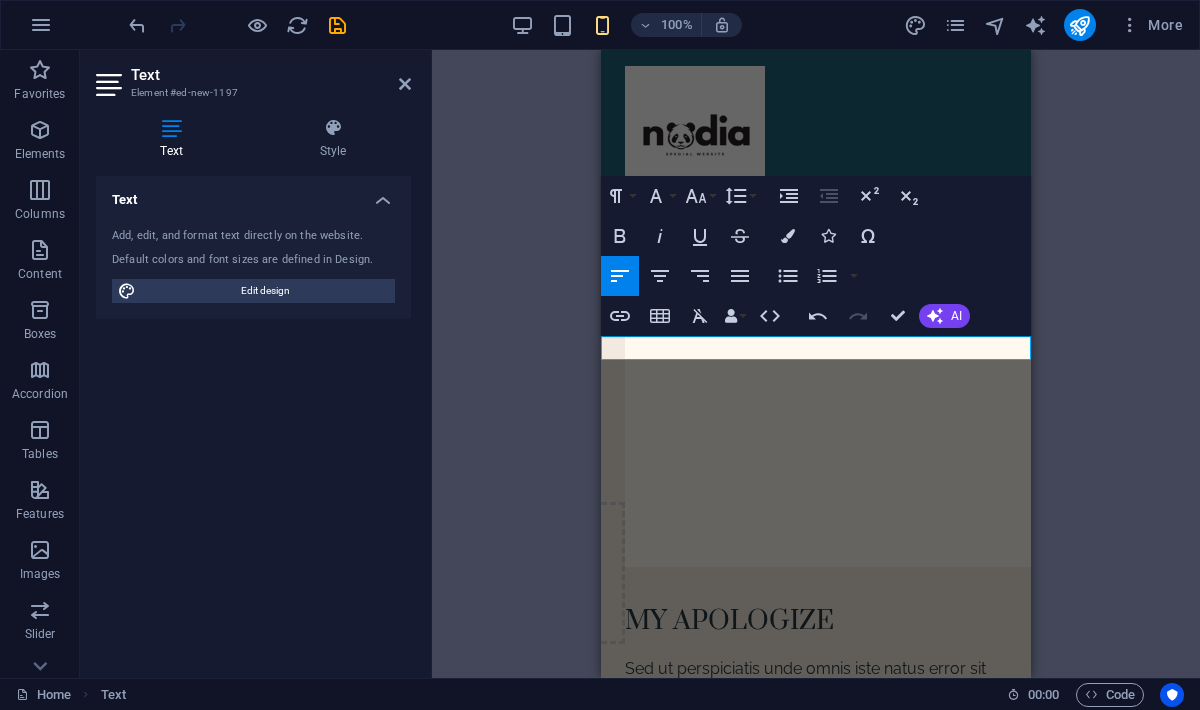 type 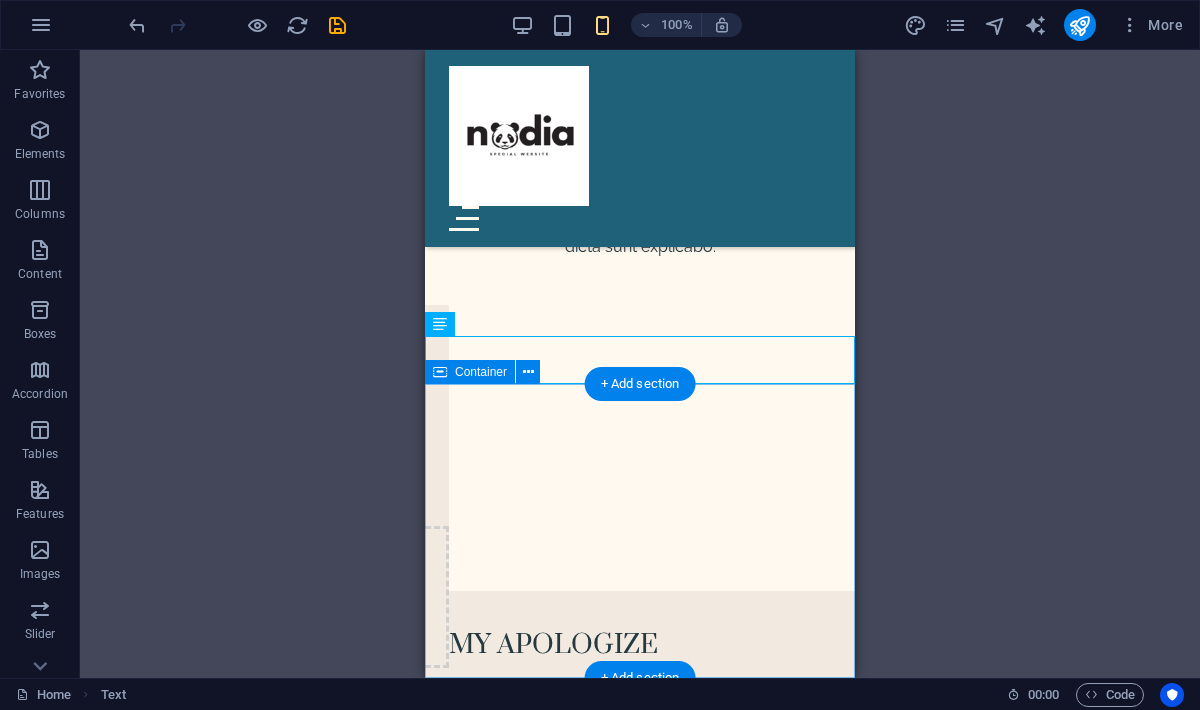 scroll, scrollTop: 3643, scrollLeft: 0, axis: vertical 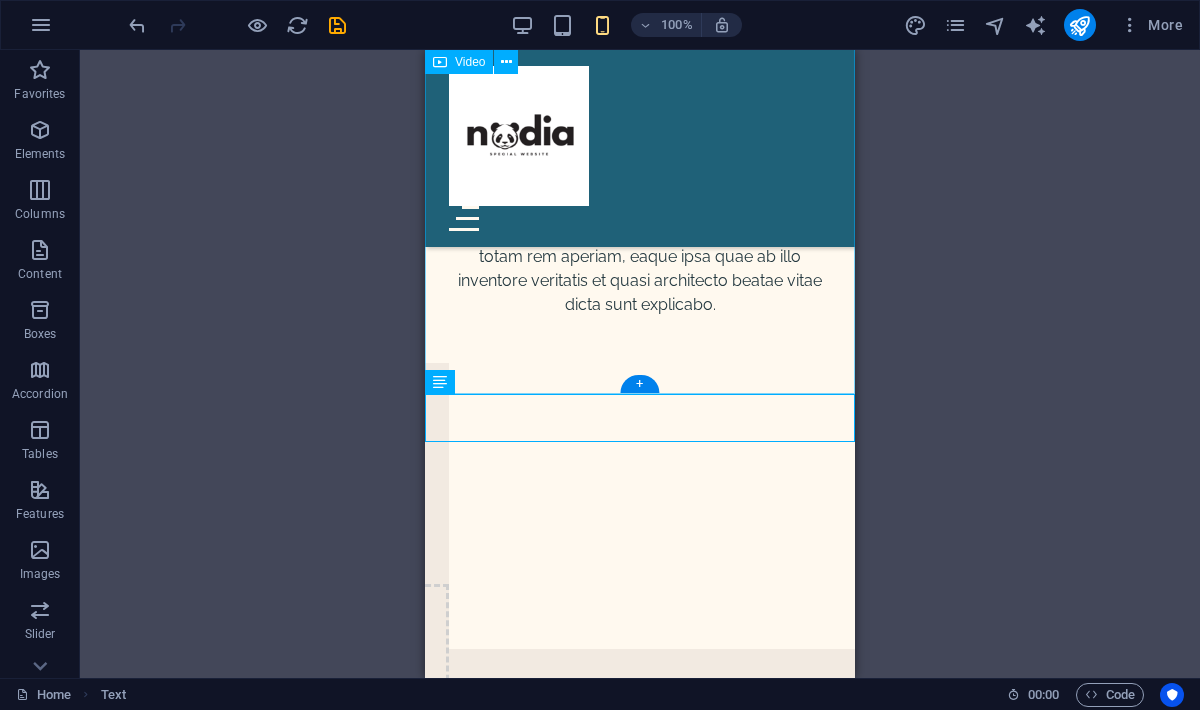 click at bounding box center (640, -116) 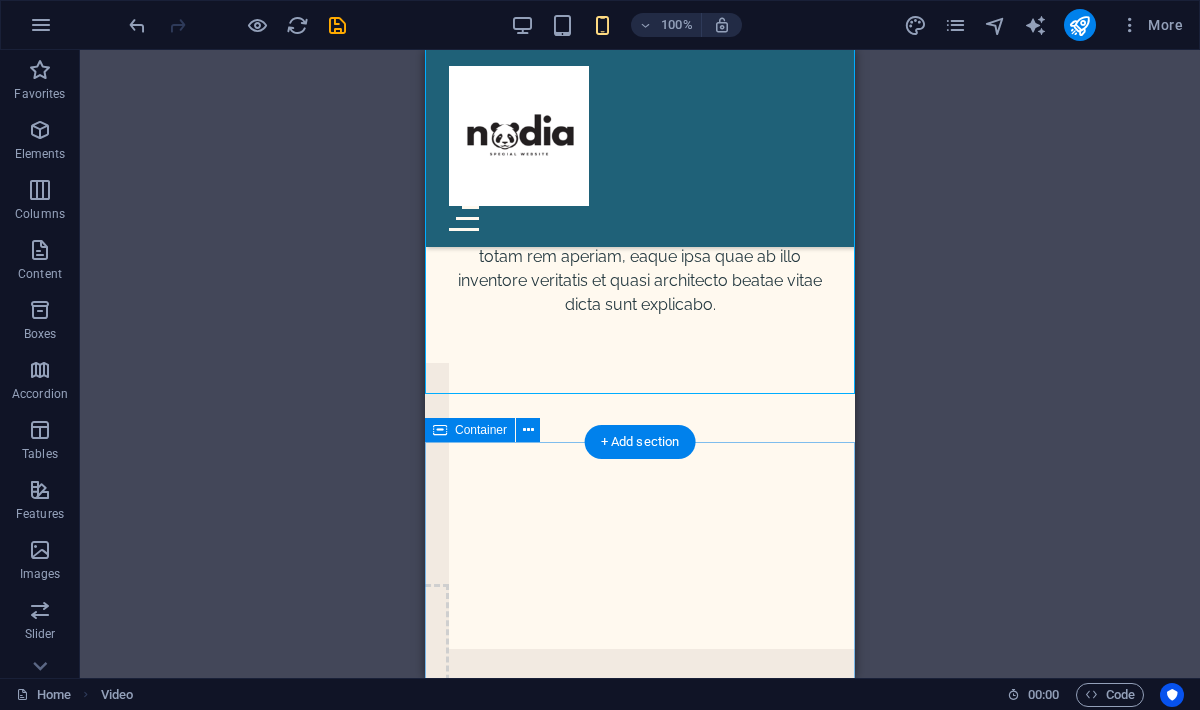 click on "Our Awards Sed ut perspiciatis unde omnis iste natus error sit voluptatem accusantium doloremque laudantium, totam rem aperiam, eaque ipsa quae ab illo inventore veritatis et quasi architecto beatae vitae dicta sunt explicabo." at bounding box center (640, 187) 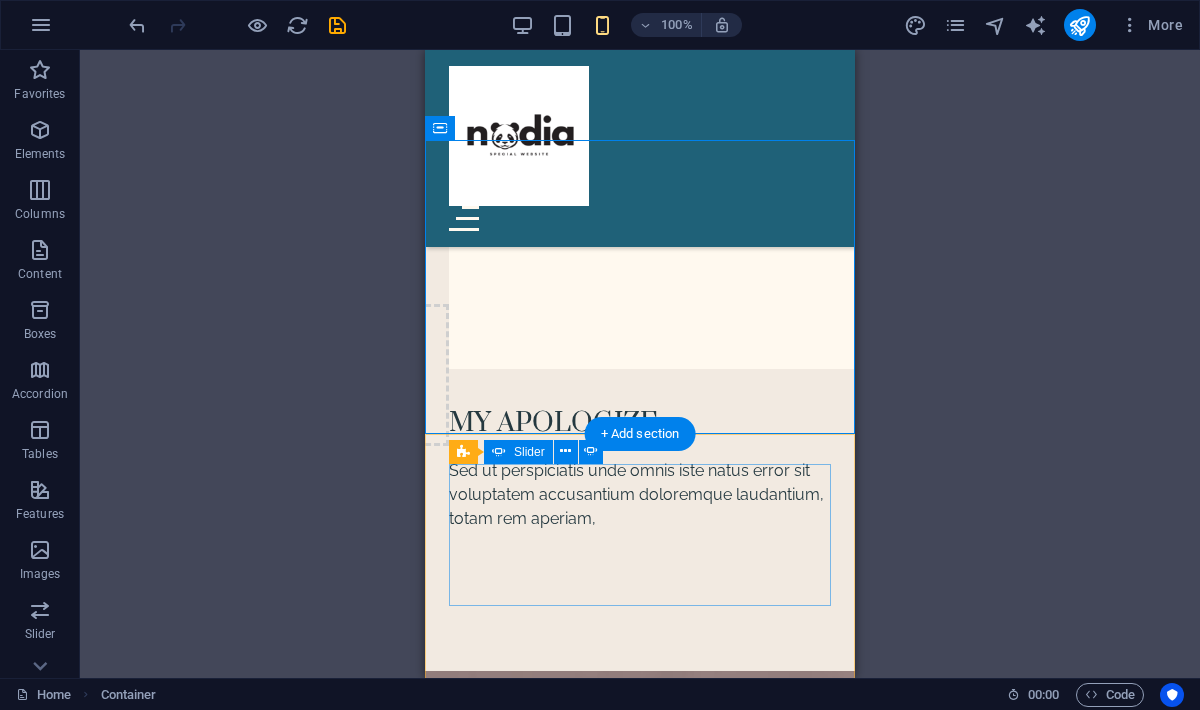 scroll, scrollTop: 3867, scrollLeft: 0, axis: vertical 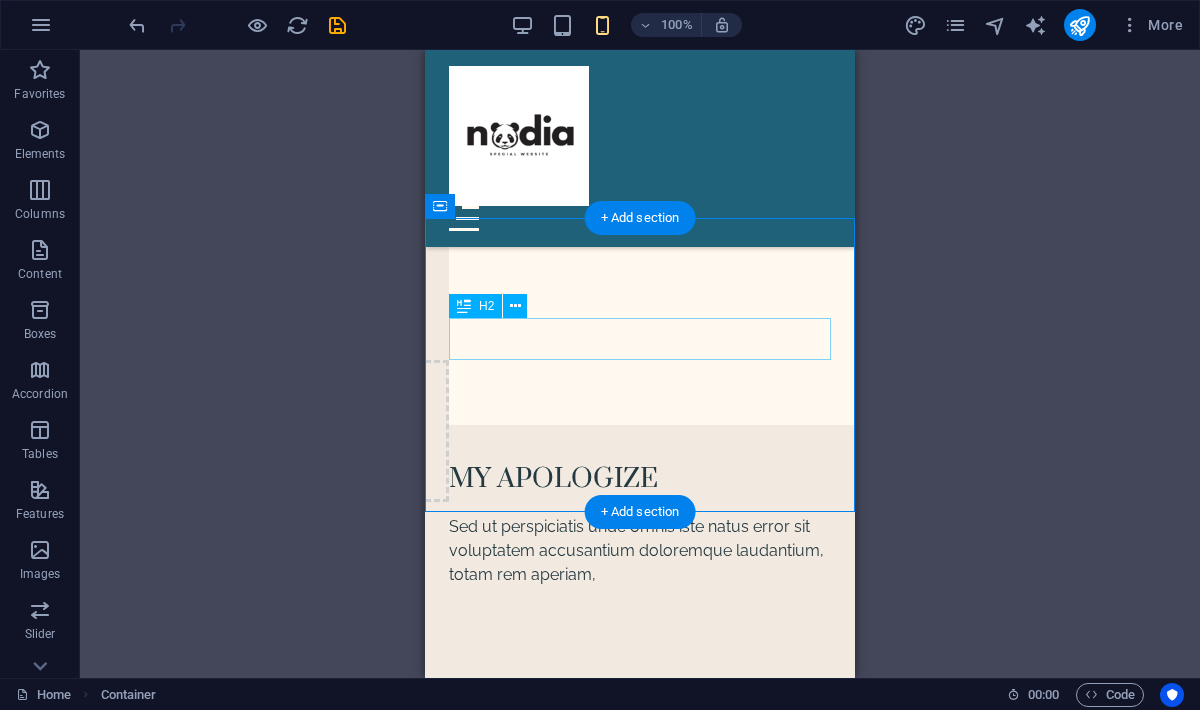 click on "Our Awards" at bounding box center [640, -63] 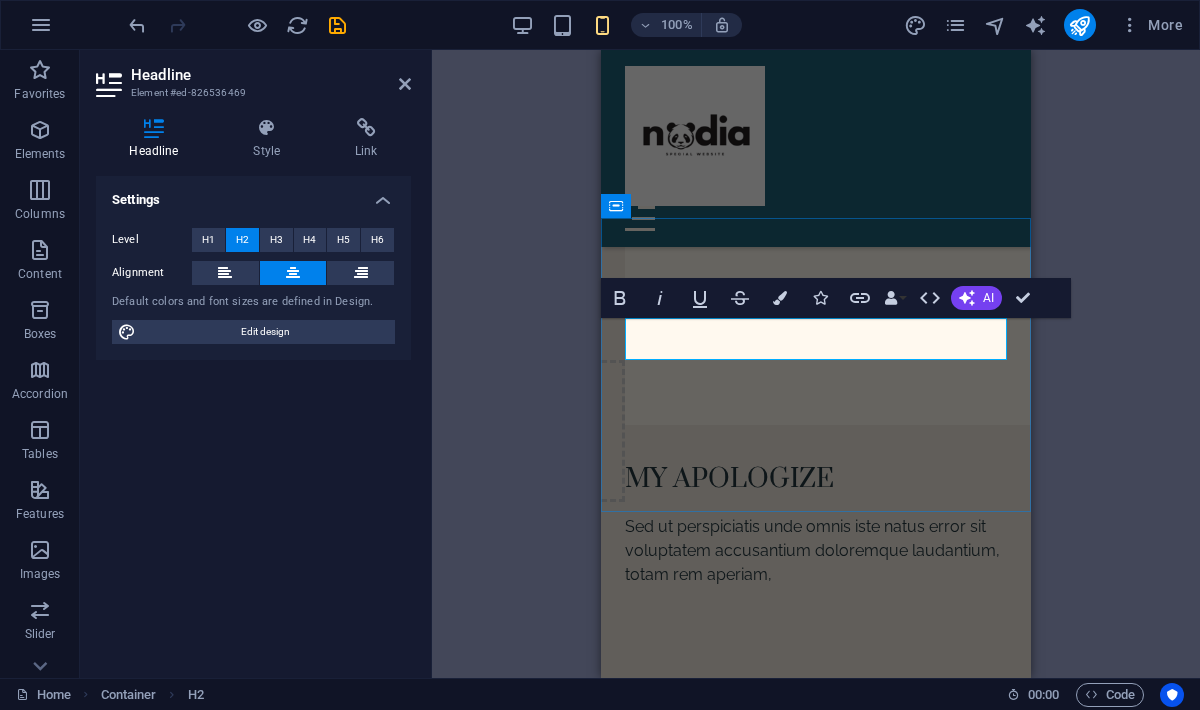 type 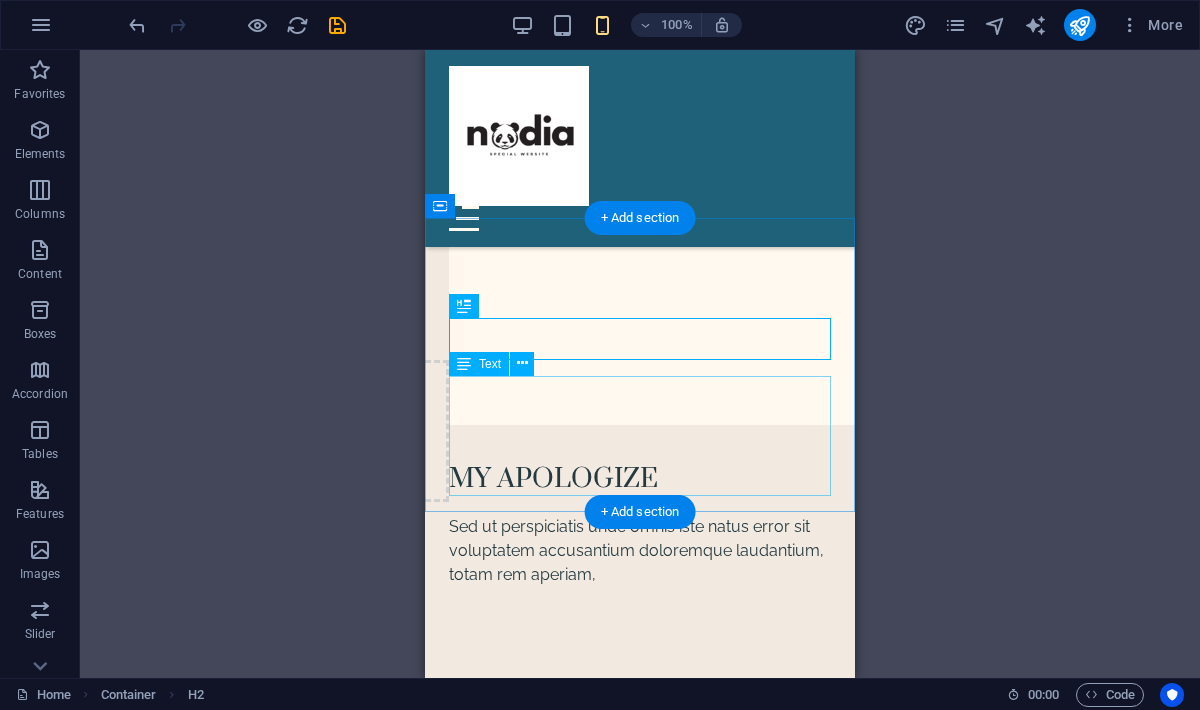 click on "Sed ut perspiciatis unde omnis iste natus error sit voluptatem accusantium doloremque laudantium, totam rem aperiam, eaque ipsa quae ab illo inventore veritatis et quasi architecto beatae vitae dicta sunt explicabo." at bounding box center [640, 33] 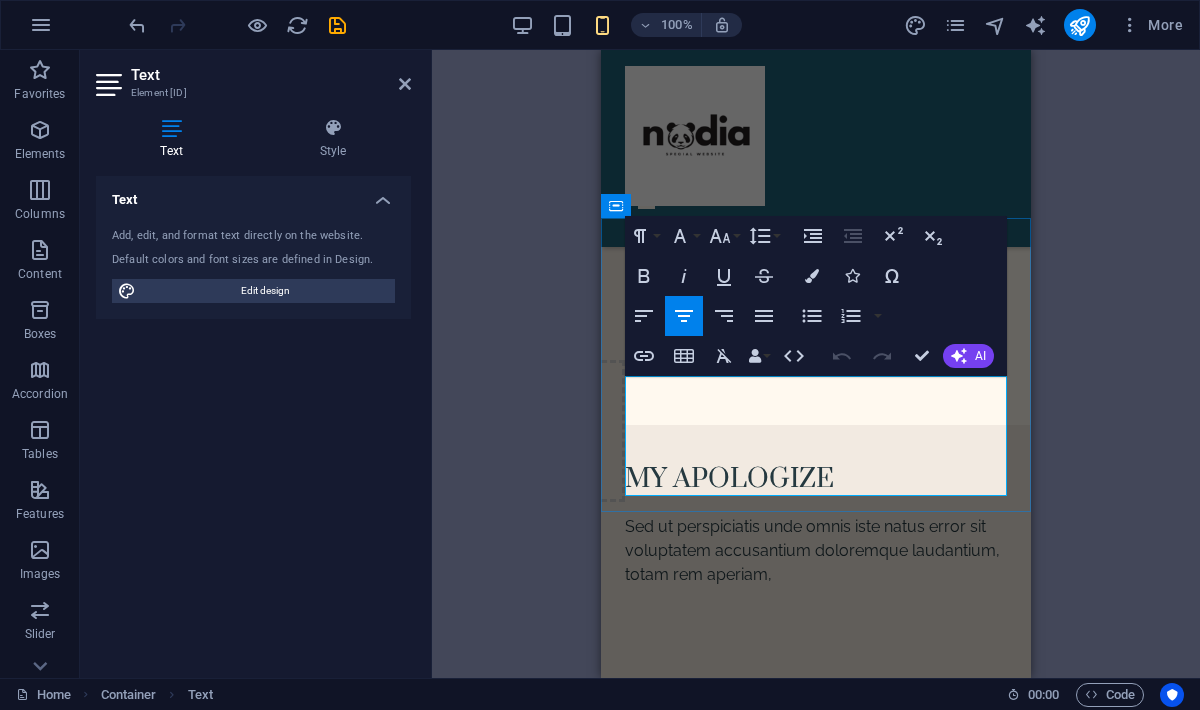 type 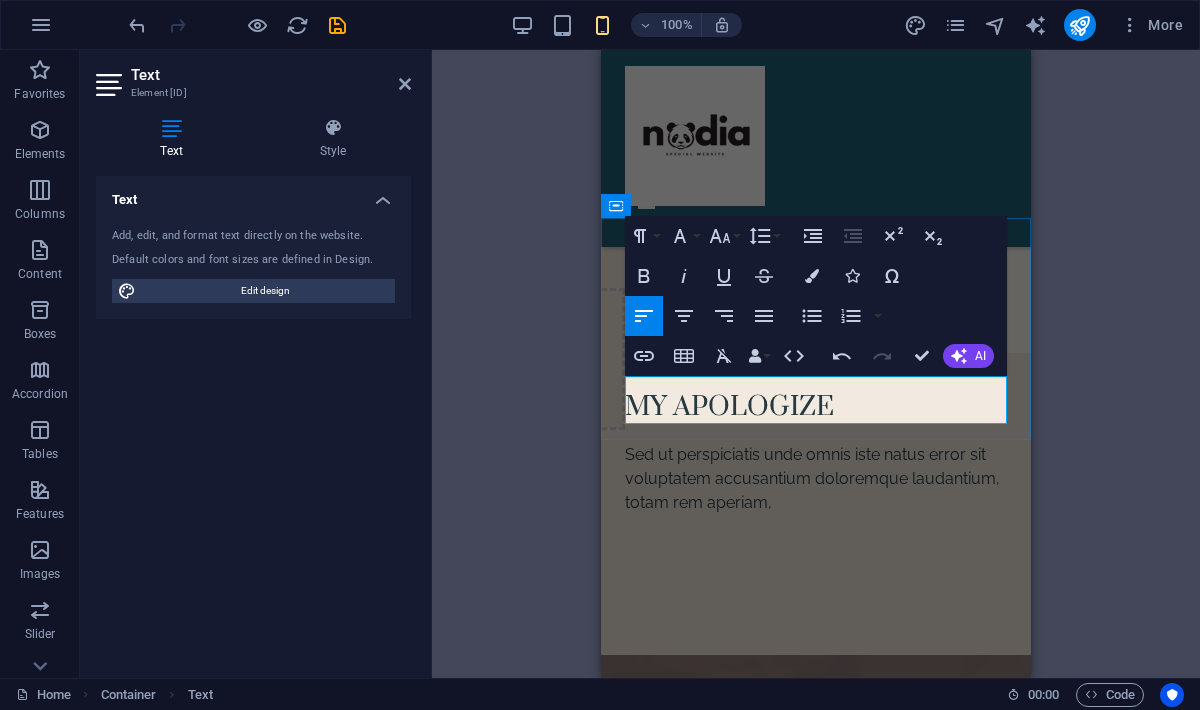 click on "maaf di waktu terakhir kita komunikasi itu saya ga bisa nahan untuk nena" at bounding box center [816, -3] 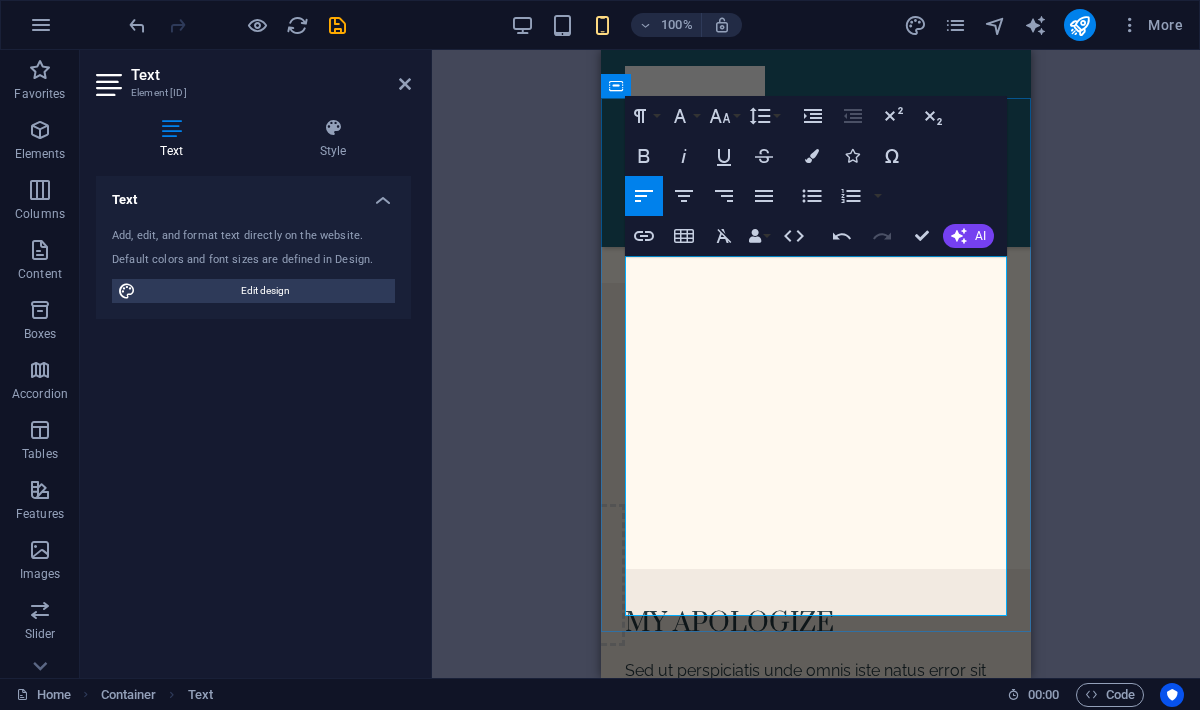 scroll, scrollTop: 3987, scrollLeft: 0, axis: vertical 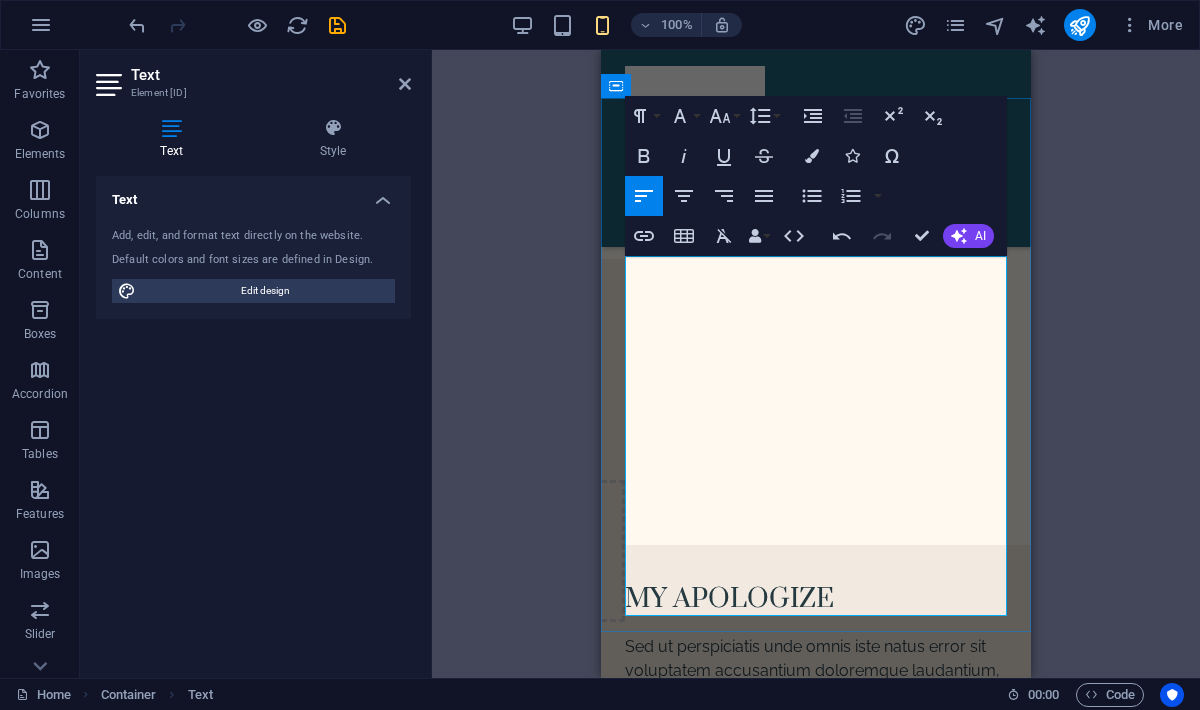 click on "​dari semua hal yang sekiranya bikin nadiaa kesal ke habib, and sekiranya ada hal-hal yang bikin habib kesal juga" at bounding box center [816, 129] 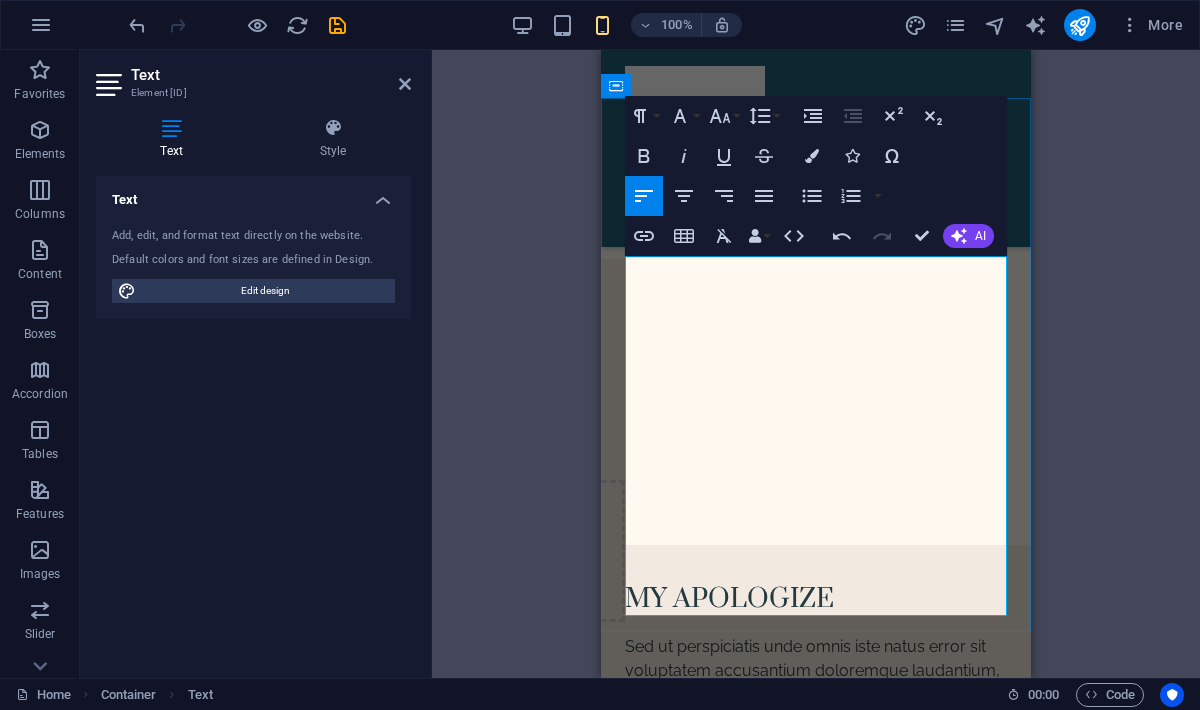 click on "habib minta maaf yaa nadd" at bounding box center [816, 201] 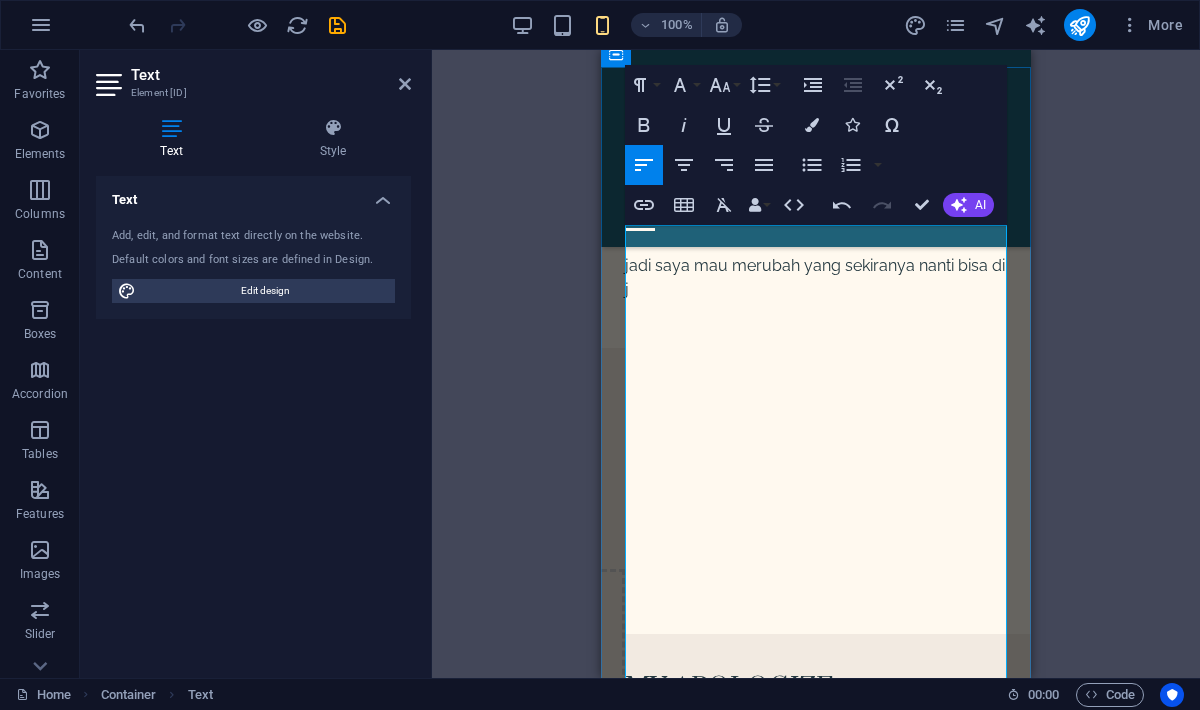 scroll, scrollTop: 4042, scrollLeft: 0, axis: vertical 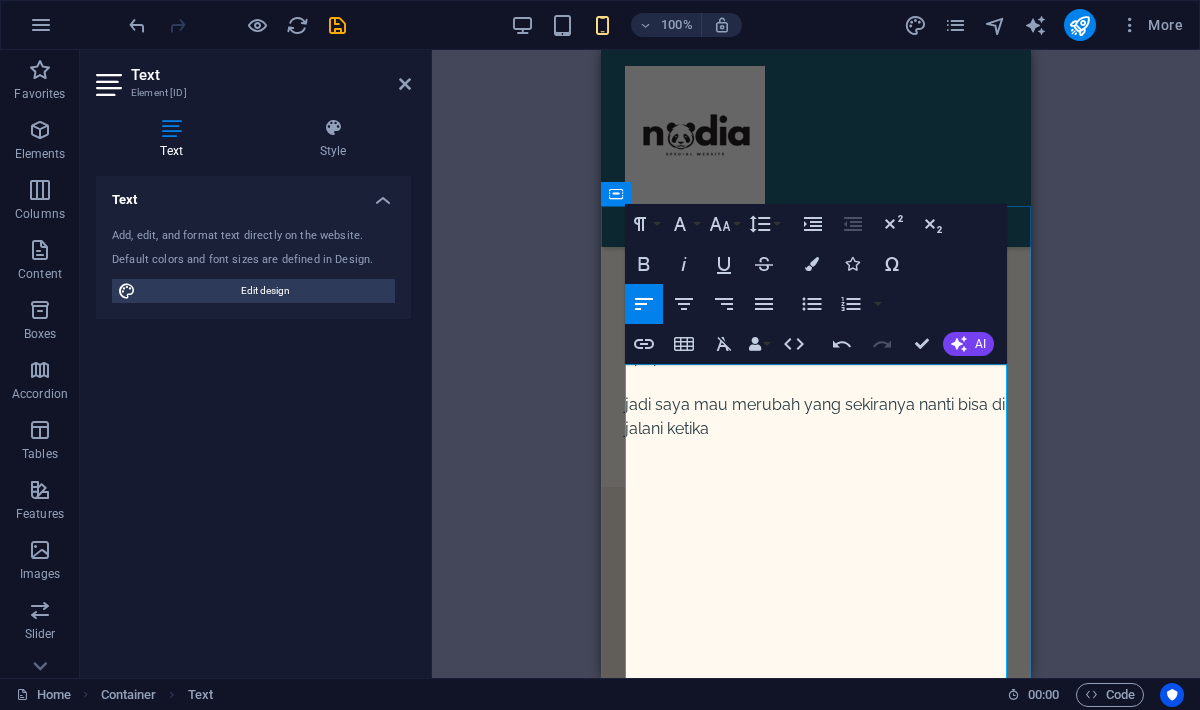 click on "maaf di waktu terakhir kita komunikasi itu bib ga bisa nahan untuk nenangin diri dan meminta [NAME] untuk membatasi bahkan menutup semua akses komunikasi bib ke [NAME]" at bounding box center [816, 9] 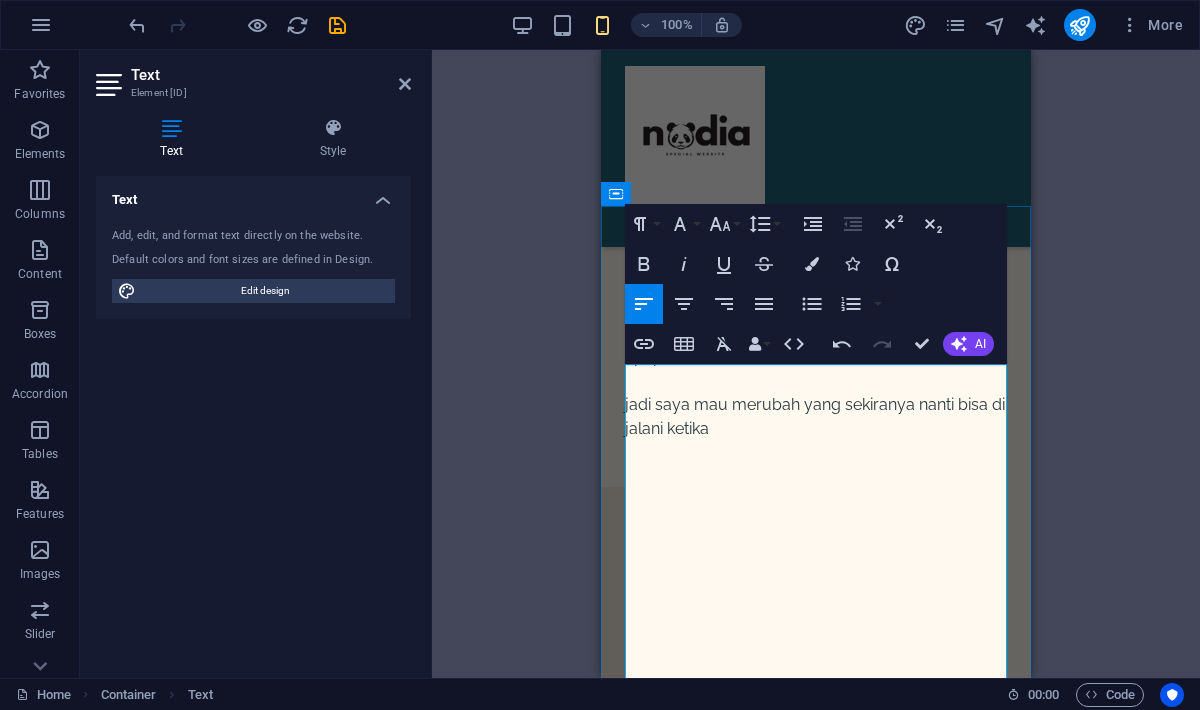 click on "tapi ternyata setelah hbib tenang, hal yang terus kefikiran adalah kyknya habib gabisa untuk secara langsung menjalani untuk di tutup semua akses komunikasi ke nadiaa" at bounding box center (816, 129) 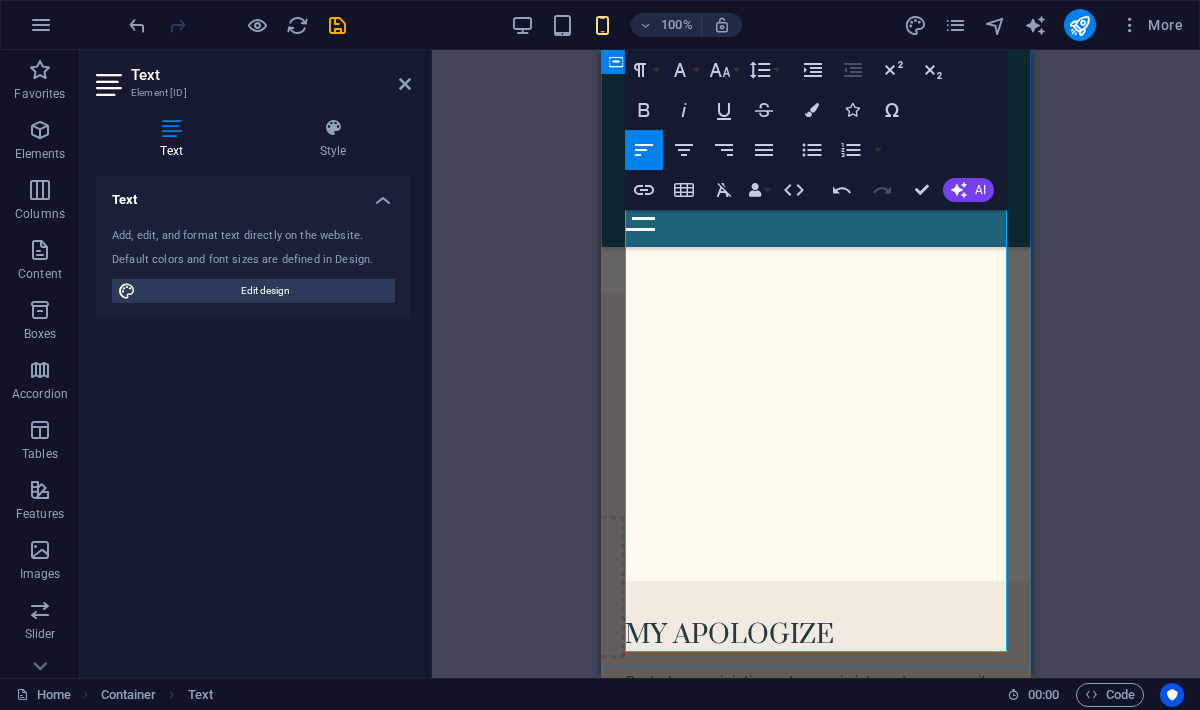 scroll, scrollTop: 4107, scrollLeft: 0, axis: vertical 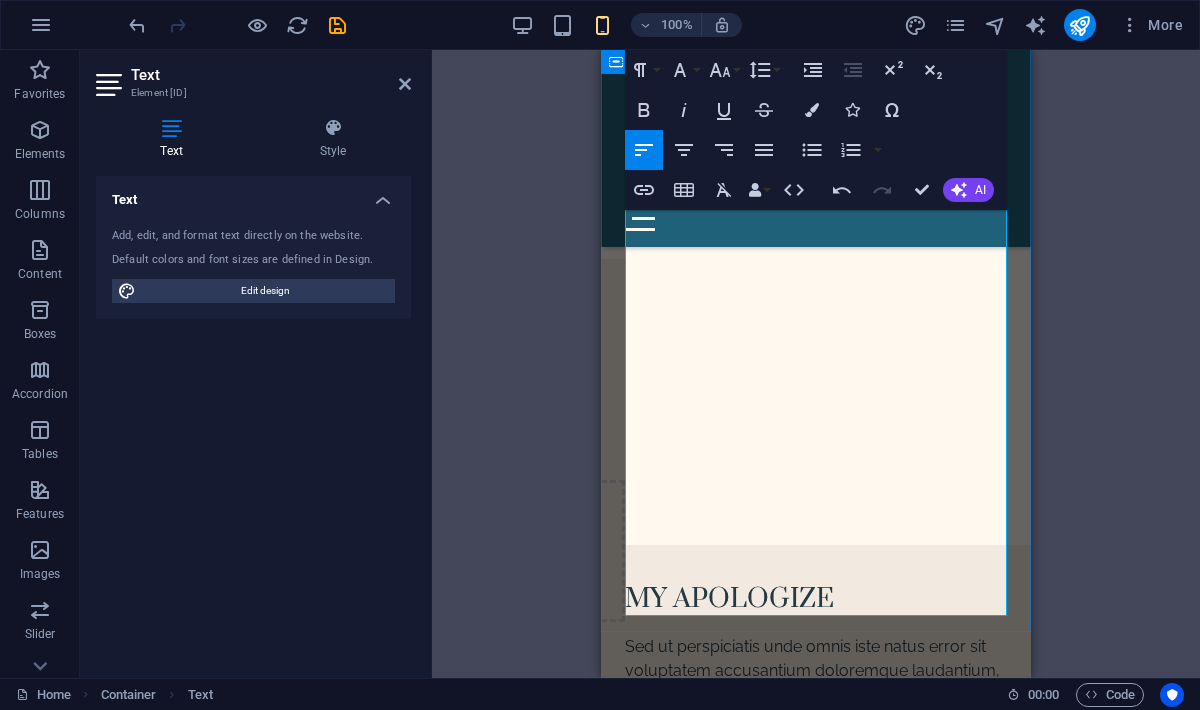 click on "jadi saya mau merubah yang sekiranya nanti bisa di jalani ketika" at bounding box center (816, 189) 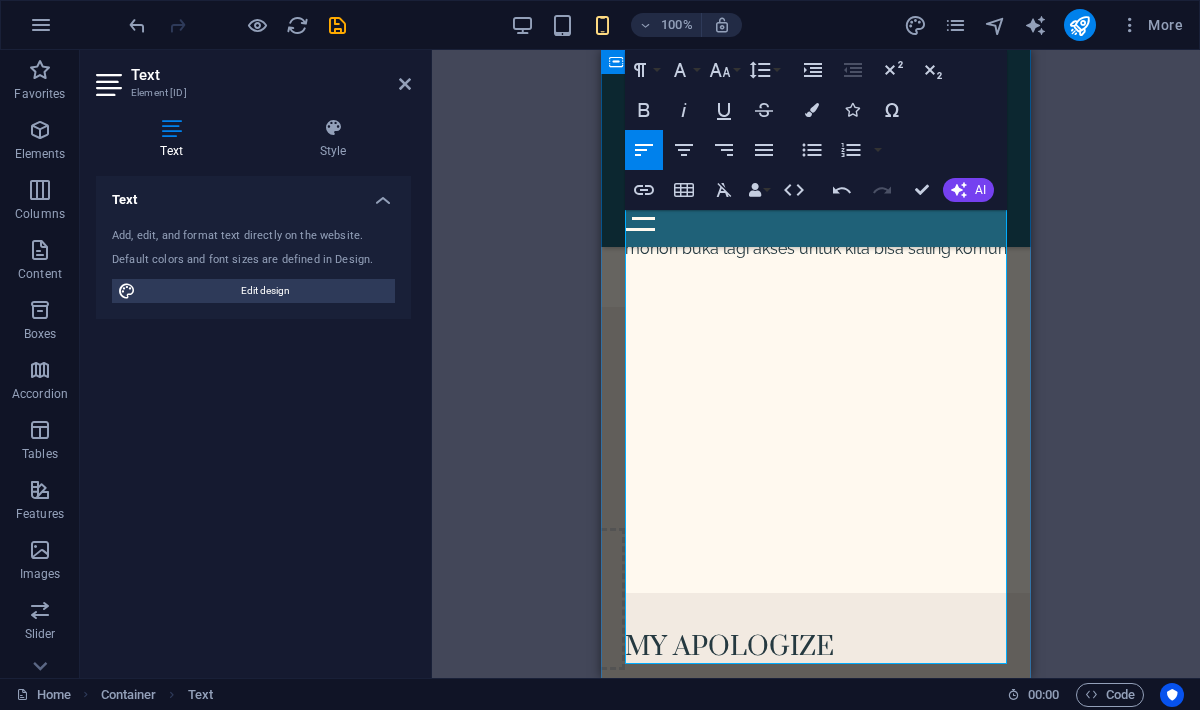 scroll, scrollTop: 4114, scrollLeft: 0, axis: vertical 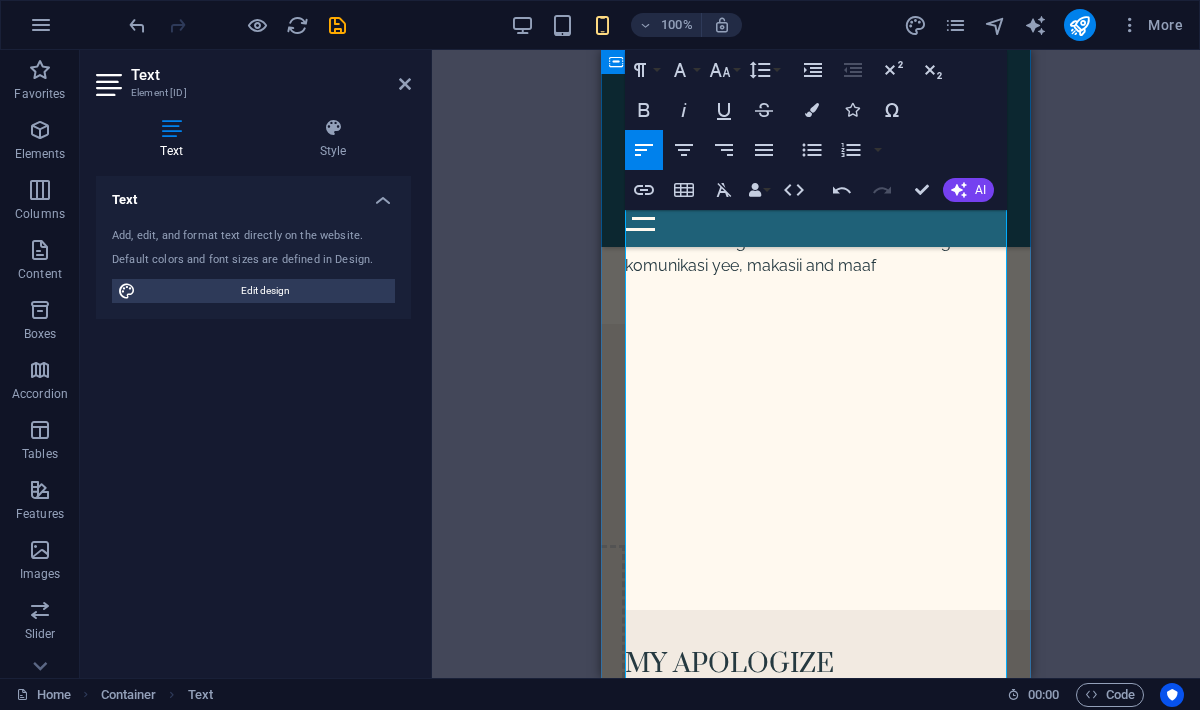 click on "jadi saya mau merubah yang sekiranya nanti bisa di jalani ketika nadiaa juga udah tenang" at bounding box center (816, 182) 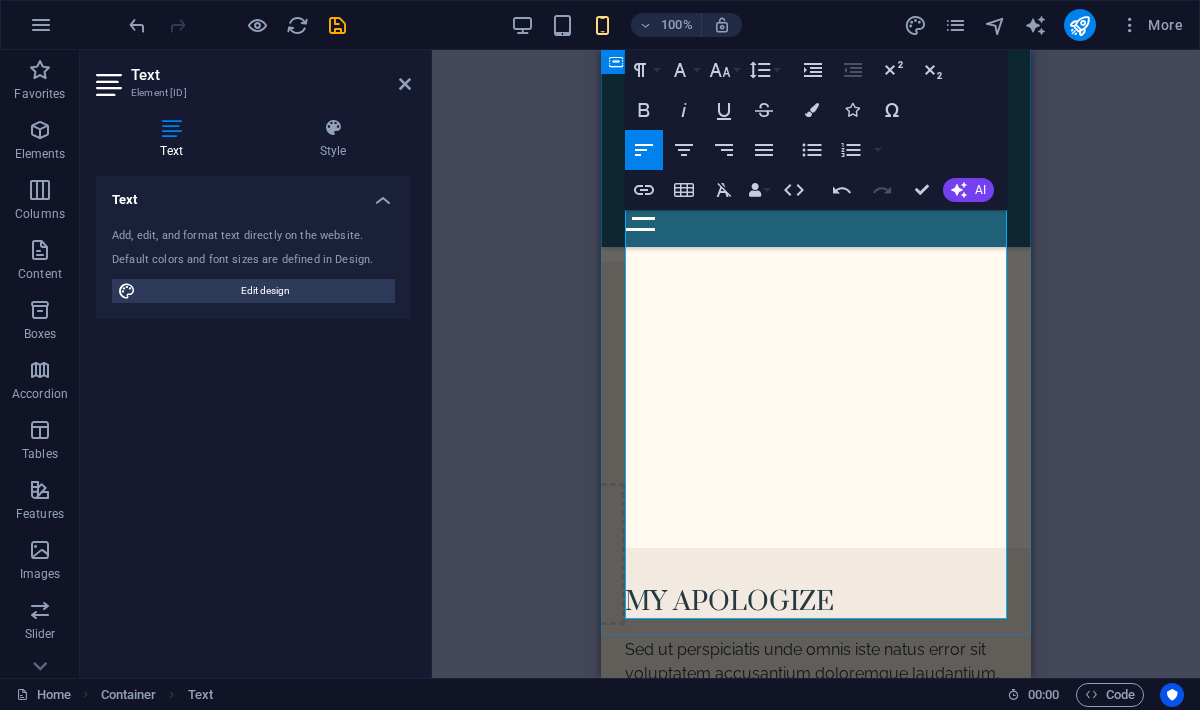 click on "mohon buka lagi akses untuk kita bisa saling komunikasi yee, makasii and maaf" at bounding box center (816, 192) 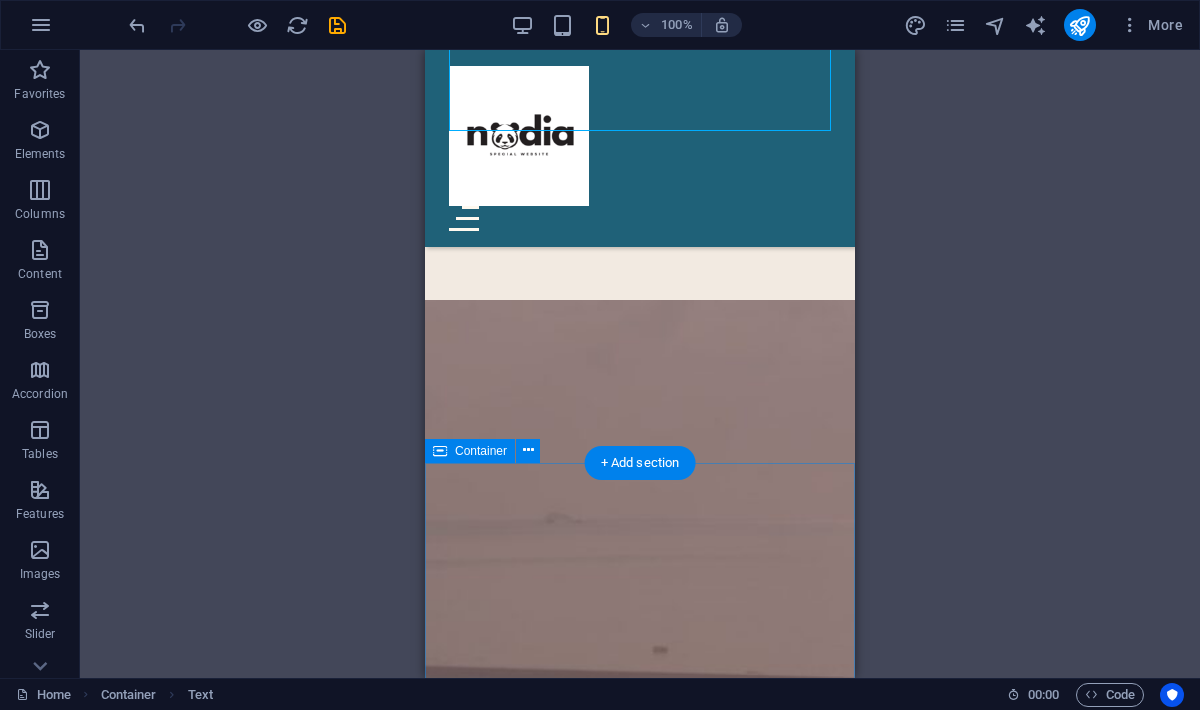 scroll, scrollTop: 4733, scrollLeft: 0, axis: vertical 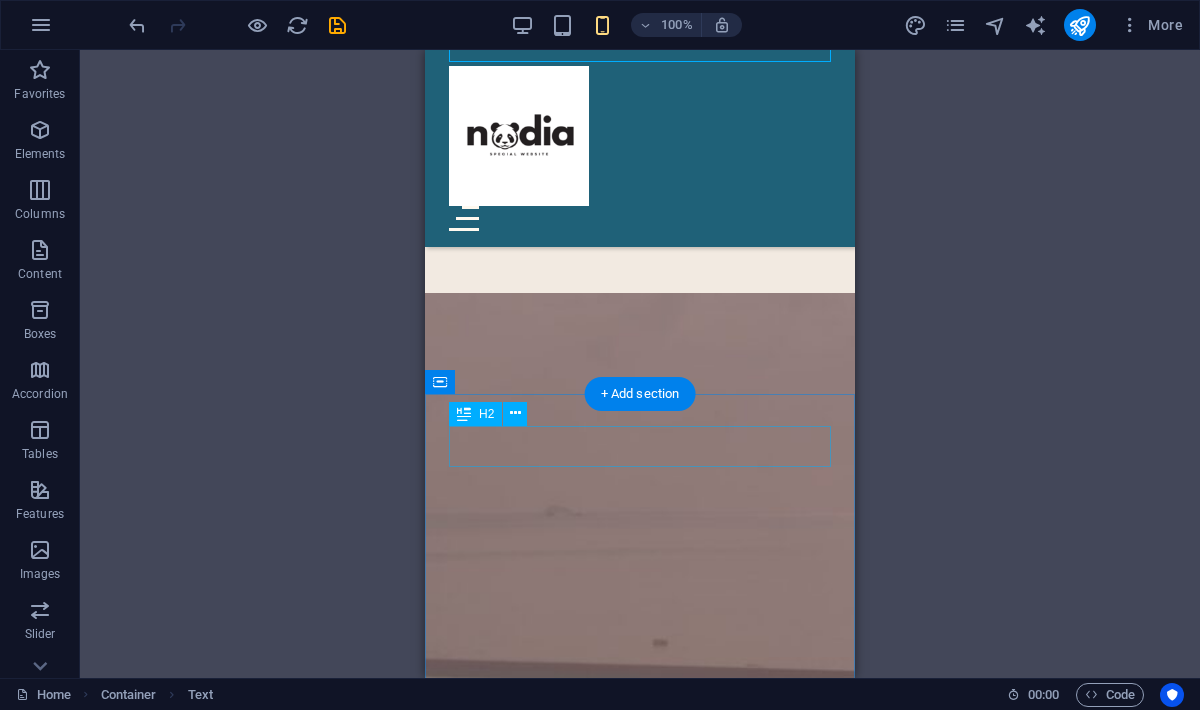 click on "MY APOLOGIZE" at bounding box center (640, 44) 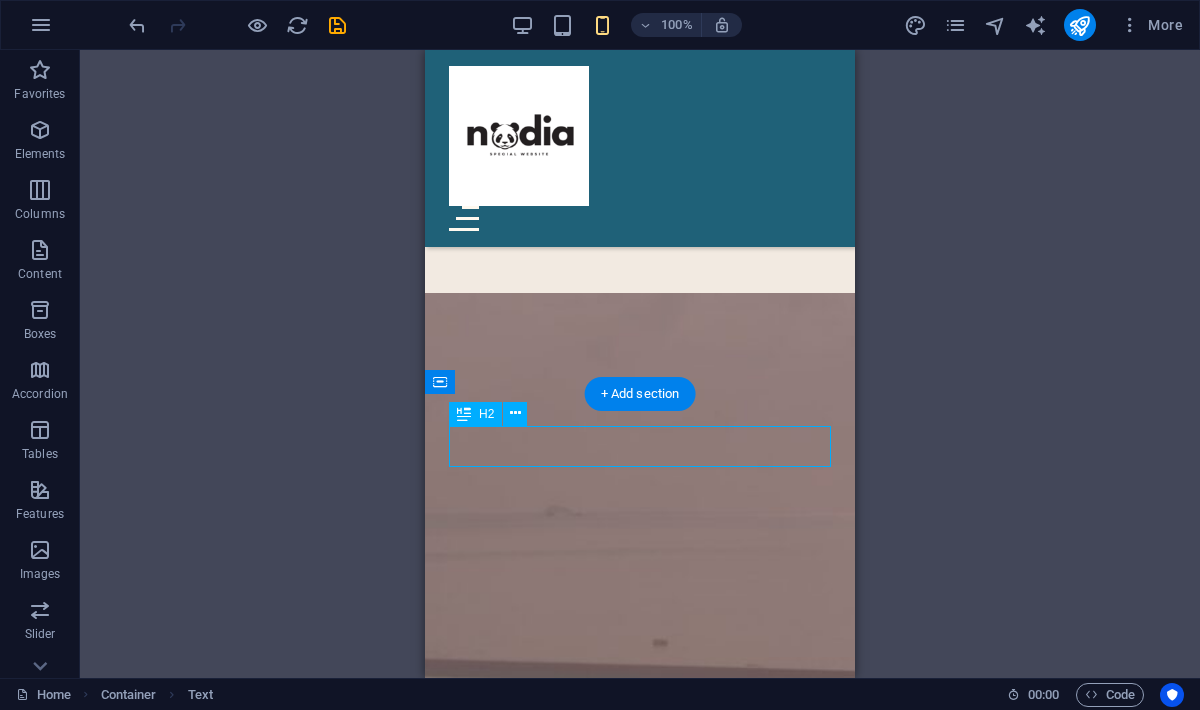 click on "MY APOLOGIZE" at bounding box center (640, 44) 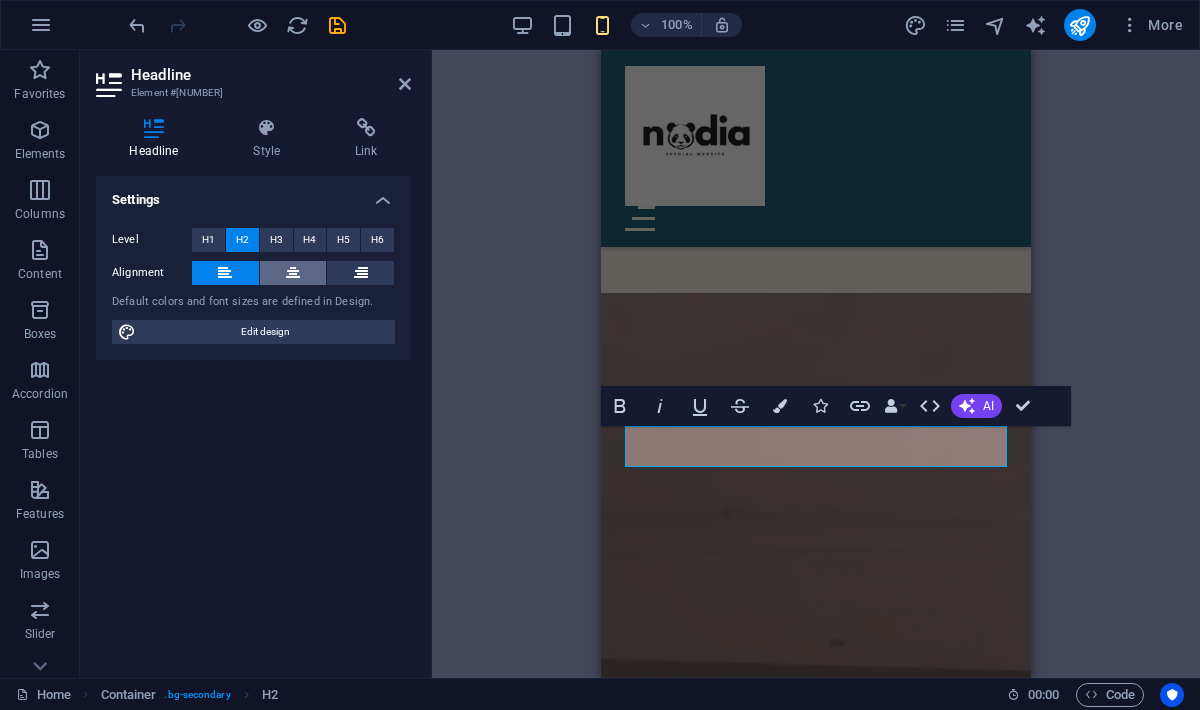 click at bounding box center [293, 273] 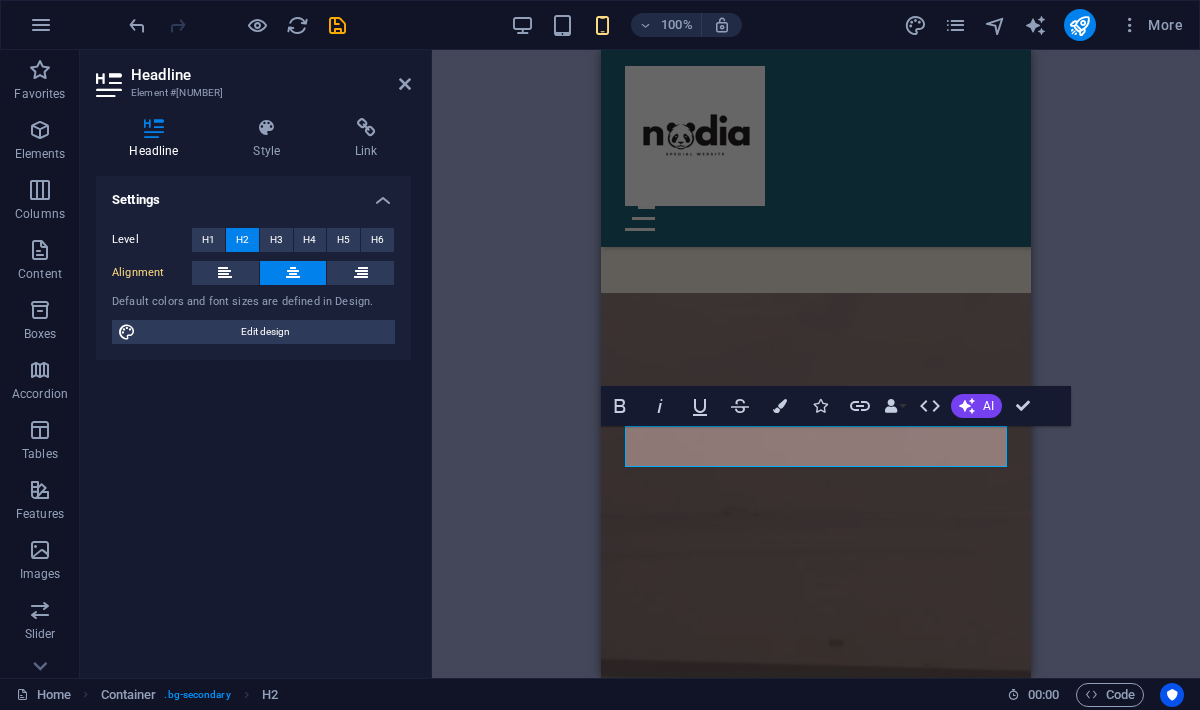 type 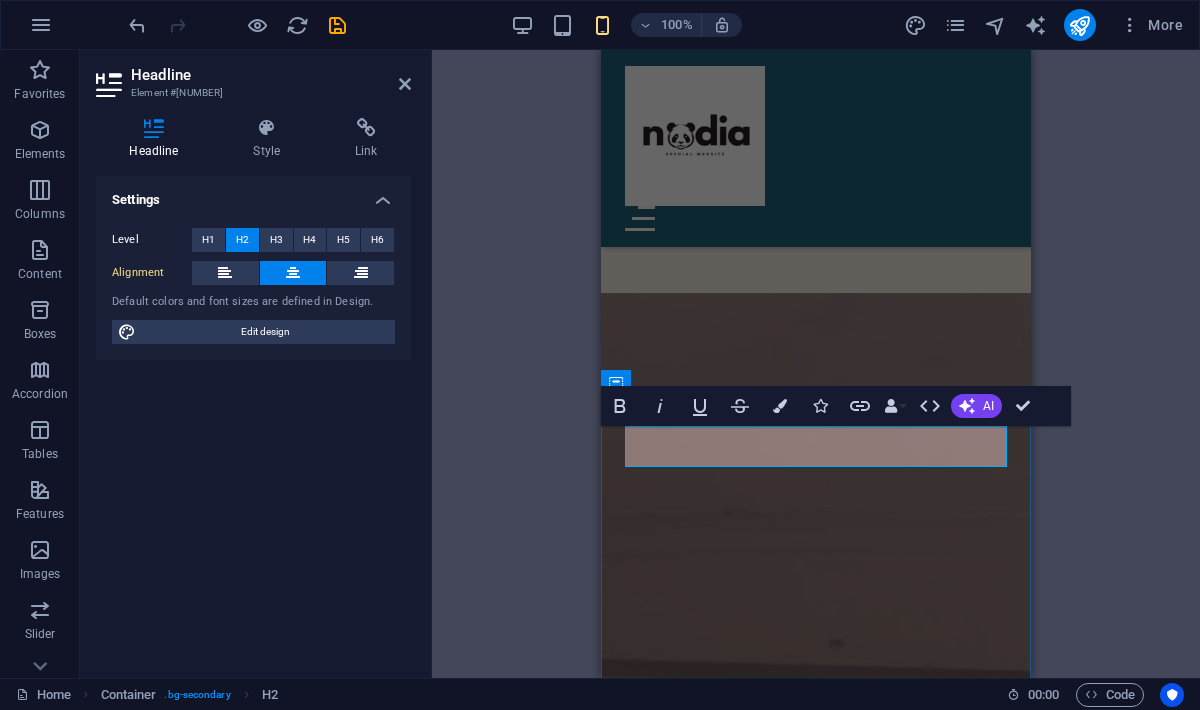 click on "​" at bounding box center (816, 44) 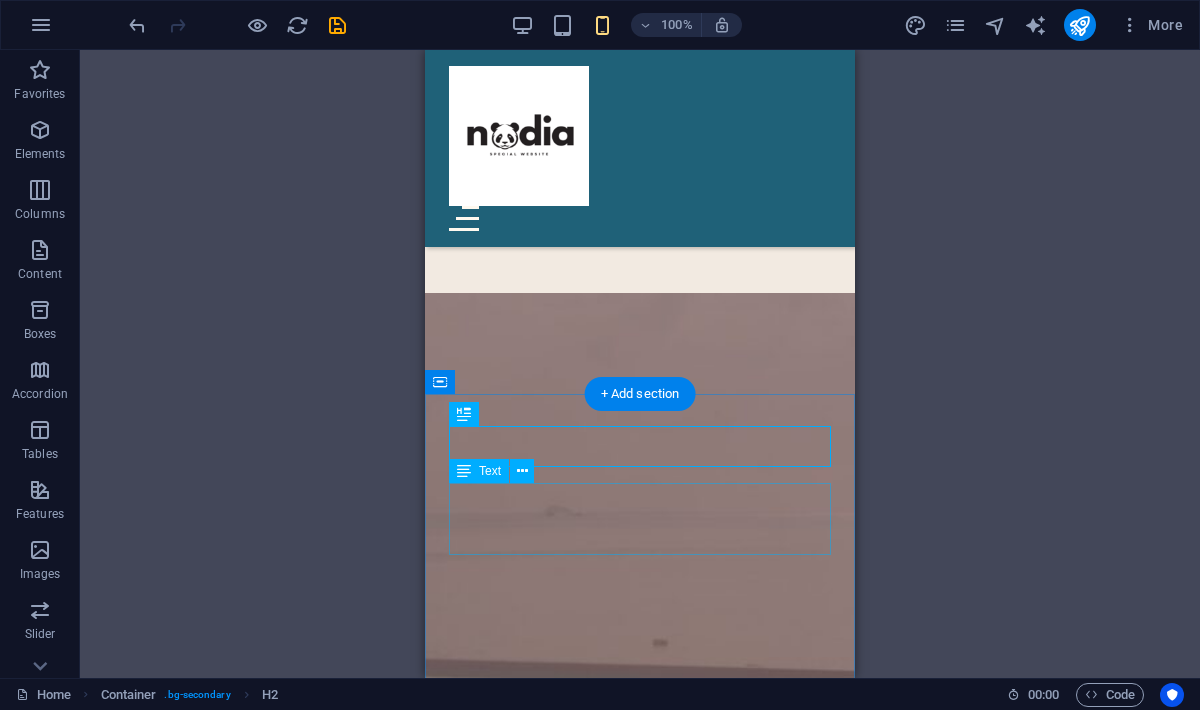 click on "Sed ut perspiciatis unde omnis iste natus error sit voluptatem accusantium doloremque laudantium, totam rem aperiam," at bounding box center [640, 117] 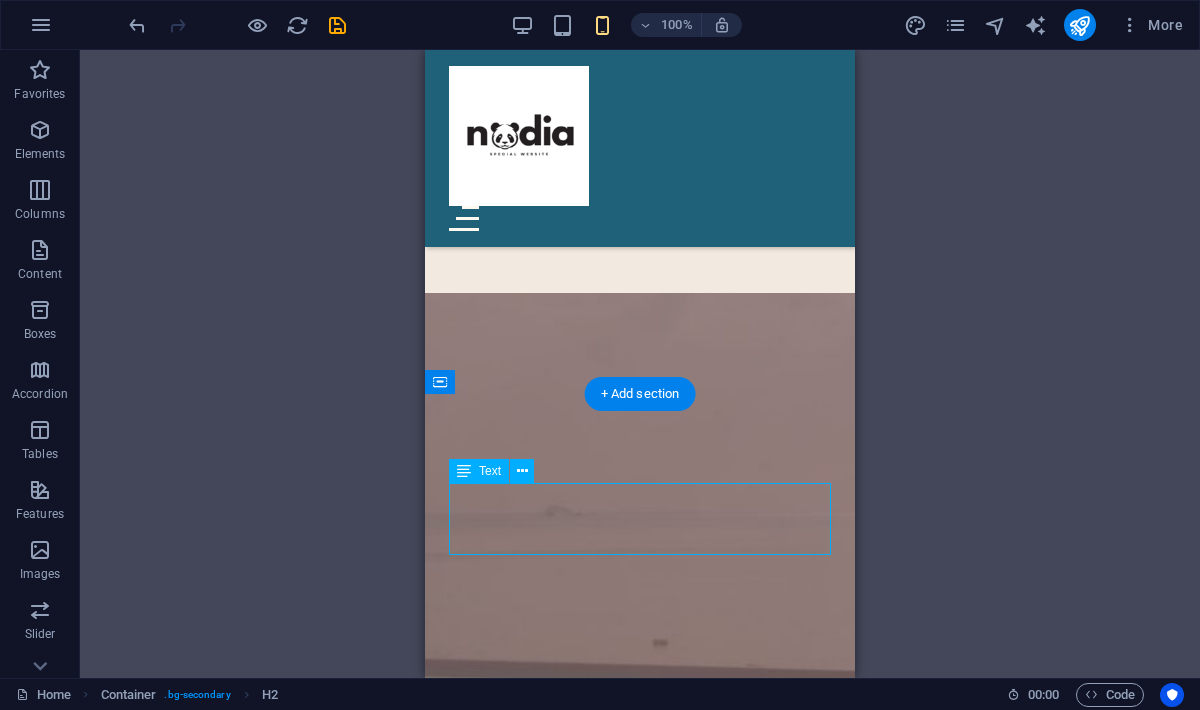 click on "Sed ut perspiciatis unde omnis iste natus error sit voluptatem accusantium doloremque laudantium, totam rem aperiam," at bounding box center (640, 117) 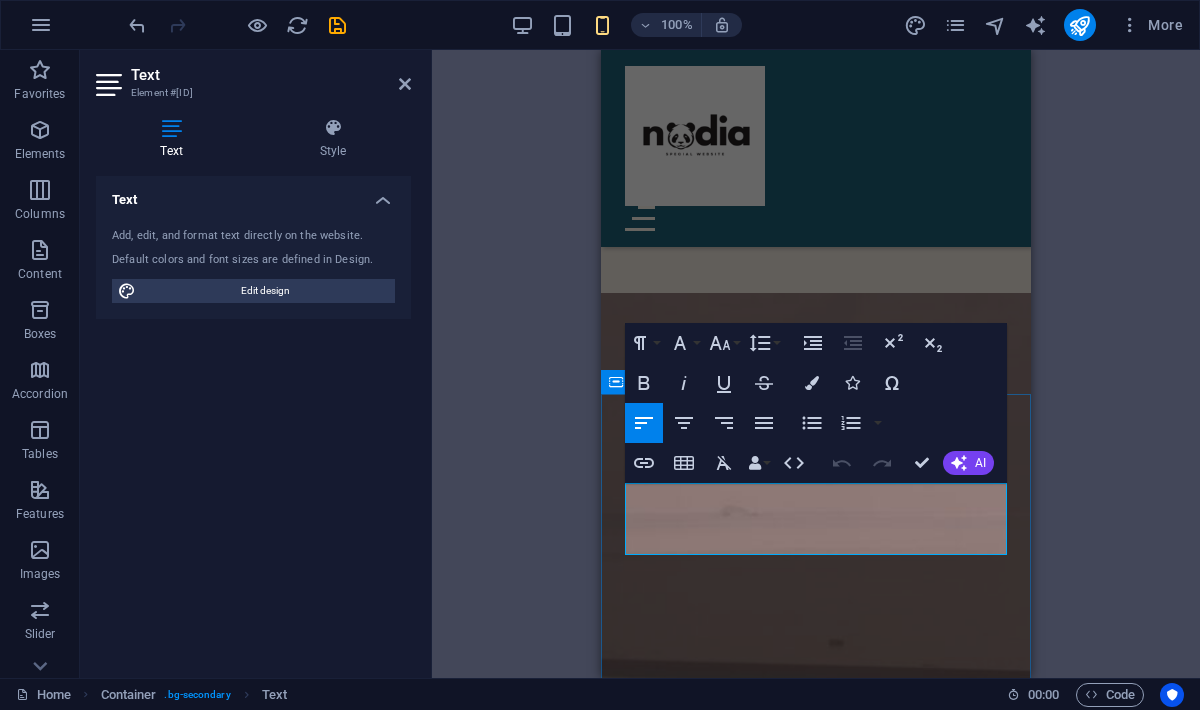 type 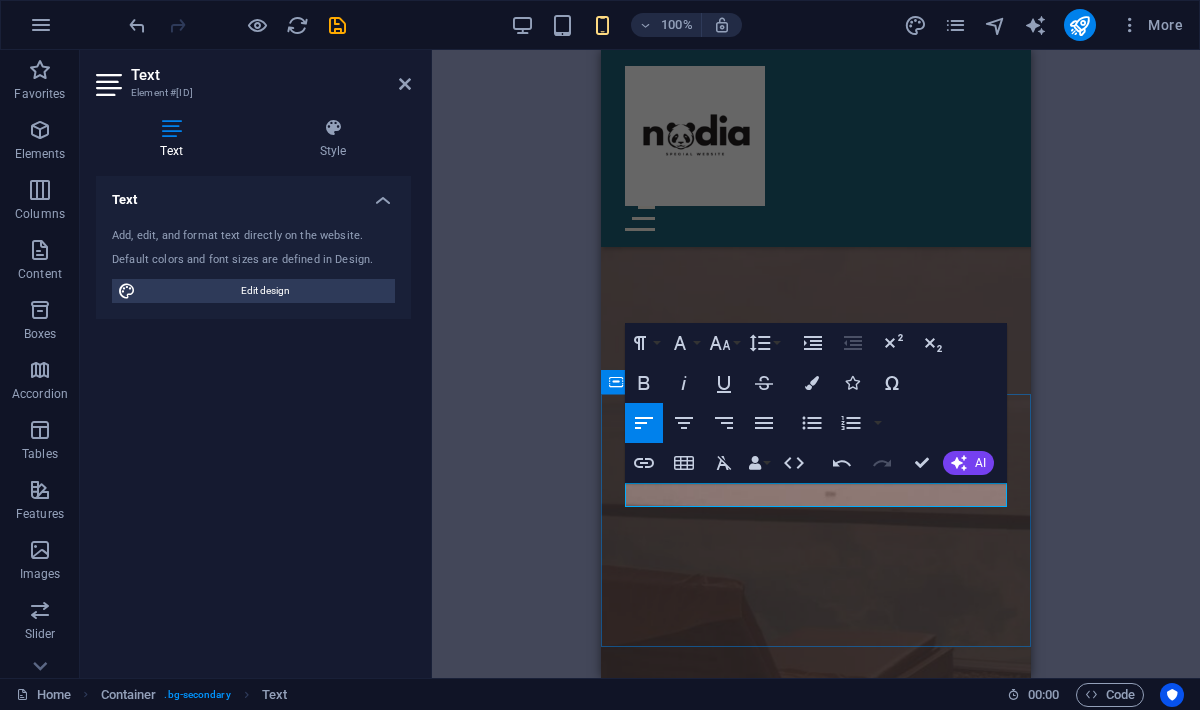 click on "see you again at the time forfggggg" at bounding box center (816, 118) 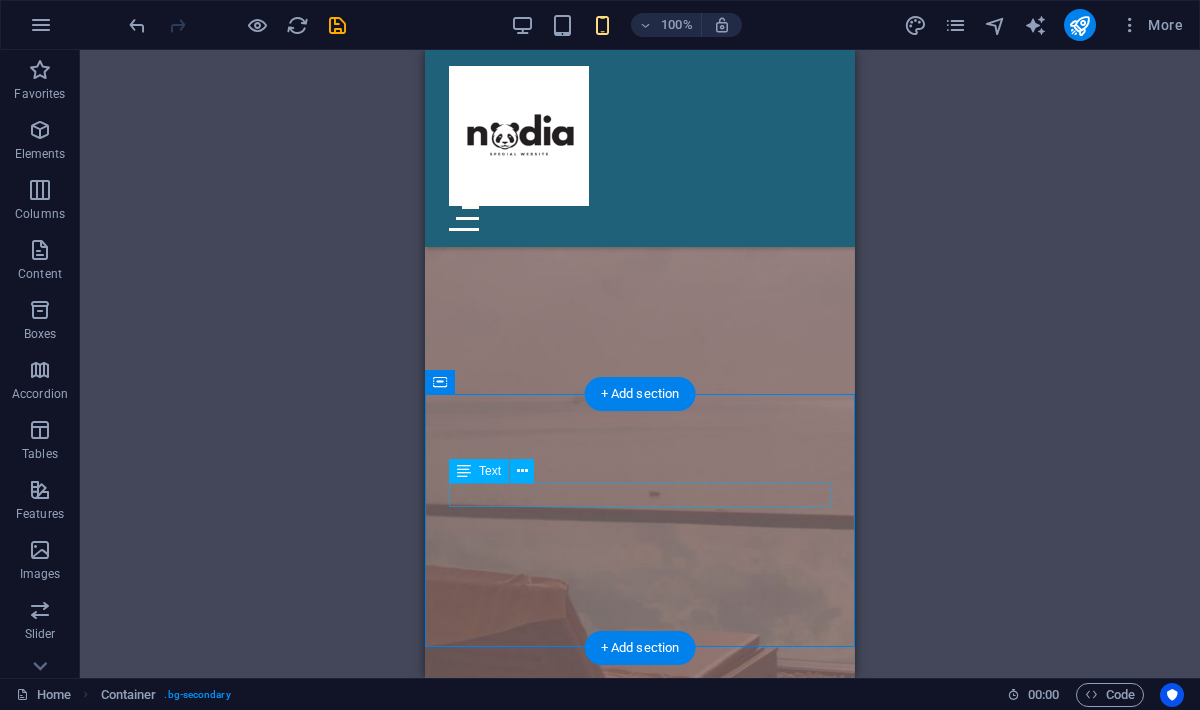 click on "forfggggg" at bounding box center [640, 93] 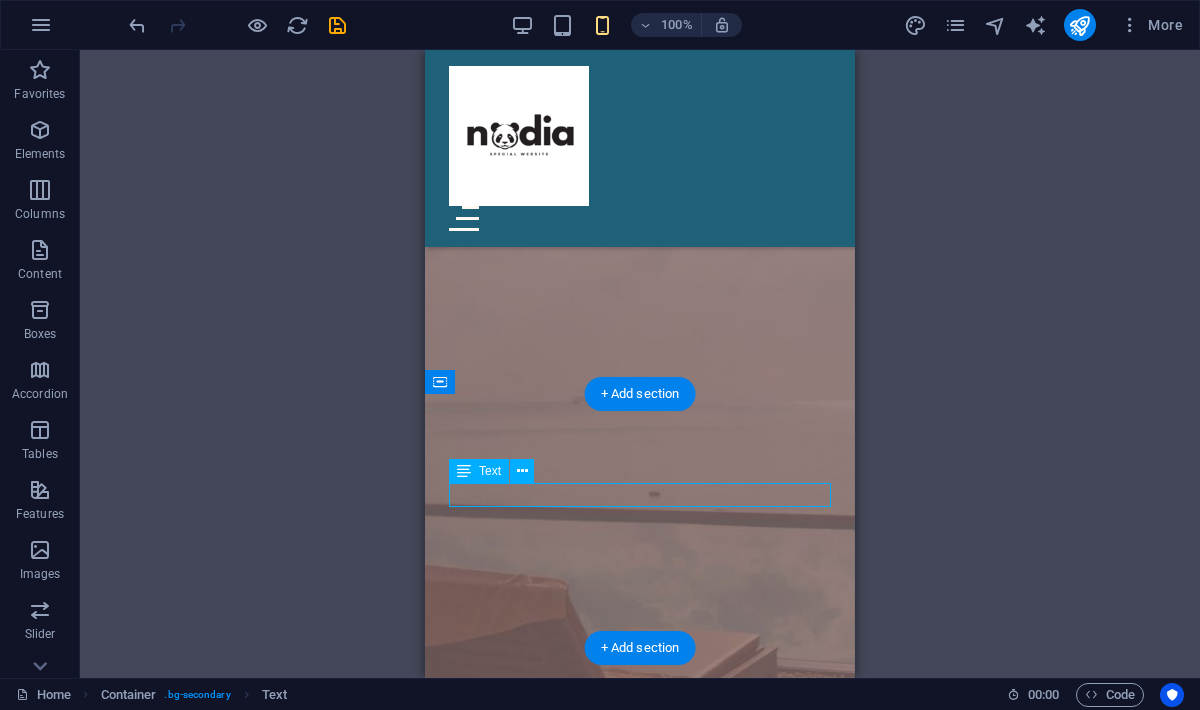 click on "forfggggg" at bounding box center (640, 93) 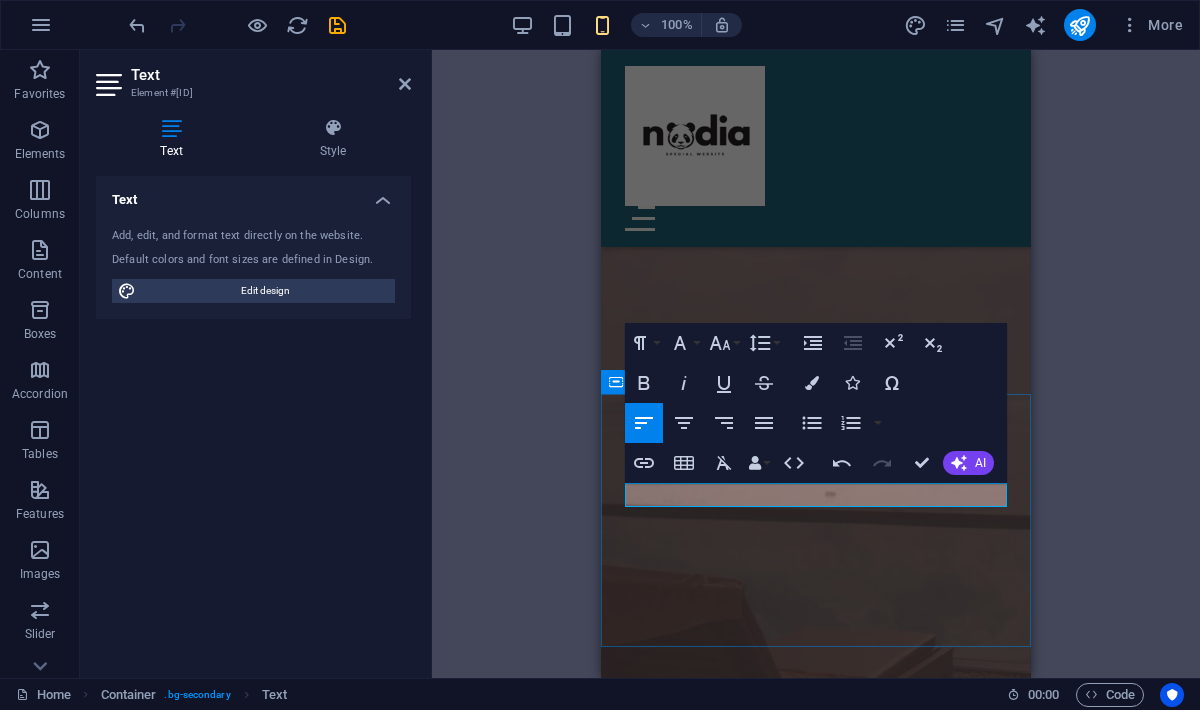 type 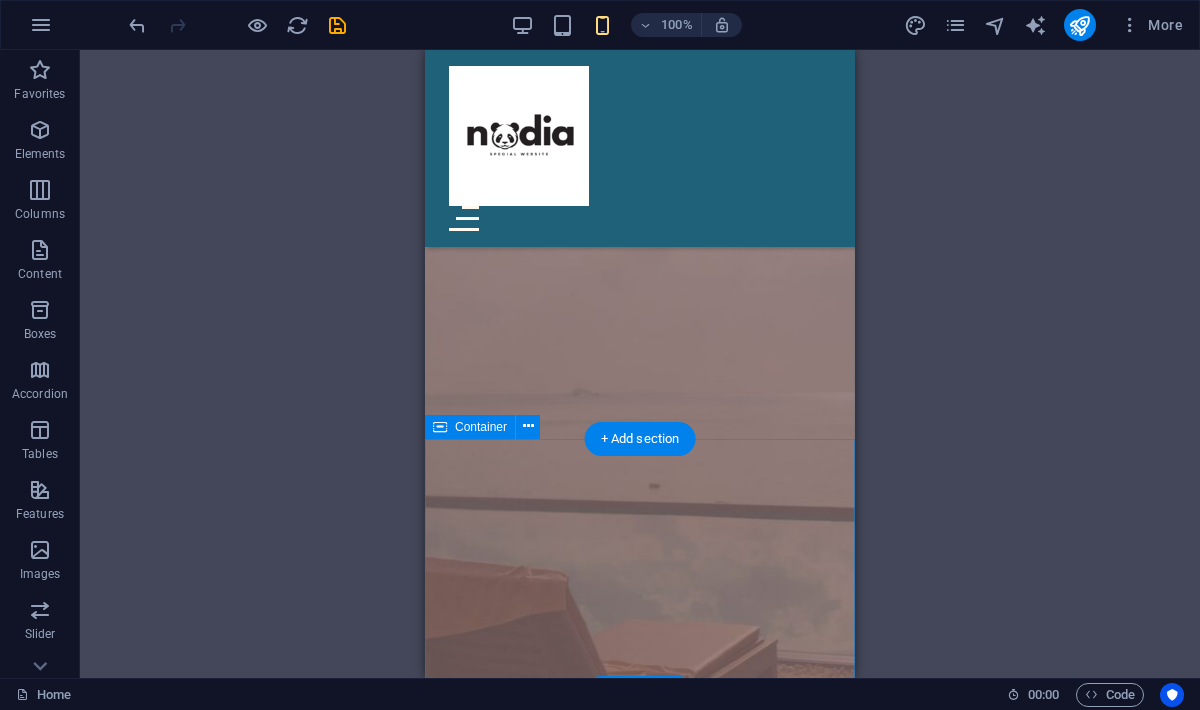 scroll, scrollTop: 4745, scrollLeft: 0, axis: vertical 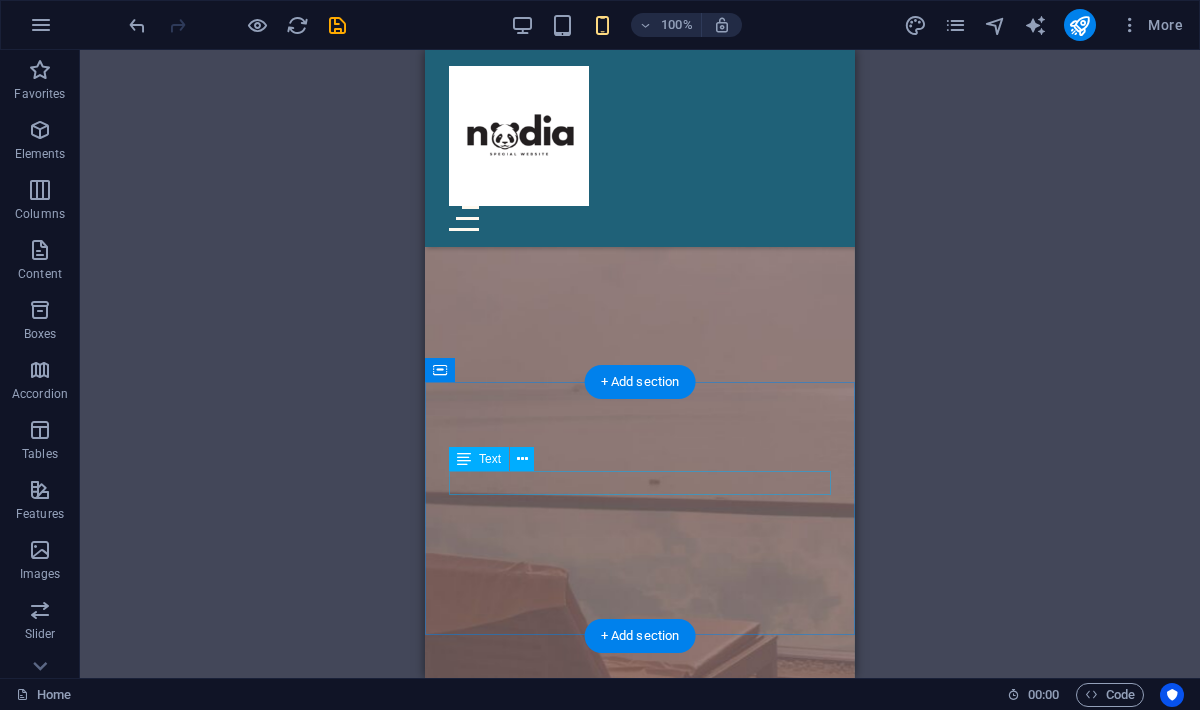 click on "sebab saya nii" at bounding box center [640, 81] 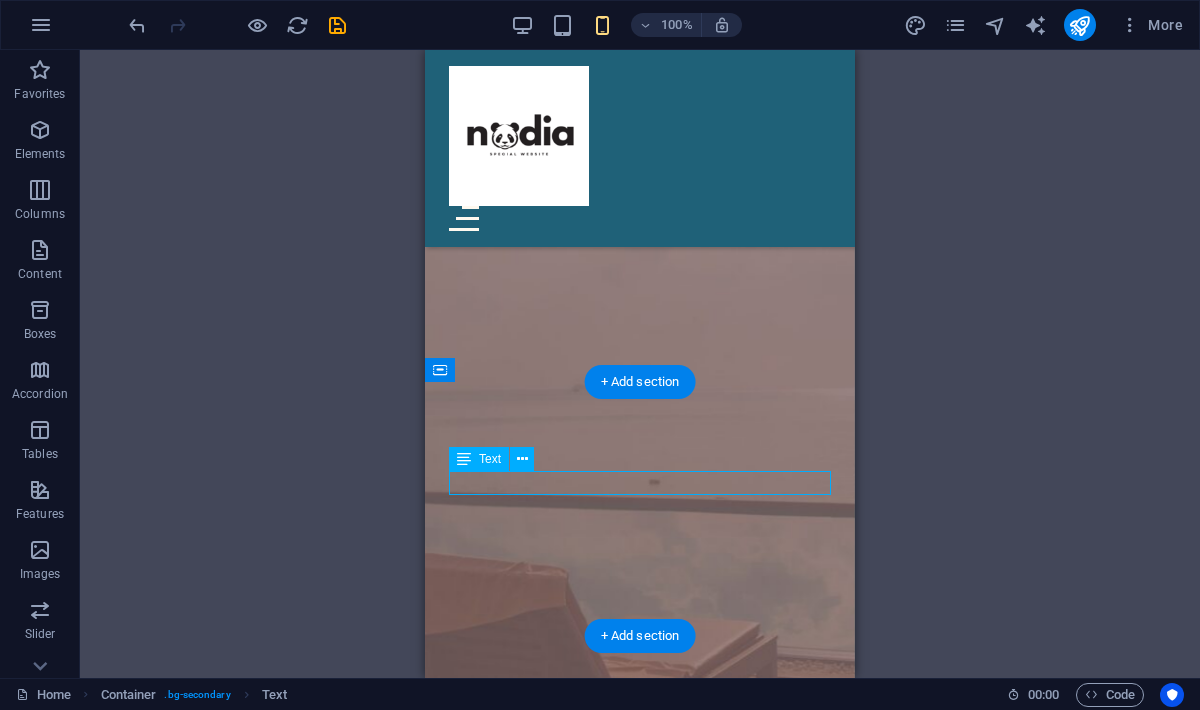 click on "sebab saya nii" at bounding box center [640, 81] 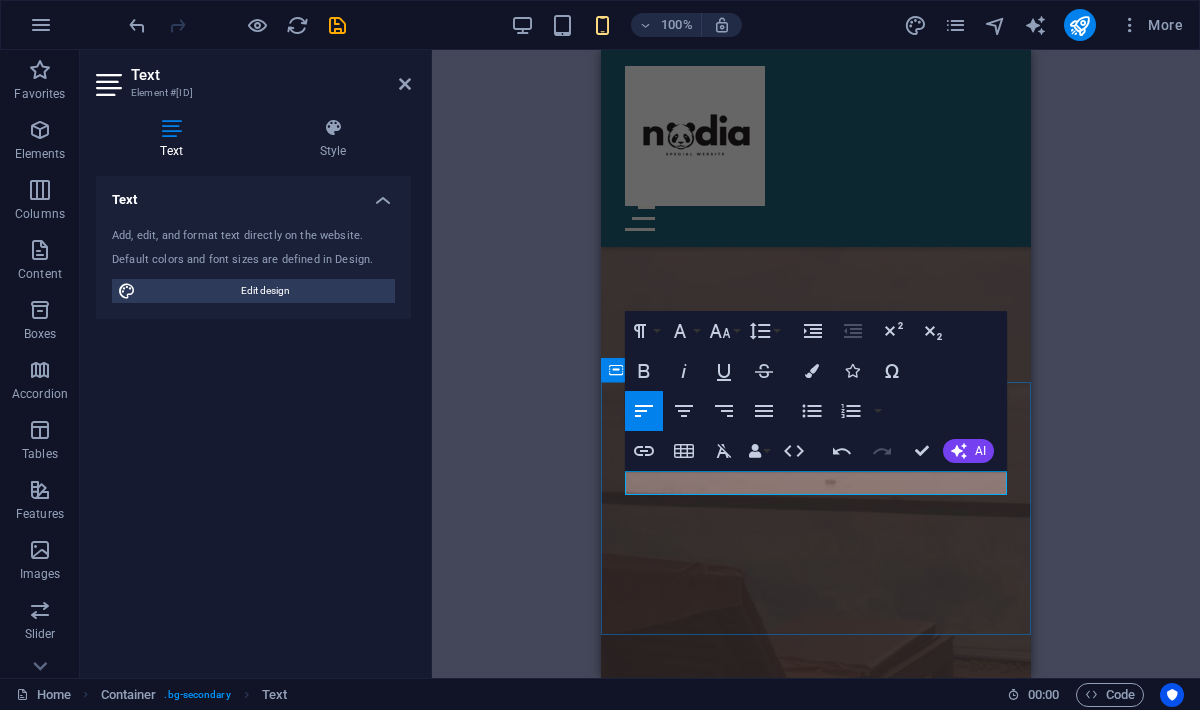 type 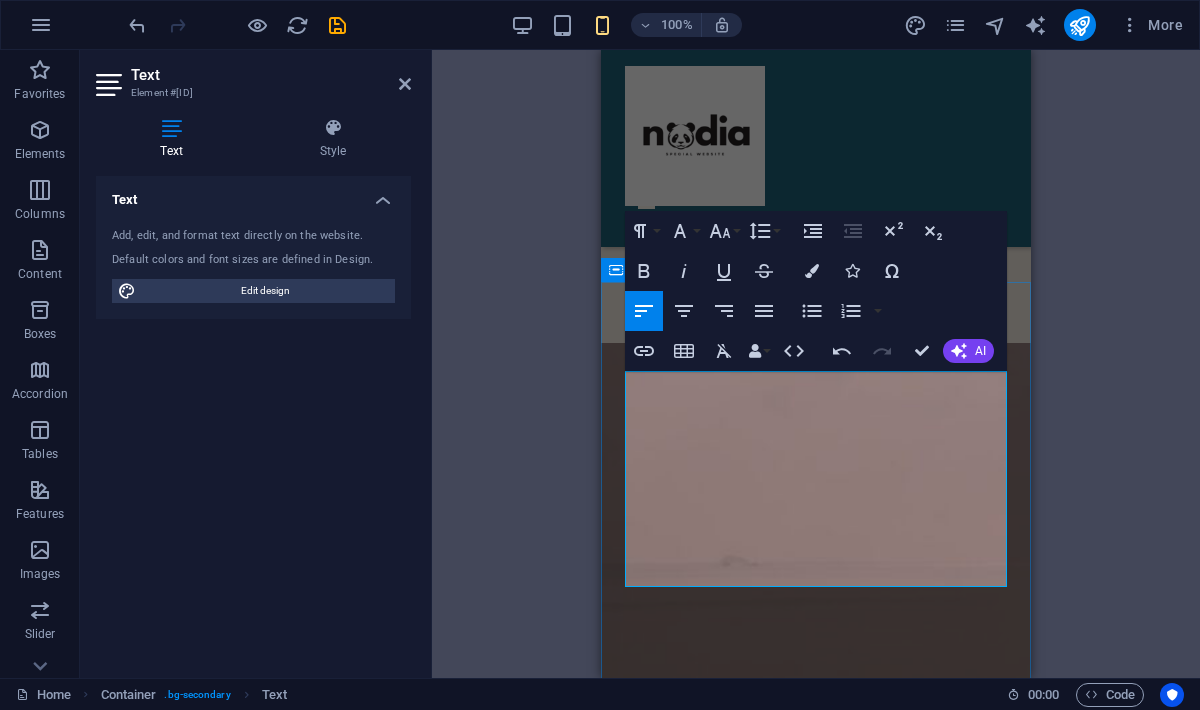 scroll, scrollTop: 4852, scrollLeft: 0, axis: vertical 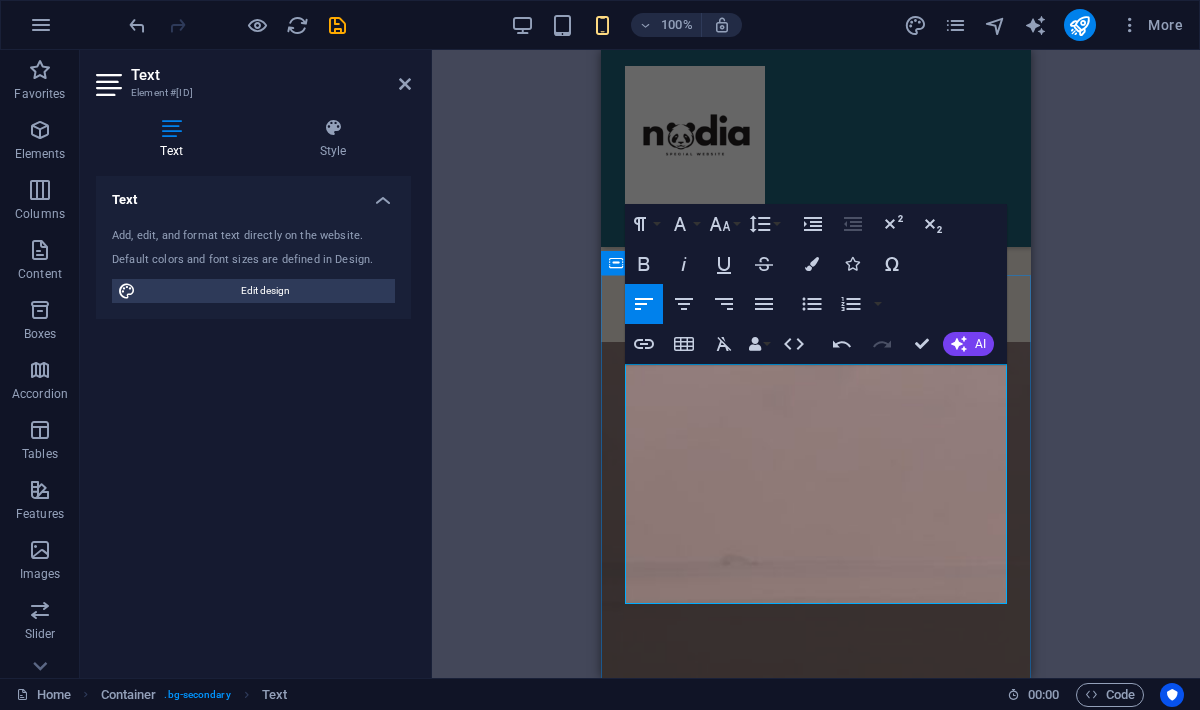 click on "​meminta untuk dapat di buka kn kembali akses untuk bisa berkomunikasi dengan nadiaa, selayaknya orang yang saling kenal baik seperti awalnya" at bounding box center [816, 82] 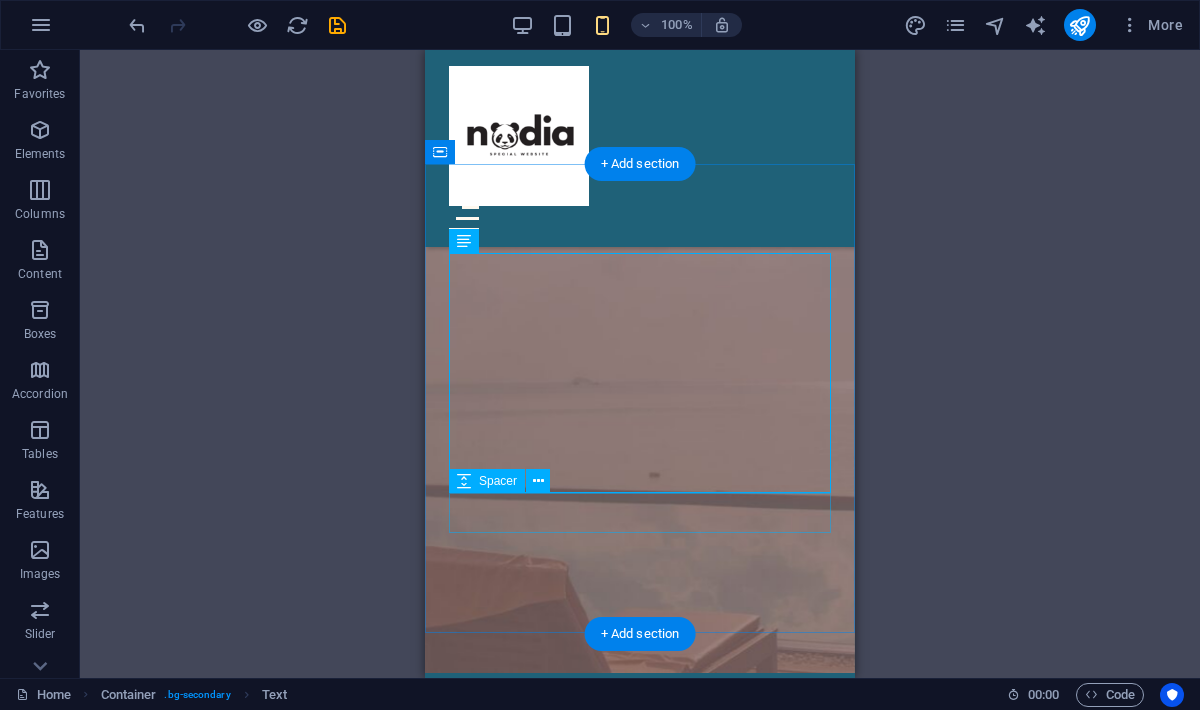scroll, scrollTop: 4950, scrollLeft: 0, axis: vertical 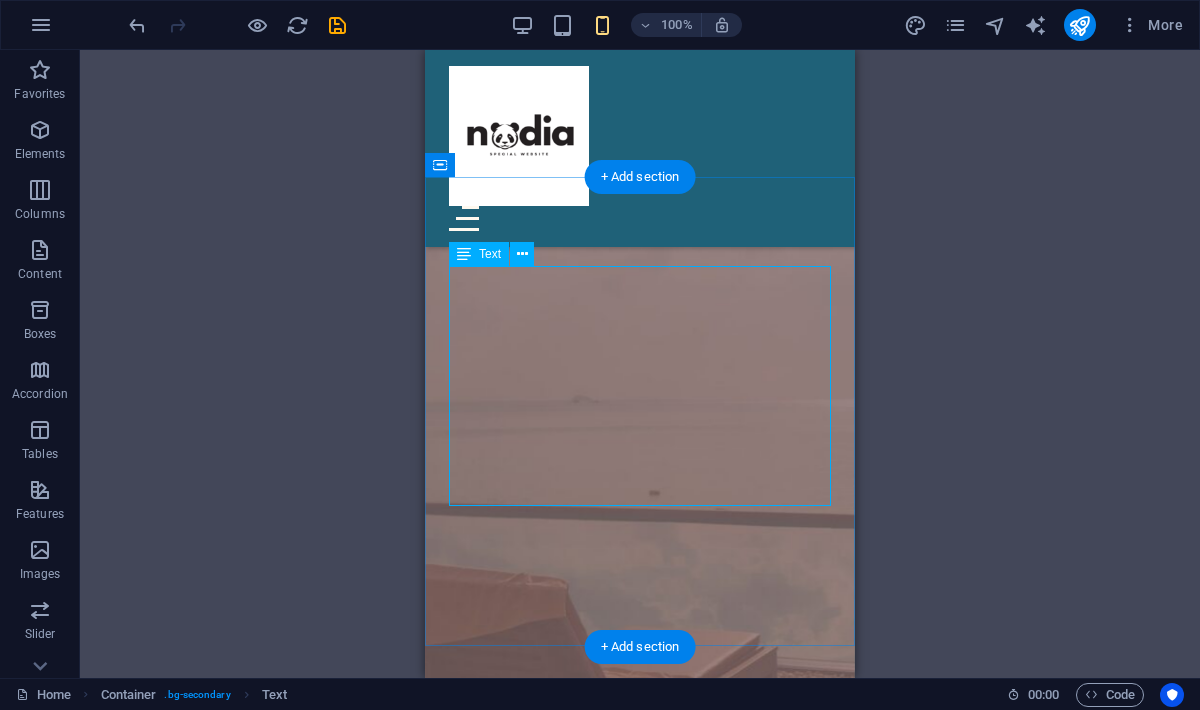 click on "saya habib abdurohman, biasa di panggi abib, bibb, habibul. crocobul nii..  meminta untuk dapat di buka kn kembali akses untuk bisa berkomunikasi dengan [NAME], selayaknya orang yang saling kenal baik seperti awalnya   tanpa memaksakan apapun hal yang sebelumnya pernah hbib paksakan" at bounding box center (640, -16) 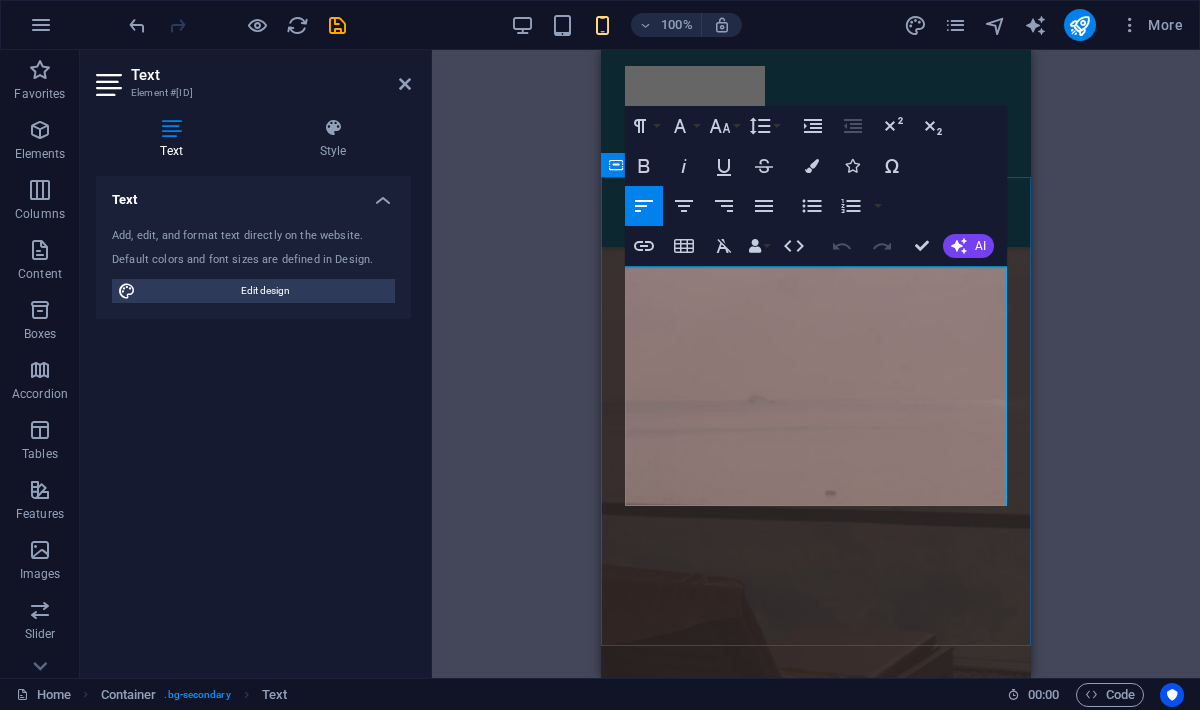 click on "saya habib abdurohman, biasa di panggi abib, bibb, habibul. crocobul nii.." at bounding box center [816, -112] 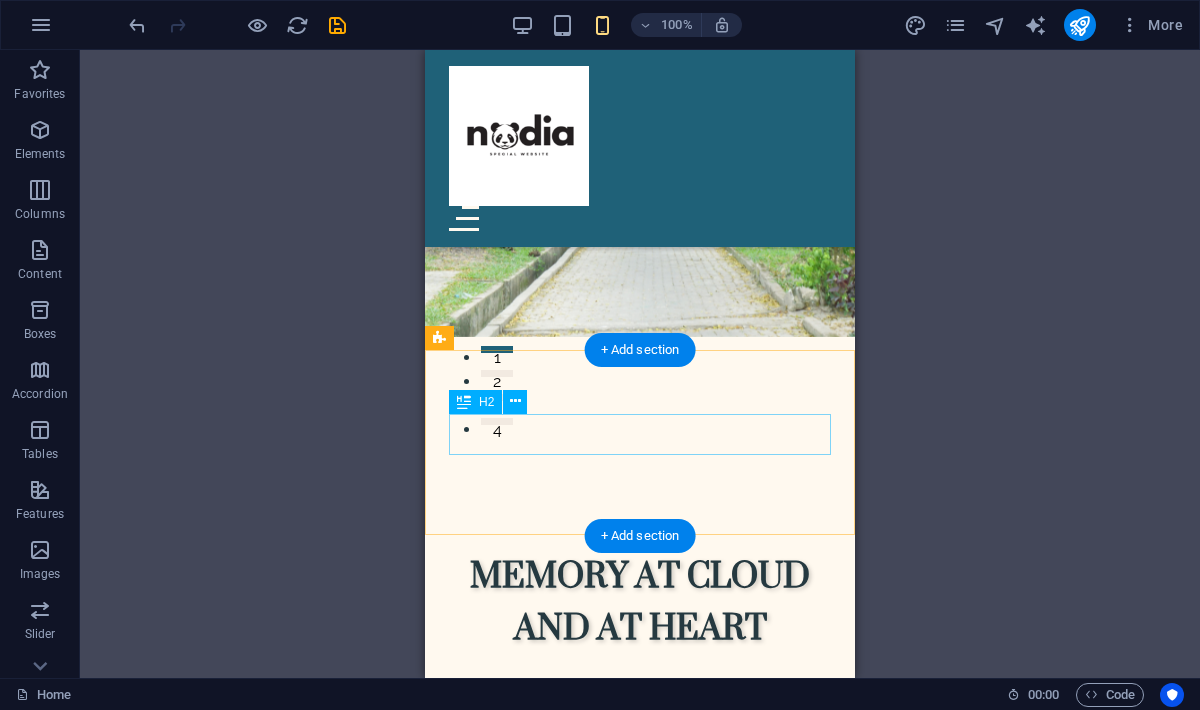scroll, scrollTop: 0, scrollLeft: 0, axis: both 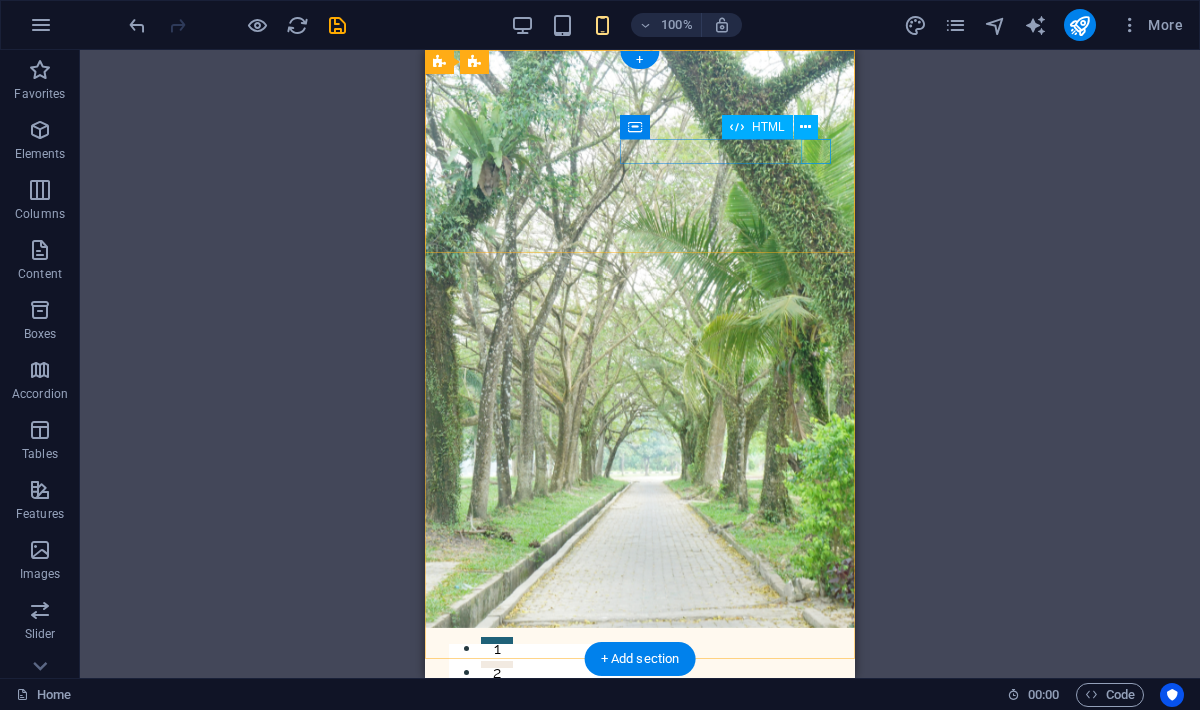 click at bounding box center [640, 827] 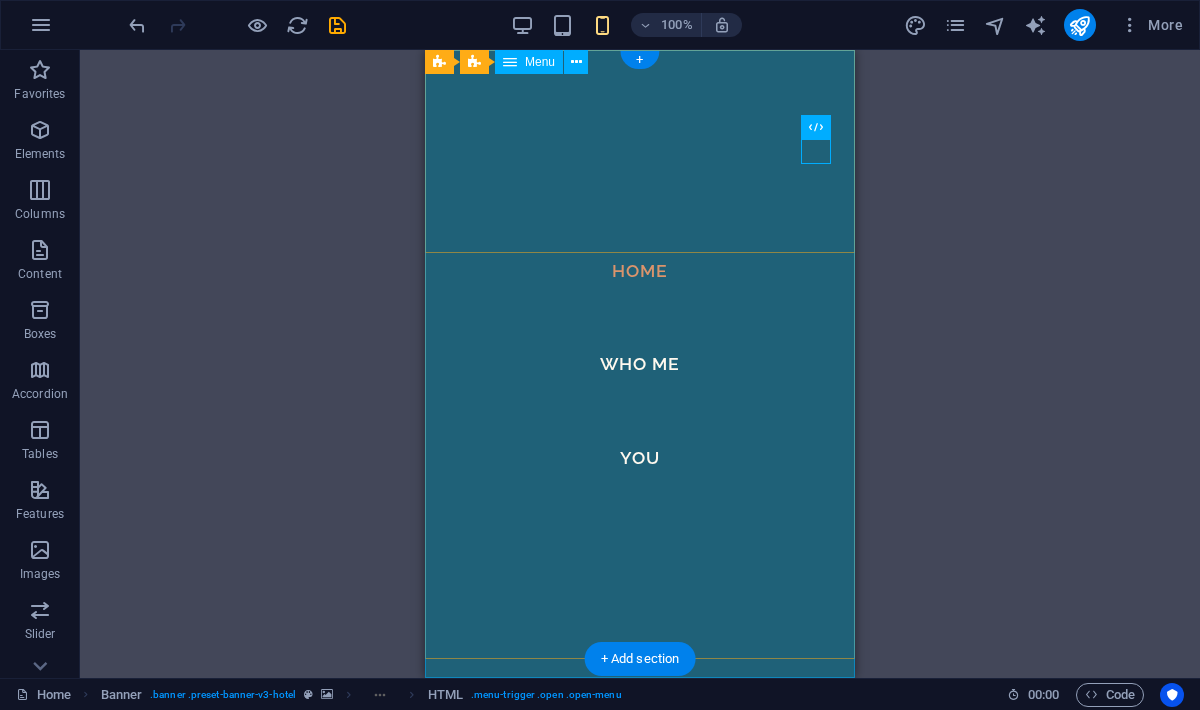 click on "Home WHO ME YOU" at bounding box center (640, 364) 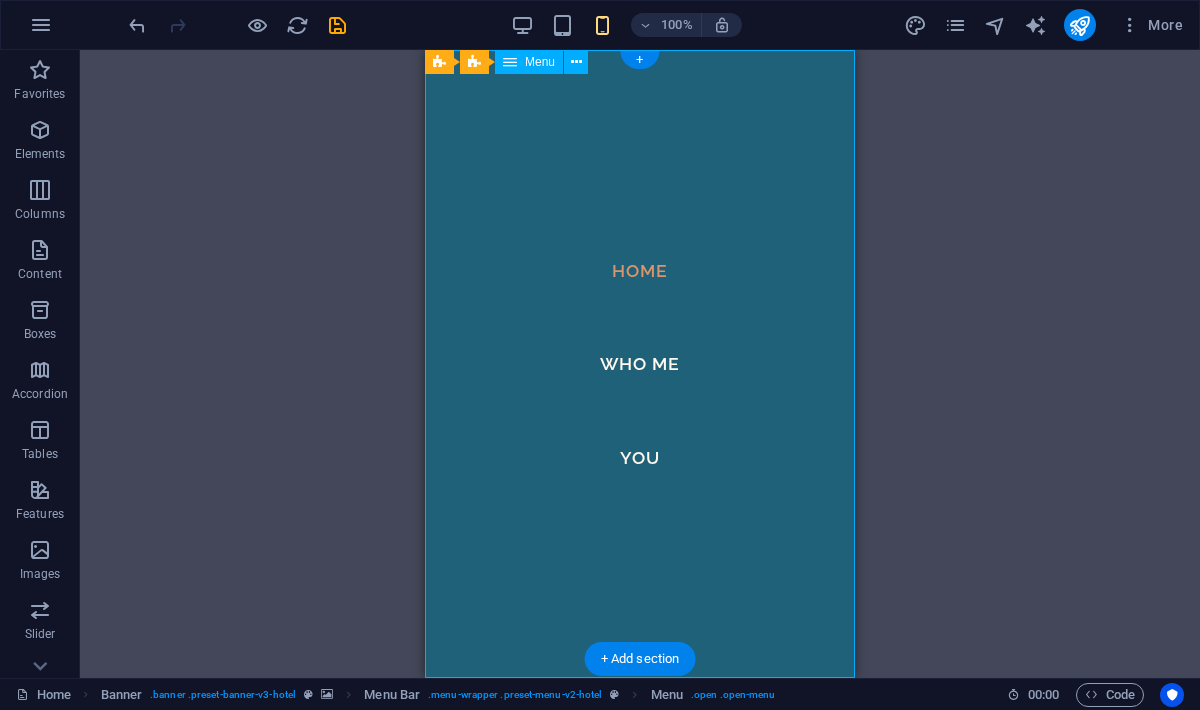 click on "Home WHO ME YOU" at bounding box center (640, 364) 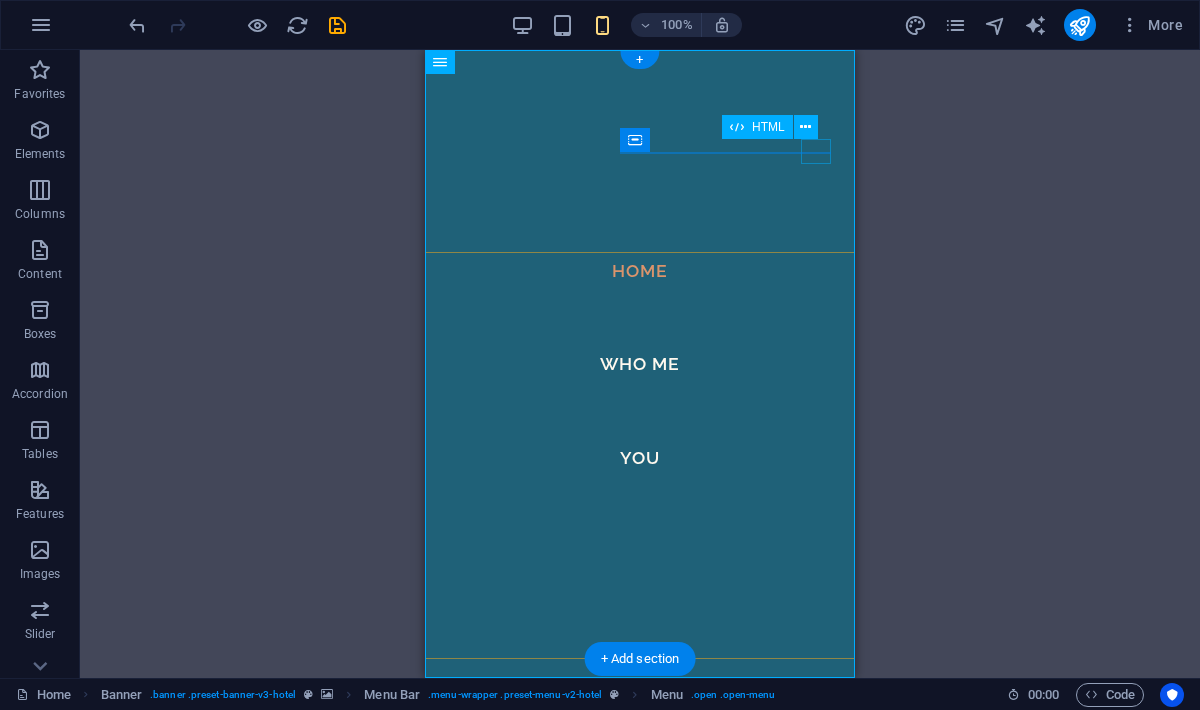 click at bounding box center (464, 827) 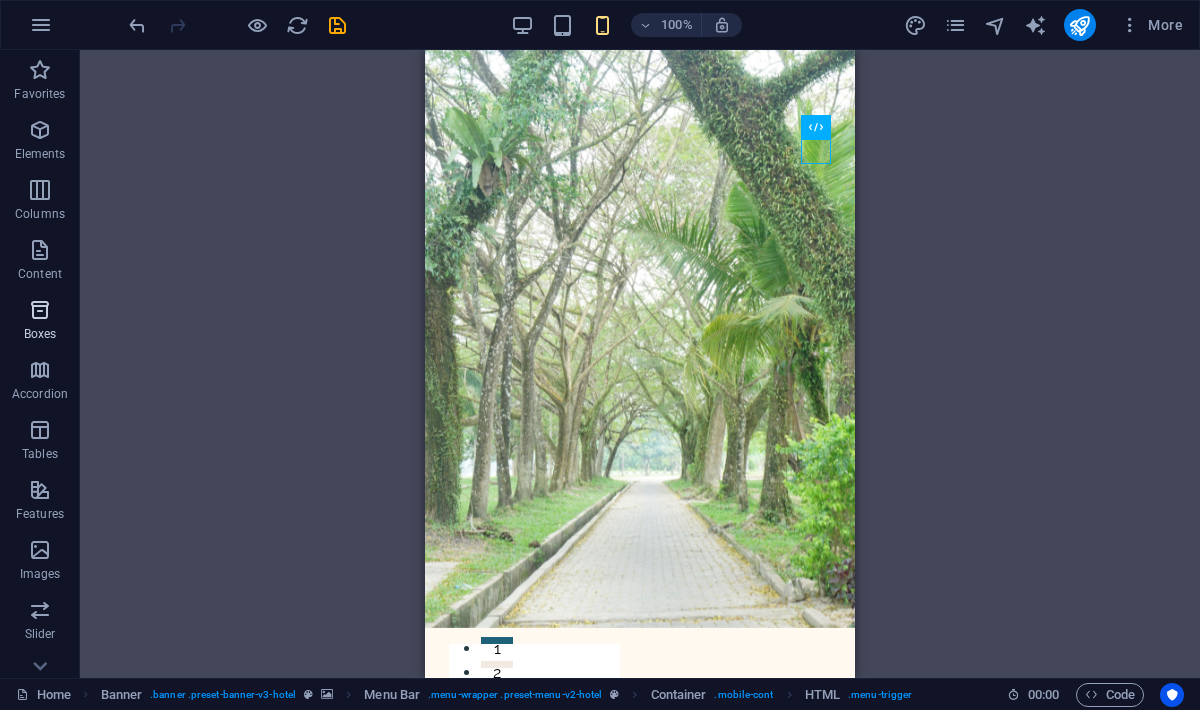 click at bounding box center [40, 310] 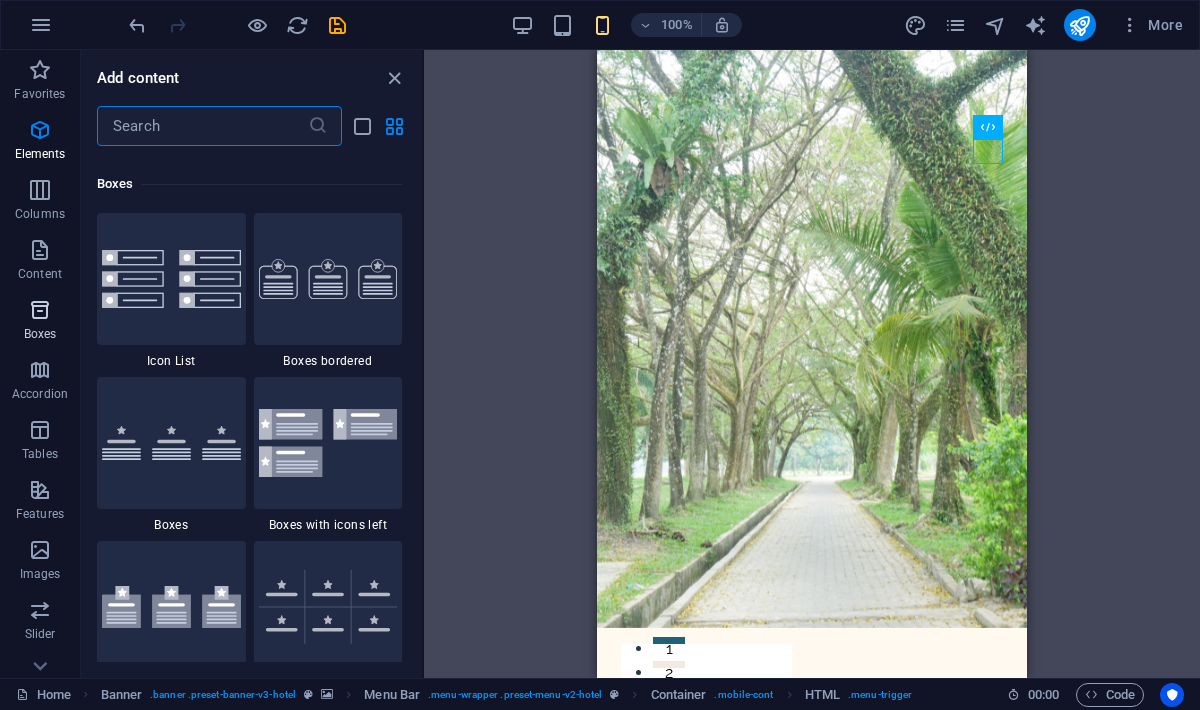 scroll, scrollTop: 5516, scrollLeft: 0, axis: vertical 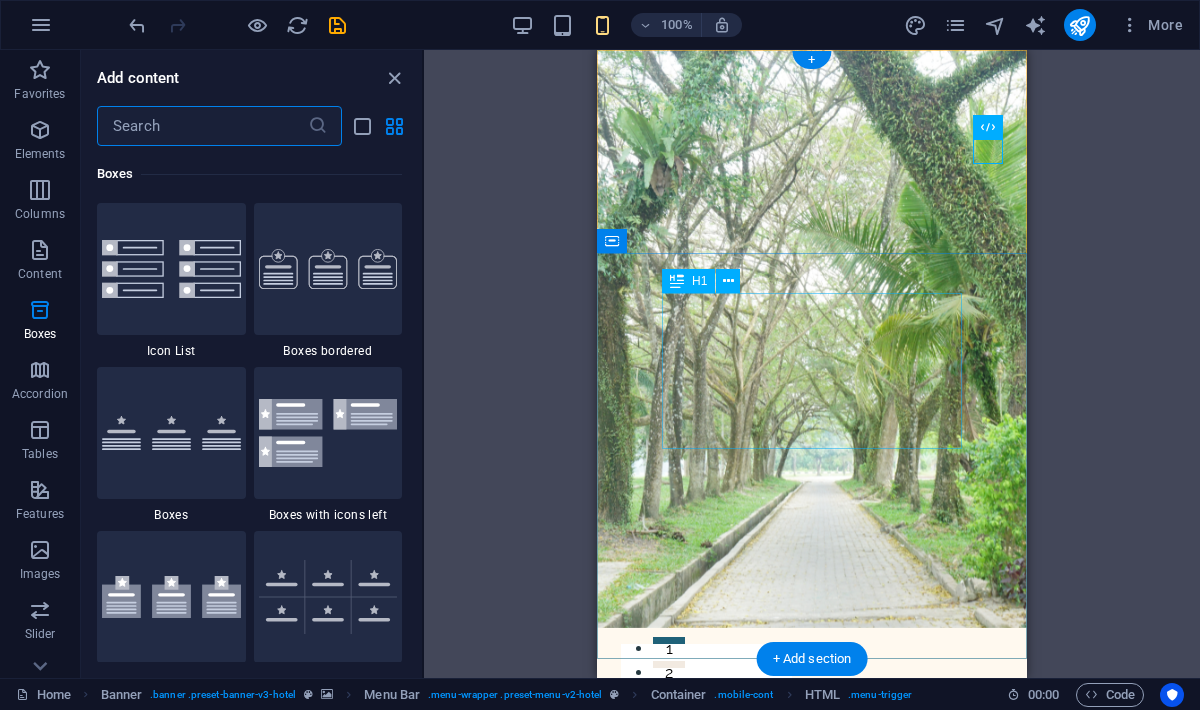 click on "MEMORY AT CLOUD AND AT HEART" at bounding box center (812, 948) 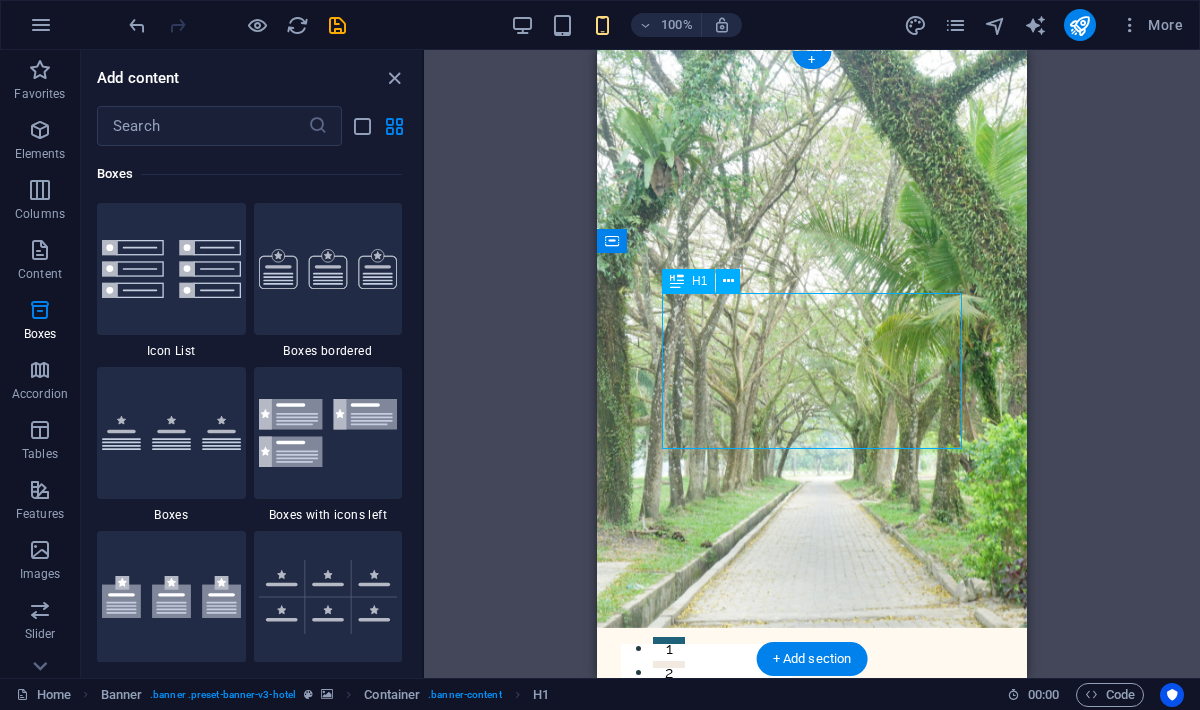 click on "MEMORY AT CLOUD AND AT HEART" at bounding box center [812, 948] 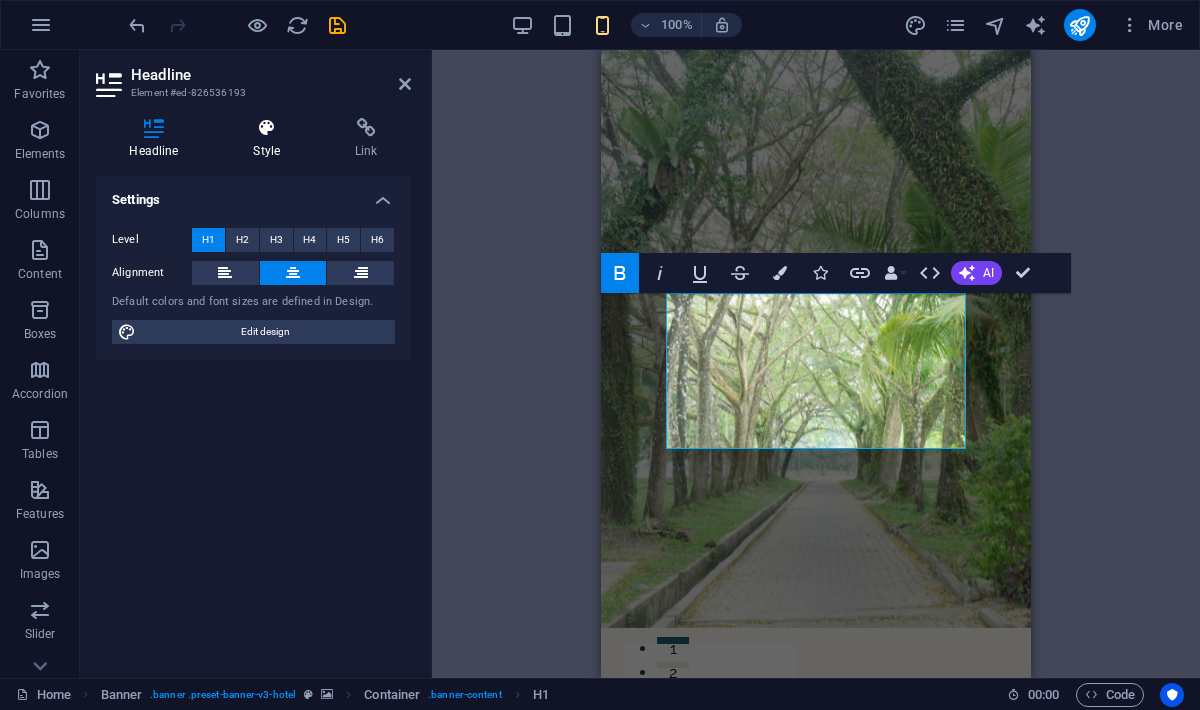 click on "Style" at bounding box center (271, 139) 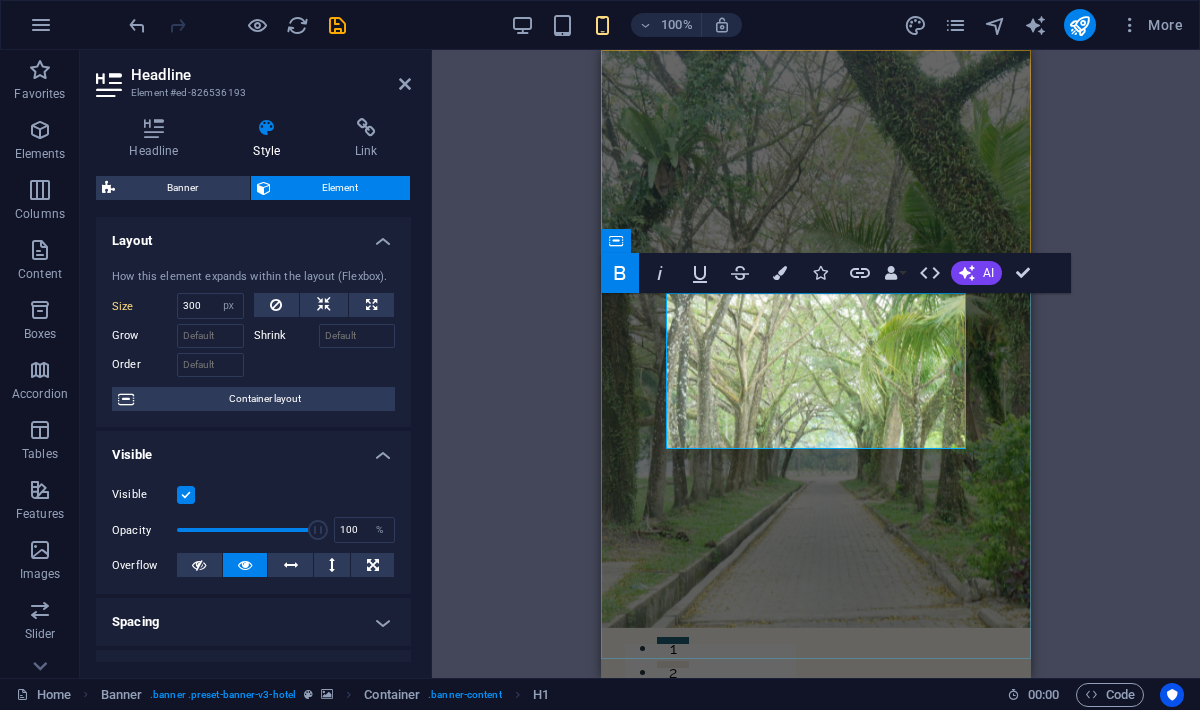 click on "MEMORY AT CLOUD AND AT HEART" at bounding box center (816, 947) 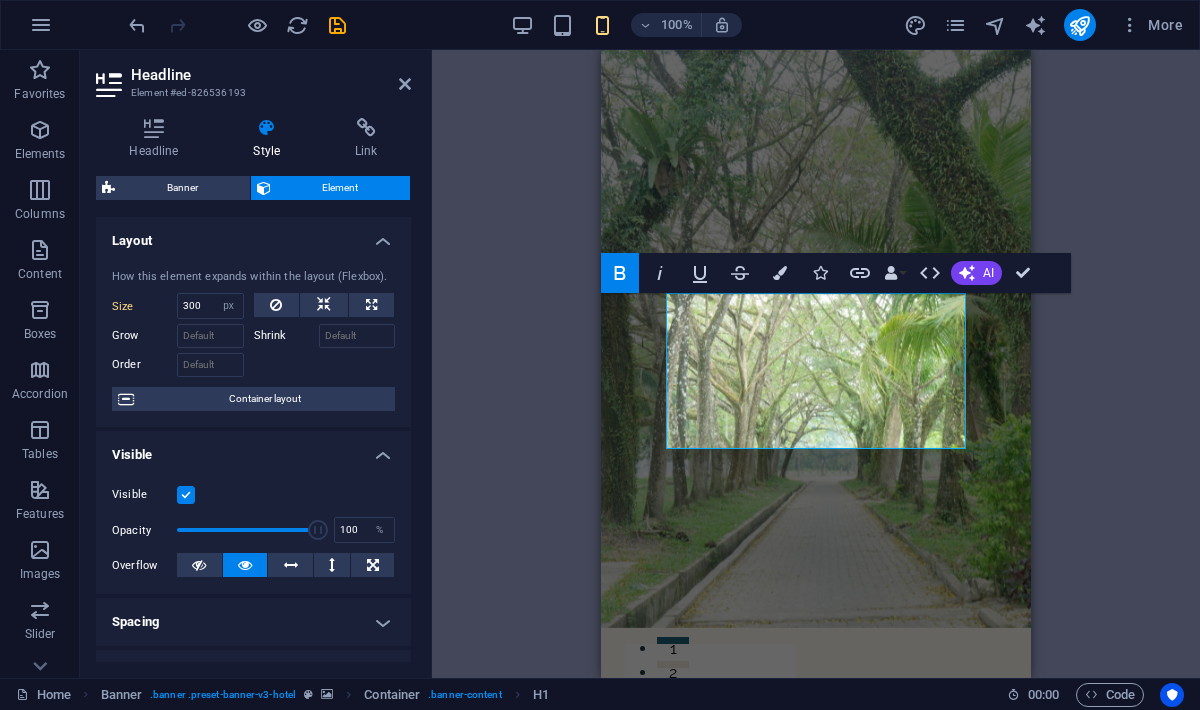 scroll, scrollTop: 400, scrollLeft: 0, axis: vertical 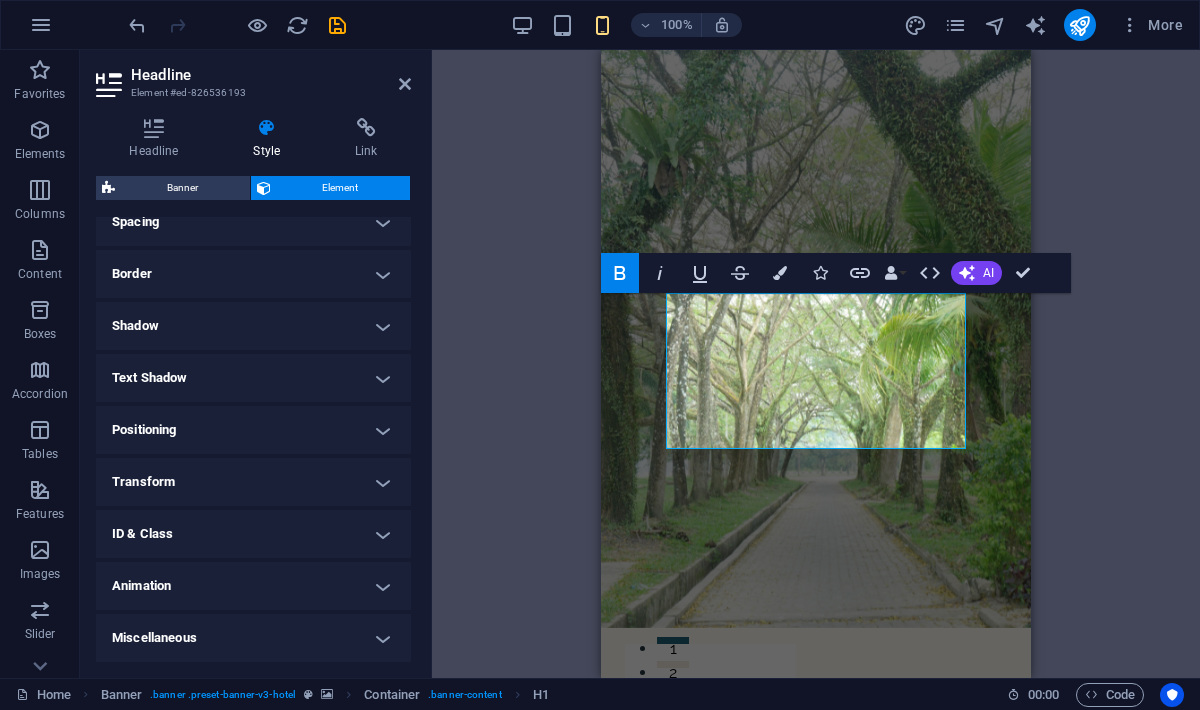 click on "Border" at bounding box center [253, 274] 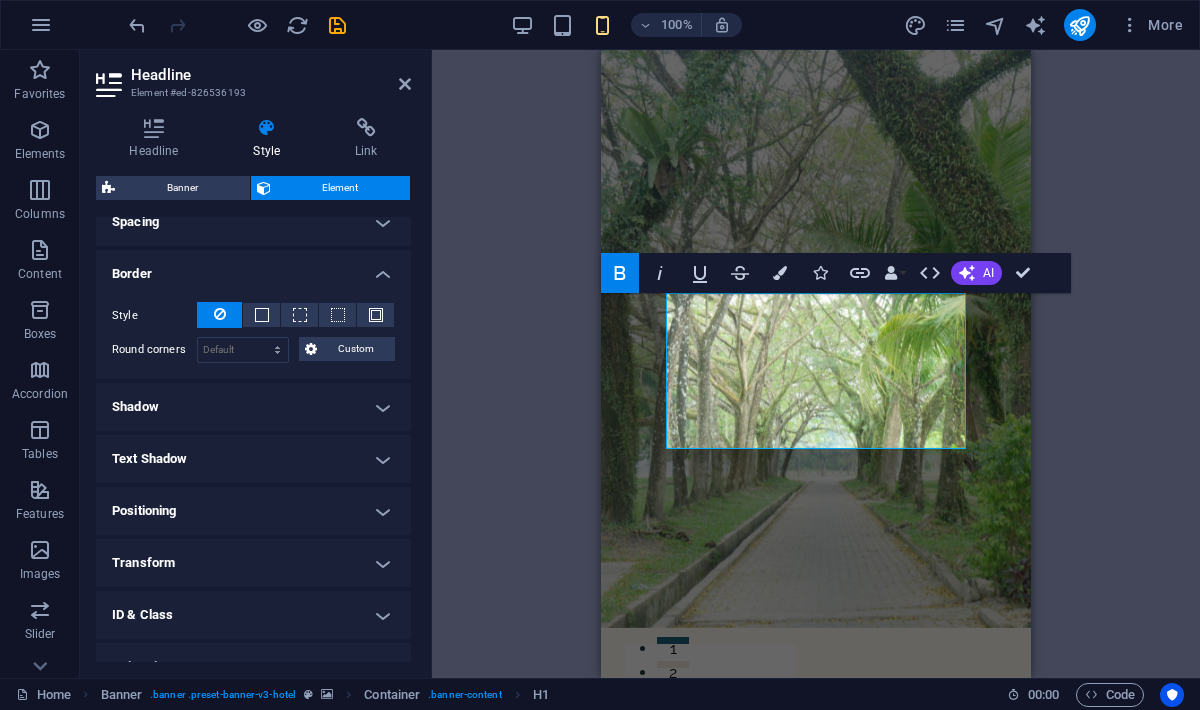 click on "Shadow" at bounding box center [253, 407] 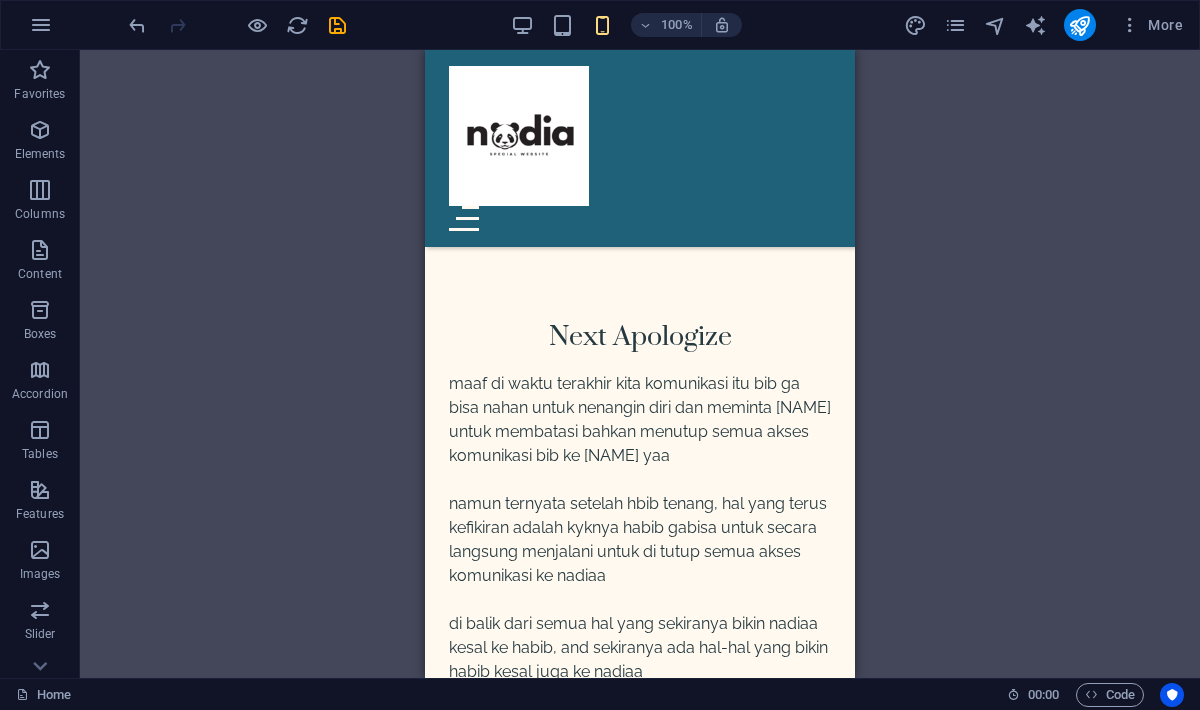 scroll, scrollTop: 3484, scrollLeft: 0, axis: vertical 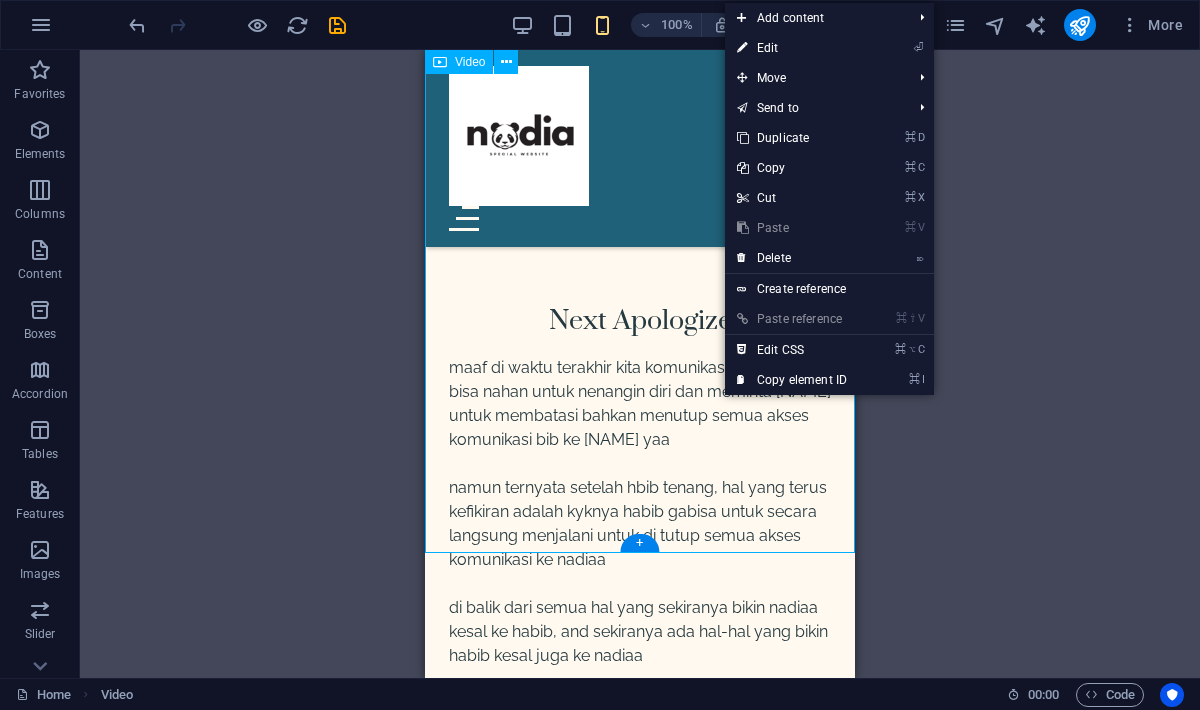 click at bounding box center [640, 43] 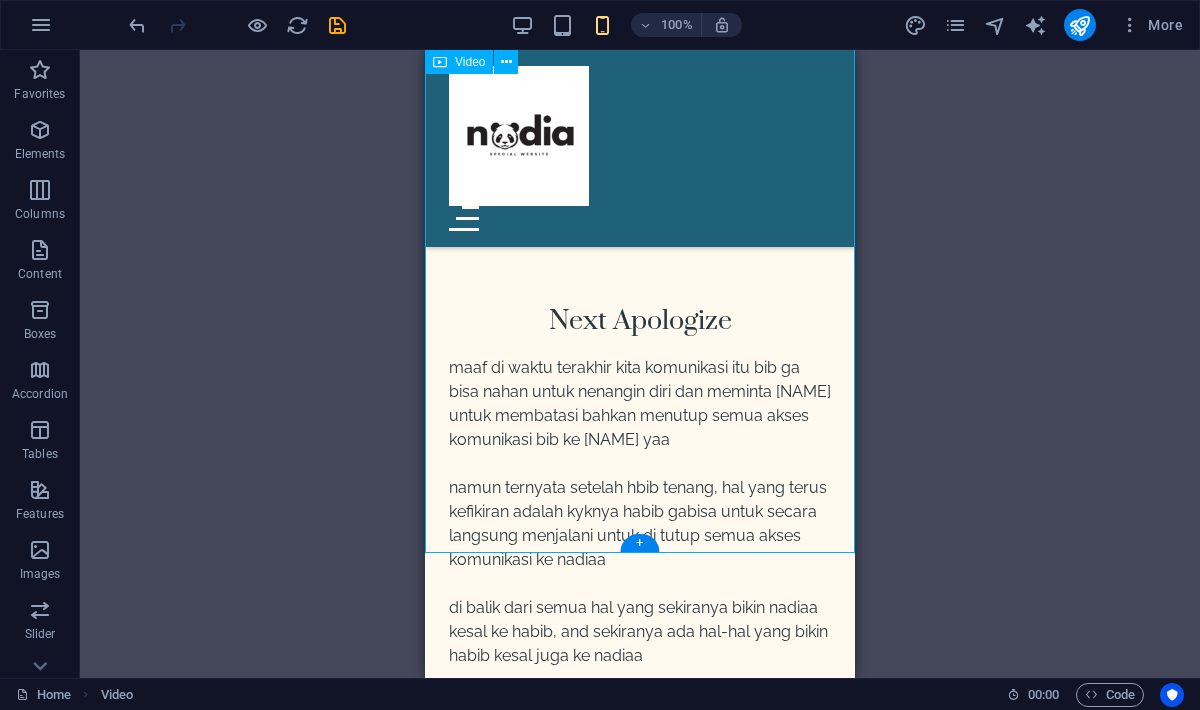 click at bounding box center [640, 43] 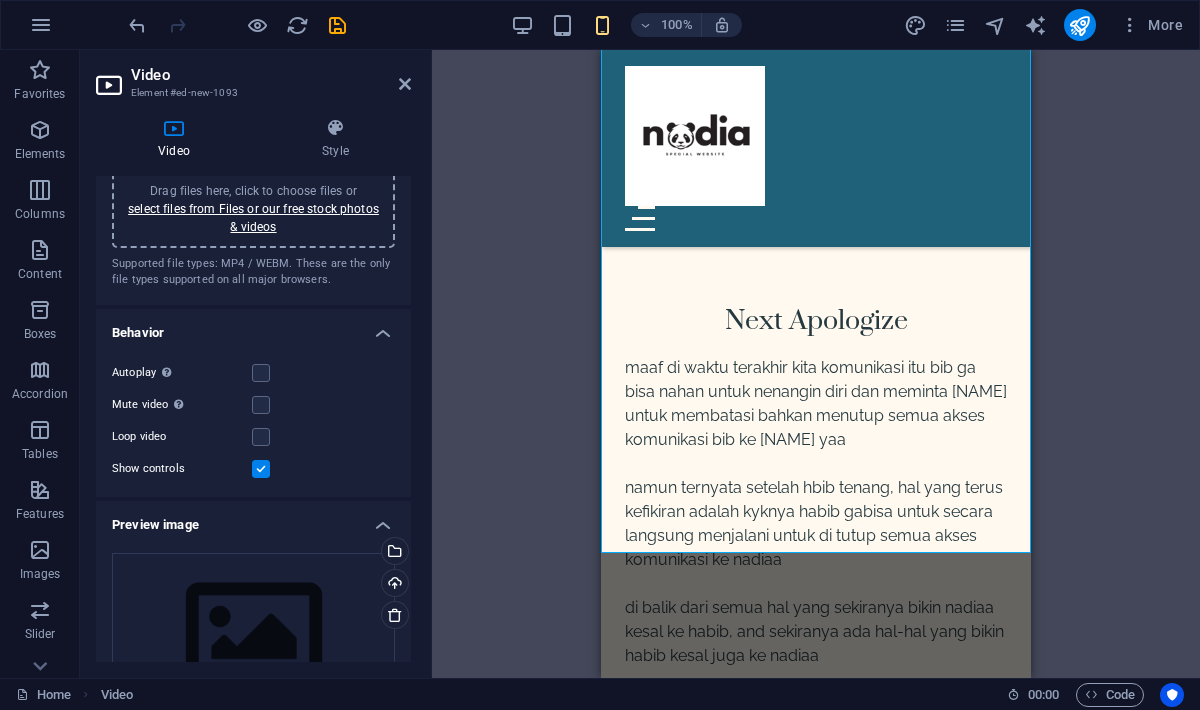 scroll, scrollTop: 60, scrollLeft: 0, axis: vertical 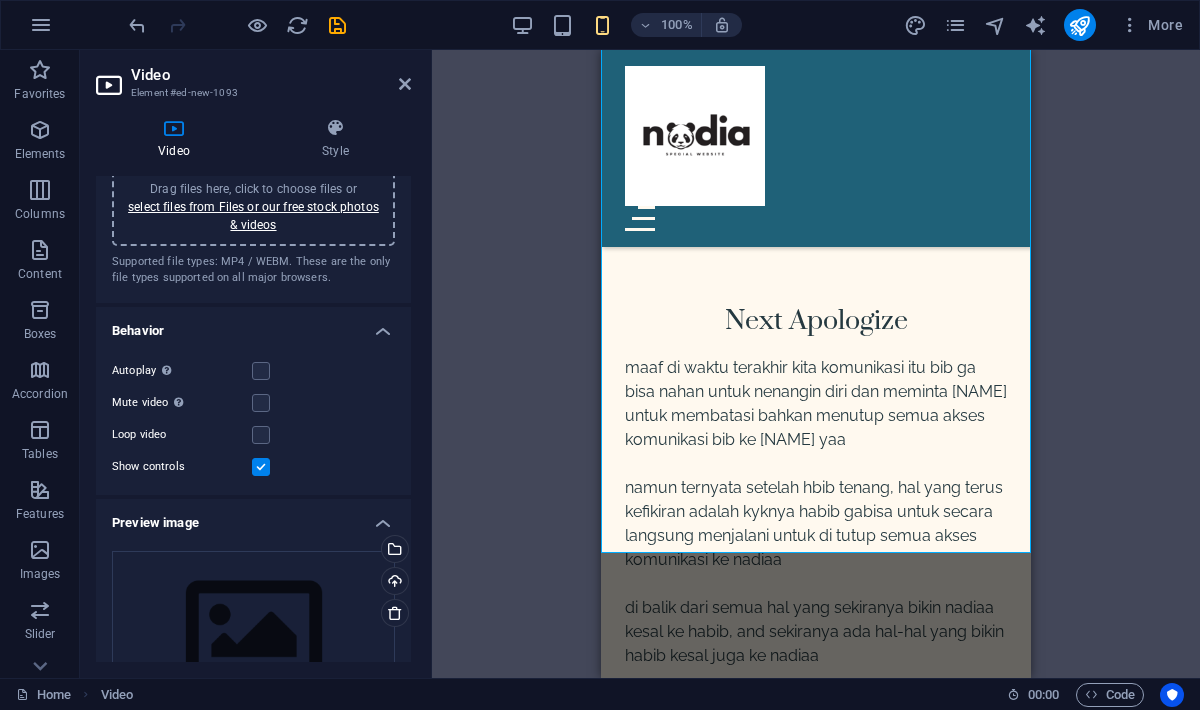 click on "Mute video Autoplay will be available if muted is checked" at bounding box center [253, 403] 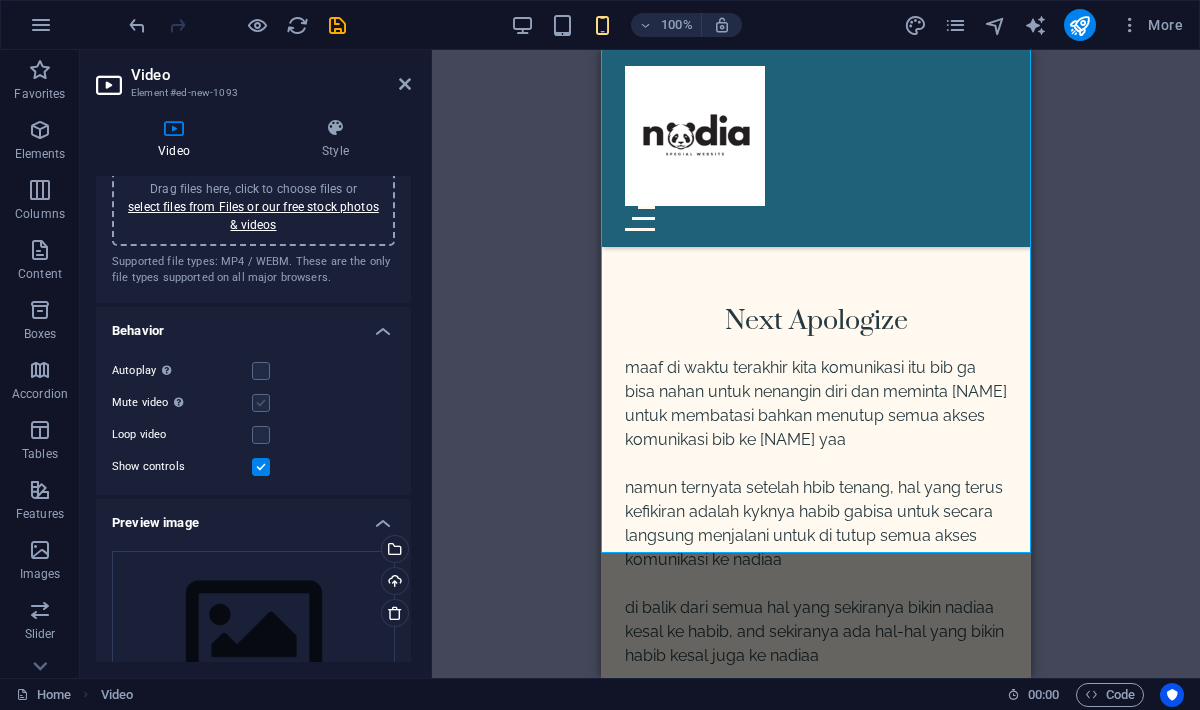 click at bounding box center (261, 403) 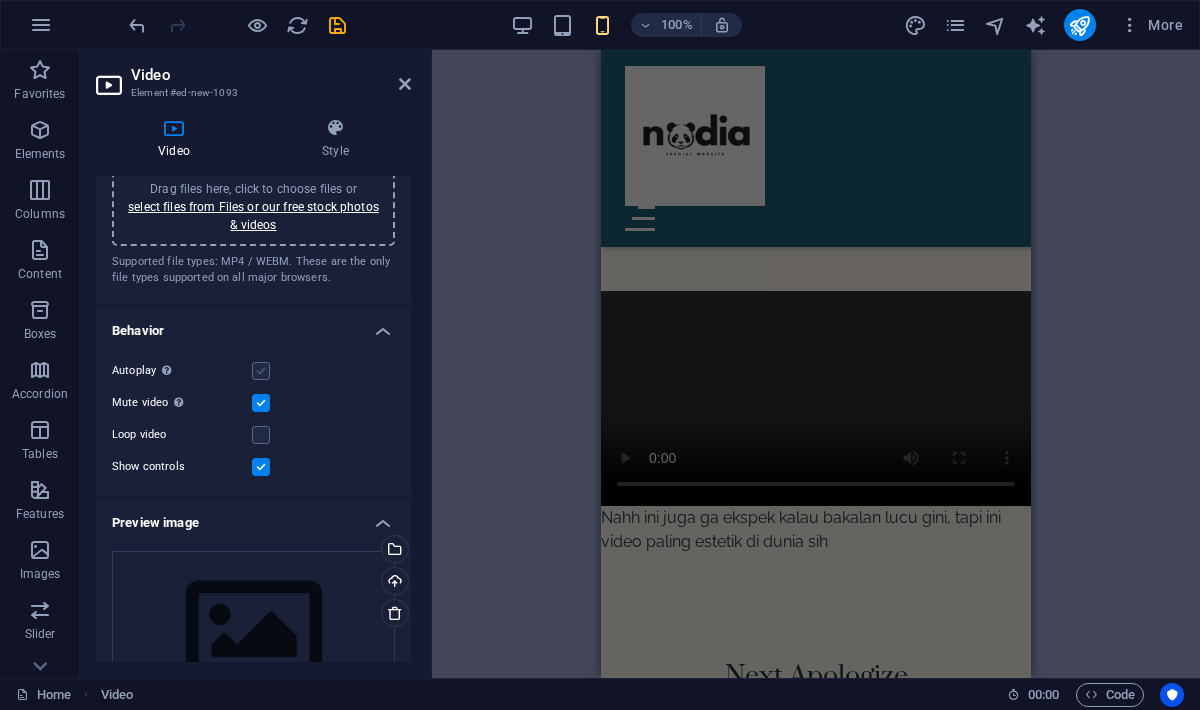 scroll, scrollTop: 3290, scrollLeft: 0, axis: vertical 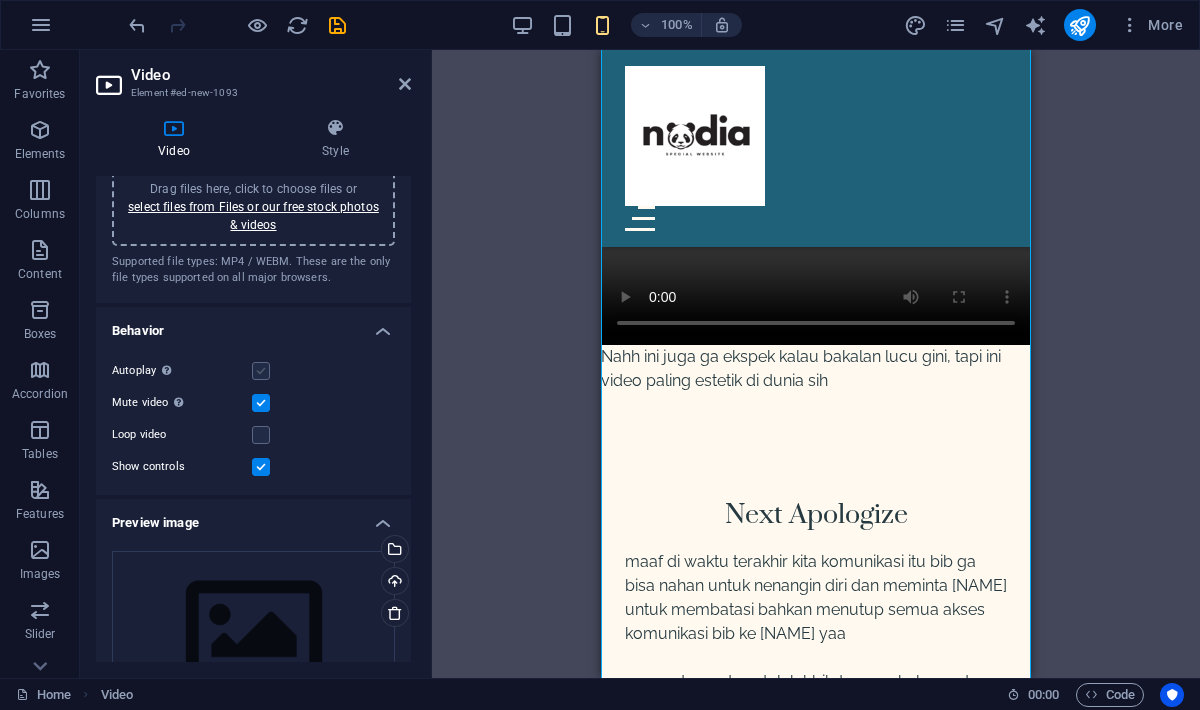 click at bounding box center (261, 371) 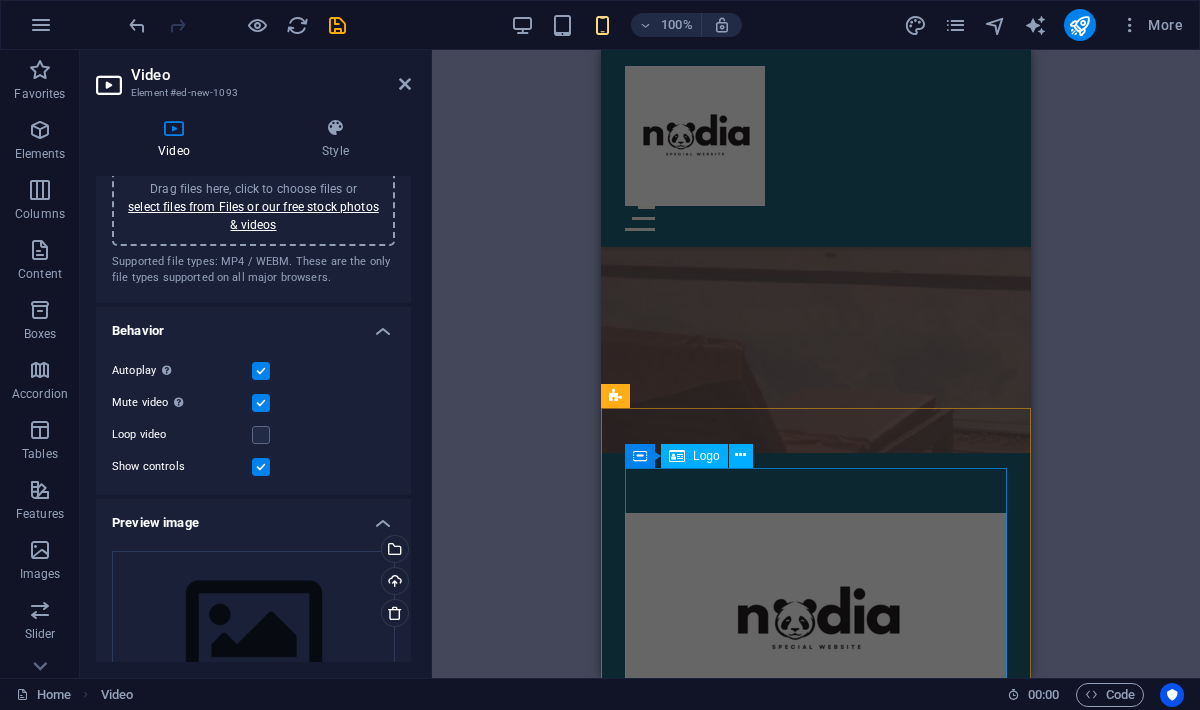 scroll, scrollTop: 4637, scrollLeft: 0, axis: vertical 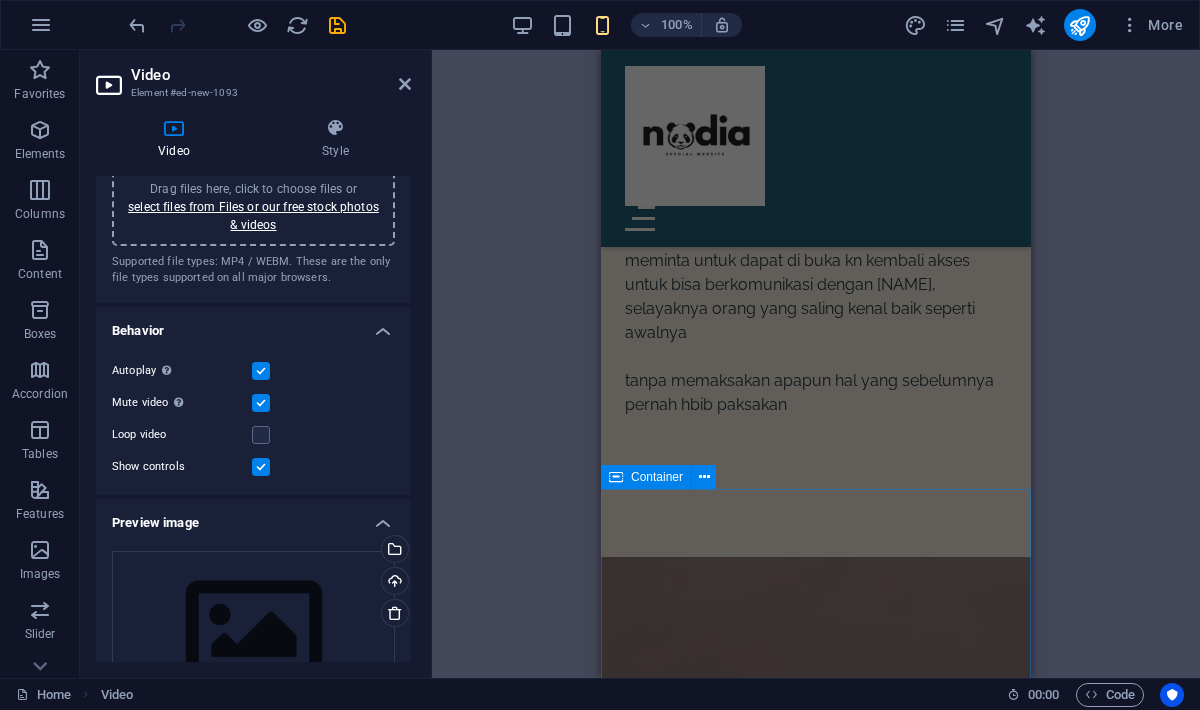 click on "see you again at the time saya habib abdurohman, biasa di panggil abib, bibb, habibul. crocobul nii..  meminta untuk dapat di buka kn kembali akses untuk bisa berkomunikasi dengan nadiaa, selayaknya orang yang saling kenal baik seperti awalnya  tanpa memaksakan apapun hal yang sebelumnya pernah hbib paksakan" at bounding box center (816, 322) 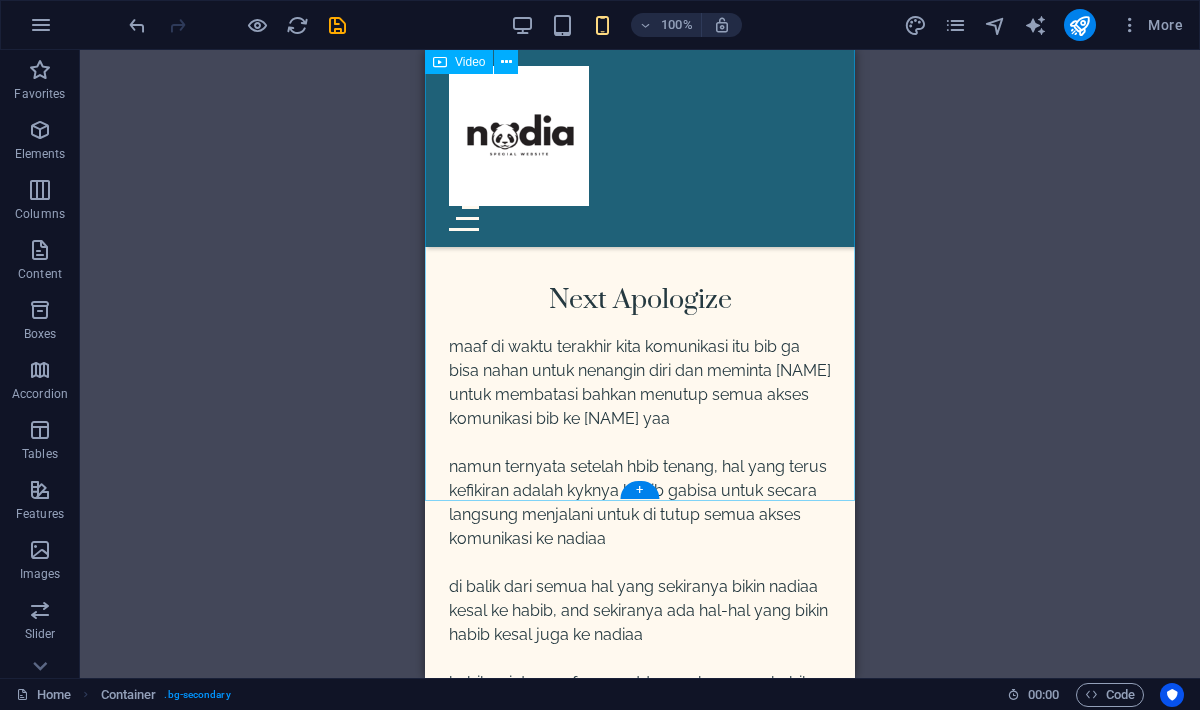 scroll, scrollTop: 3447, scrollLeft: 0, axis: vertical 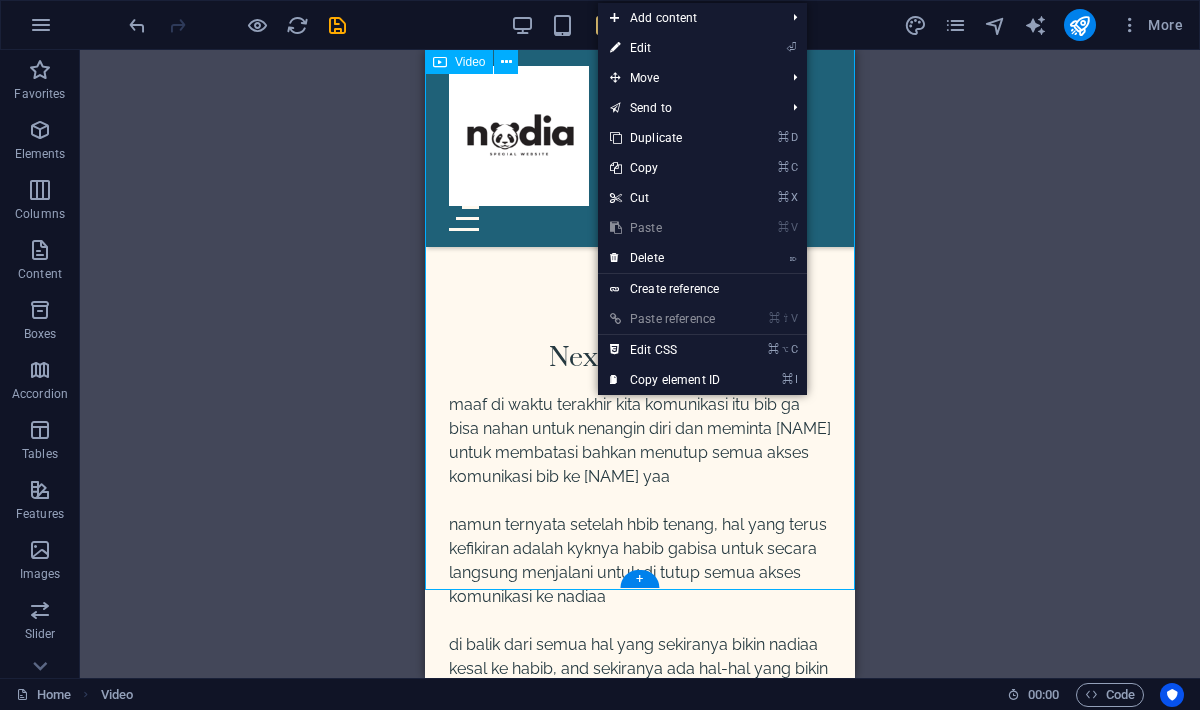 click at bounding box center [640, 80] 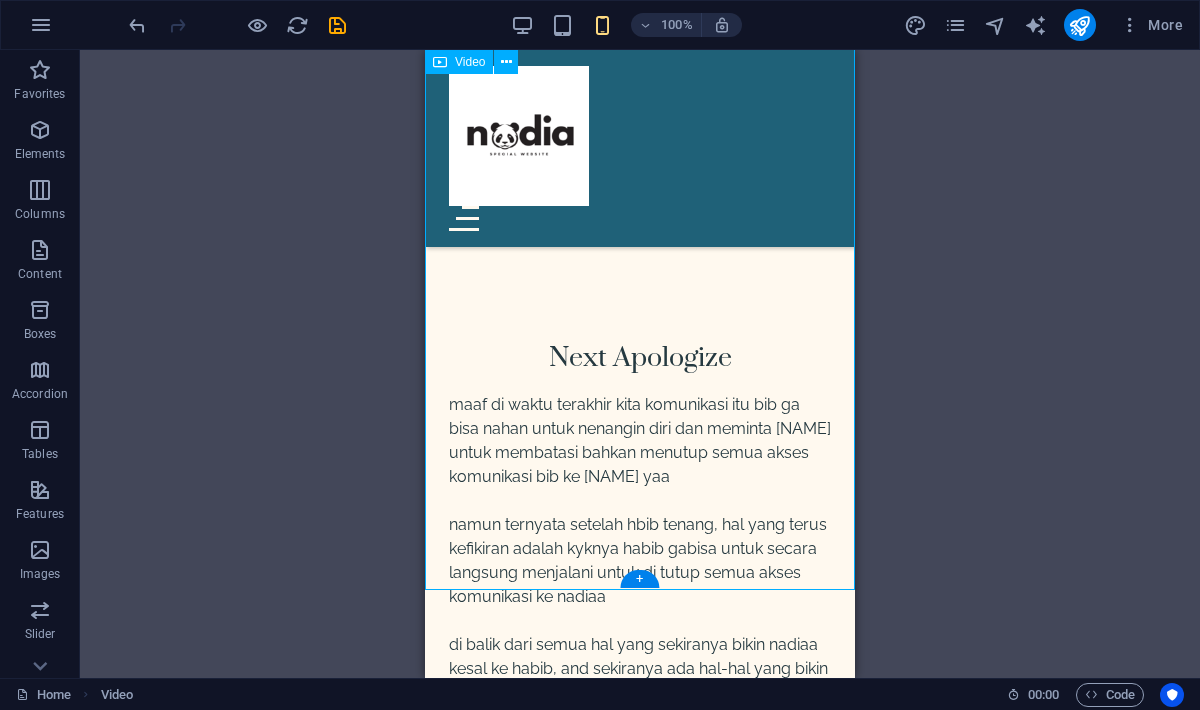 click at bounding box center [640, 80] 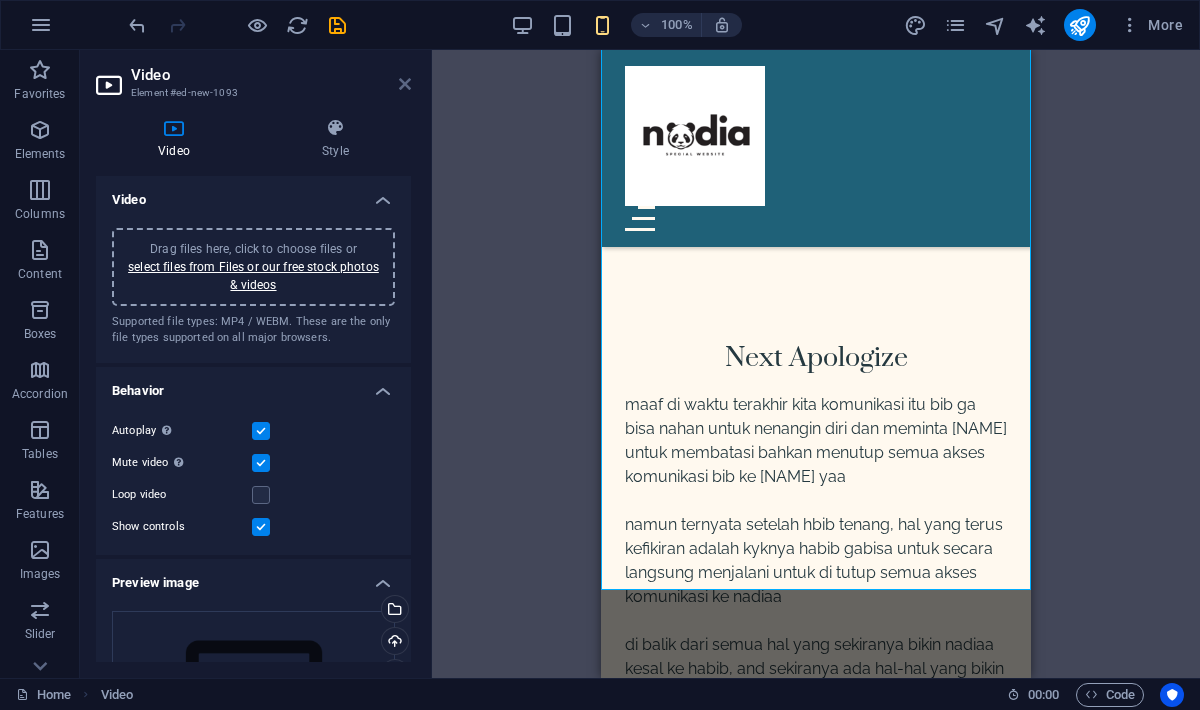 click at bounding box center [405, 84] 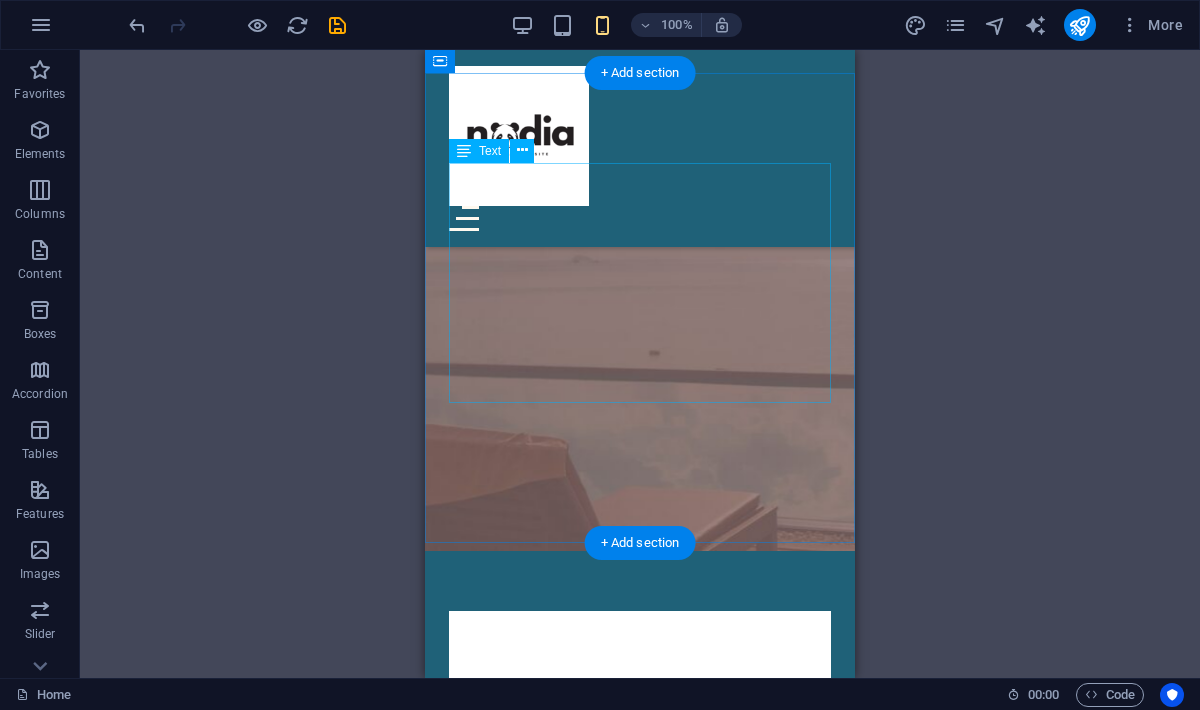 scroll, scrollTop: 5108, scrollLeft: 0, axis: vertical 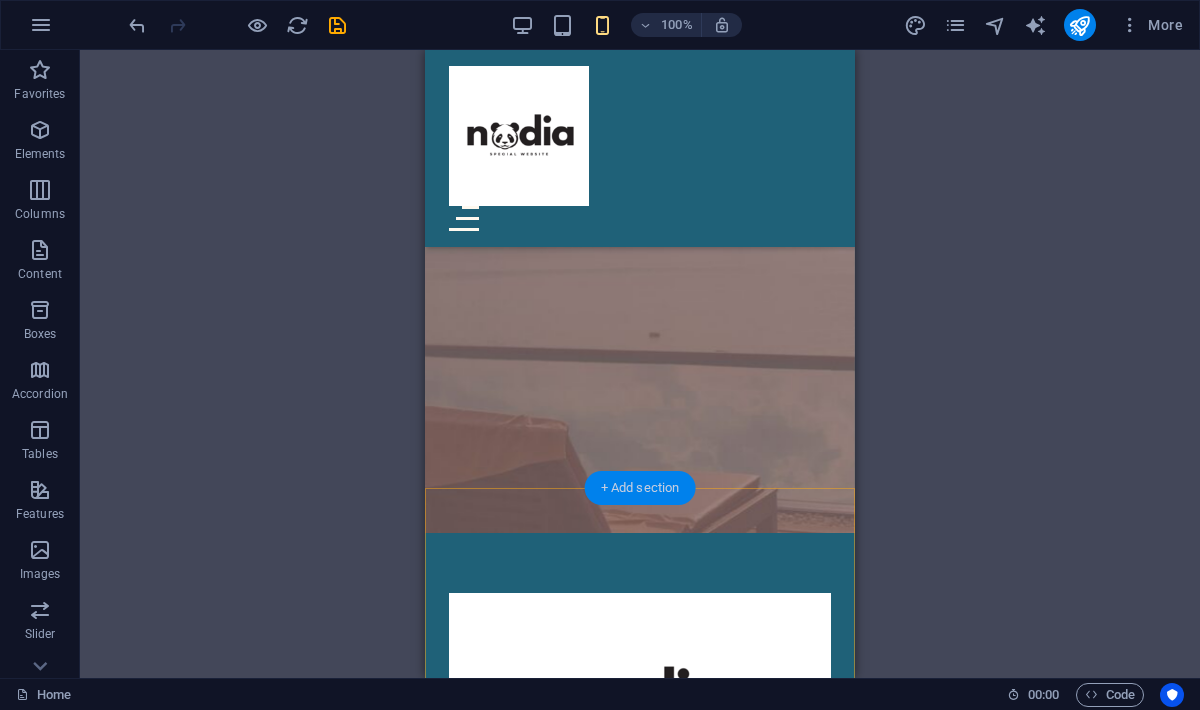 click on "+ Add section" at bounding box center (640, 488) 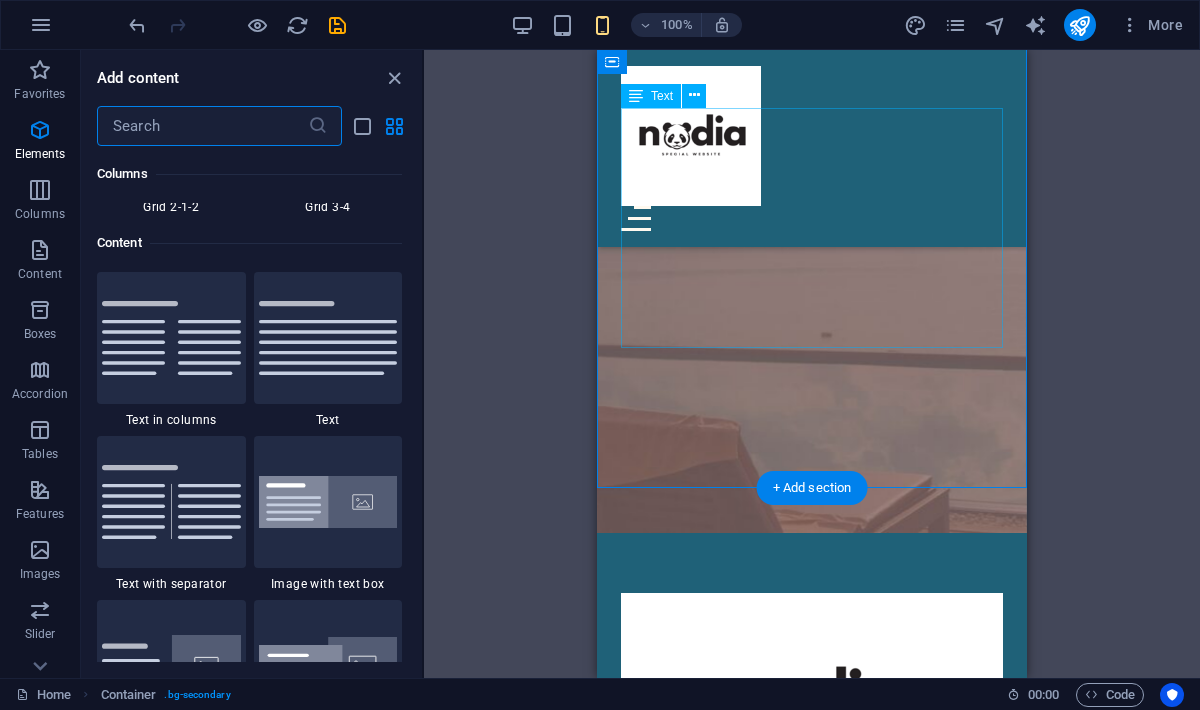 scroll, scrollTop: 3499, scrollLeft: 0, axis: vertical 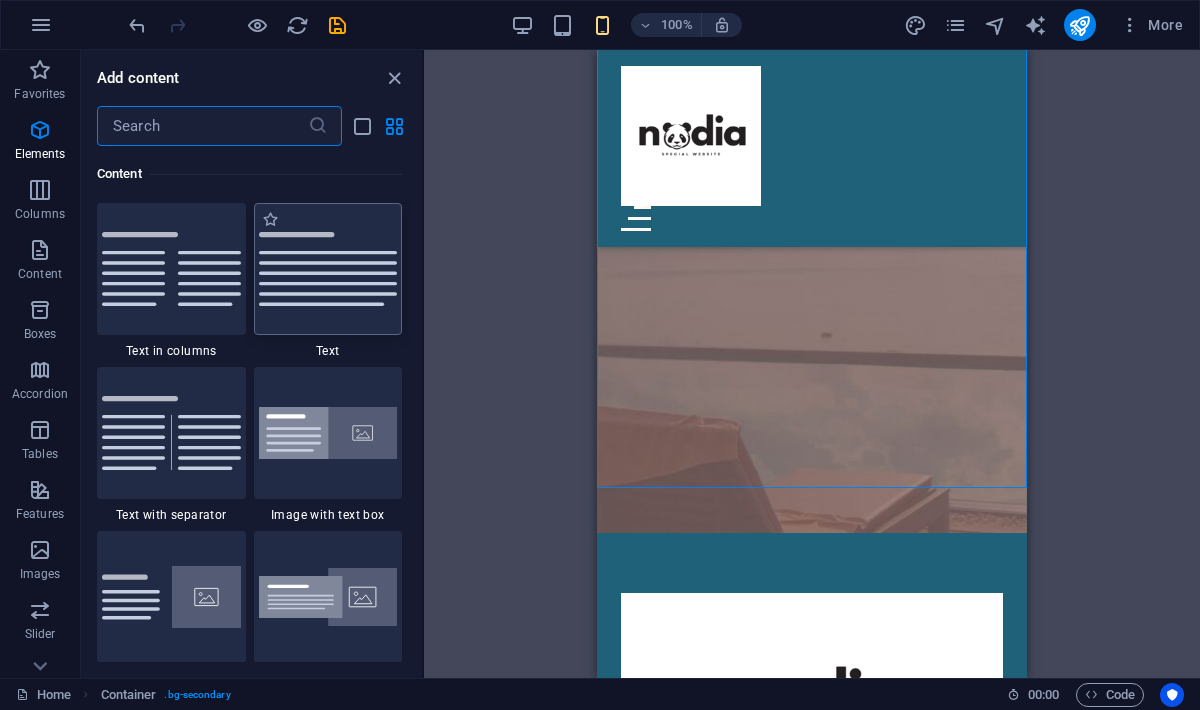 click at bounding box center (328, 269) 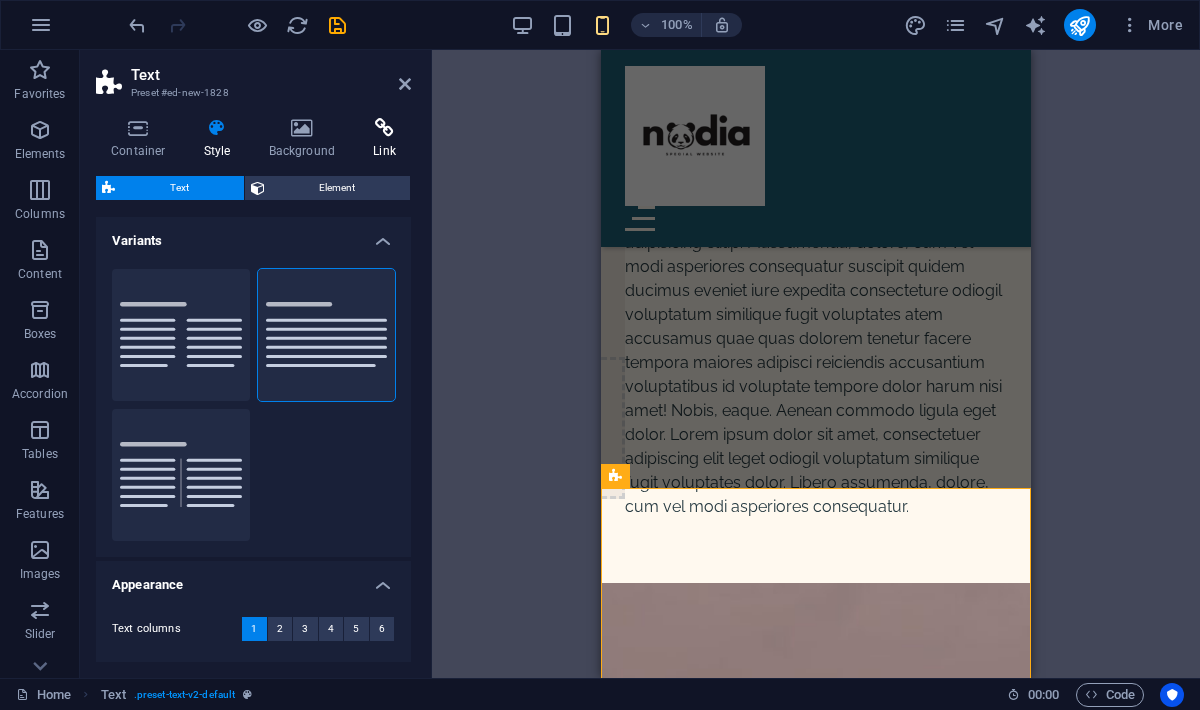 click at bounding box center [384, 128] 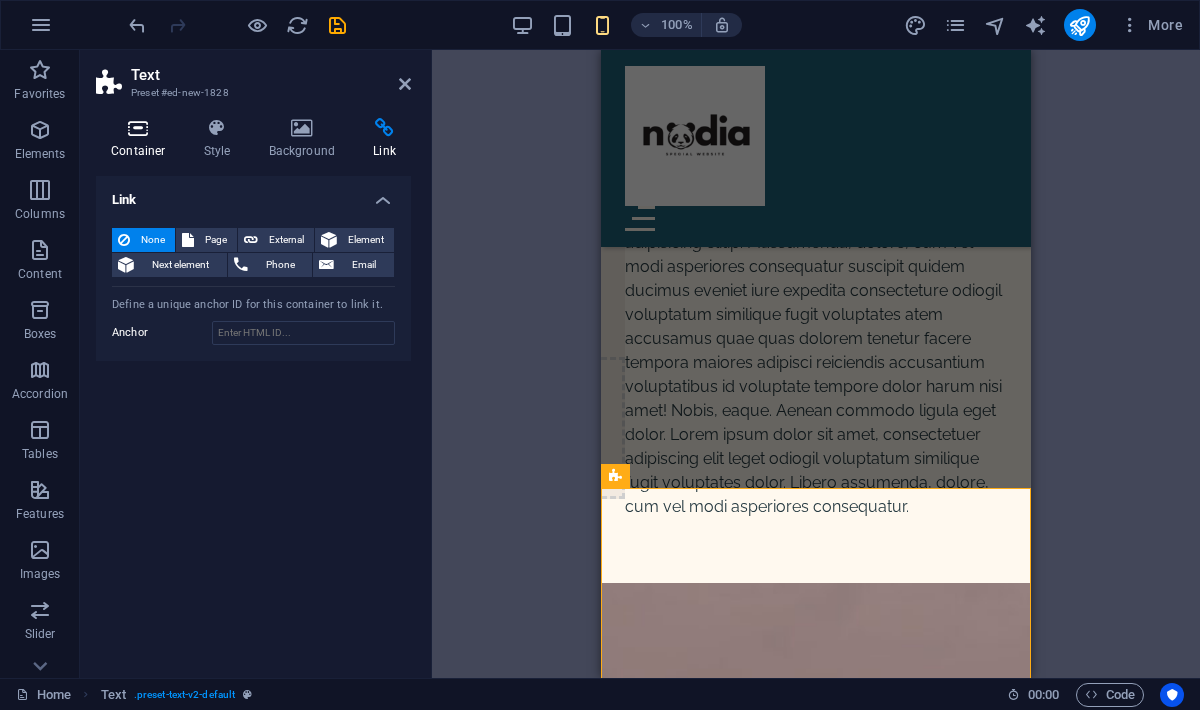 click on "Container" at bounding box center (142, 139) 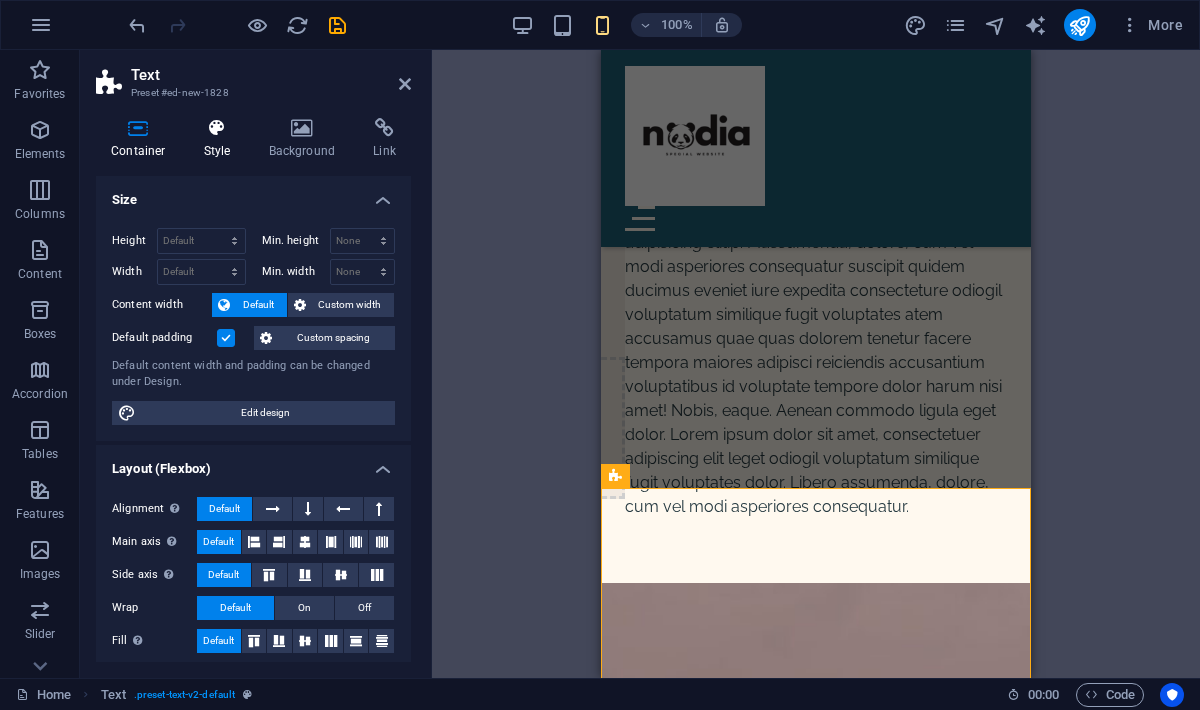 click on "Style" at bounding box center [221, 139] 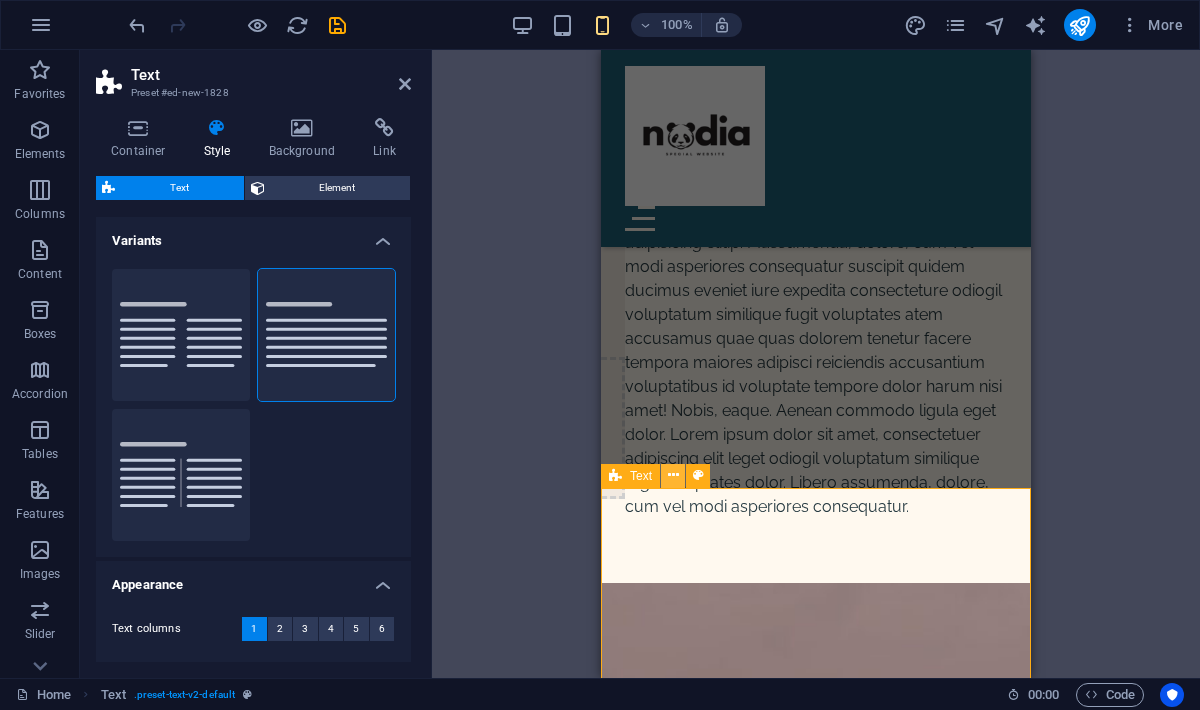 click at bounding box center (673, 475) 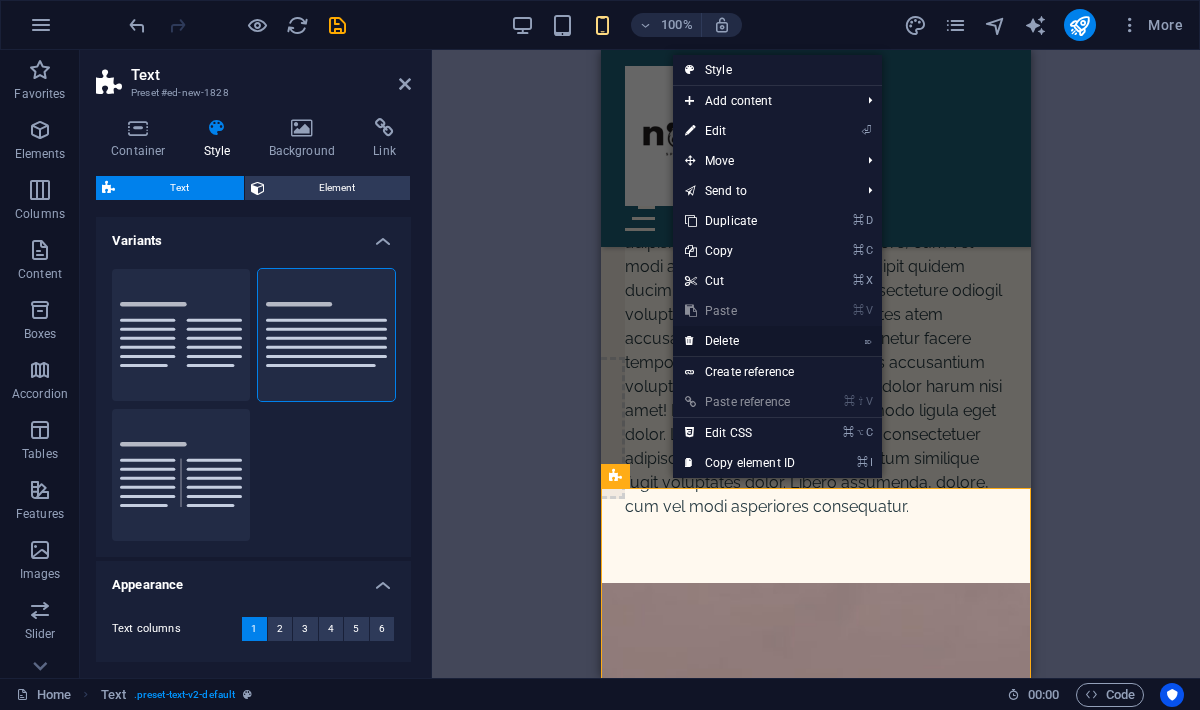 click on "⌦  Delete" at bounding box center [740, 341] 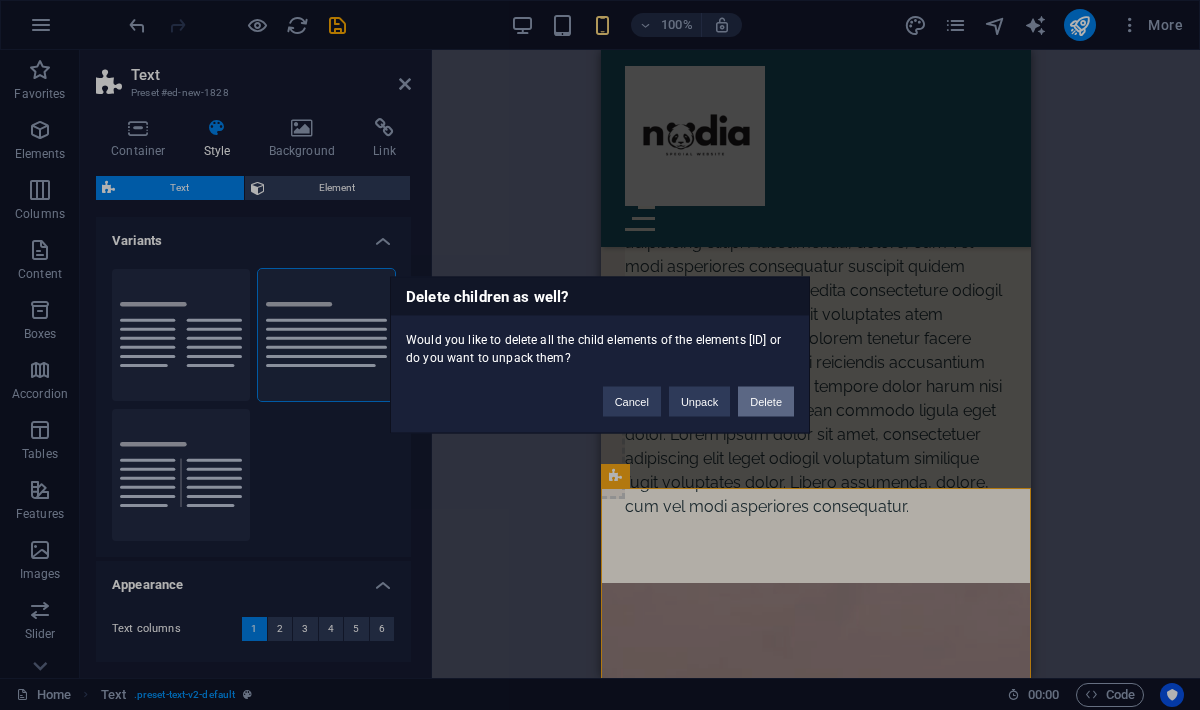 click on "Delete" at bounding box center (766, 402) 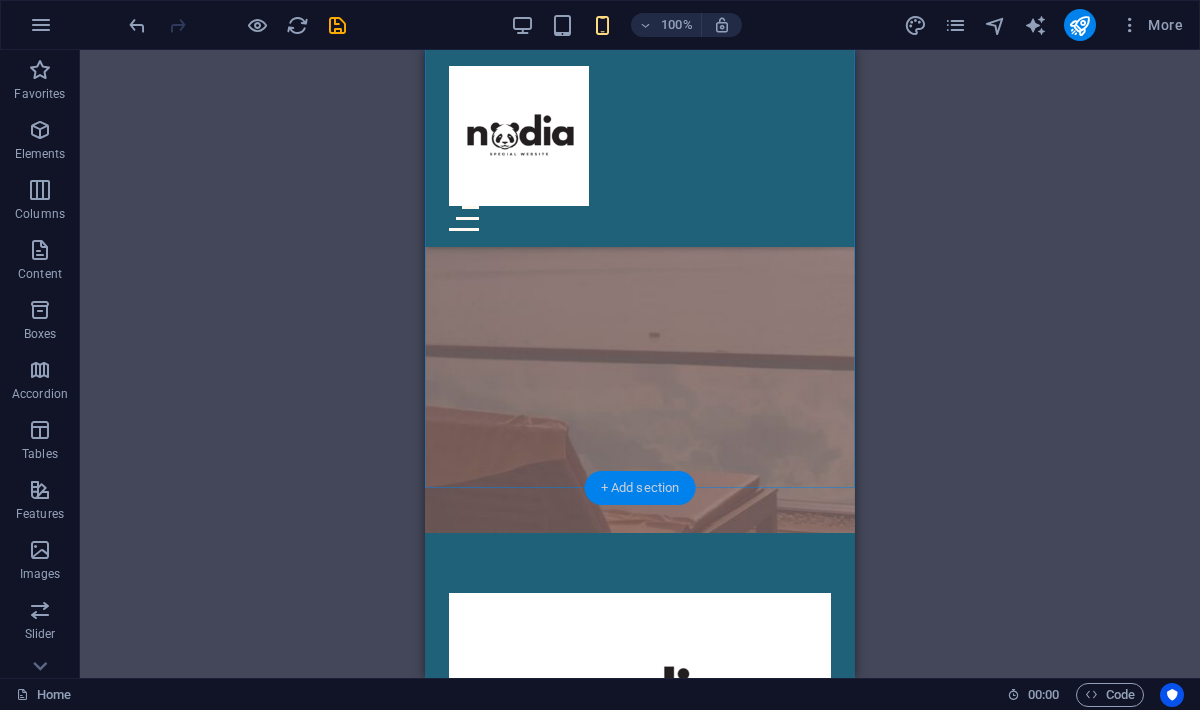 click on "+ Add section" at bounding box center [640, 488] 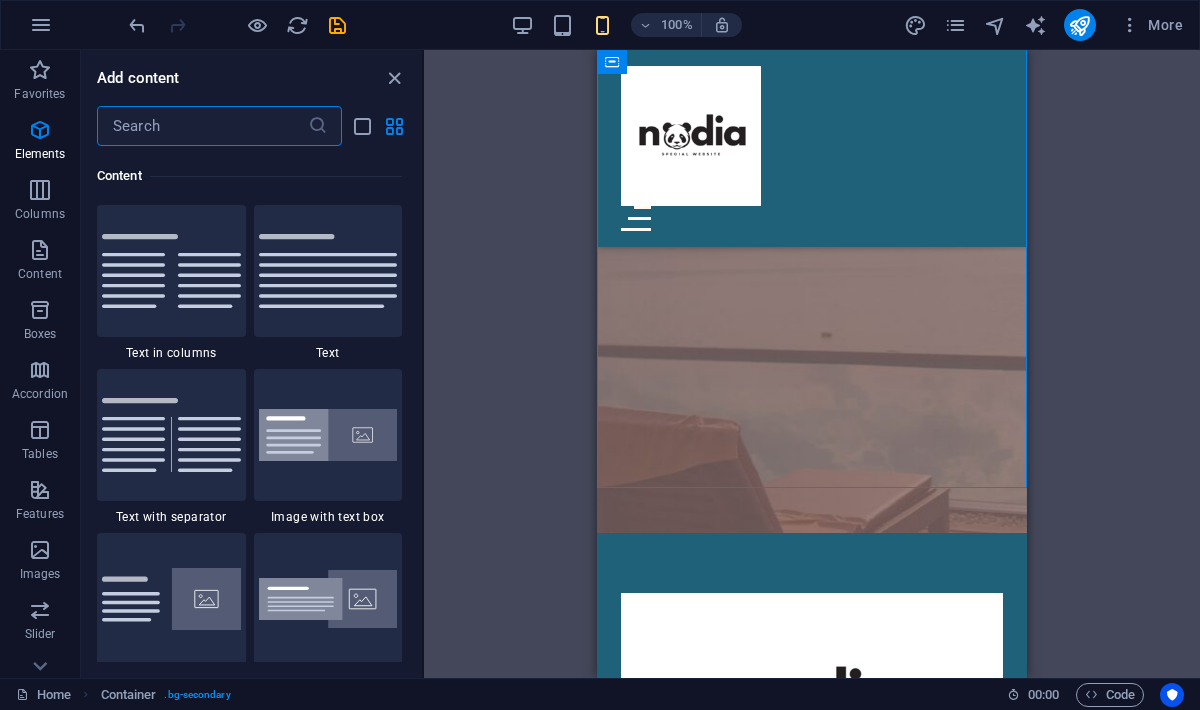 scroll, scrollTop: 3499, scrollLeft: 0, axis: vertical 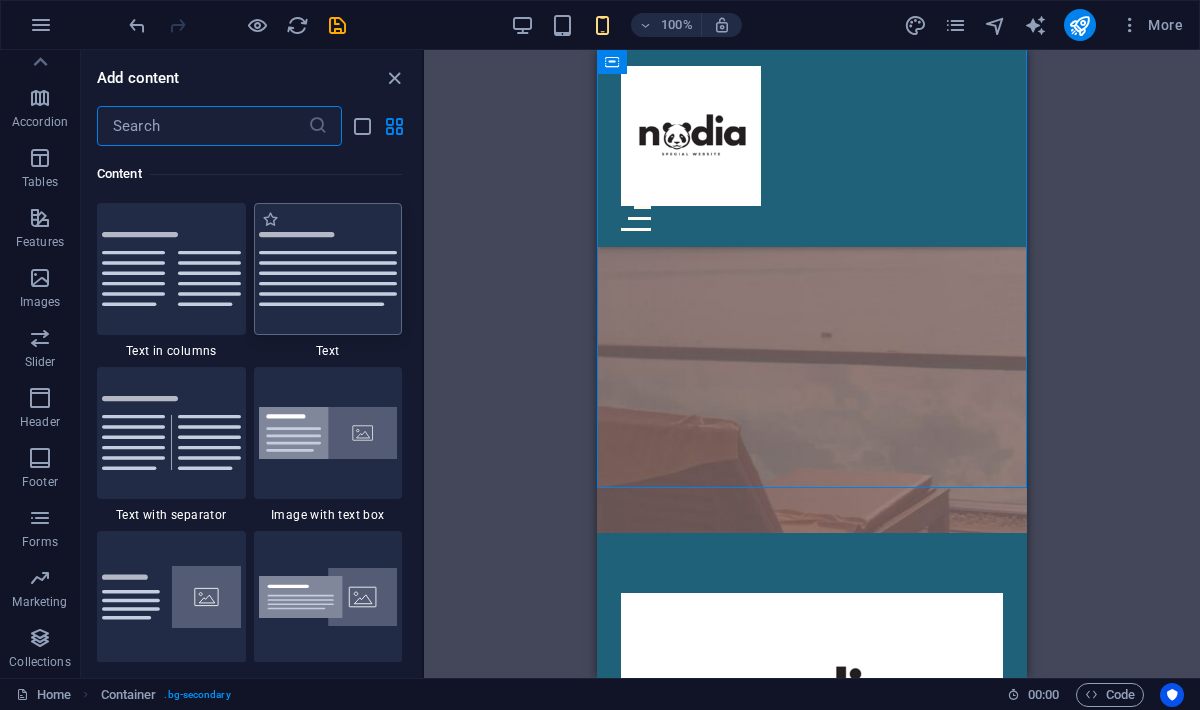 click at bounding box center [328, 269] 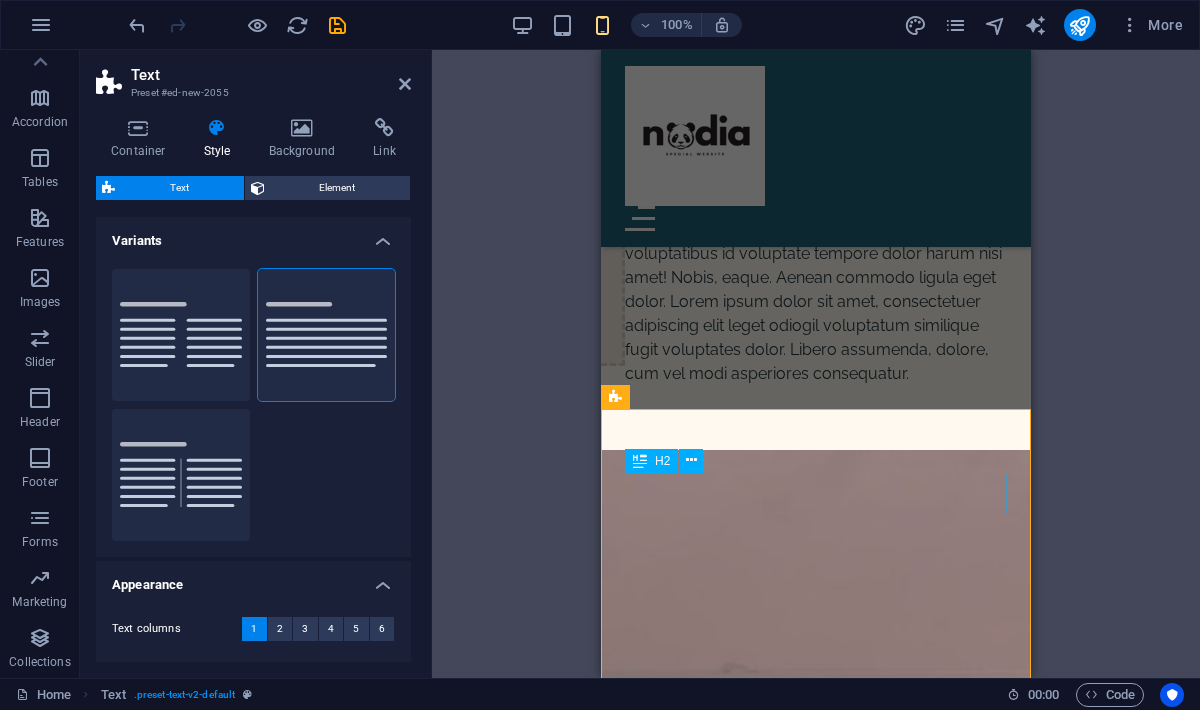 scroll, scrollTop: 5239, scrollLeft: 0, axis: vertical 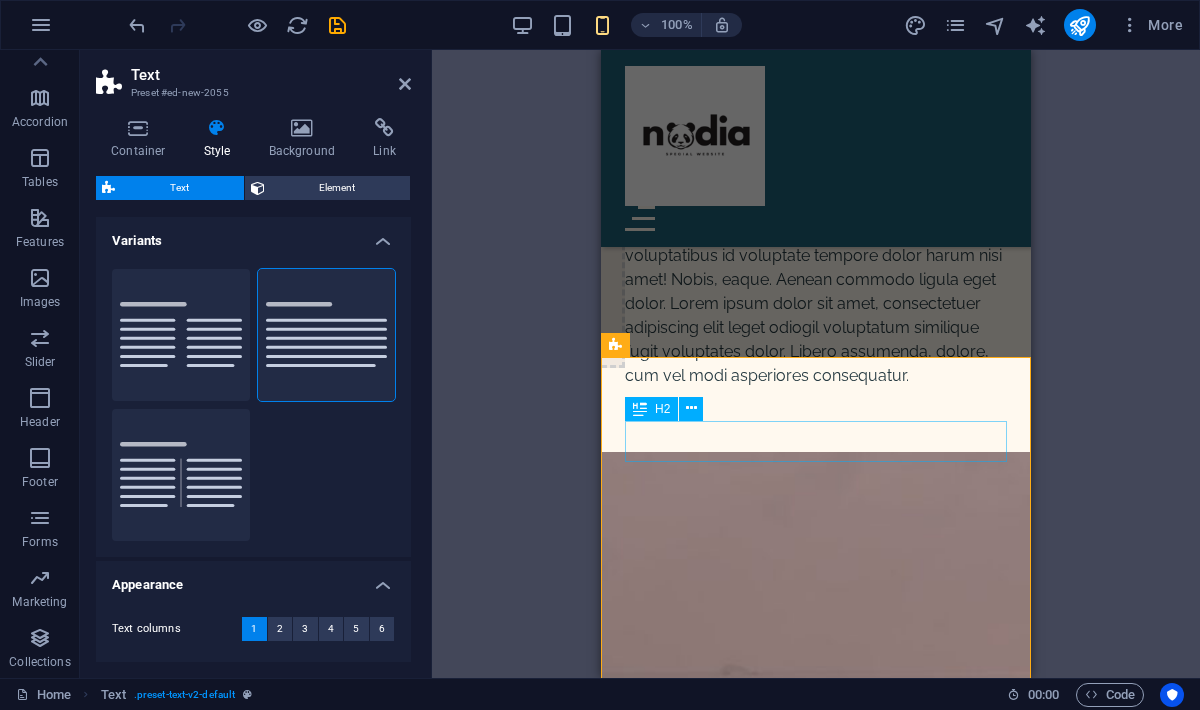 click on "Headline" at bounding box center (816, 40) 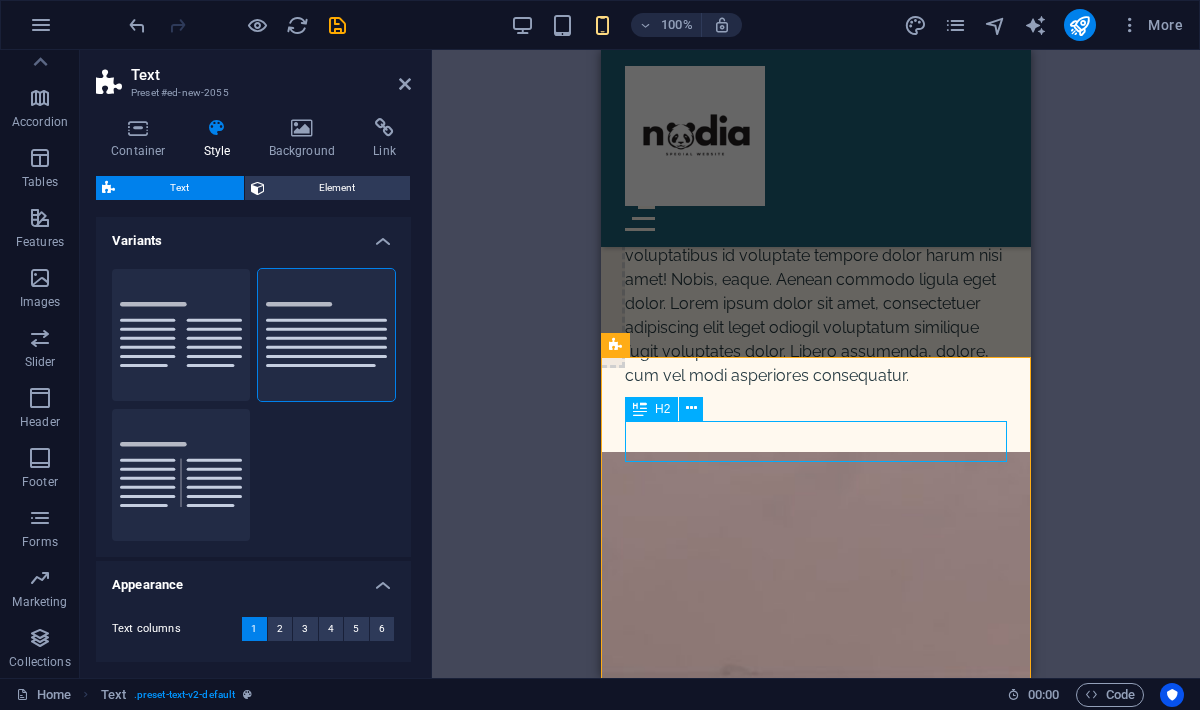 click on "Headline" at bounding box center (816, 40) 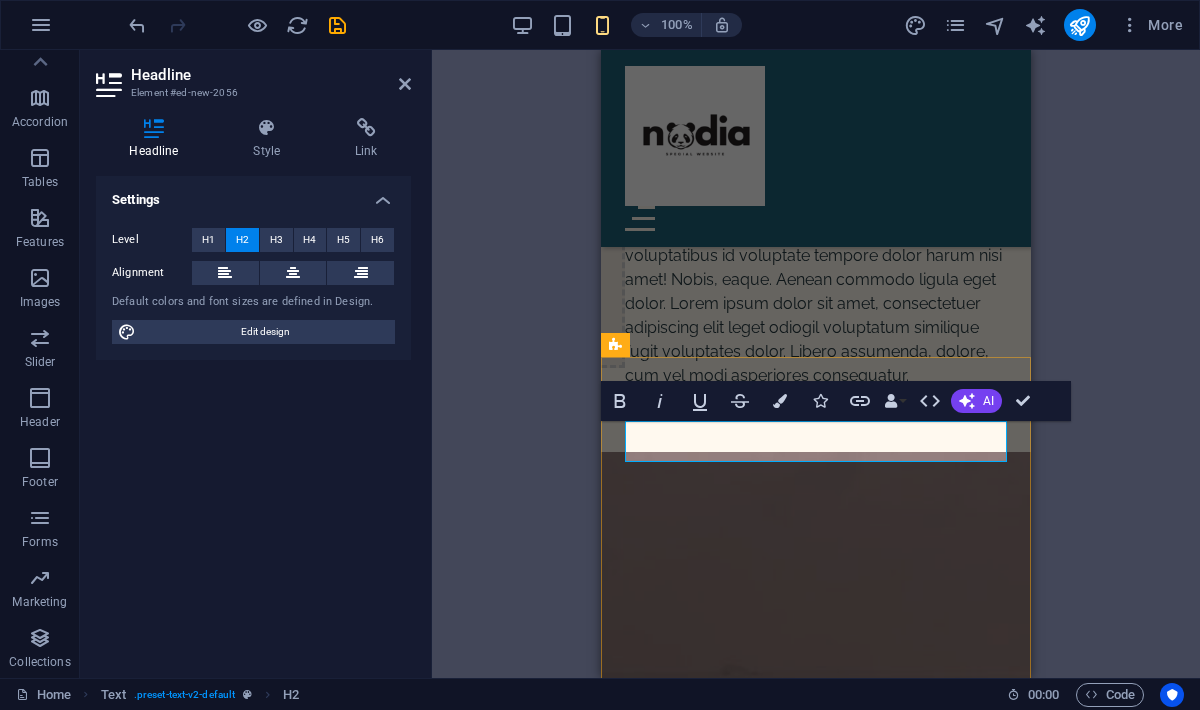 type 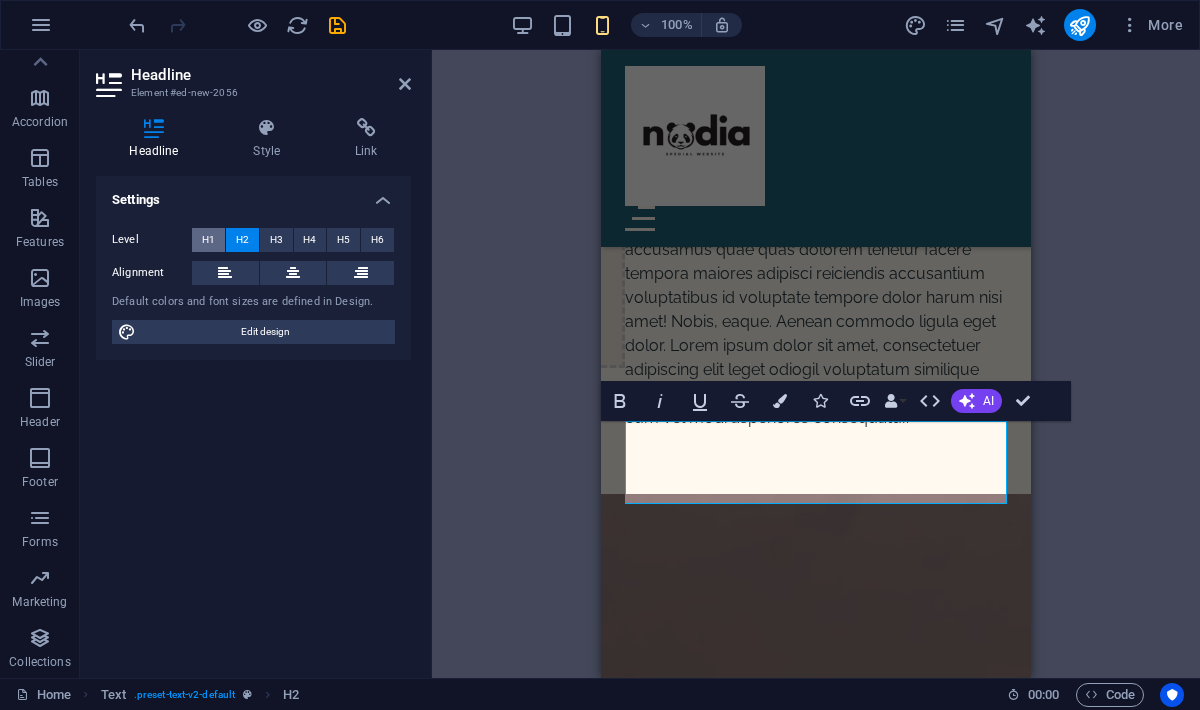 click on "H1" at bounding box center (208, 240) 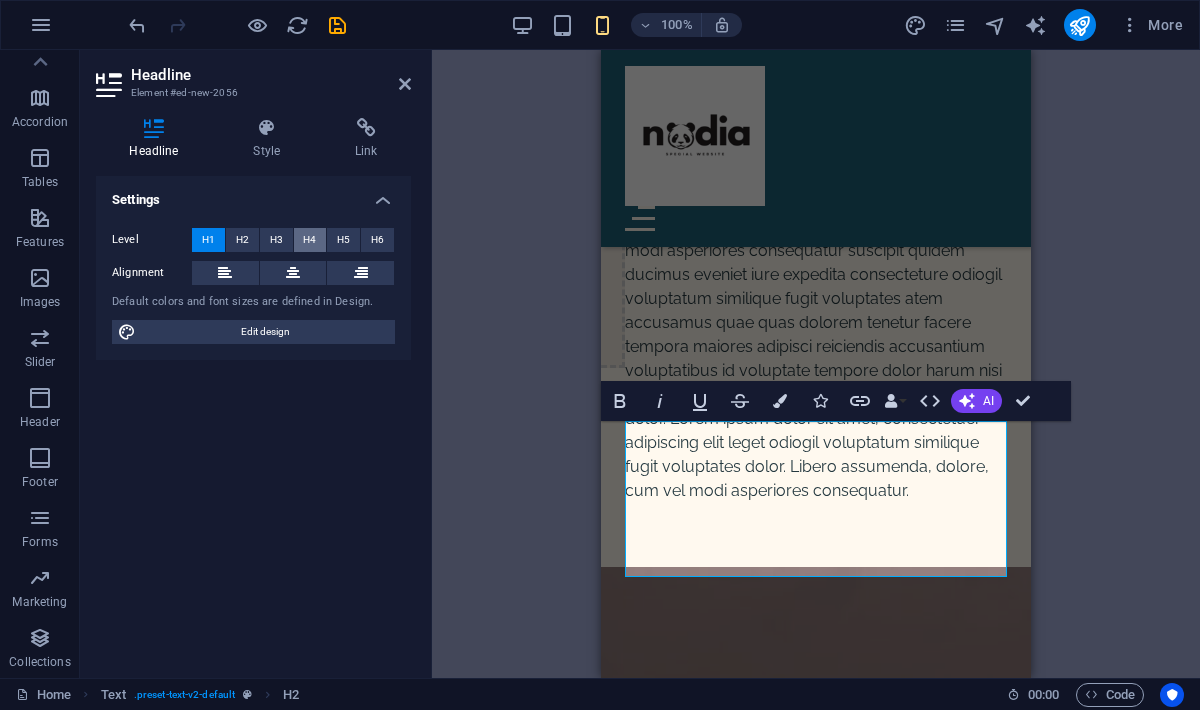 click on "H4" at bounding box center (309, 240) 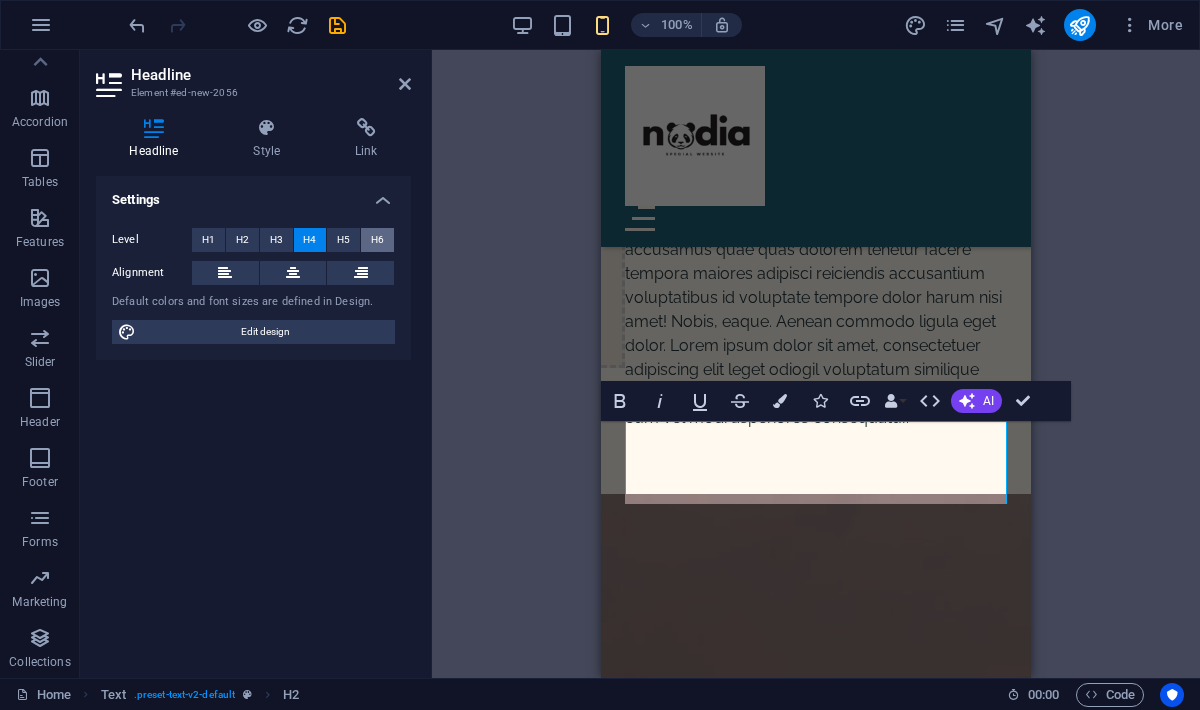 click on "H6" at bounding box center [377, 240] 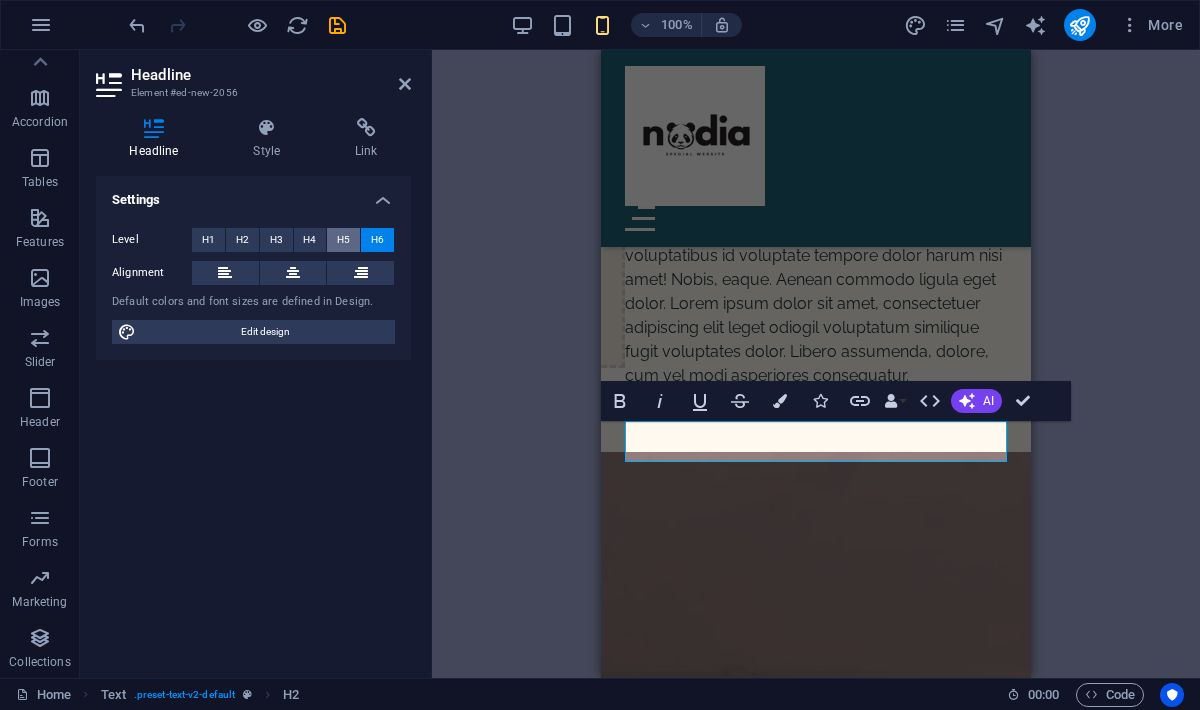 click on "H5" at bounding box center (343, 240) 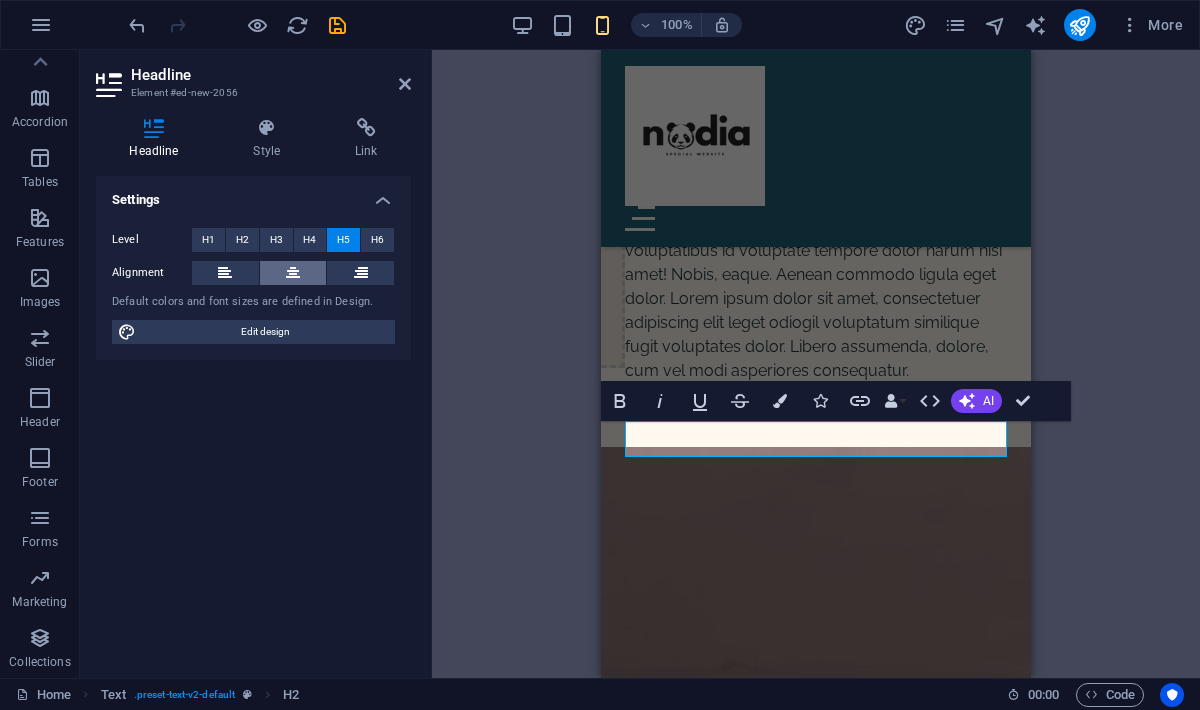 click at bounding box center (293, 273) 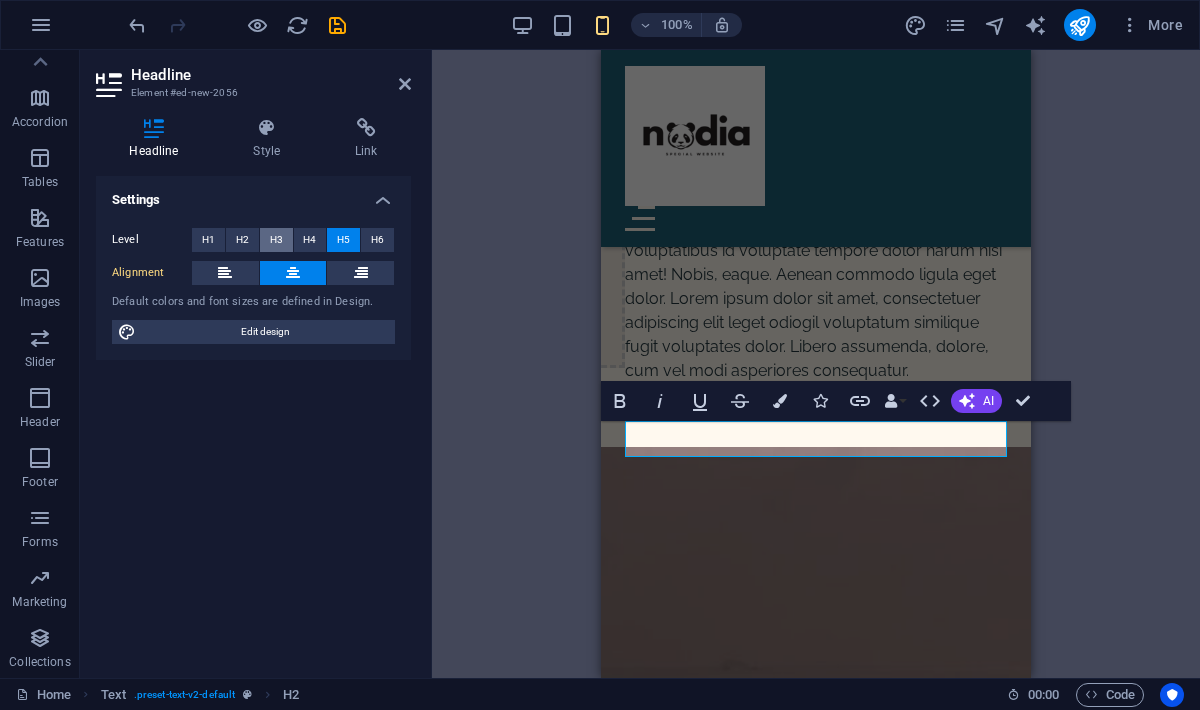 click on "H3" at bounding box center (276, 240) 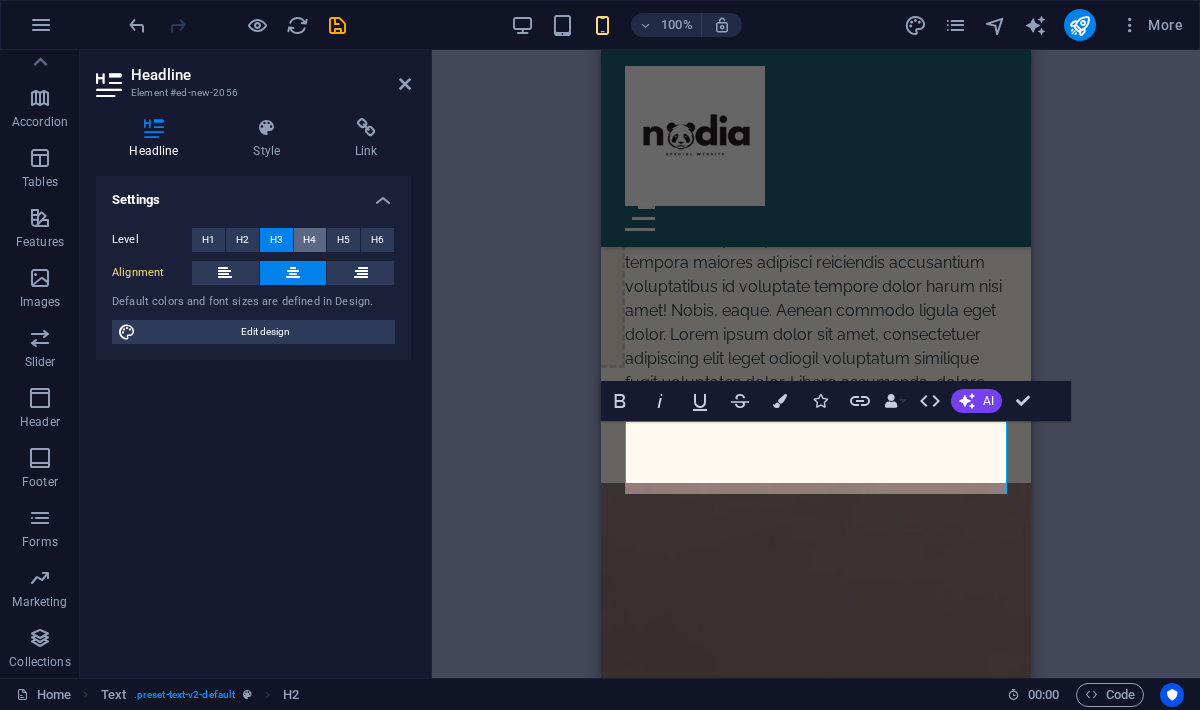 click on "H4" at bounding box center [309, 240] 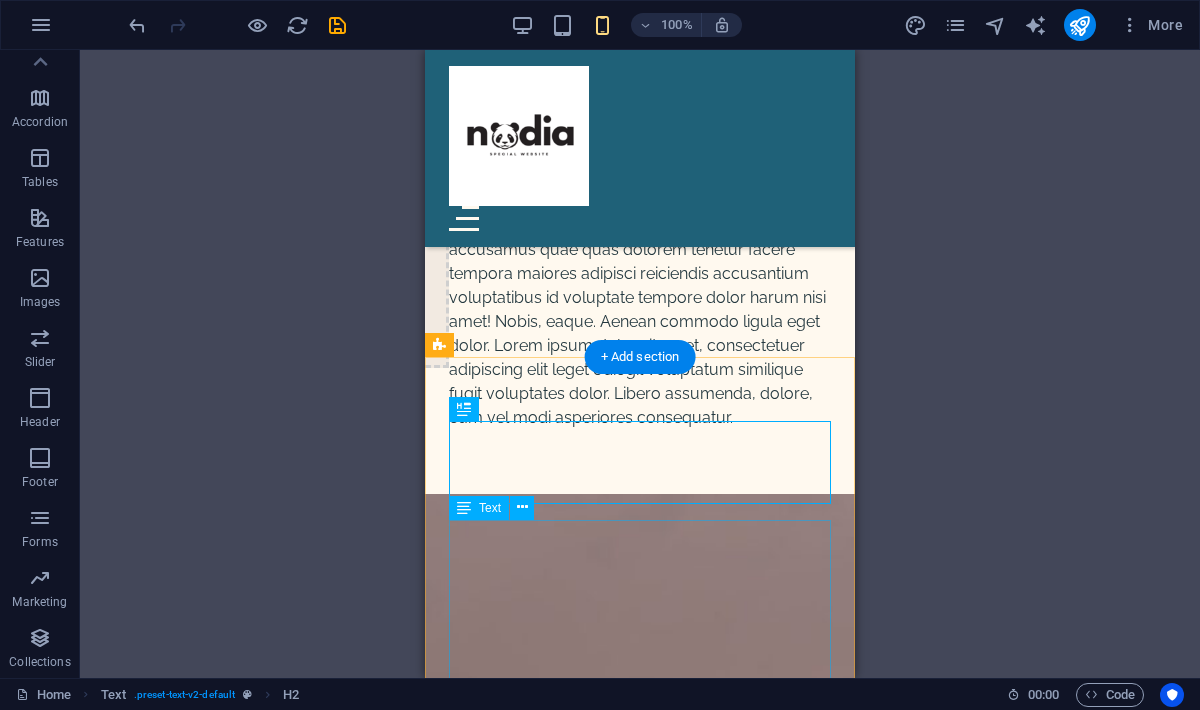 click on "Lorem ipsum dolor sitope amet, consectetur adipisicing elitip. Massumenda, dolore, cum vel modi asperiores consequatur suscipit quidem ducimus eveniet iure expedita consecteture odiogil voluptatum similique fugit voluptates atem accusamus quae quas dolorem tenetur facere tempora maiores adipisci reiciendis accusantium voluptatibus id voluptate tempore dolor harum nisi amet! Nobis, eaque. Aenean commodo ligula eget dolor. Lorem ipsum dolor sit amet, consectetuer adipiscing elit leget odiogil voluptatum similique fugit voluptates dolor. Libero assumenda, dolore, cum vel modi asperiores consequatur." at bounding box center (640, 274) 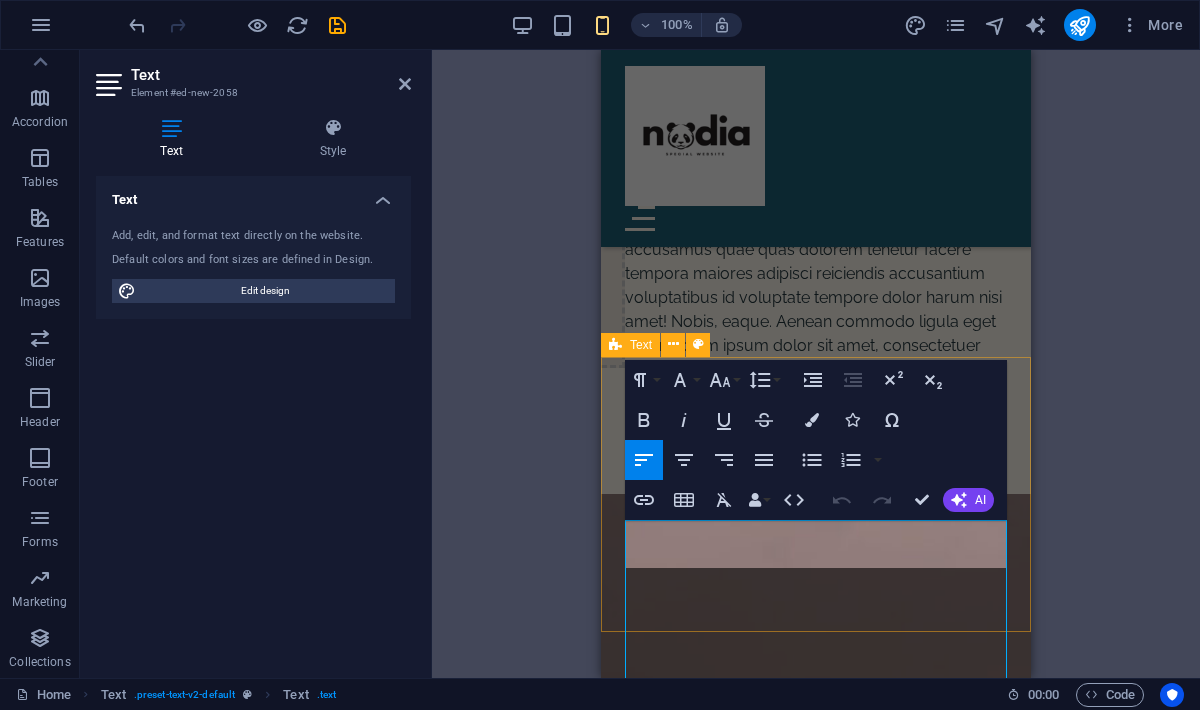 scroll, scrollTop: 1251, scrollLeft: 8, axis: both 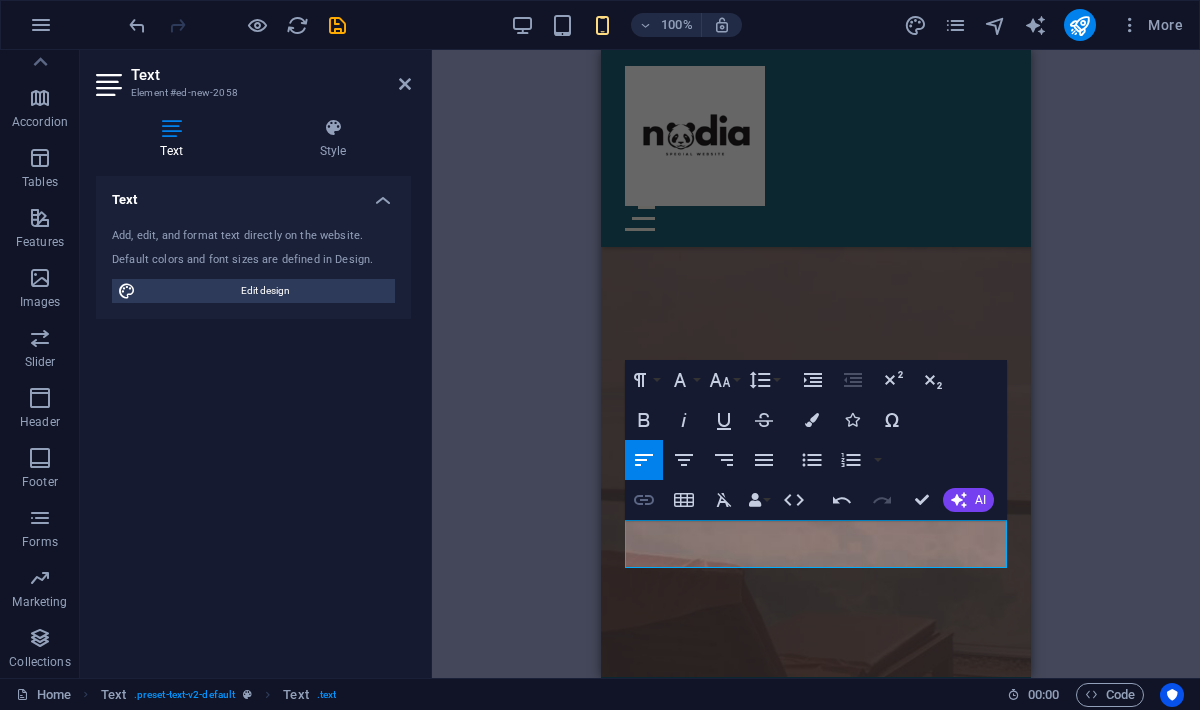 click 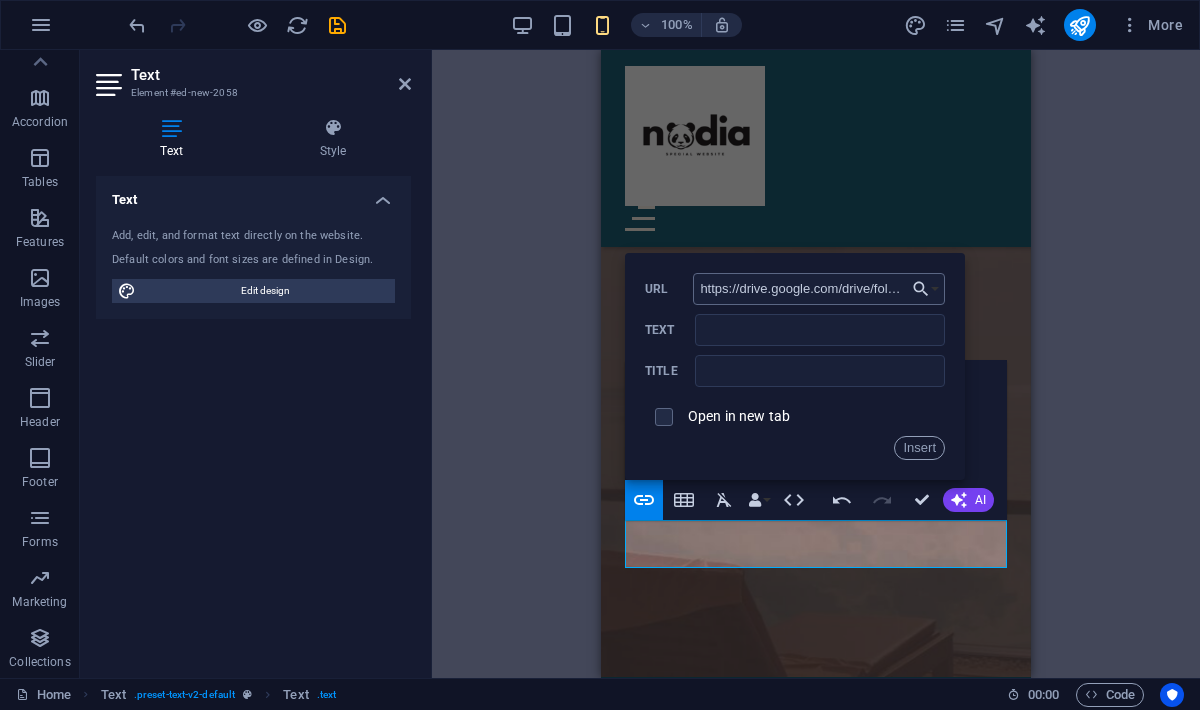 scroll, scrollTop: 0, scrollLeft: 336, axis: horizontal 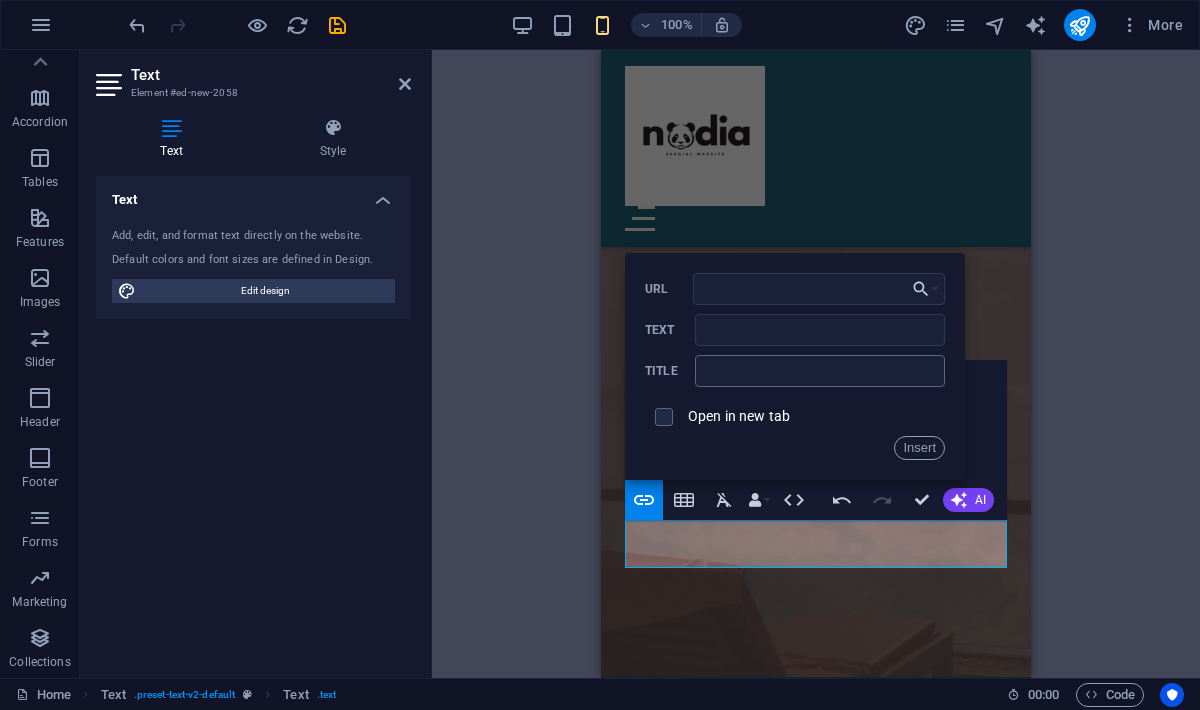 type on "https://drive.google.com/drive/folders/1qyBlVYcOfVADAblgcFJw6J8RIh5CWQrn?usp=sharing" 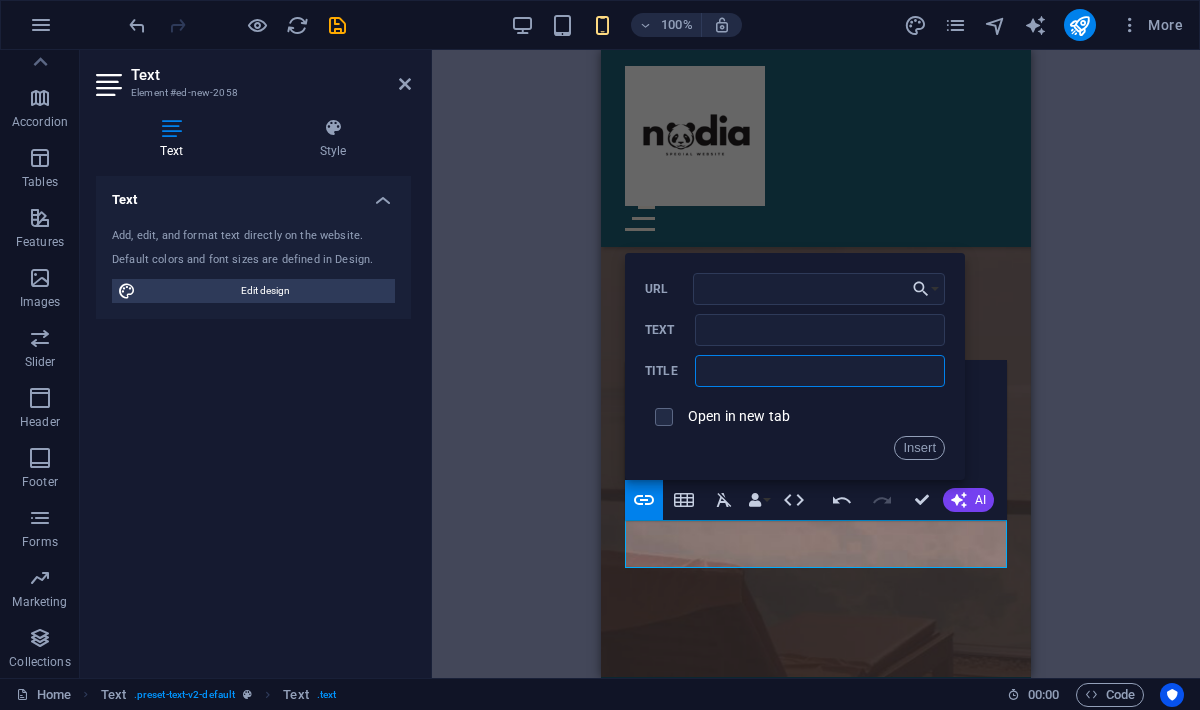 click at bounding box center [820, 371] 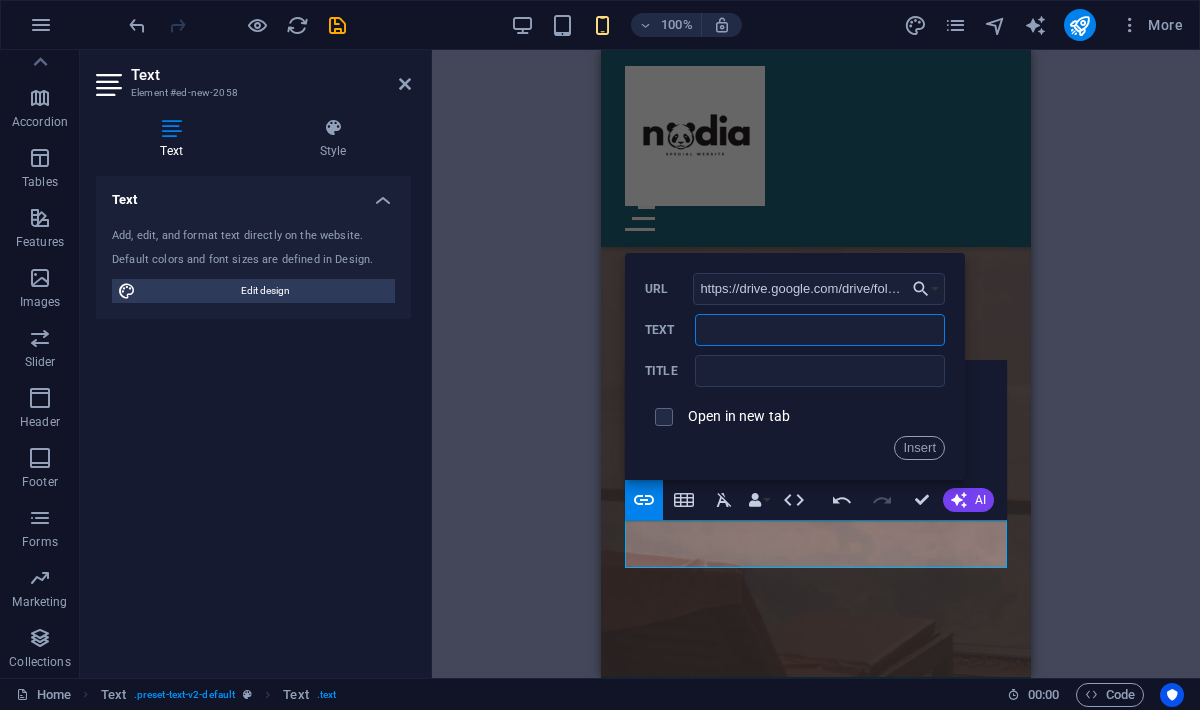 click on "Text" at bounding box center [820, 330] 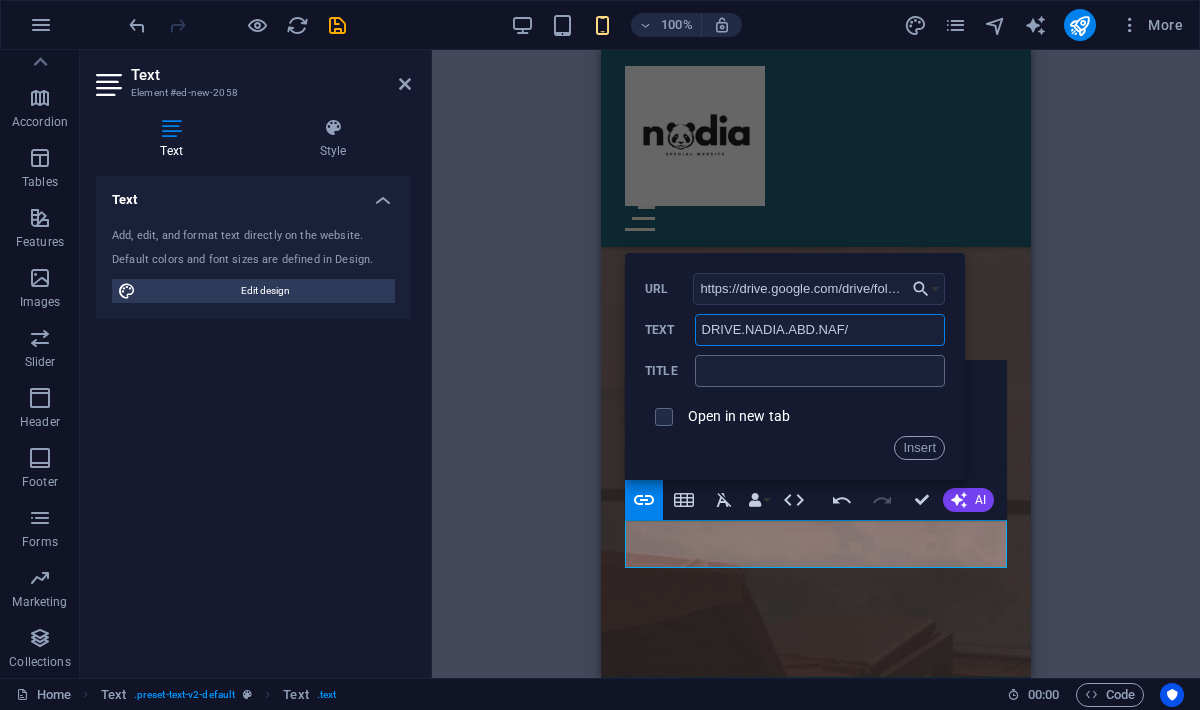 type on "DRIVE.NADIA.ABD.NAF/" 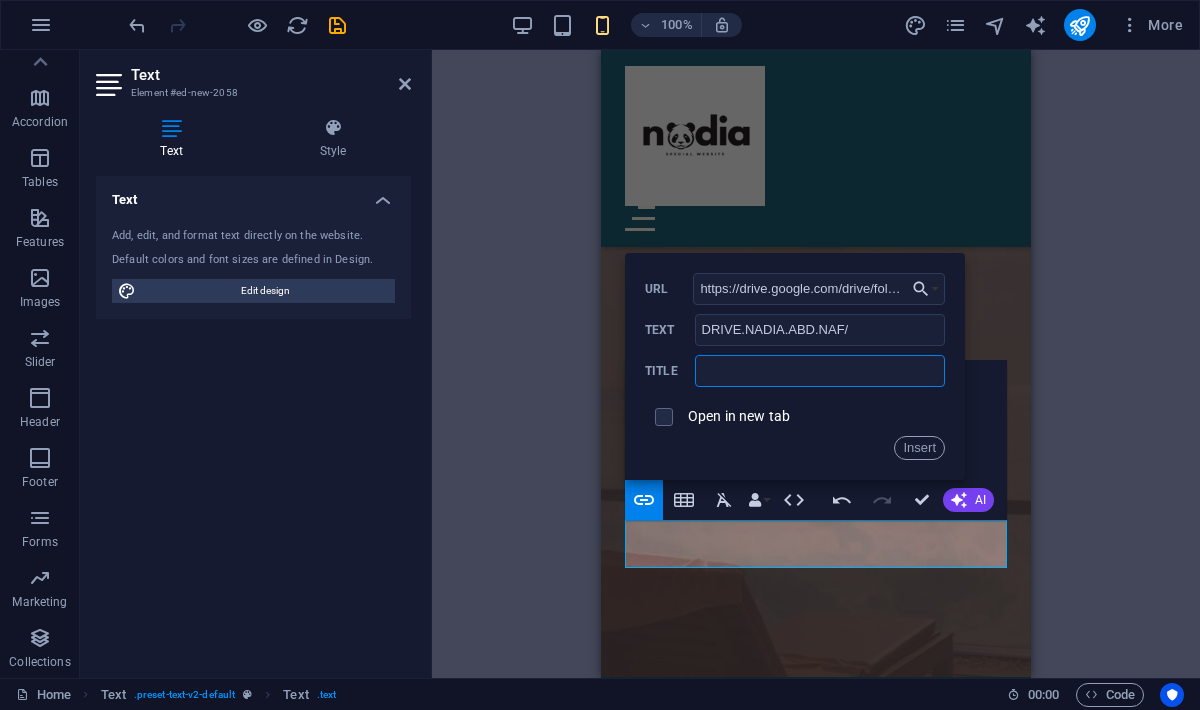 click at bounding box center (820, 371) 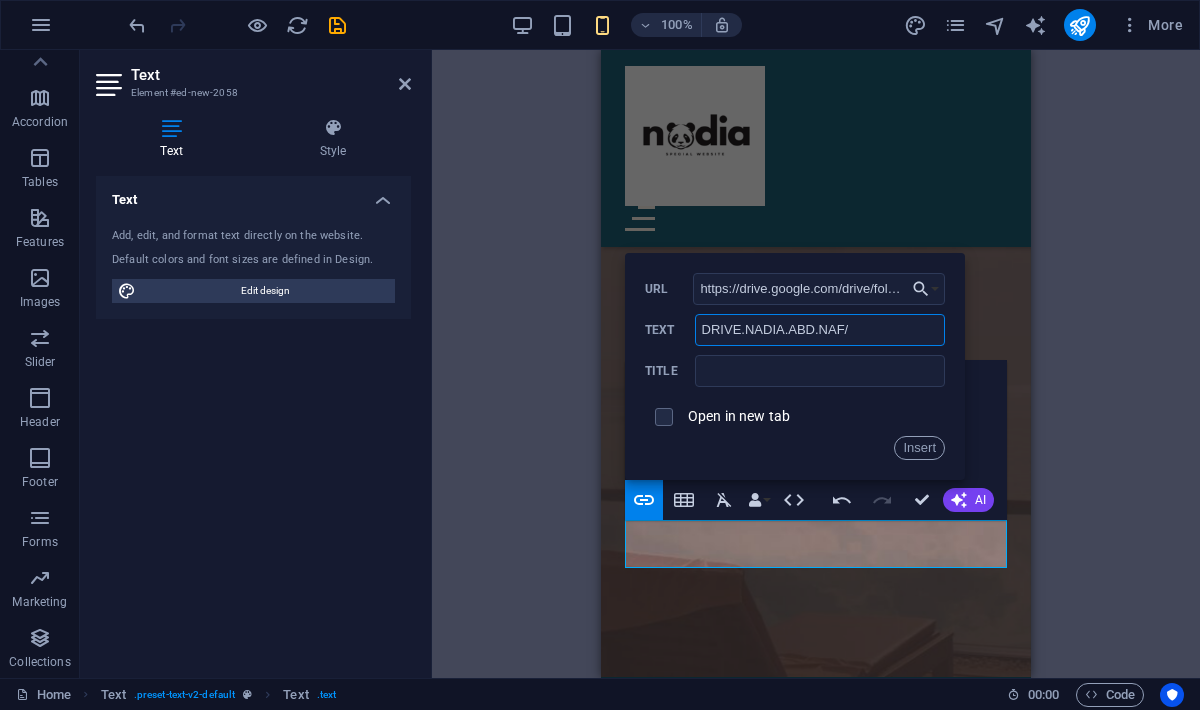 click on "DRIVE.NADIA.ABD.NAF/" at bounding box center [820, 330] 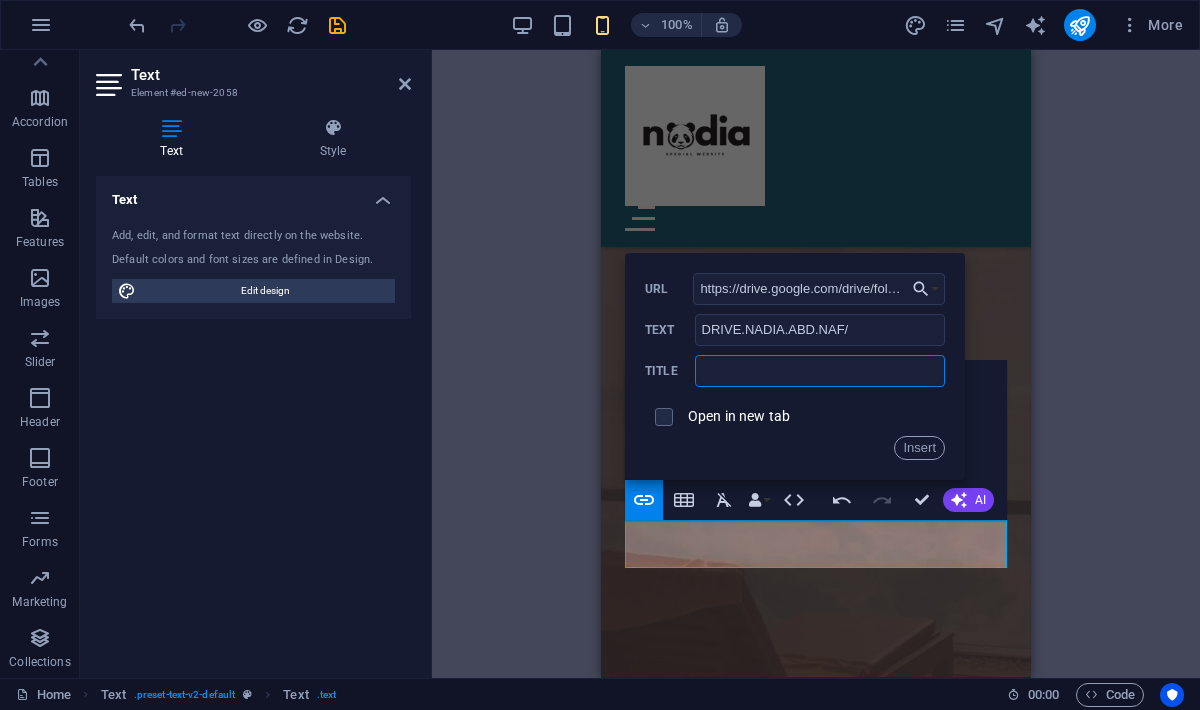 click at bounding box center [820, 371] 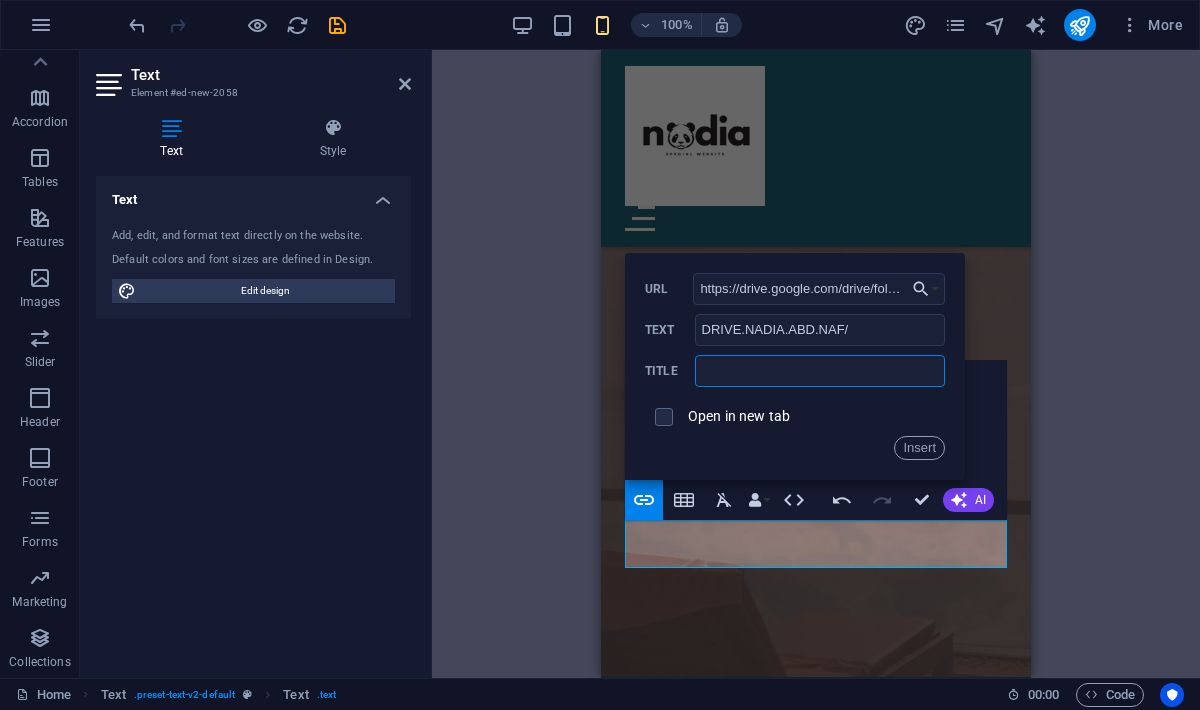 paste on "DRIVE.NADIA.ABD.NAF/" 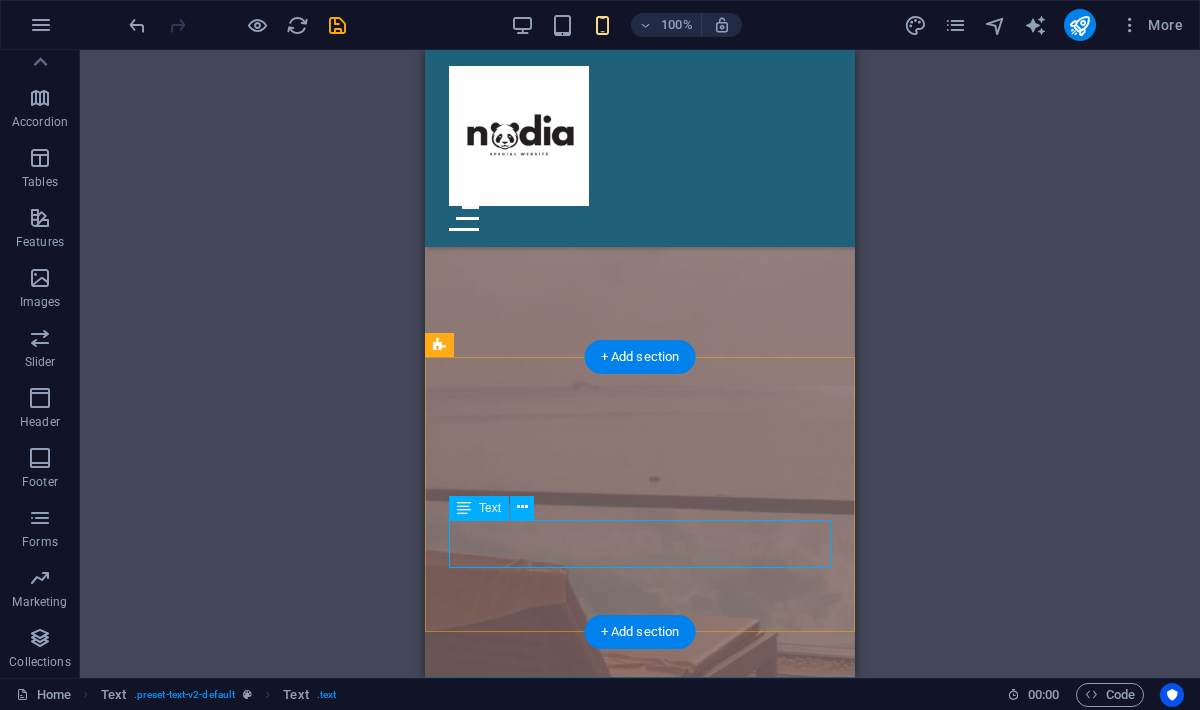 click on "https://drive.google.com/drive/folders/1qyBlVYcOfVADAblgcFJw6J8RIh5CWQrn?usp=sharing" at bounding box center [640, 142] 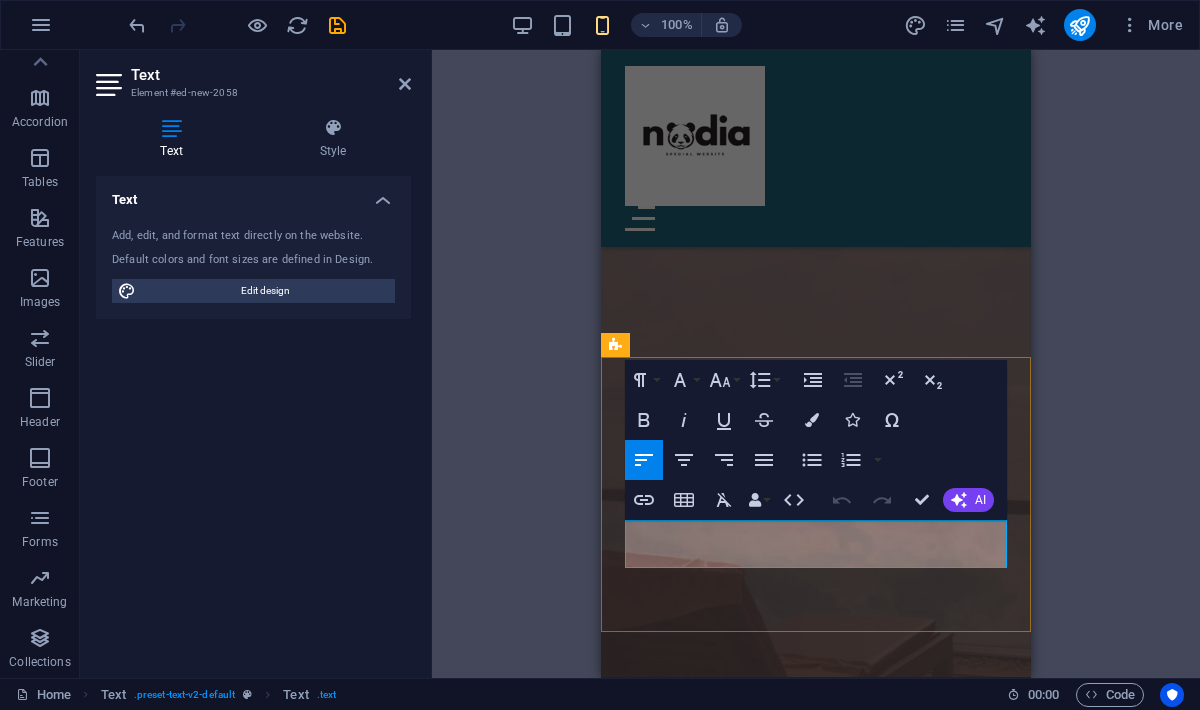 click on "https://drive.google.com/drive/folders/1qyBlVYcOfVADAblgcFJw6J8RIh5CWQrn?usp=sharing" at bounding box center [811, 141] 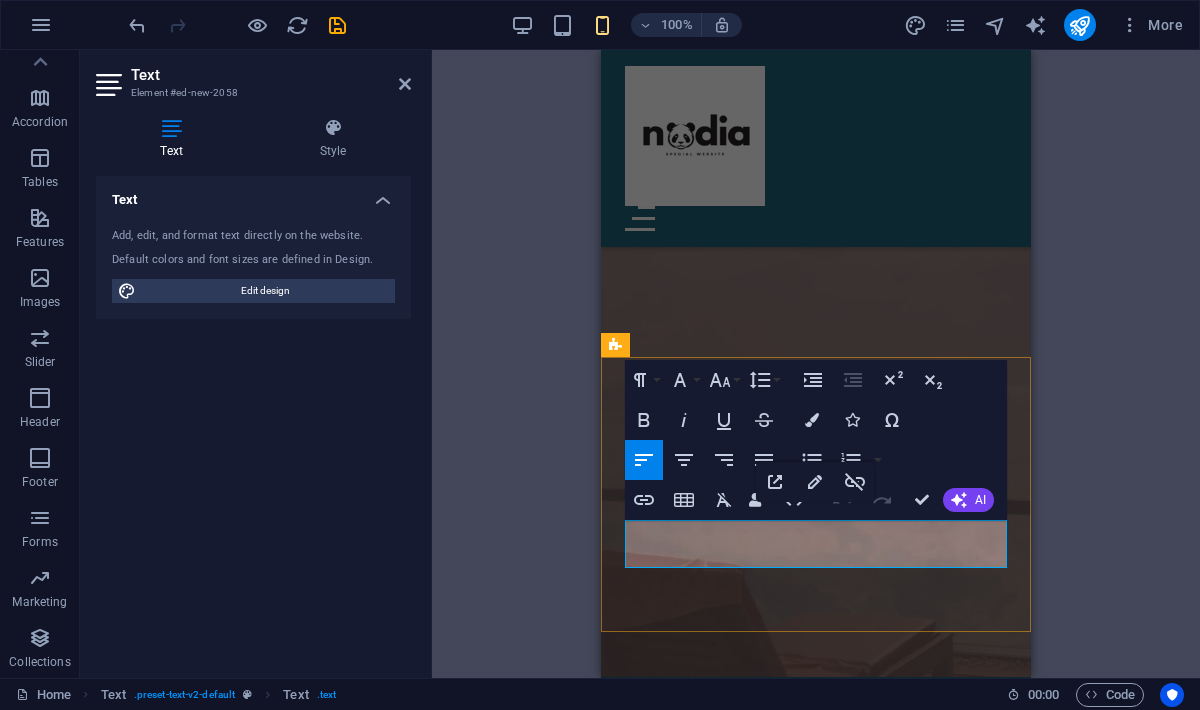 click on "https://drive.google.com/drive/folders/1qyBlVYcOfVADAblgcFJw6J8RIh5CWQrn?usp=sharing" at bounding box center [811, 141] 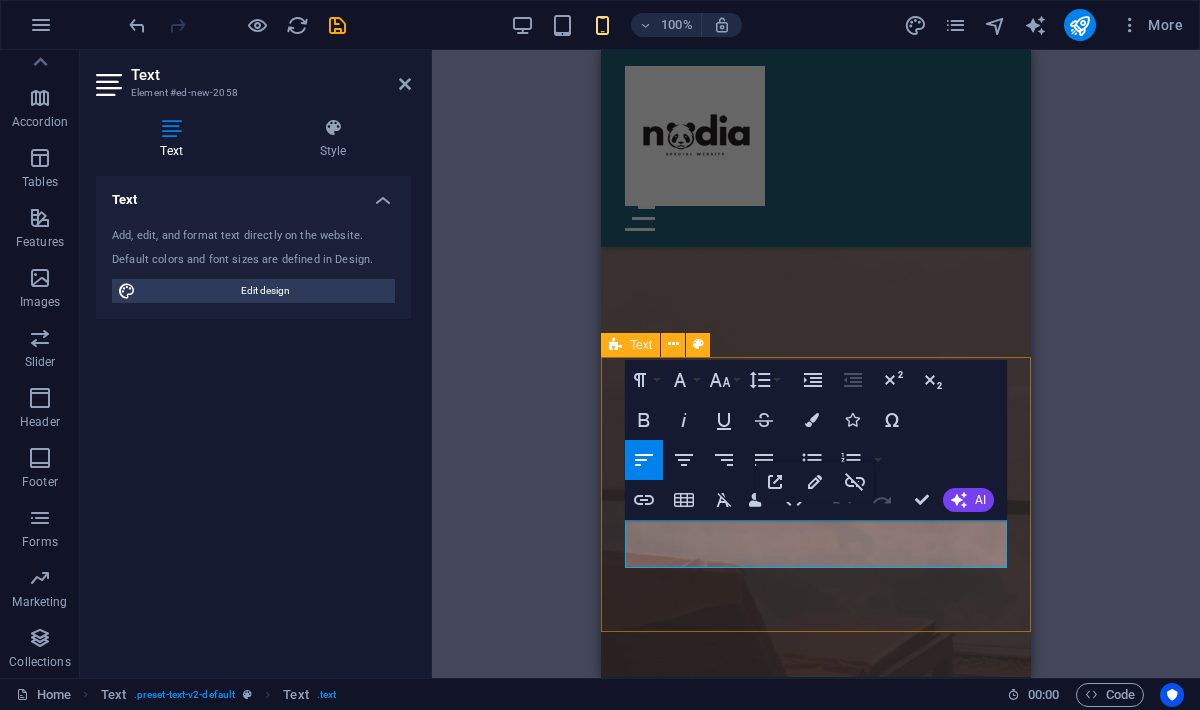click on "FOR FULL IMG AND VID KLIK THIS DRIVE https://drive.google.com/drive/folders/1qyBlVYcOfVADAblgcFJw6J8RIh5CWQrn?usp=sharing" at bounding box center [816, 92] 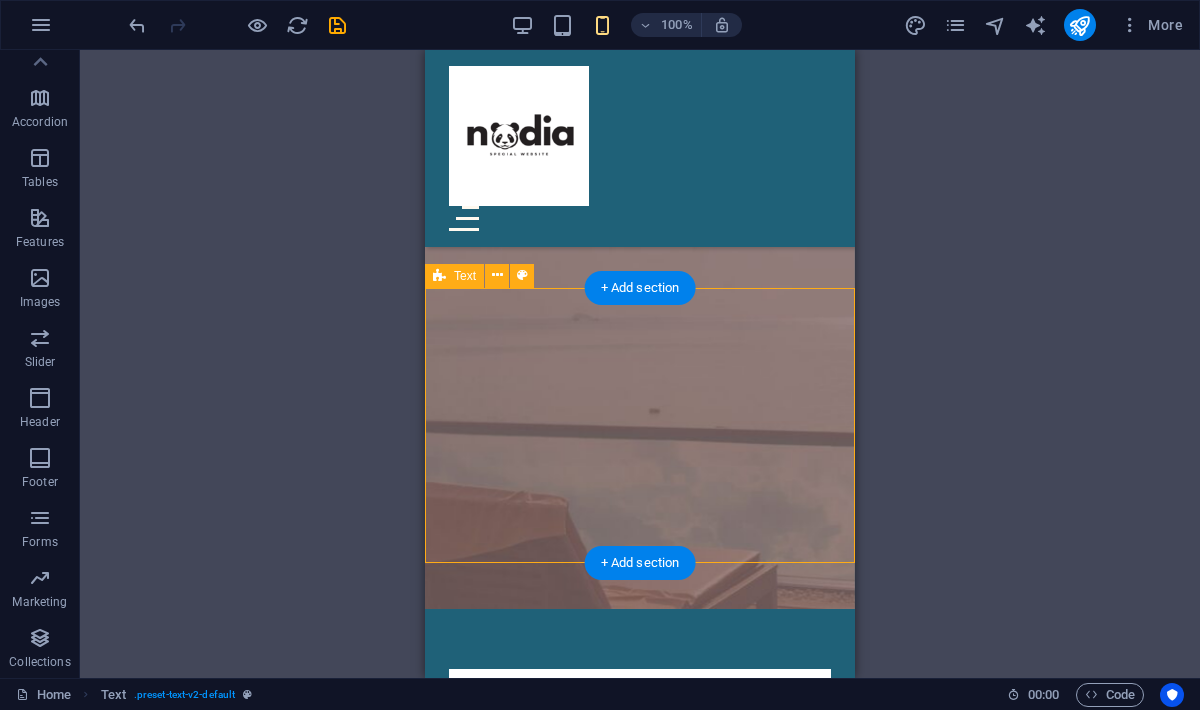 scroll, scrollTop: 5309, scrollLeft: 0, axis: vertical 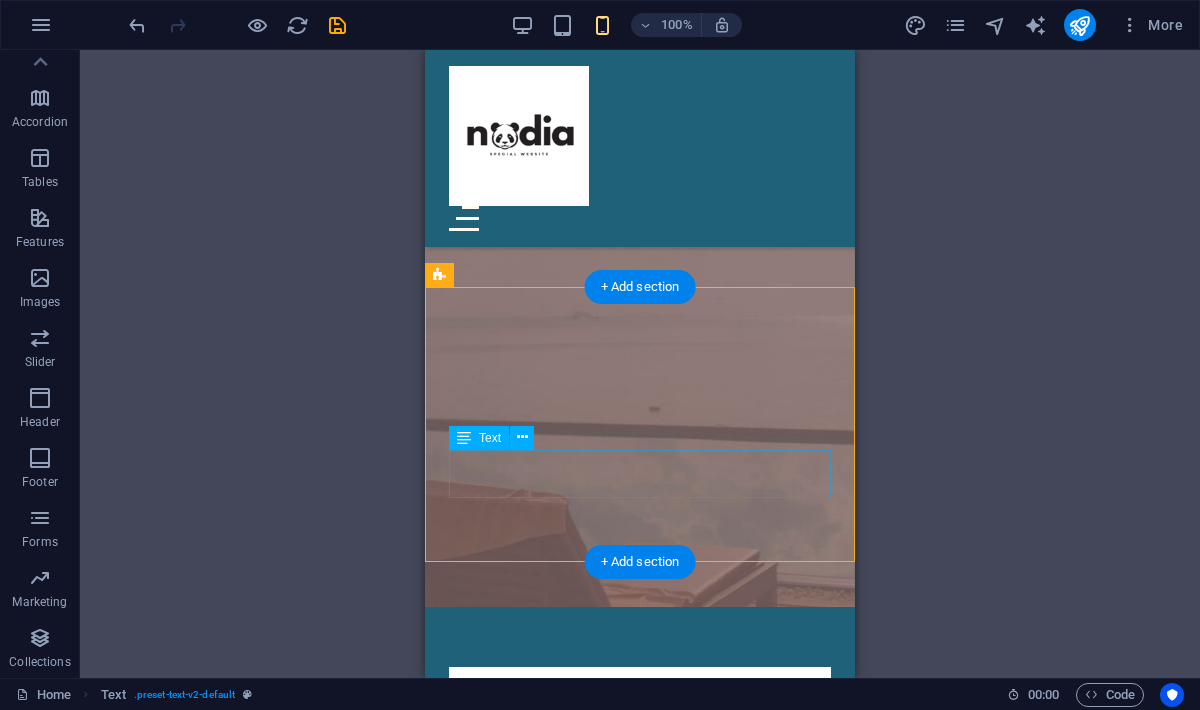 click on "https://drive.google.com/drive/folders/1qyBlVYcOfVADAblgcFJw6J8RIh5CWQrn?usp=sharing" at bounding box center (640, 72) 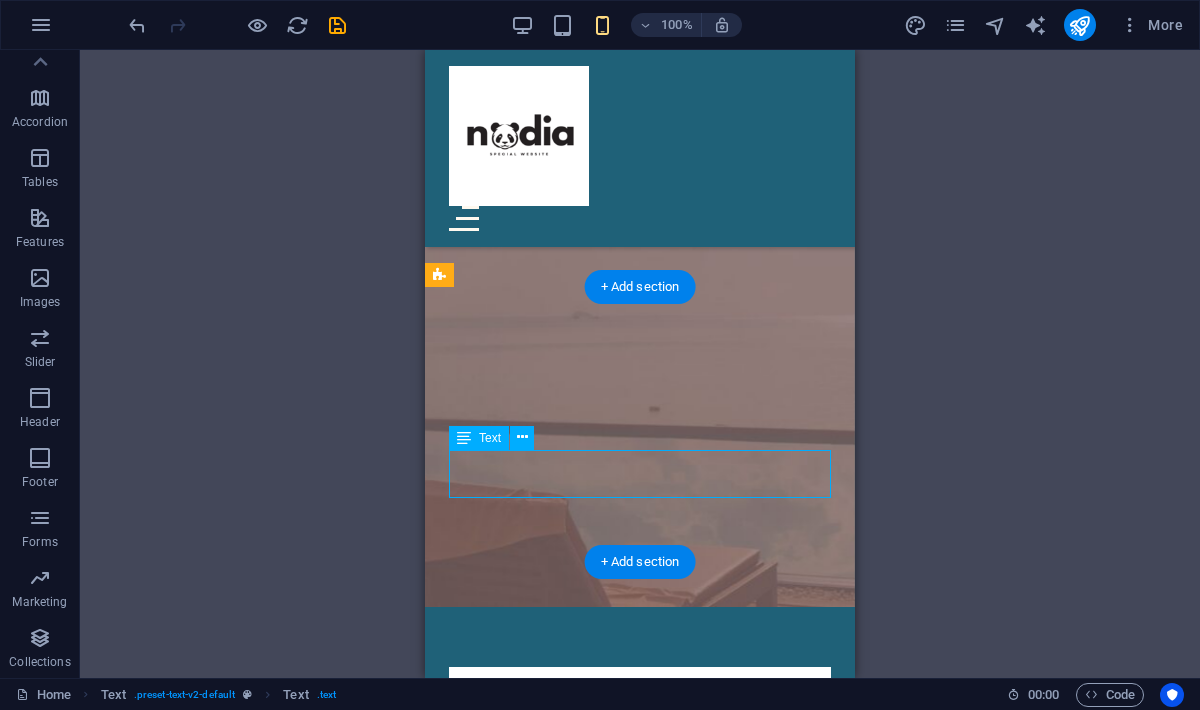click on "https://drive.google.com/drive/folders/1qyBlVYcOfVADAblgcFJw6J8RIh5CWQrn?usp=sharing" at bounding box center (640, 72) 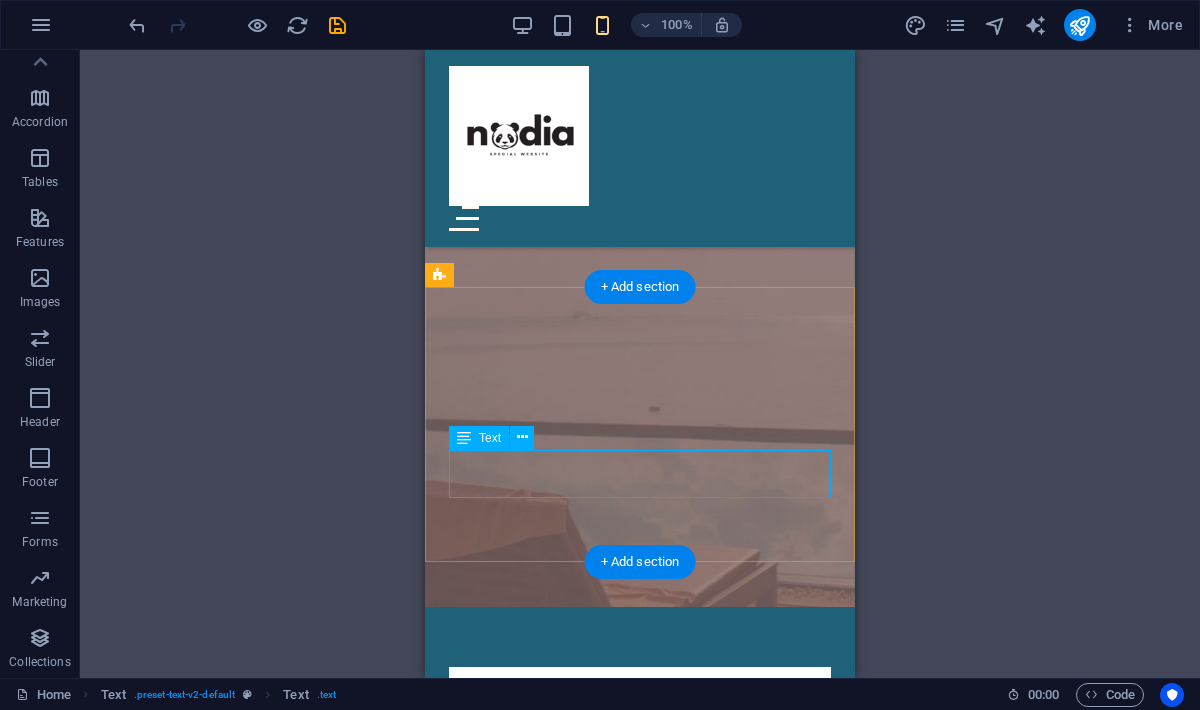 click on "https://drive.google.com/drive/folders/1qyBlVYcOfVADAblgcFJw6J8RIh5CWQrn?usp=sharing" at bounding box center [640, 72] 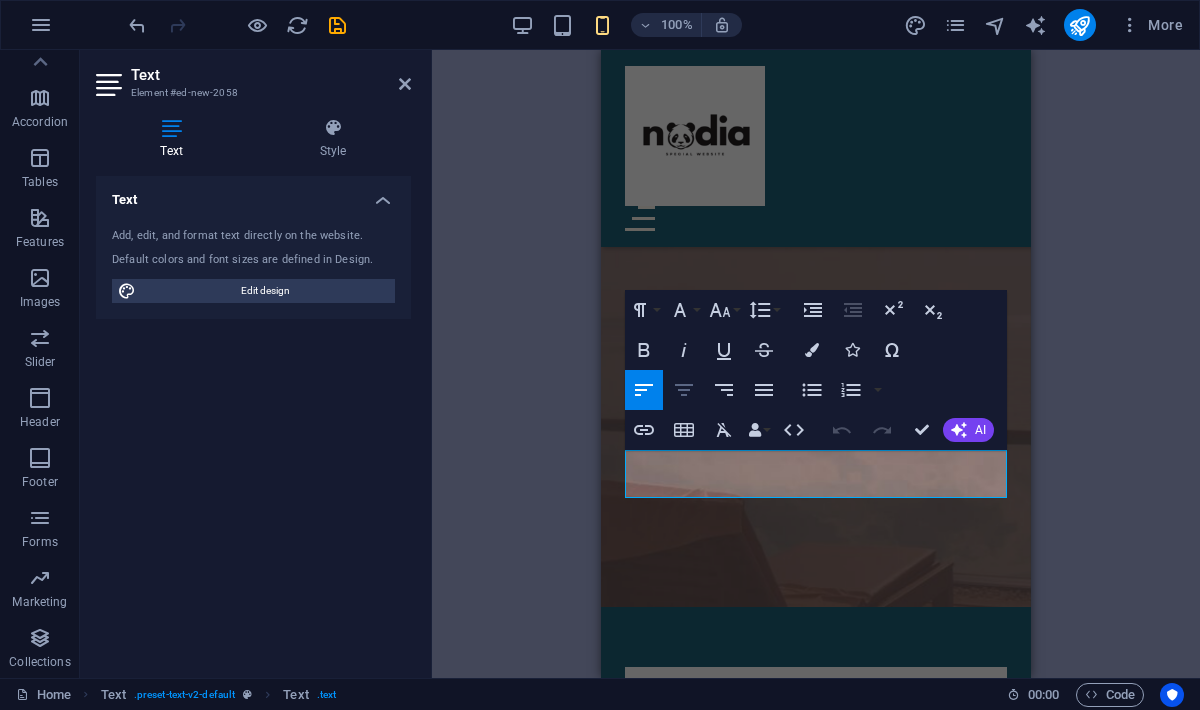 click 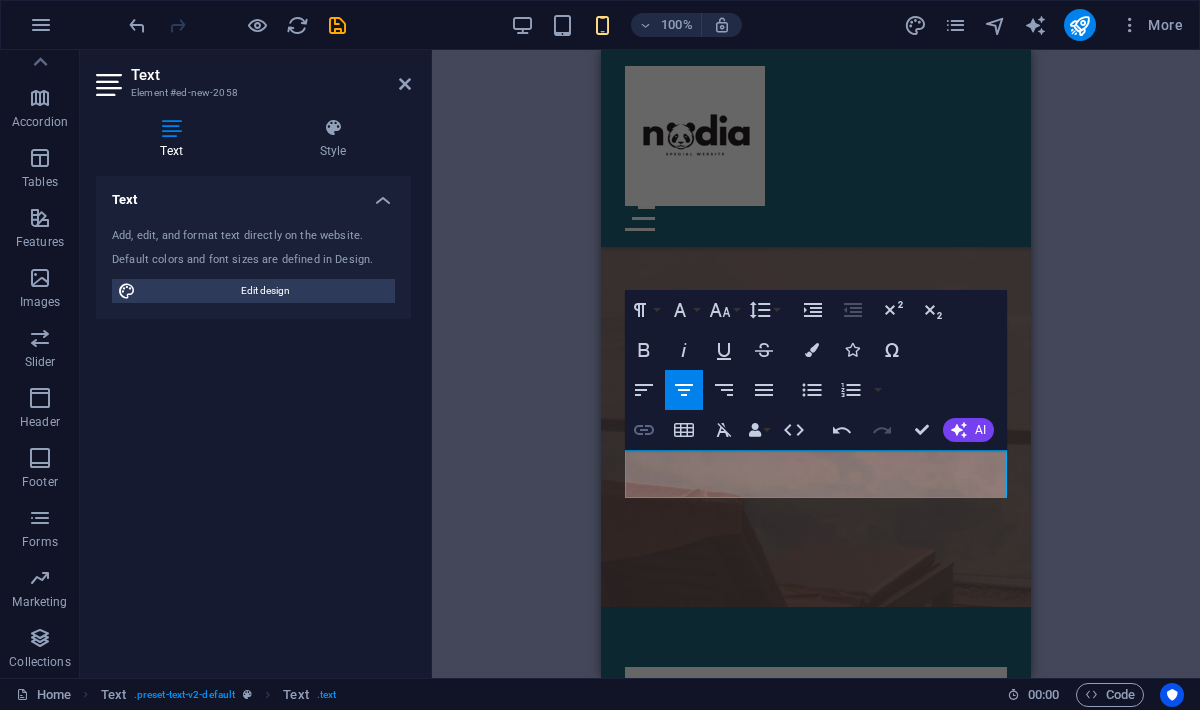 click 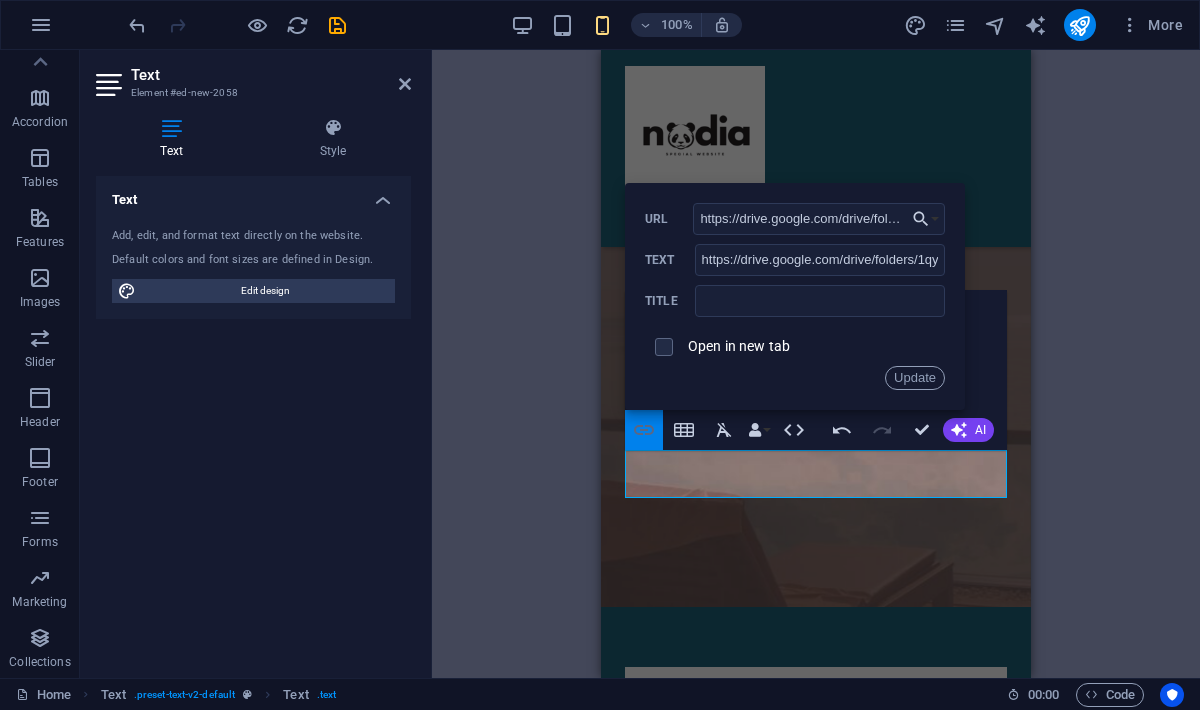 scroll, scrollTop: 0, scrollLeft: 337, axis: horizontal 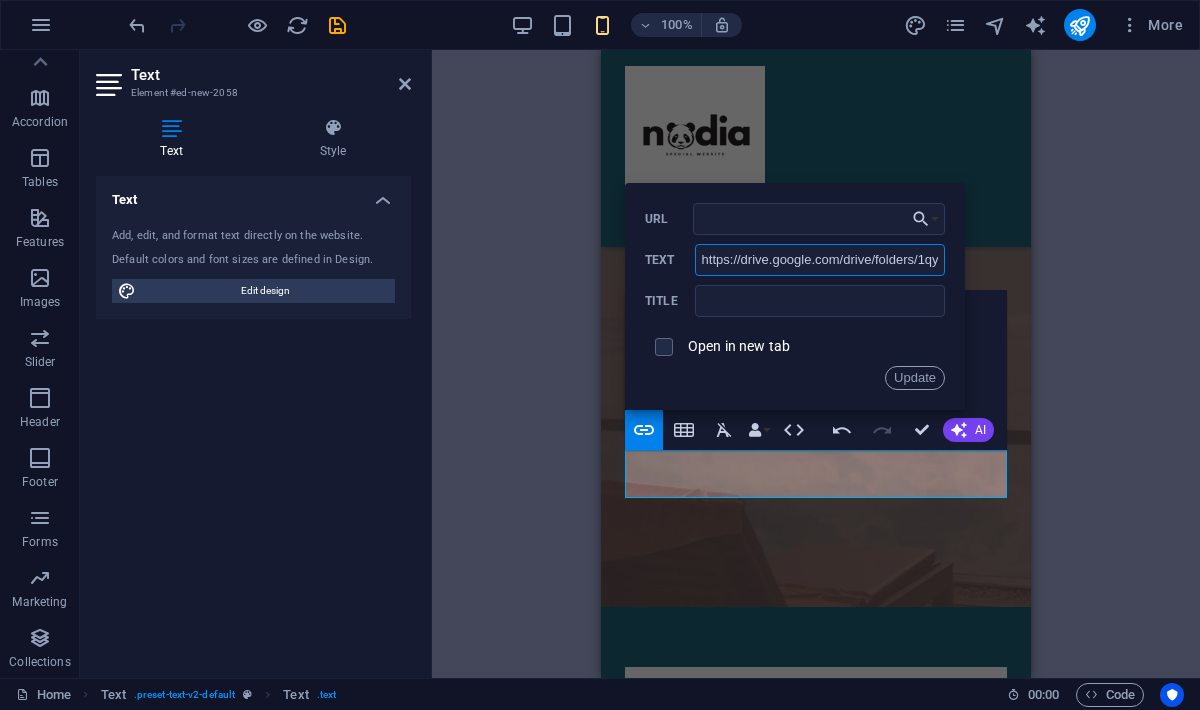 click on "https://drive.google.com/drive/folders/1qyBlVYcOfVADAblgcFJw6J8RIh5CWQrn?usp=sharing" at bounding box center [820, 260] 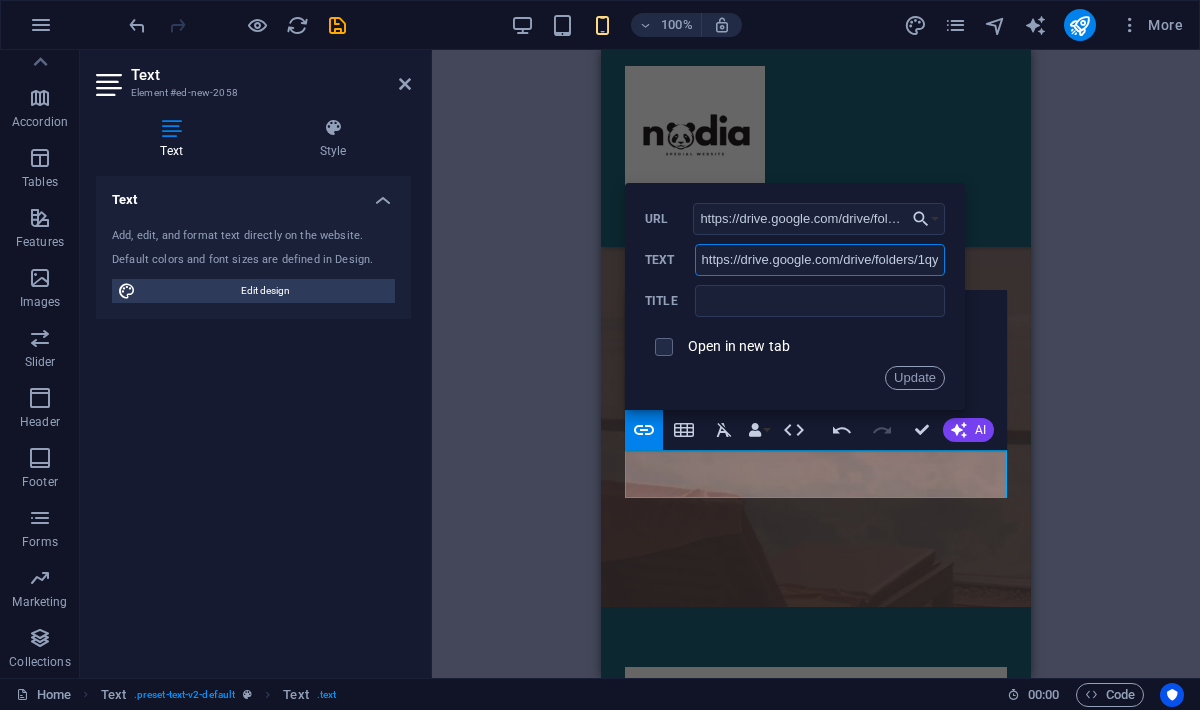 click on "https://drive.google.com/drive/folders/1qyBlVYcOfVADAblgcFJw6J8RIh5CWQrn?usp=sharing" at bounding box center [820, 260] 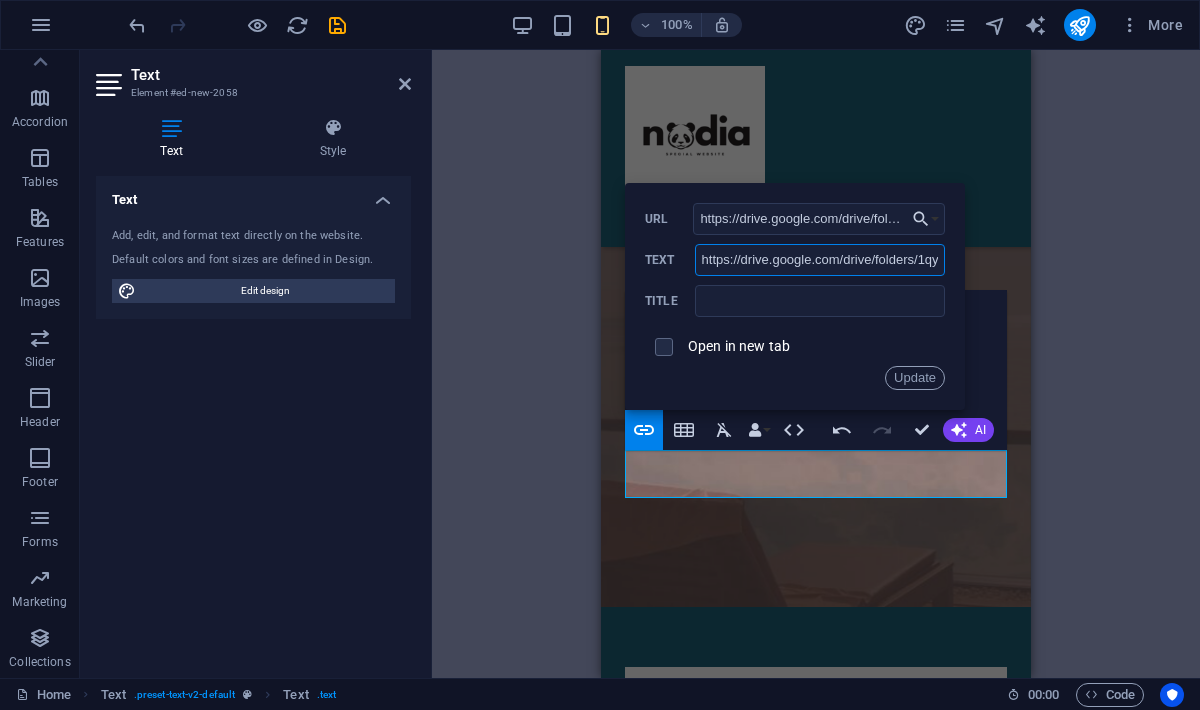 click on "https://drive.google.com/drive/folders/1qyBlVYcOfVADAblgcFJw6J8RIh5CWQrn?usp=sharing" at bounding box center (820, 260) 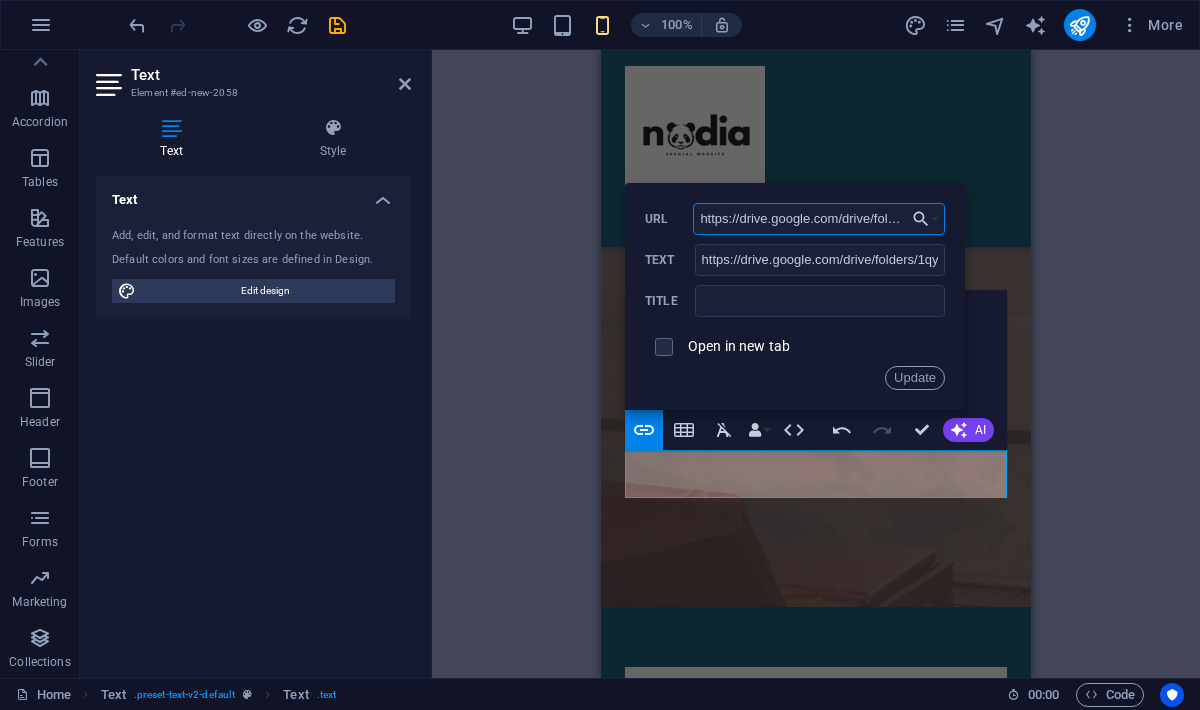 click on "https://drive.google.com/drive/folders/1qyBlVYcOfVADAblgcFJw6J8RIh5CWQrn?usp=sharing" at bounding box center [819, 219] 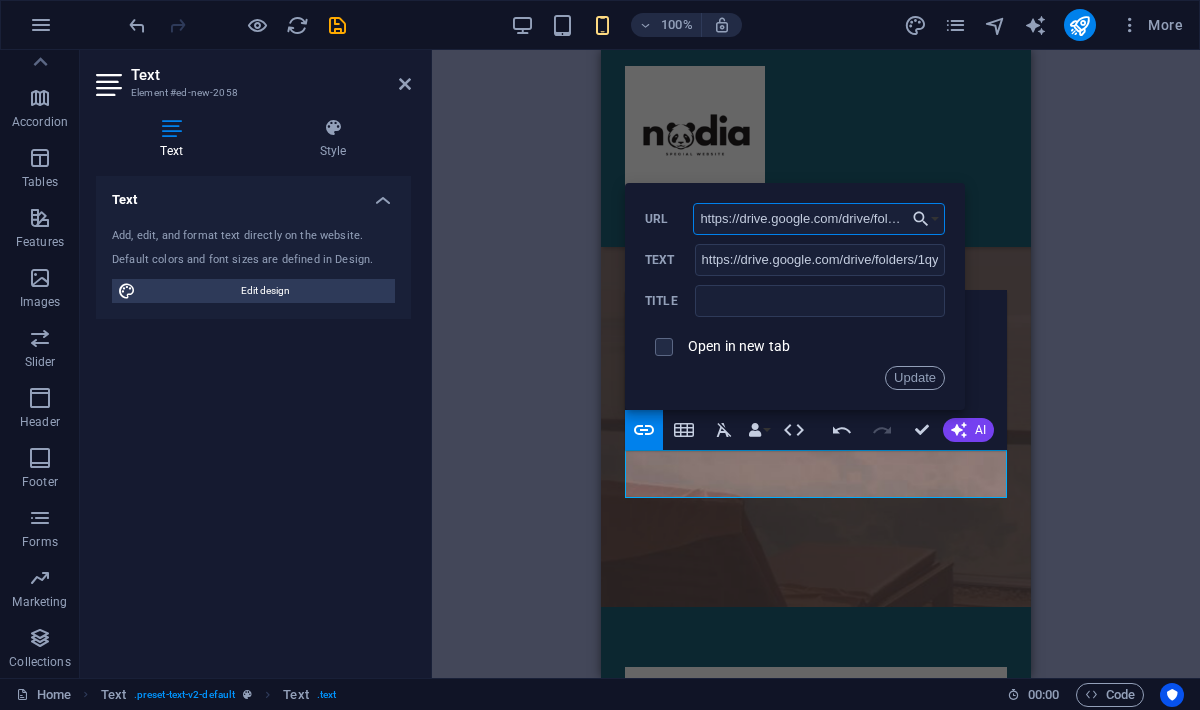 click on "https://drive.google.com/drive/folders/1qyBlVYcOfVADAblgcFJw6J8RIh5CWQrn?usp=sharing" at bounding box center (819, 219) 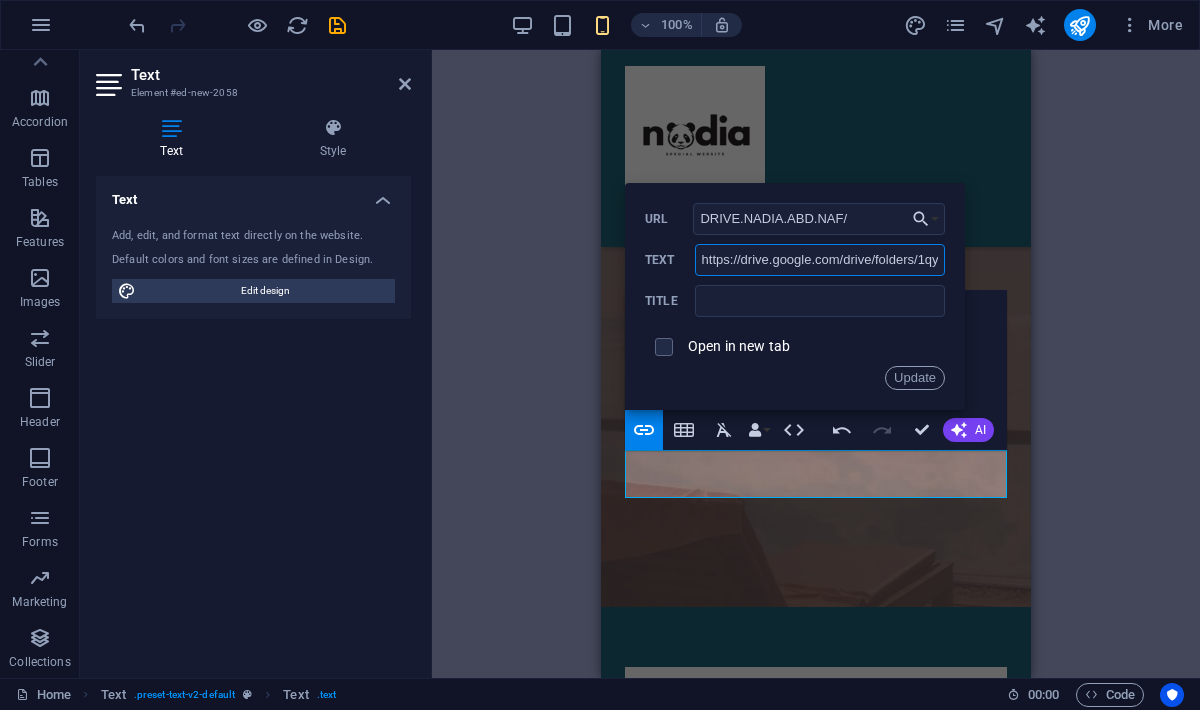 click on "https://drive.google.com/drive/folders/1qyBlVYcOfVADAblgcFJw6J8RIh5CWQrn?usp=sharing" at bounding box center (820, 260) 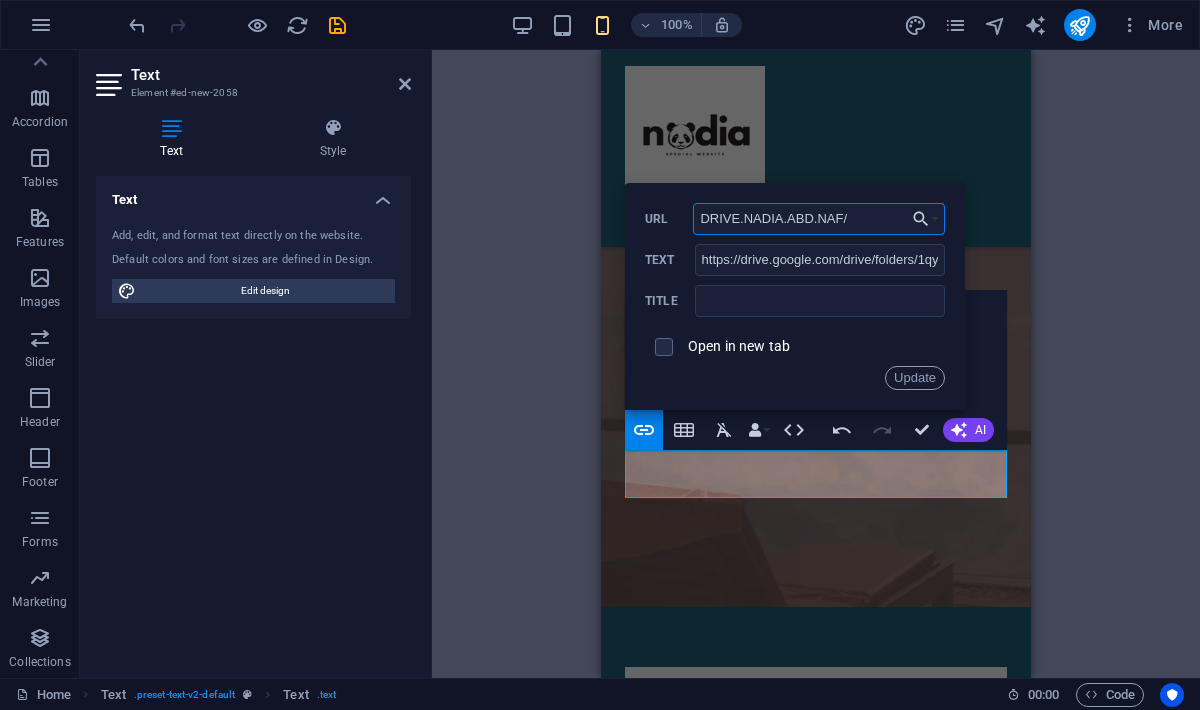 click on "DRIVE.NADIA.ABD.NAF/" at bounding box center (819, 219) 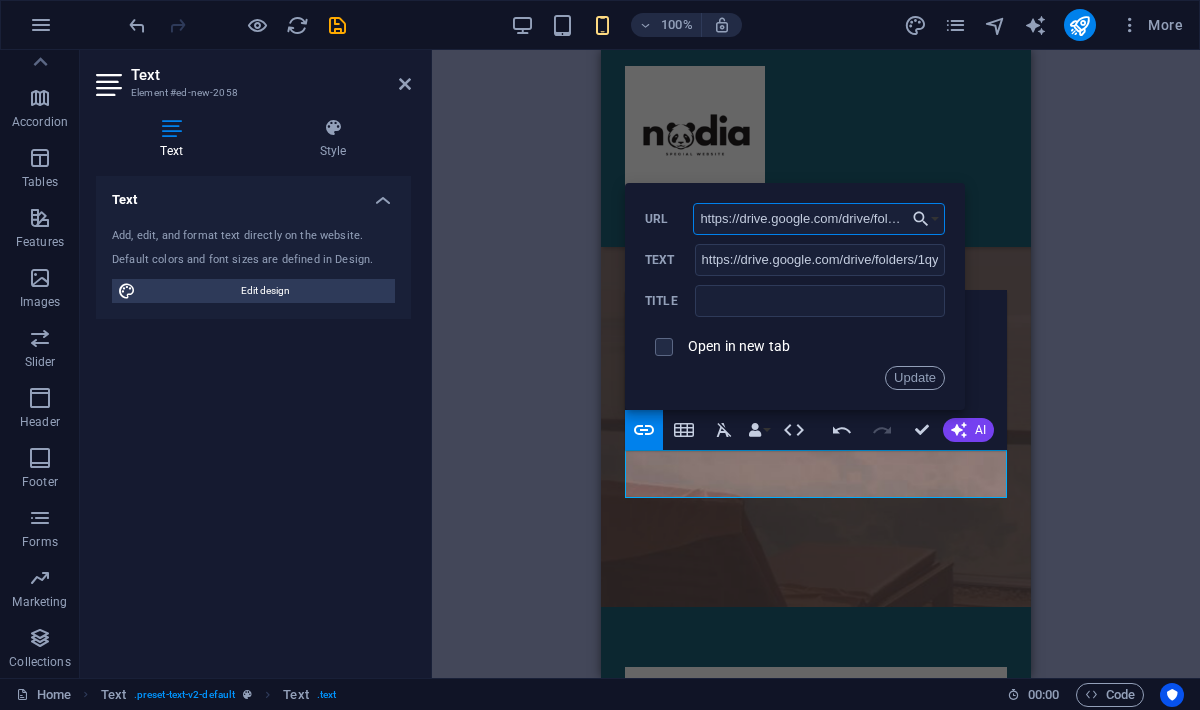 scroll, scrollTop: 0, scrollLeft: 336, axis: horizontal 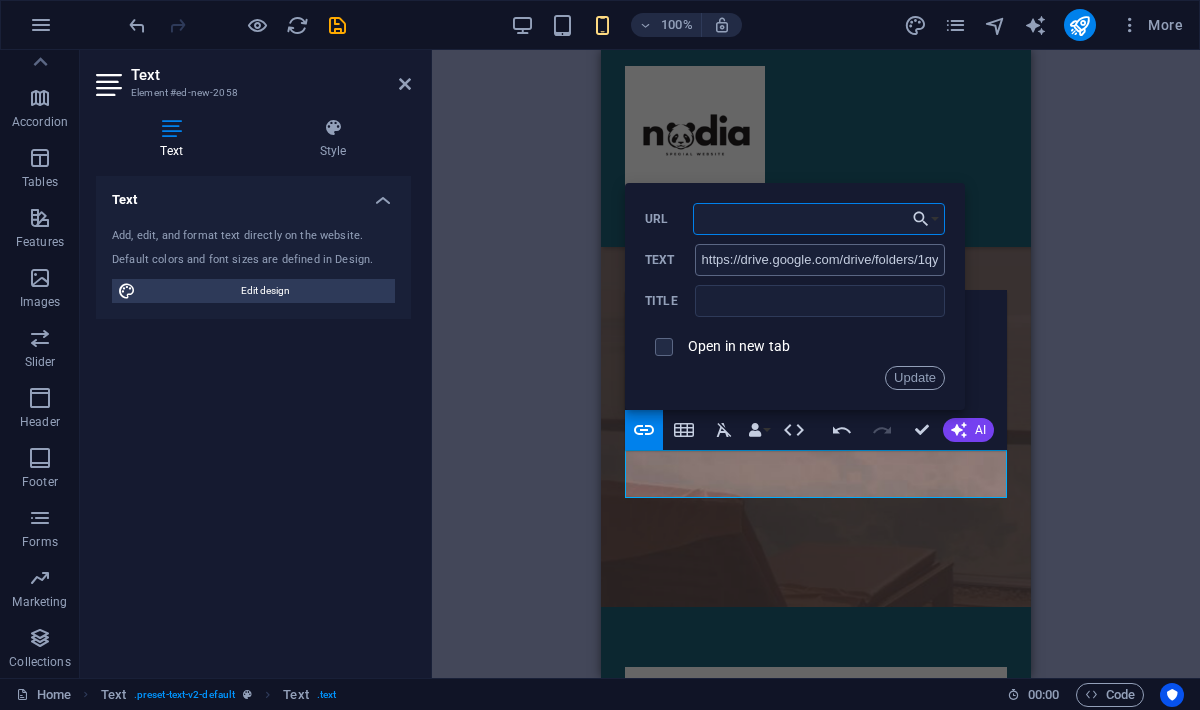 type on "https://drive.google.com/drive/folders/1qyBlVYcOfVADAblgcFJw6J8RIh5CWQrn?usp=sharing" 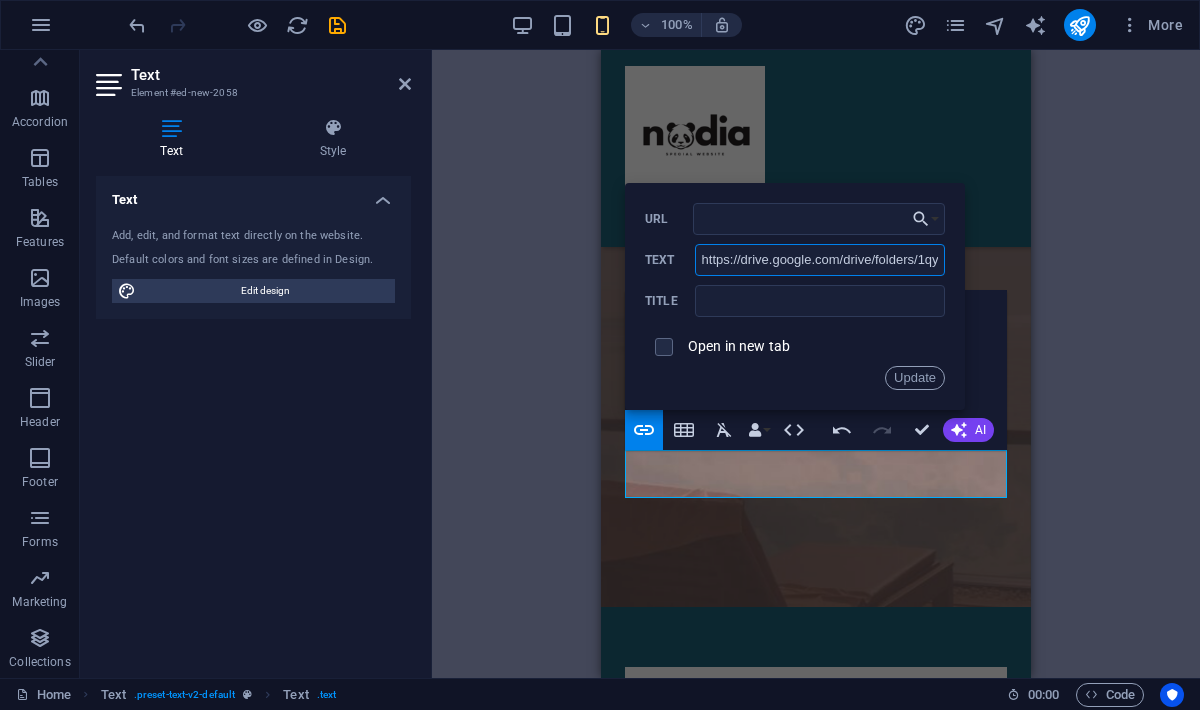 click on "https://drive.google.com/drive/folders/1qyBlVYcOfVADAblgcFJw6J8RIh5CWQrn?usp=sharing" at bounding box center (820, 260) 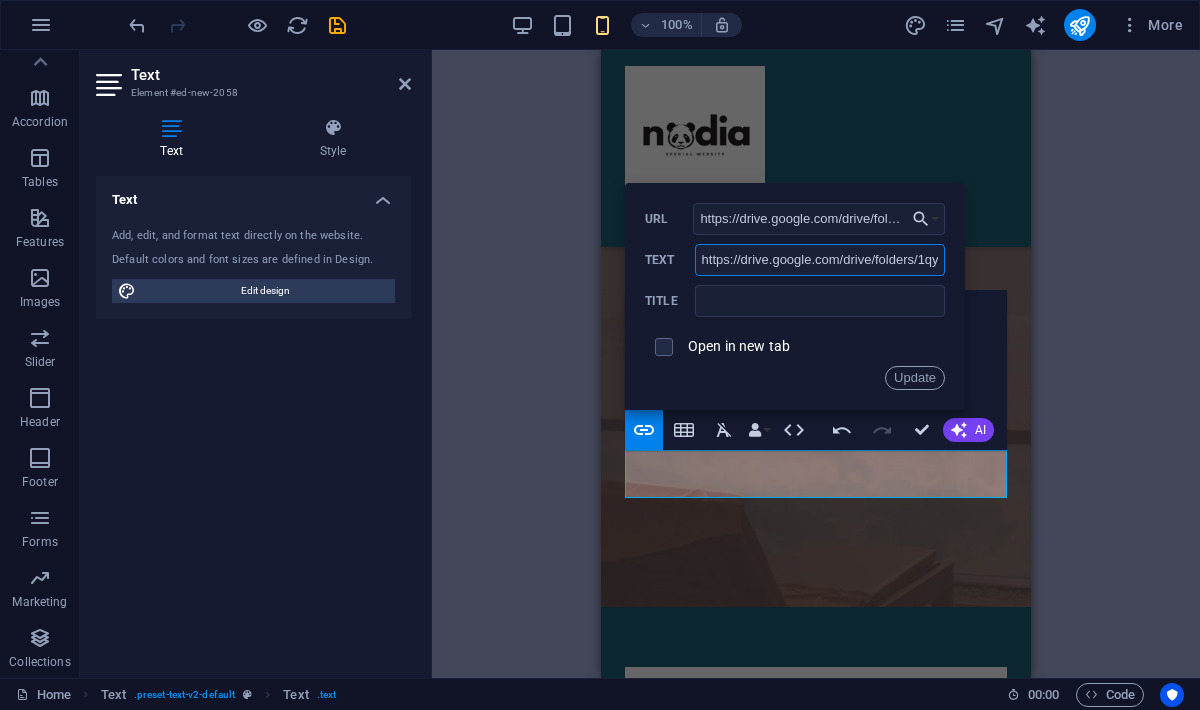 click on "https://drive.google.com/drive/folders/1qyBlVYcOfVADAblgcFJw6J8RIh5CWQrn?usp=sharing" at bounding box center [820, 260] 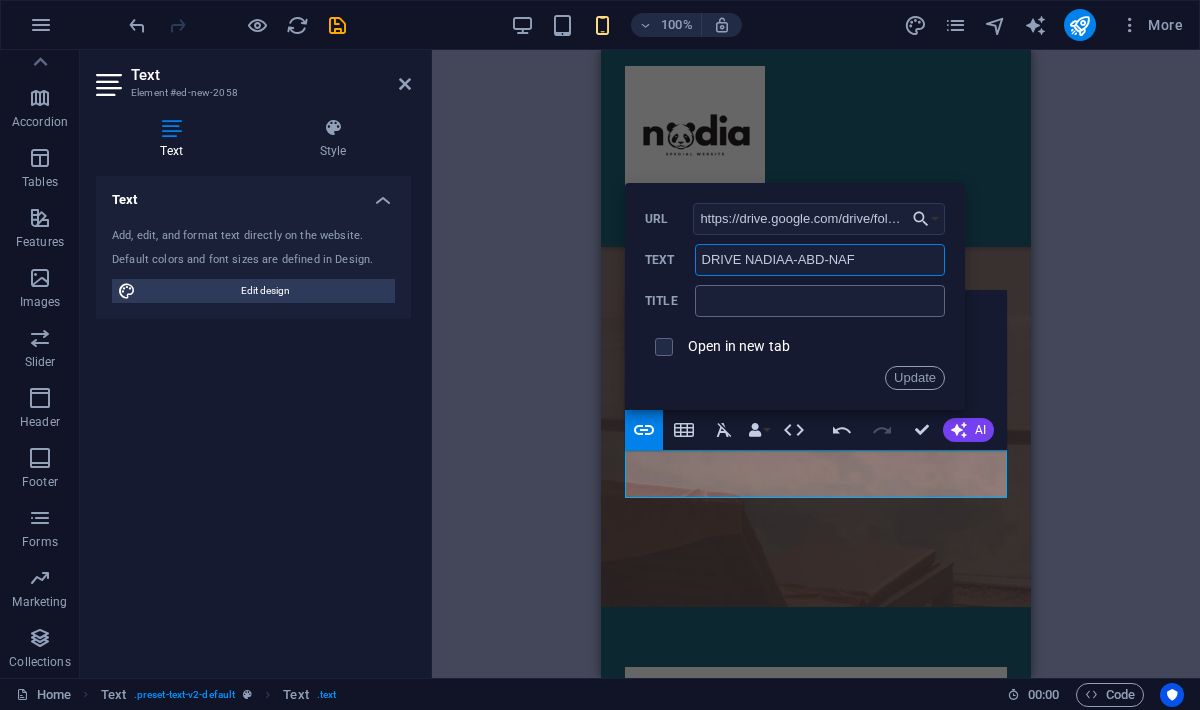 type on "DRIVE NADIAA-ABD-NAF" 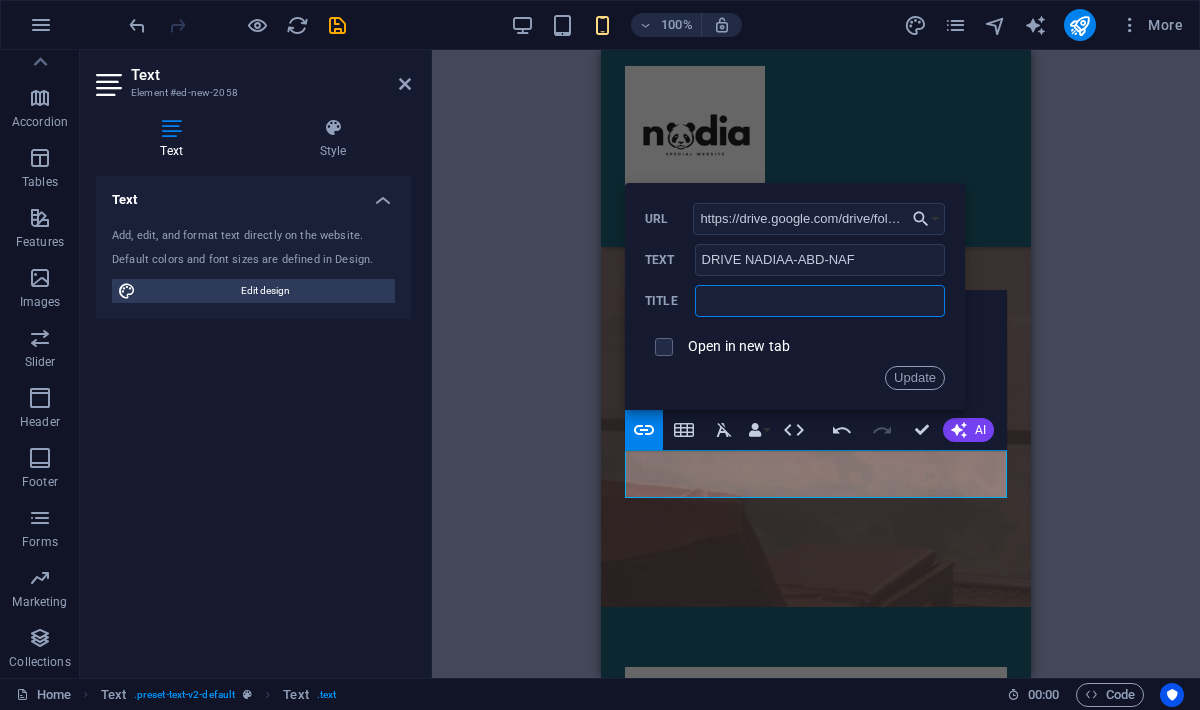 click at bounding box center (820, 301) 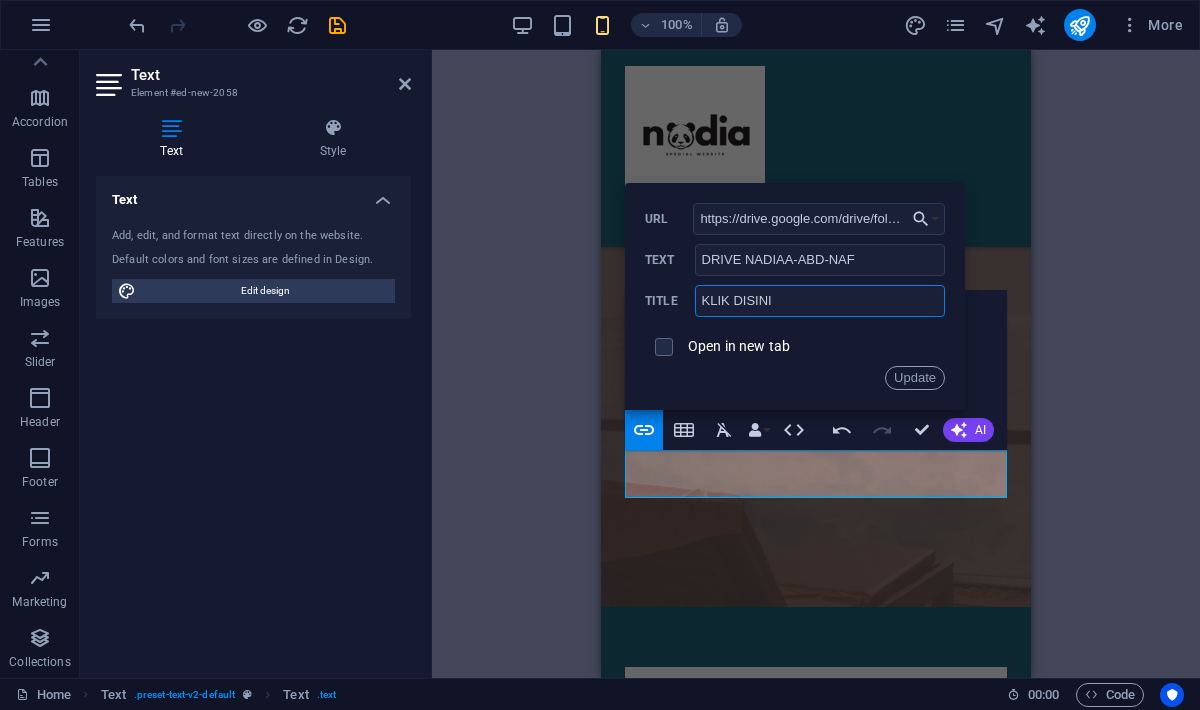 type on "KLIK DISINI" 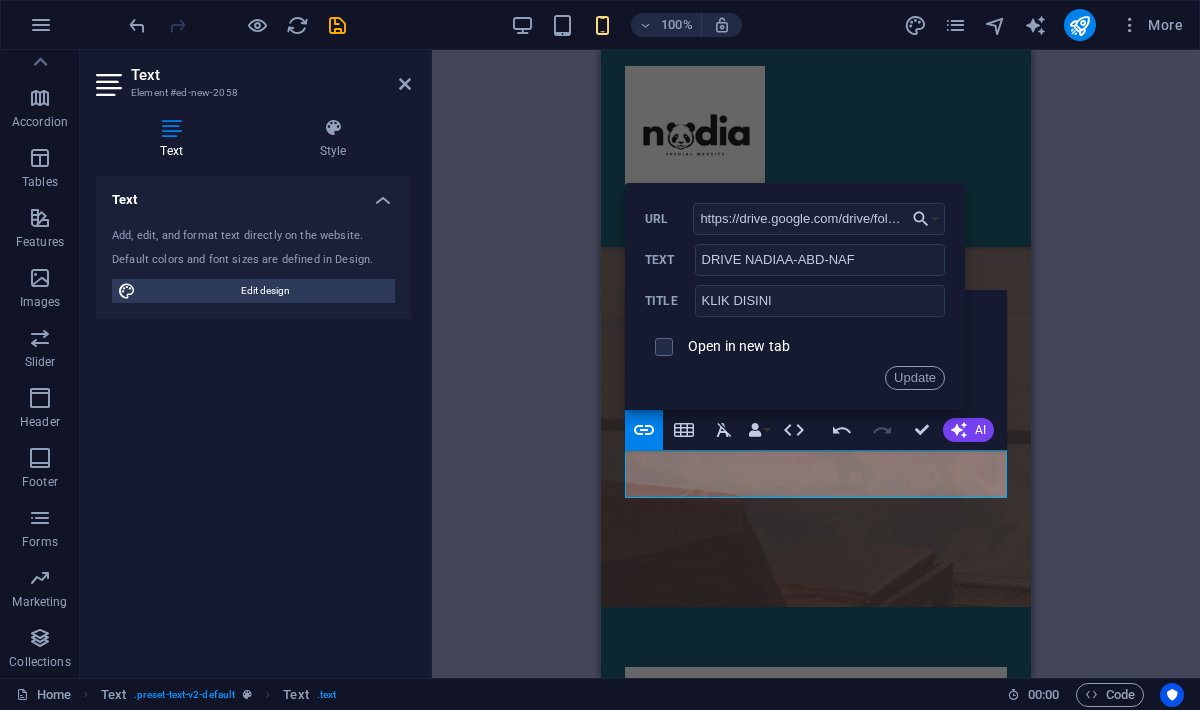 click at bounding box center [664, 347] 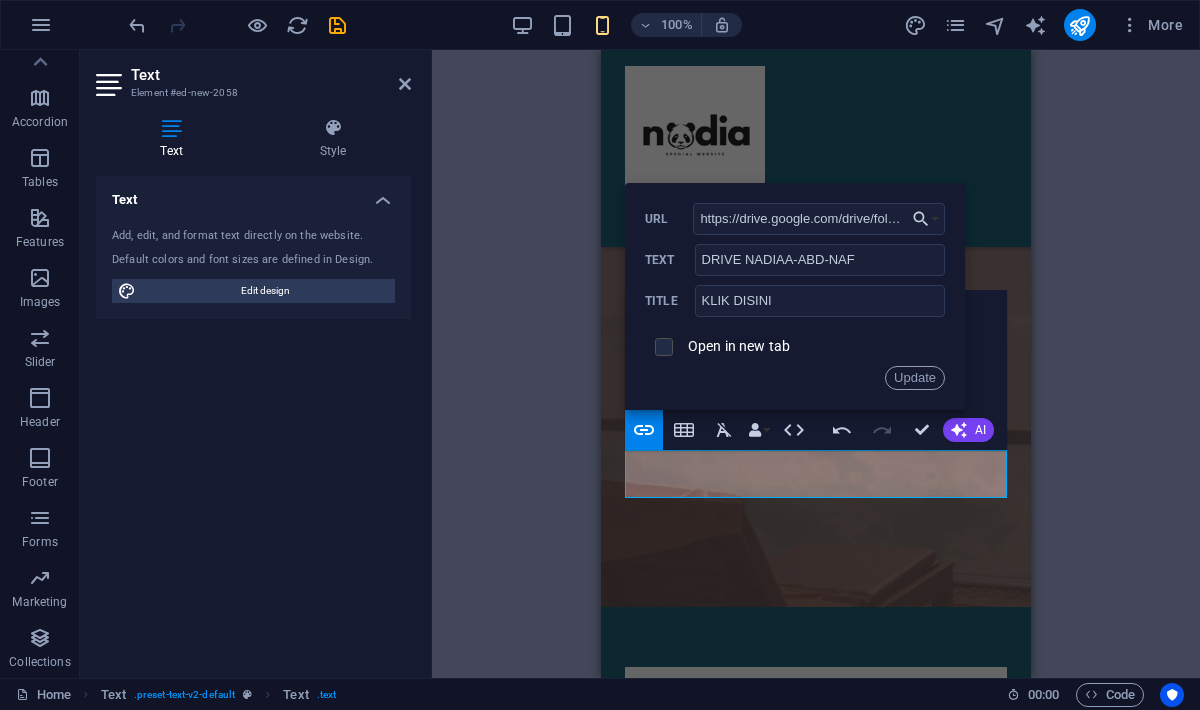 click at bounding box center (661, 344) 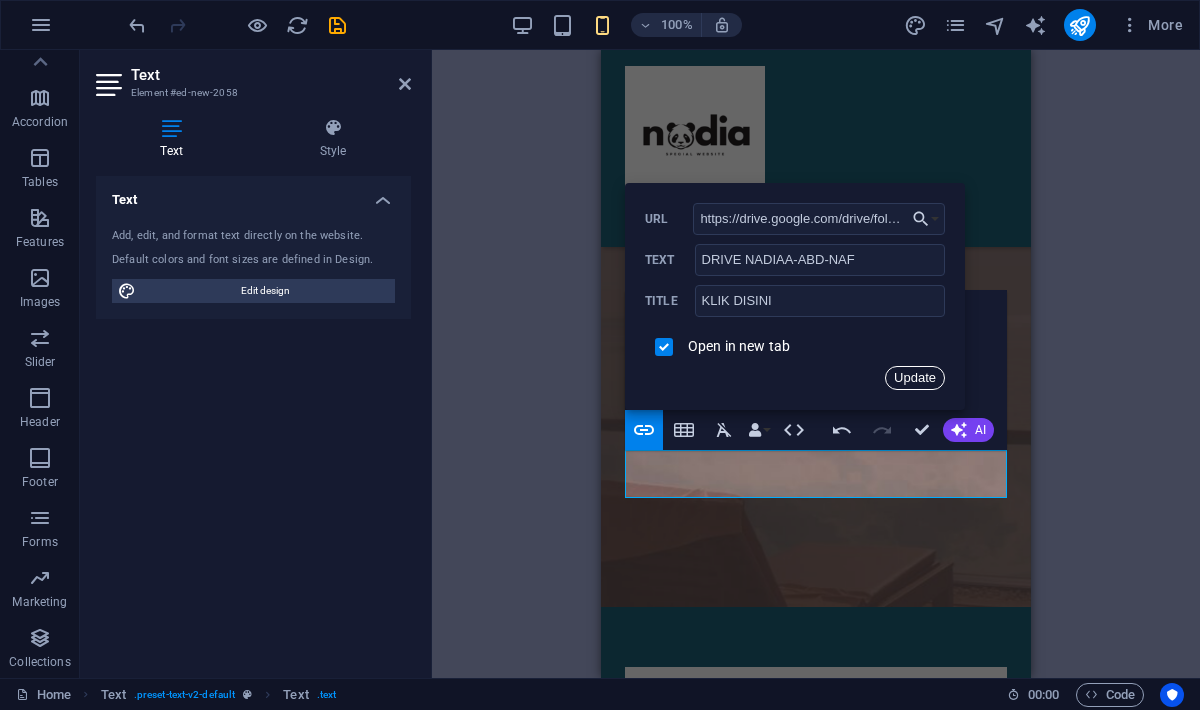 click on "Update" at bounding box center (915, 378) 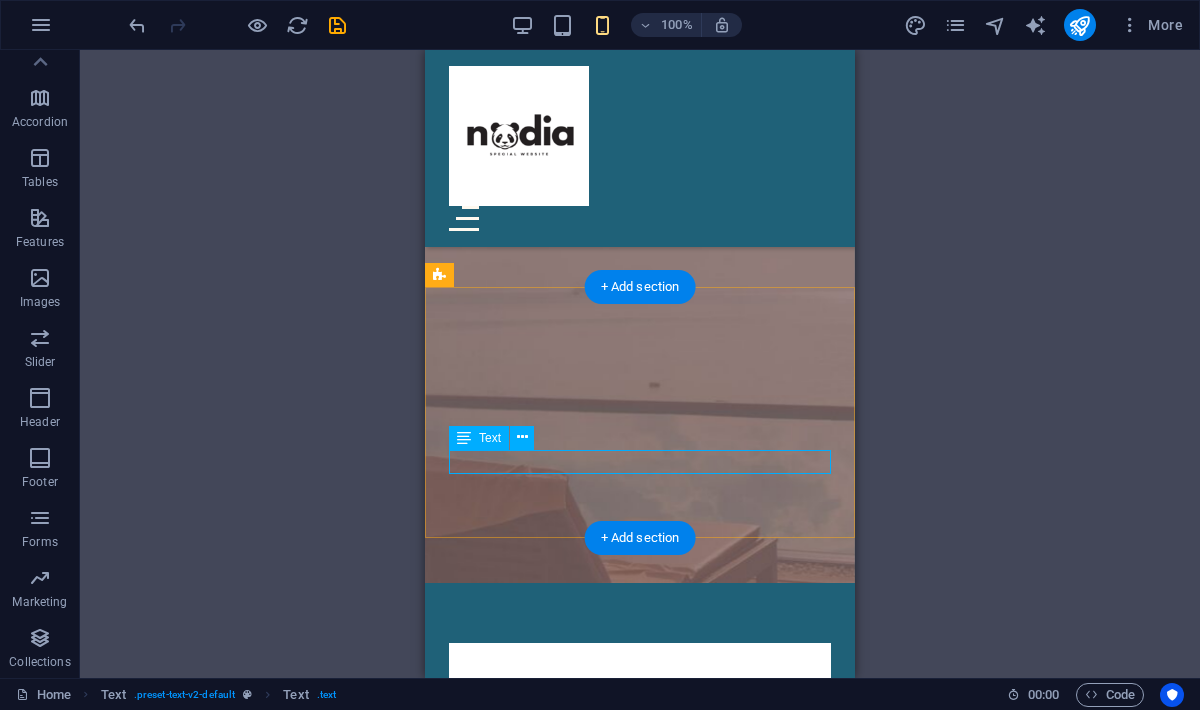click on "DRIVE NADIAA-ABD-NAF" at bounding box center (640, 60) 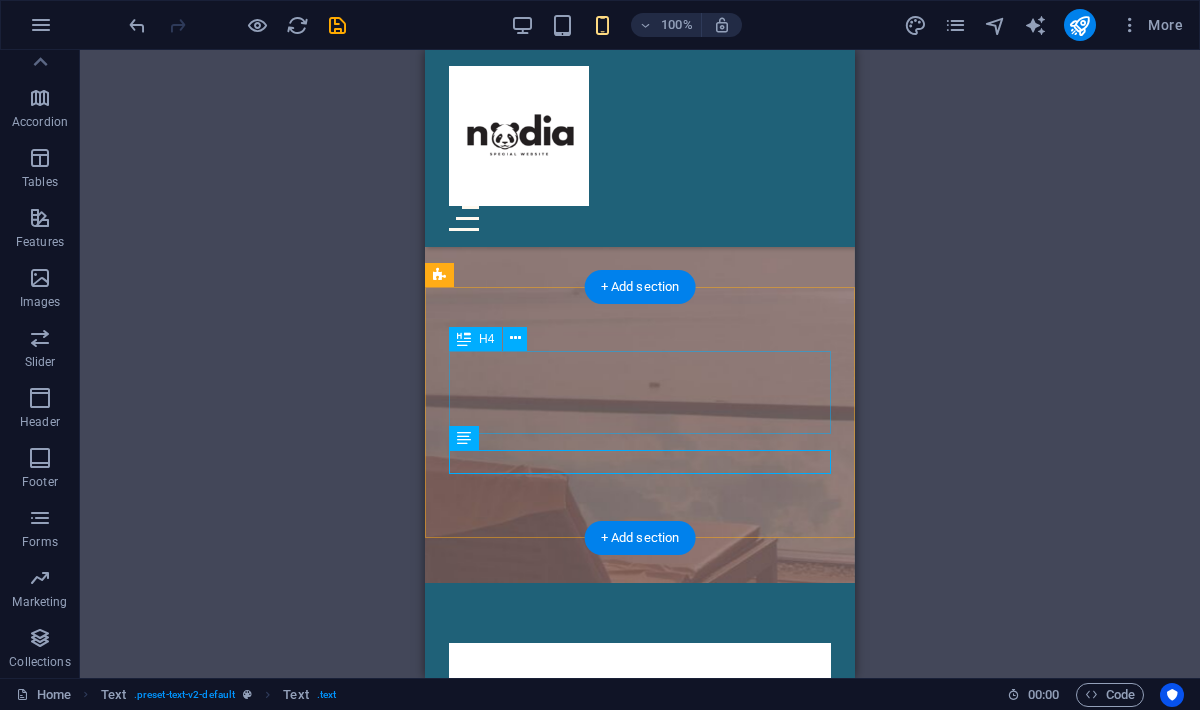 click on "FOR FULL IMG AND VID KLIK THIS DRIVE" at bounding box center [640, -10] 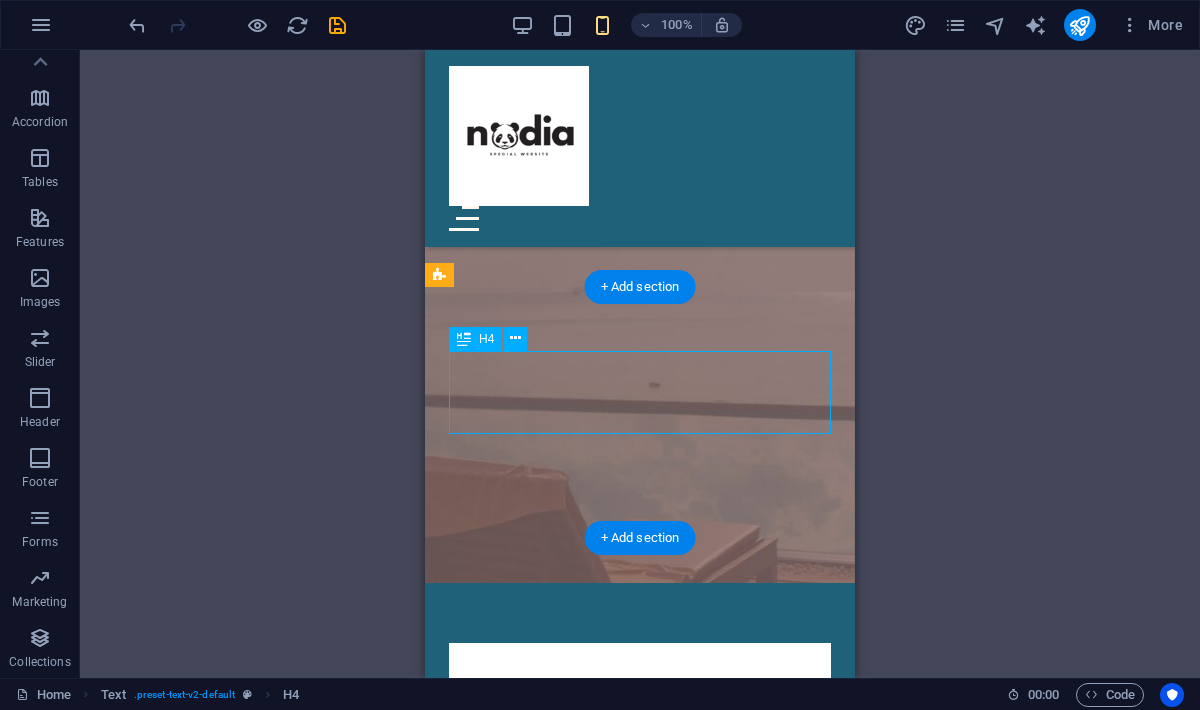 click on "FOR FULL IMG AND VID KLIK THIS DRIVE" at bounding box center [640, -10] 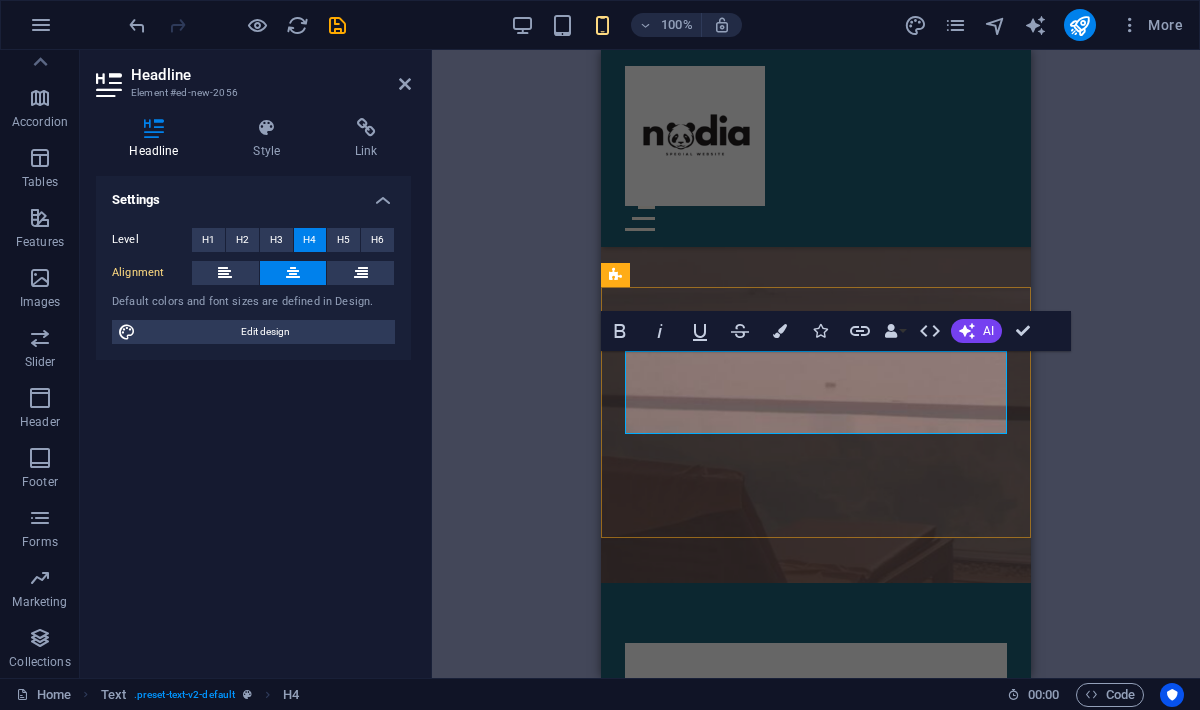 click on "FOR FULL IMG AND VID KLIK THIS DRIVE" at bounding box center [816, -10] 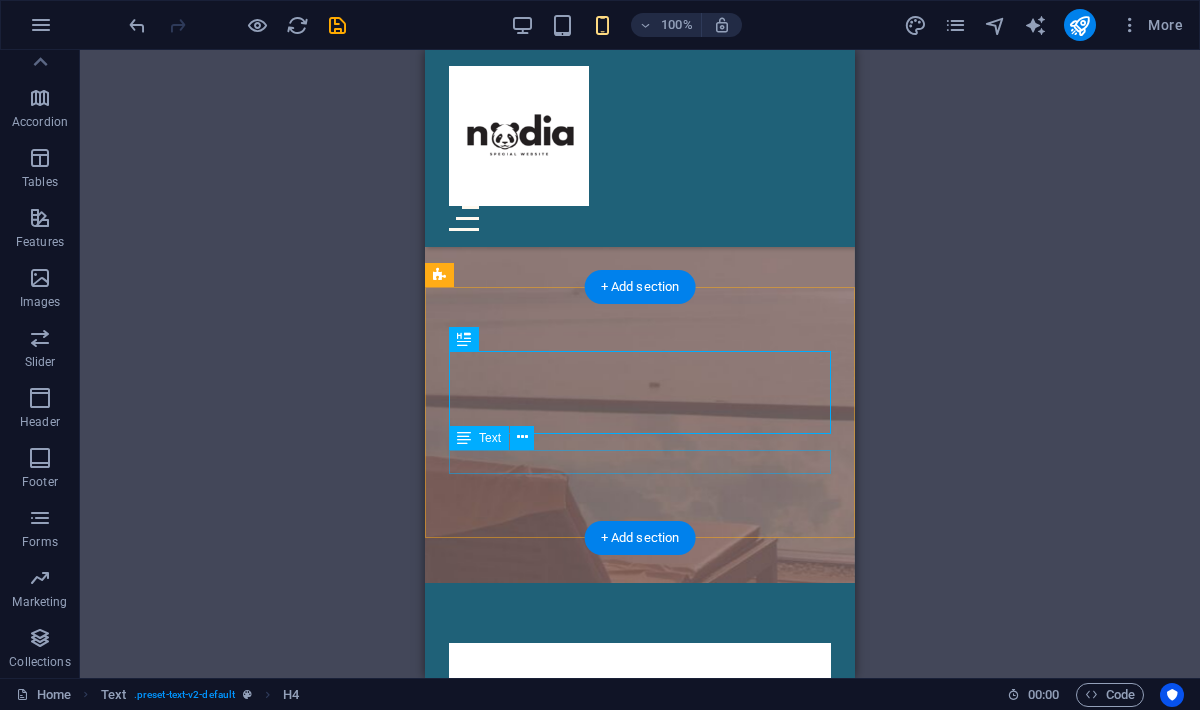 click on "DRIVE NADIAA-ABD-NAF" at bounding box center (640, 60) 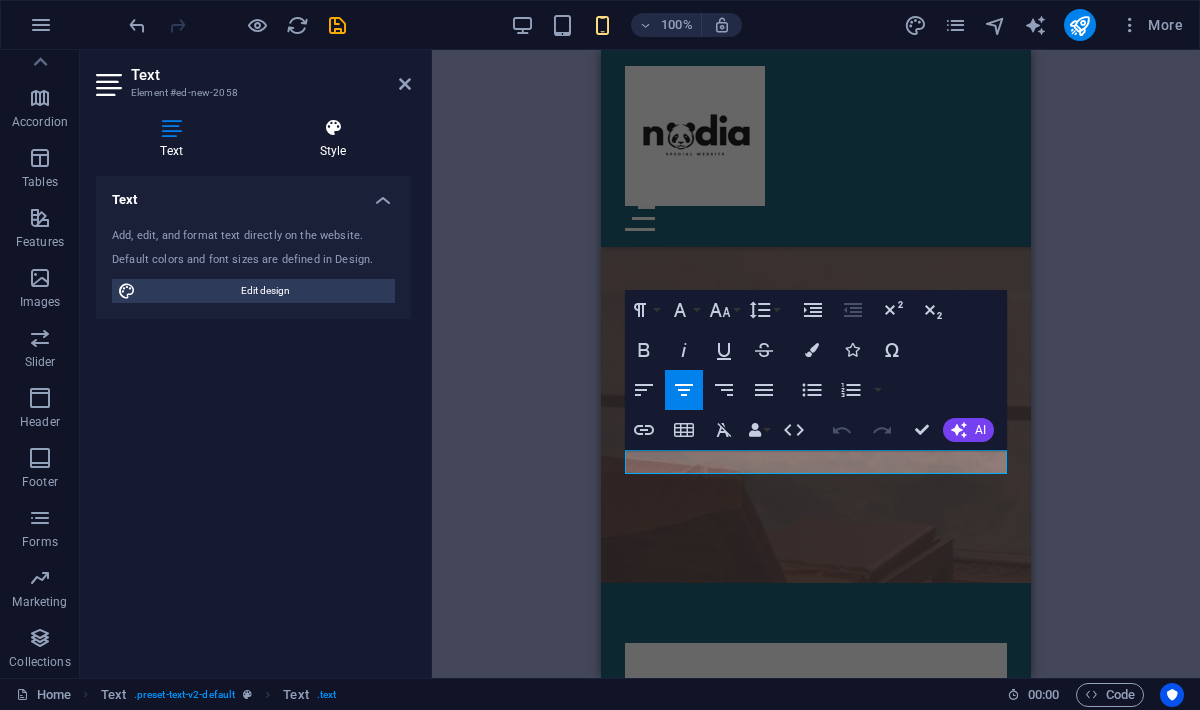 click on "Style" at bounding box center (333, 139) 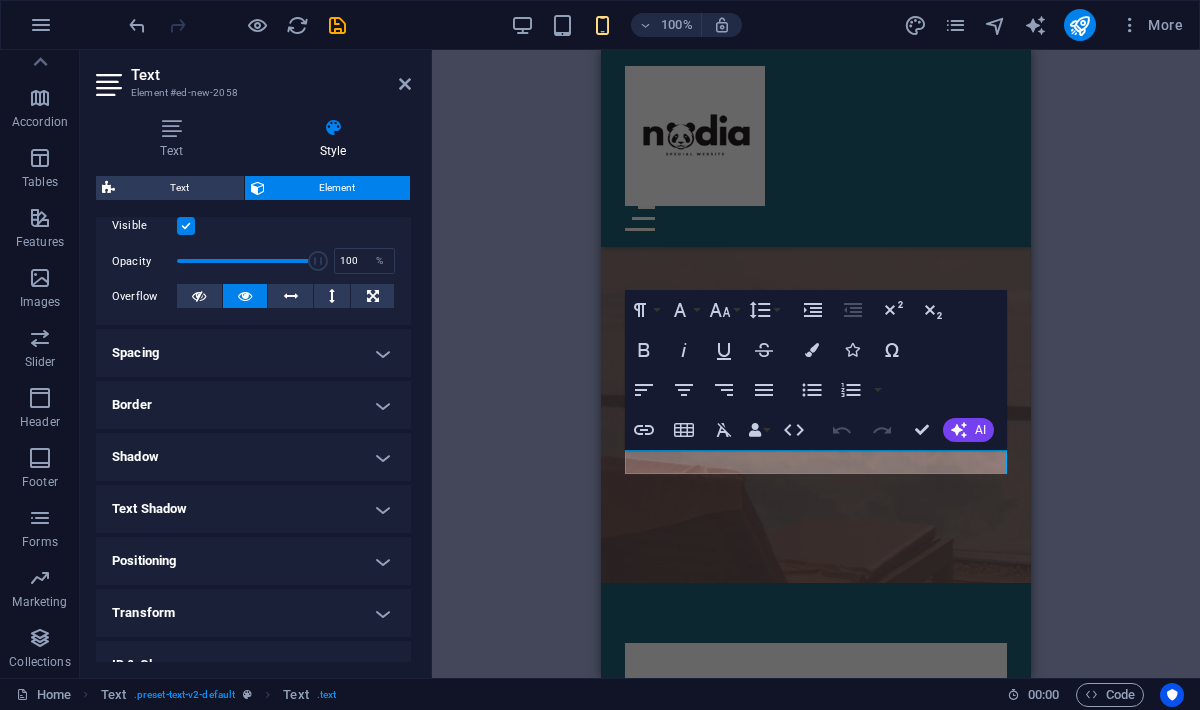 scroll, scrollTop: 267, scrollLeft: 0, axis: vertical 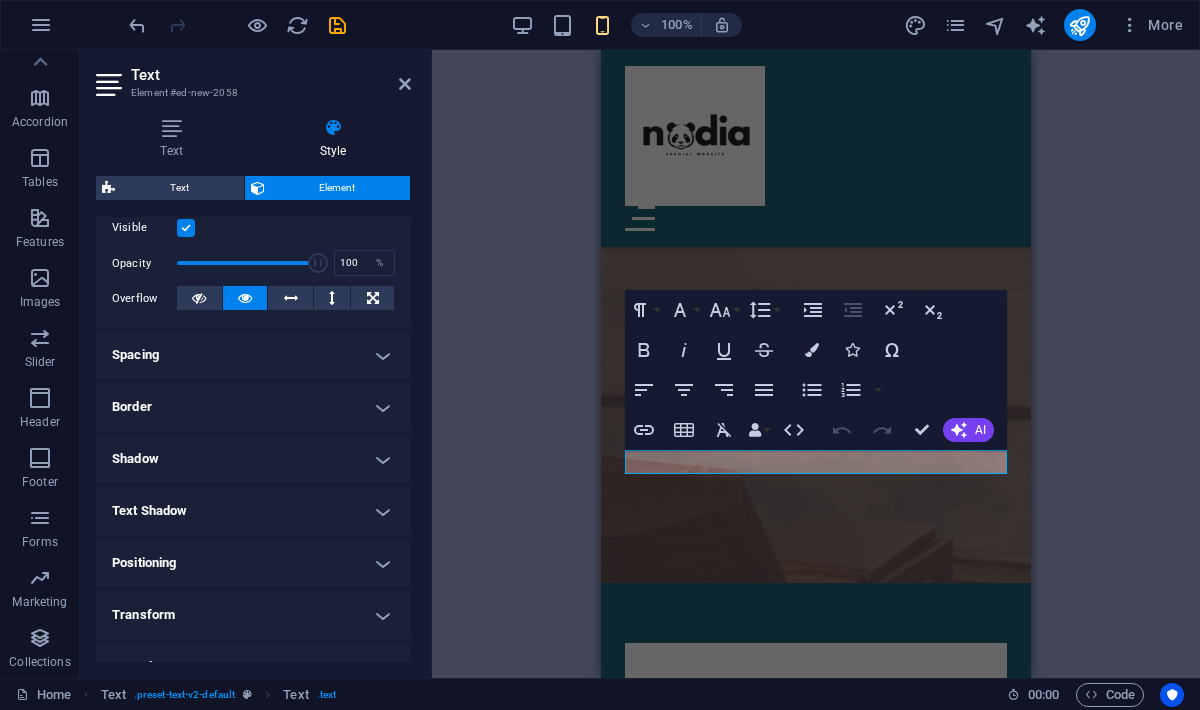 click on "Spacing" at bounding box center [253, 355] 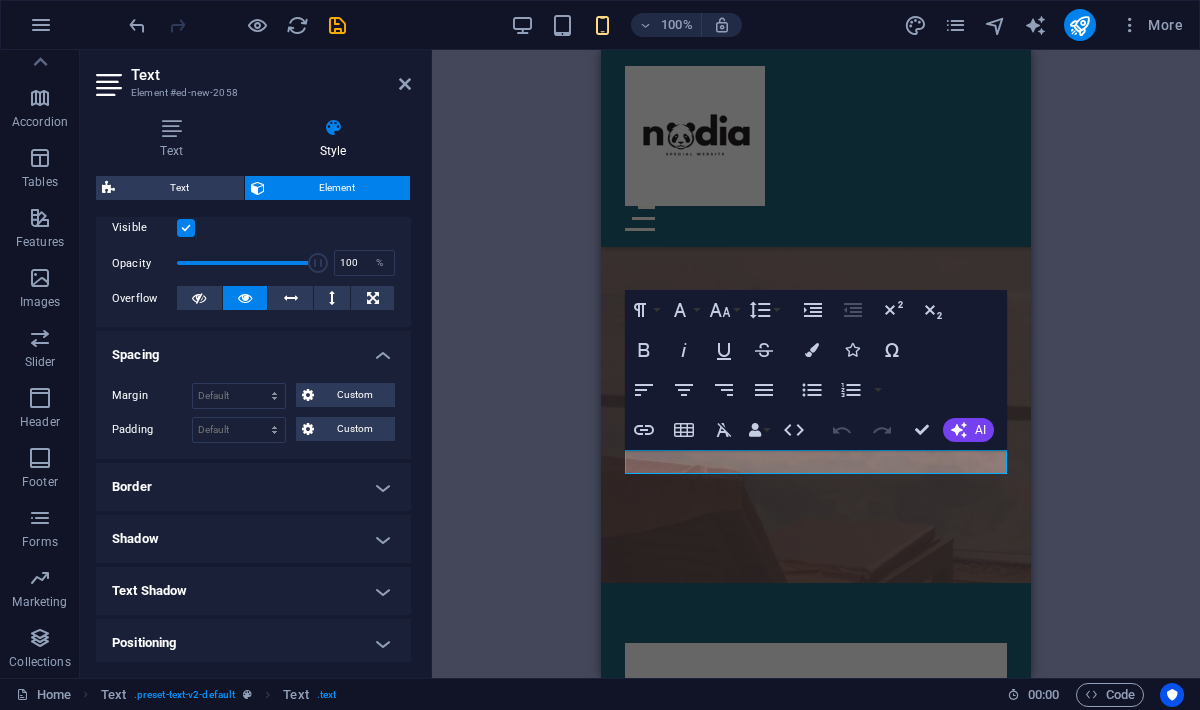 click on "Border" at bounding box center [253, 487] 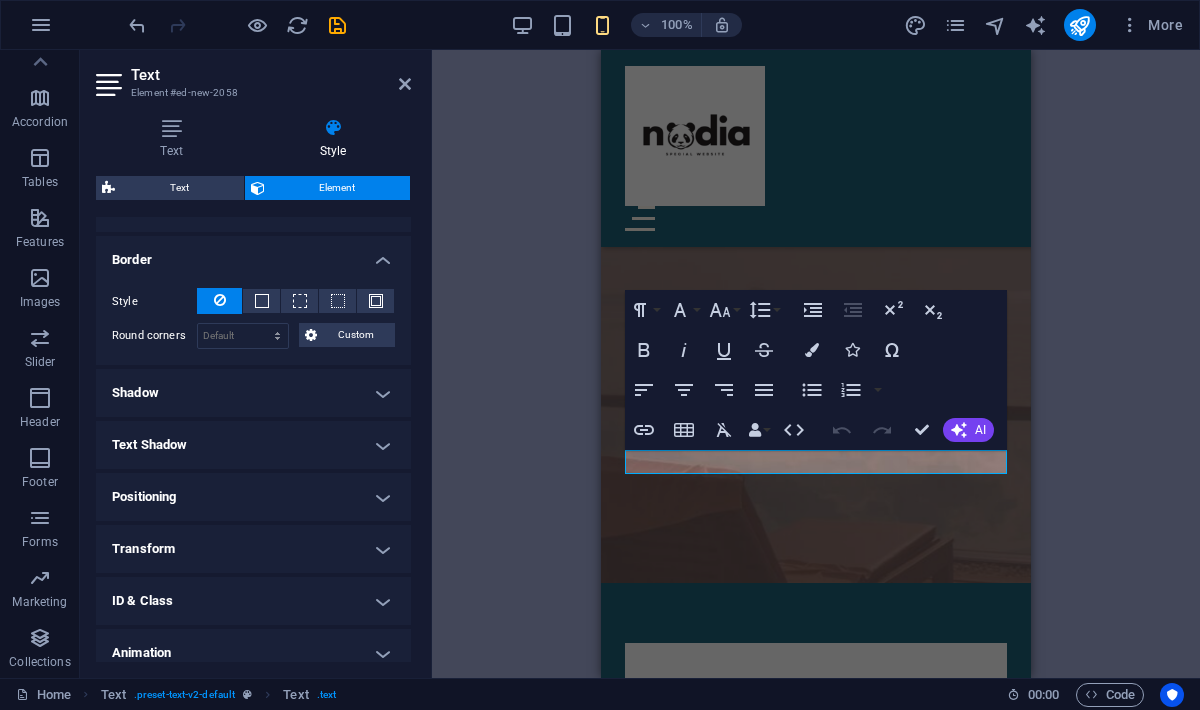 scroll, scrollTop: 519, scrollLeft: 0, axis: vertical 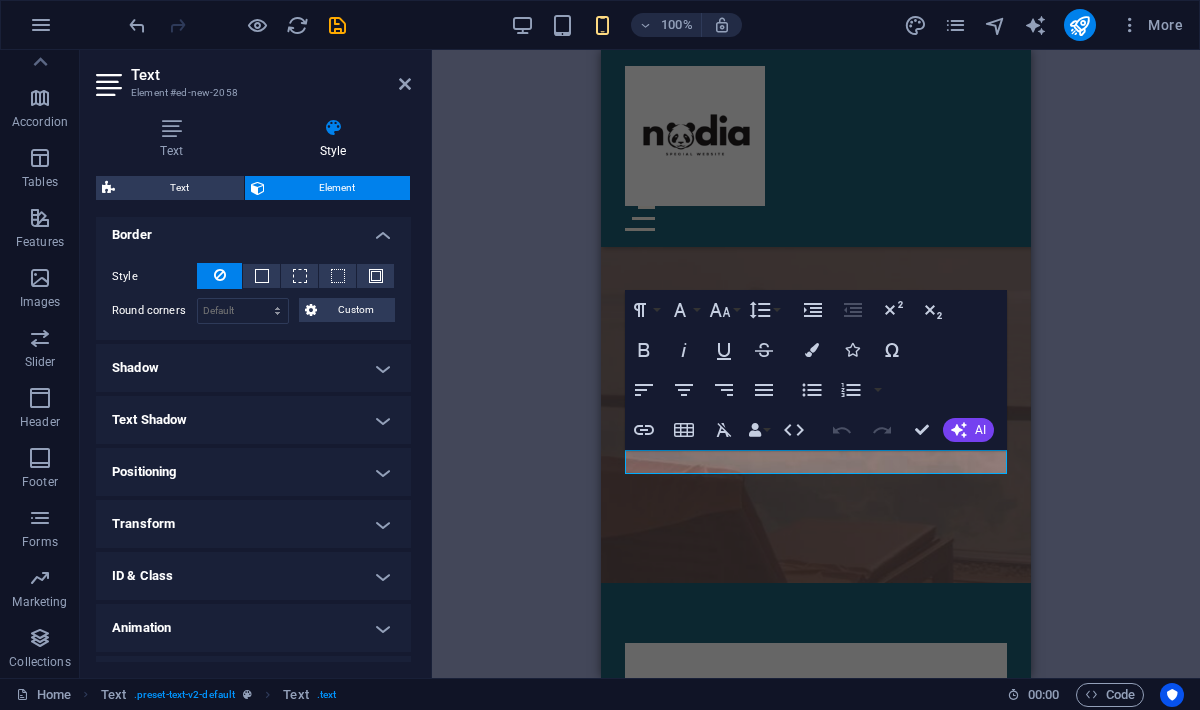 click on "Shadow" at bounding box center (253, 368) 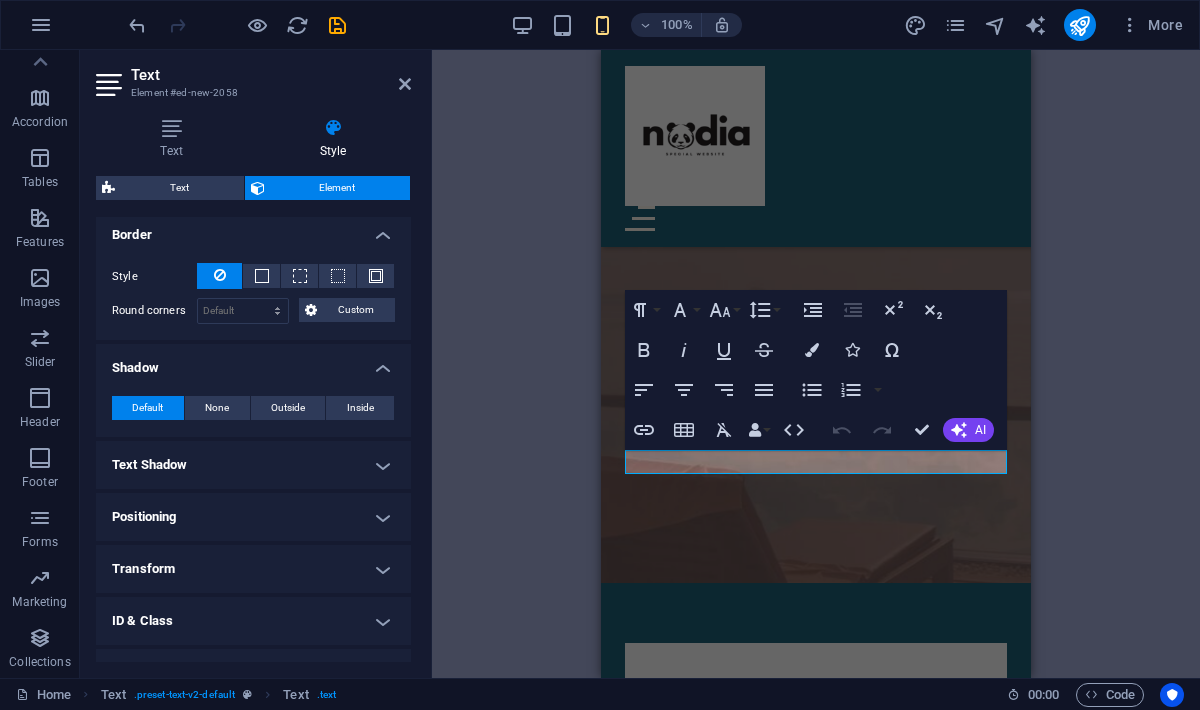 click on "Text Shadow" at bounding box center (253, 465) 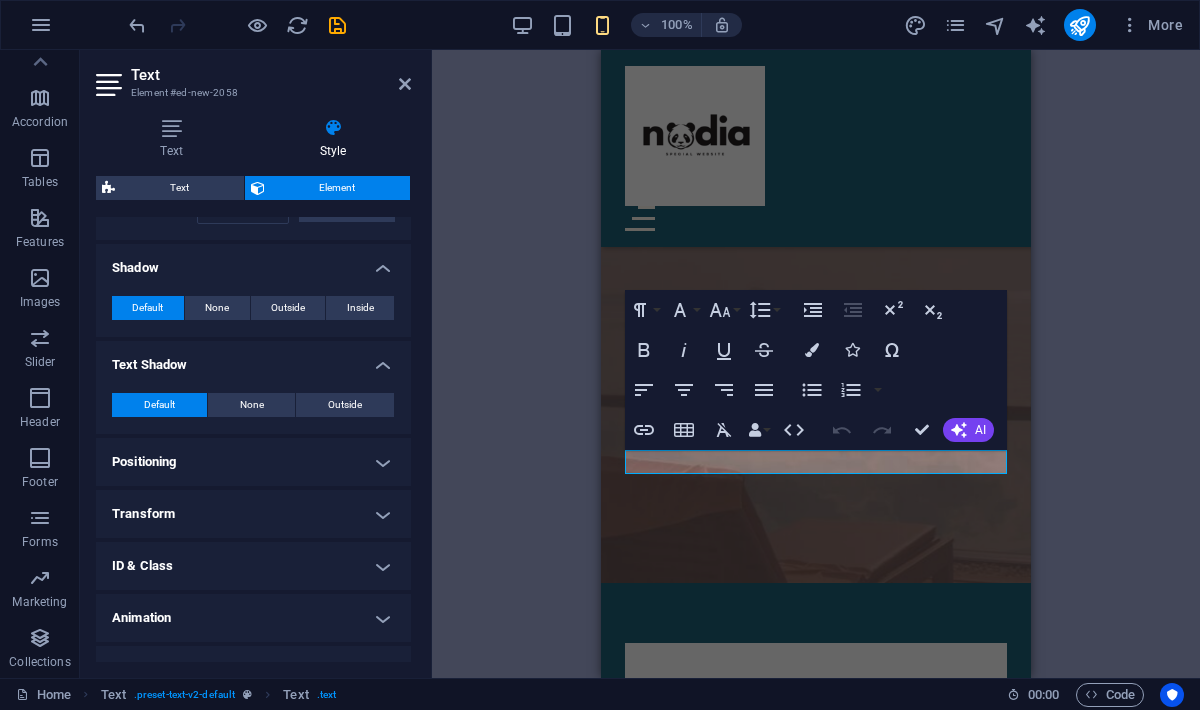 scroll, scrollTop: 650, scrollLeft: 0, axis: vertical 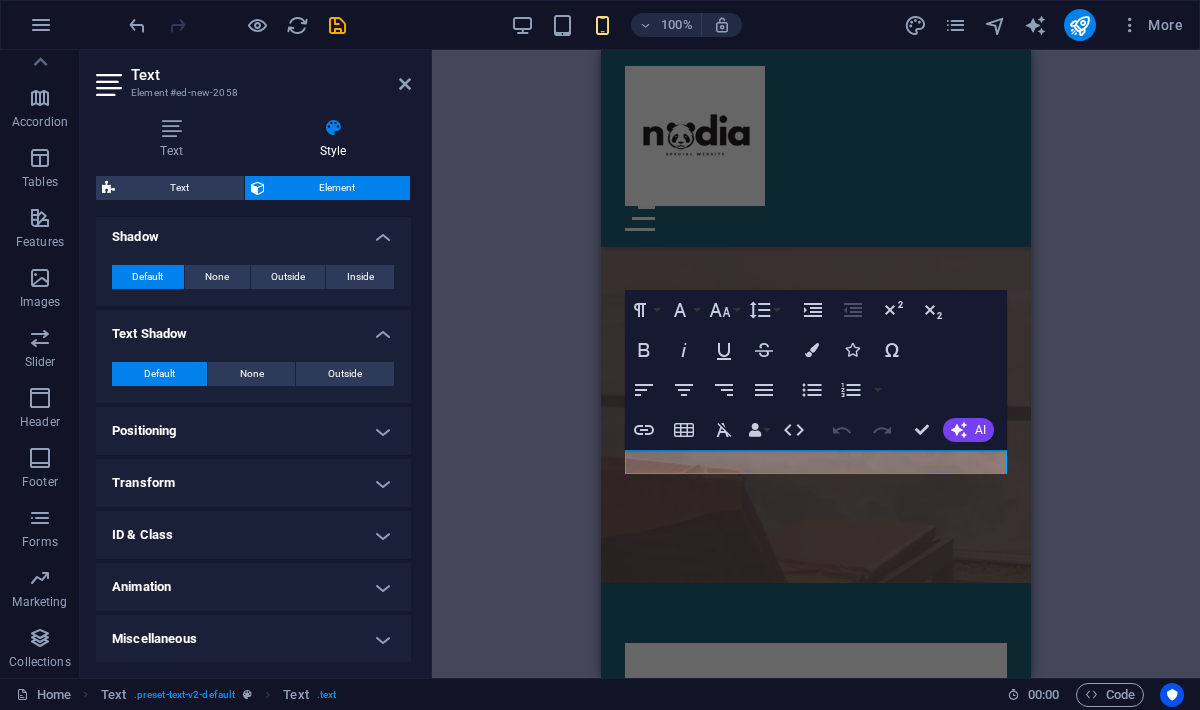 click on "Transform" at bounding box center (253, 483) 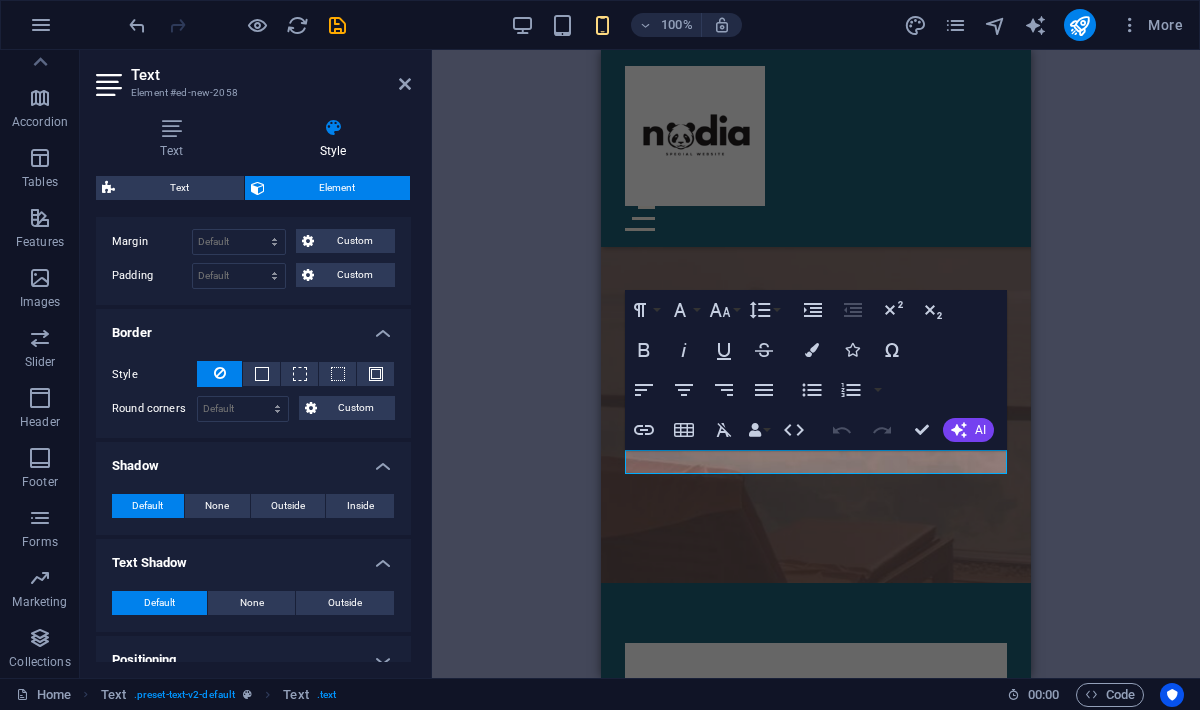 scroll, scrollTop: 221, scrollLeft: 0, axis: vertical 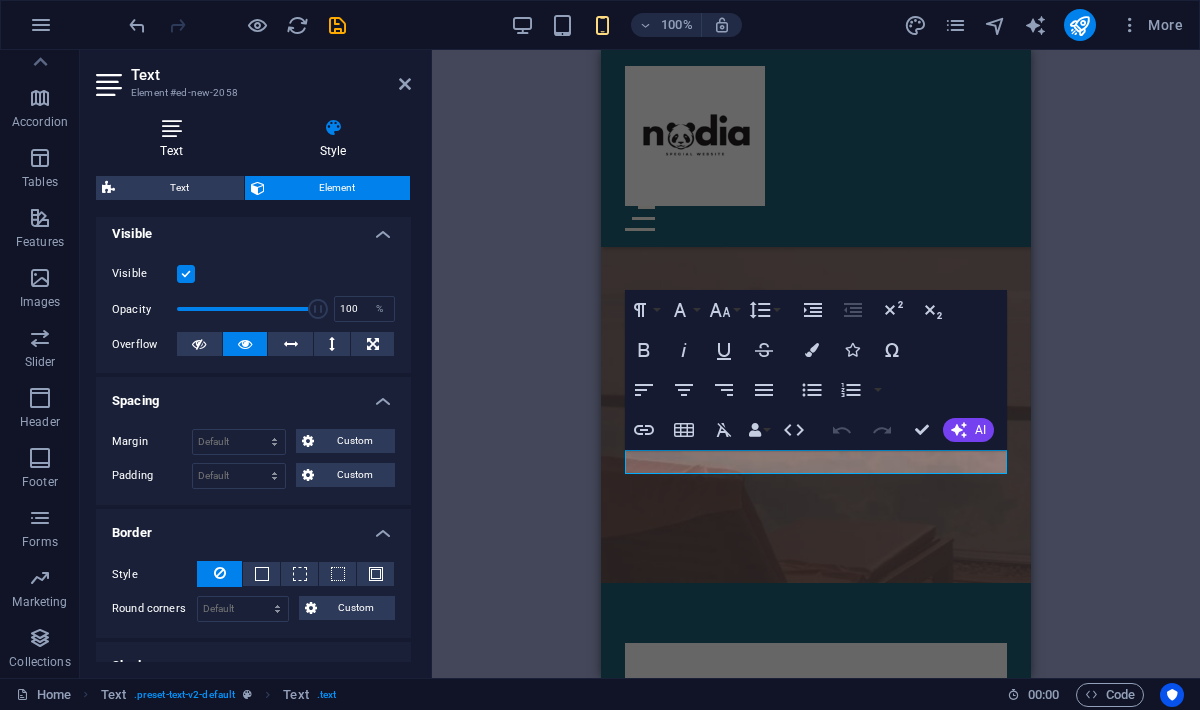 click on "Text" at bounding box center [175, 139] 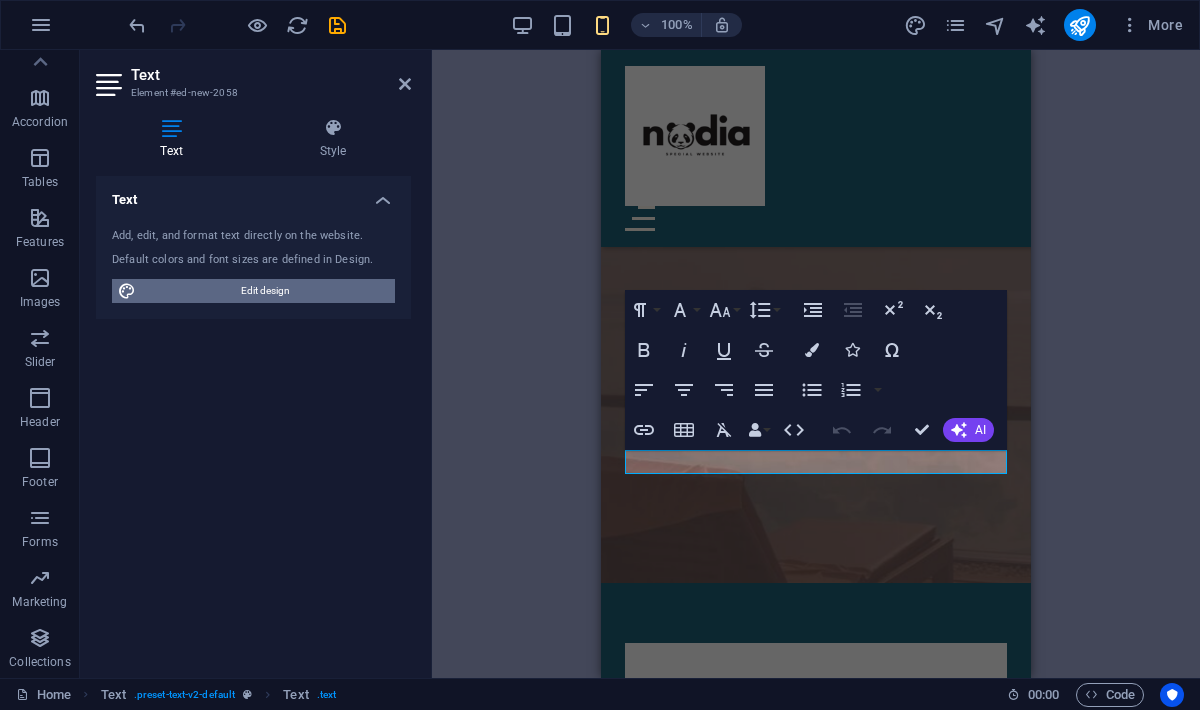 click on "Edit design" at bounding box center (265, 291) 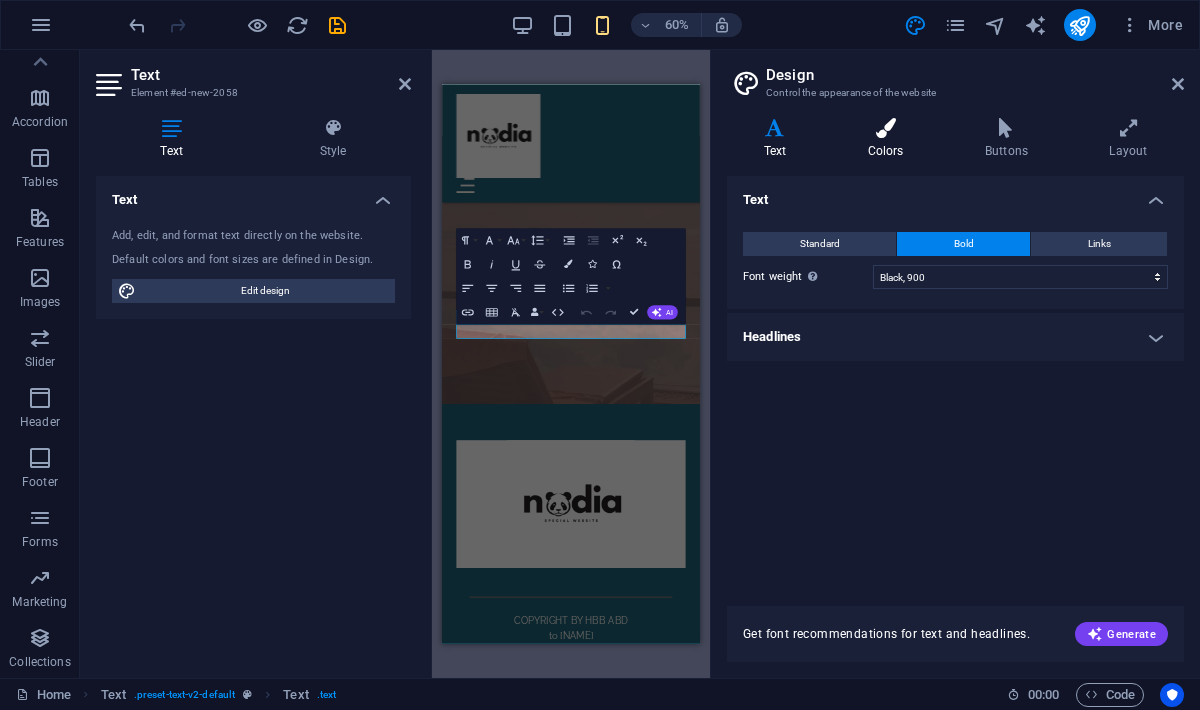 click on "Colors" at bounding box center (889, 139) 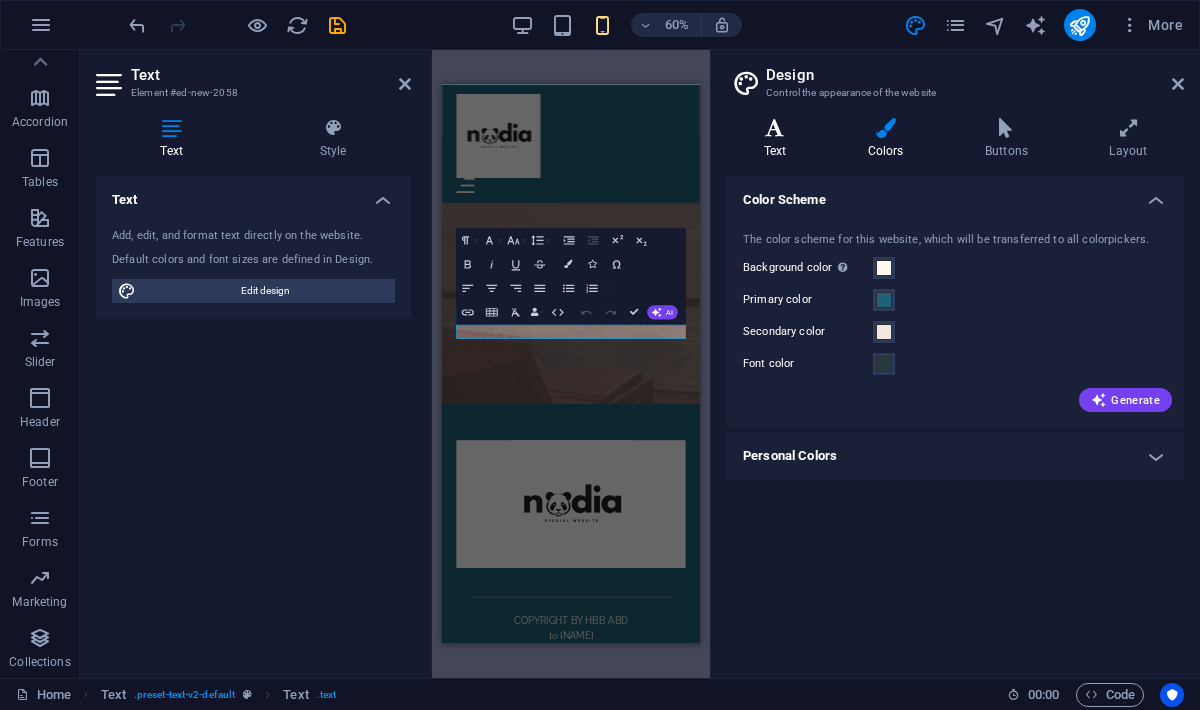click on "Text" at bounding box center [779, 139] 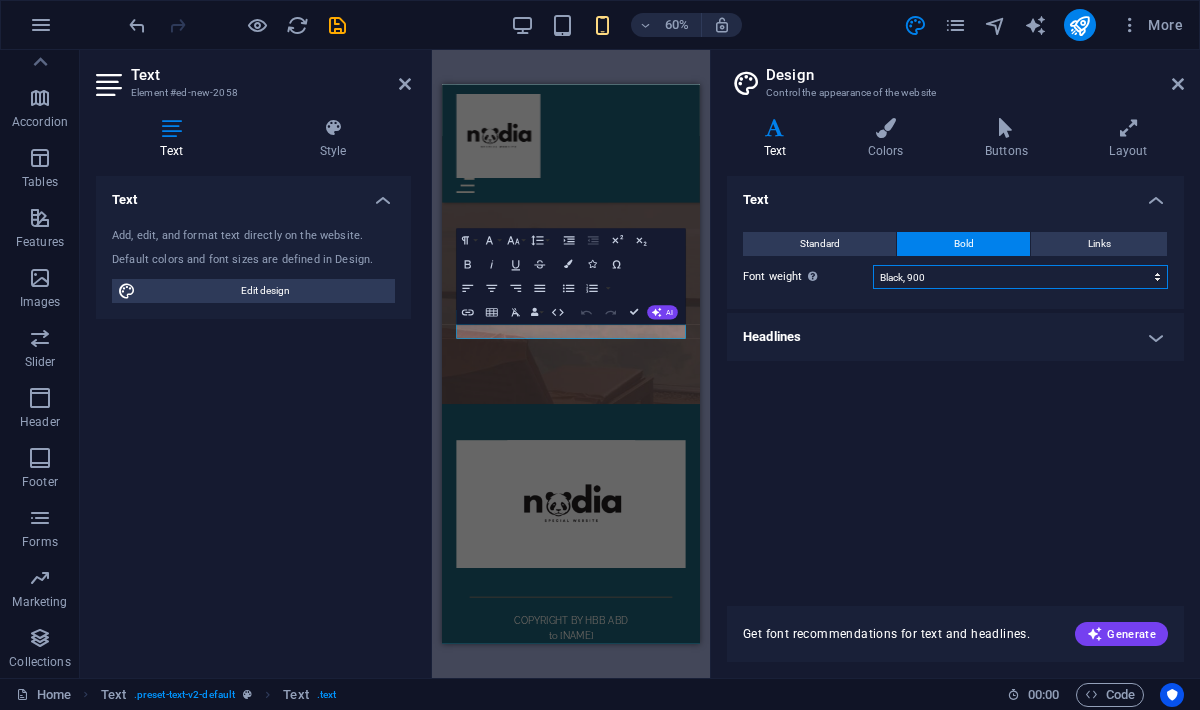 click on "Thin, 100 Extra-light, 200 Light, 300 Regular, 400 Medium, 500 Semi-bold, 600 Bold, 700 Extra-bold, 800 Black, 900" at bounding box center [1020, 277] 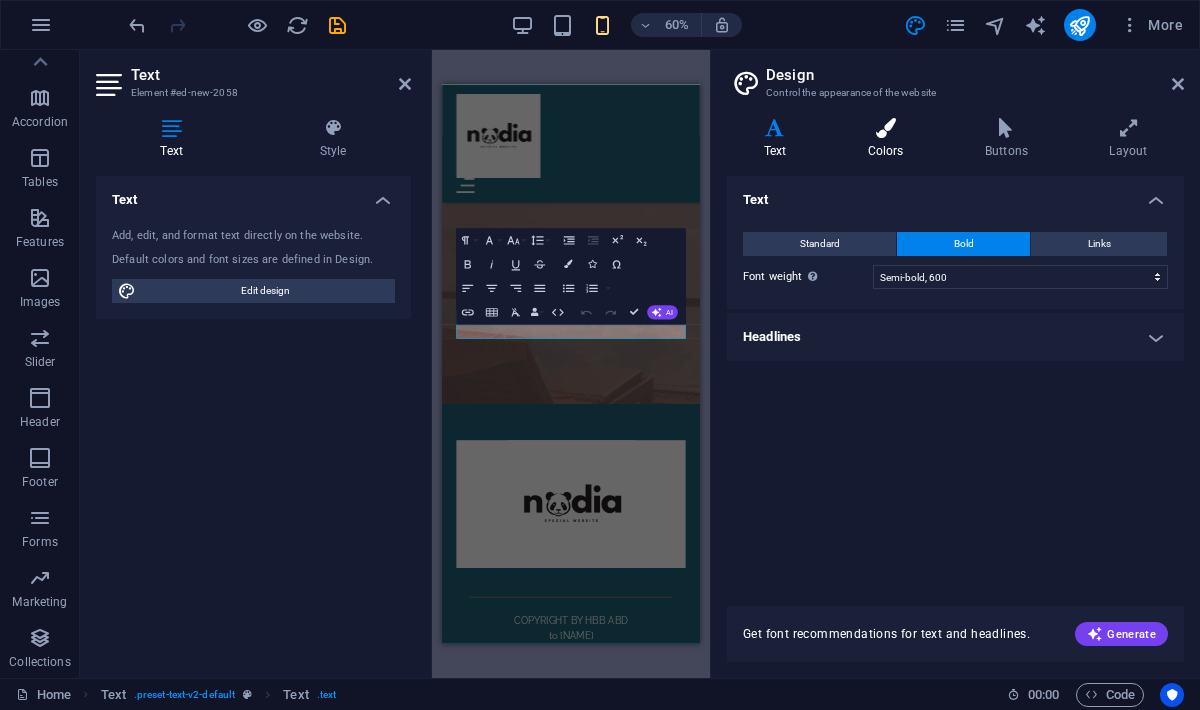 click at bounding box center [885, 128] 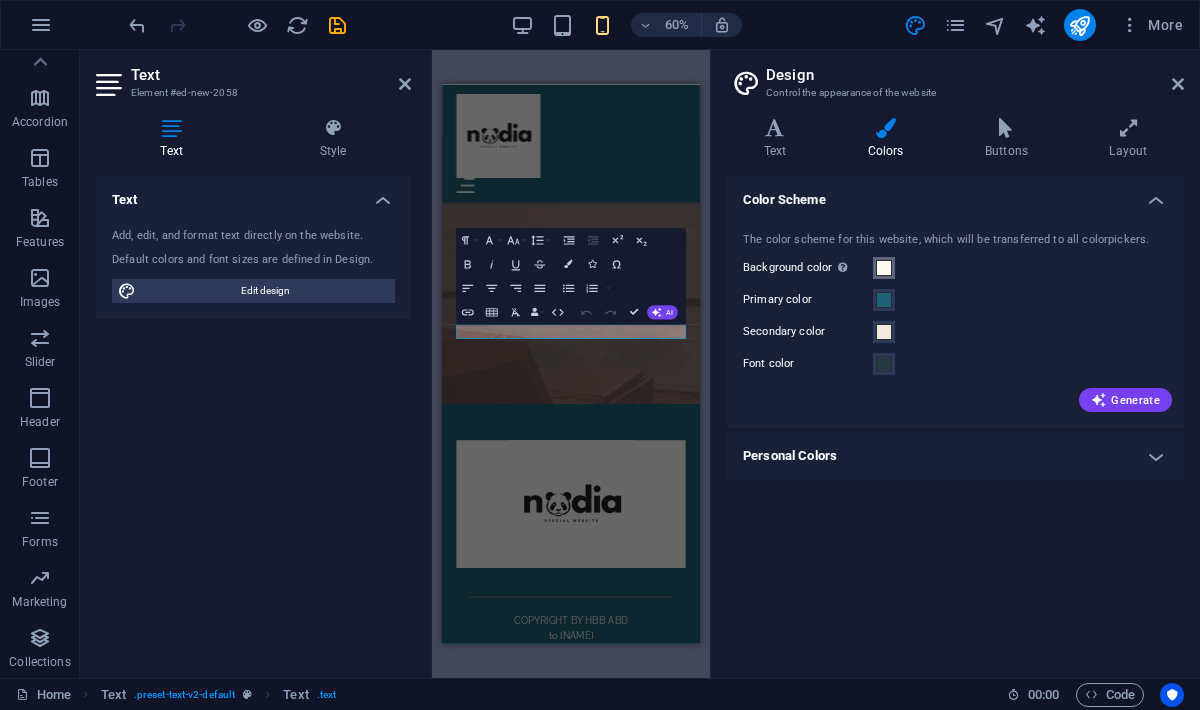 click at bounding box center [884, 268] 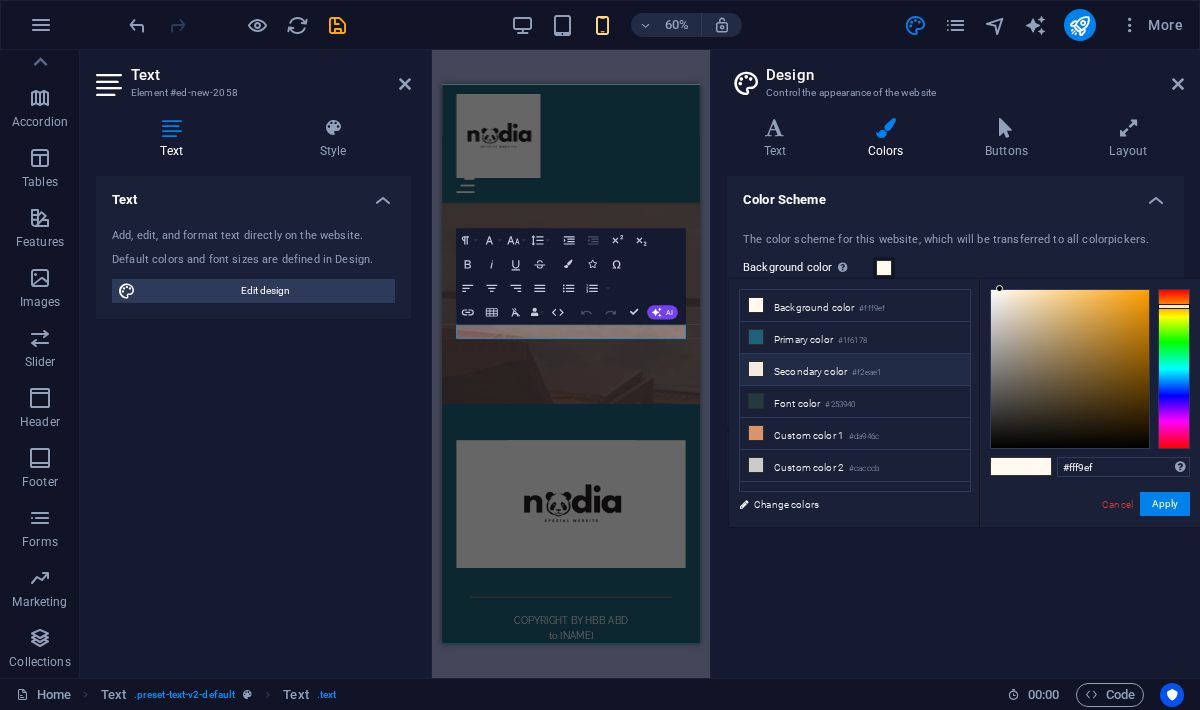 click on "Secondary color
#f2eae1" at bounding box center [855, 370] 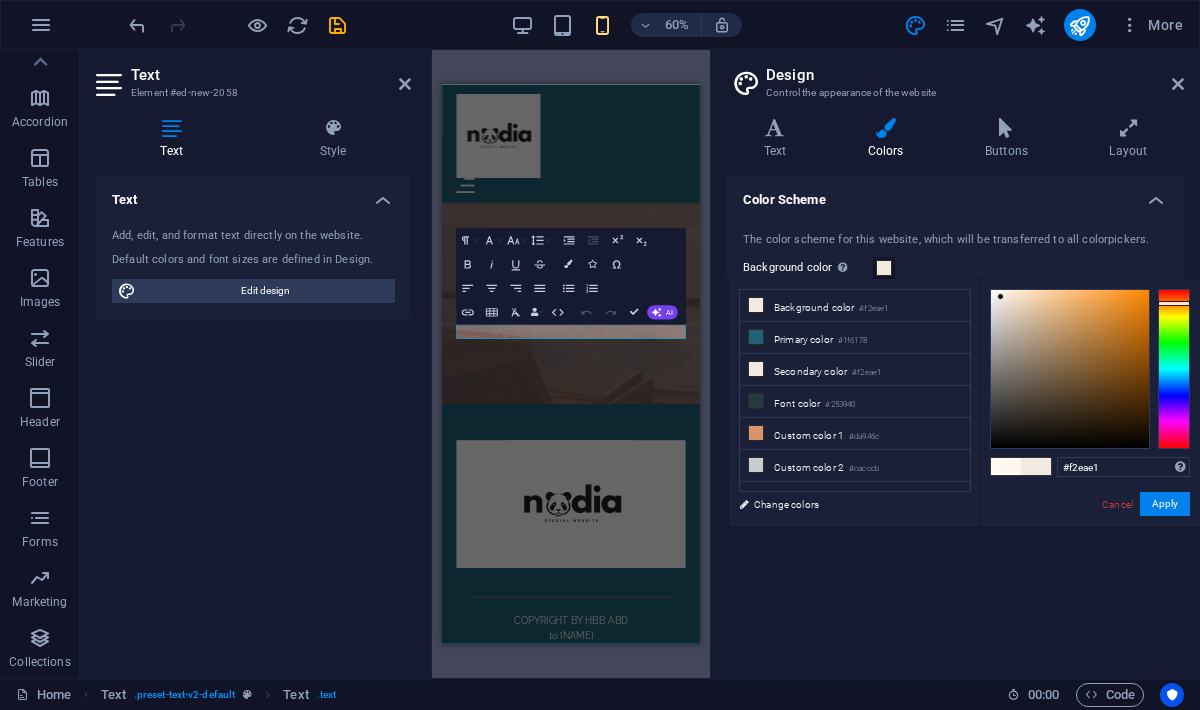 click on "Font color
#253940" at bounding box center (855, 402) 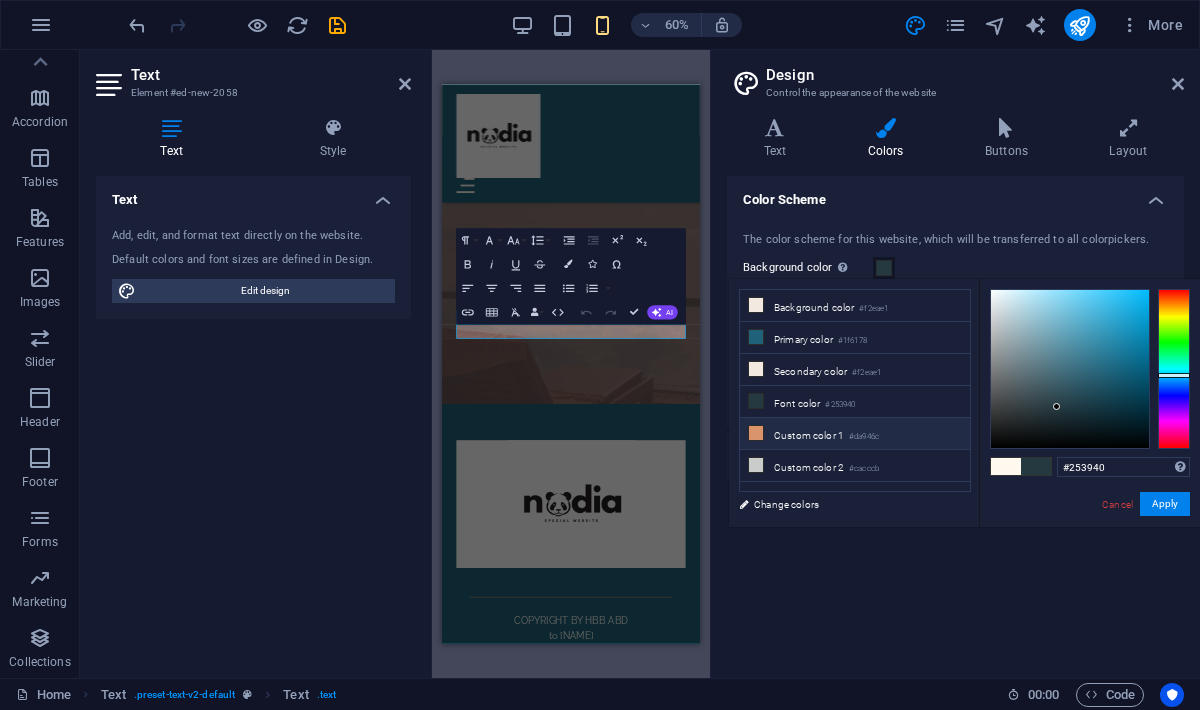 click on "#da946c" at bounding box center (864, 437) 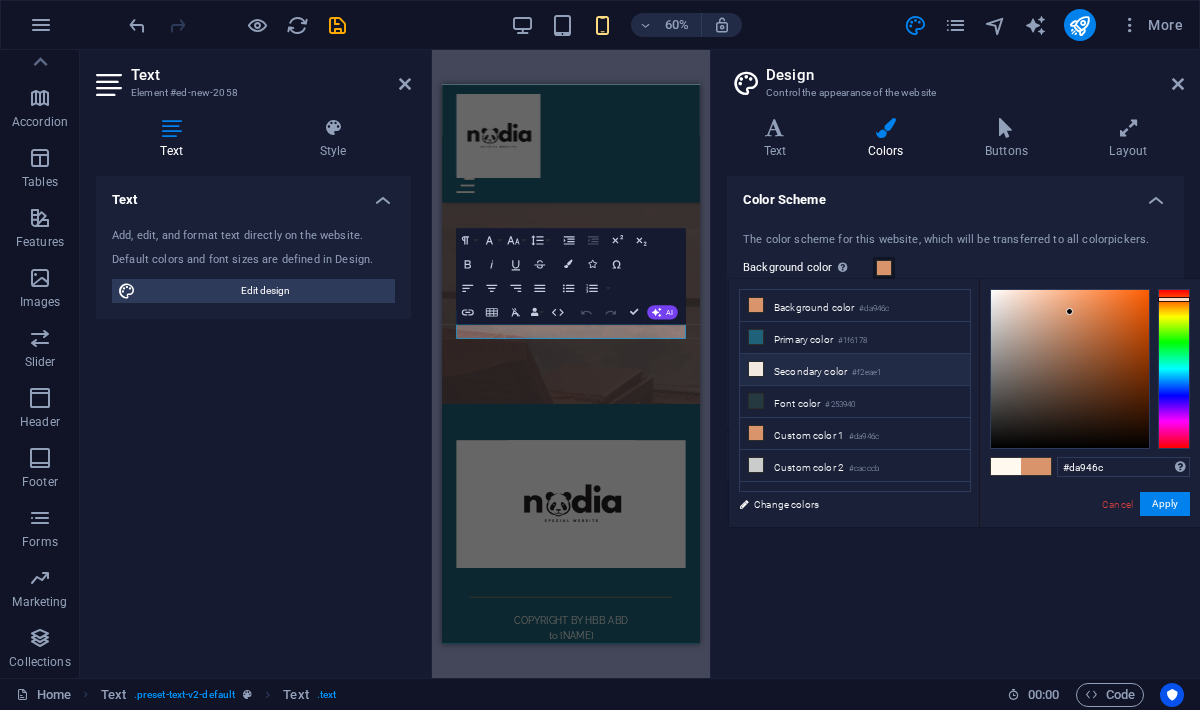 click on "Secondary color
#f2eae1" at bounding box center [855, 370] 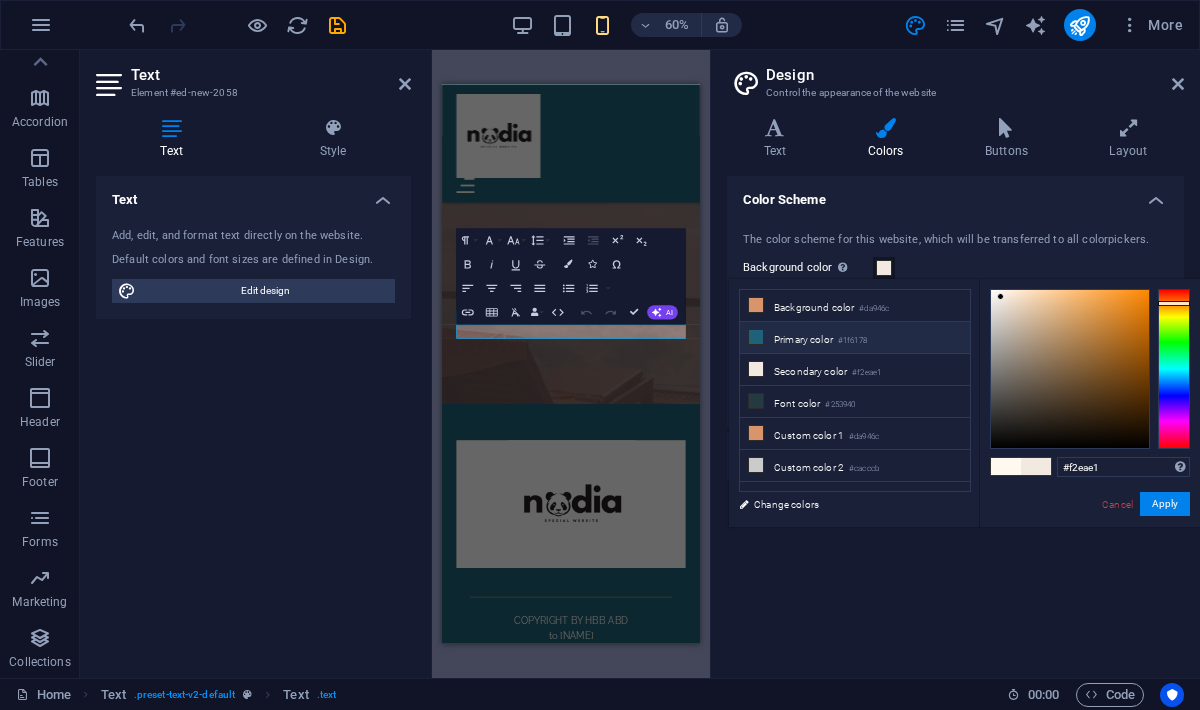 click on "Primary color
#1f6178" at bounding box center [855, 338] 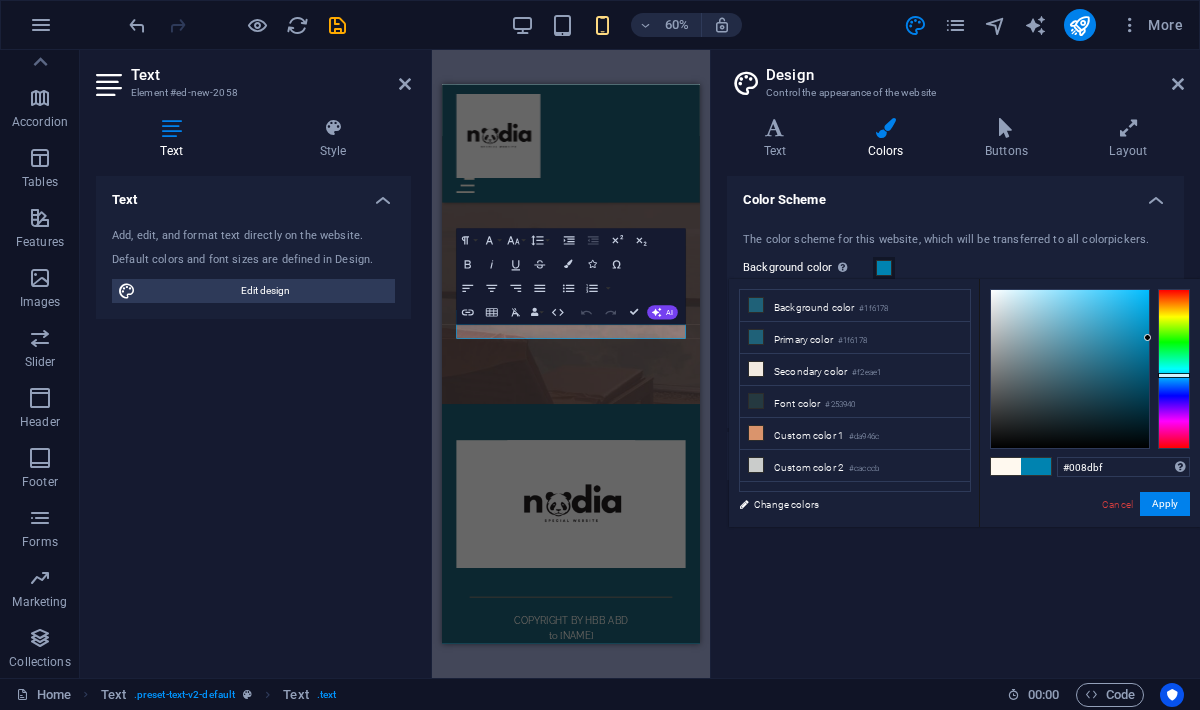 type on "#008fc0" 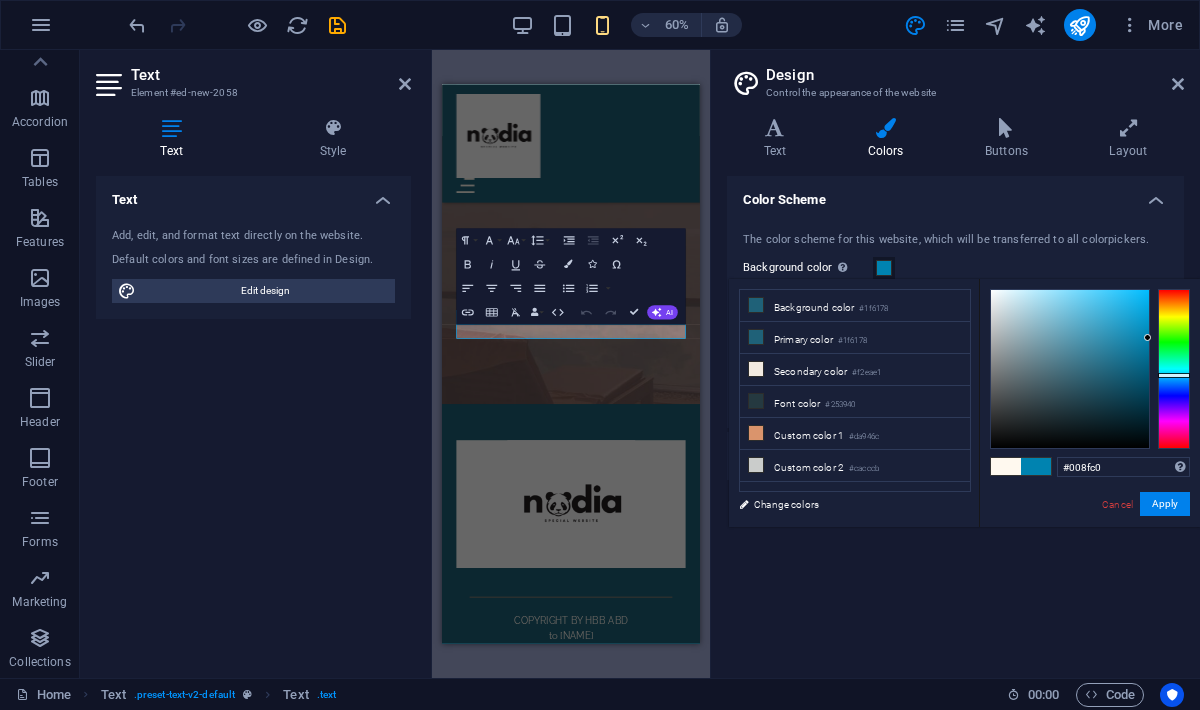 drag, startPoint x: 1101, startPoint y: 381, endPoint x: 1154, endPoint y: 328, distance: 74.953316 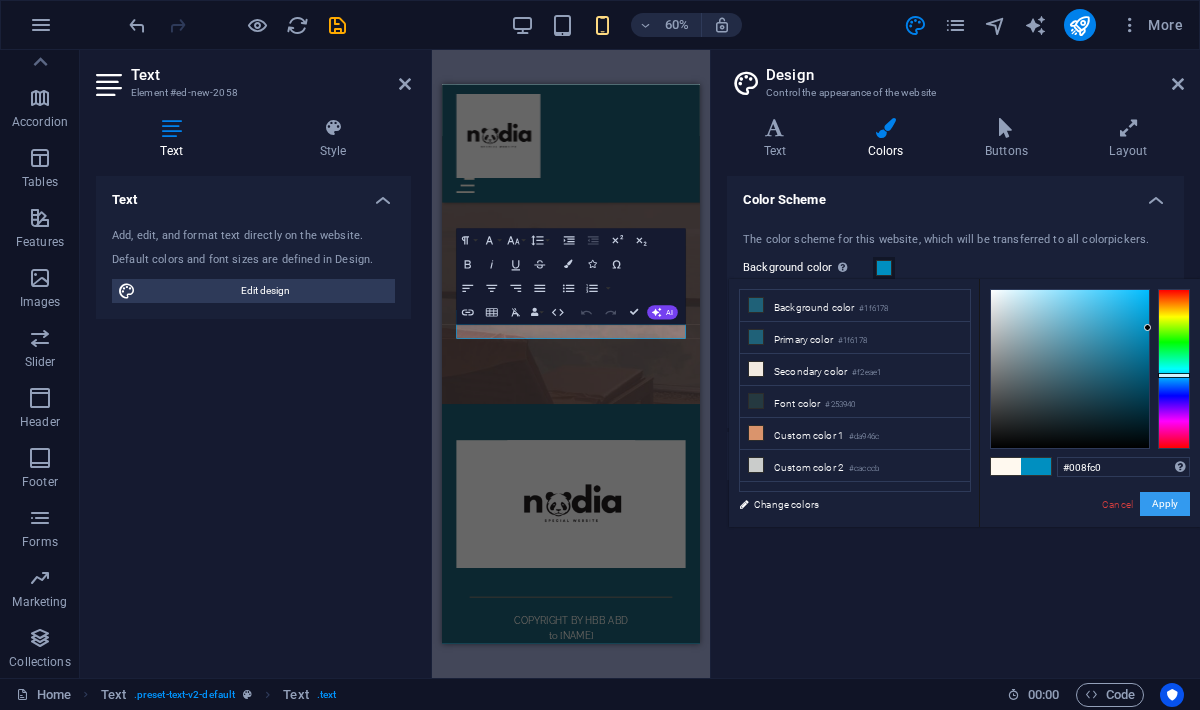 click on "Apply" at bounding box center (1165, 504) 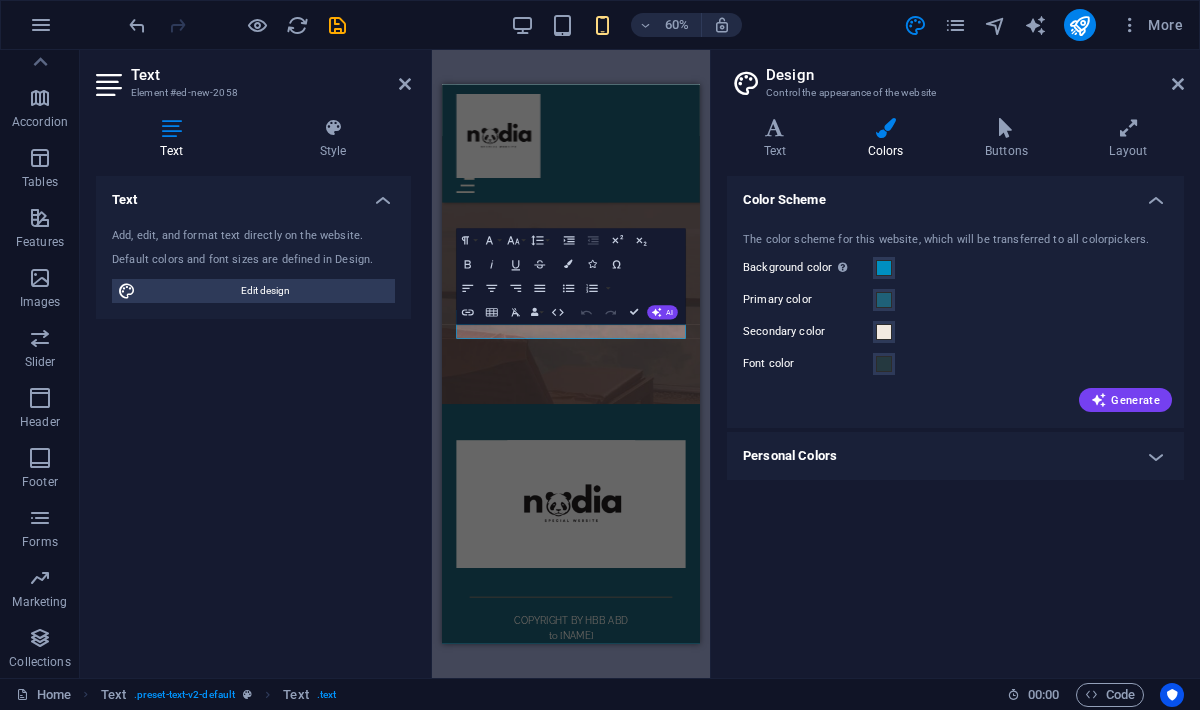click on "Color Scheme The color scheme for this website, which will be transferred to all colorpickers. Background color Only visible if it is not covered by other backgrounds. Primary color Secondary color Font color Generate Personal Colors Custom color 1 Custom color 2 Custom color 3 Custom color 4 Custom color 5" at bounding box center (955, 419) 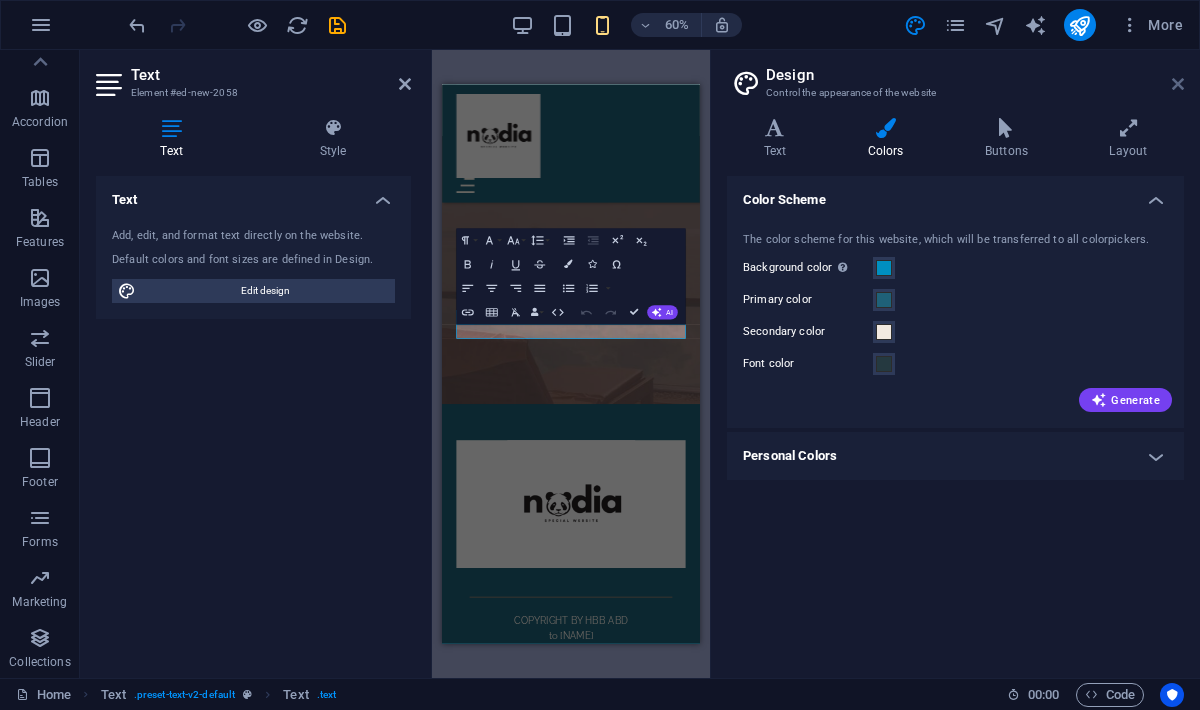 click at bounding box center [1178, 84] 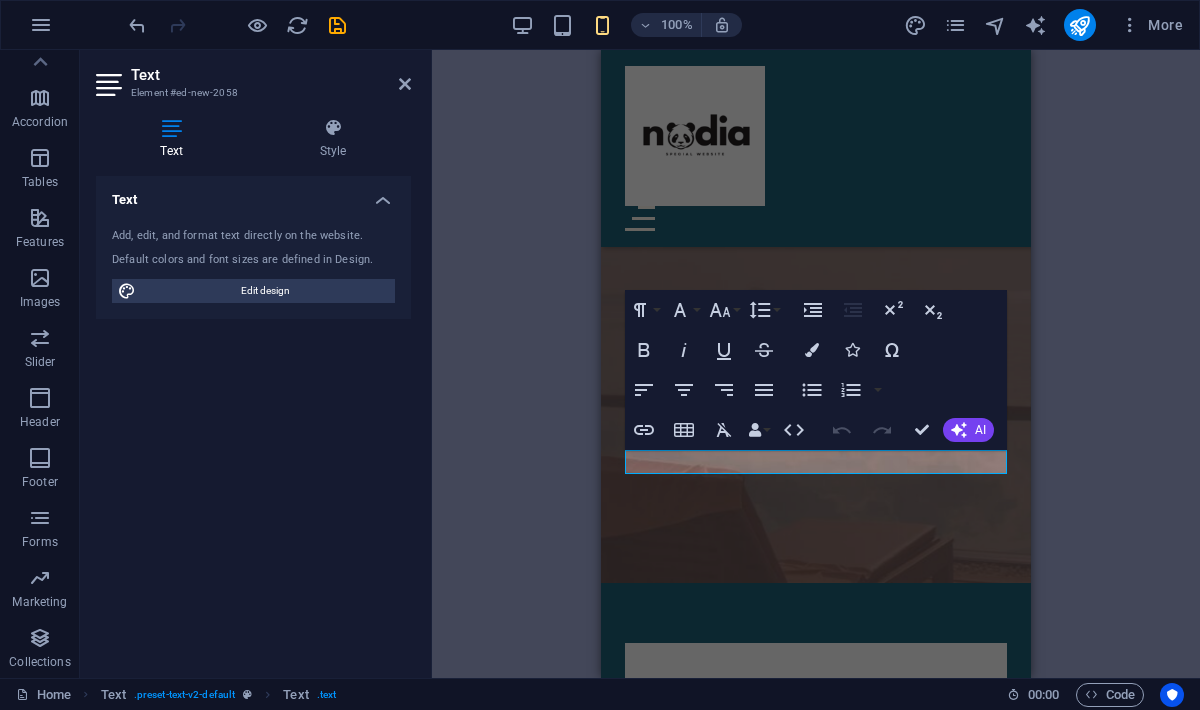 click on "Decrease Indent" at bounding box center [853, 310] 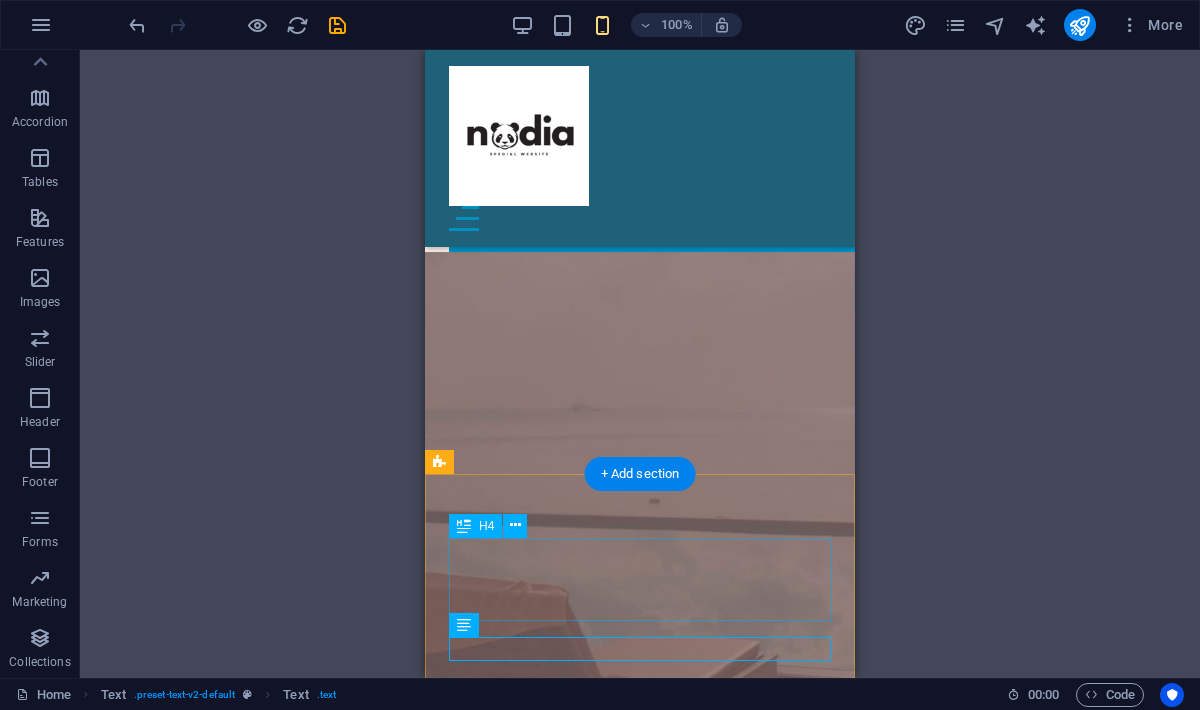 scroll, scrollTop: 5205, scrollLeft: 0, axis: vertical 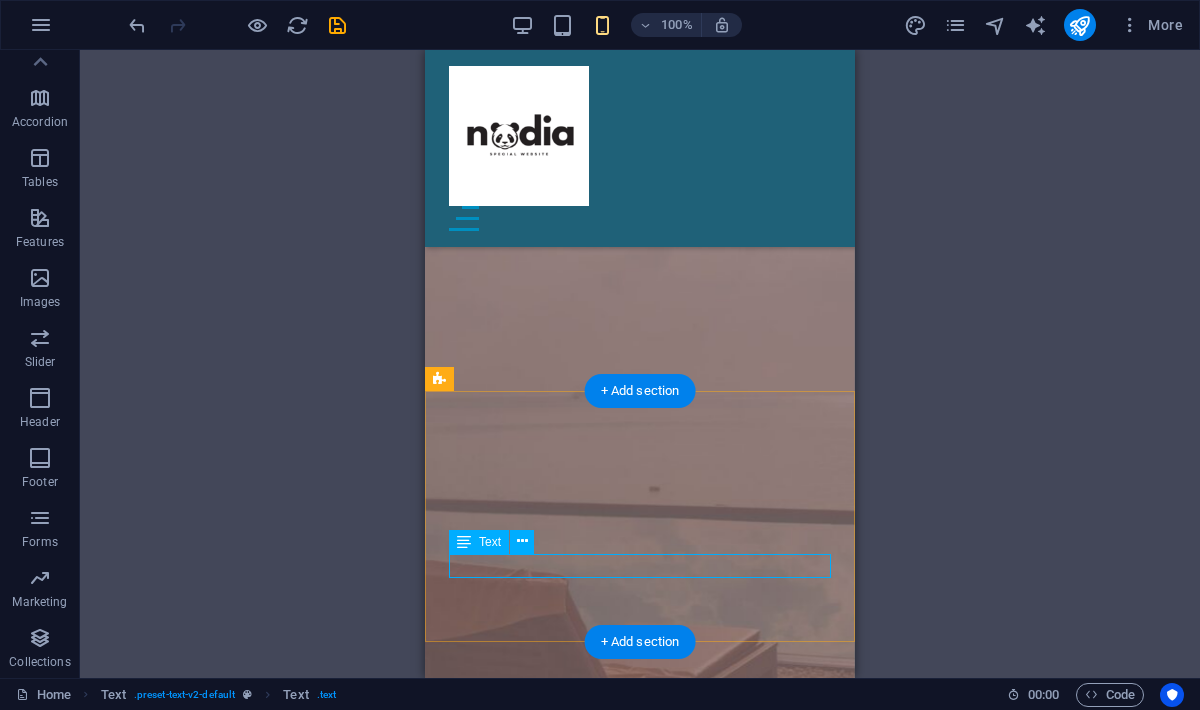 click on "DRIVE NADIAA-ABD-NAF" at bounding box center (640, 164) 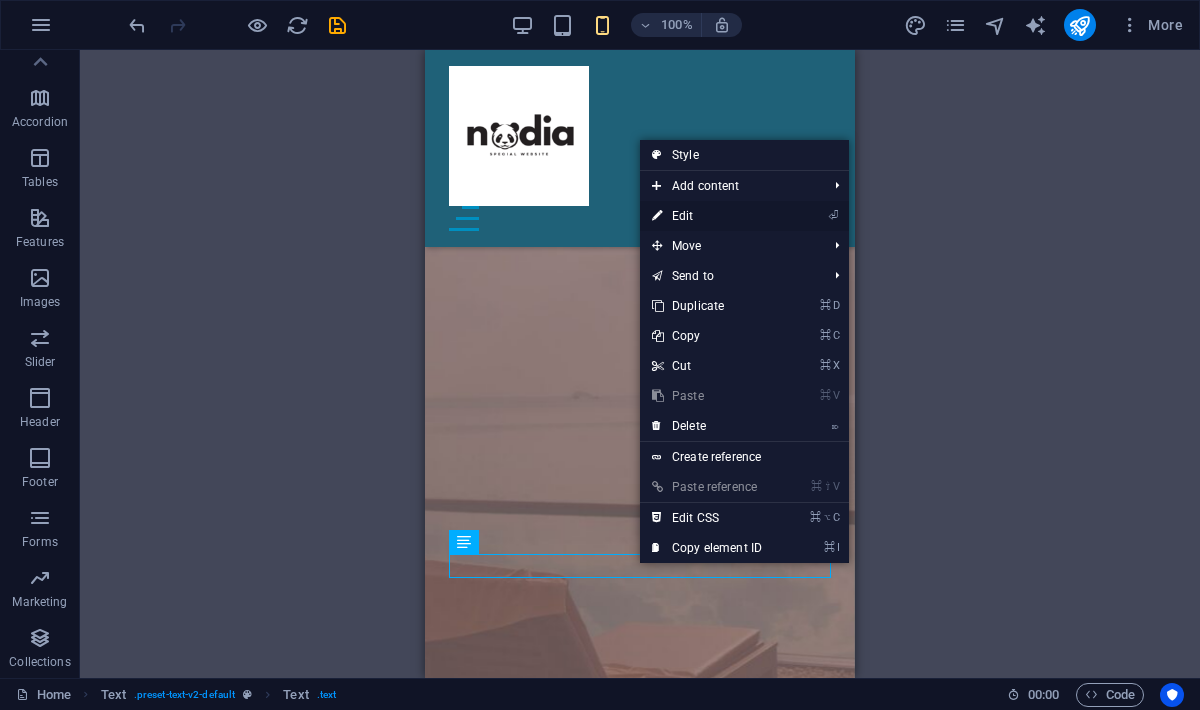 click on "⏎  Edit" at bounding box center [707, 216] 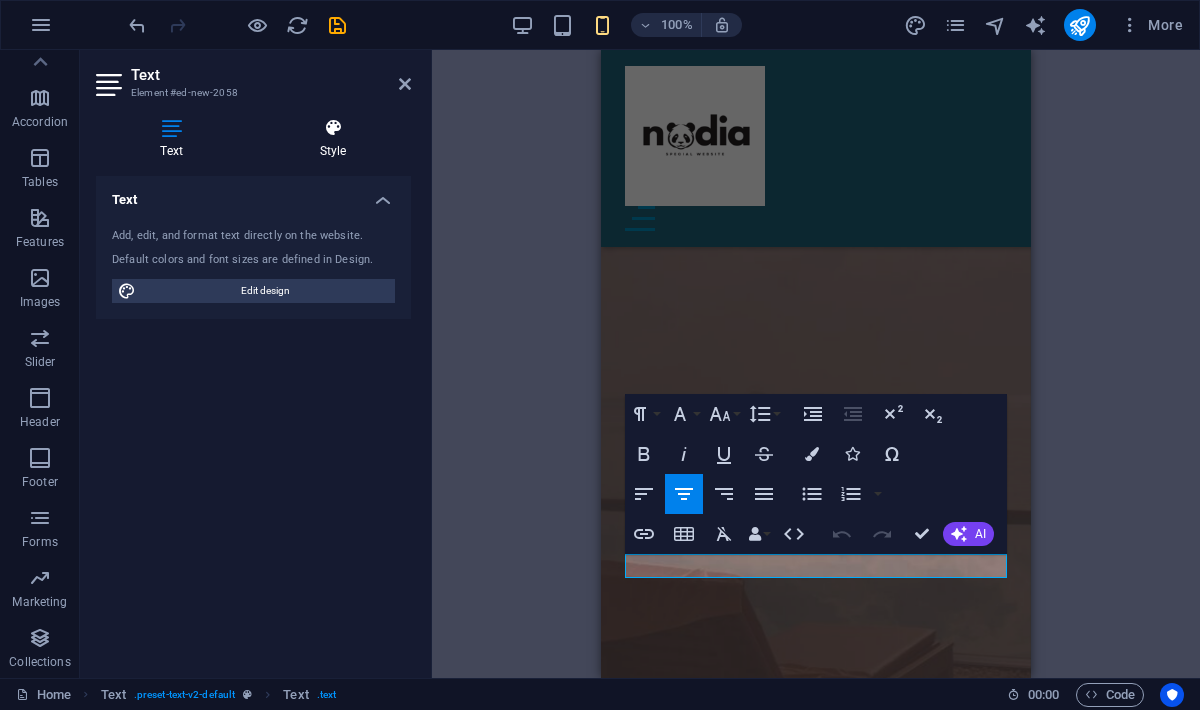 click on "Style" at bounding box center [333, 139] 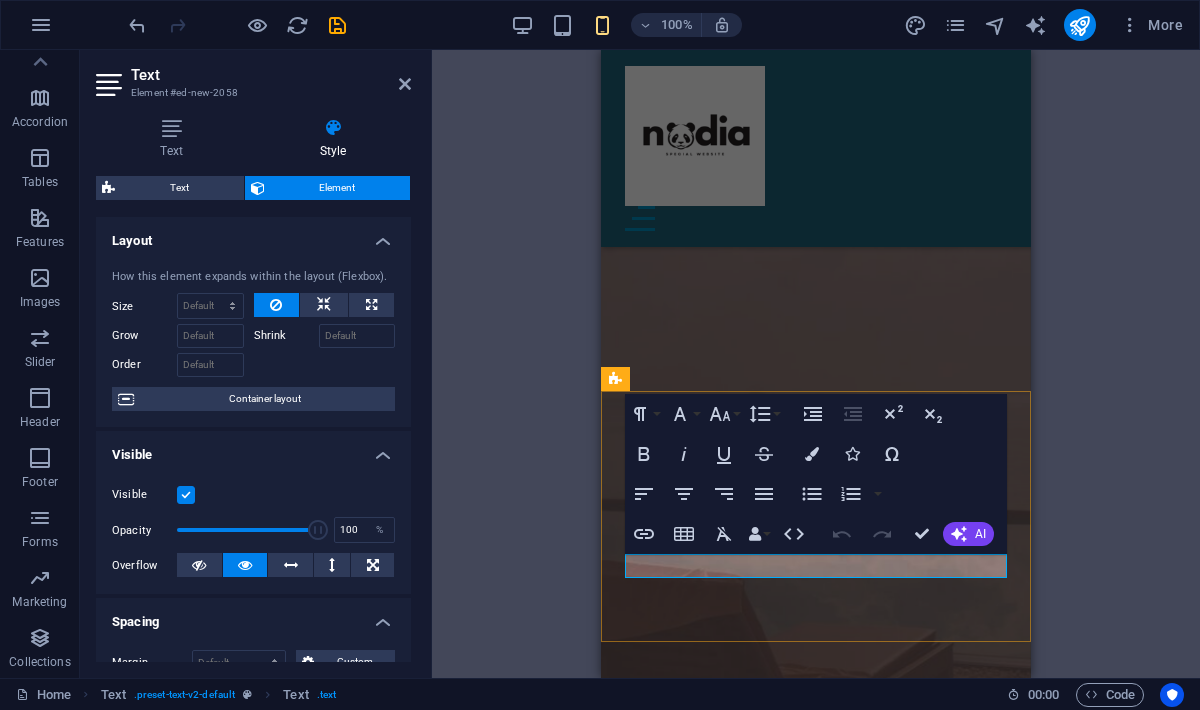 click on "DRIVE NADIAA-ABD-NAF" at bounding box center (816, 163) 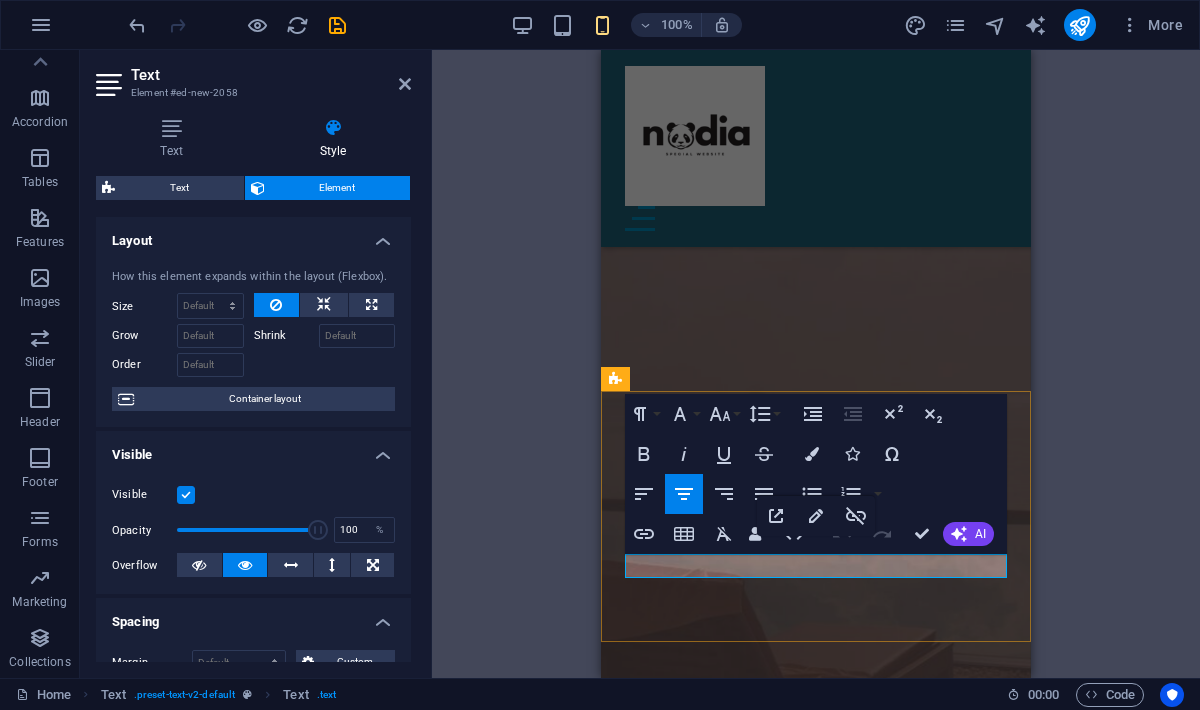 click on "DRIVE NADIAA-ABD-NAF" at bounding box center [816, 163] 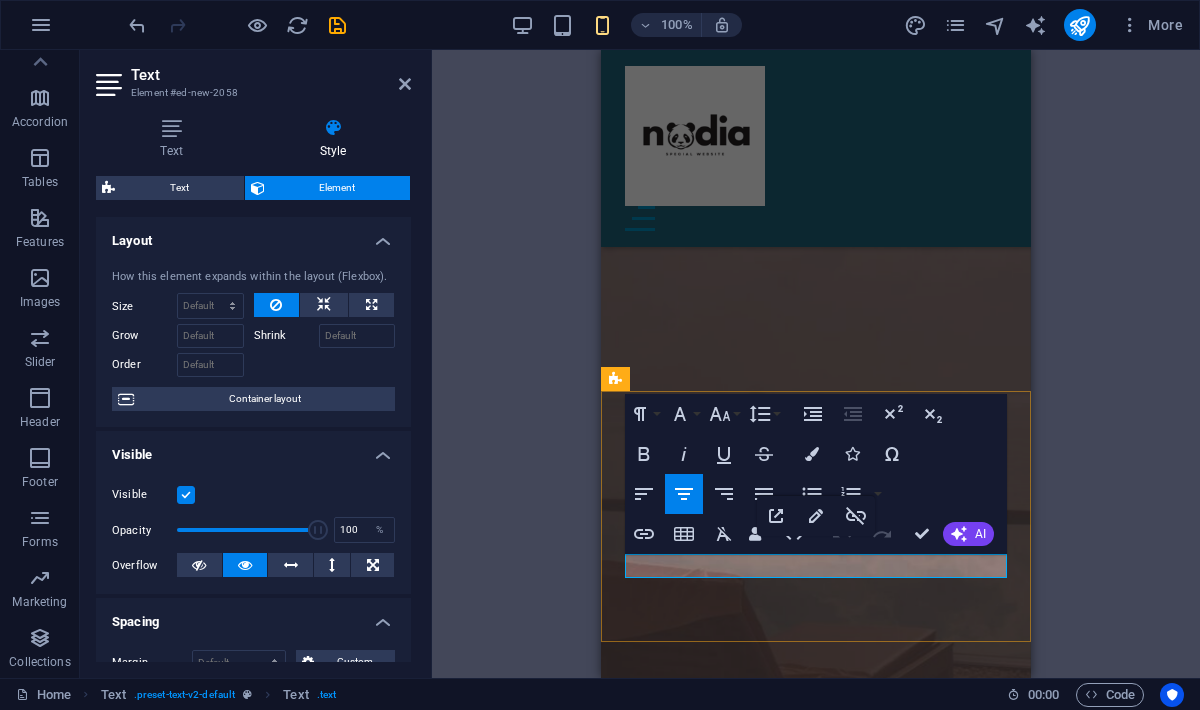 click on "DRIVE NADIAA-ABD-NAF" at bounding box center (816, 163) 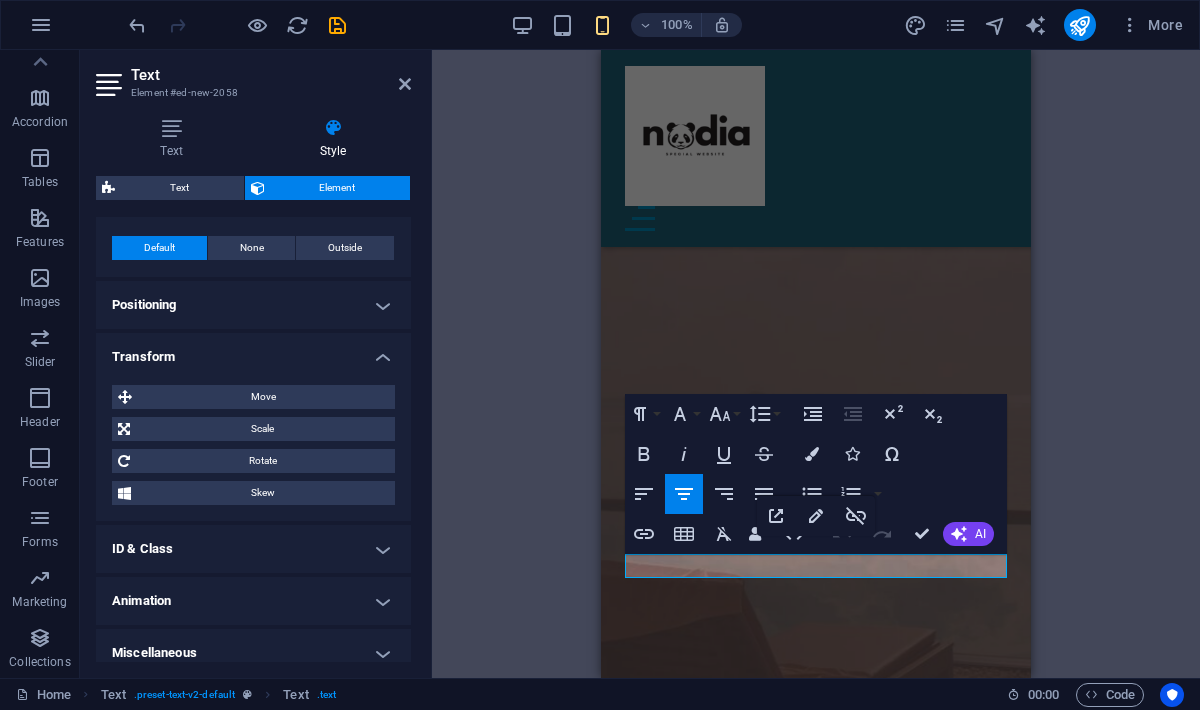 scroll, scrollTop: 790, scrollLeft: 0, axis: vertical 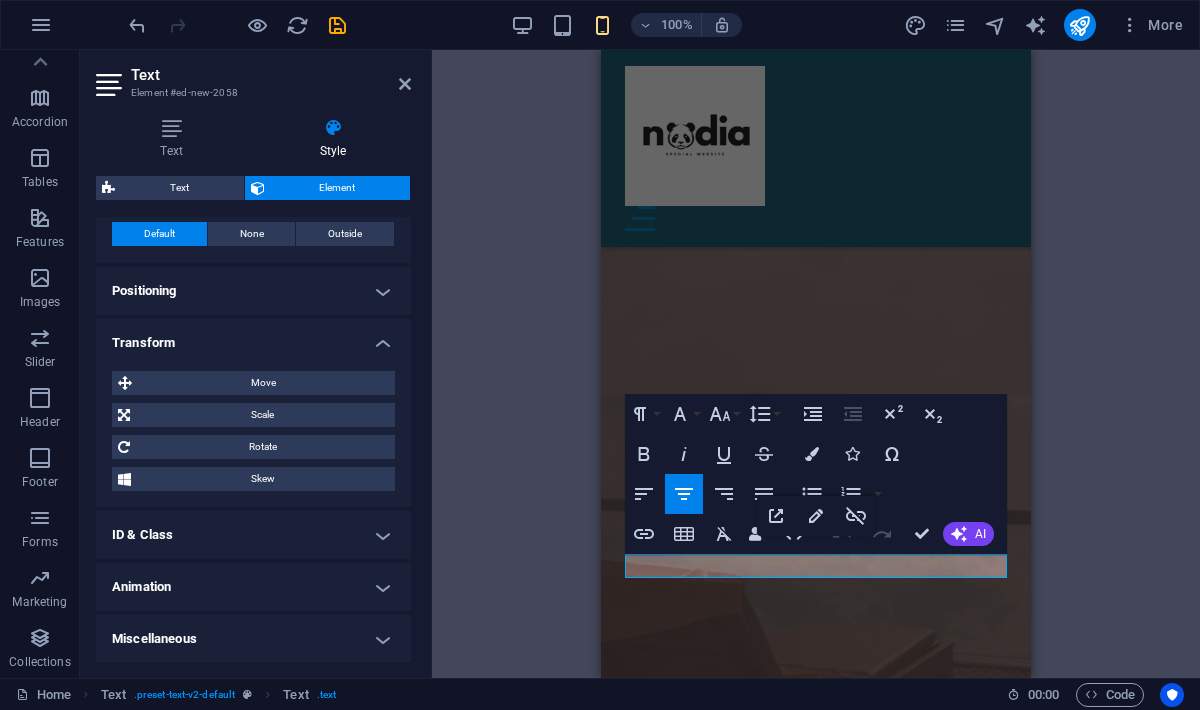 click on "Text Style Text Add, edit, and format text directly on the website. Default colors and font sizes are defined in Design. Edit design Alignment Left aligned Centered Right aligned Text Element Layout How this element expands within the layout (Flexbox). Size Default auto px % 1/1 1/2 1/3 1/4 1/5 1/6 1/7 1/8 1/9 1/10 Grow Shrink Order Container layout Visible Visible Opacity 100 % Overflow Spacing Margin Default auto px % rem vw vh Custom Custom auto px % rem vw vh auto px % rem vw vh auto px % rem vw vh auto px % rem vw vh Padding Default px rem % vh vw Custom Custom px rem % vh vw px rem % vh vw px rem % vh vw px rem % vh vw Border Style              - Width 1 auto px rem % vh vw Custom Custom 1 auto px rem % vh vw 1 auto px rem % vh vw 1 auto px rem % vh vw 1 auto px rem % vh vw  - Color Round corners Default px rem % vh vw Custom Custom px rem % vh vw px rem % vh vw px rem % vh vw px rem % vh vw Shadow Default None Outside Inside Color X offset 0 px rem vh vw Y offset 0 px rem vh vw Blur 0 px rem" at bounding box center [253, 390] 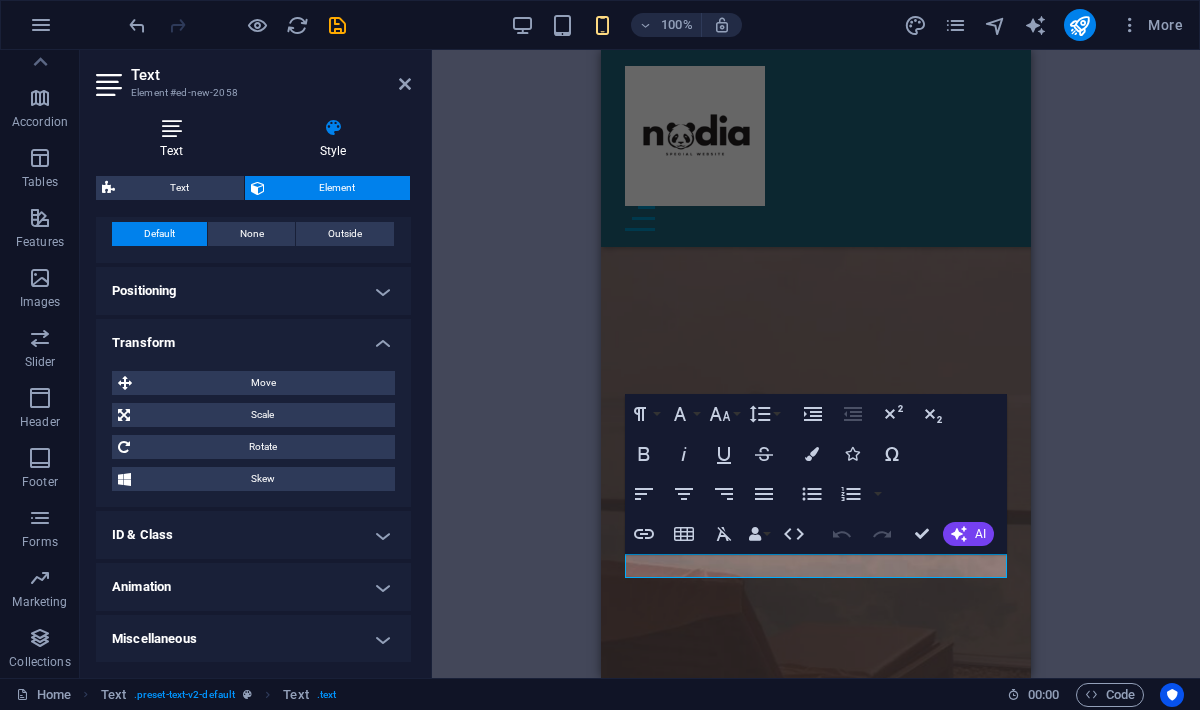 click at bounding box center [171, 128] 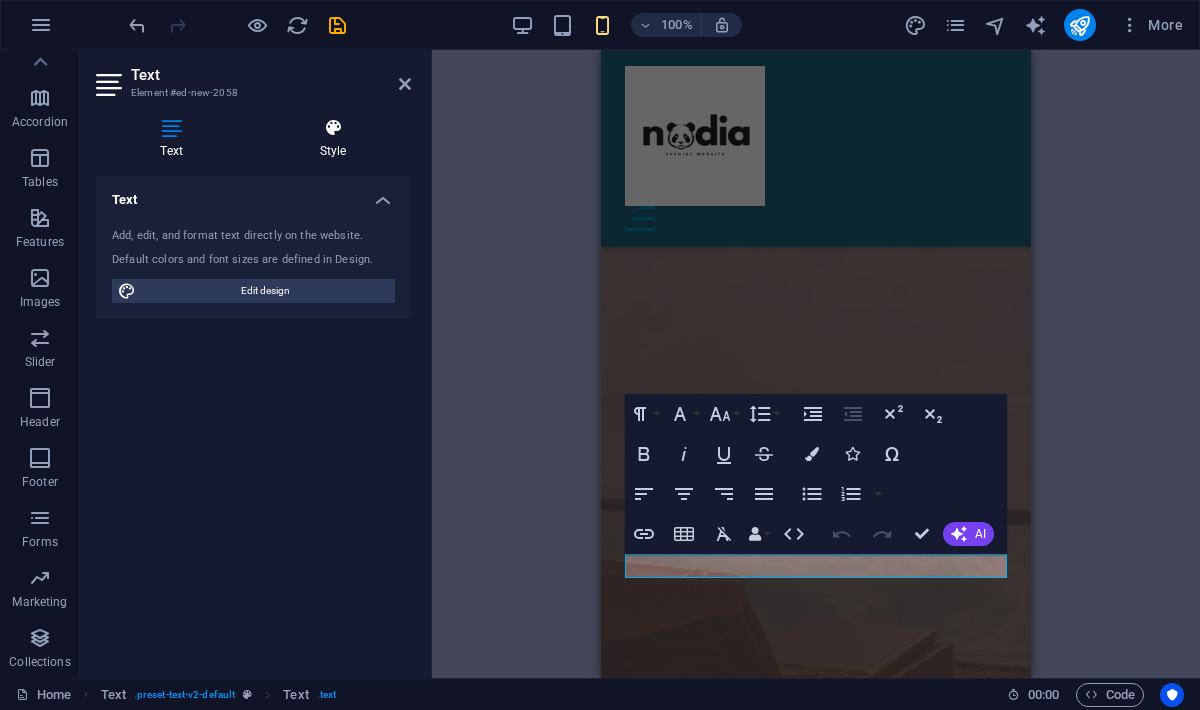 click at bounding box center [333, 128] 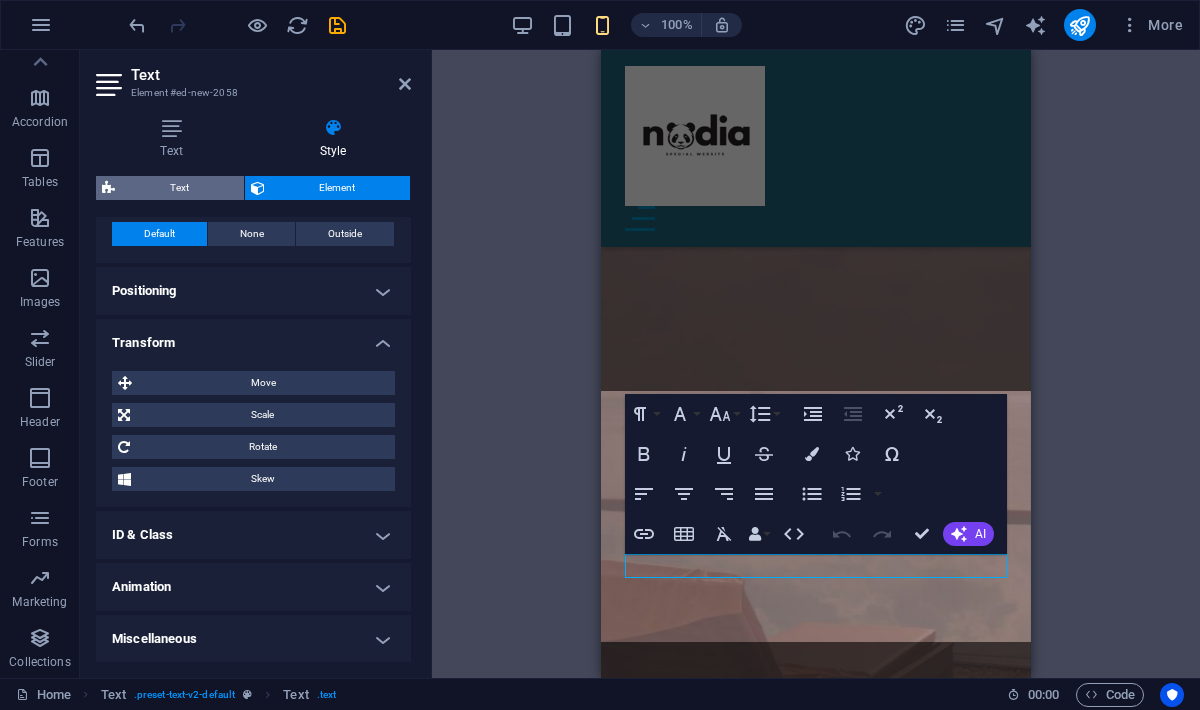 click on "Text" at bounding box center [179, 188] 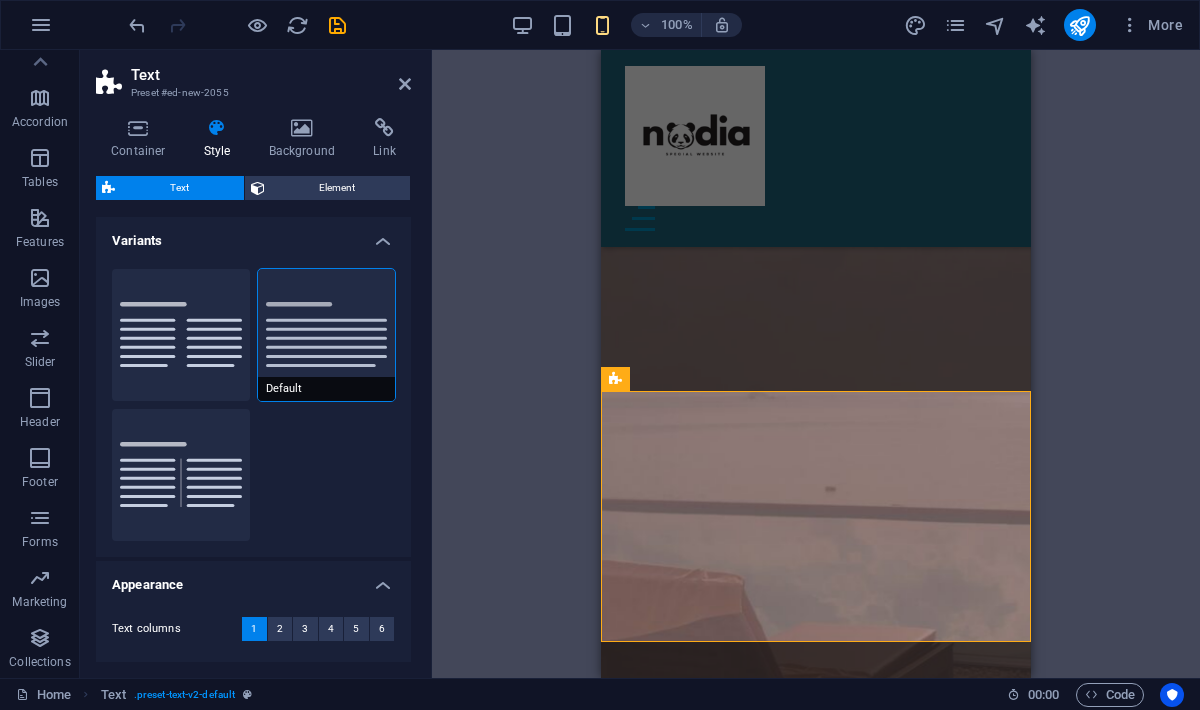 scroll, scrollTop: 79, scrollLeft: 0, axis: vertical 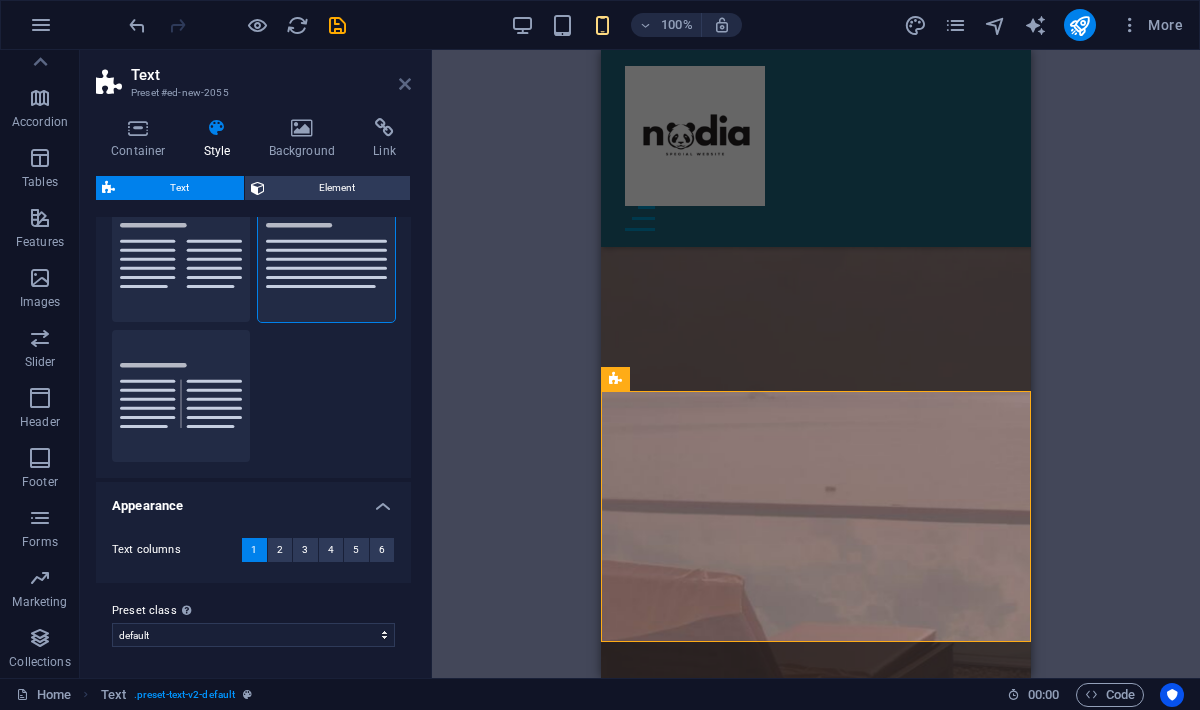 click at bounding box center [405, 84] 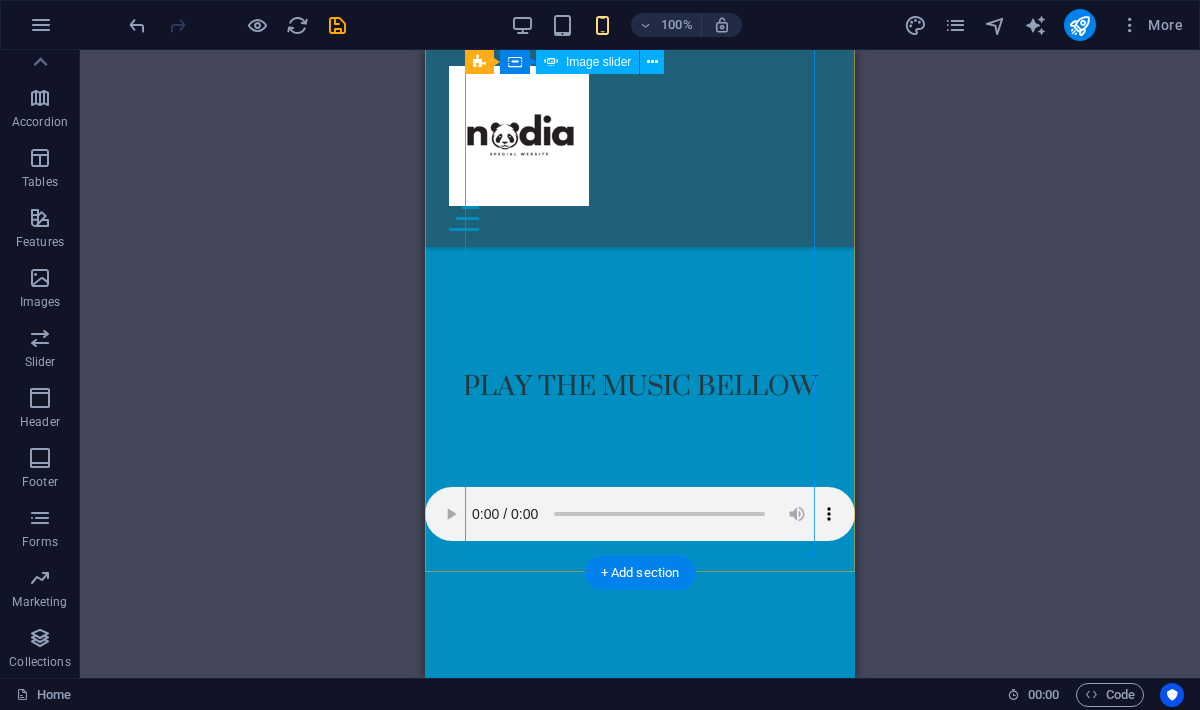 scroll, scrollTop: 905, scrollLeft: 0, axis: vertical 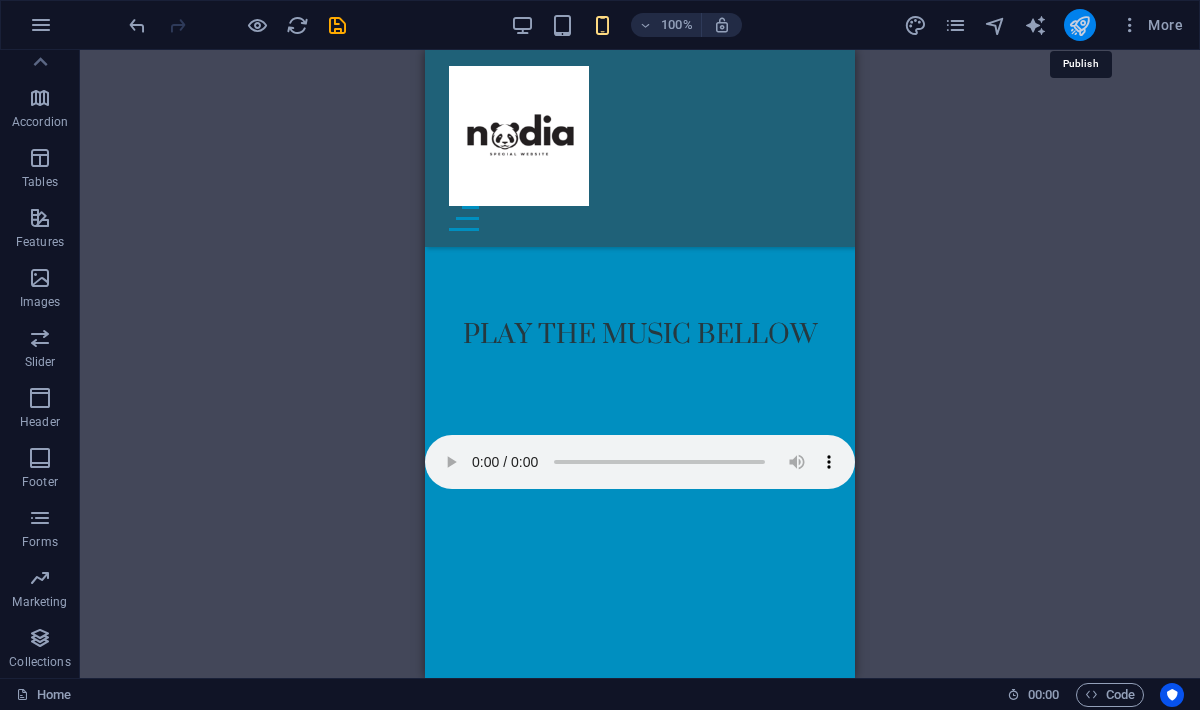 click at bounding box center [1079, 25] 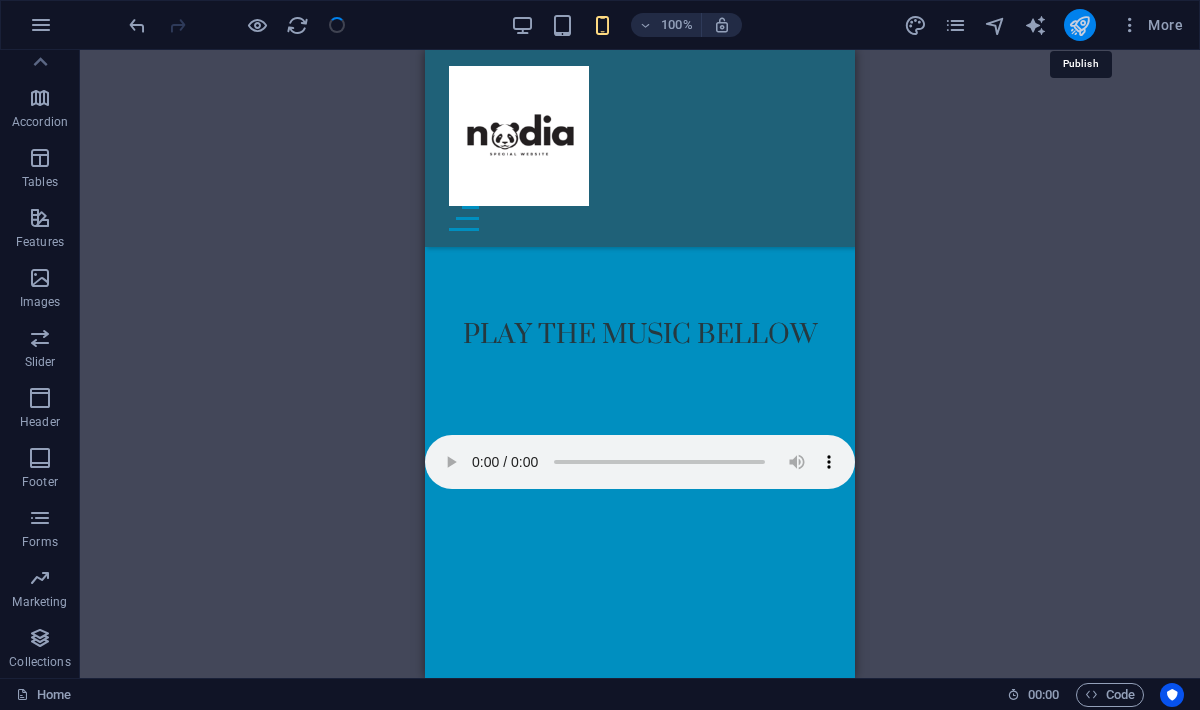 click at bounding box center [1080, 25] 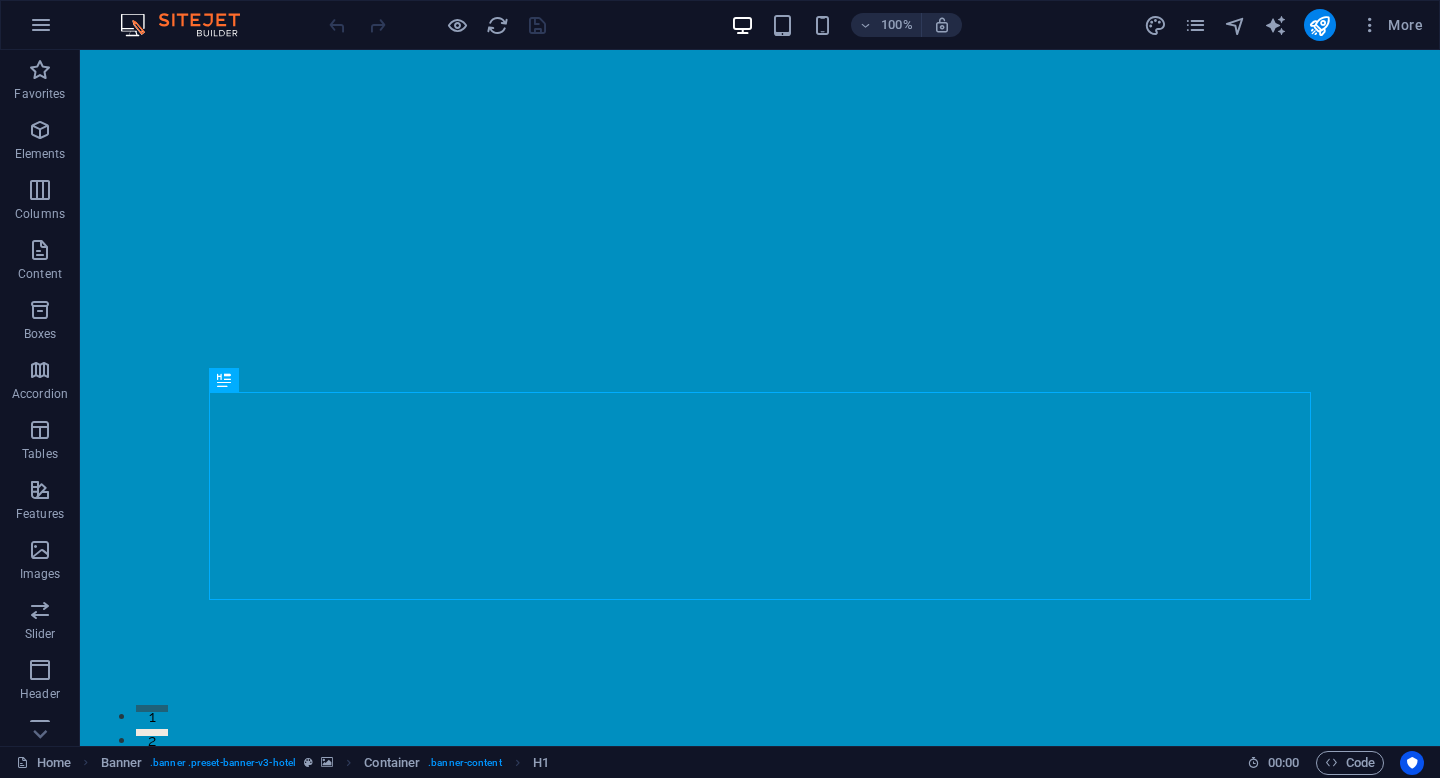 scroll, scrollTop: 0, scrollLeft: 0, axis: both 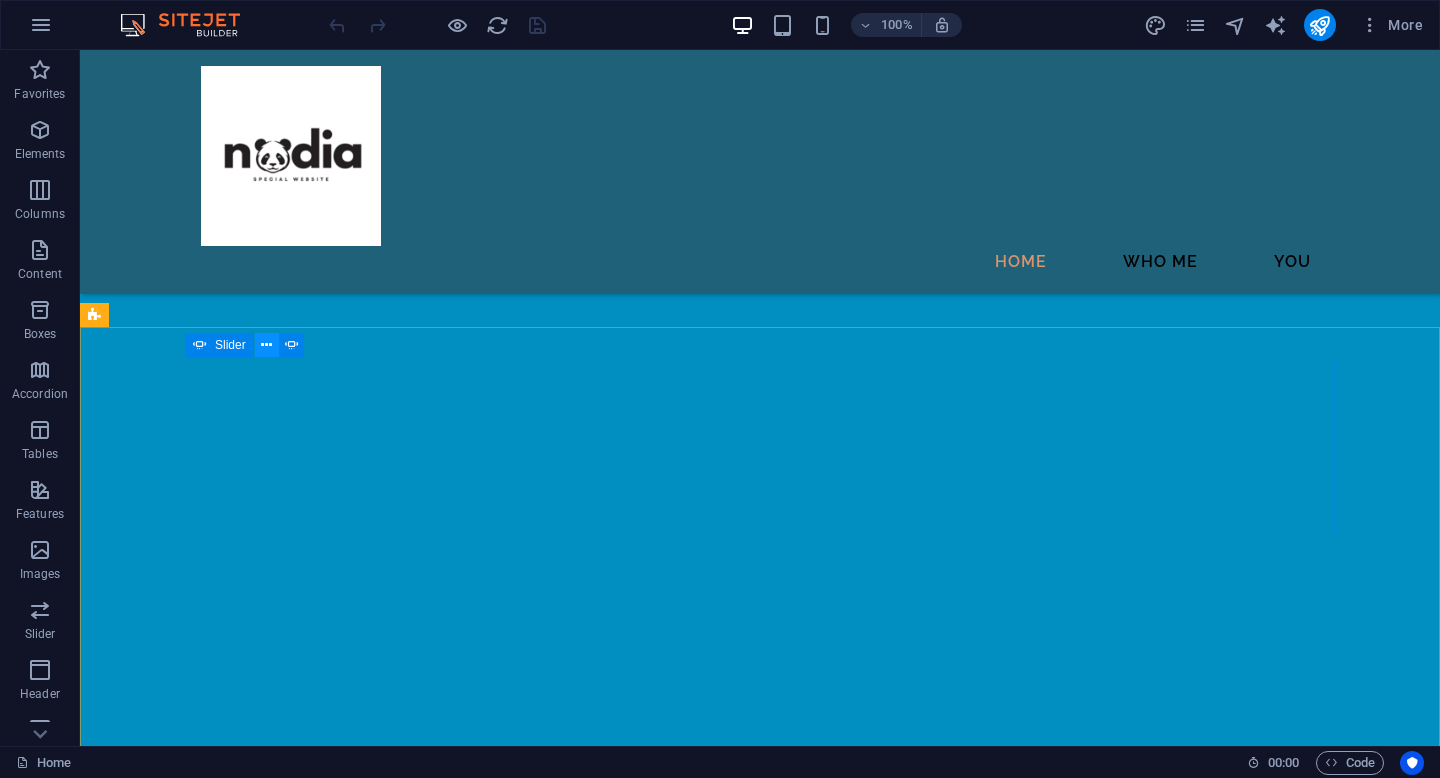 click at bounding box center (266, 345) 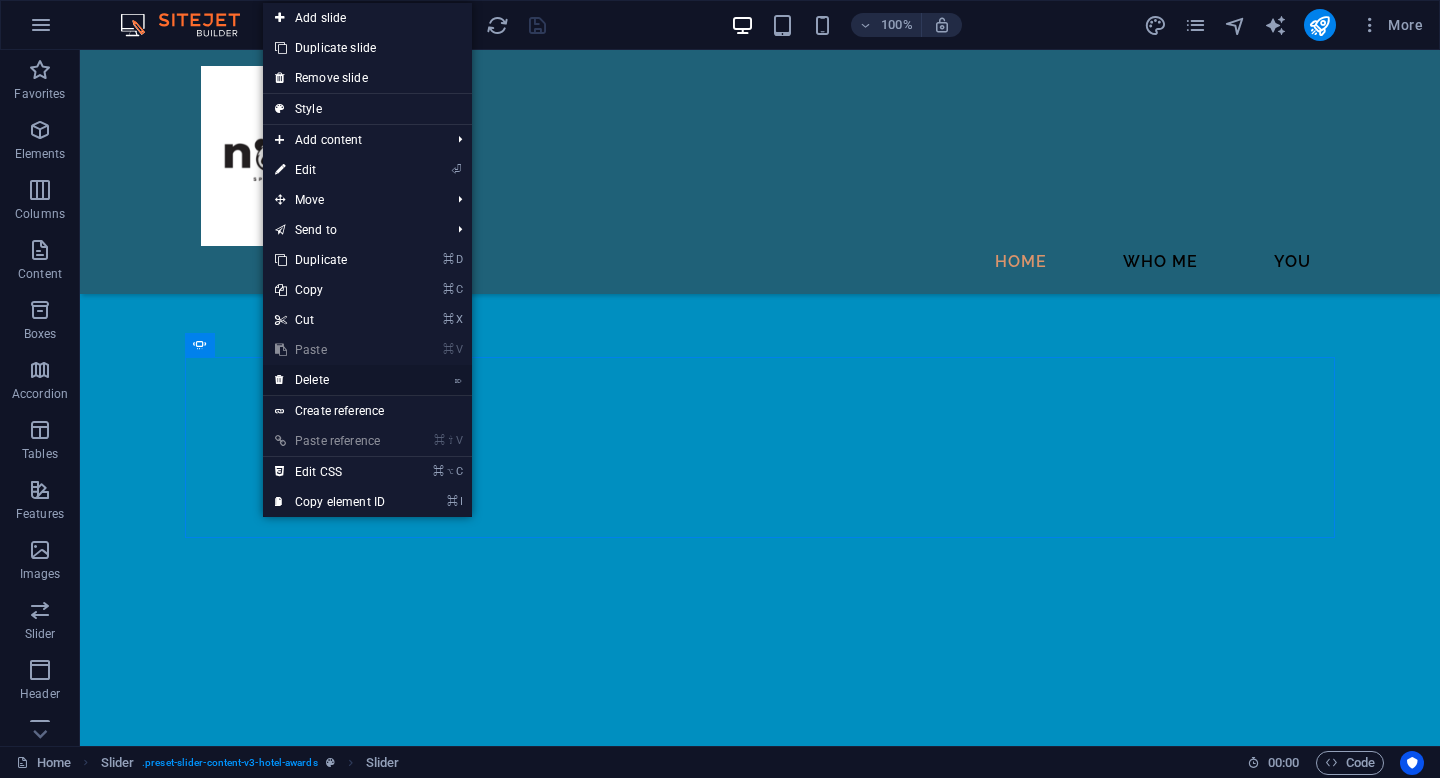 click on "⌦  Delete" at bounding box center [330, 380] 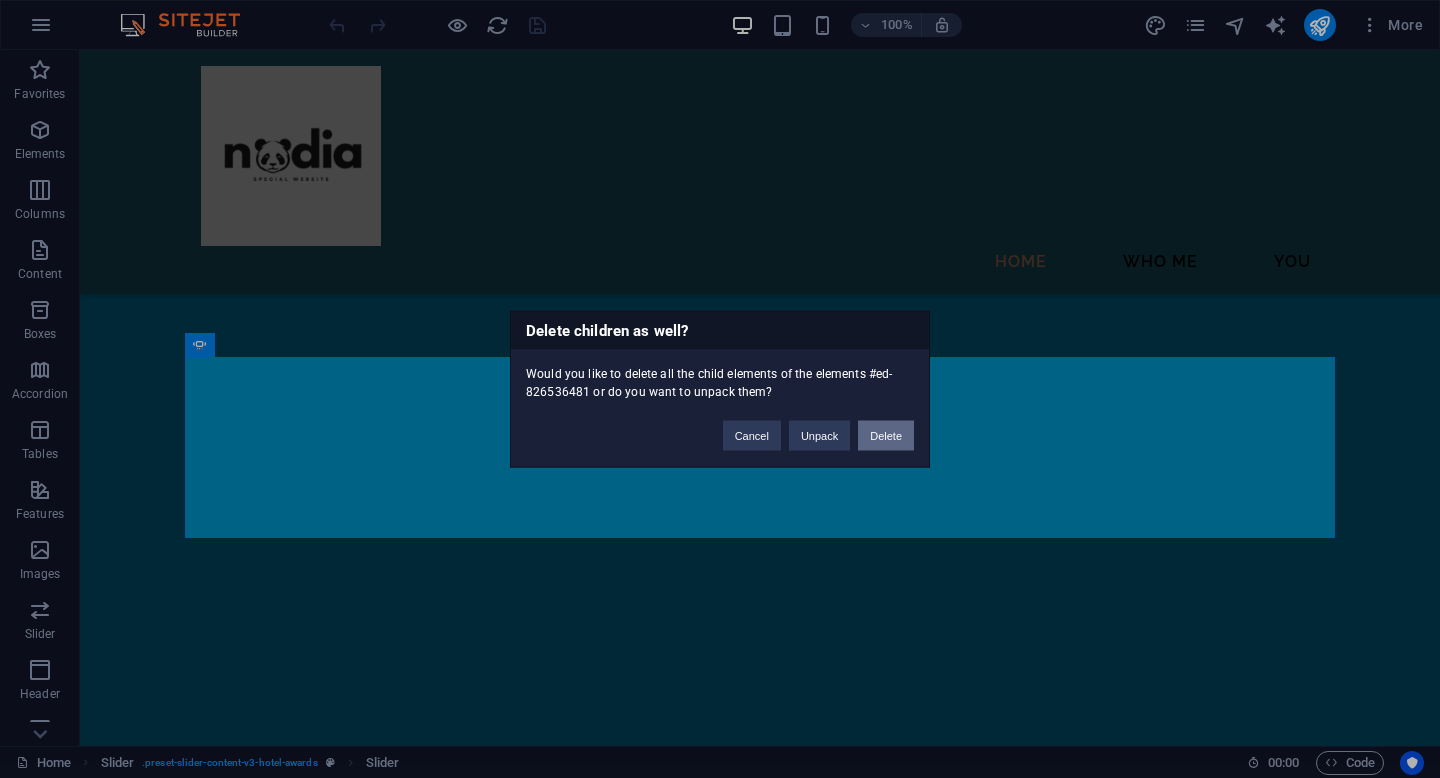 click on "Delete" at bounding box center (886, 436) 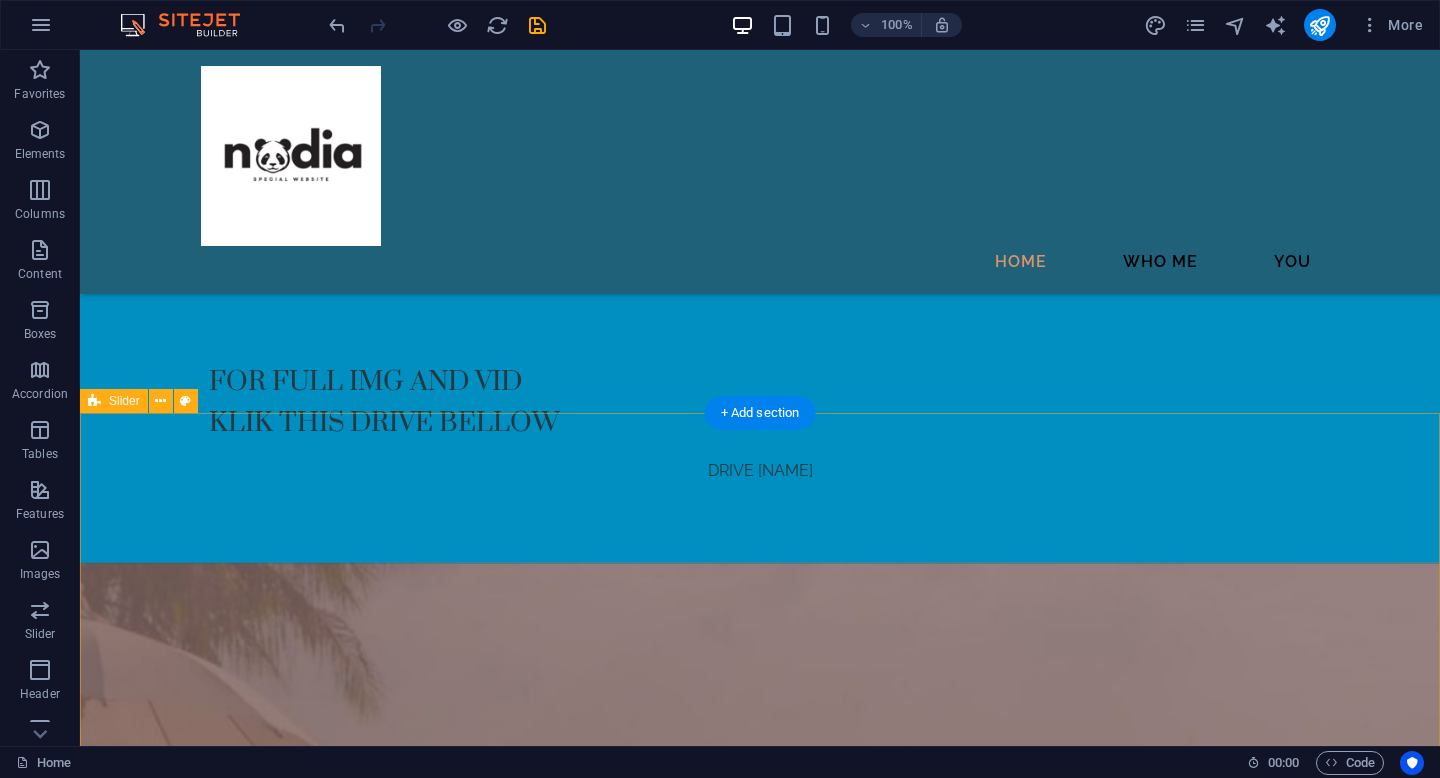 scroll, scrollTop: 6479, scrollLeft: 0, axis: vertical 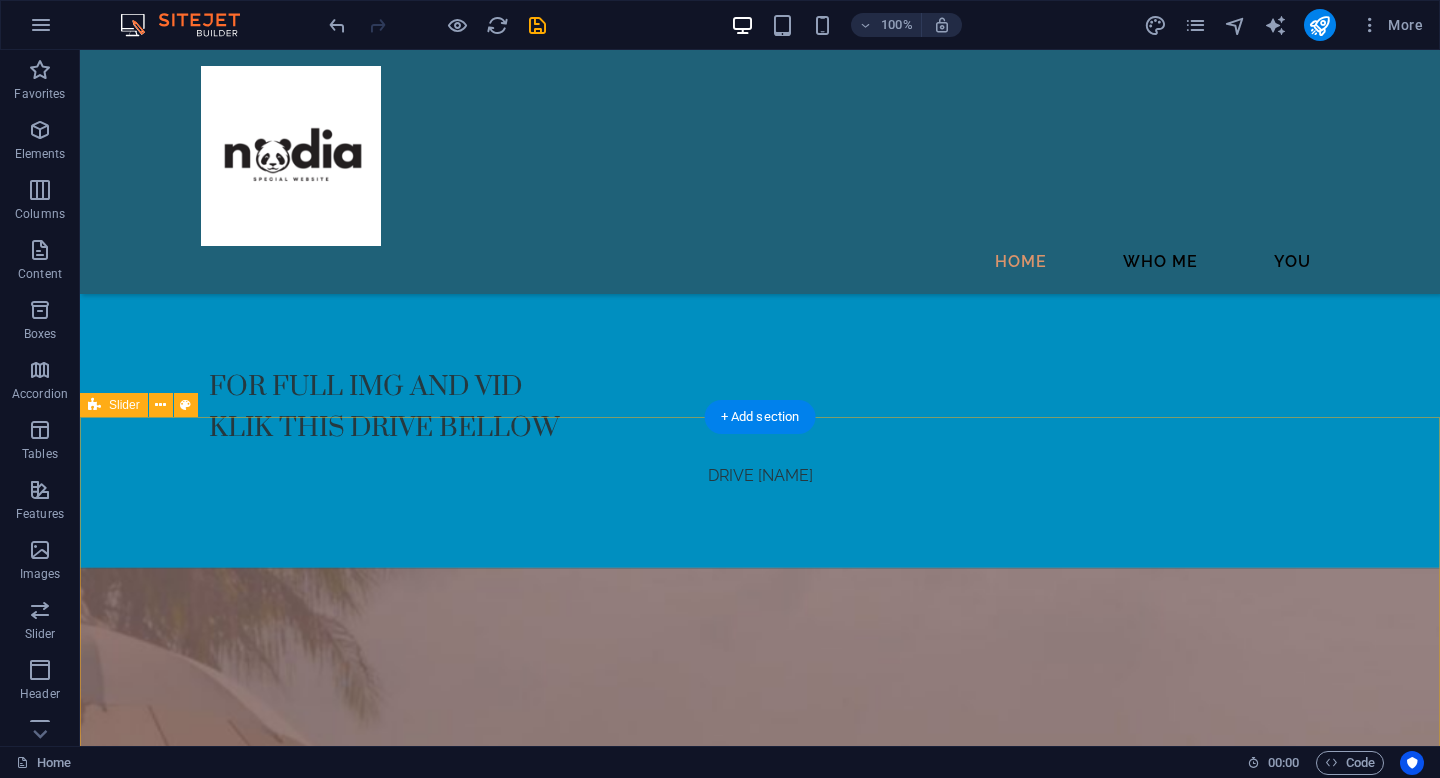click on "Drop content here or  Add elements  Paste clipboard" at bounding box center (760, -531) 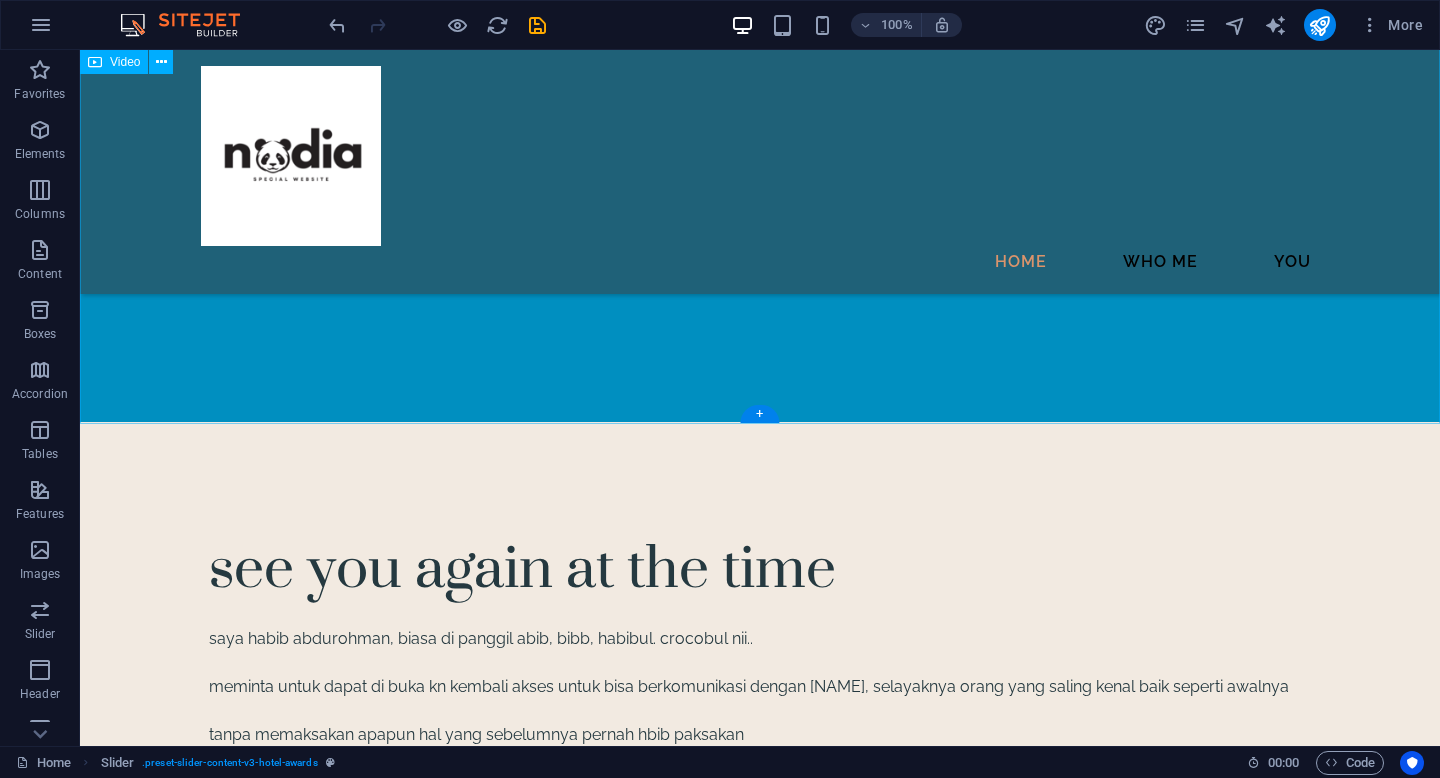 scroll, scrollTop: 5839, scrollLeft: 0, axis: vertical 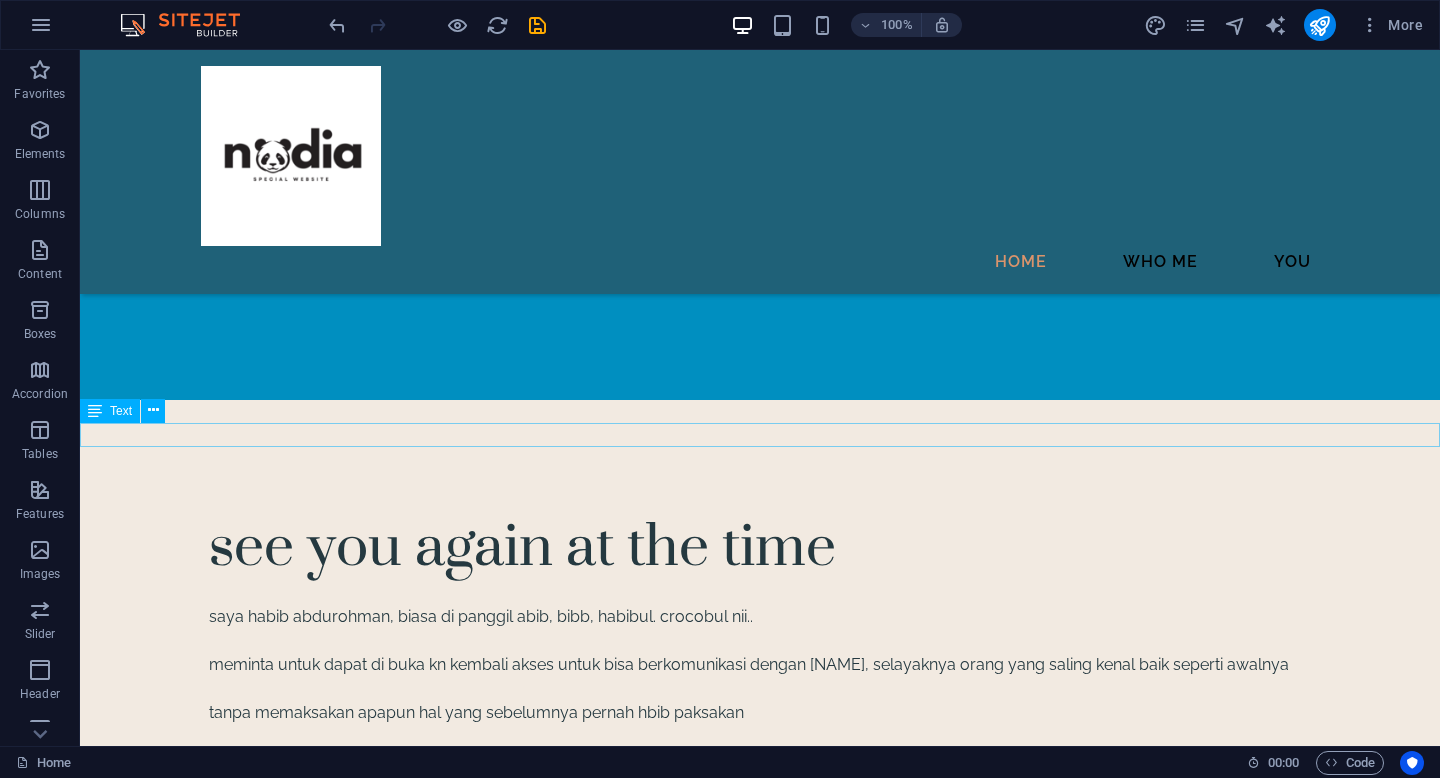 click on "Nahh ini juga ga ekspek kalau bakalan lucu gini, tapi ini video paling estetik di dunia sih" at bounding box center [760, -614] 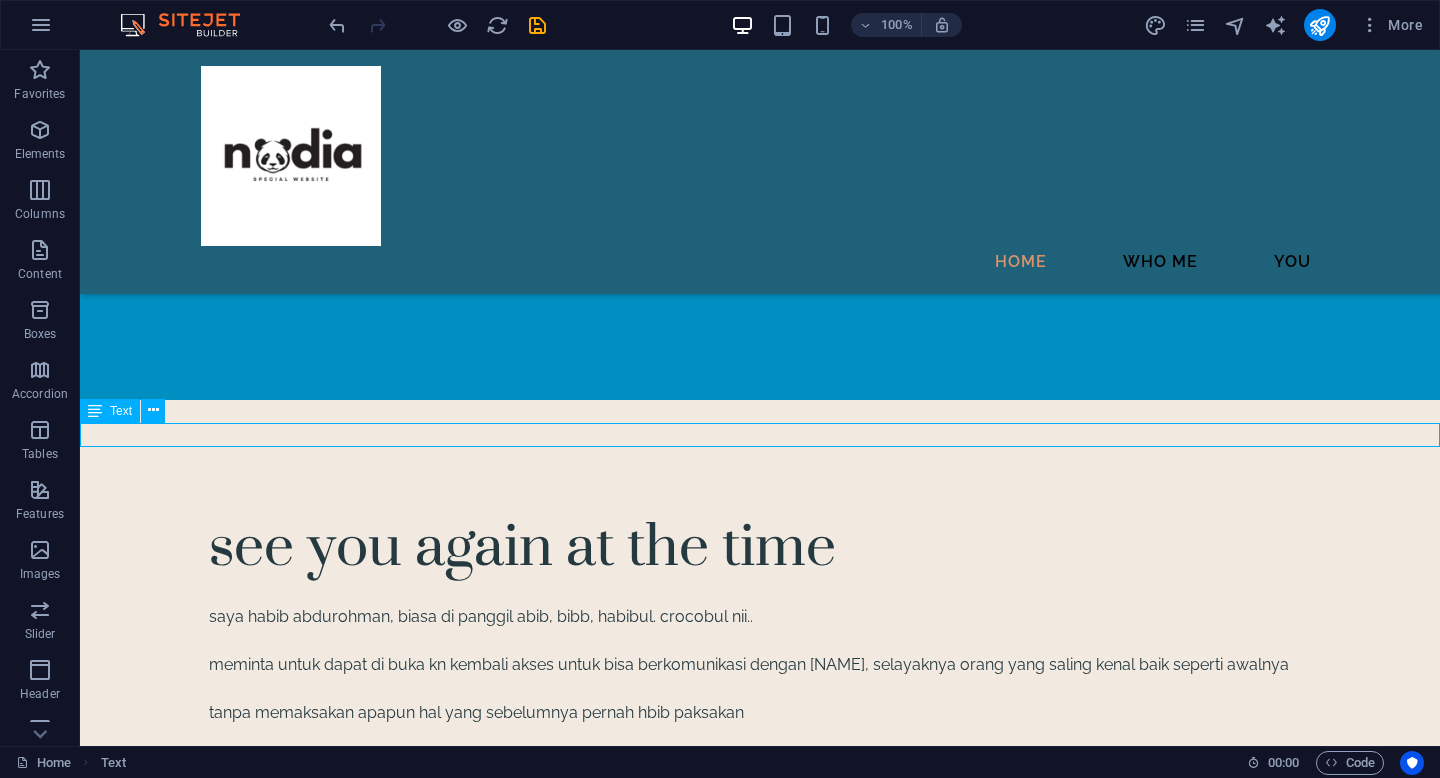 click on "Nahh ini juga ga ekspek kalau bakalan lucu gini, tapi ini video paling estetik di dunia sih" at bounding box center [760, -614] 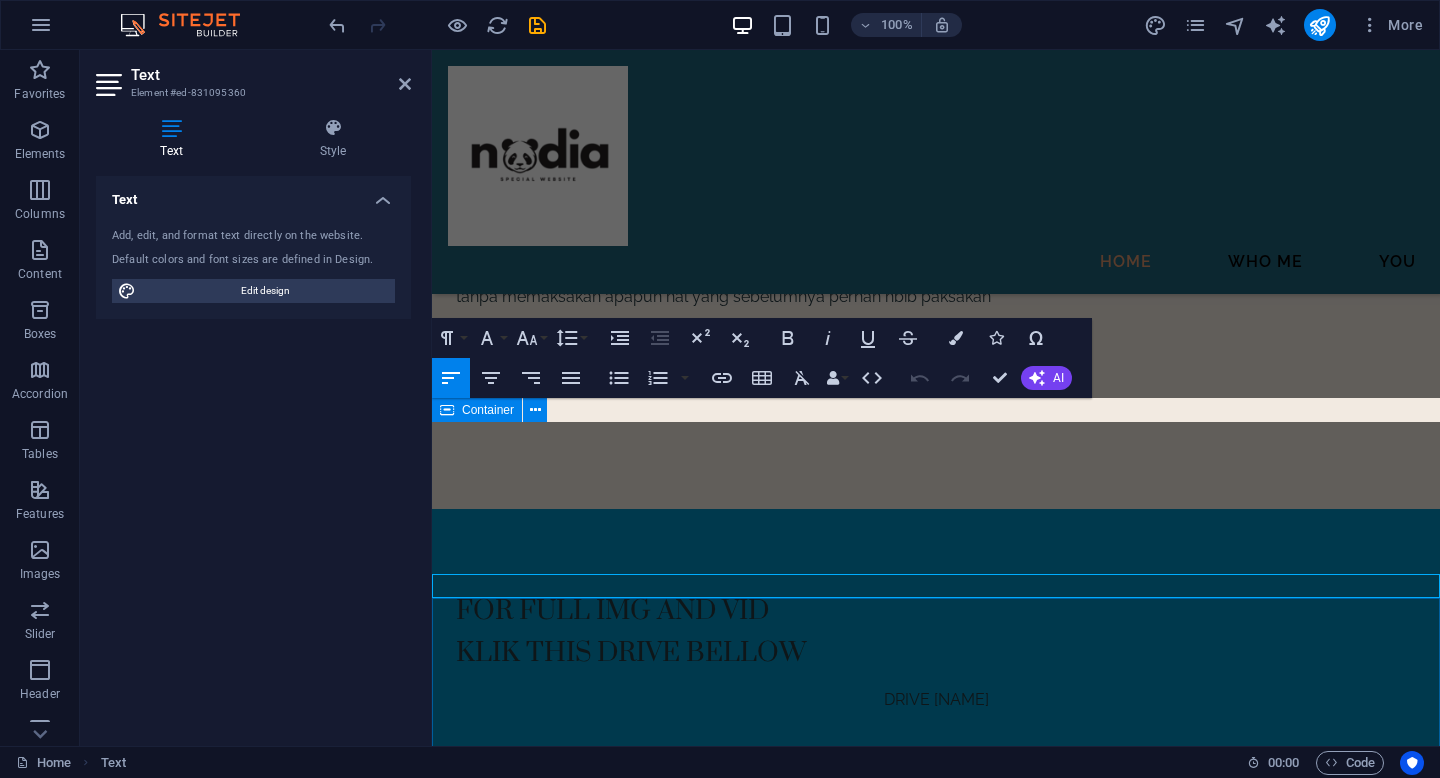 scroll, scrollTop: 4698, scrollLeft: 0, axis: vertical 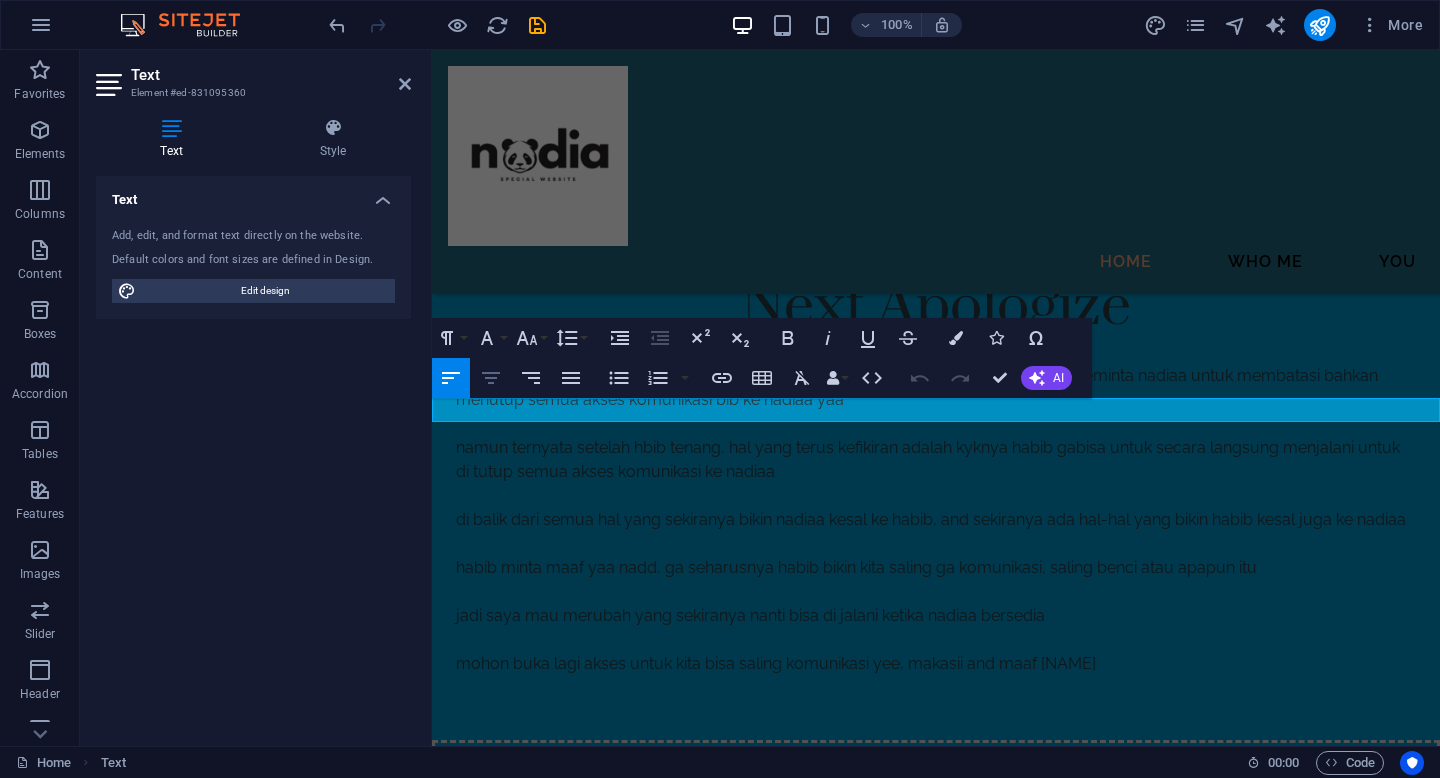 click on "Align Center" at bounding box center [491, 378] 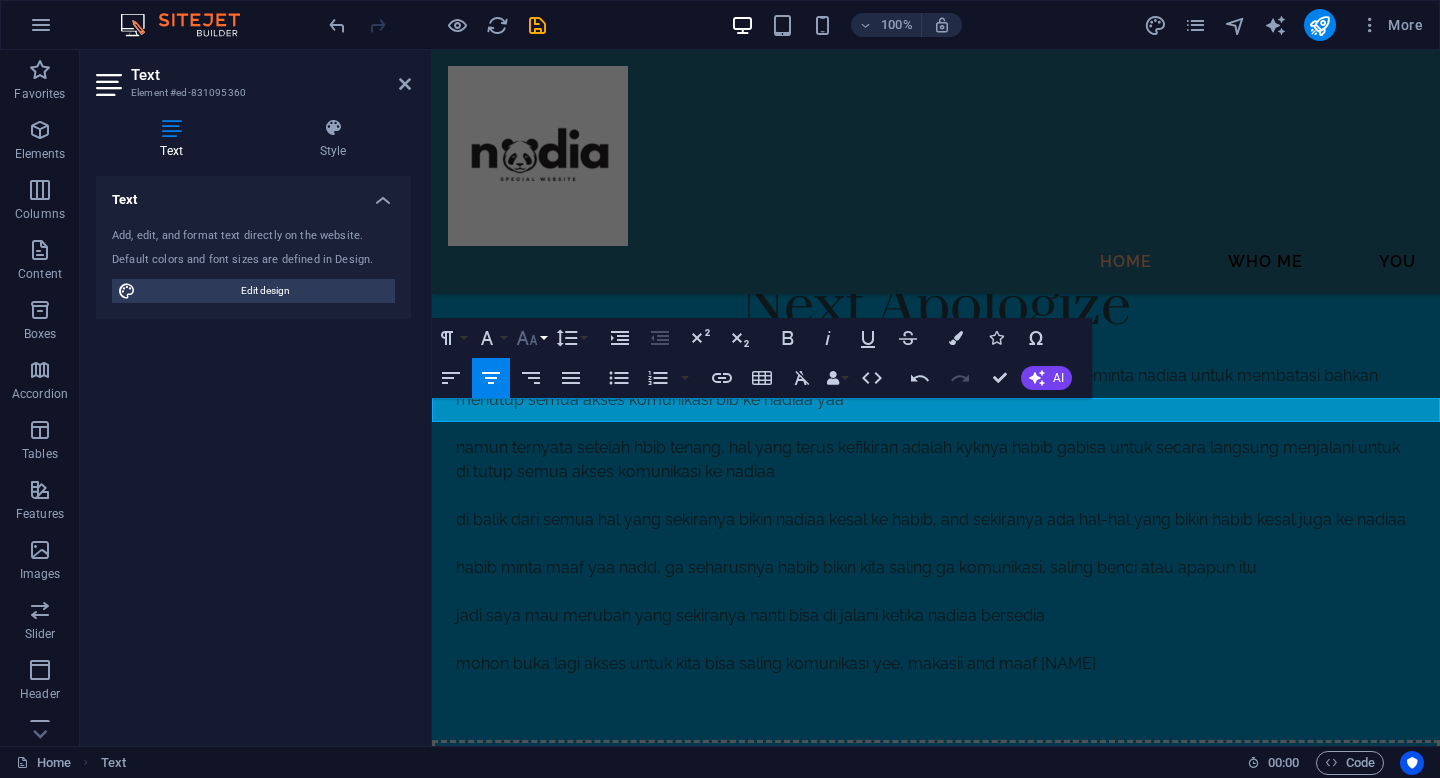 click 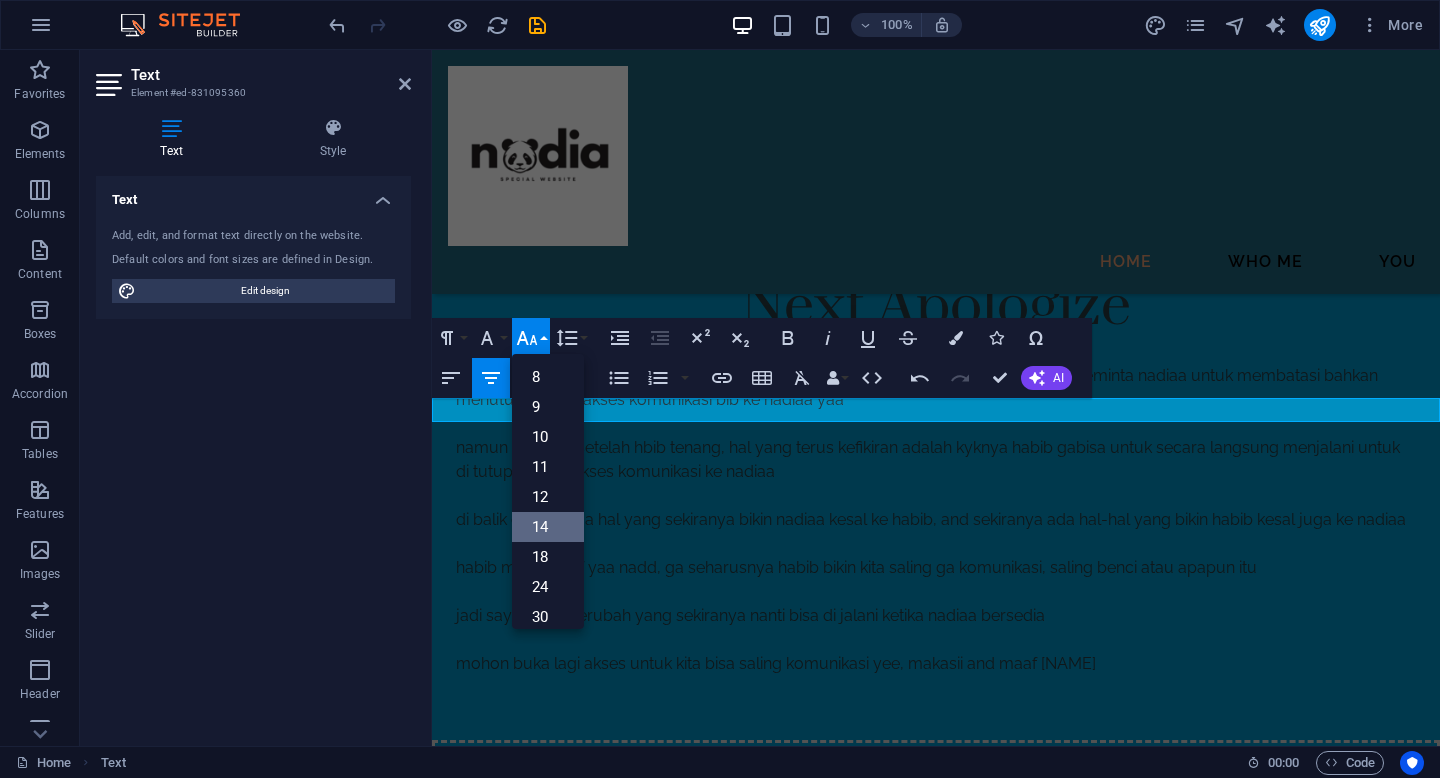 scroll, scrollTop: 161, scrollLeft: 0, axis: vertical 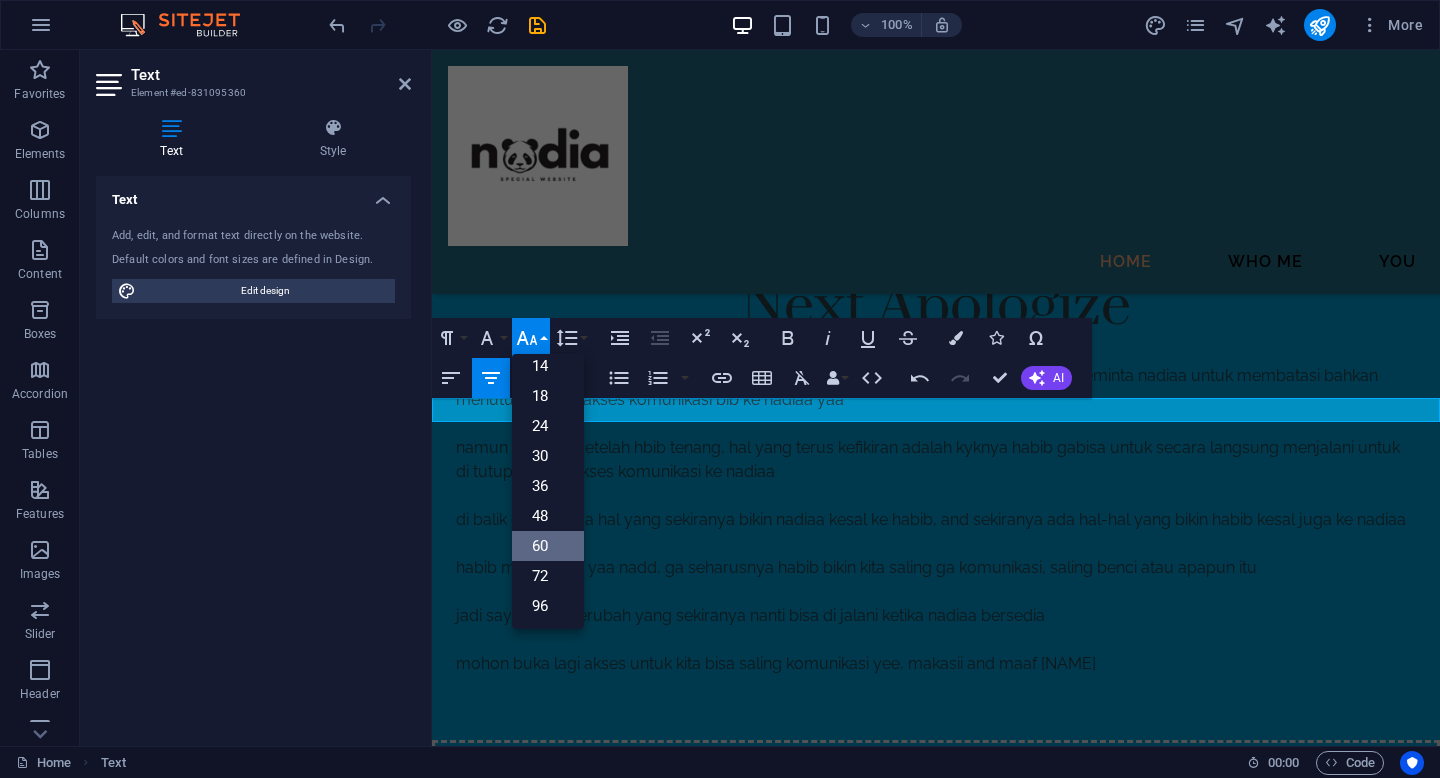 click on "60" at bounding box center [548, 546] 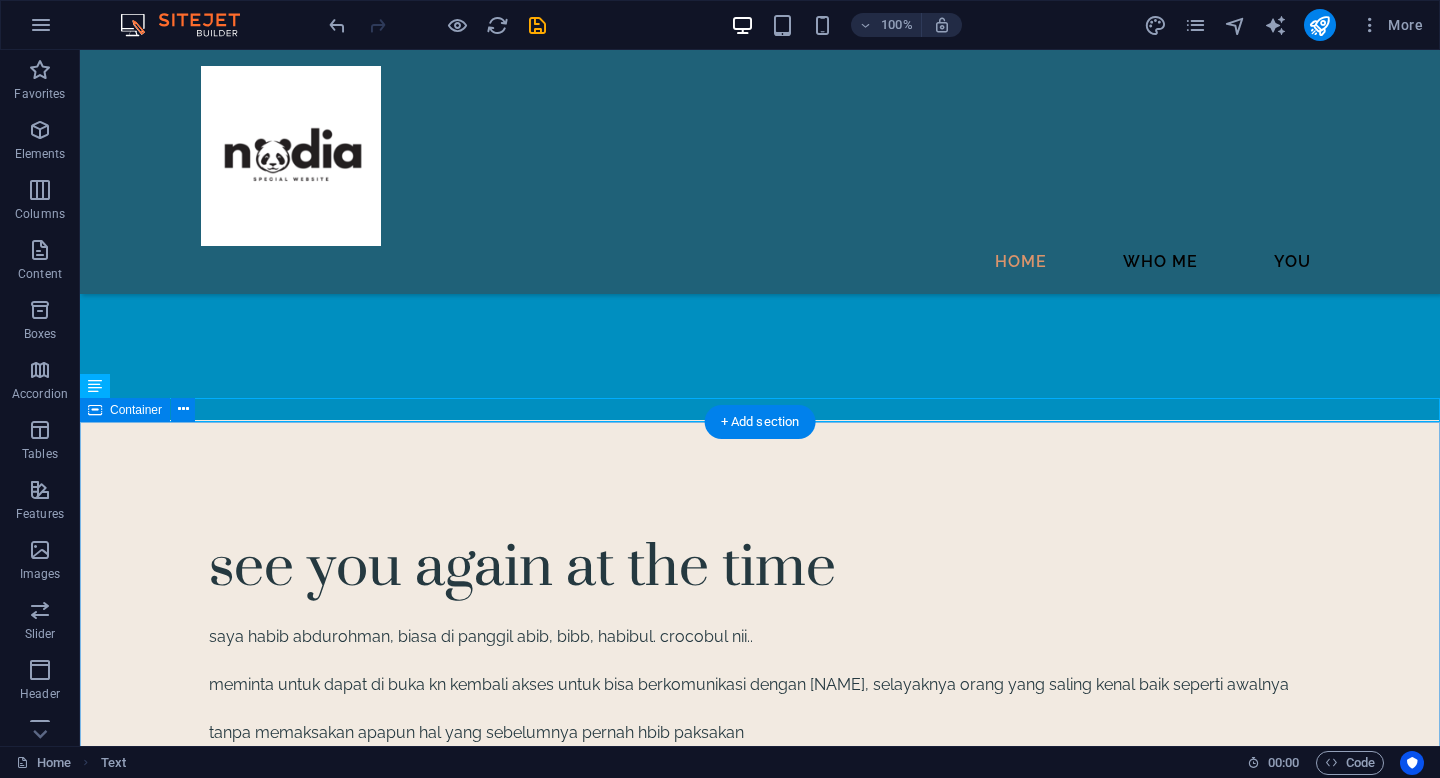 scroll, scrollTop: 5800, scrollLeft: 0, axis: vertical 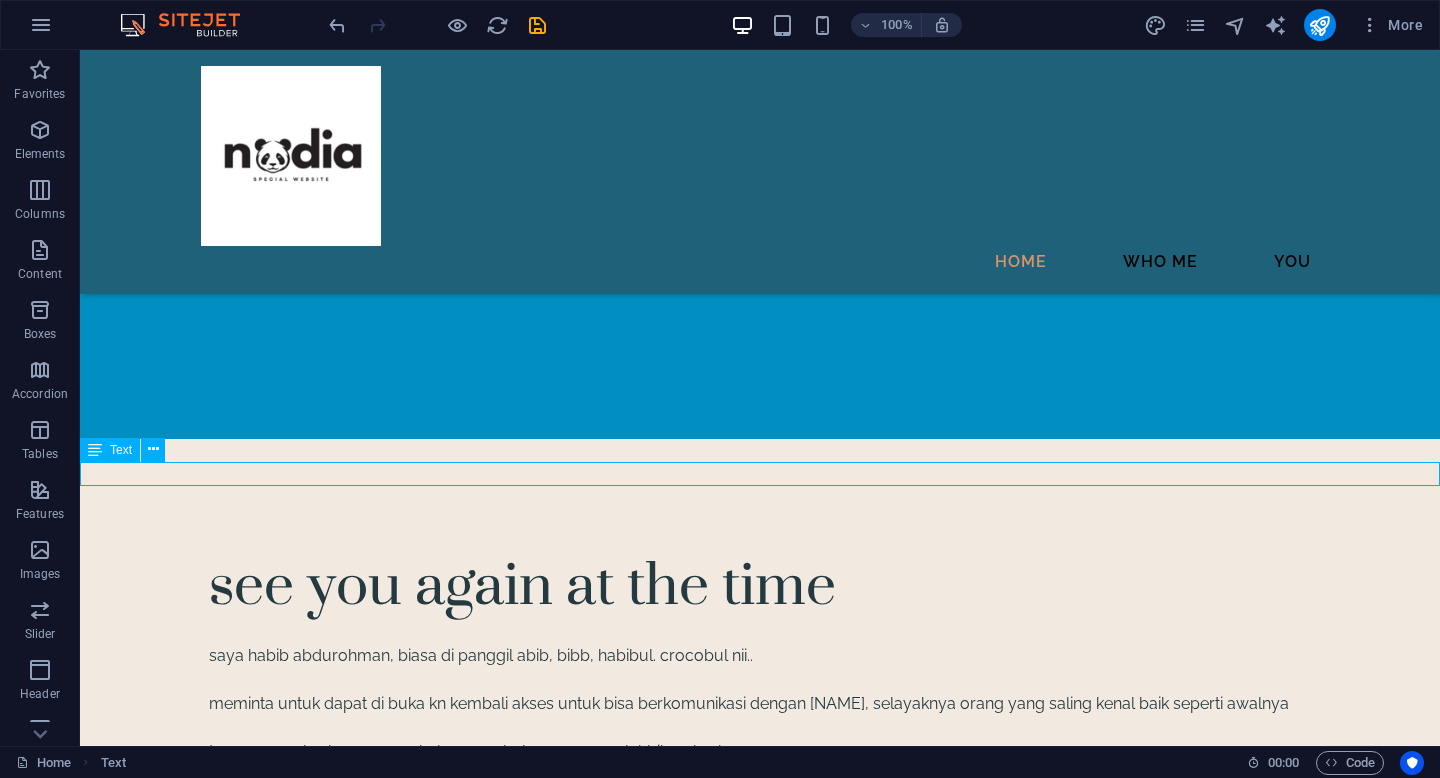 click on "Nahh ini juga ga ekspek kalau bakalan lucu gini, tapi ini video paling estetik di dunia sih" at bounding box center (760, -575) 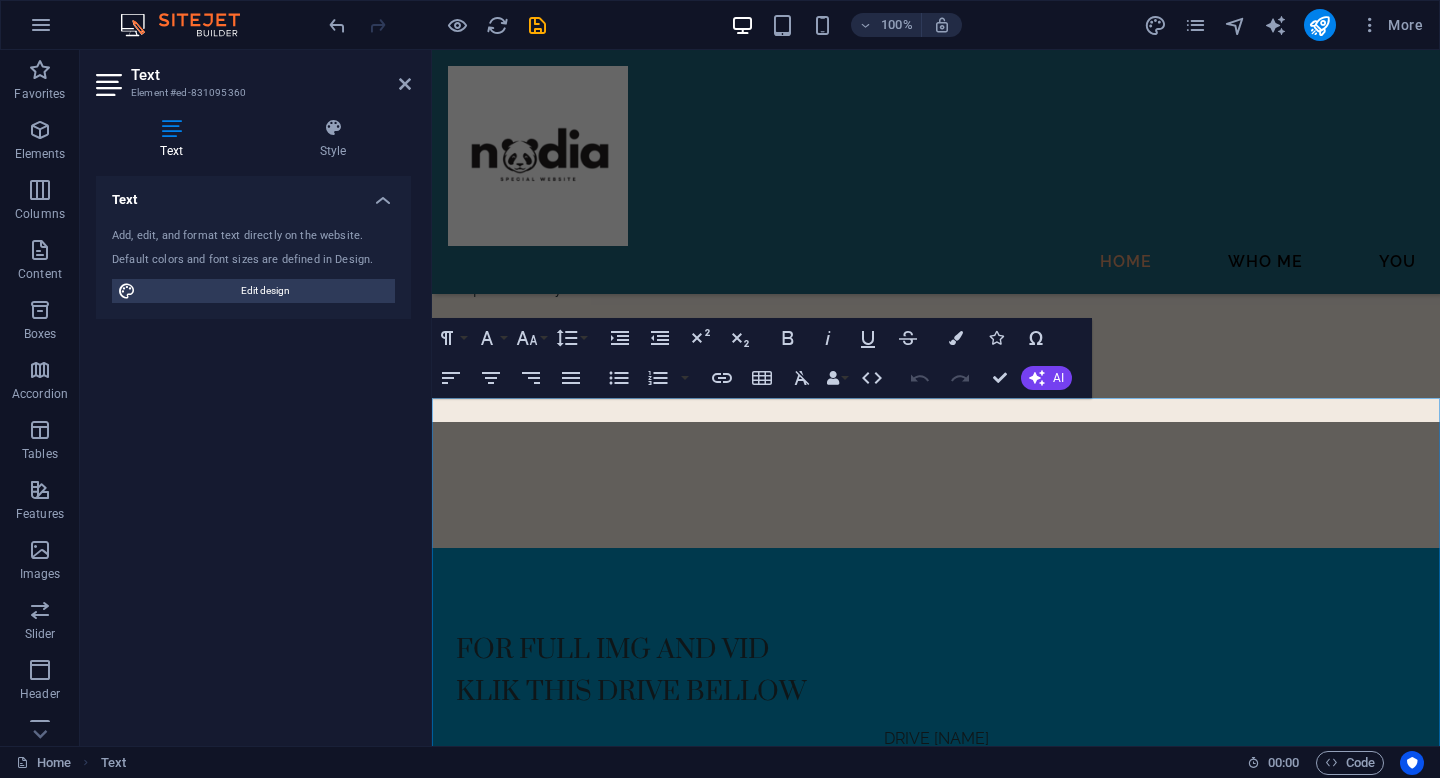 scroll, scrollTop: 4698, scrollLeft: 0, axis: vertical 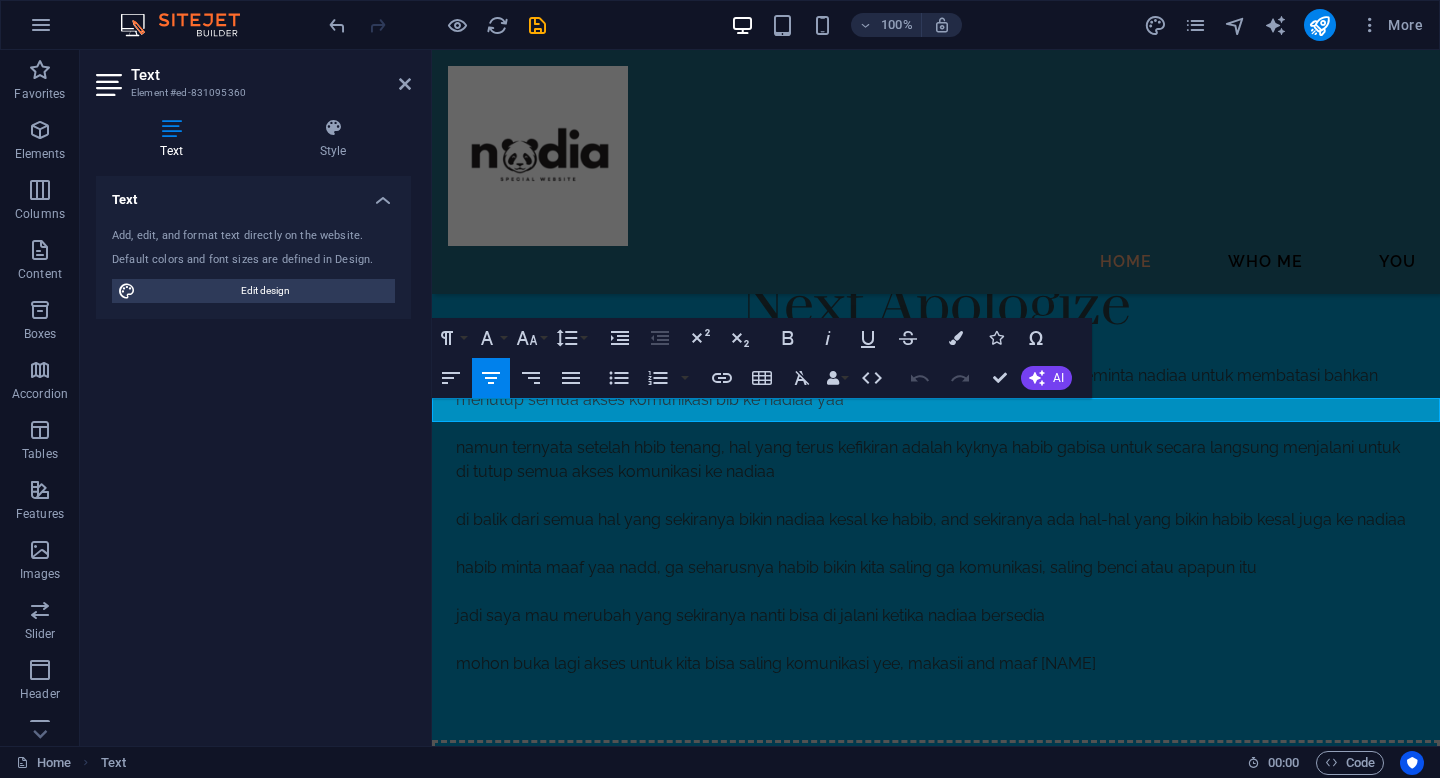 click on "Nahh ini juga ga ekspek kalau bakalan lucu gini, tapi ini video paling estetik di dunia sih" at bounding box center [936, 87] 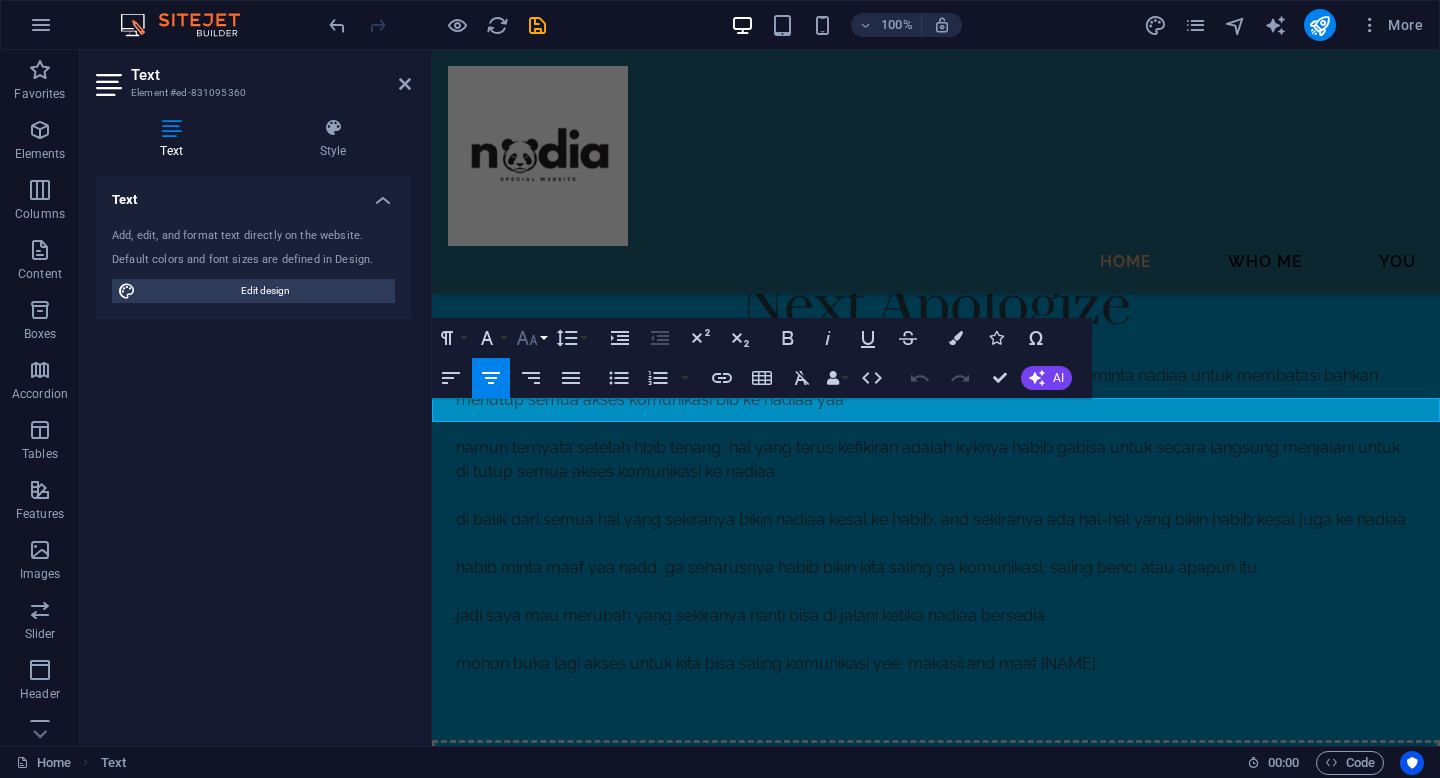 click 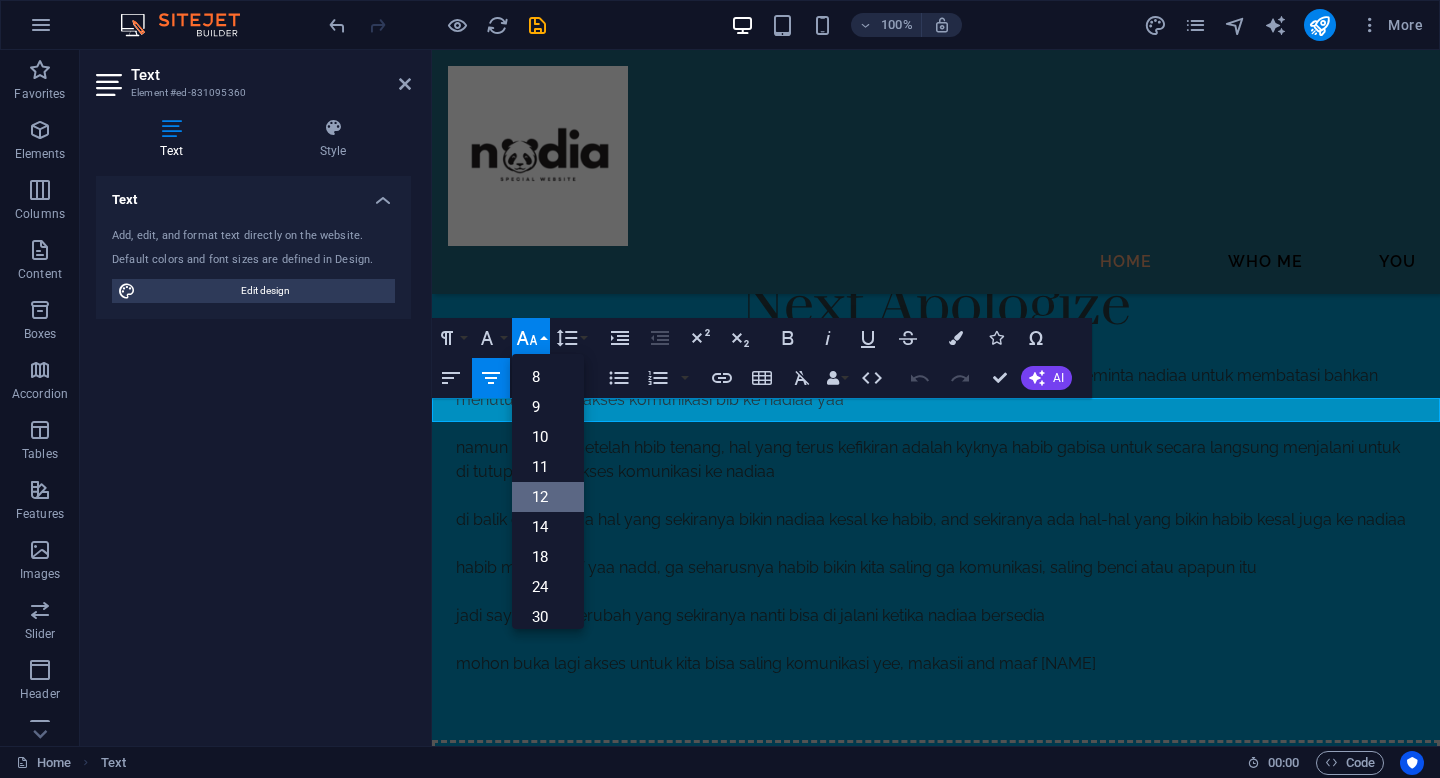 click on "12" at bounding box center [548, 497] 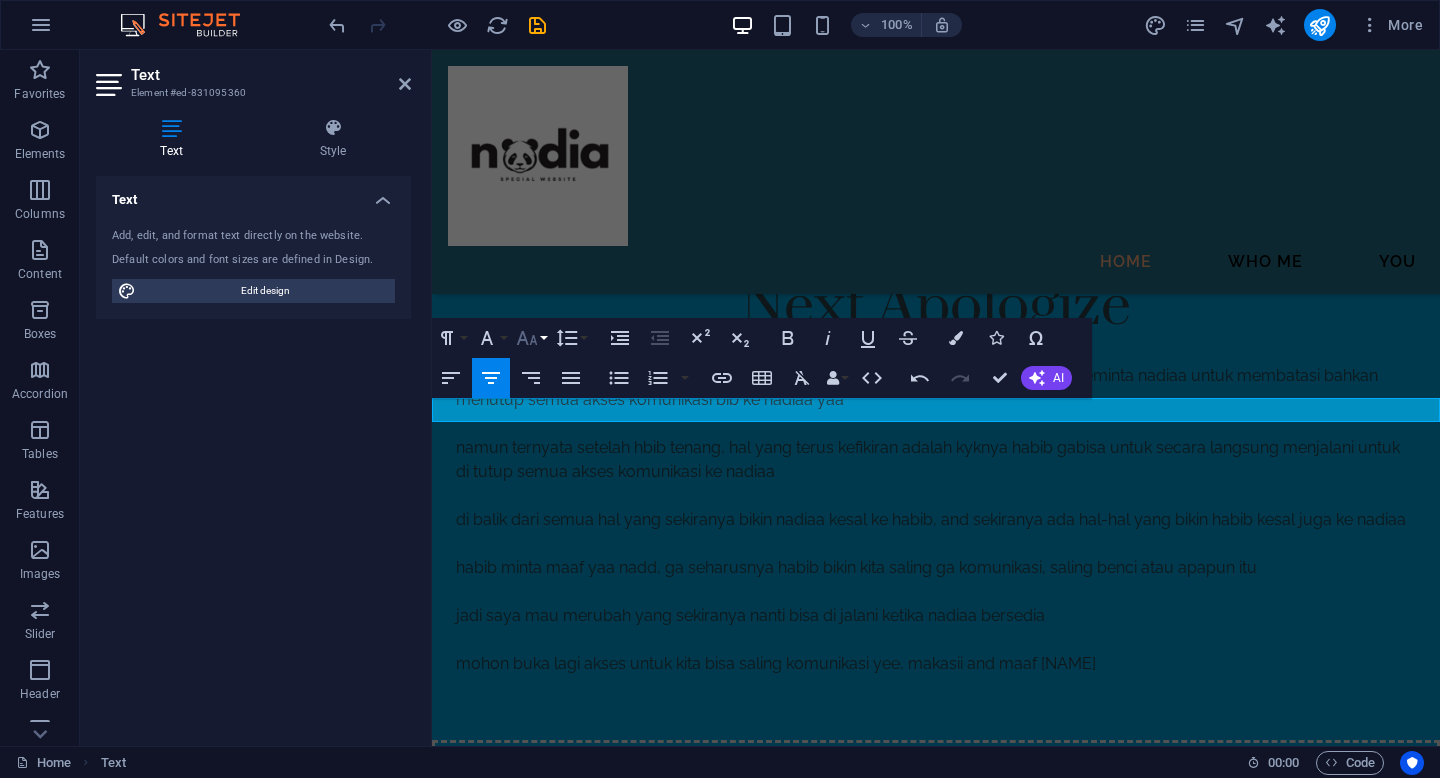 click 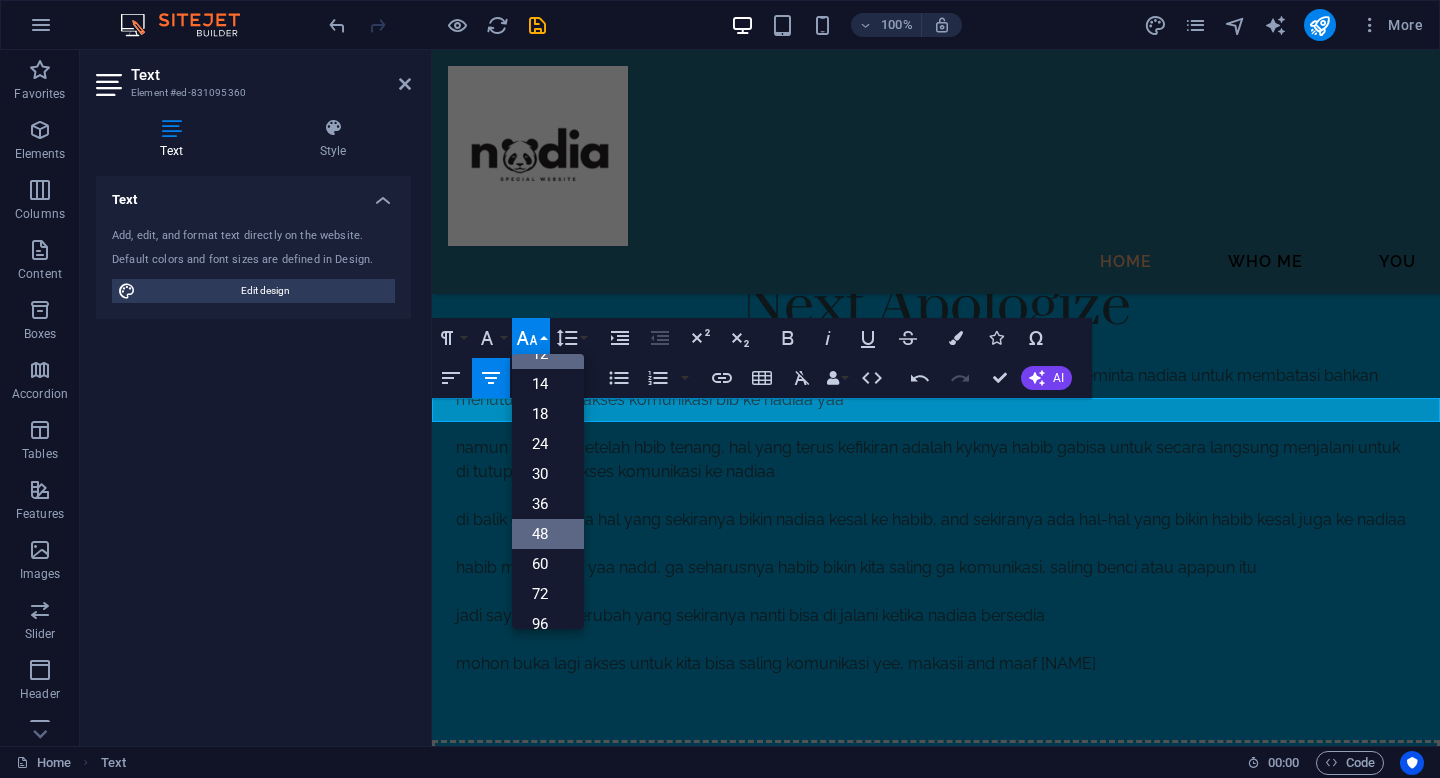 scroll, scrollTop: 161, scrollLeft: 0, axis: vertical 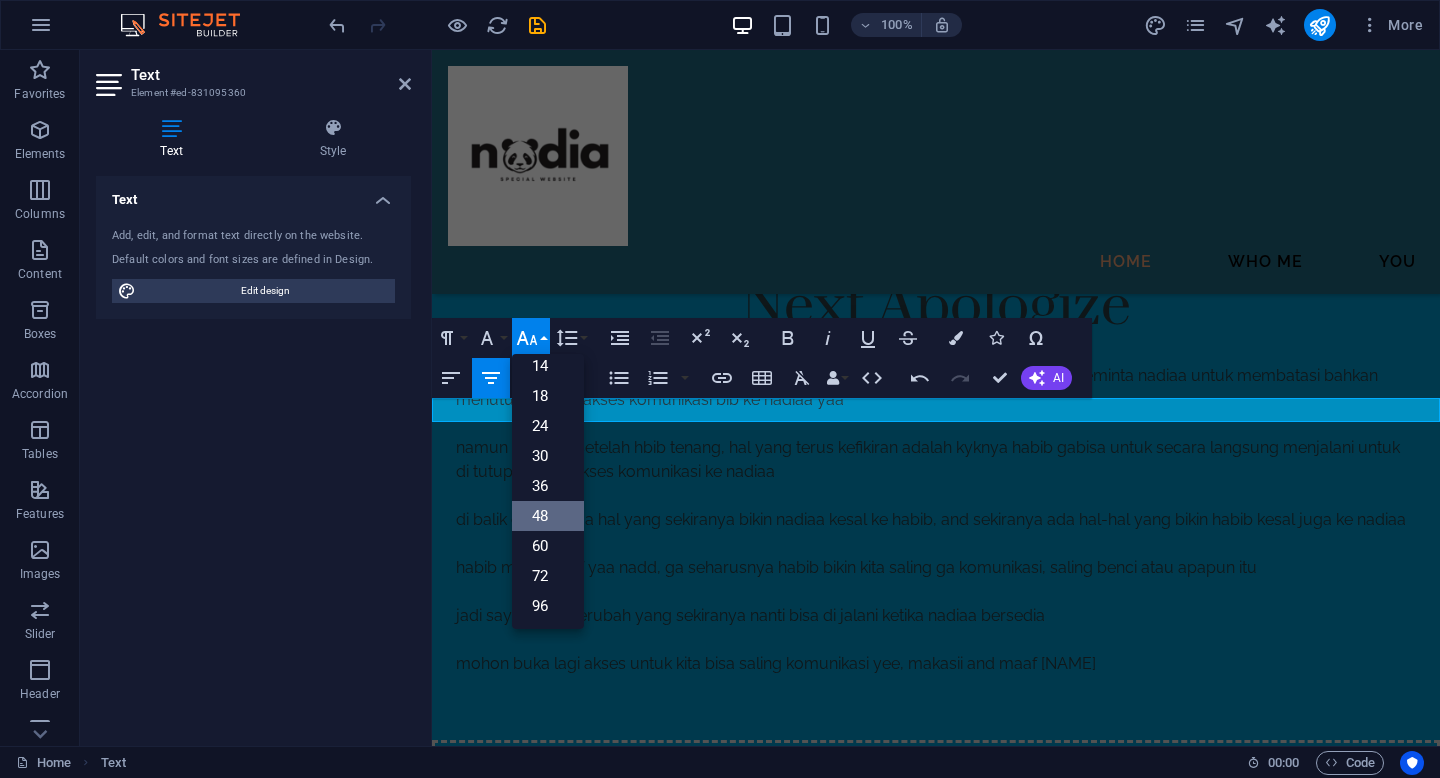 click on "48" at bounding box center [548, 516] 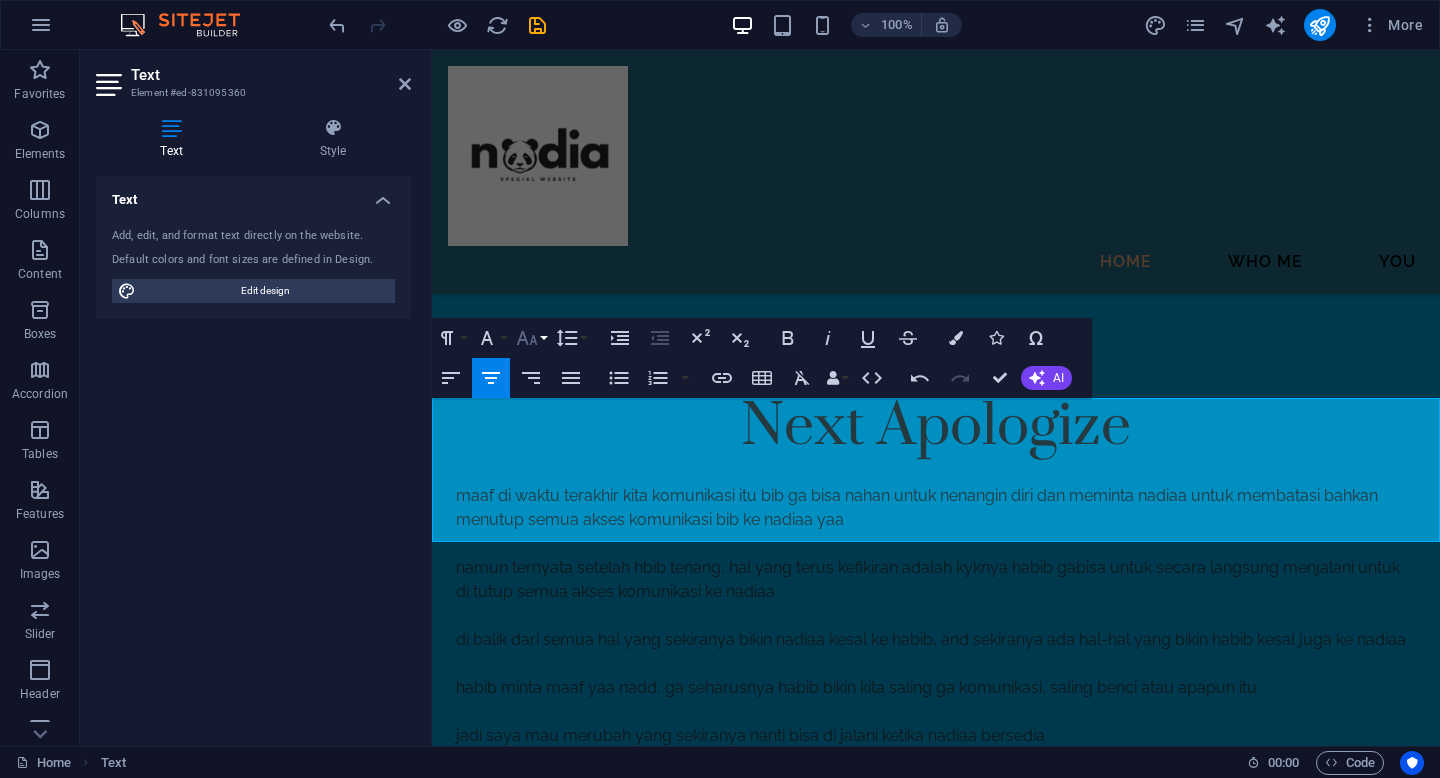 click 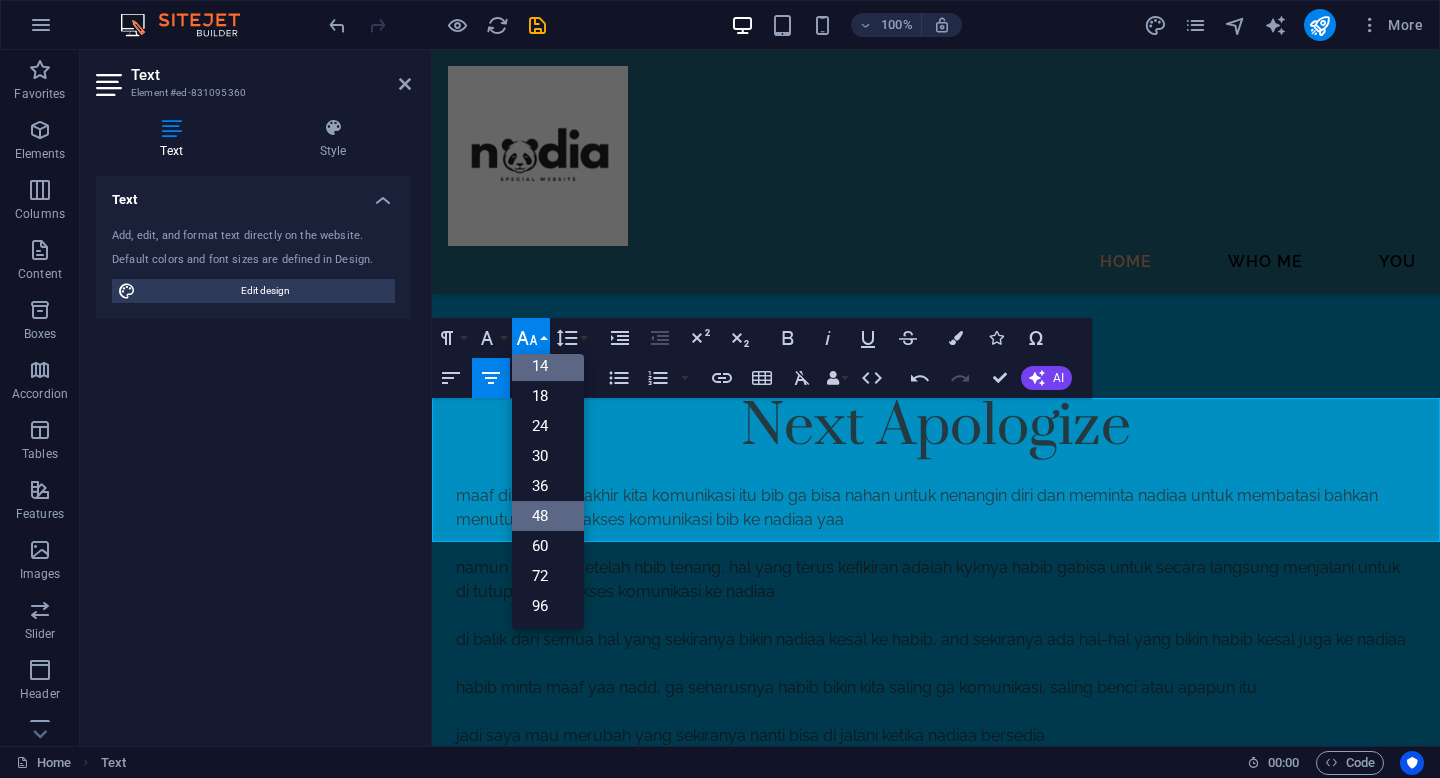 scroll, scrollTop: 161, scrollLeft: 0, axis: vertical 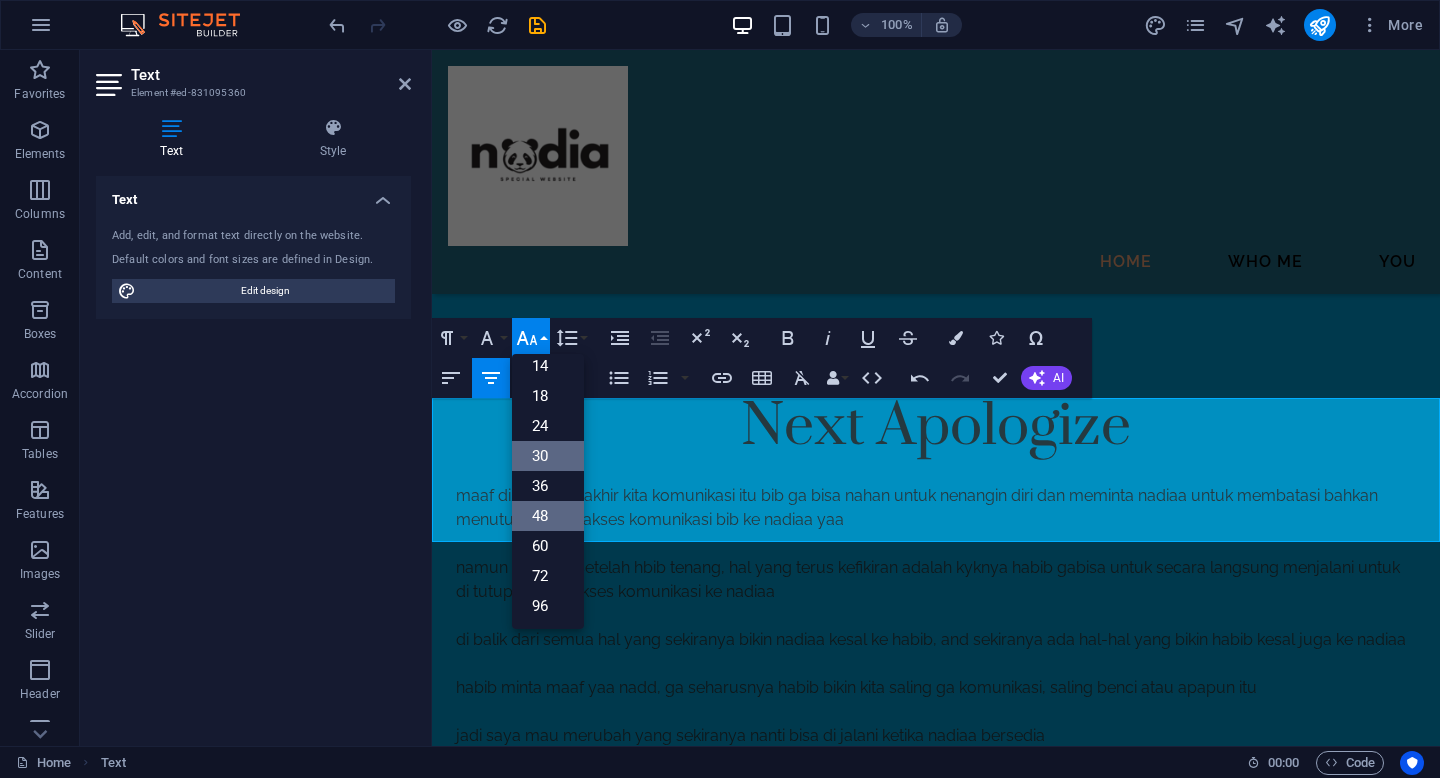 click on "30" at bounding box center (548, 456) 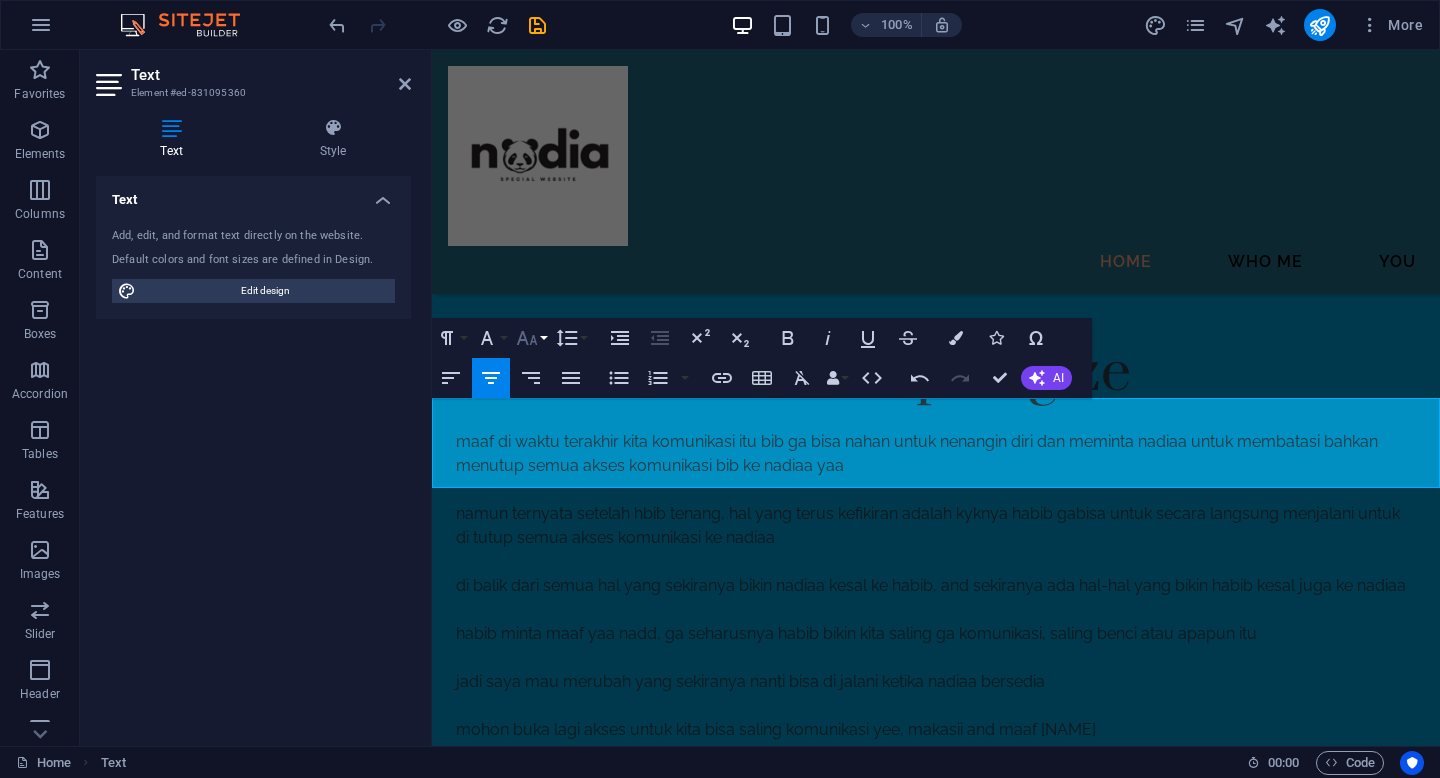 click on "Font Size" at bounding box center [531, 338] 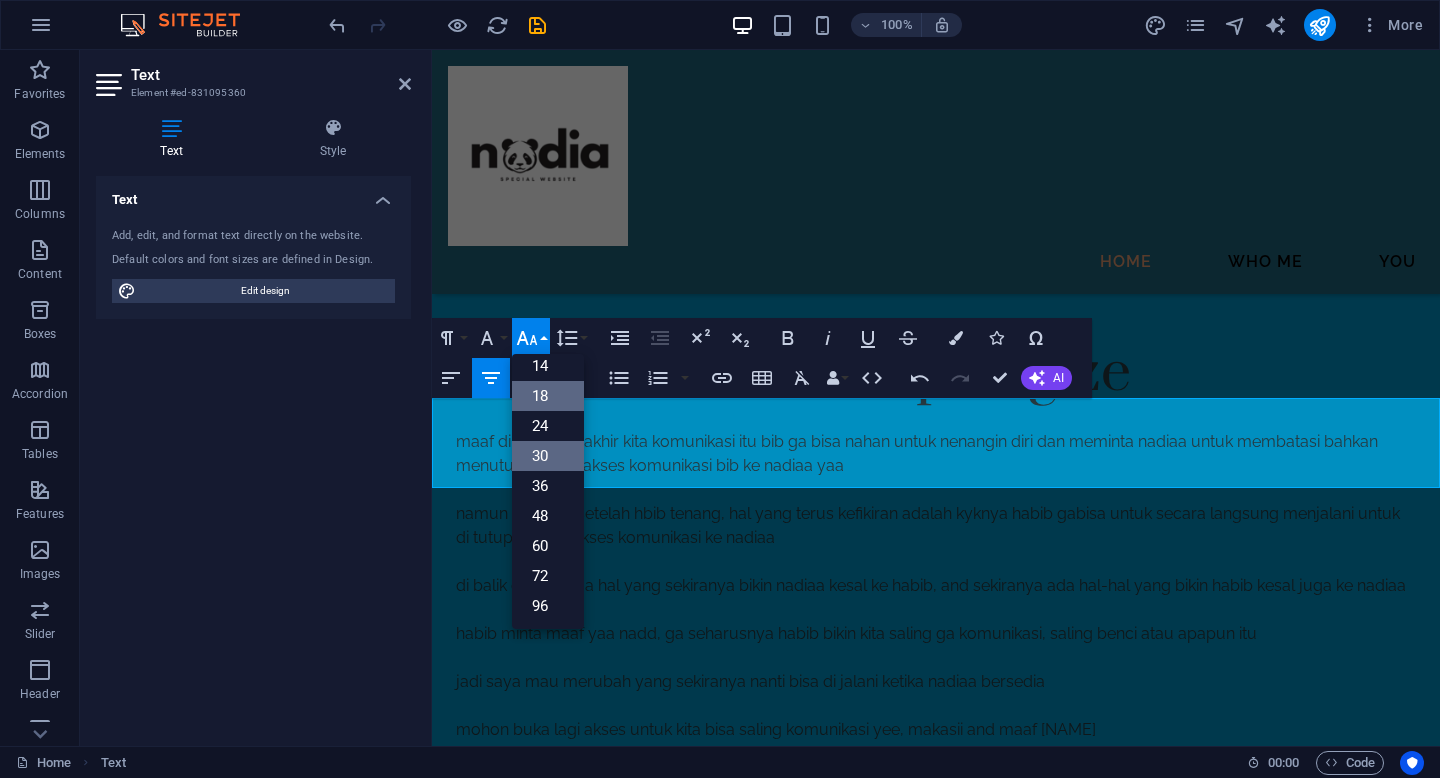 scroll, scrollTop: 161, scrollLeft: 0, axis: vertical 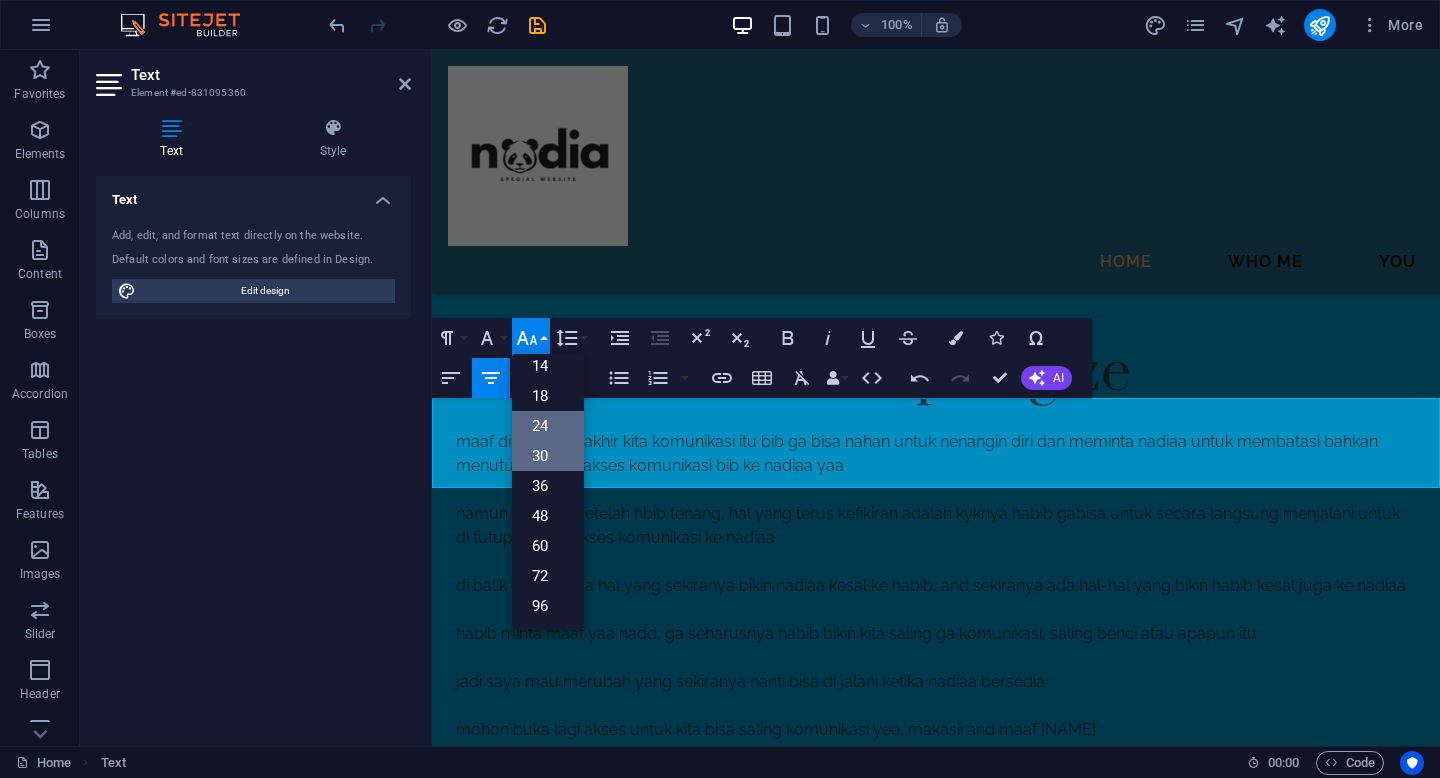 click on "24" at bounding box center (548, 426) 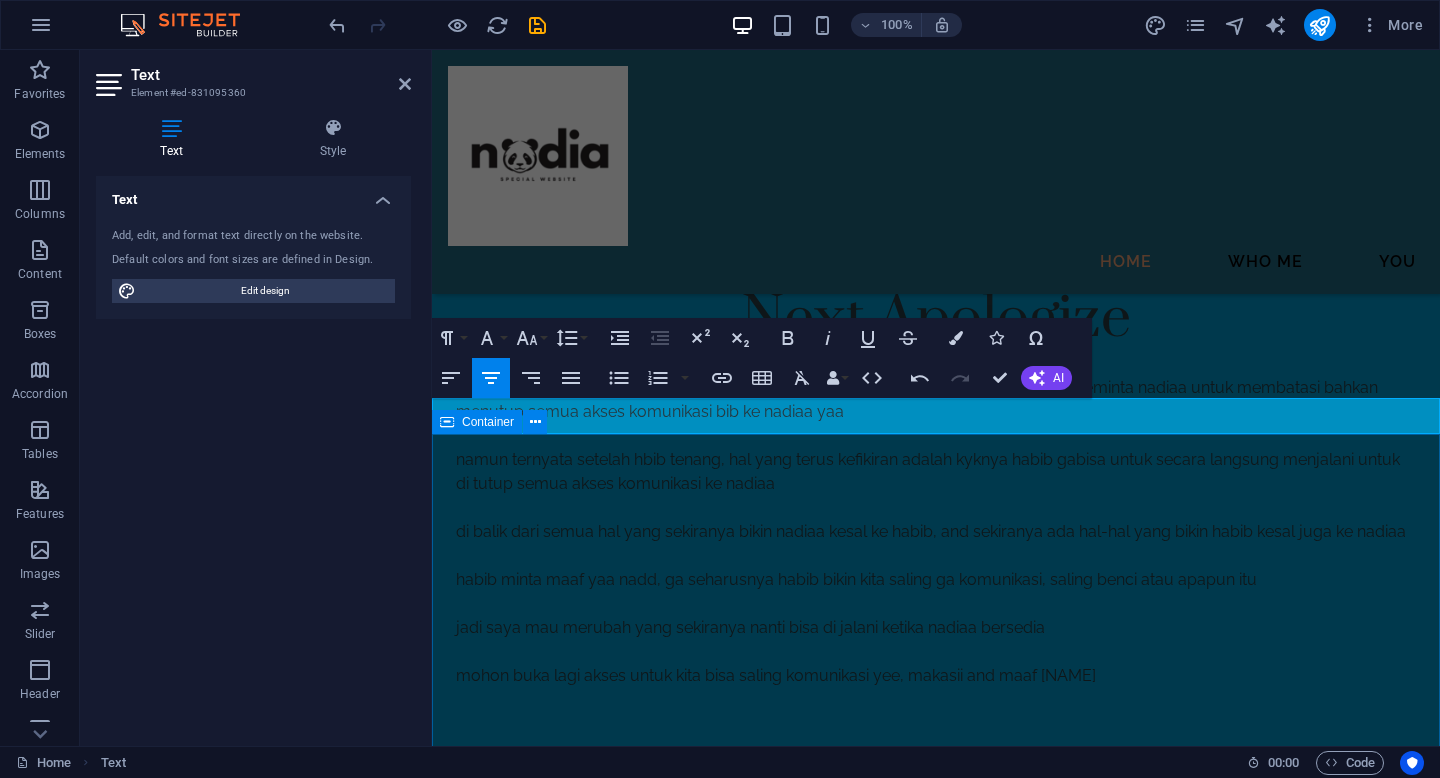 click on "Next Apologize  maaf di waktu terakhir kita komunikasi itu bib ga bisa nahan untuk nenangin diri dan meminta nadiaa untuk membatasi bahkan menutup semua akses komunikasi bib ke nadiaa yaa namun ternyata setelah hbib tenang, hal yang terus kefikiran adalah kyknya habib gabisa untuk secara langsung menjalani untuk di tutup semua akses komunikasi ke nadiaa  di balik dari semua hal yang sekiranya bikin nadiaa kesal ke habib, and sekiranya ada hal-hal yang bikin habib kesal juga ke nadiaa habib minta maaf yaa nadd, ga seharusnya habib bikin kita saling ga komunikasi, saling benci atau apapun itu jadi saya mau merubah yang sekiranya nanti bisa di jalani ketika nadiaa bersedia  mohon buka lagi akses untuk kita bisa saling komunikasi yee, makasii and maaf nadiaa" at bounding box center (936, 416) 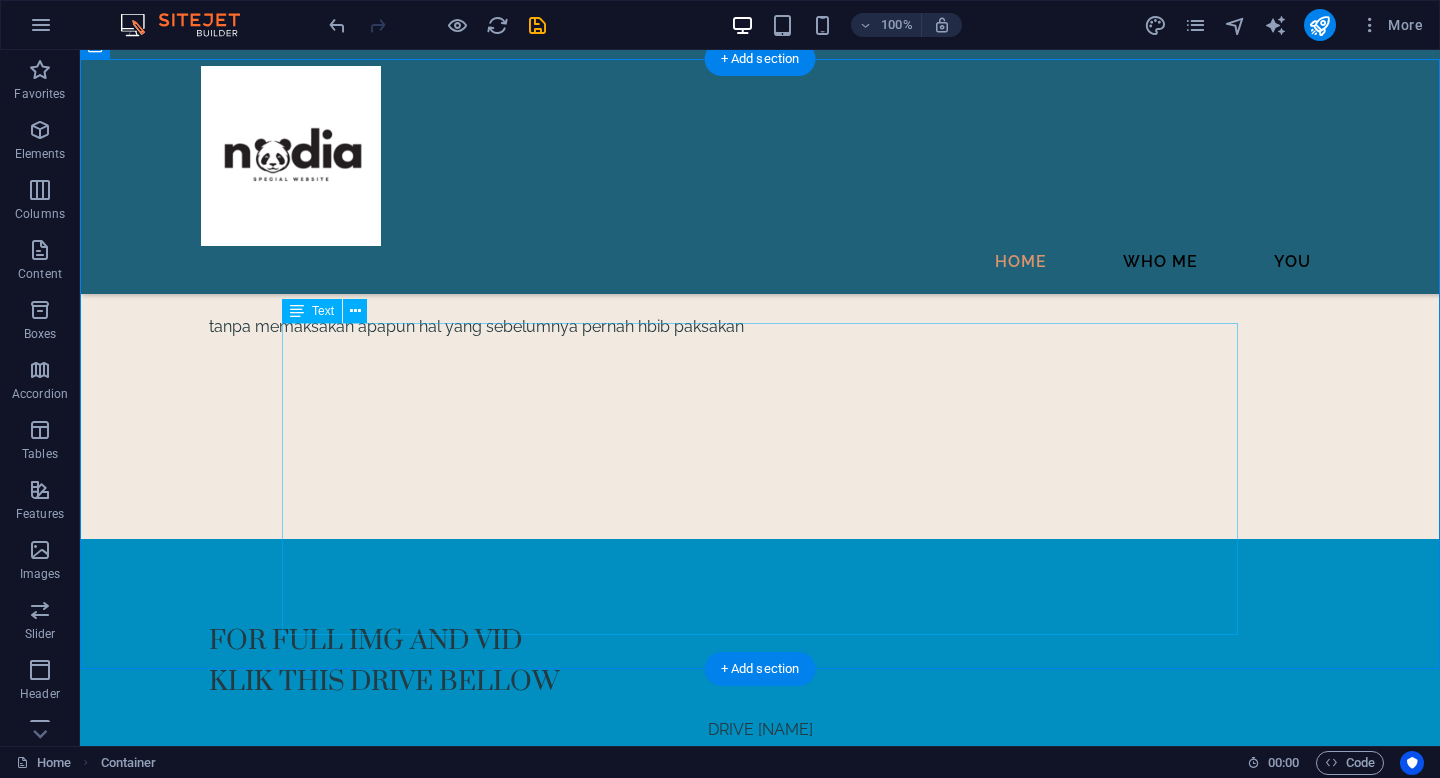 scroll, scrollTop: 6239, scrollLeft: 0, axis: vertical 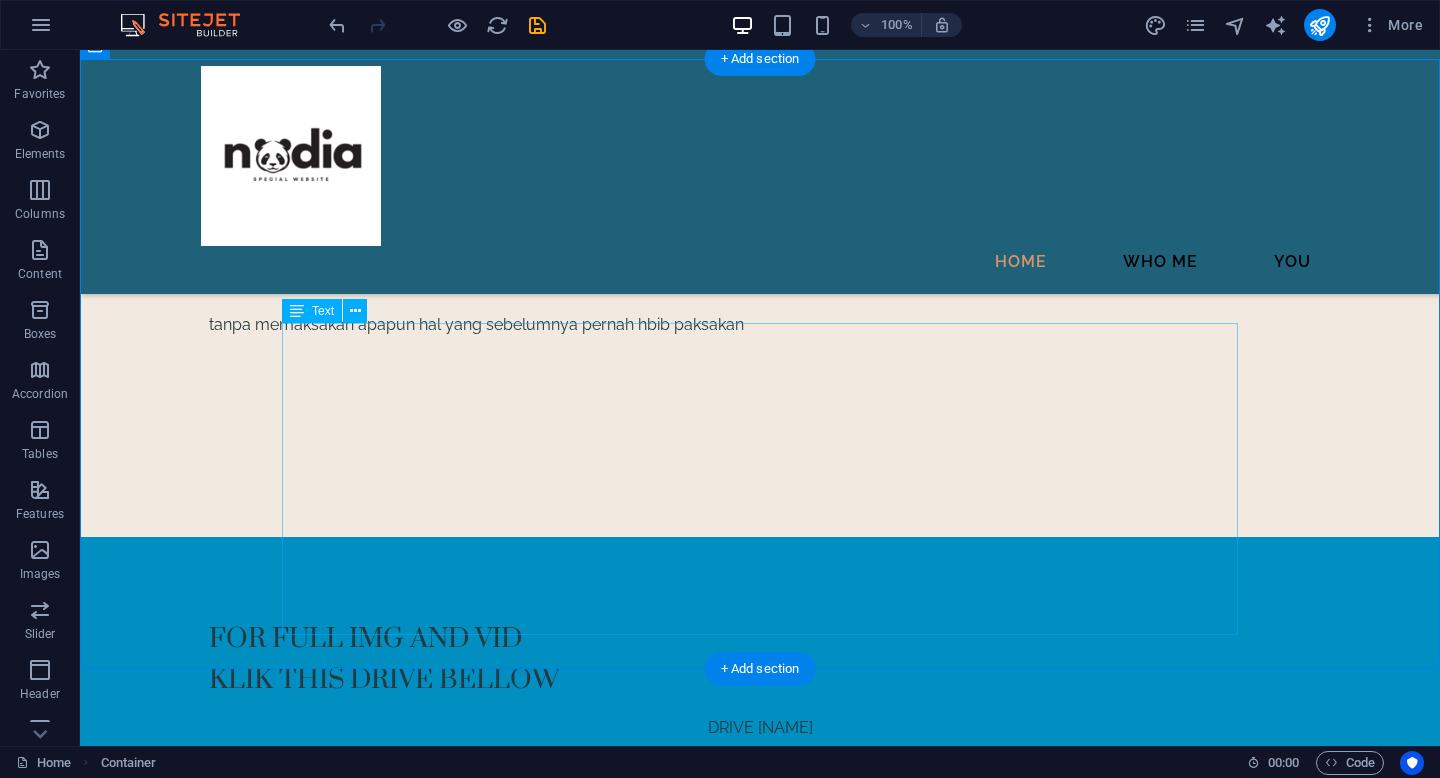 click on "maaf di waktu terakhir kita komunikasi itu bib ga bisa nahan untuk nenangin diri dan meminta nadiaa untuk membatasi bahkan menutup semua akses komunikasi bib ke nadiaa yaa namun ternyata setelah hbib tenang, hal yang terus kefikiran adalah kyknya habib gabisa untuk secara langsung menjalani untuk di tutup semua akses komunikasi ke nadiaa  di balik dari semua hal yang sekiranya bikin nadiaa kesal ke habib, and sekiranya ada hal-hal yang bikin habib kesal juga ke nadiaa habib minta maaf yaa nadd, ga seharusnya habib bikin kita saling ga komunikasi, saling benci atau apapun itu jadi saya mau merubah yang sekiranya nanti bisa di jalani ketika nadiaa bersedia  mohon buka lagi akses untuk kita bisa saling komunikasi yee, makasii and maaf nadiaa" at bounding box center (760, -570) 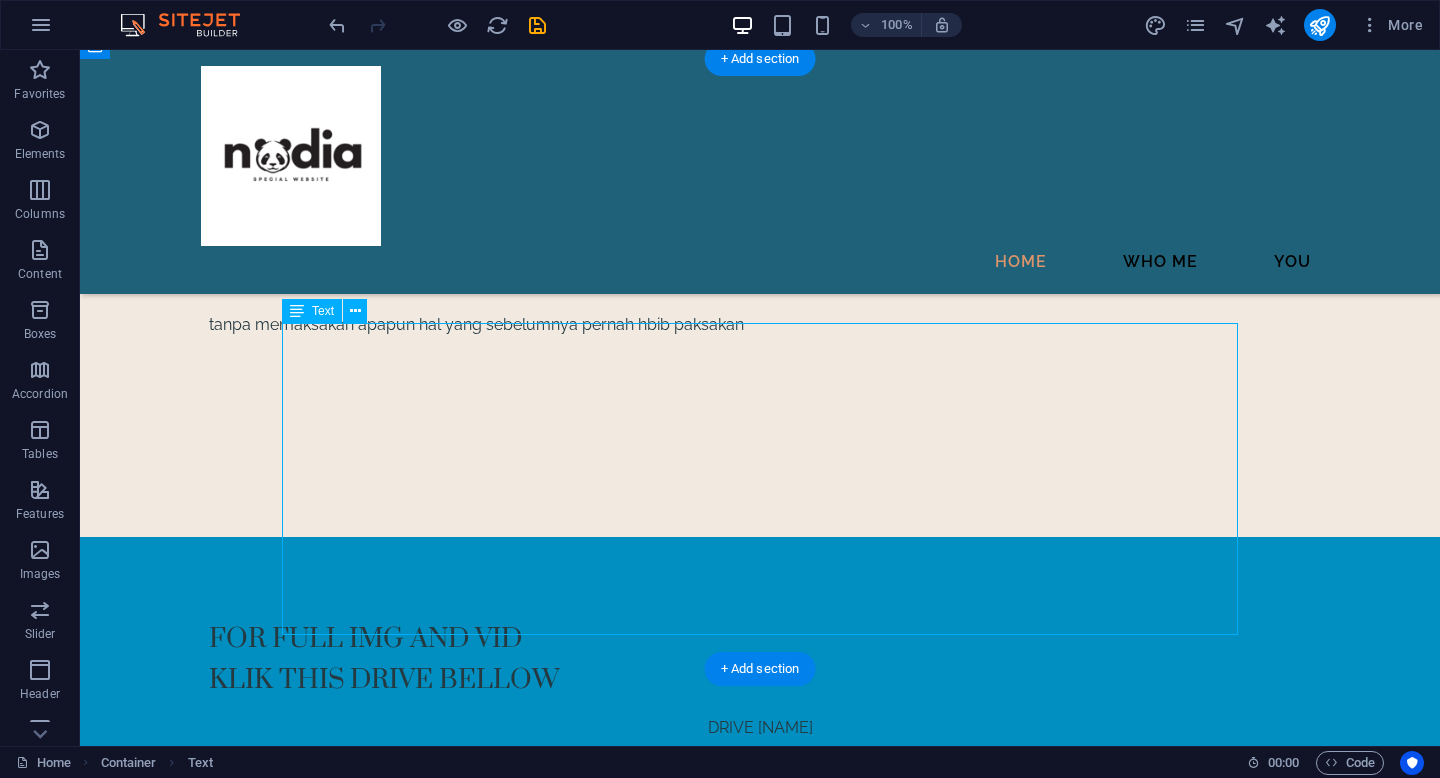 click on "maaf di waktu terakhir kita komunikasi itu bib ga bisa nahan untuk nenangin diri dan meminta nadiaa untuk membatasi bahkan menutup semua akses komunikasi bib ke nadiaa yaa namun ternyata setelah hbib tenang, hal yang terus kefikiran adalah kyknya habib gabisa untuk secara langsung menjalani untuk di tutup semua akses komunikasi ke nadiaa  di balik dari semua hal yang sekiranya bikin nadiaa kesal ke habib, and sekiranya ada hal-hal yang bikin habib kesal juga ke nadiaa habib minta maaf yaa nadd, ga seharusnya habib bikin kita saling ga komunikasi, saling benci atau apapun itu jadi saya mau merubah yang sekiranya nanti bisa di jalani ketika nadiaa bersedia  mohon buka lagi akses untuk kita bisa saling komunikasi yee, makasii and maaf nadiaa" at bounding box center [760, -570] 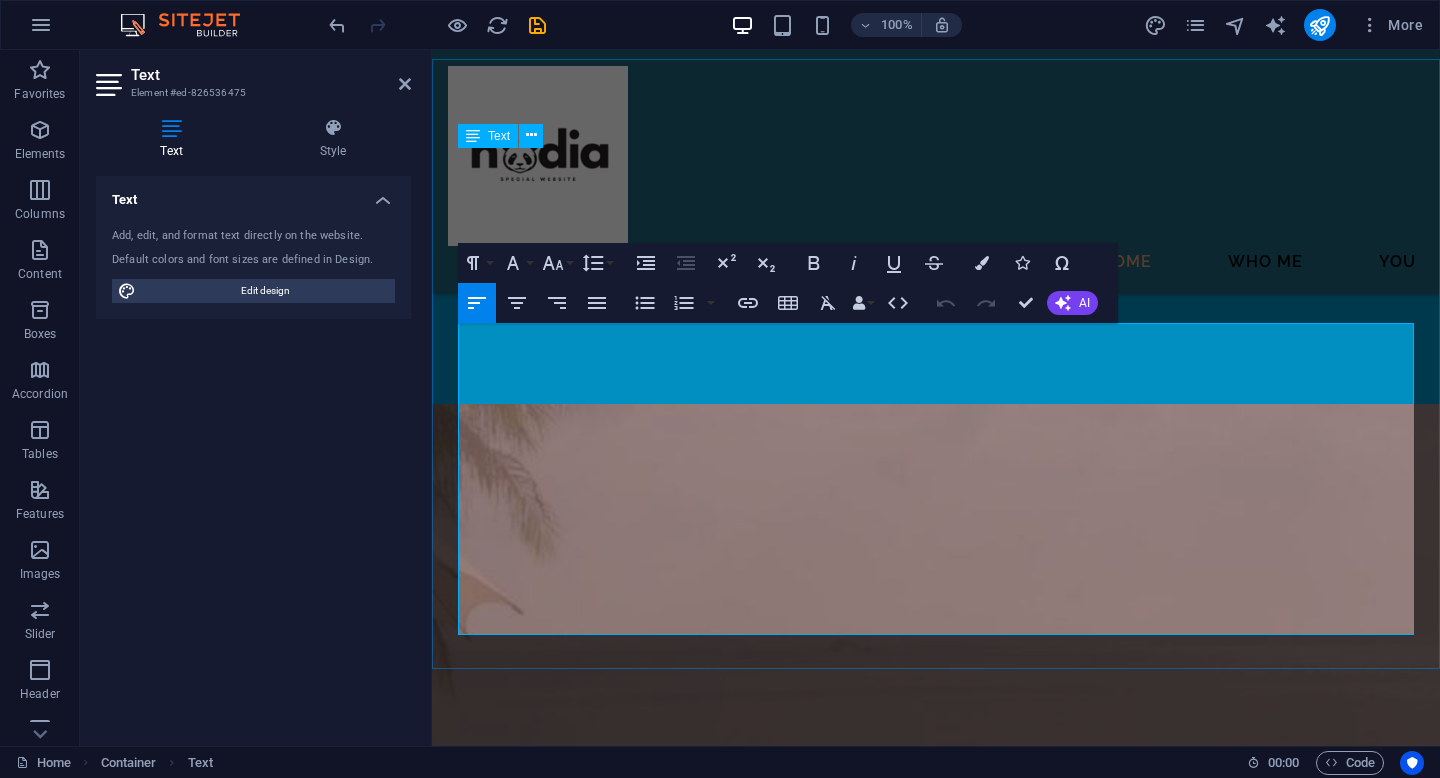 scroll, scrollTop: 5073, scrollLeft: 0, axis: vertical 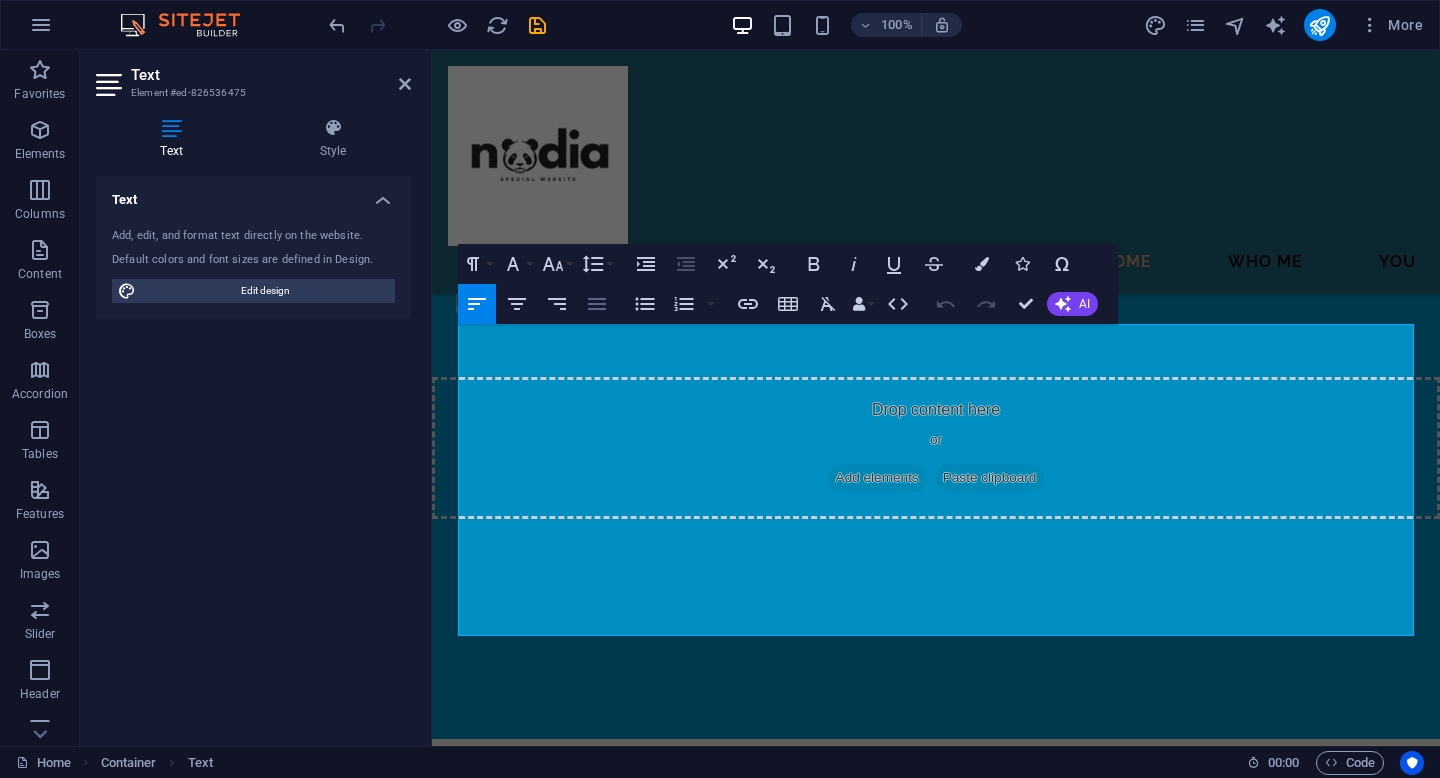 click 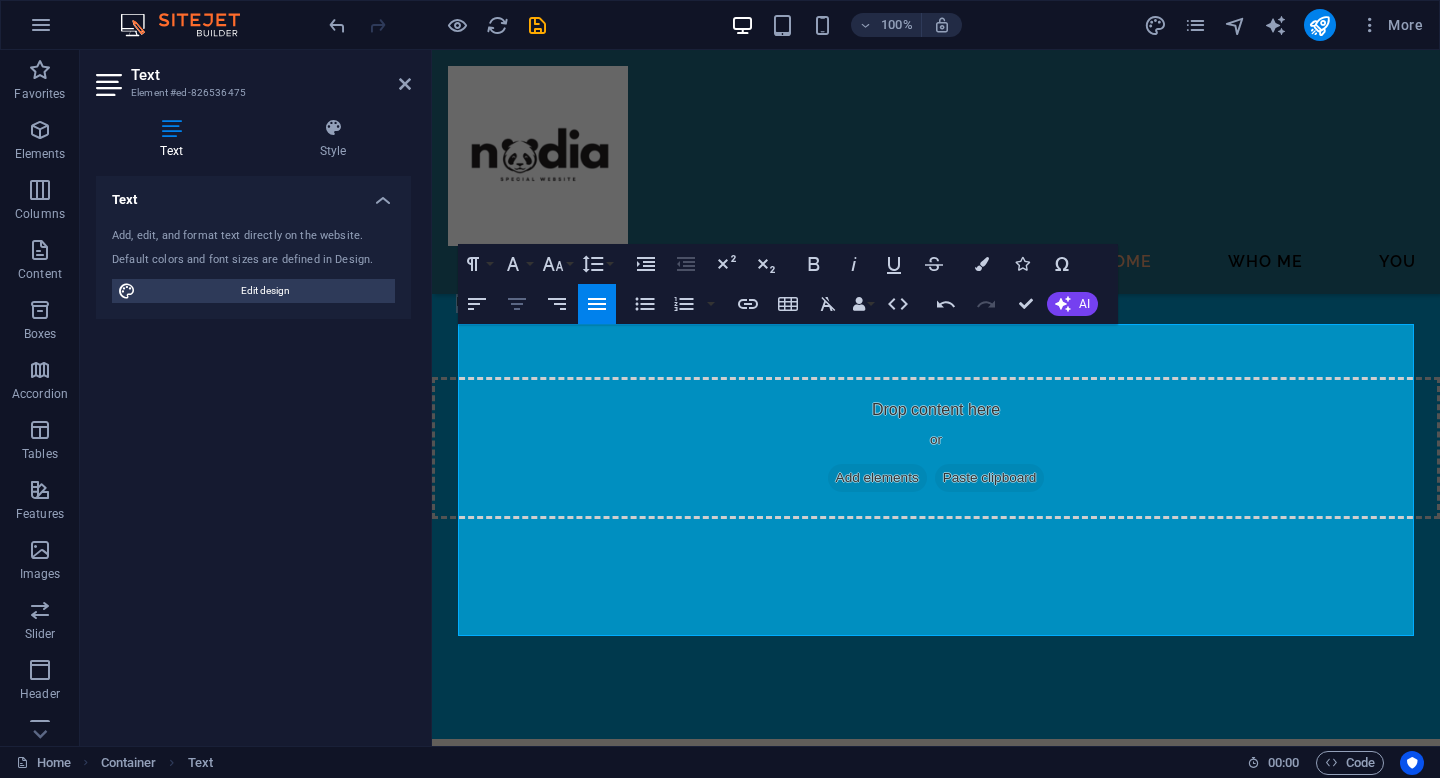 click on "Align Center" at bounding box center [517, 304] 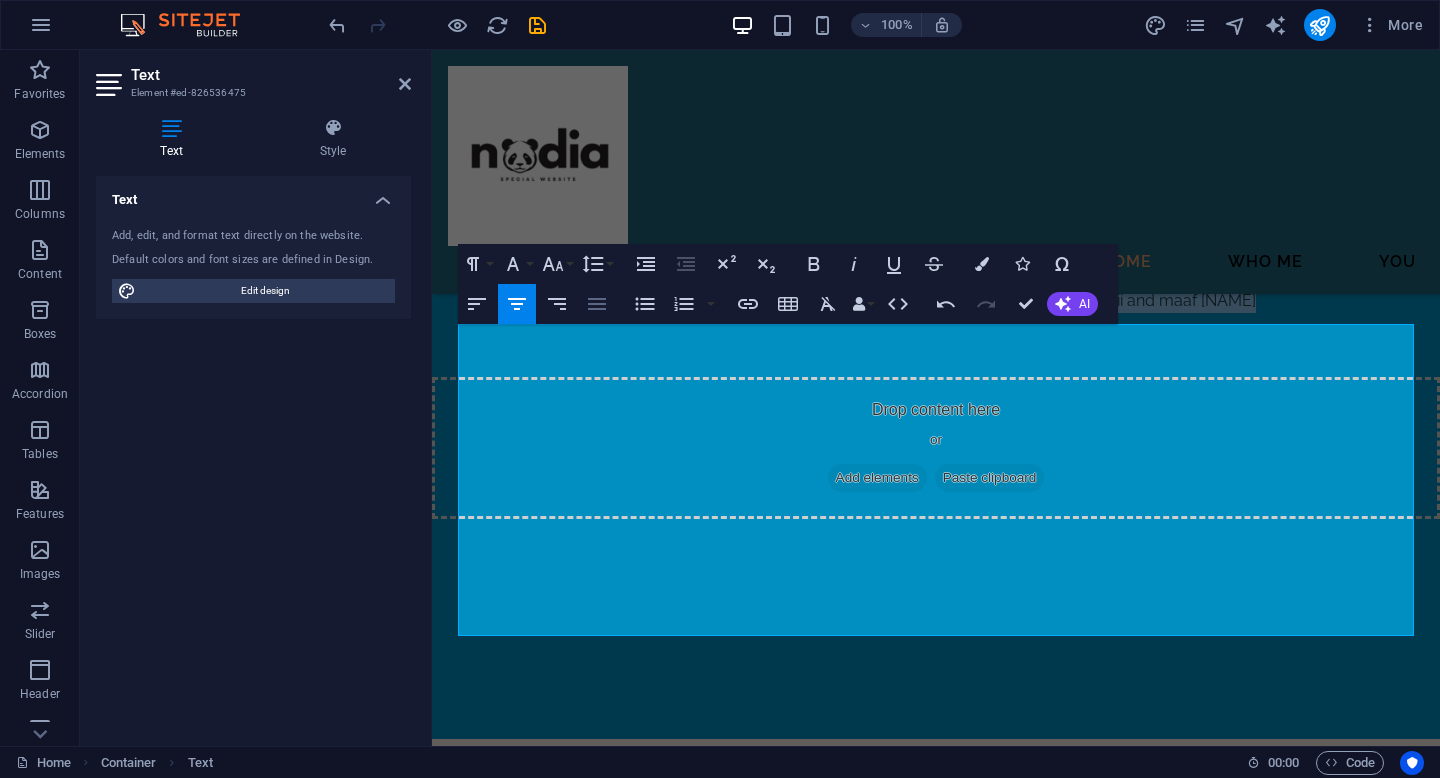 click 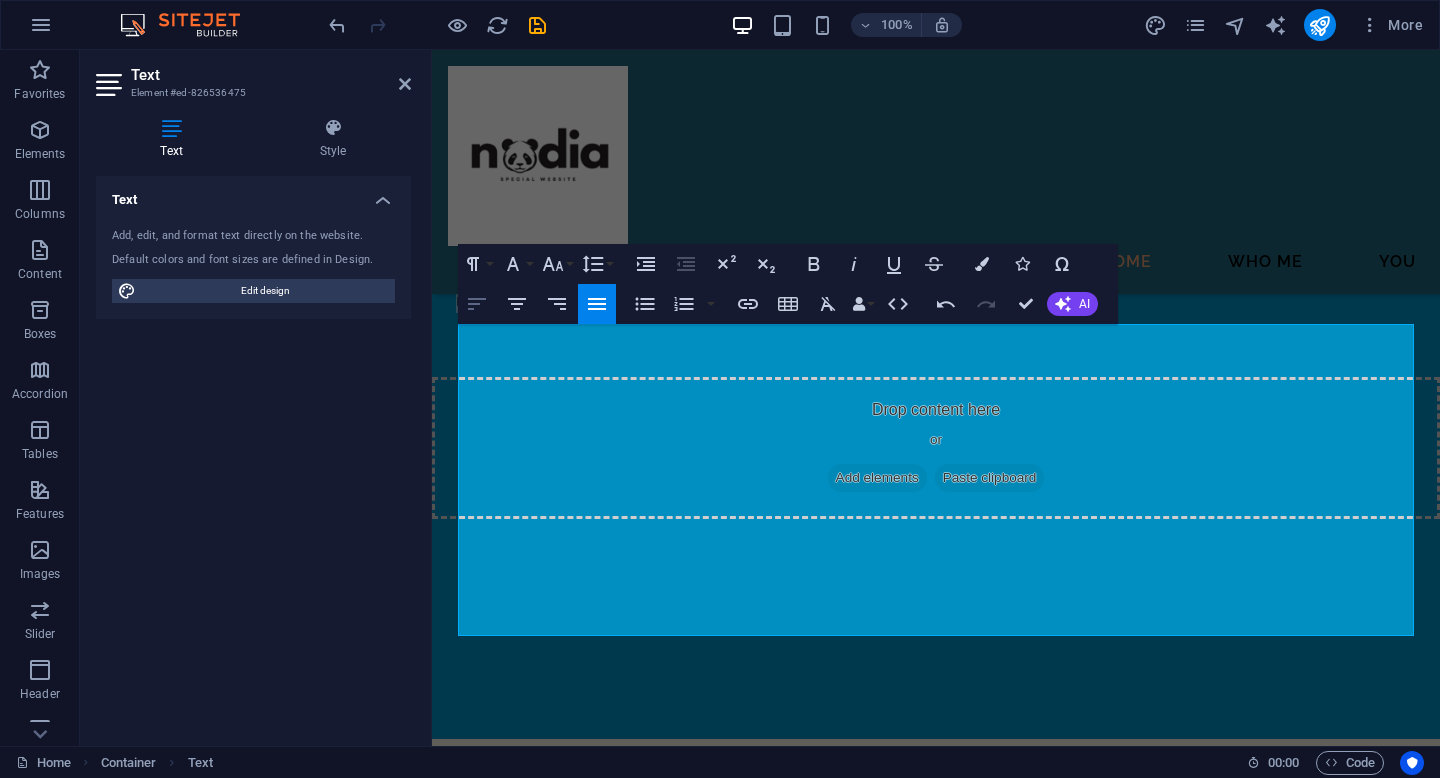 click 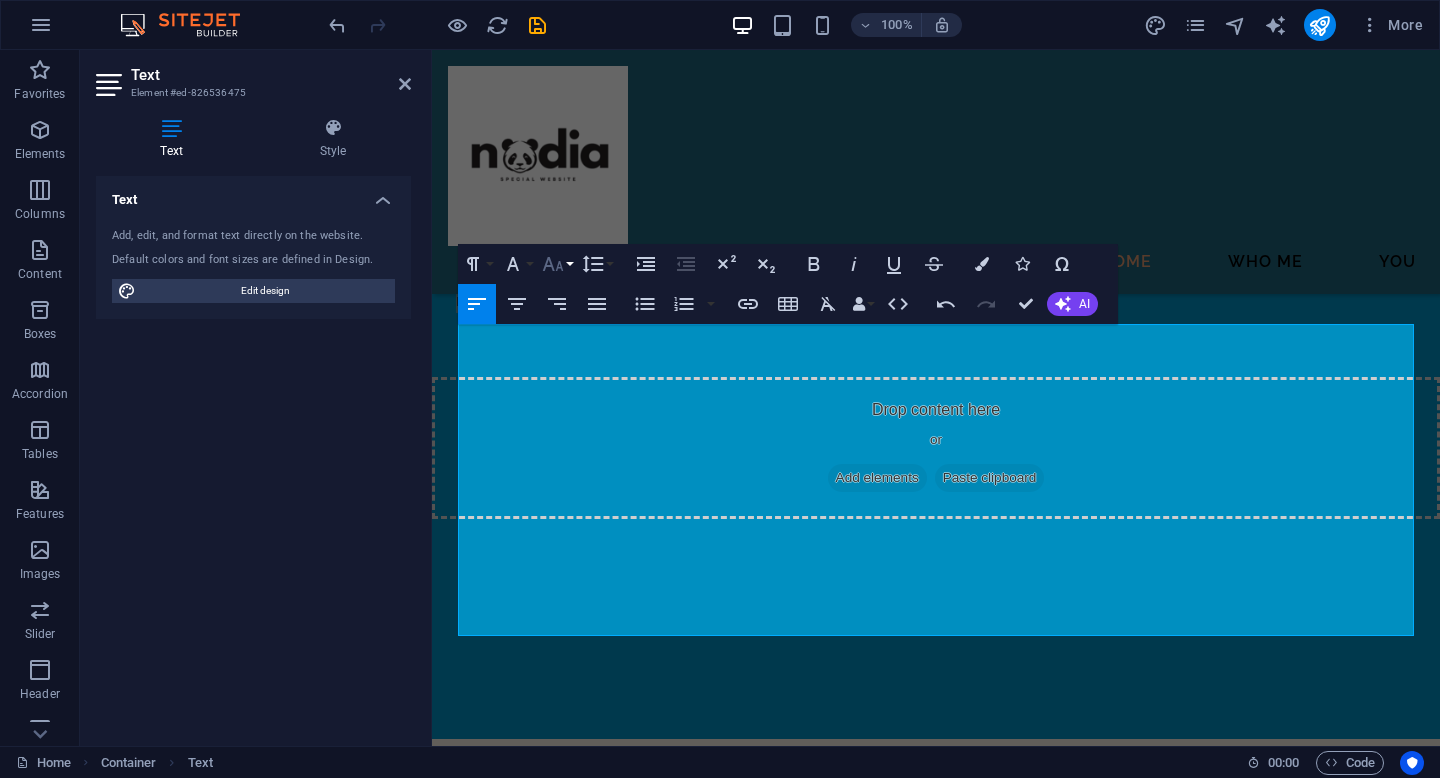 click 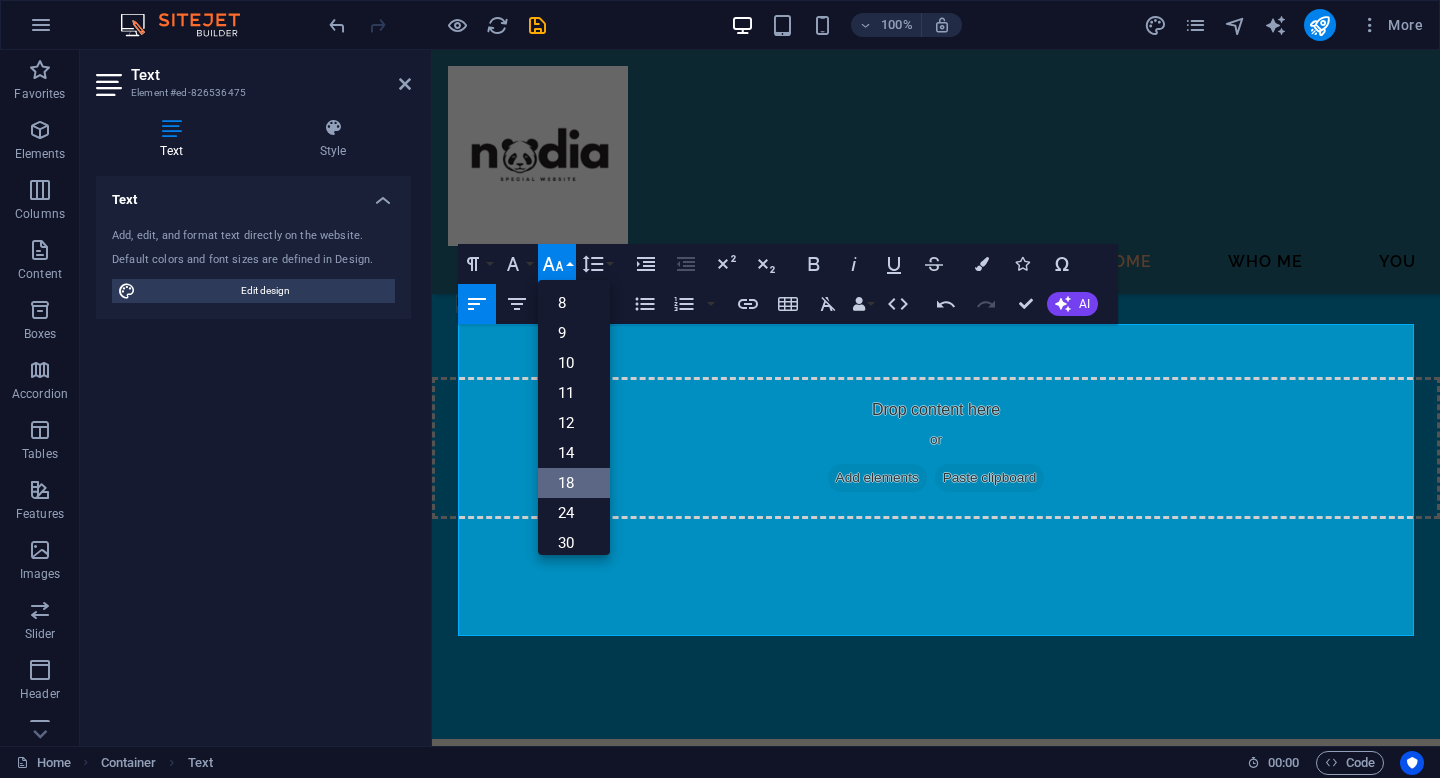 scroll, scrollTop: 34, scrollLeft: 0, axis: vertical 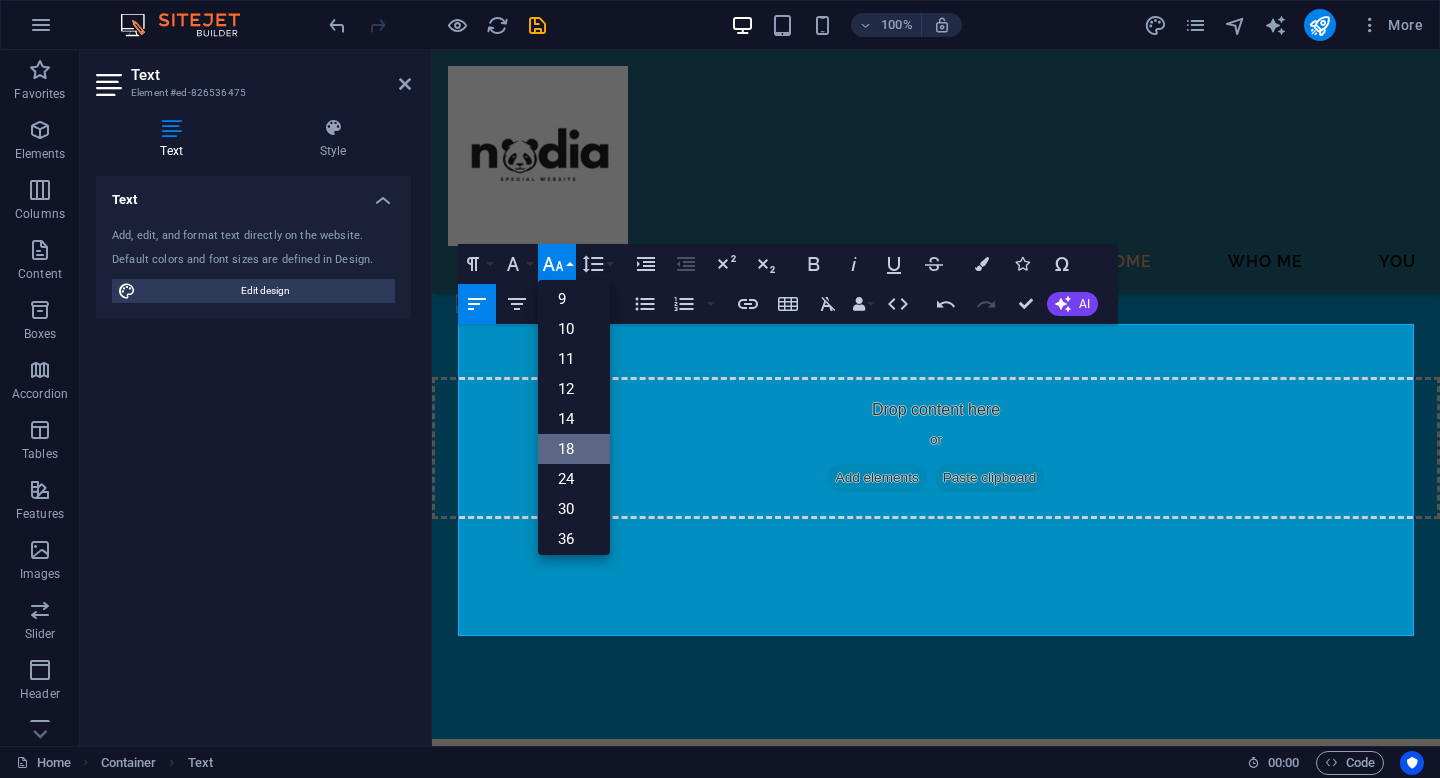 click on "24" at bounding box center [574, 479] 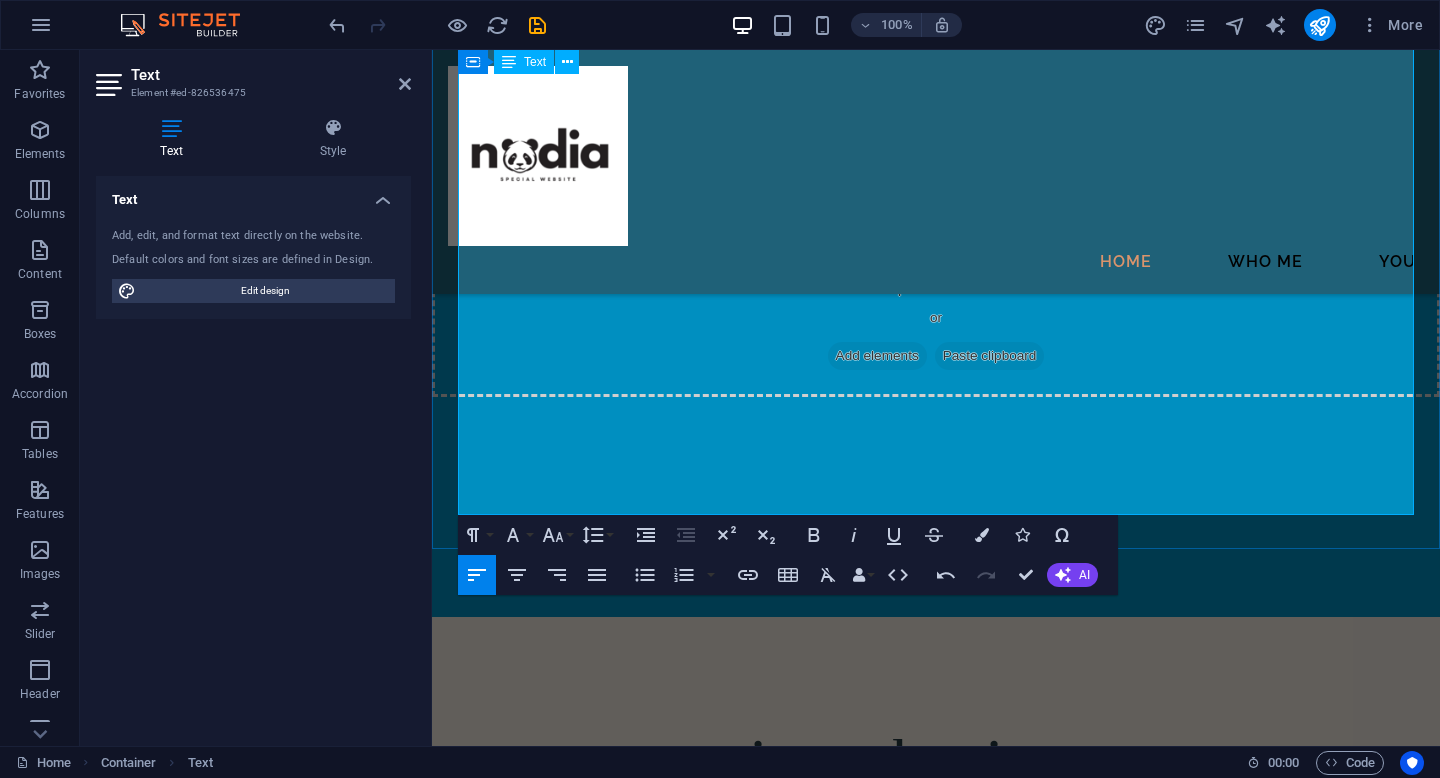 scroll, scrollTop: 5492, scrollLeft: 0, axis: vertical 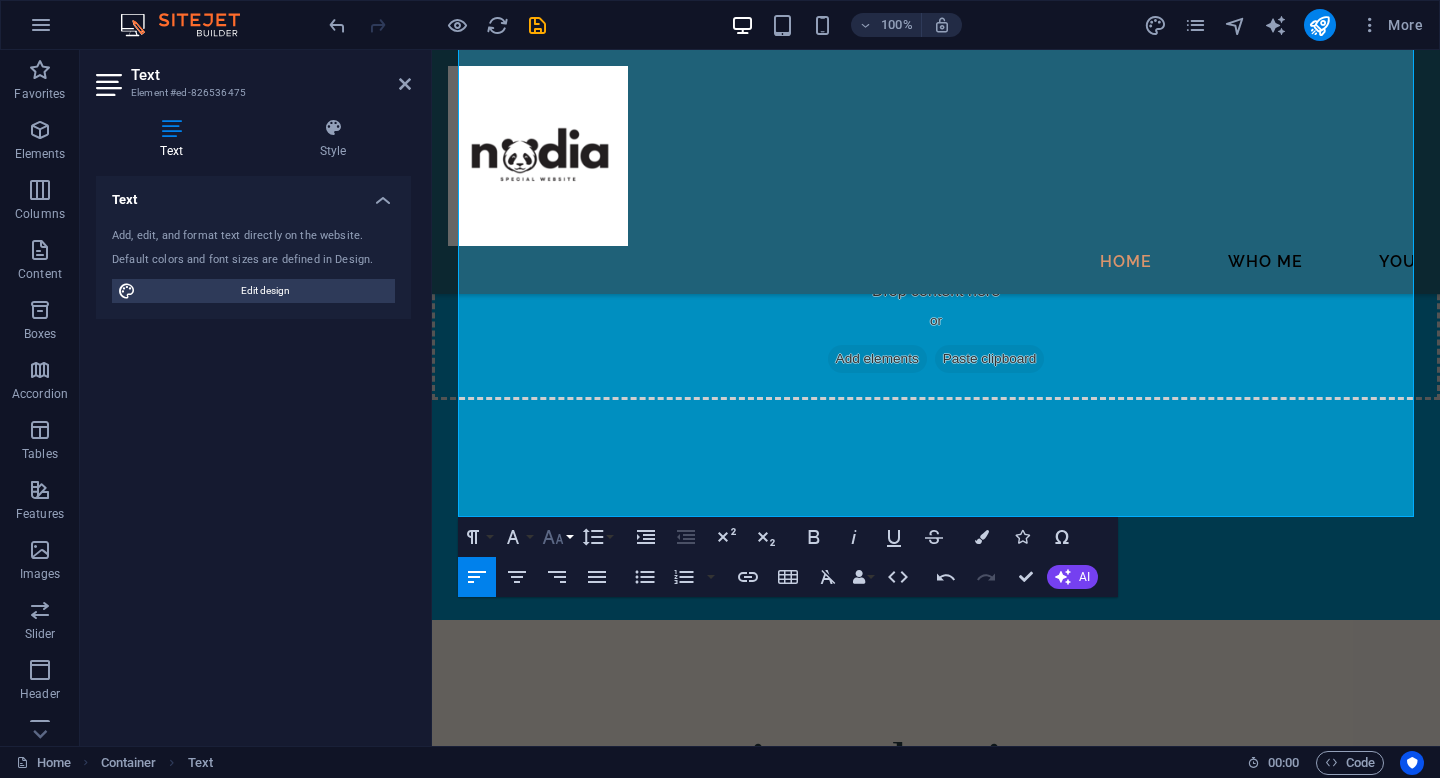 click on "Font Size" at bounding box center [557, 537] 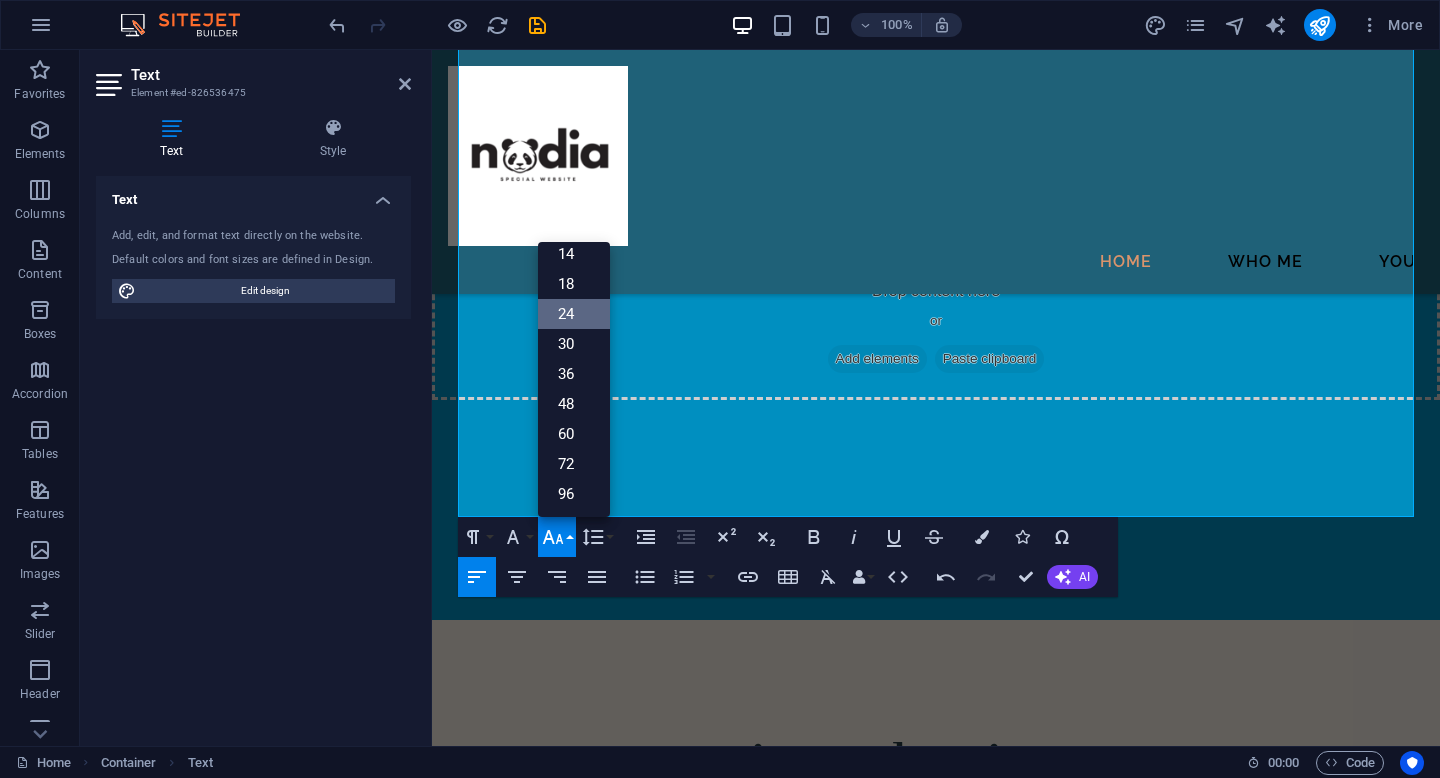 scroll, scrollTop: 161, scrollLeft: 0, axis: vertical 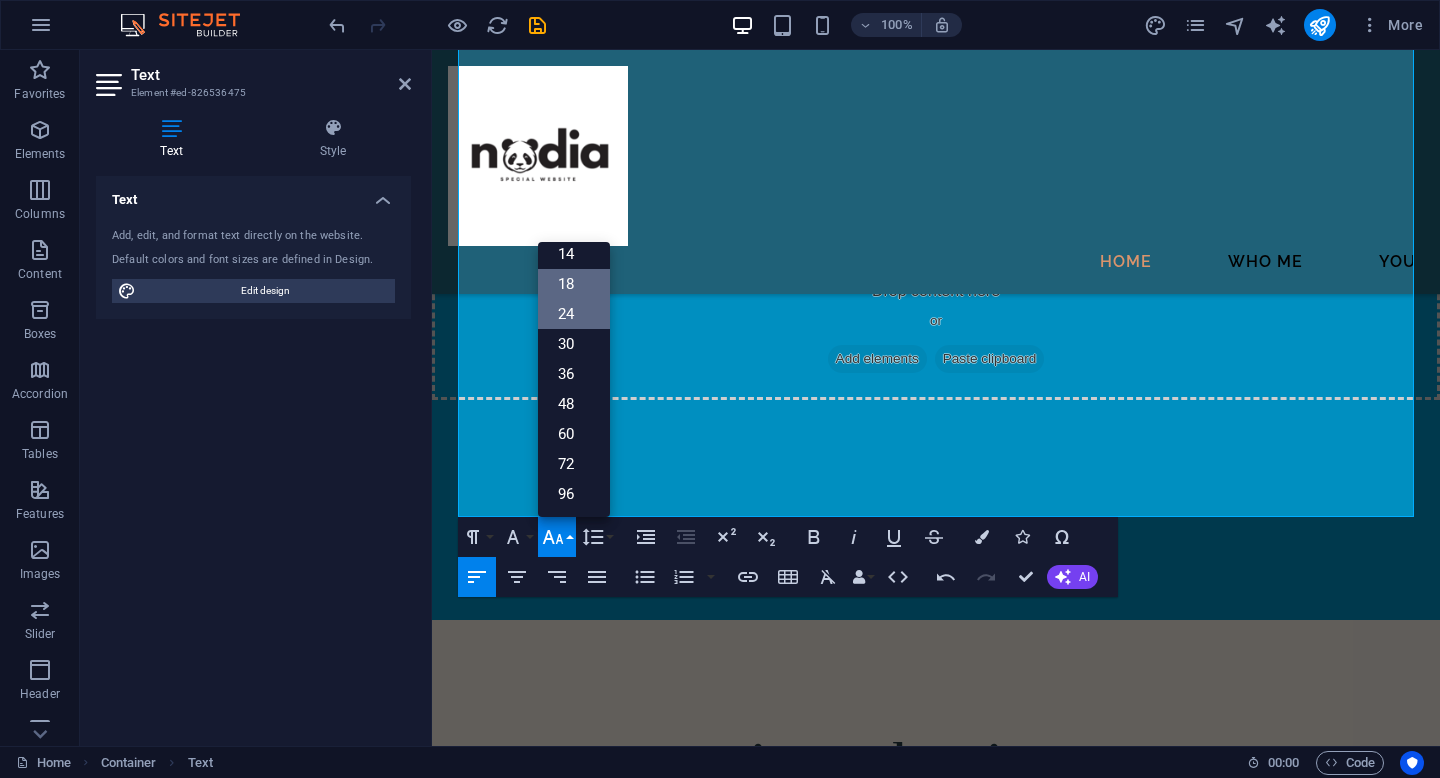 click on "18" at bounding box center (574, 284) 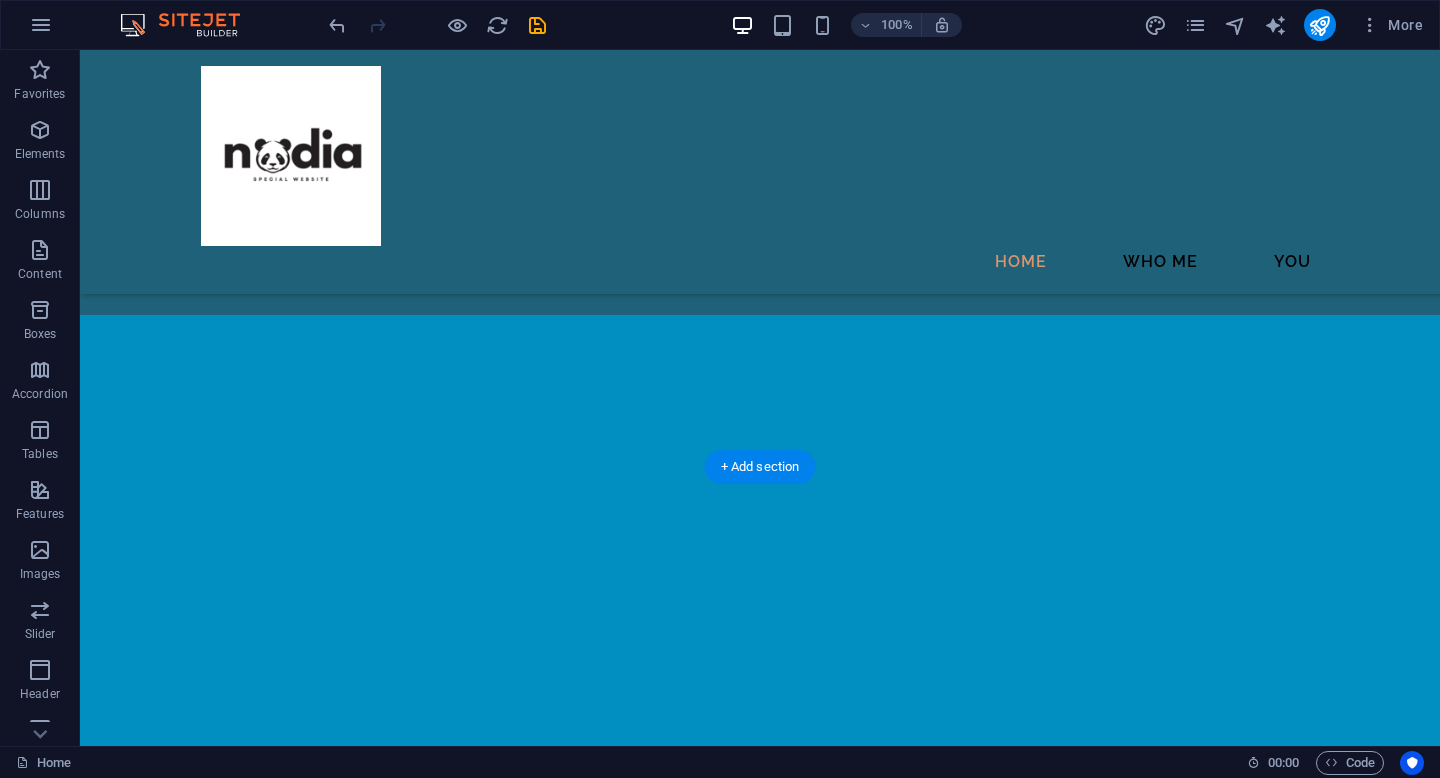 scroll, scrollTop: 7701, scrollLeft: 0, axis: vertical 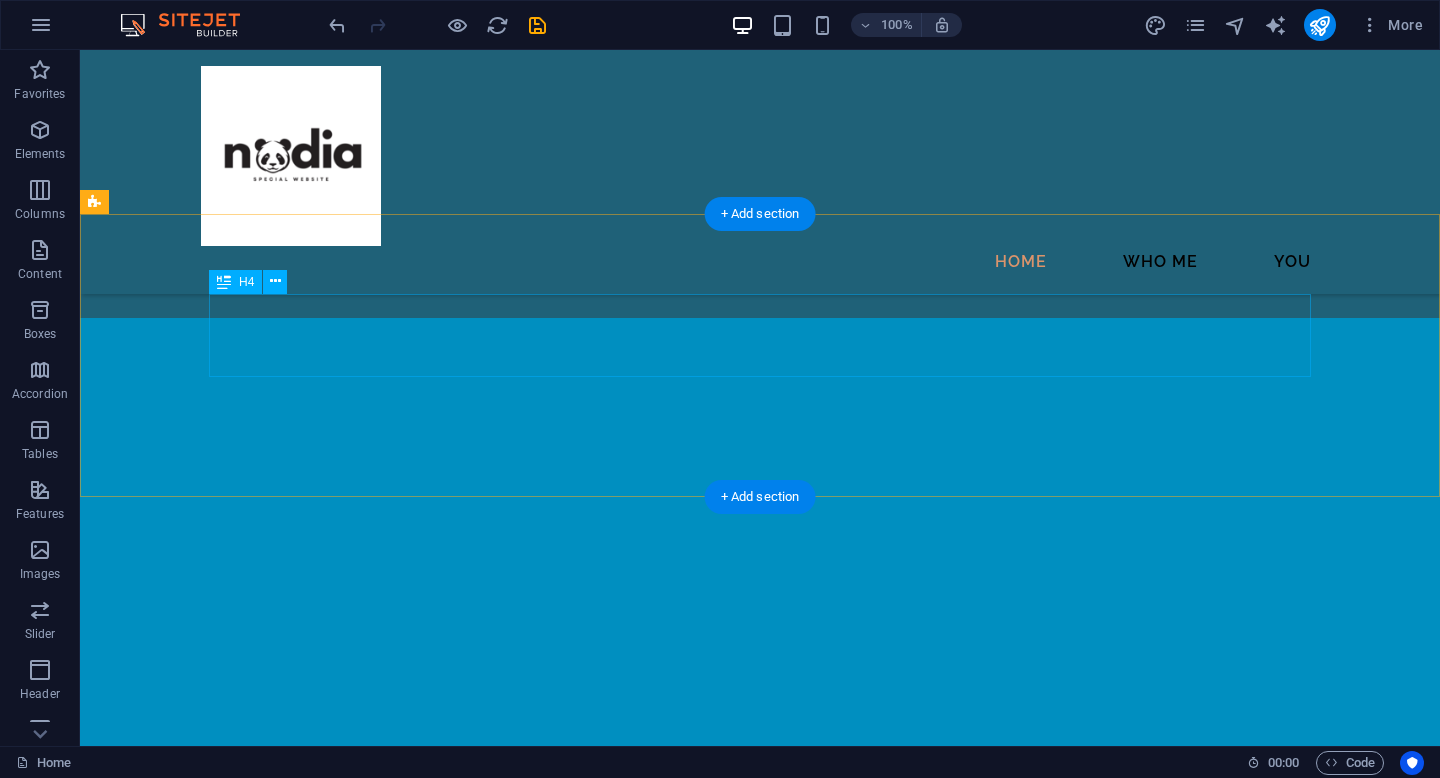 click on "FOR FULL IMG AND VID KLIK THIS DRIVE BELLOW" at bounding box center [760, -738] 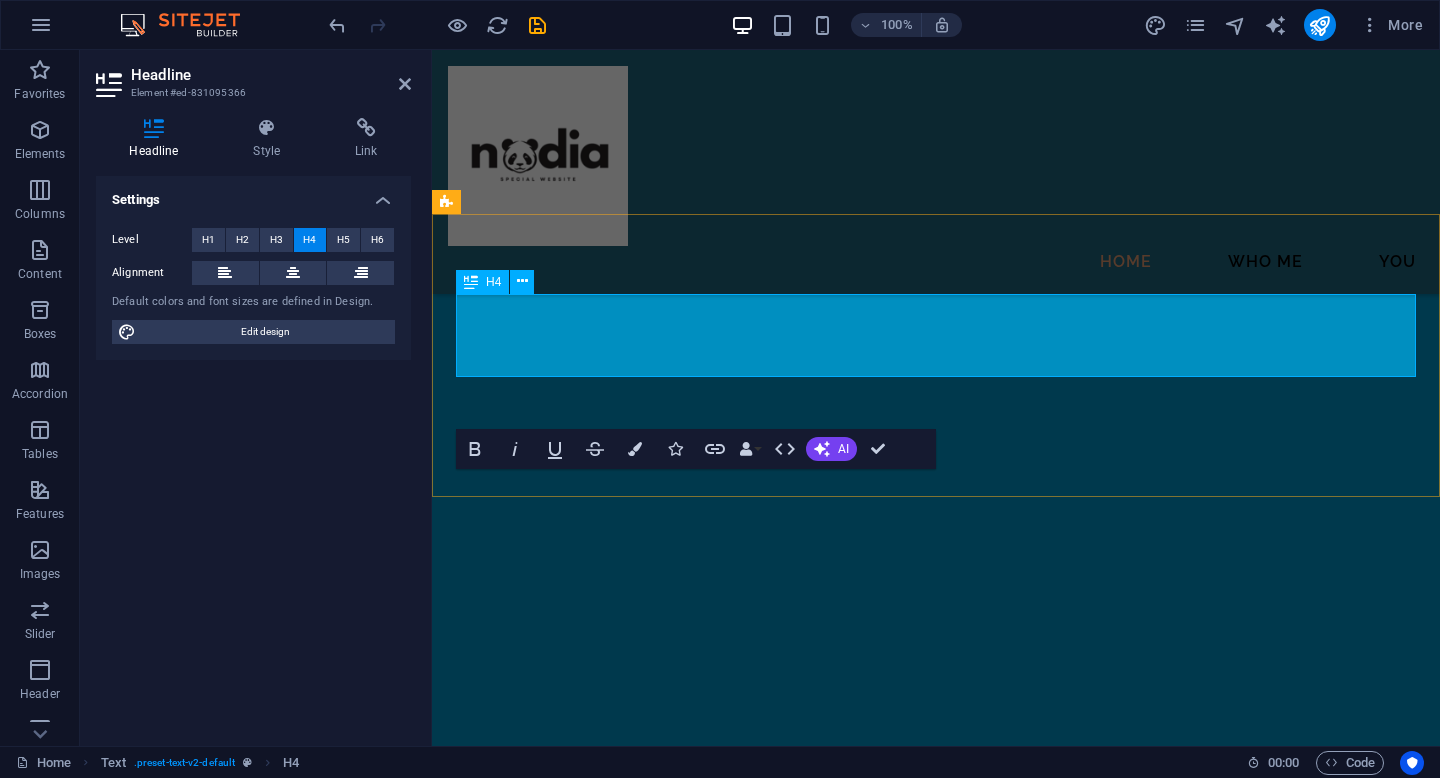 scroll, scrollTop: 6535, scrollLeft: 0, axis: vertical 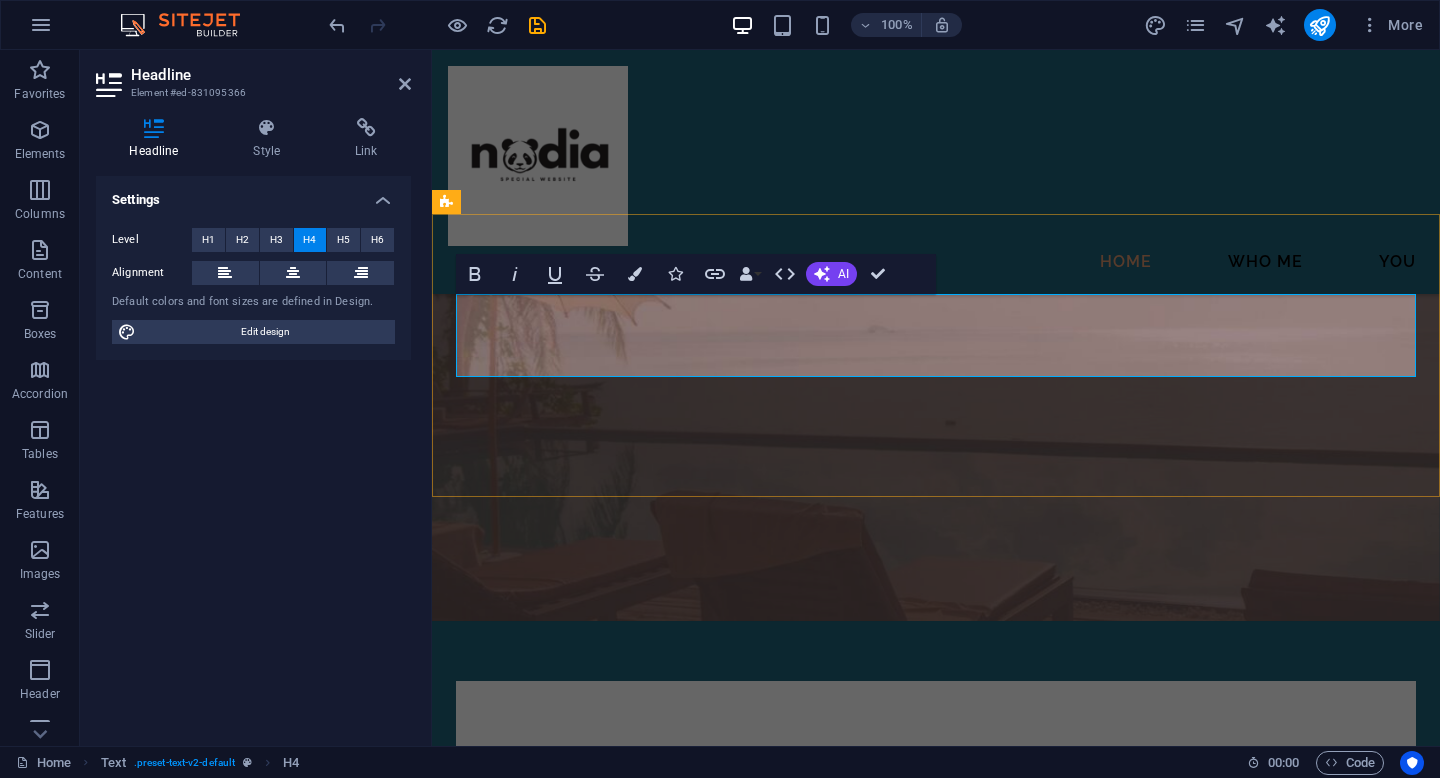 click on "FOR FULL IMG AND VID KLIK THIS DRIVE BELLOW" at bounding box center (936, 12) 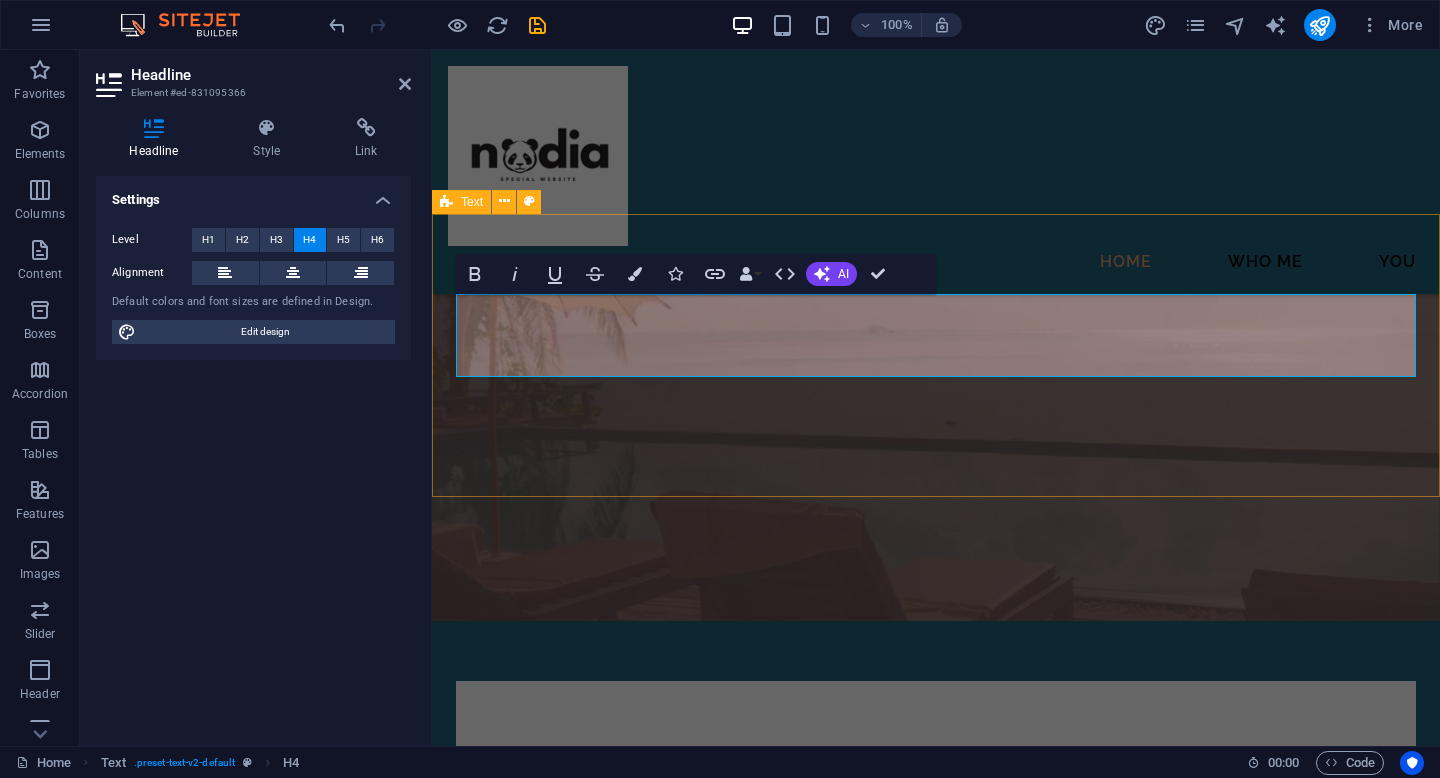 drag, startPoint x: 816, startPoint y: 359, endPoint x: 453, endPoint y: 274, distance: 372.819 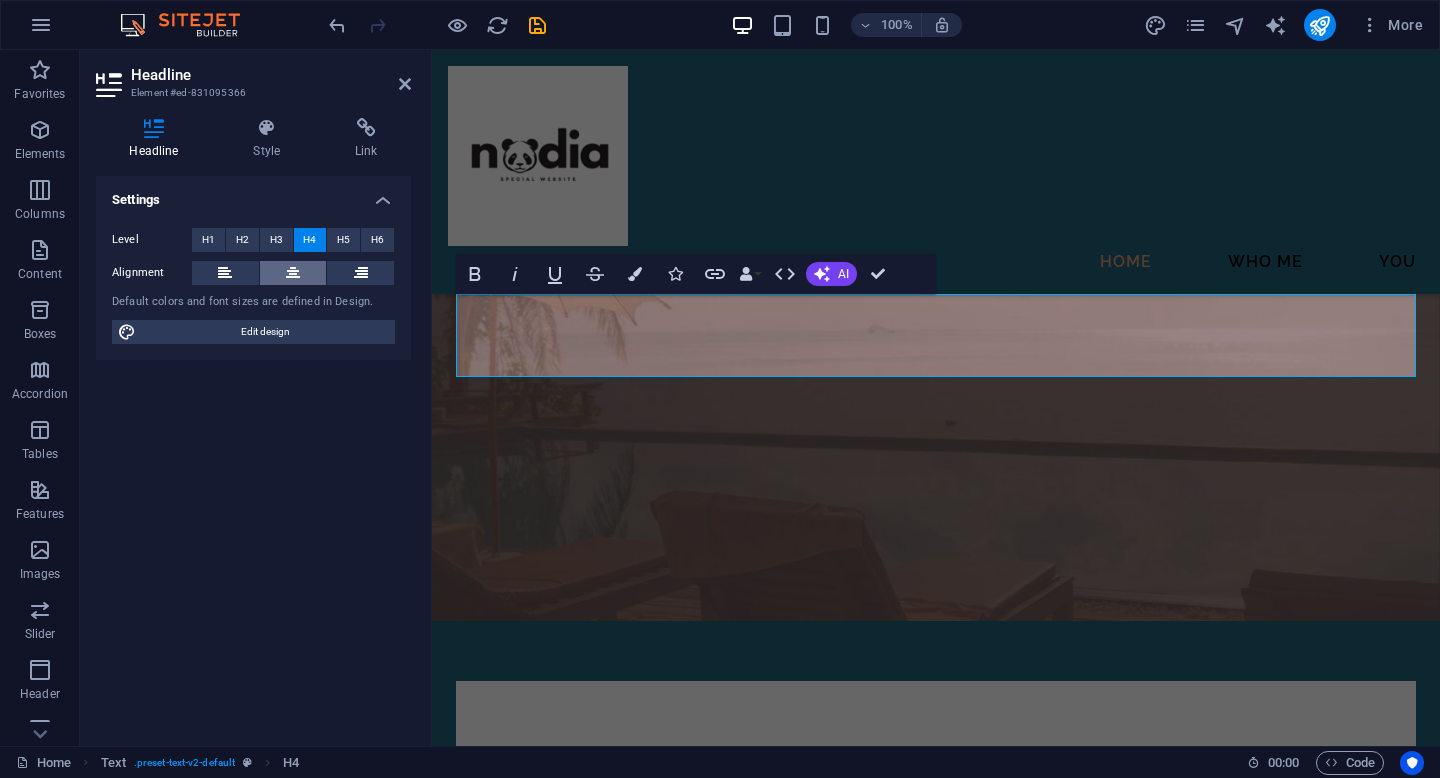 click at bounding box center [293, 273] 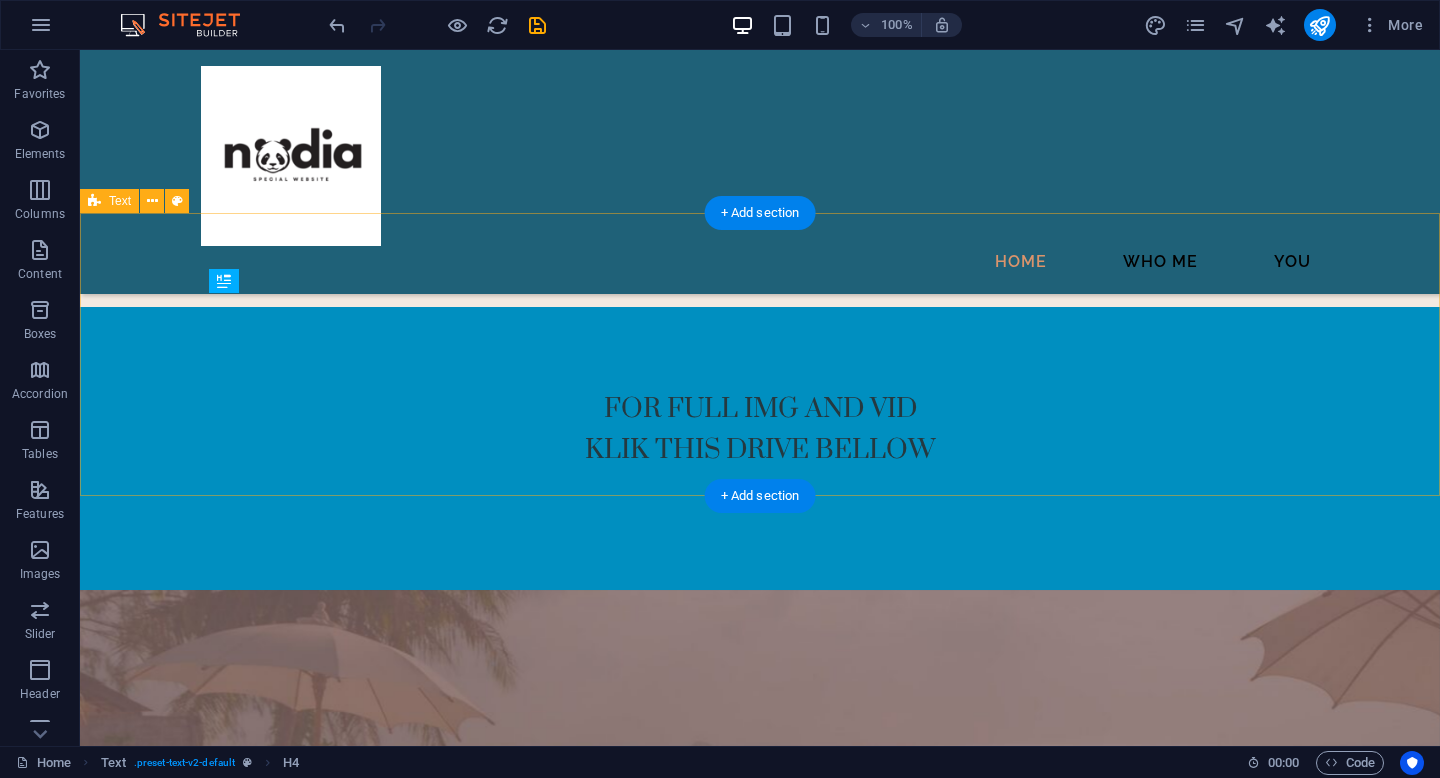 scroll, scrollTop: 7701, scrollLeft: 0, axis: vertical 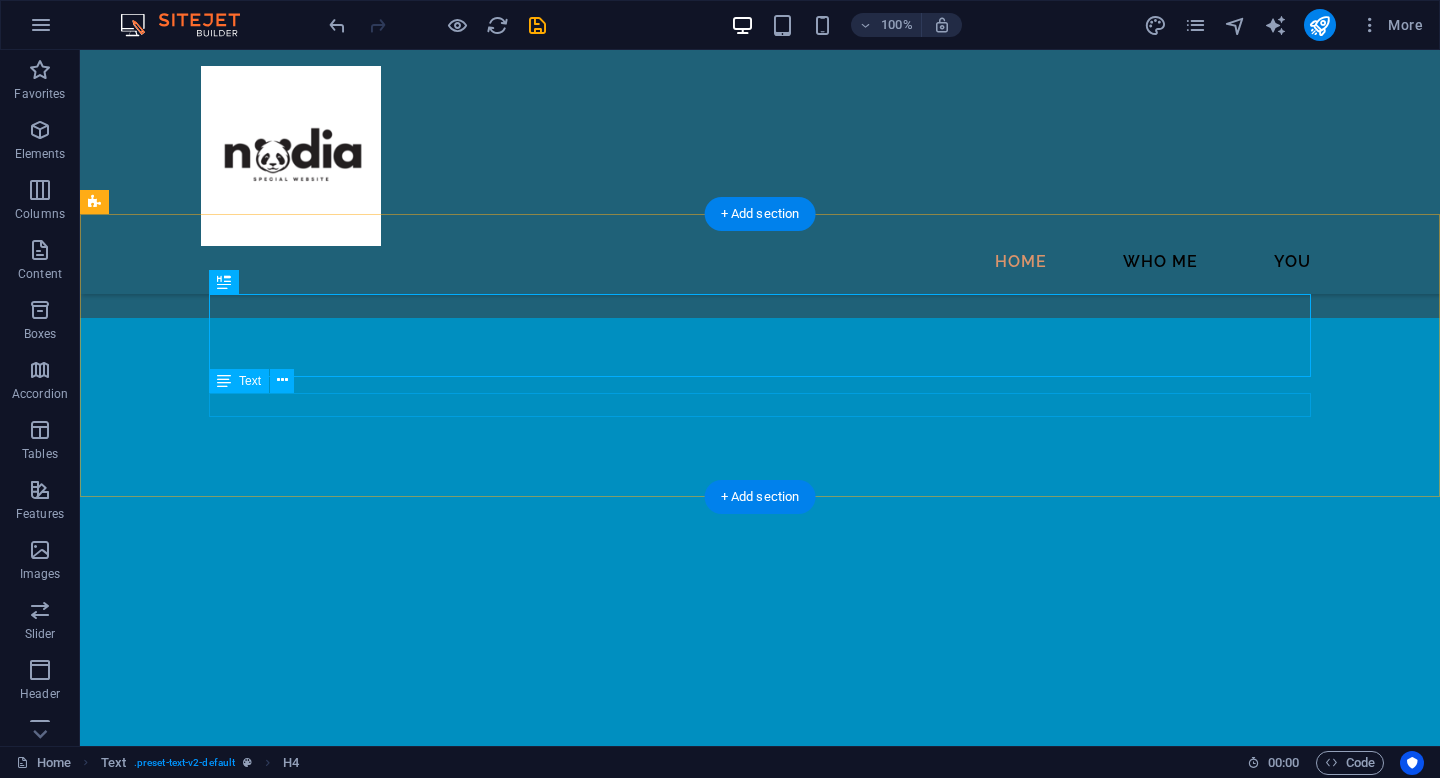 click on "DRIVE NADIAA-ABD-NAF" at bounding box center [760, -668] 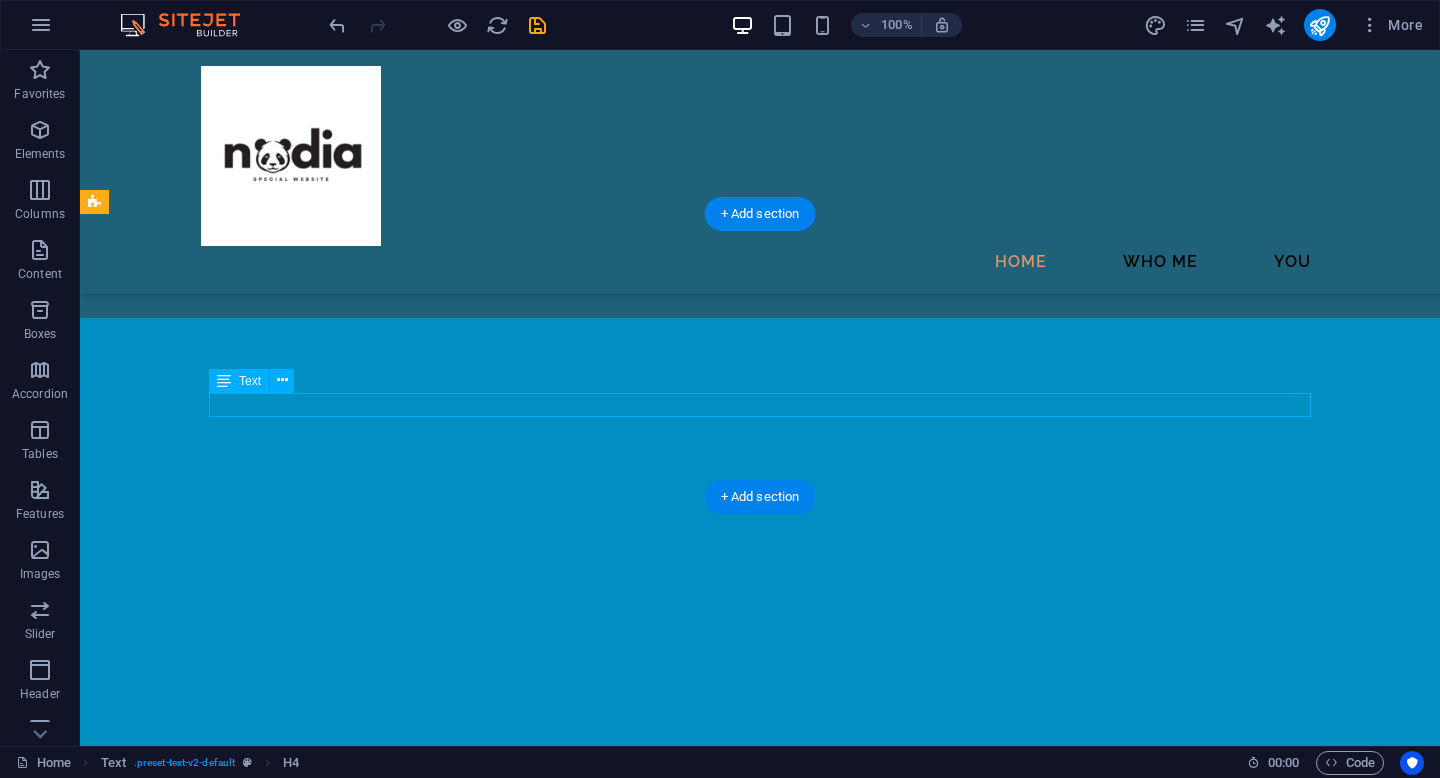 click on "DRIVE NADIAA-ABD-NAF" at bounding box center (760, -668) 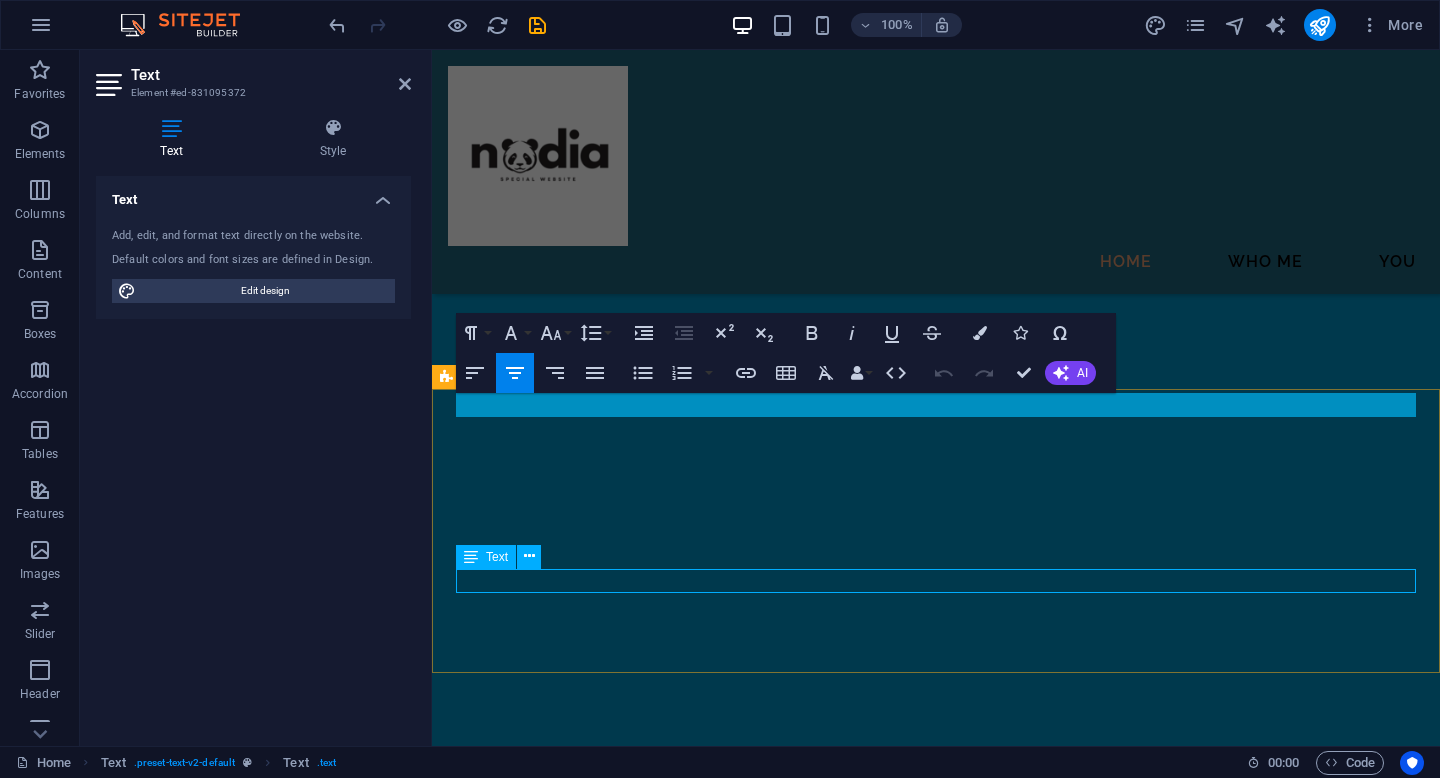 scroll, scrollTop: 6535, scrollLeft: 0, axis: vertical 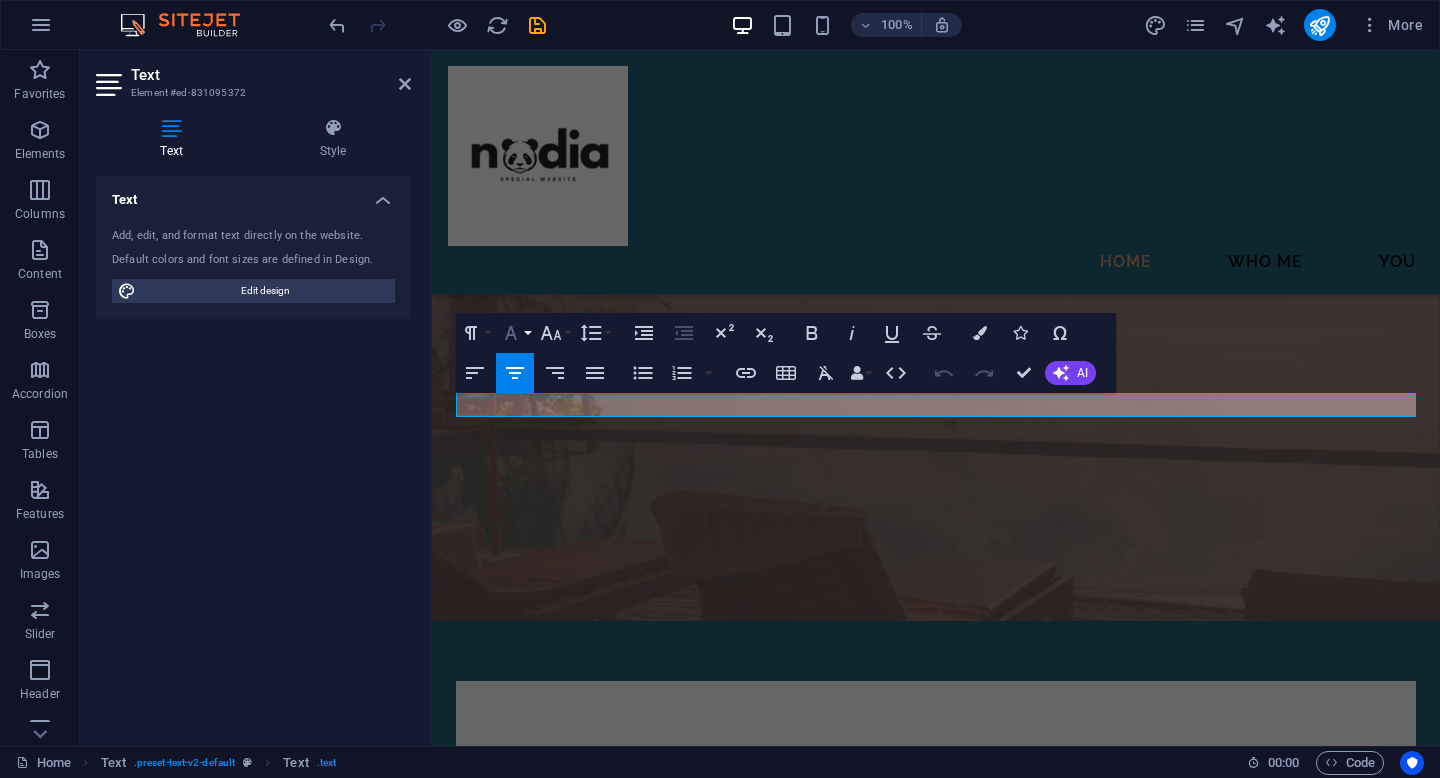 click on "Font Family" at bounding box center [515, 333] 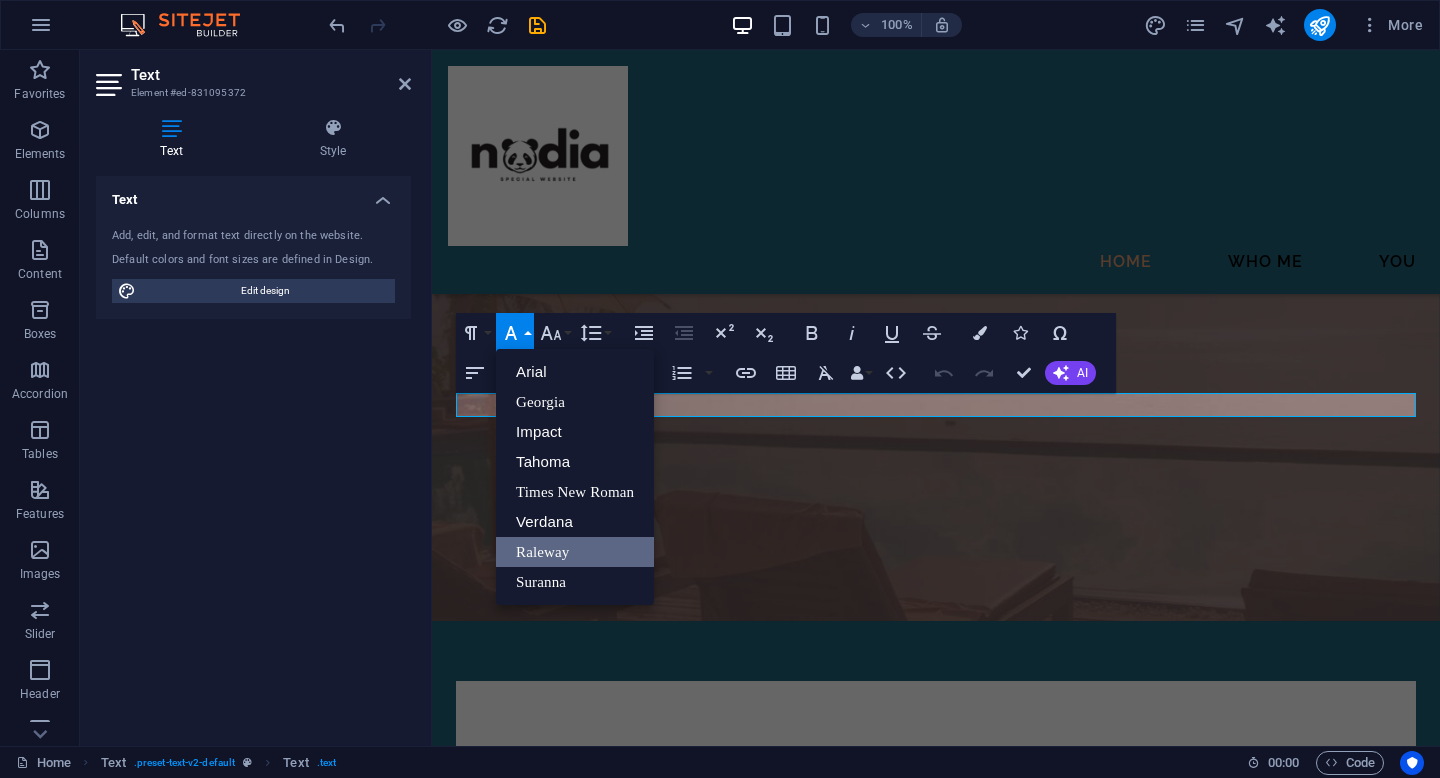 scroll, scrollTop: 0, scrollLeft: 0, axis: both 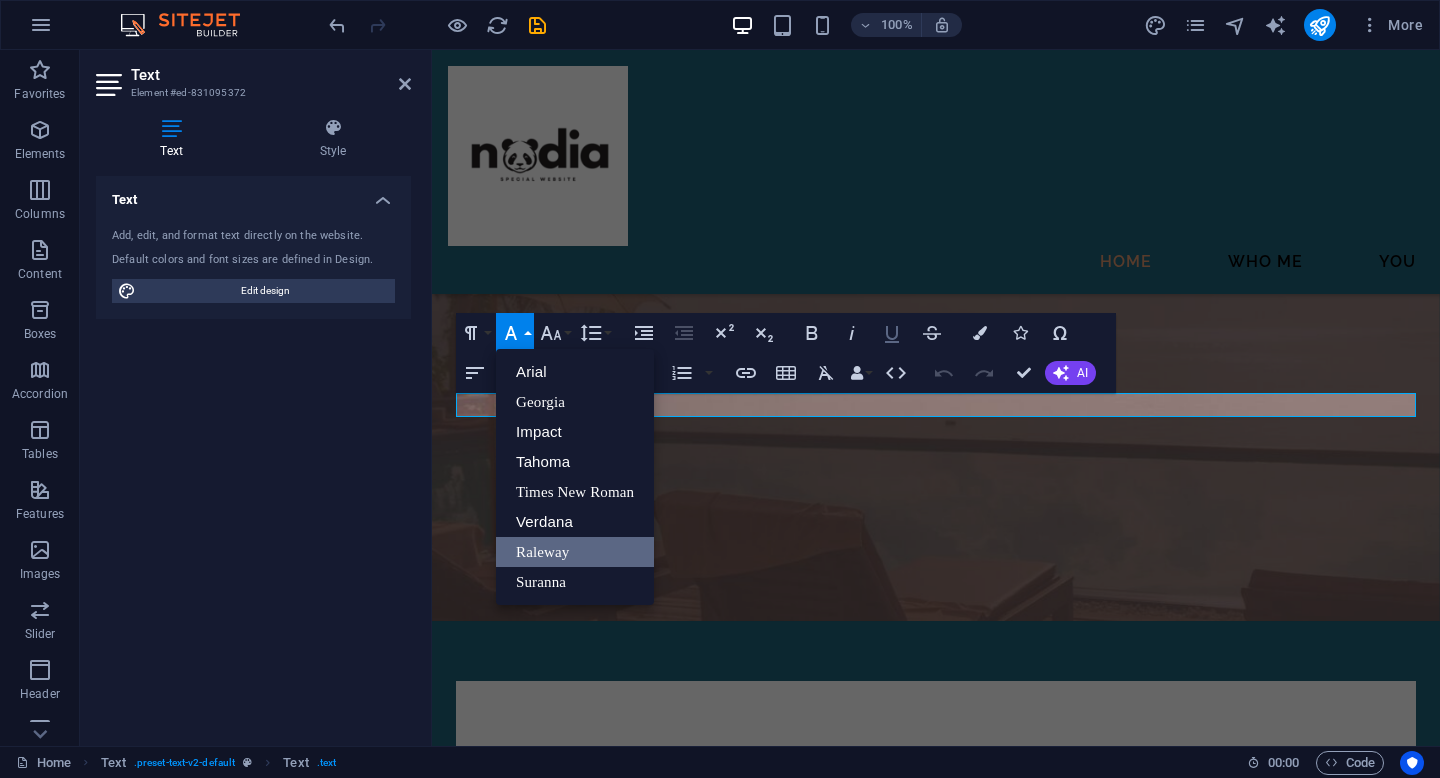 click 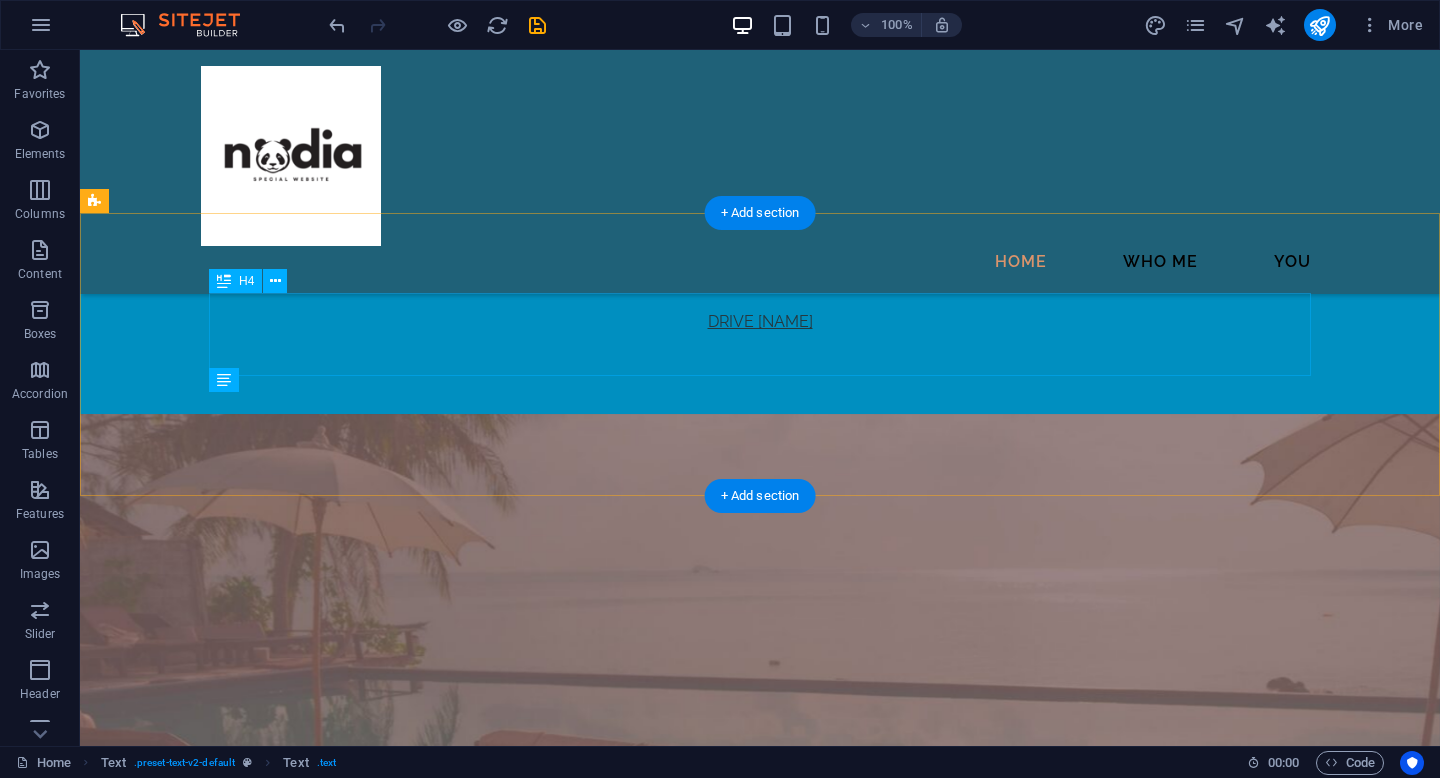 scroll, scrollTop: 7701, scrollLeft: 0, axis: vertical 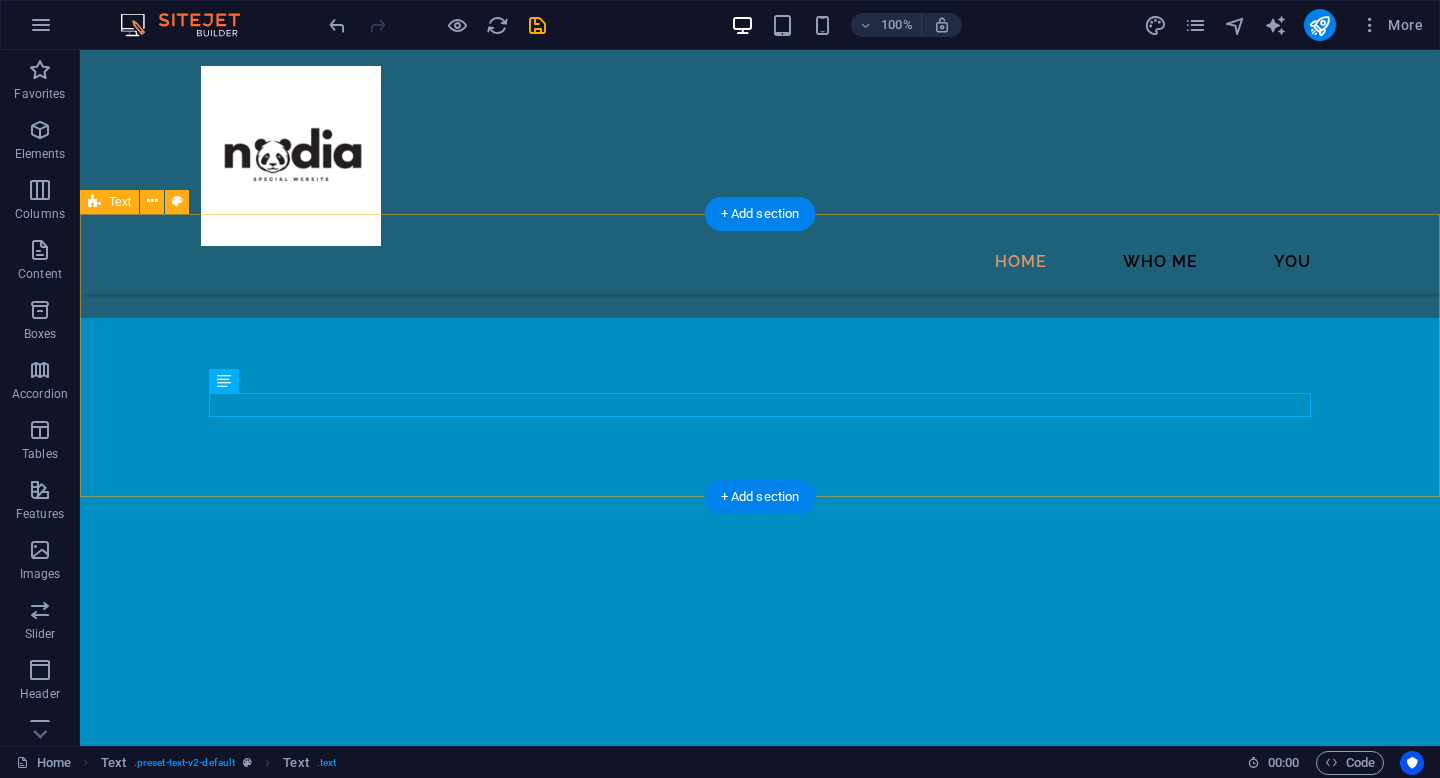 click on "FOR FULL IMG AND VID KLIK THIS DRIVE BELLOW DRIVE NADIAA-ABD-NAF" at bounding box center [760, -718] 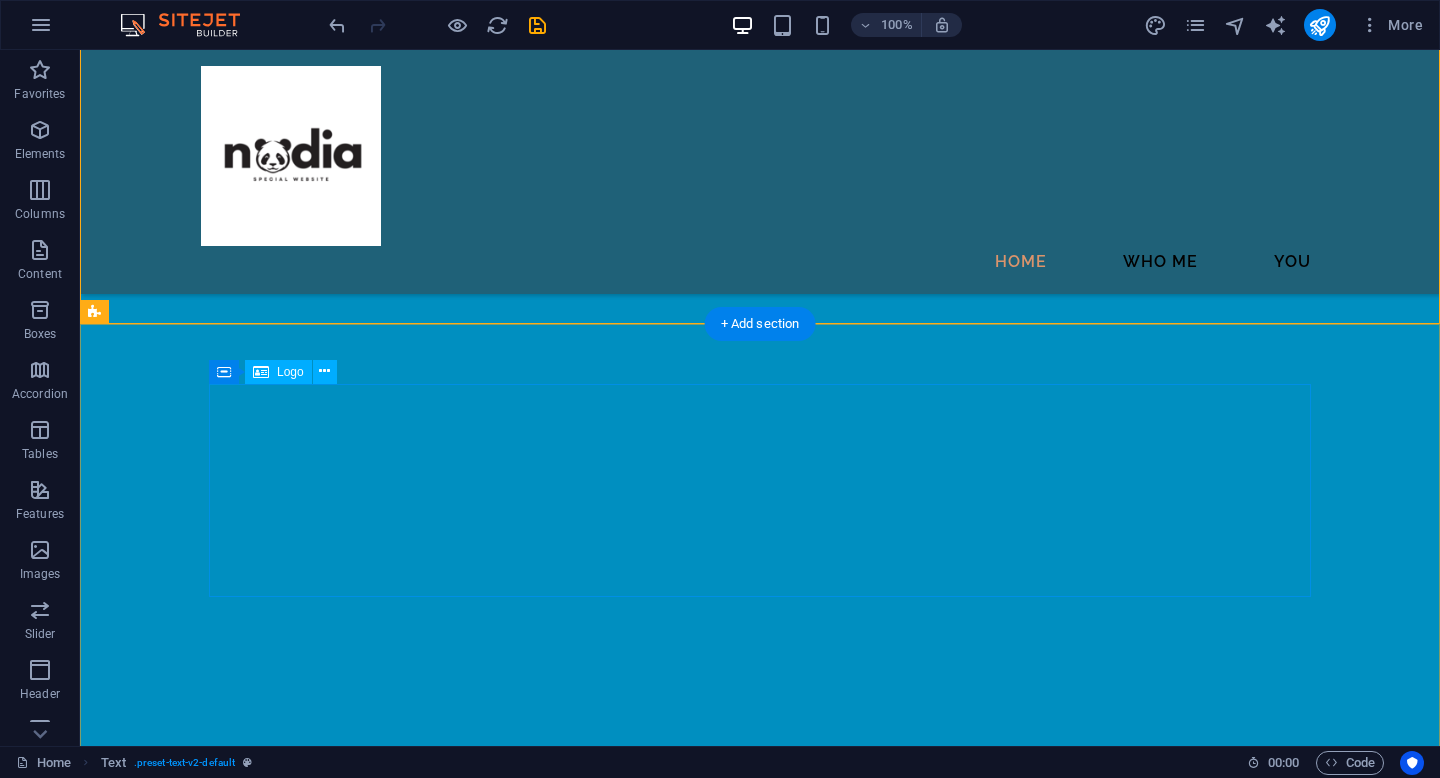 scroll, scrollTop: 7899, scrollLeft: 0, axis: vertical 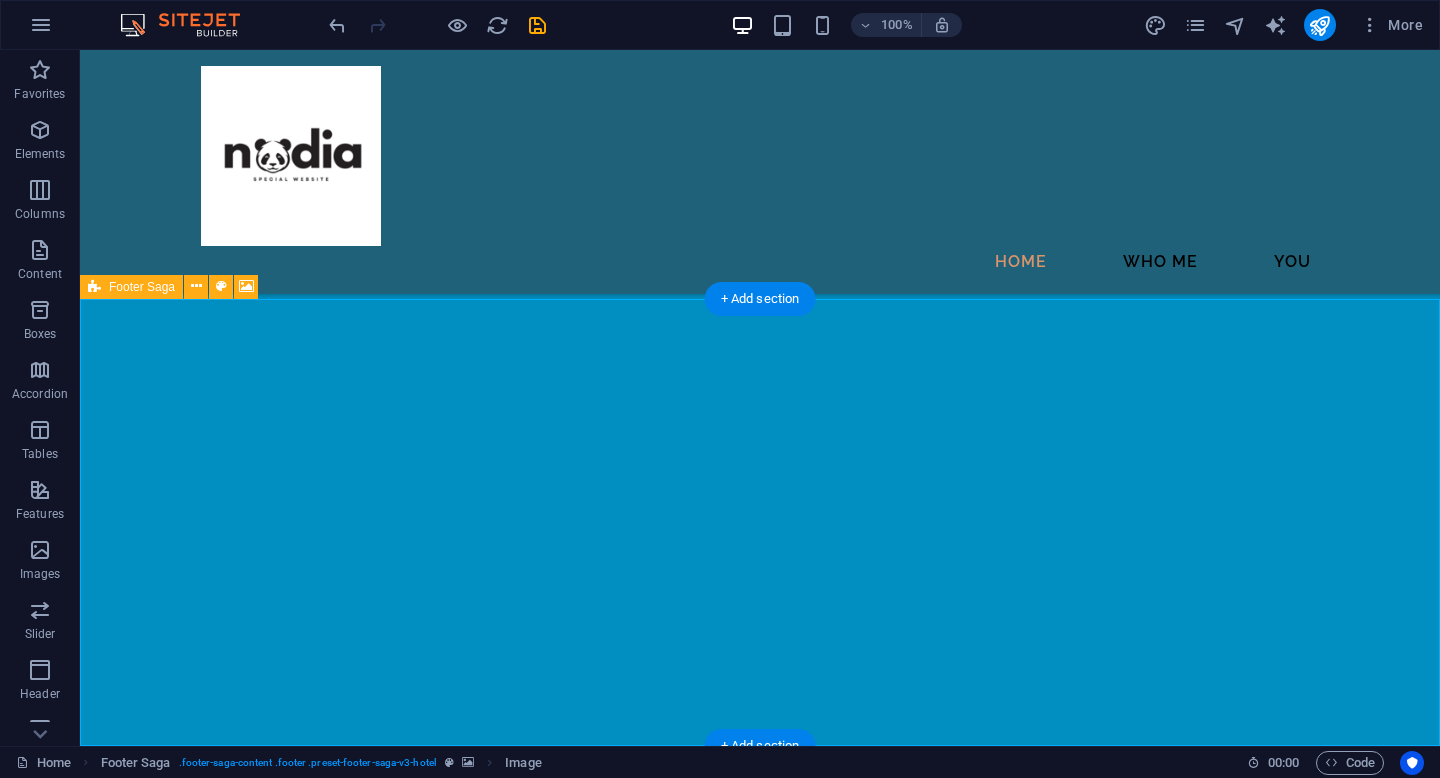 click at bounding box center (760, -551) 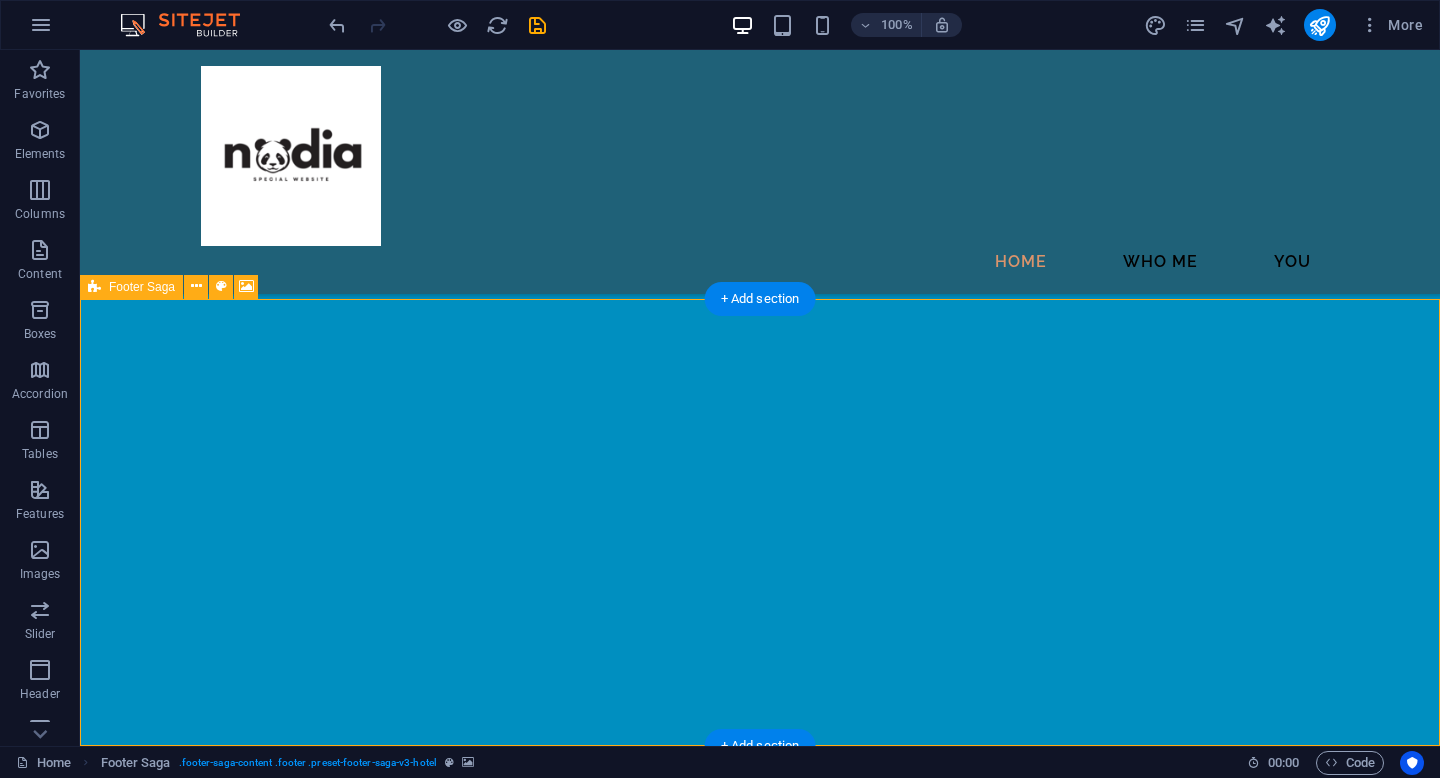 click at bounding box center [760, -551] 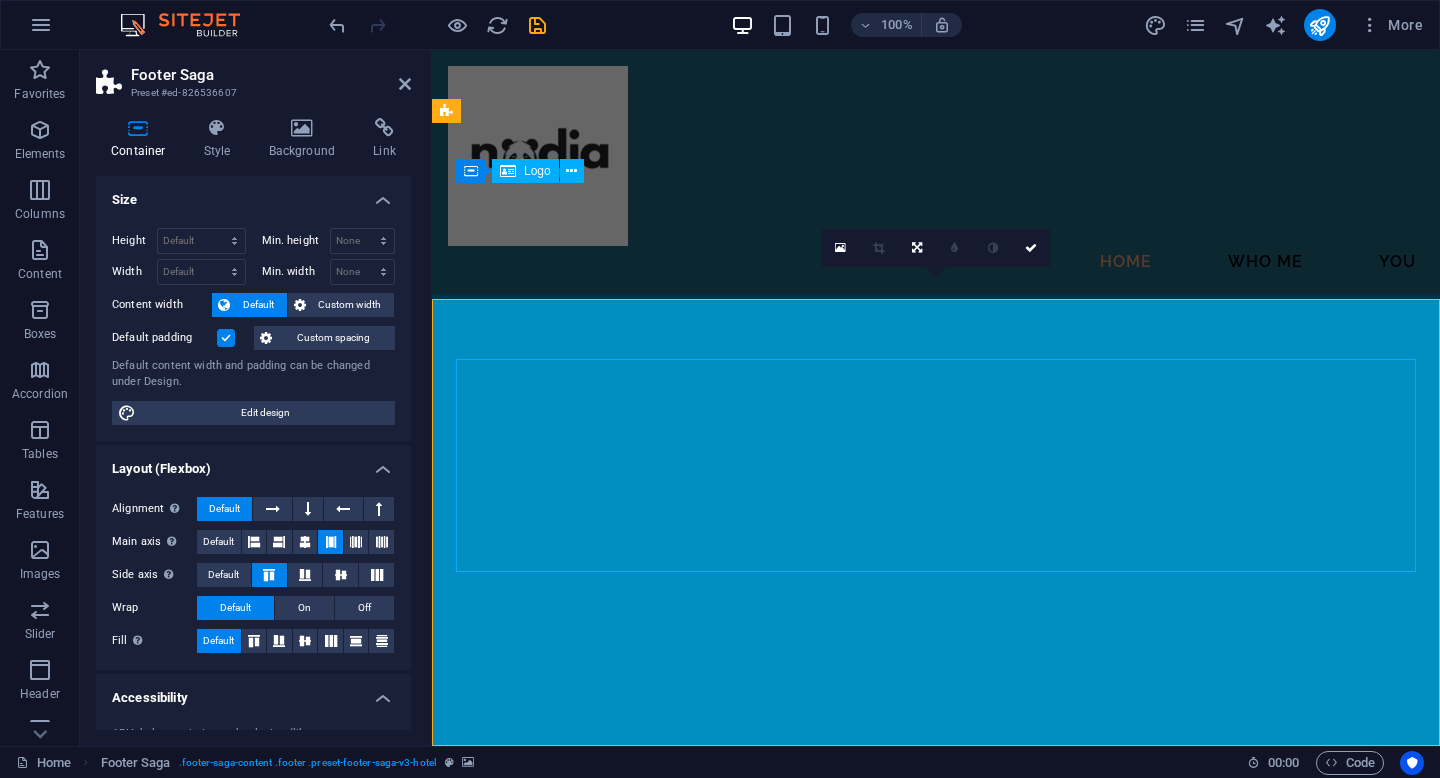 scroll, scrollTop: 6733, scrollLeft: 0, axis: vertical 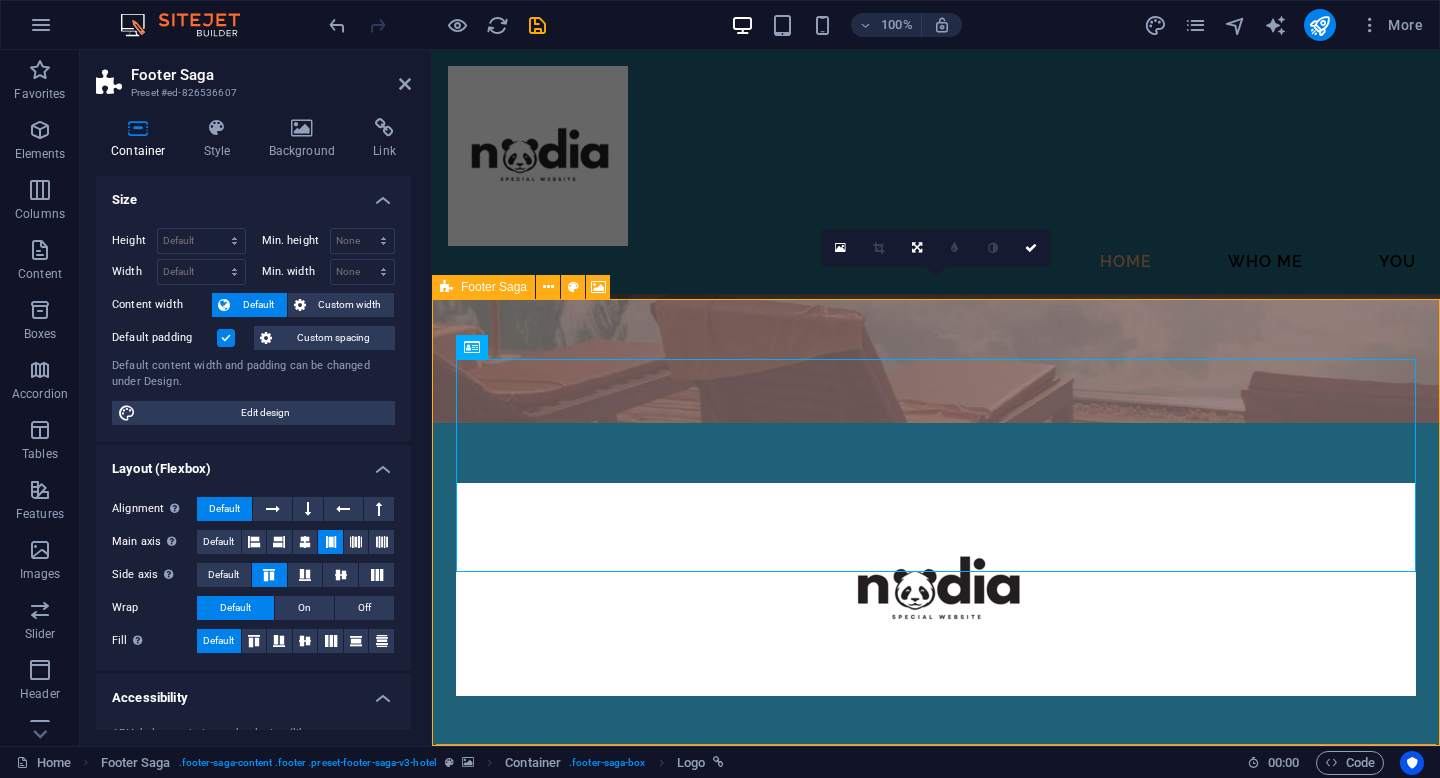 click at bounding box center (936, 199) 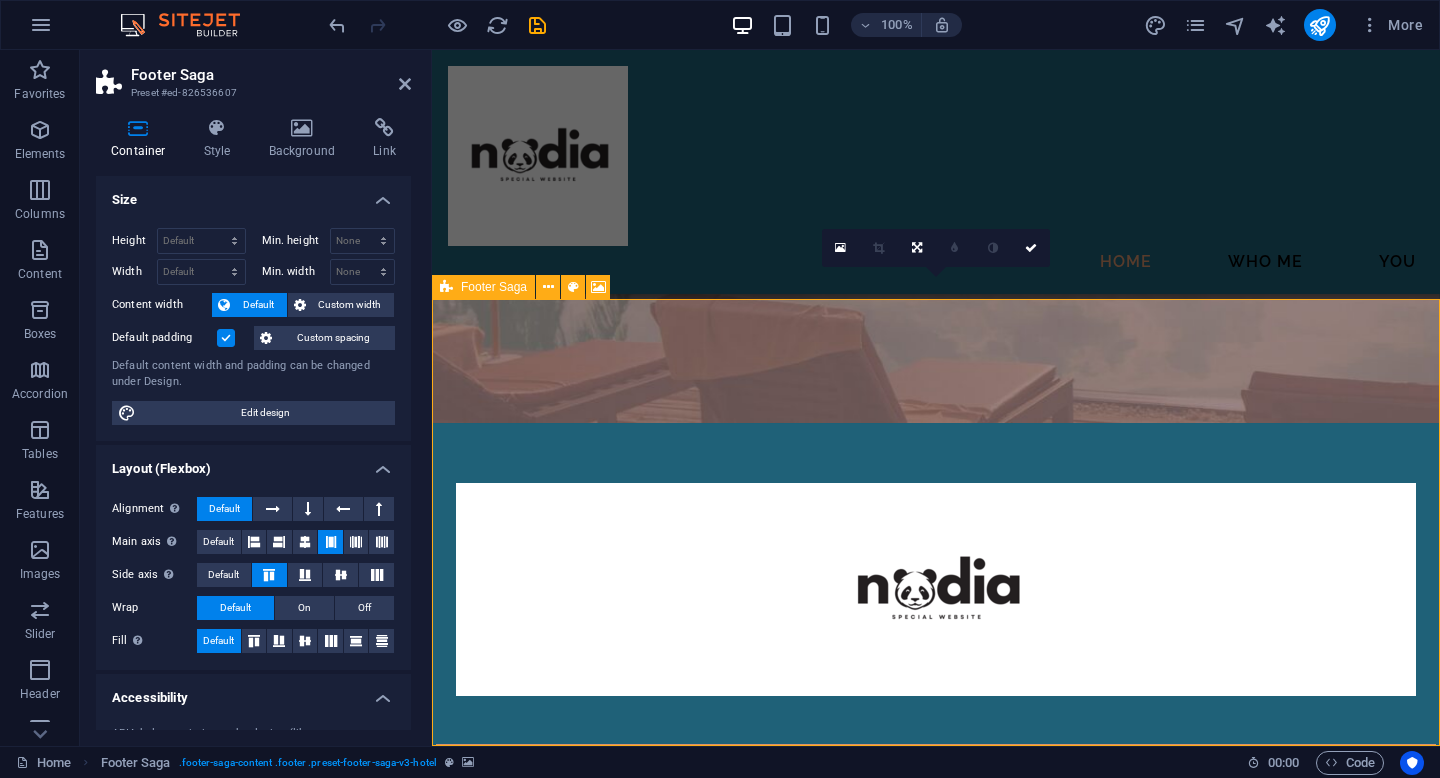 click at bounding box center (936, 199) 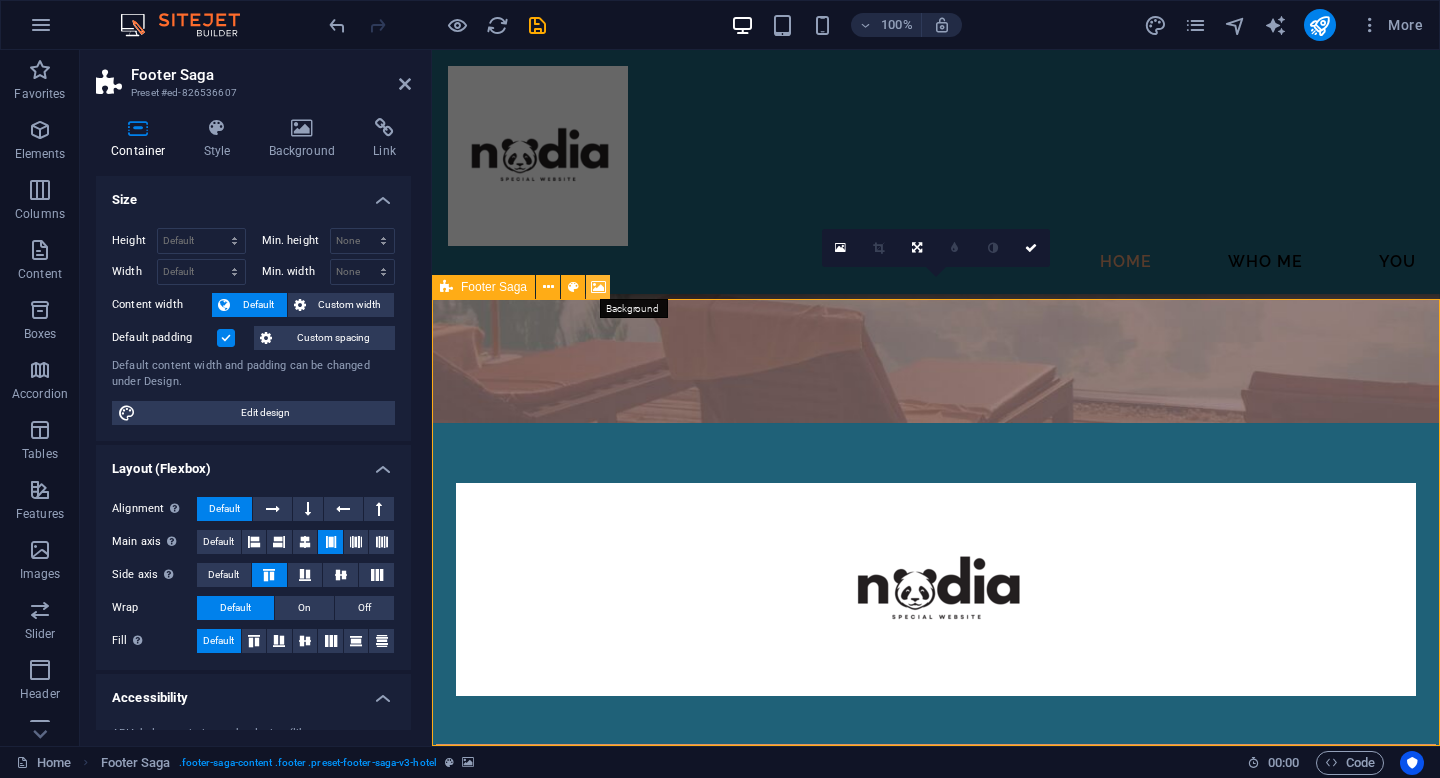 click at bounding box center [598, 287] 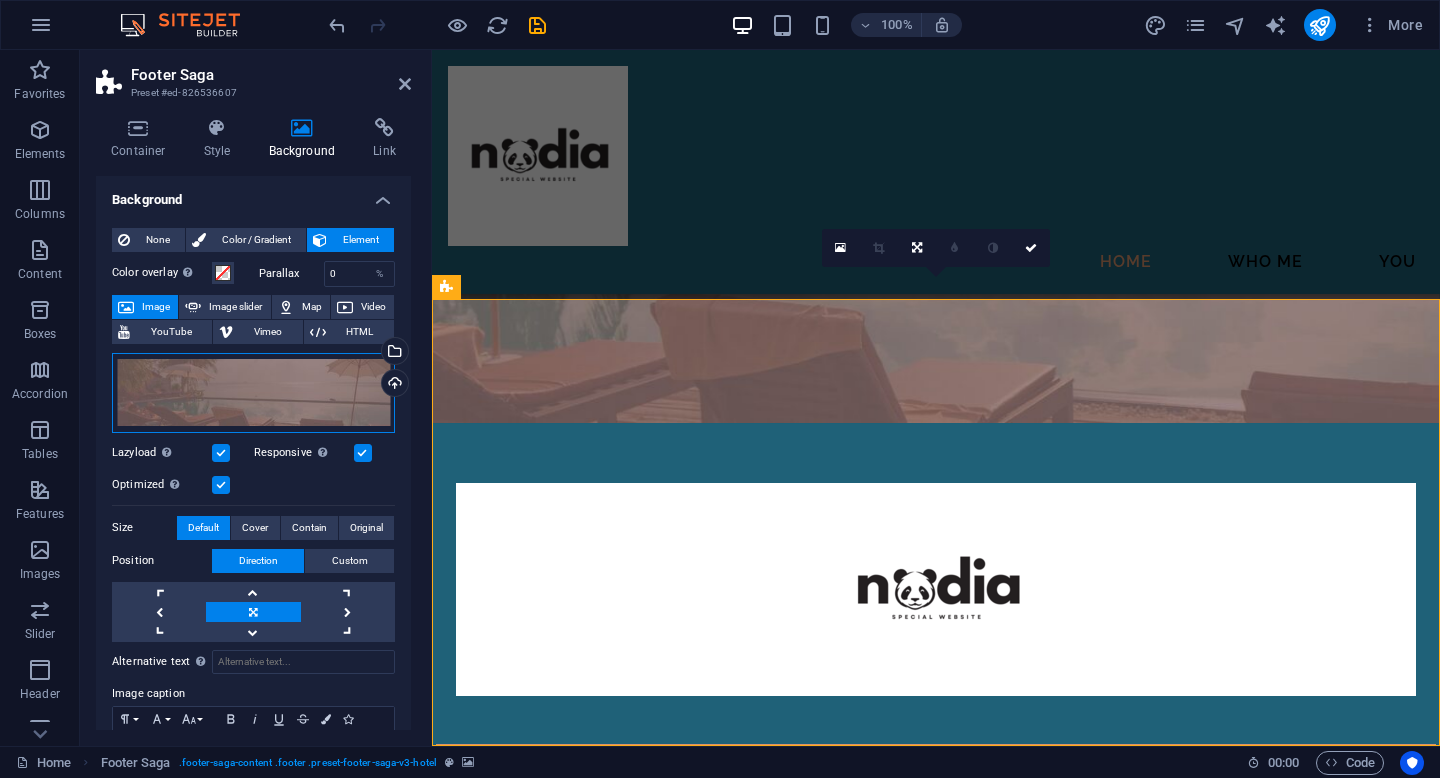 click on "Drag files here, click to choose files or select files from Files or our free stock photos & videos" at bounding box center (253, 393) 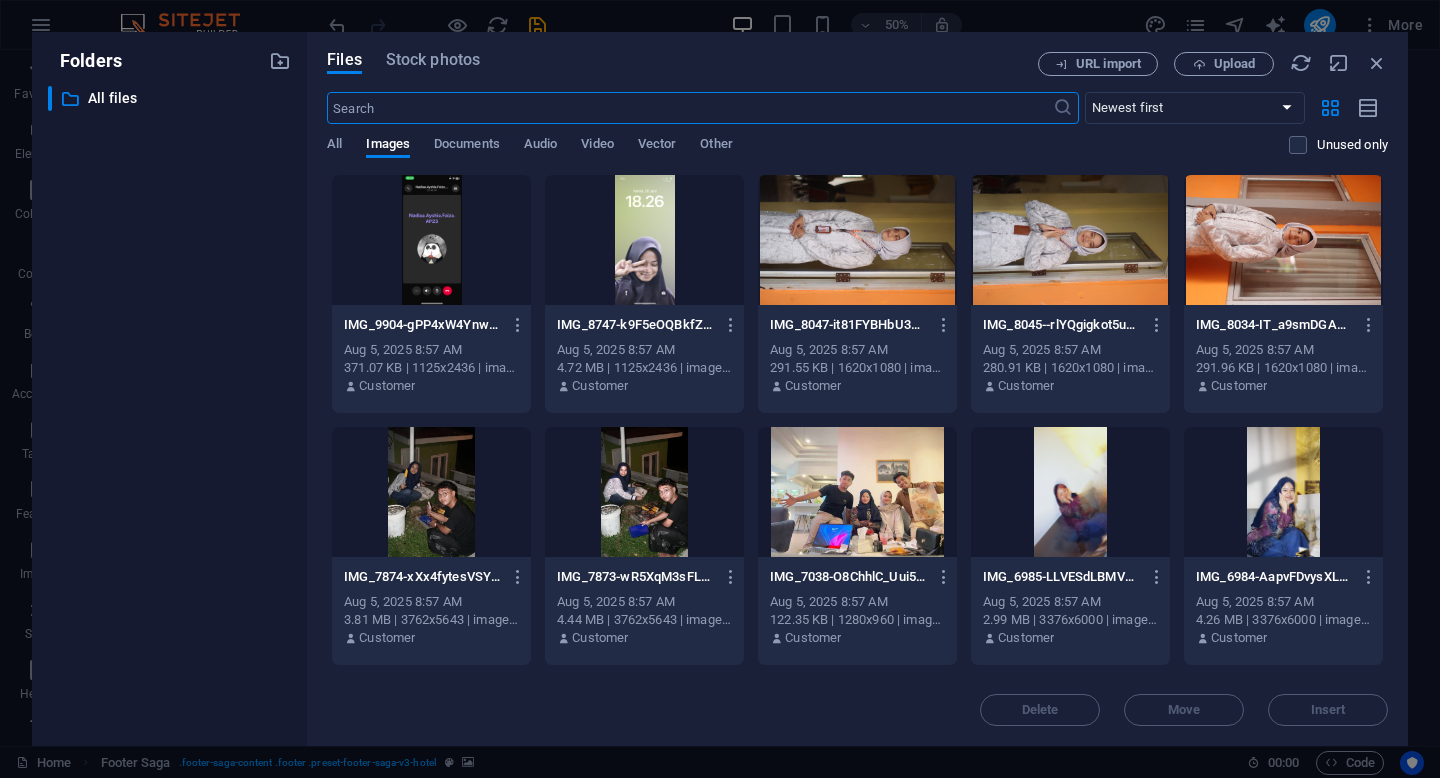 scroll, scrollTop: 6842, scrollLeft: 0, axis: vertical 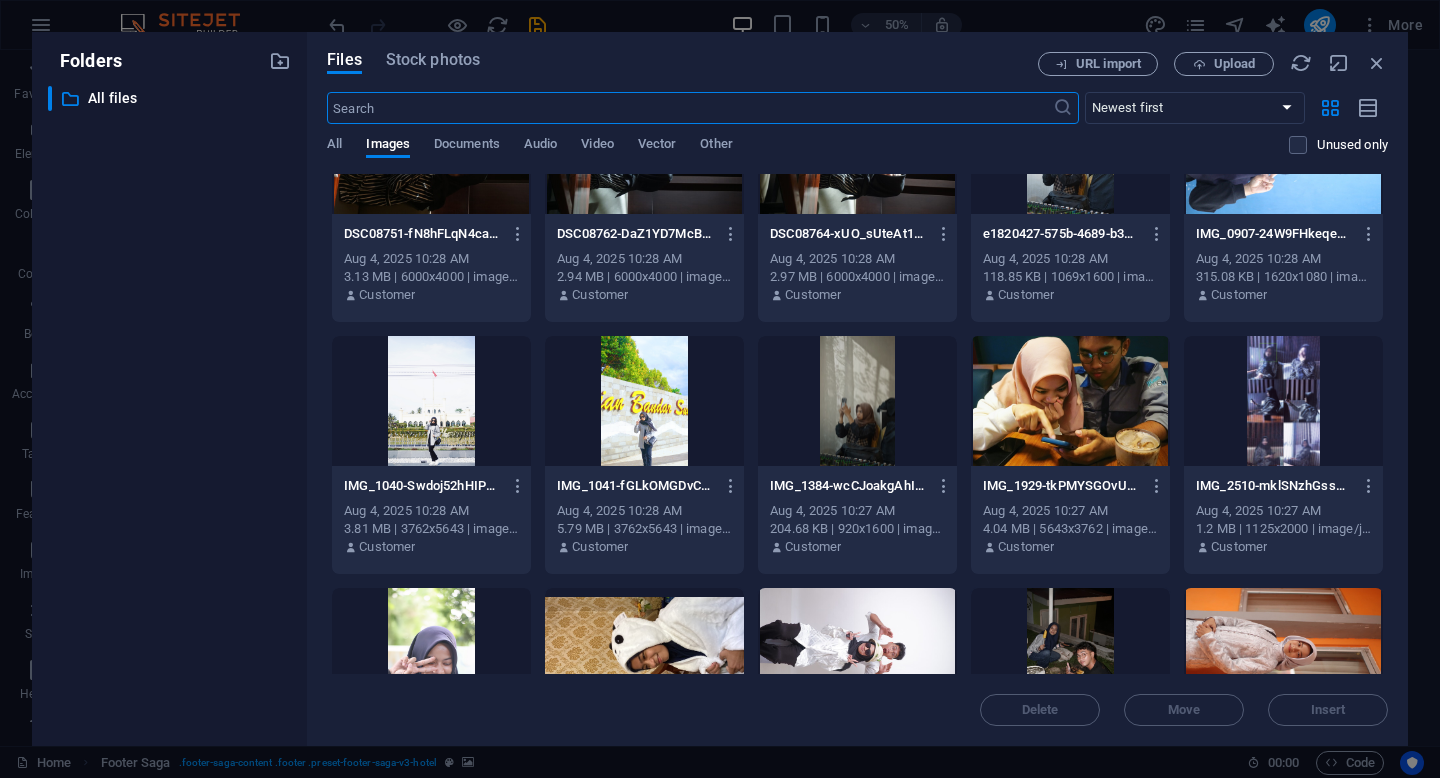 click at bounding box center (1070, 401) 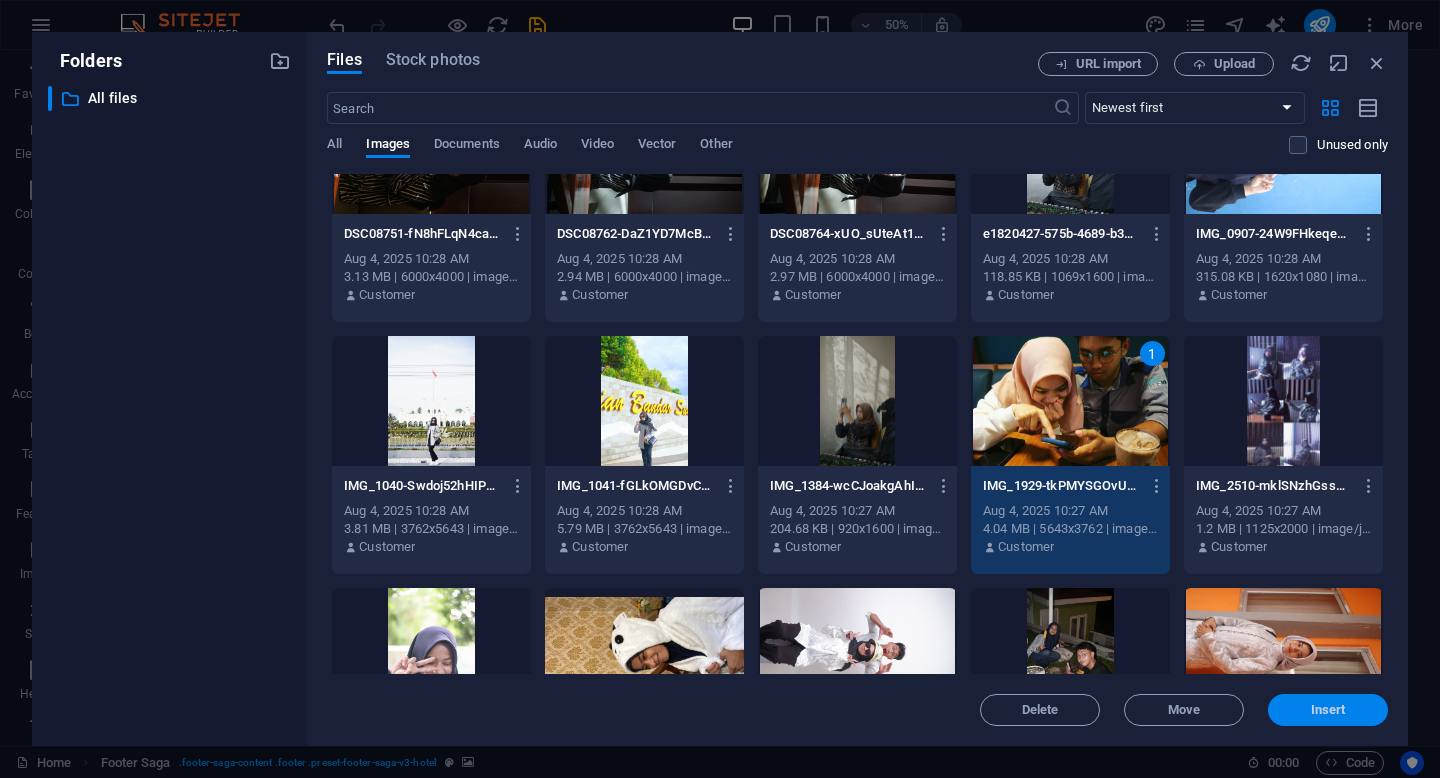click on "Insert" at bounding box center (1328, 710) 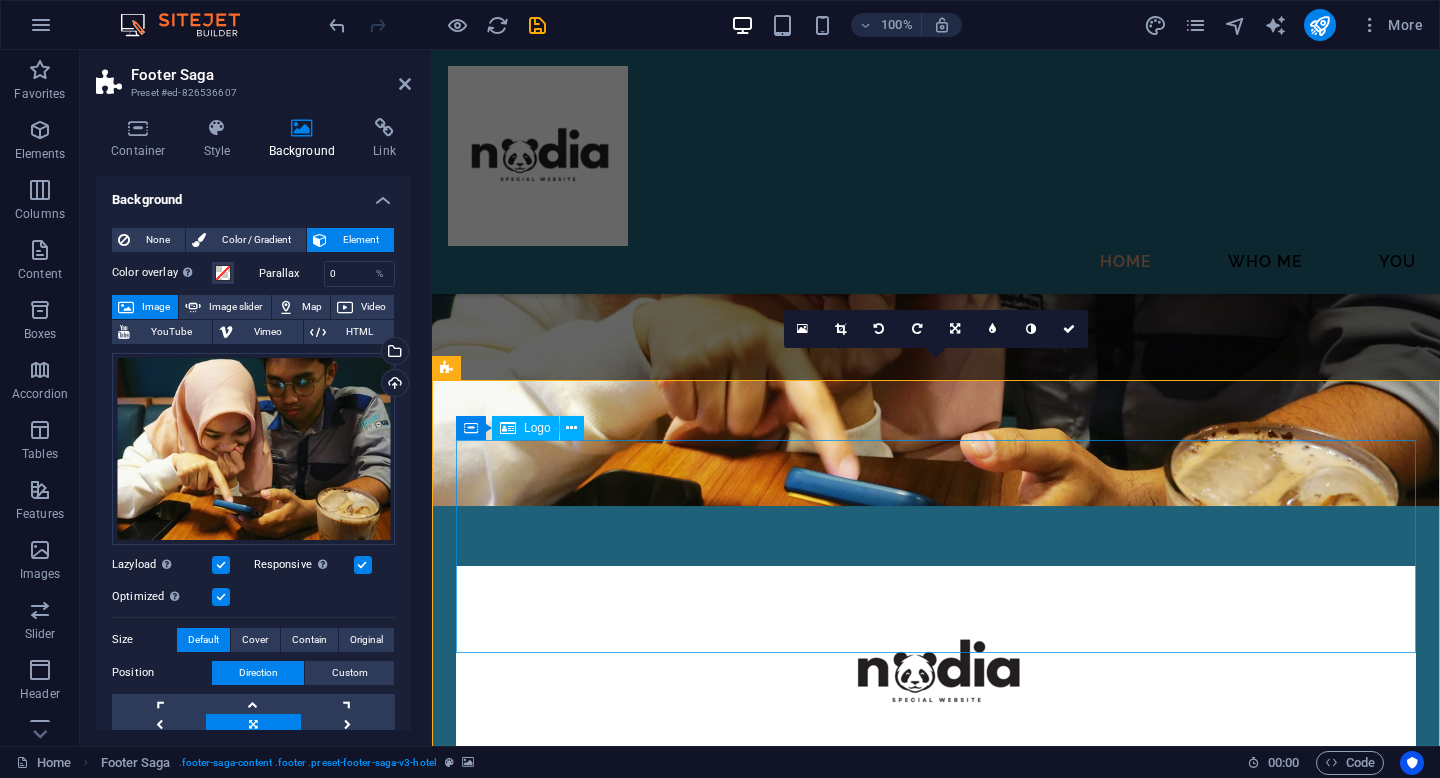 scroll, scrollTop: 6652, scrollLeft: 0, axis: vertical 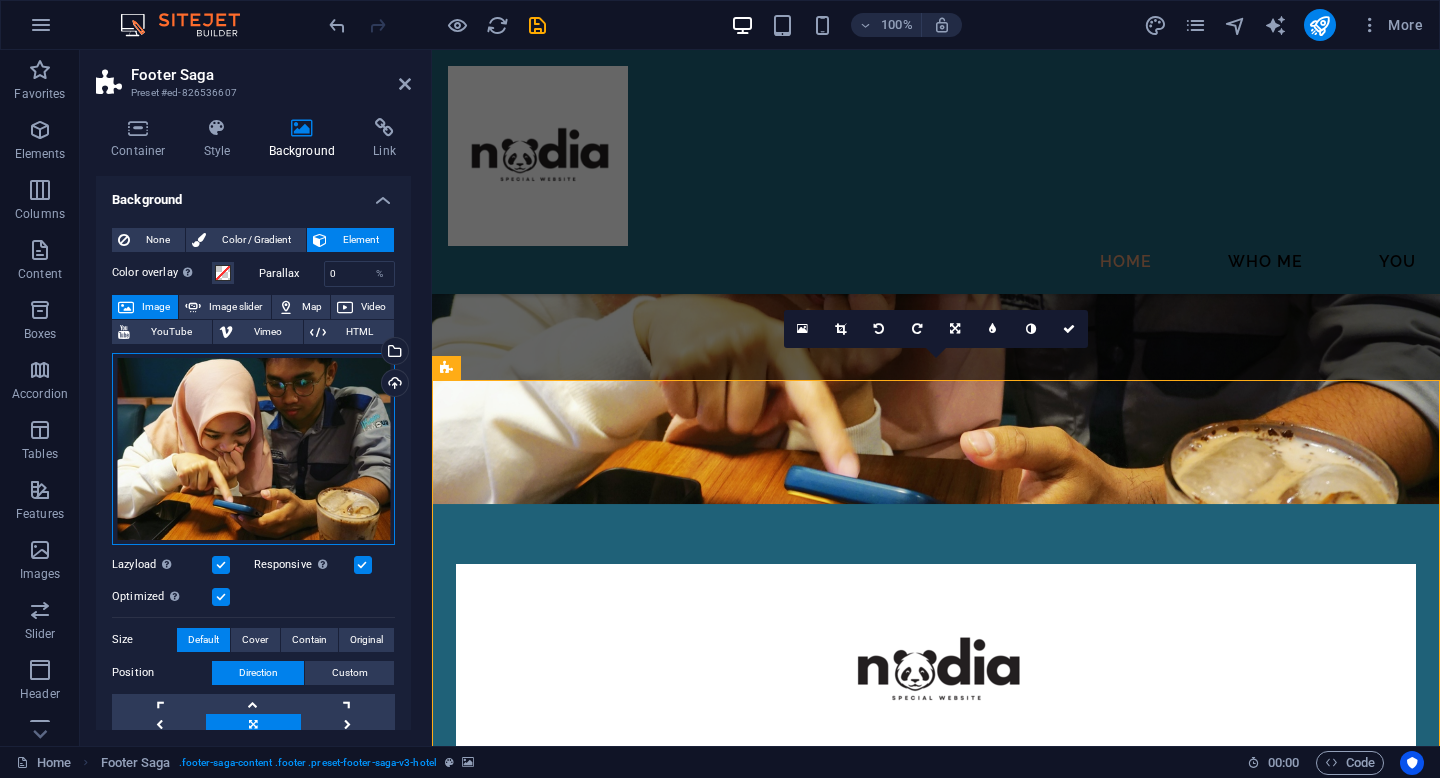 click on "Drag files here, click to choose files or select files from Files or our free stock photos & videos" at bounding box center [253, 449] 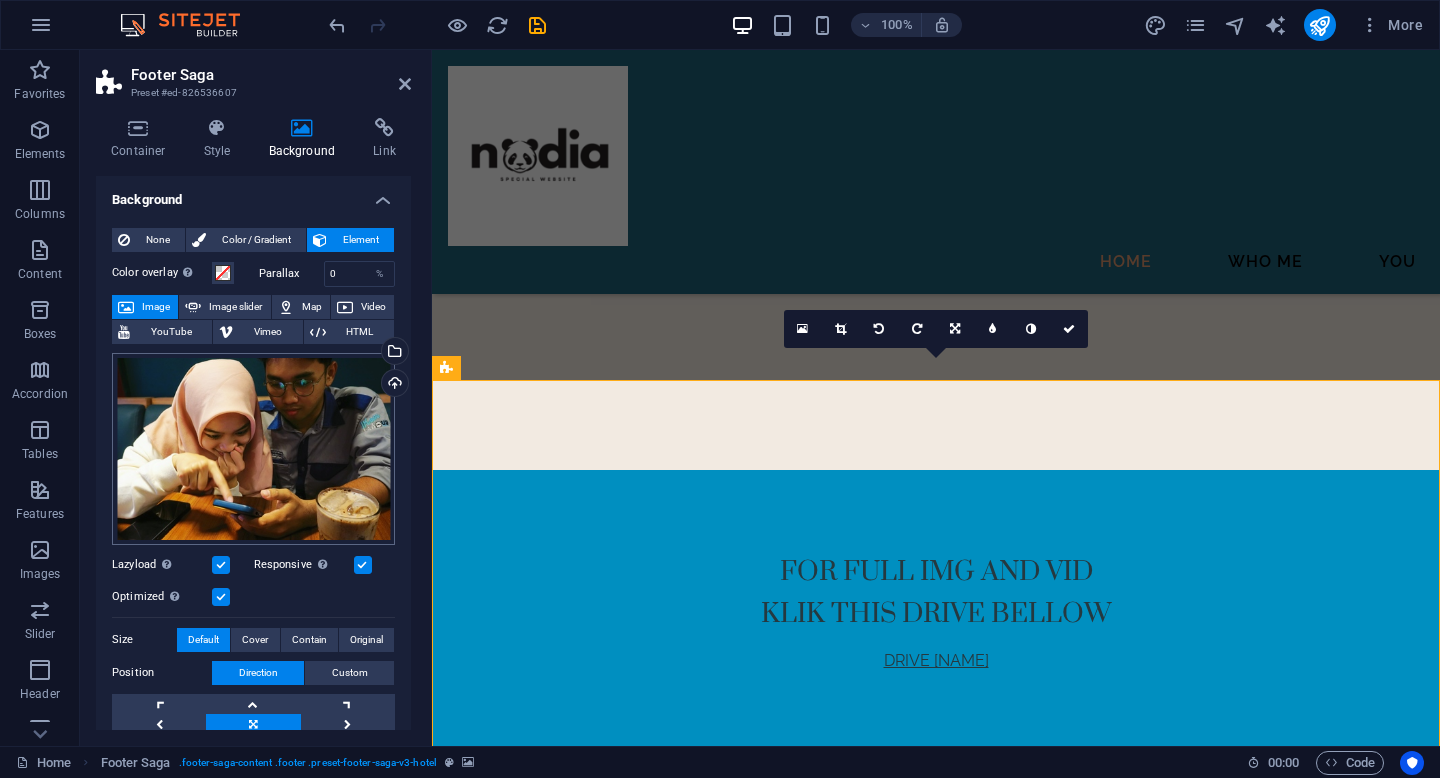 scroll, scrollTop: 6842, scrollLeft: 0, axis: vertical 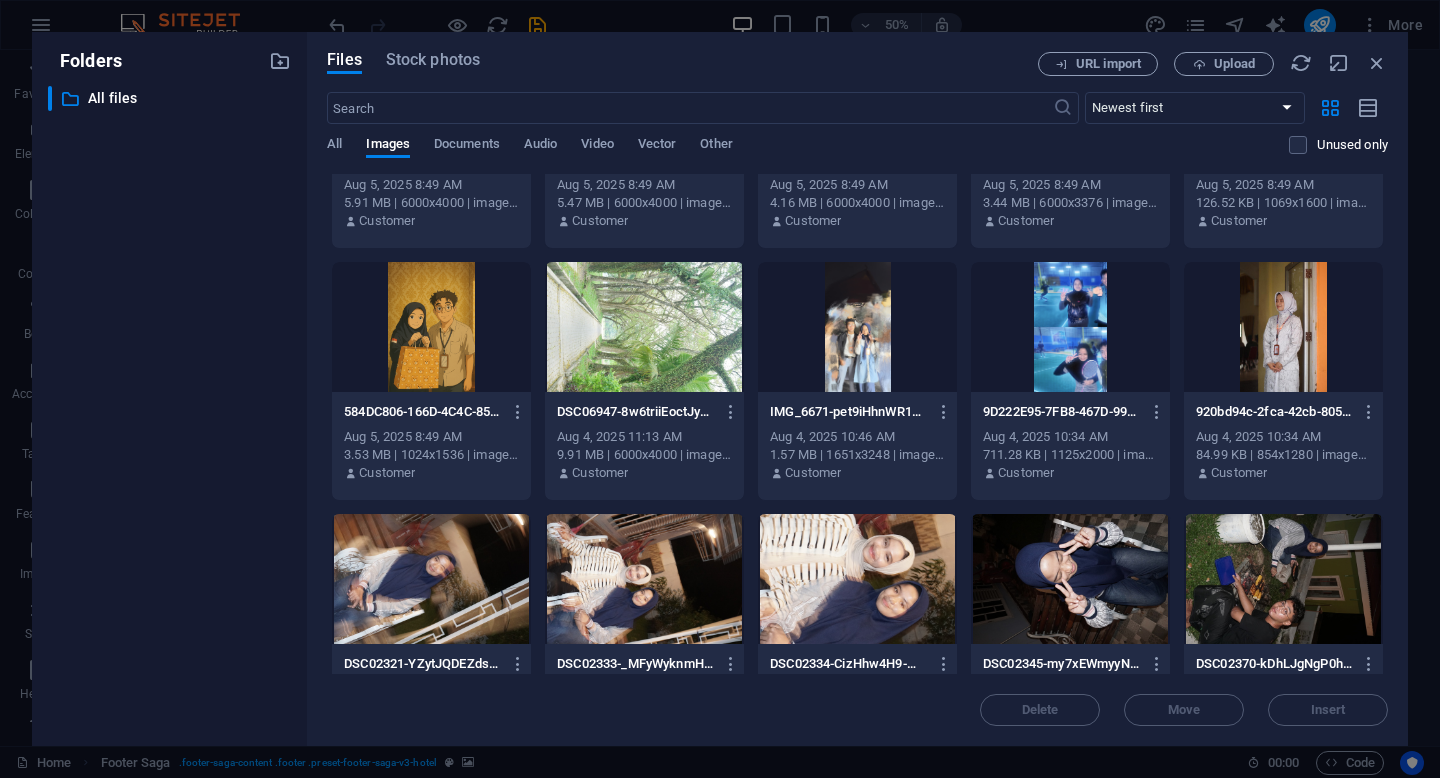 click at bounding box center [431, 327] 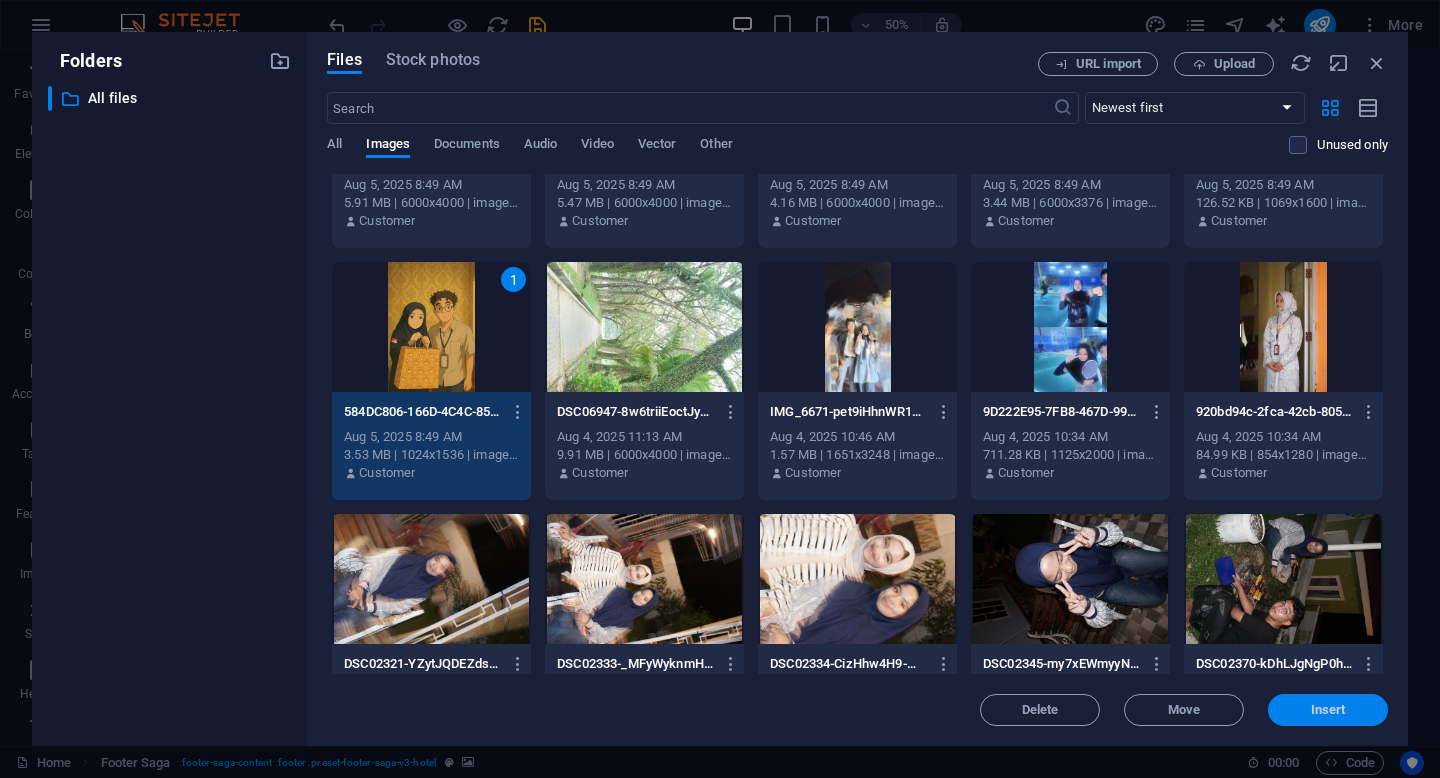 click on "Insert" at bounding box center (1328, 710) 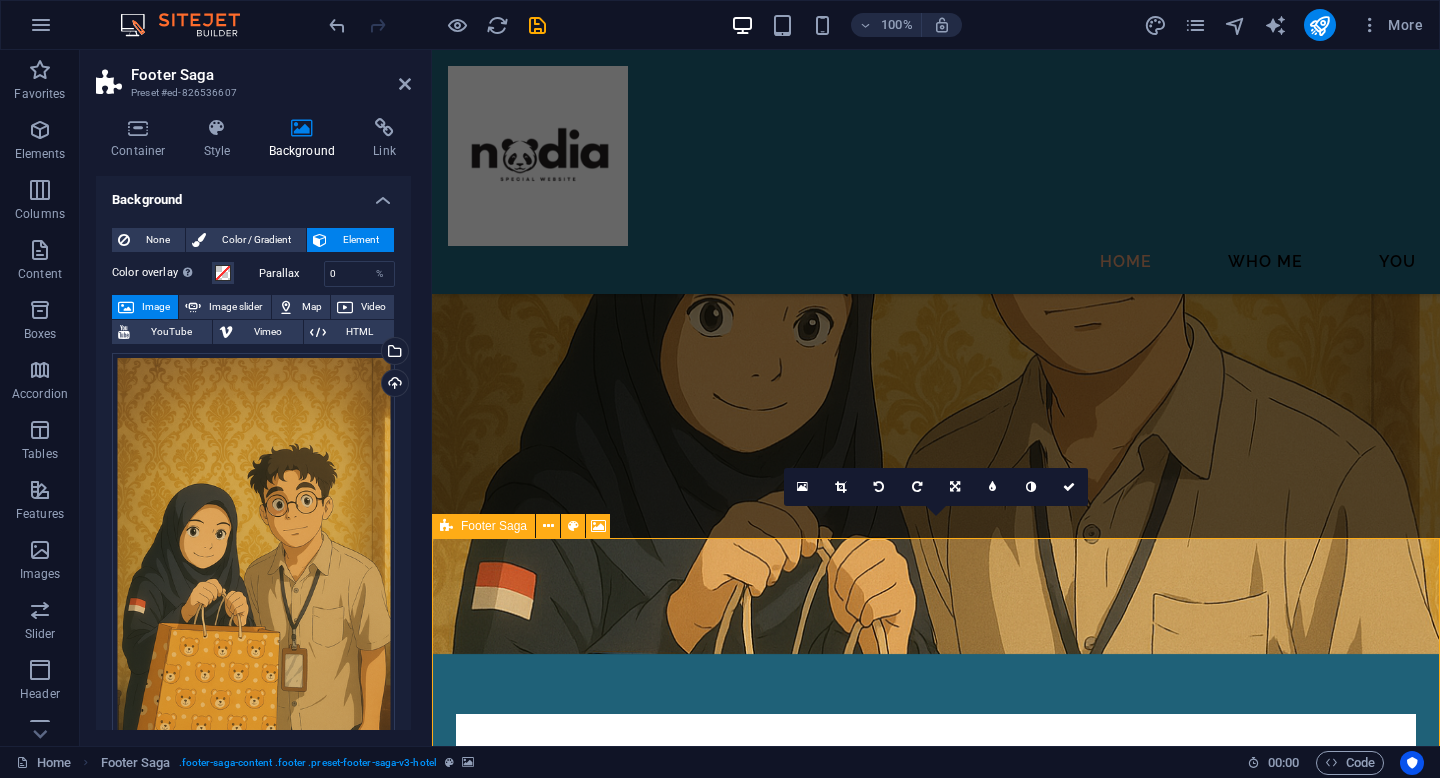 scroll, scrollTop: 6481, scrollLeft: 0, axis: vertical 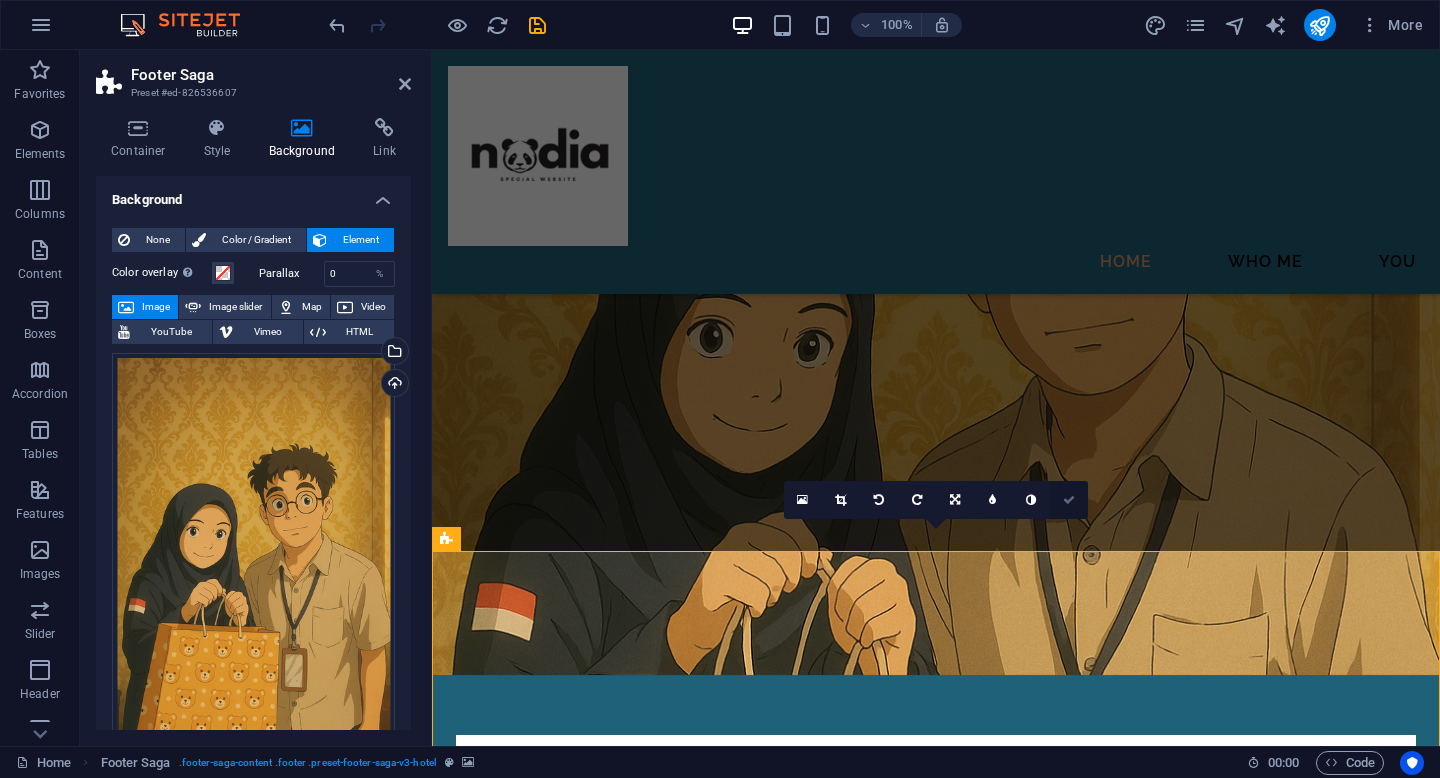 click at bounding box center [1069, 500] 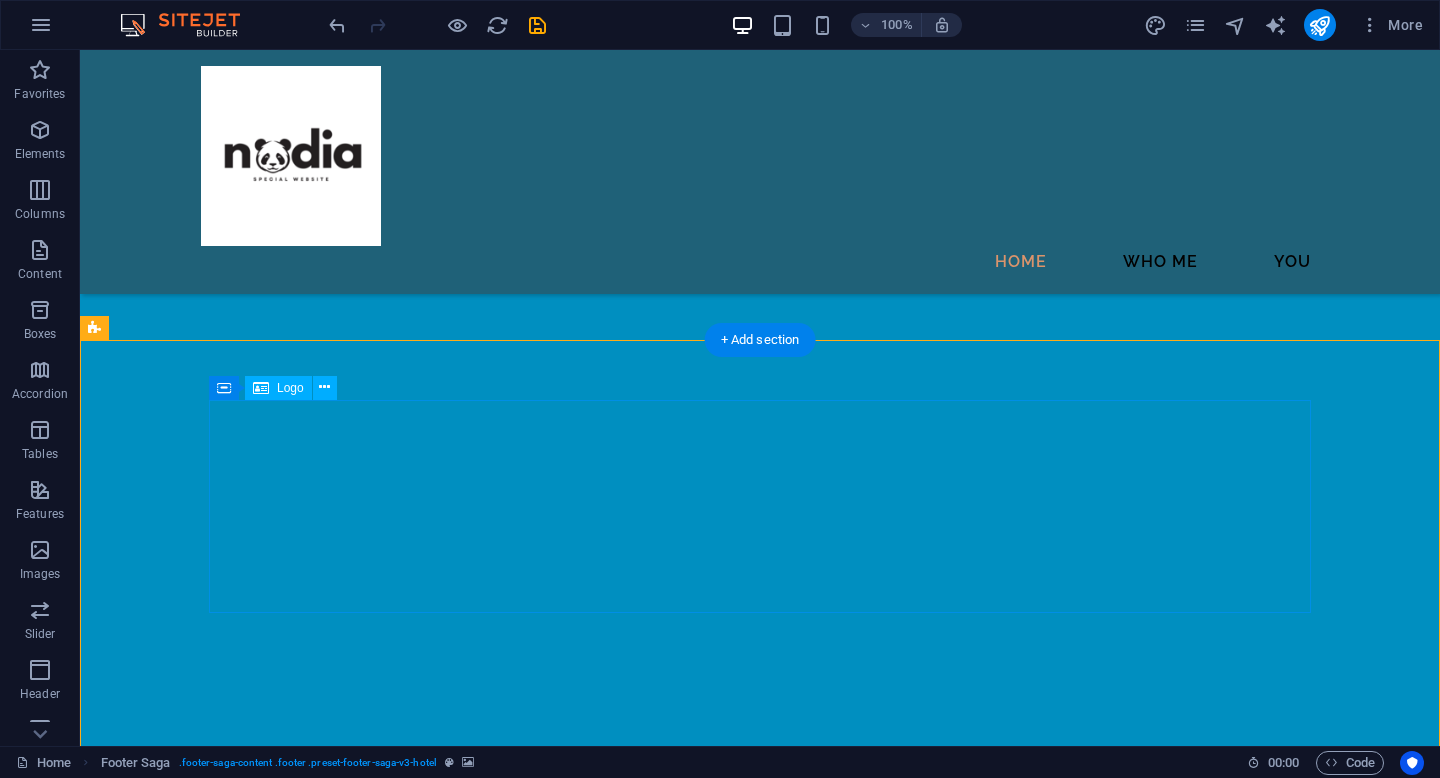 scroll, scrollTop: 7899, scrollLeft: 0, axis: vertical 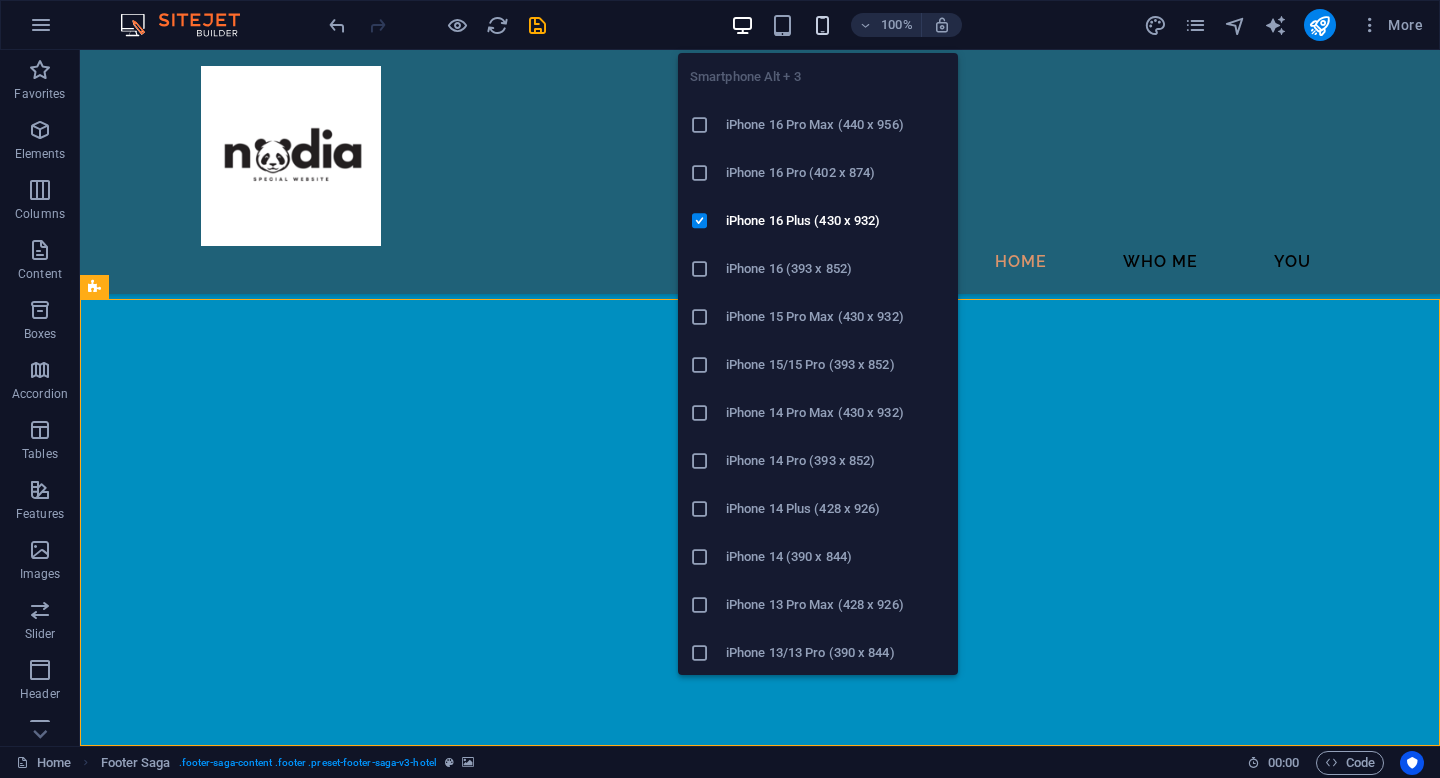 click at bounding box center (822, 25) 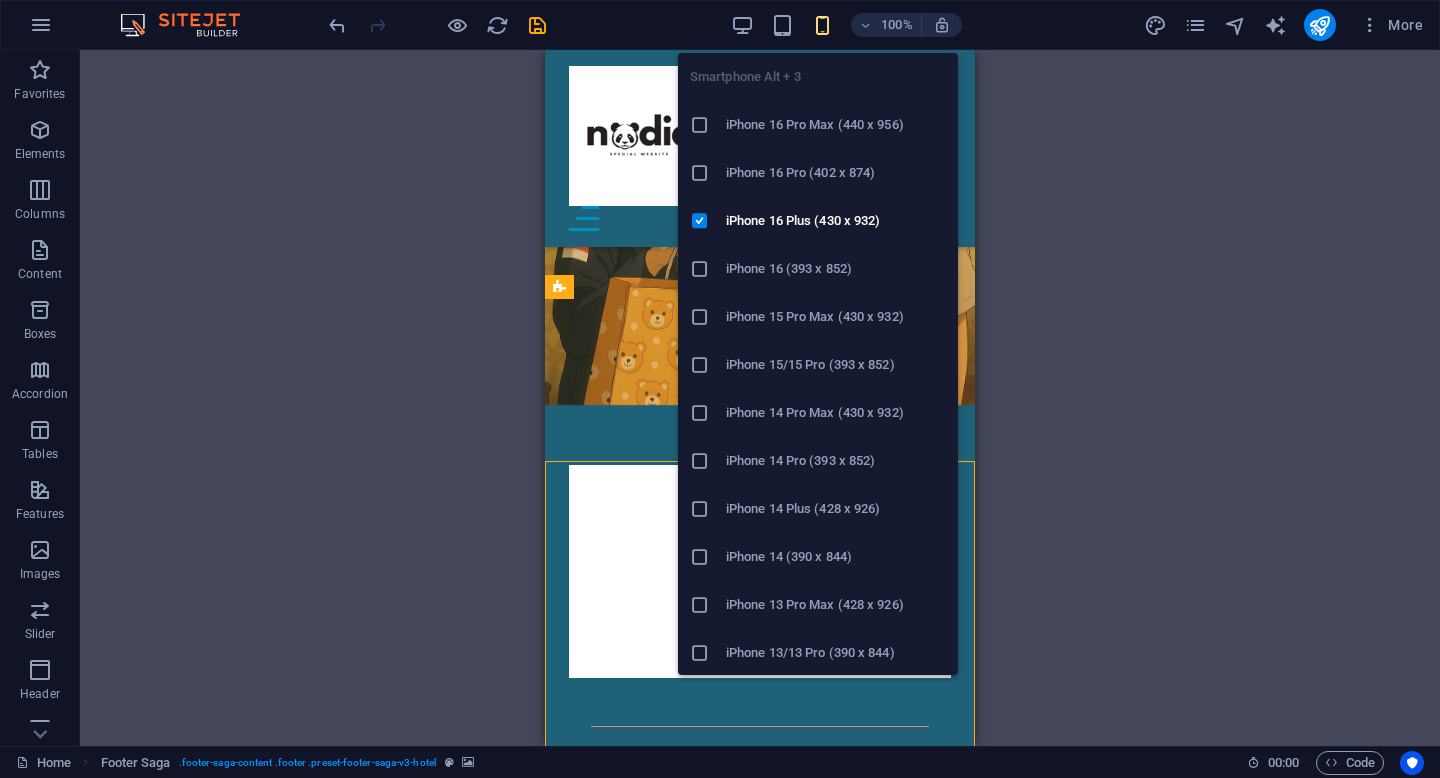 scroll, scrollTop: 5704, scrollLeft: 0, axis: vertical 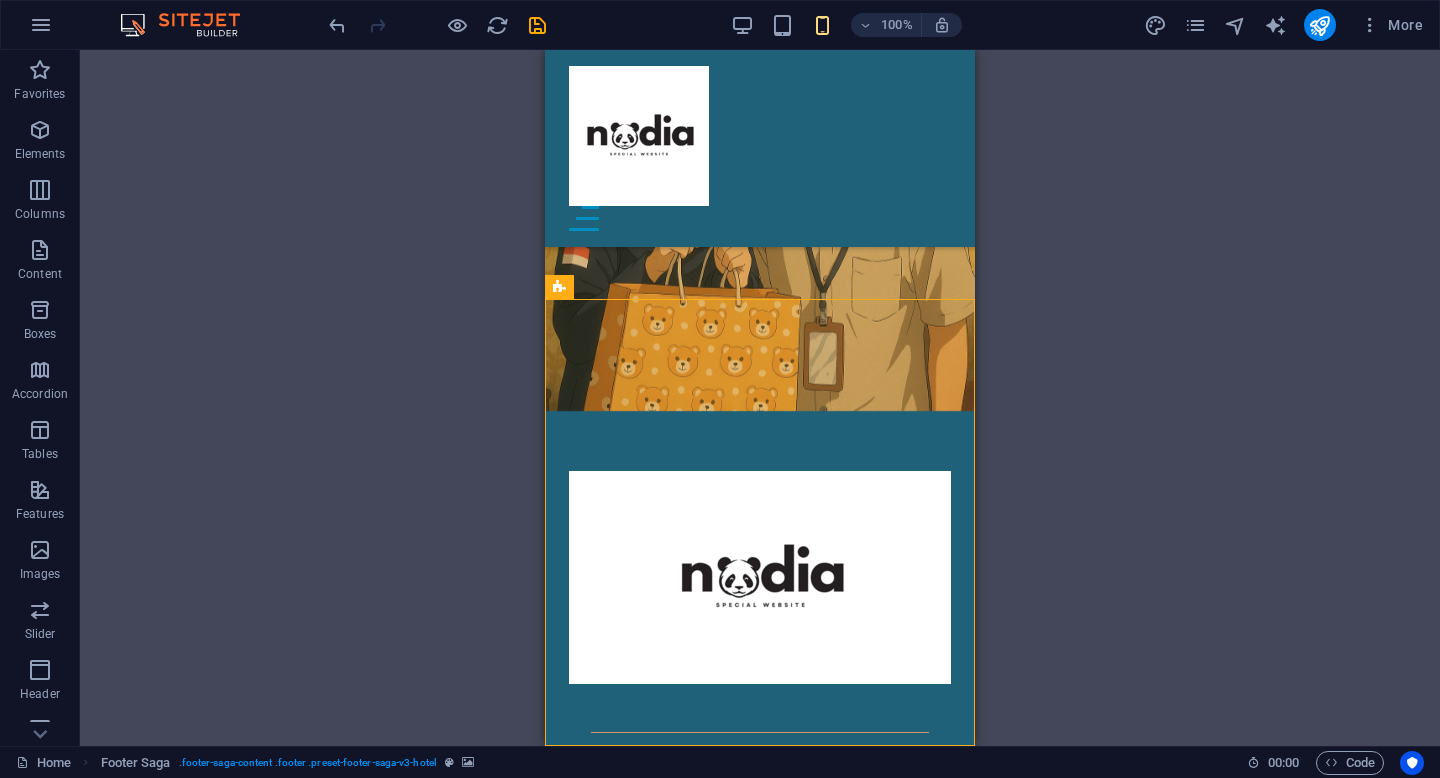 click on "Drag here to replace the existing content. Press “Ctrl” if you want to create a new element.
H1   Banner   Banner   Container   Menu Bar   Menu   Container   Image slider   Image slider columns   Container   Text   Container   H2   Text   Container   Spacer   Text   Spacer   Container   Wide image with text   Video   Container   H2   Spacer   Text   Container   Container   H4   Slider   Slider   Boxes   Container   Container   Text   Container   H2   Spacer   Text   Spacer   Text   H4   Spacer   Text   Spacer   Placeholder   Placeholder   Container   Video   Container   Spacer   Text   Text   Container   Logo   Footer Saga   Container   Spacer   Image   Text   Spacer   Separator" at bounding box center (760, 398) 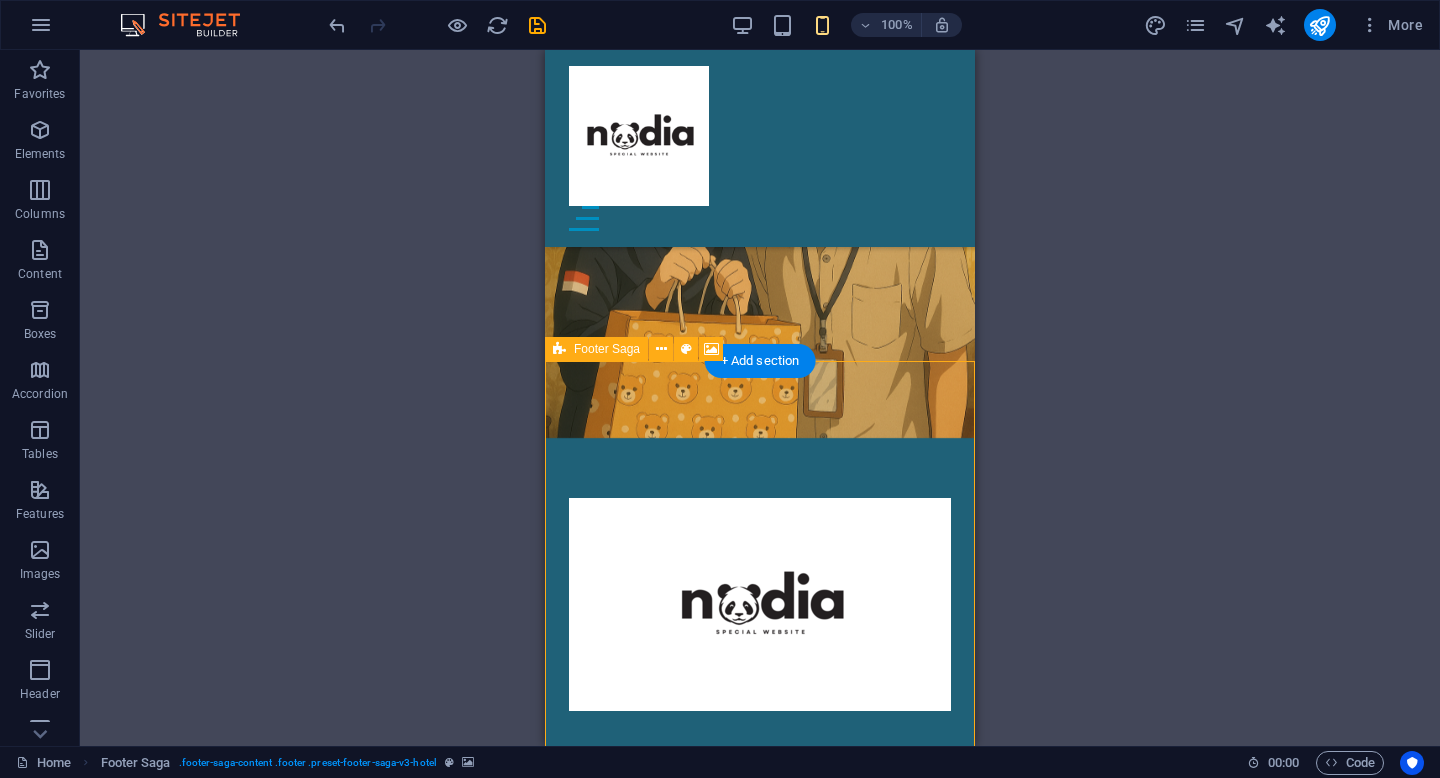 scroll, scrollTop: 5705, scrollLeft: 0, axis: vertical 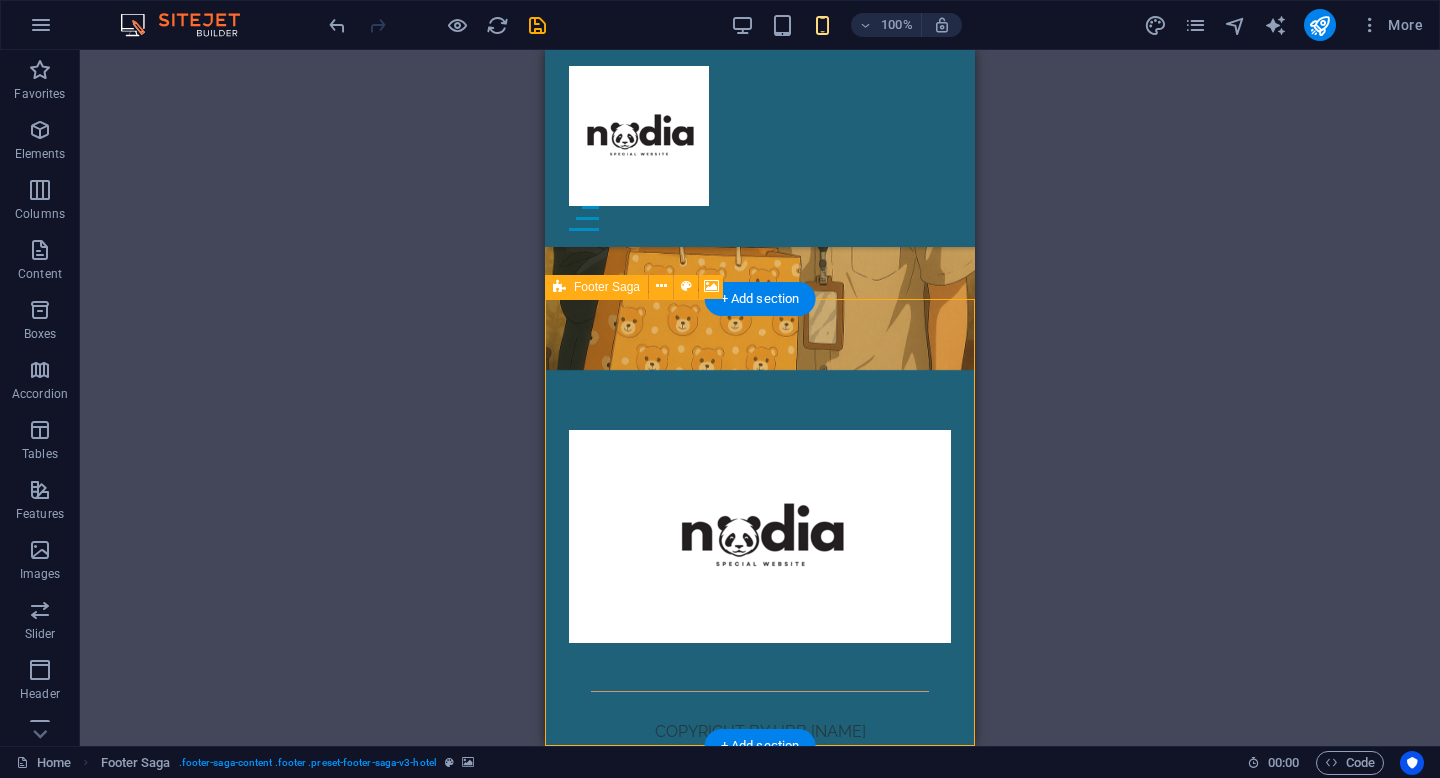 click at bounding box center [760, 146] 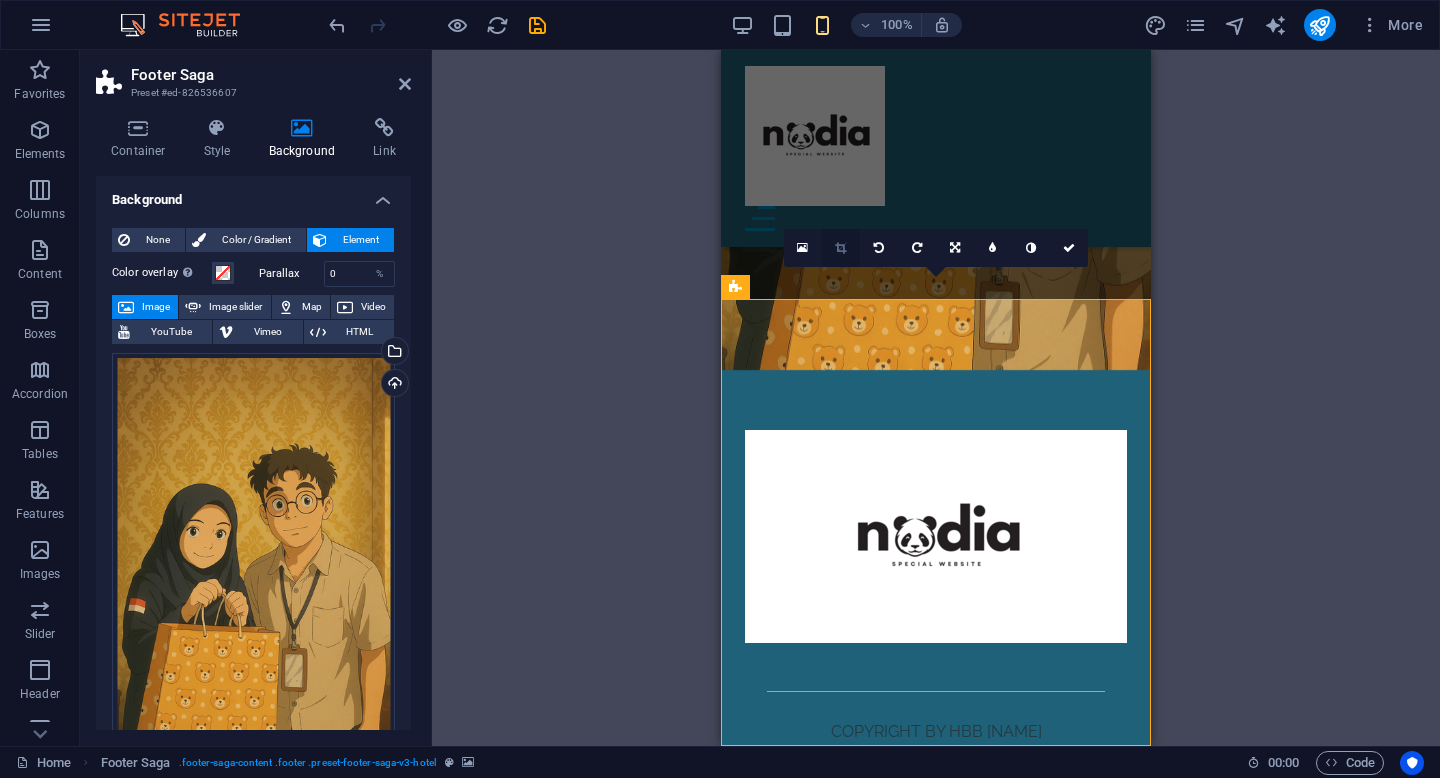 click at bounding box center (840, 248) 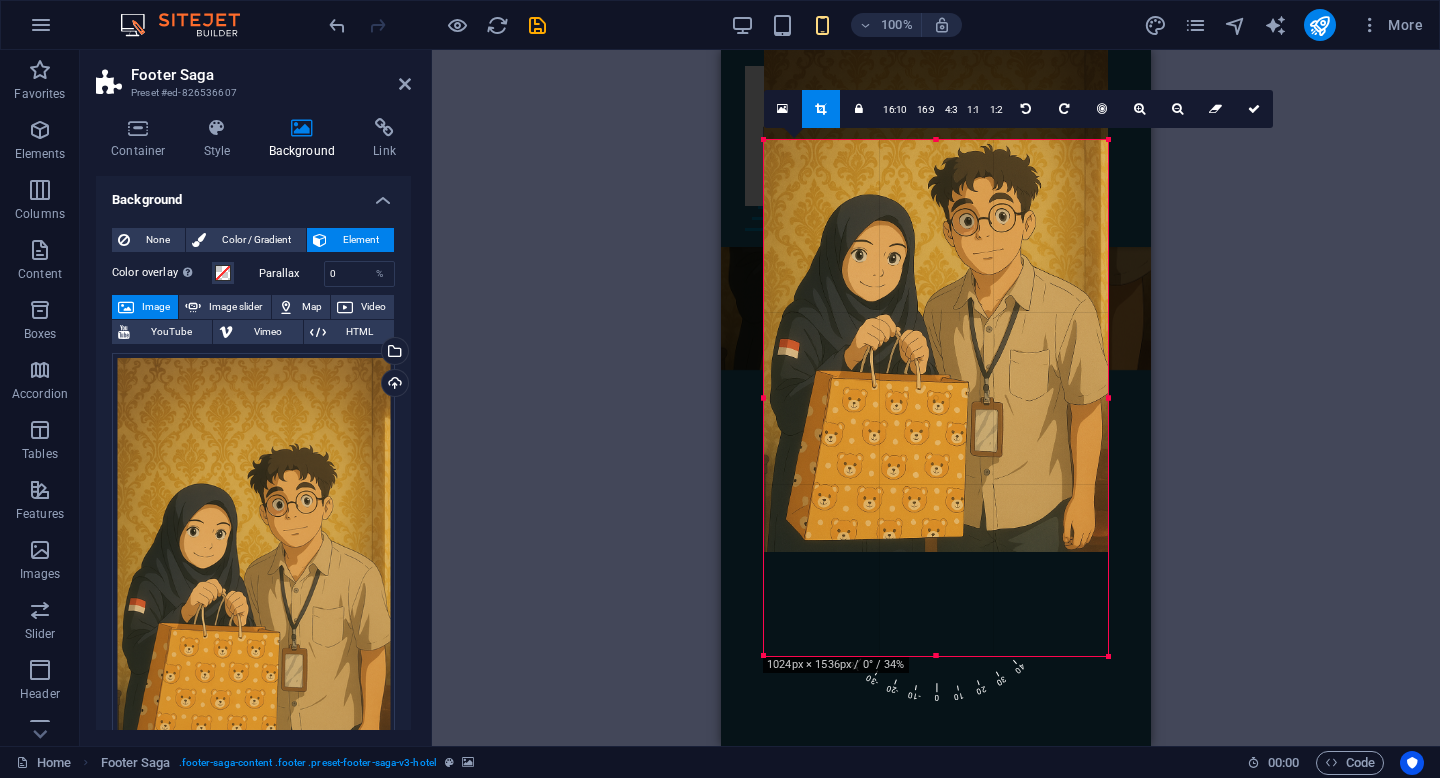 drag, startPoint x: 880, startPoint y: 310, endPoint x: 877, endPoint y: 207, distance: 103.04368 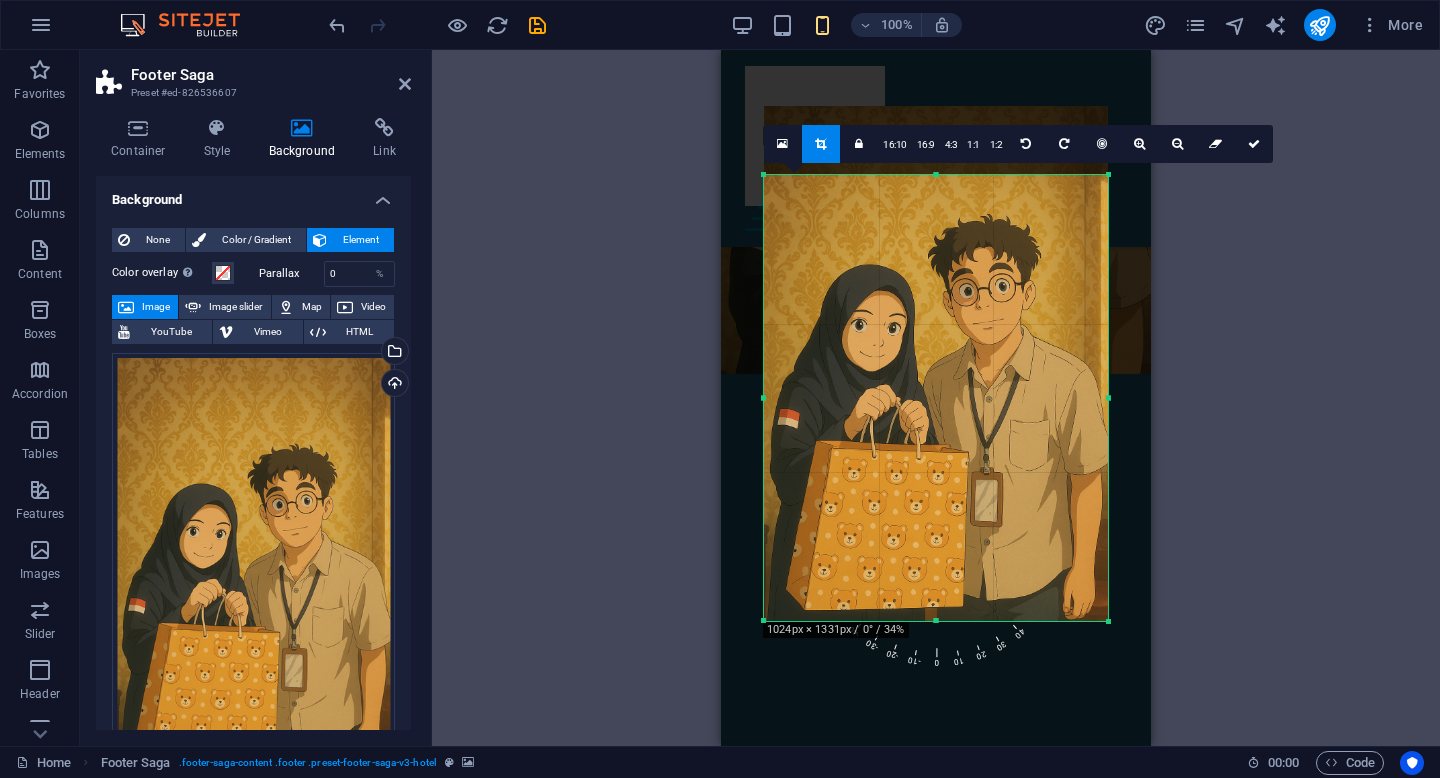 scroll, scrollTop: 5666, scrollLeft: 0, axis: vertical 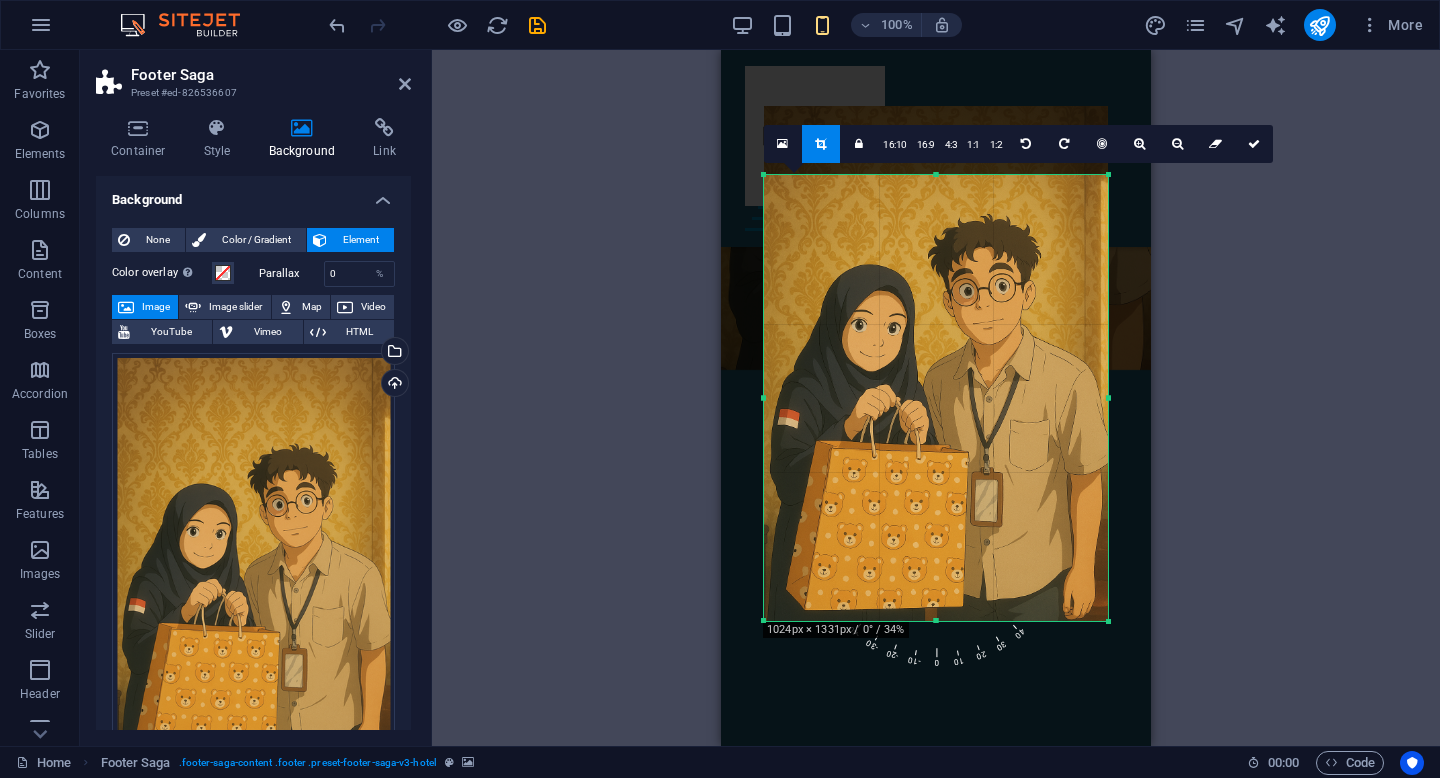 drag, startPoint x: 935, startPoint y: 142, endPoint x: 930, endPoint y: 210, distance: 68.18358 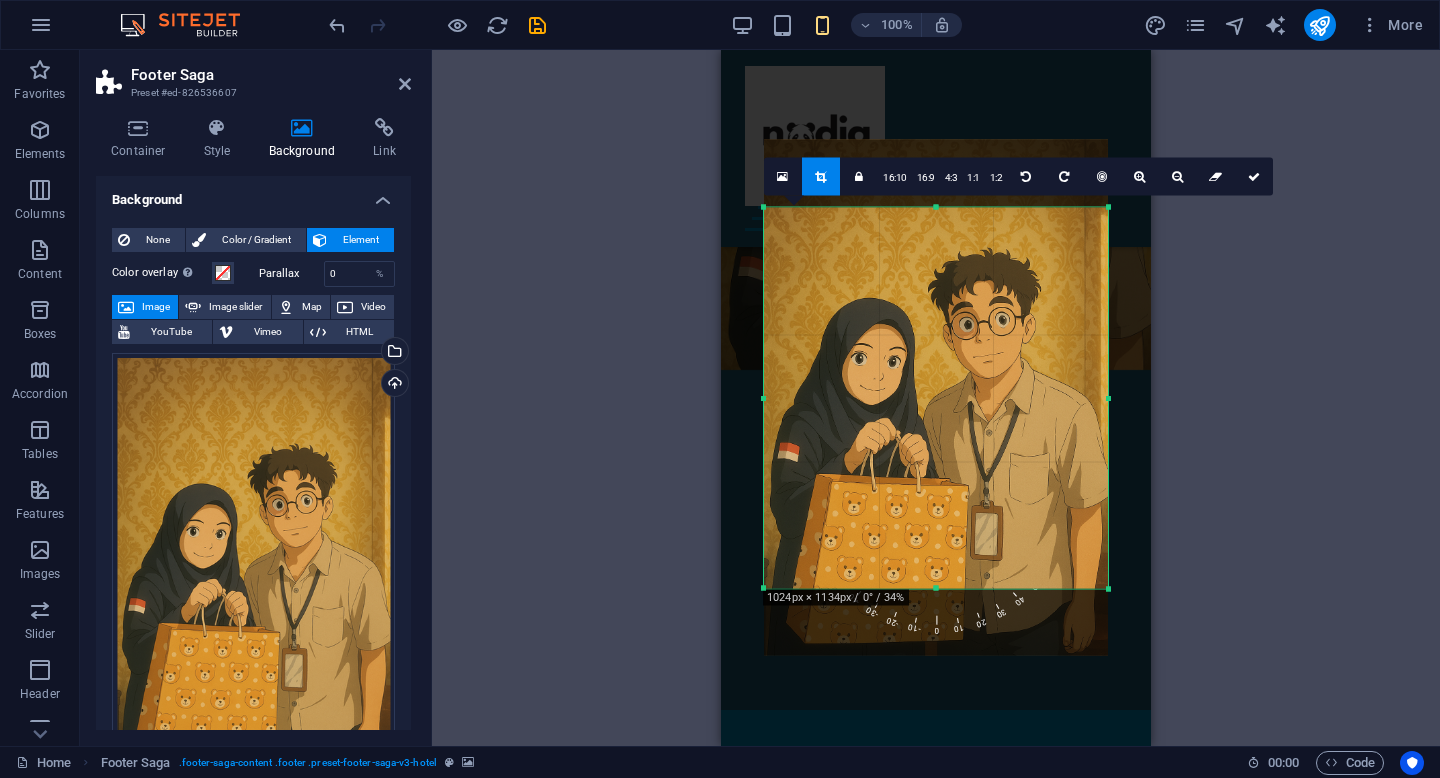 drag, startPoint x: 935, startPoint y: 621, endPoint x: 937, endPoint y: 556, distance: 65.03076 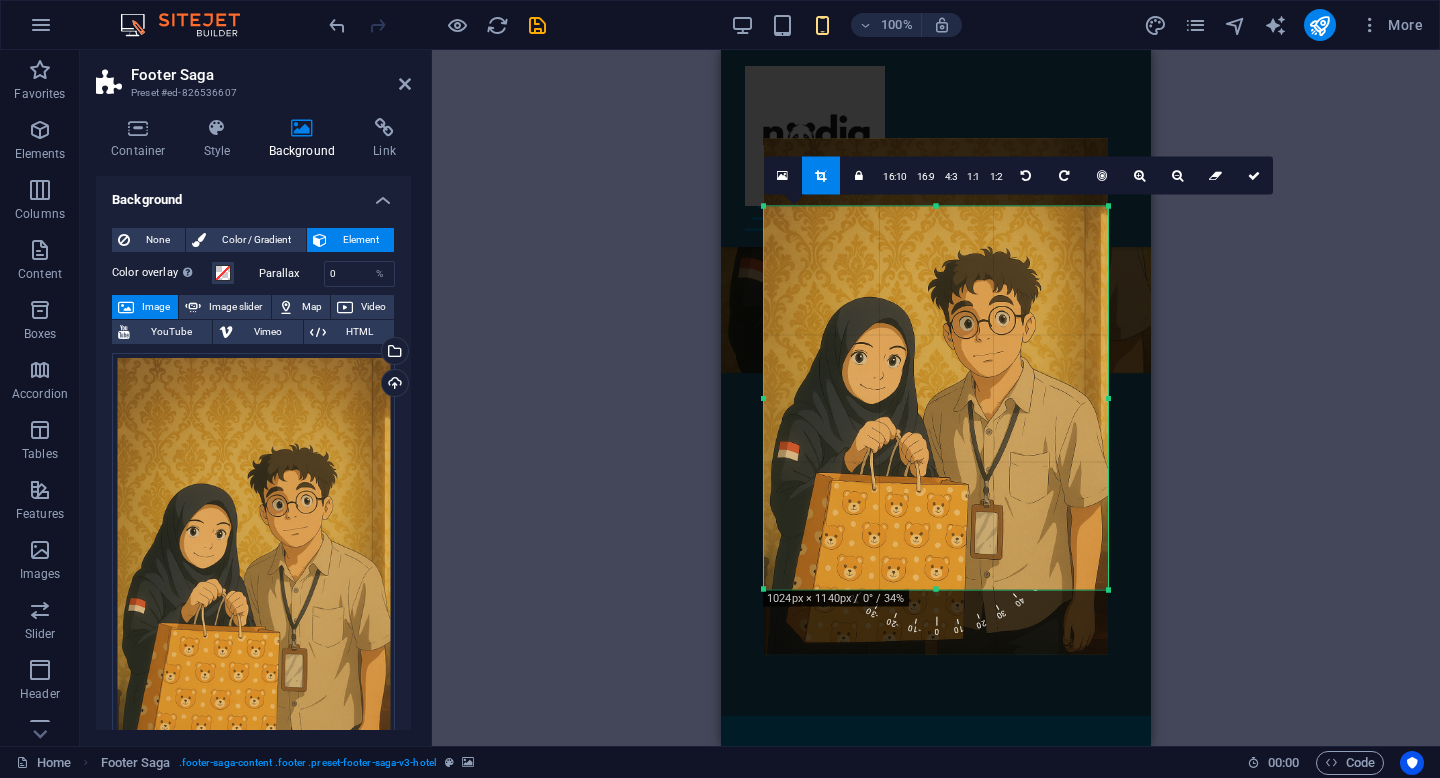 scroll, scrollTop: 5601, scrollLeft: 0, axis: vertical 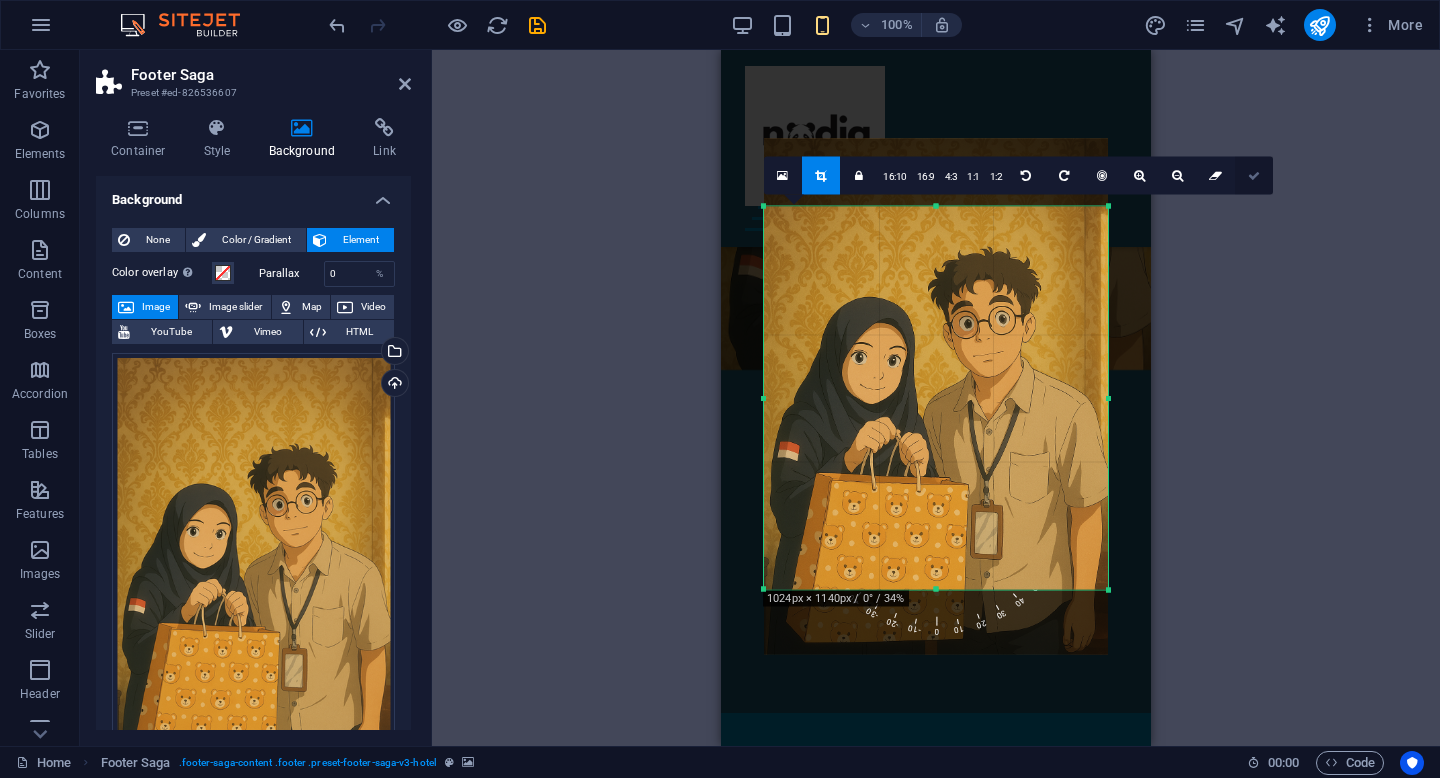 click at bounding box center [1254, 176] 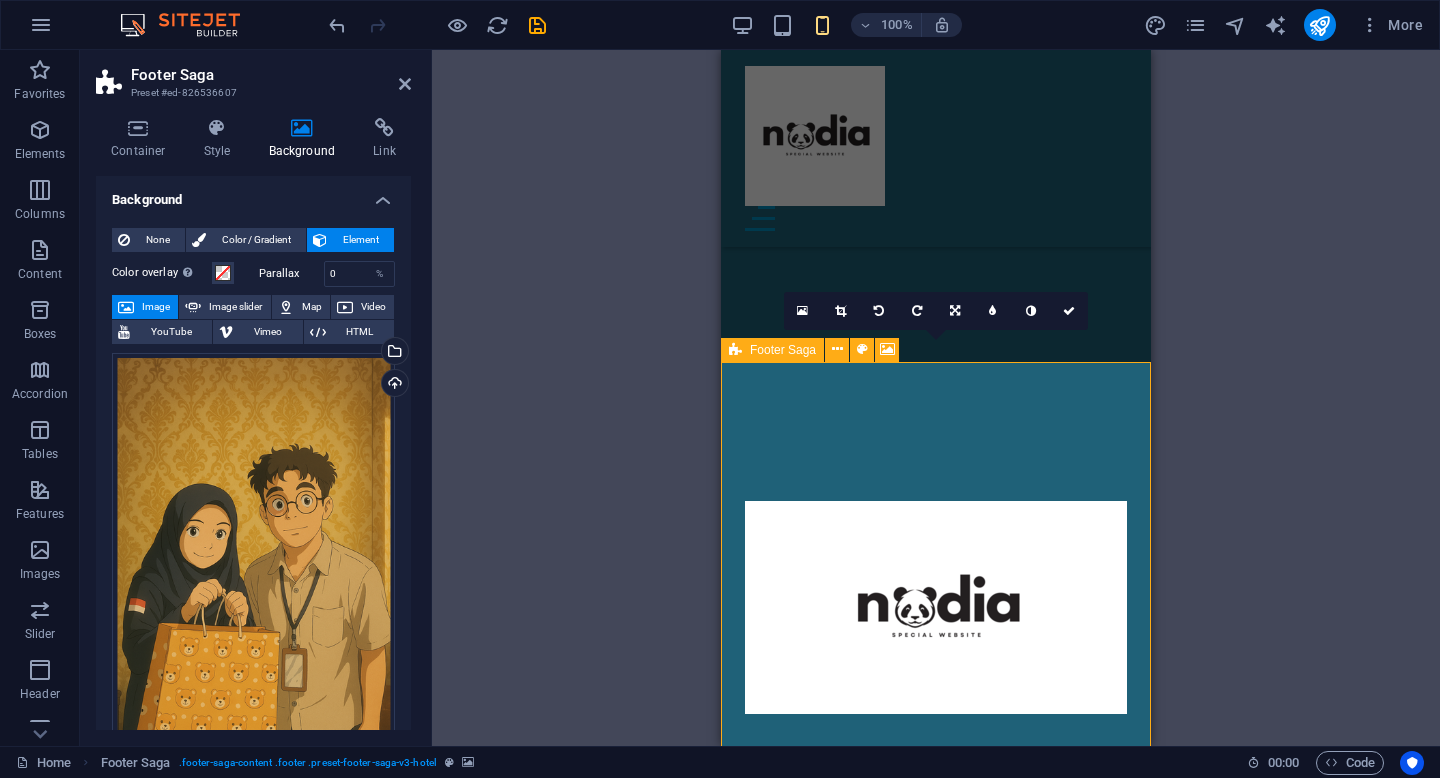 scroll, scrollTop: 5705, scrollLeft: 0, axis: vertical 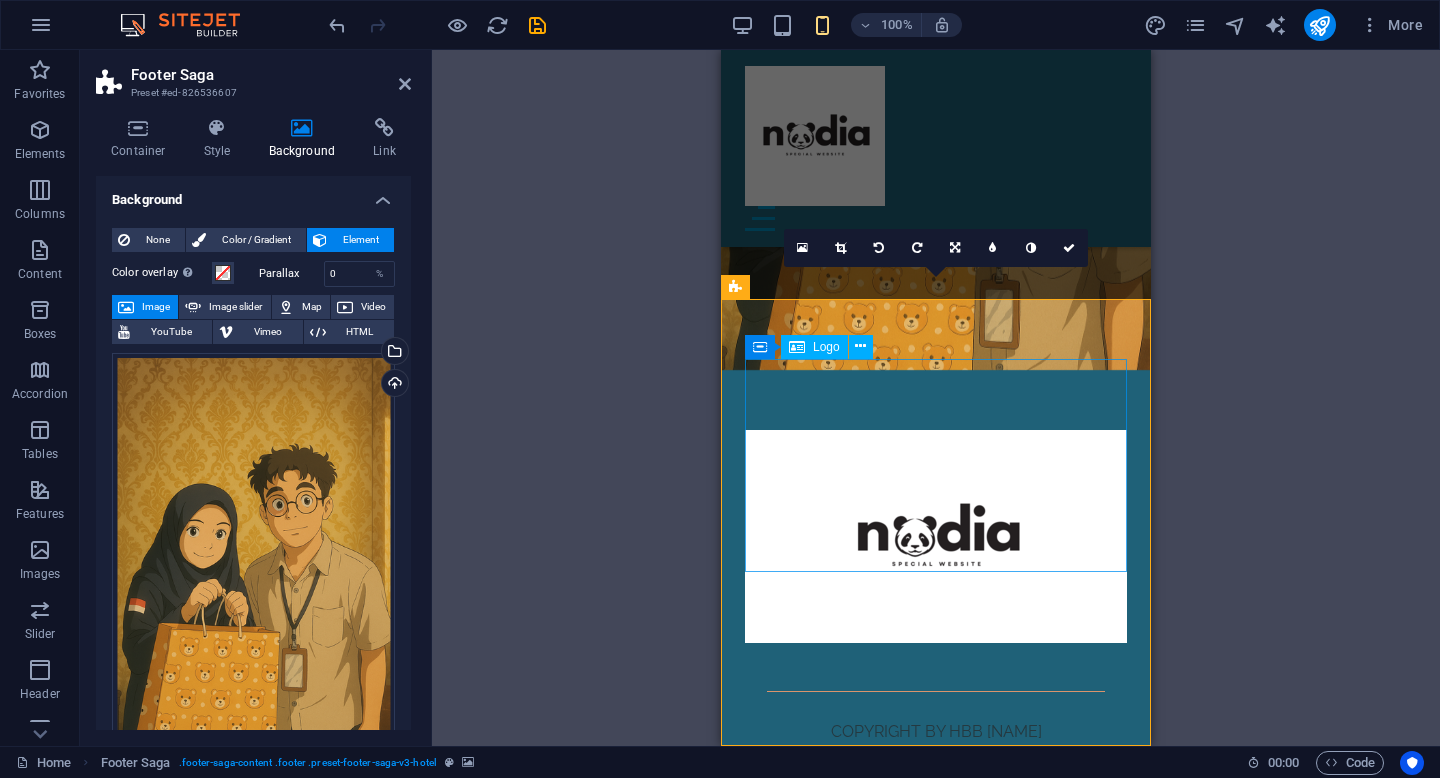 click at bounding box center (936, 536) 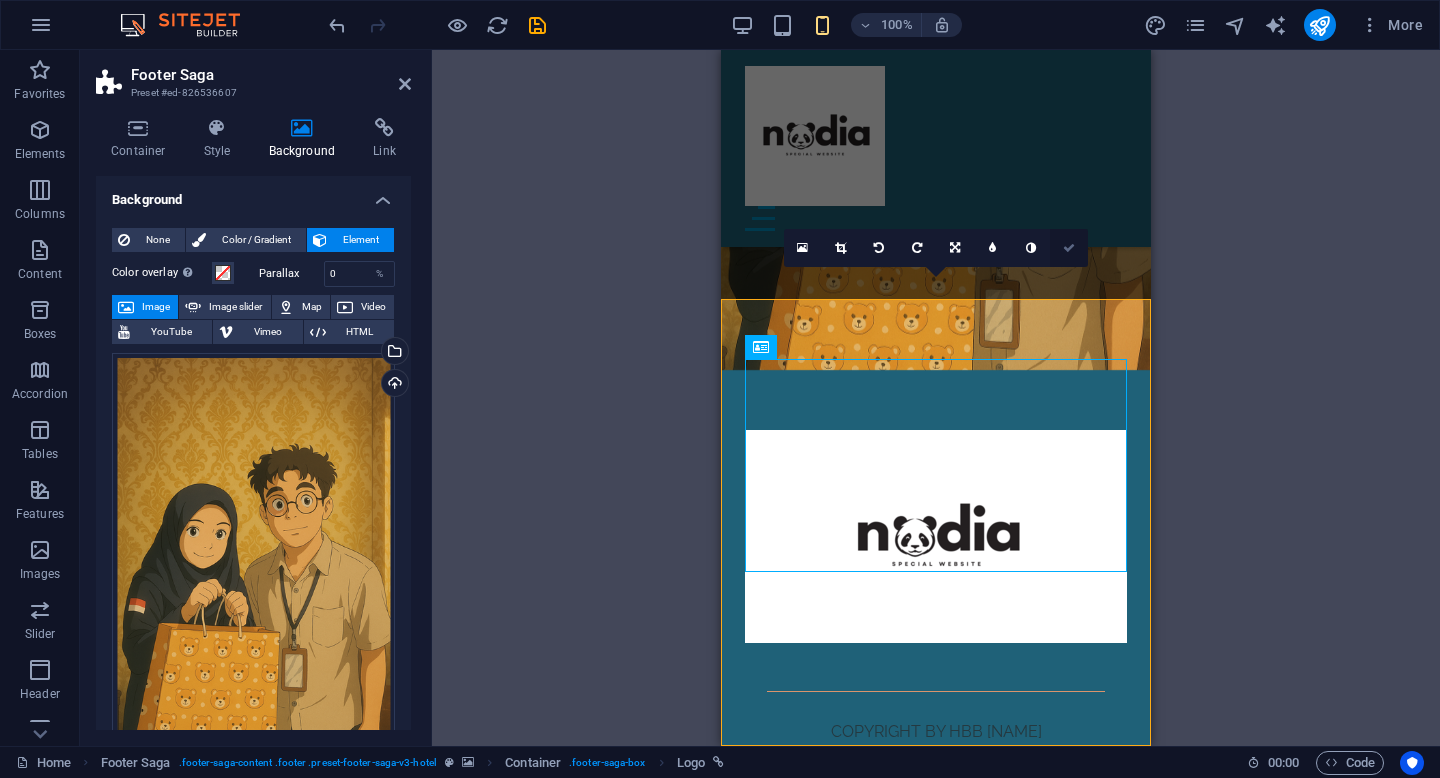 click at bounding box center (1069, 248) 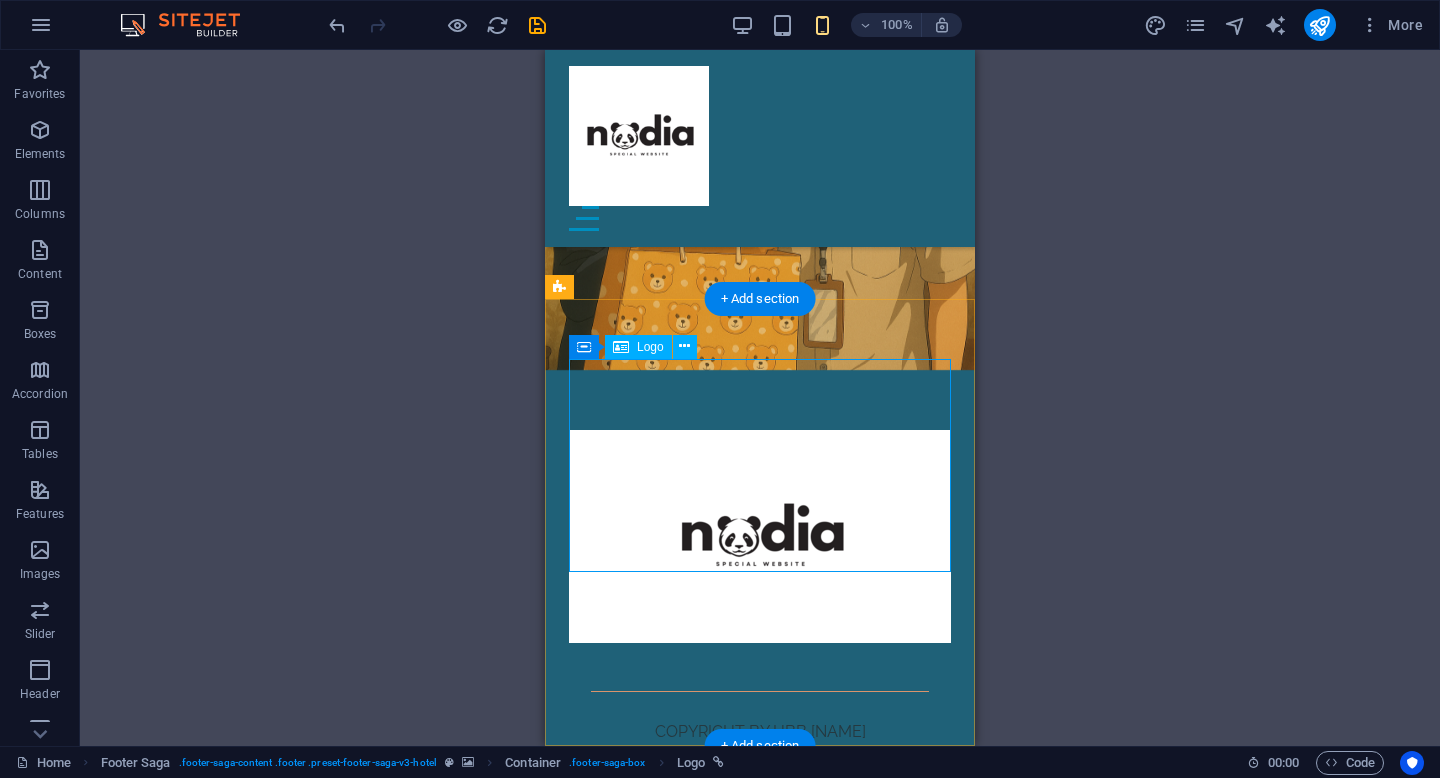 click at bounding box center (760, 536) 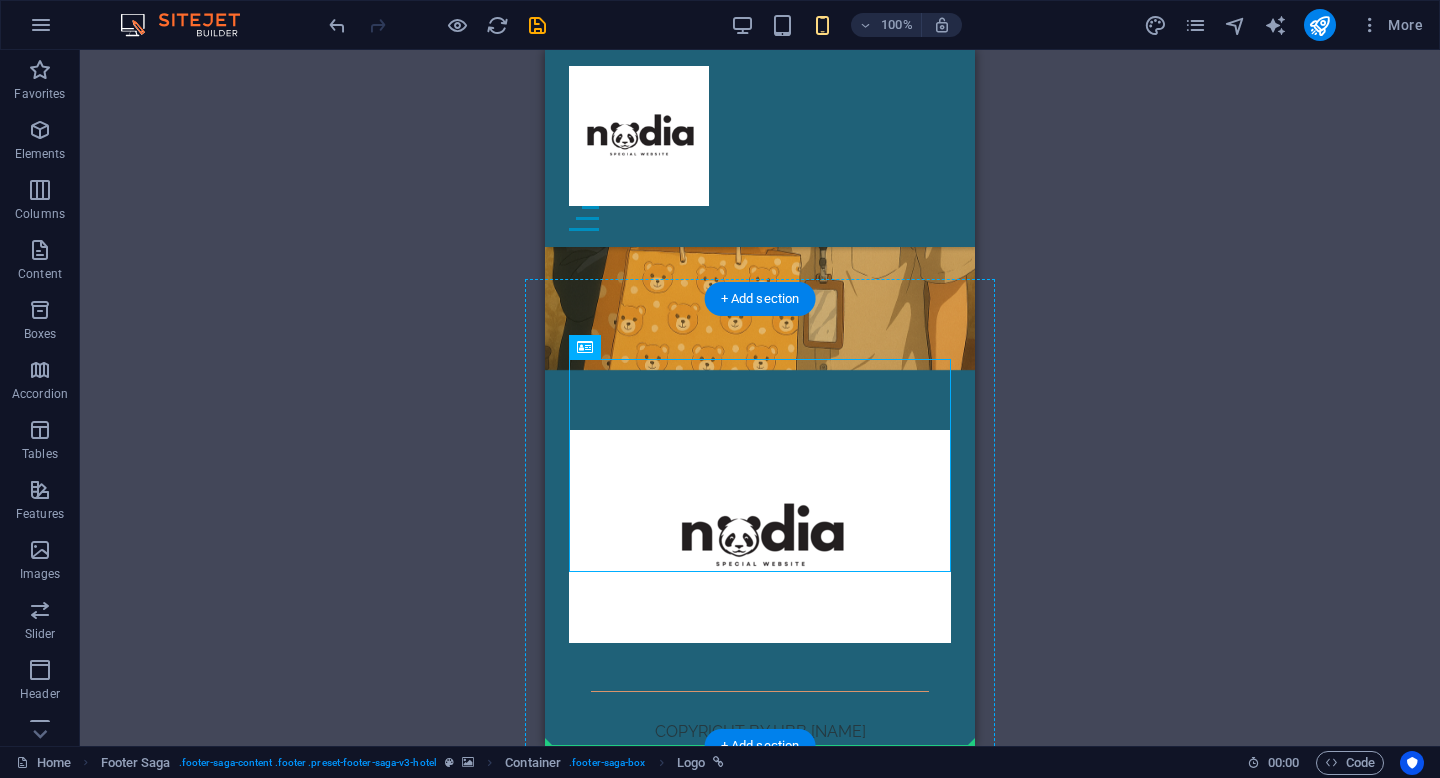 drag, startPoint x: 827, startPoint y: 427, endPoint x: 851, endPoint y: 617, distance: 191.5098 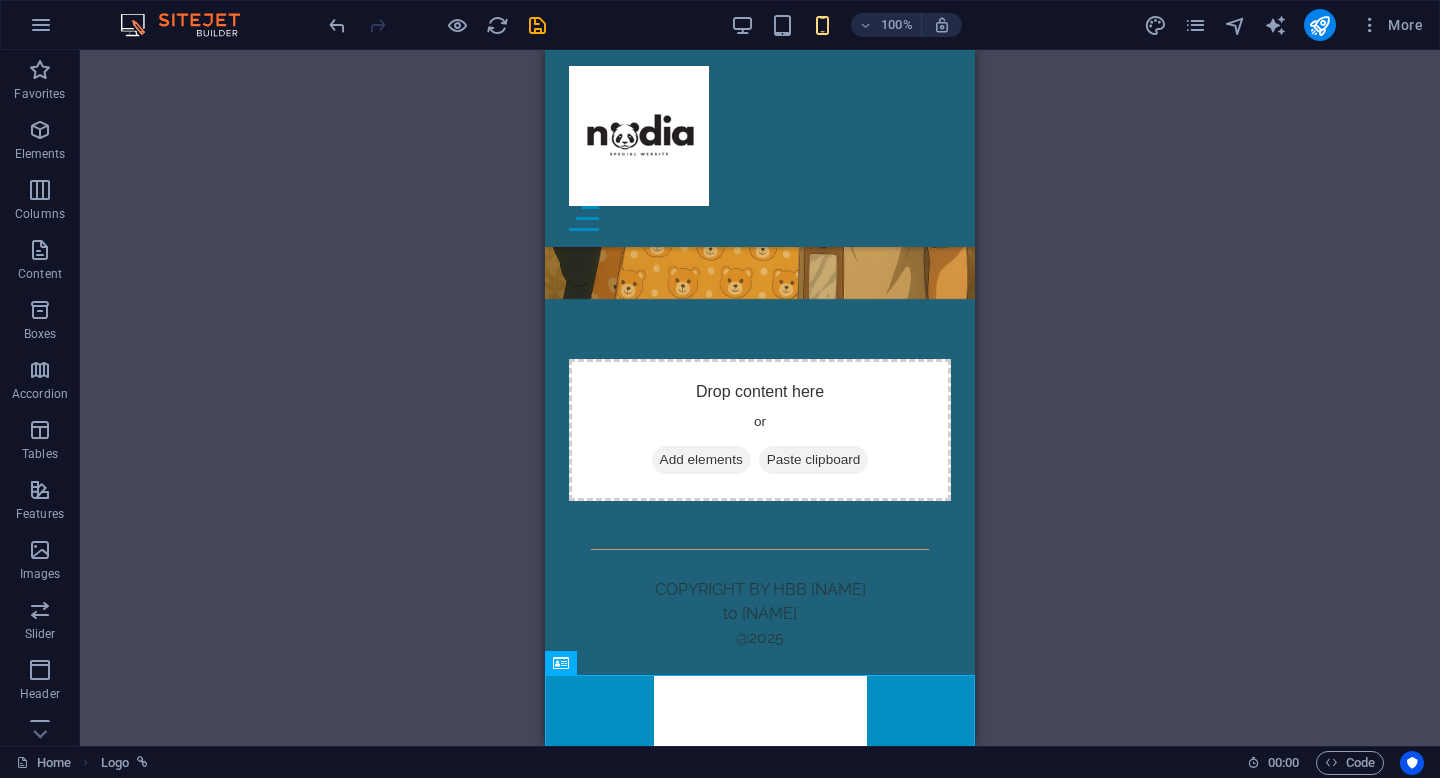 click on "Drag here to replace the existing content. Press “Ctrl” if you want to create a new element.
H1   Banner   Banner   Container   Menu Bar   Menu   Container   Image slider   Image slider columns   Container   Text   Container   H2   Text   Container   Spacer   Text   Spacer   Container   Wide image with text   Video   Container   H2   Spacer   Text   Container   Container   H4   Slider   Slider   Boxes   Container   Container   Text   Container   H2   Spacer   Text   Spacer   Text   H4   Spacer   Text   Spacer   Placeholder   Placeholder   Container   Video   Container   Spacer   Text   Text   Container   Logo   Footer Saga   Container   Spacer   Image   Text   Spacer   Separator" at bounding box center [760, 398] 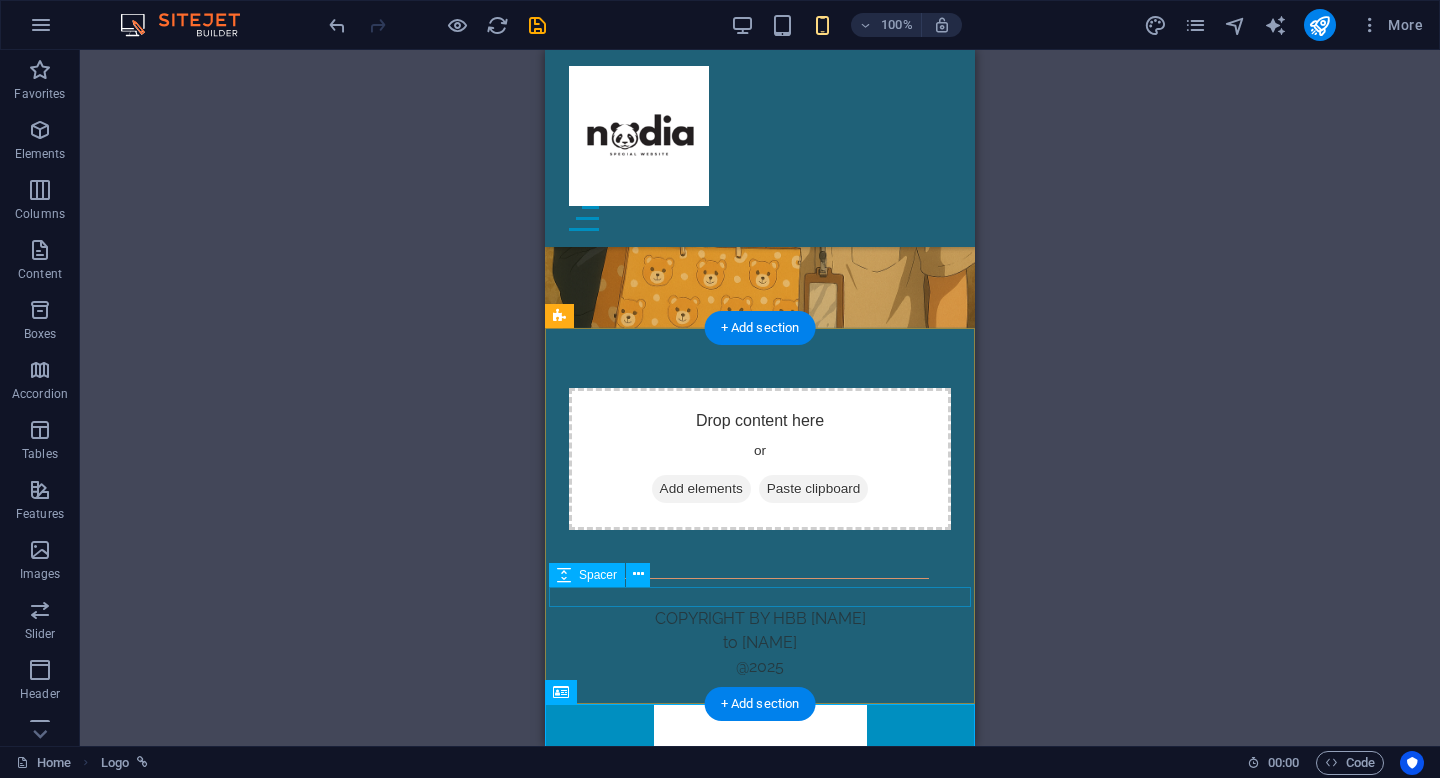 scroll, scrollTop: 5672, scrollLeft: 0, axis: vertical 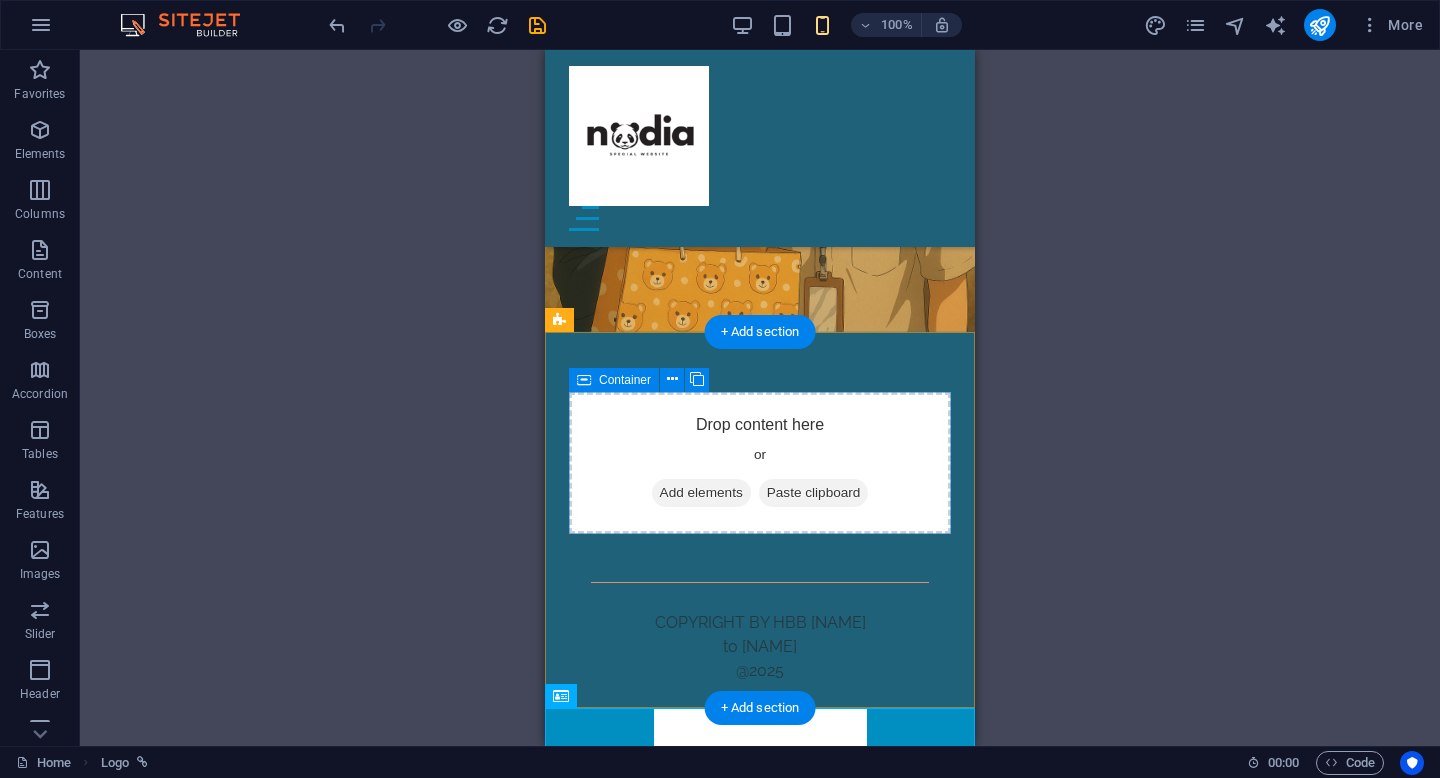 click on "Drop content here or  Add elements  Paste clipboard" at bounding box center (760, 463) 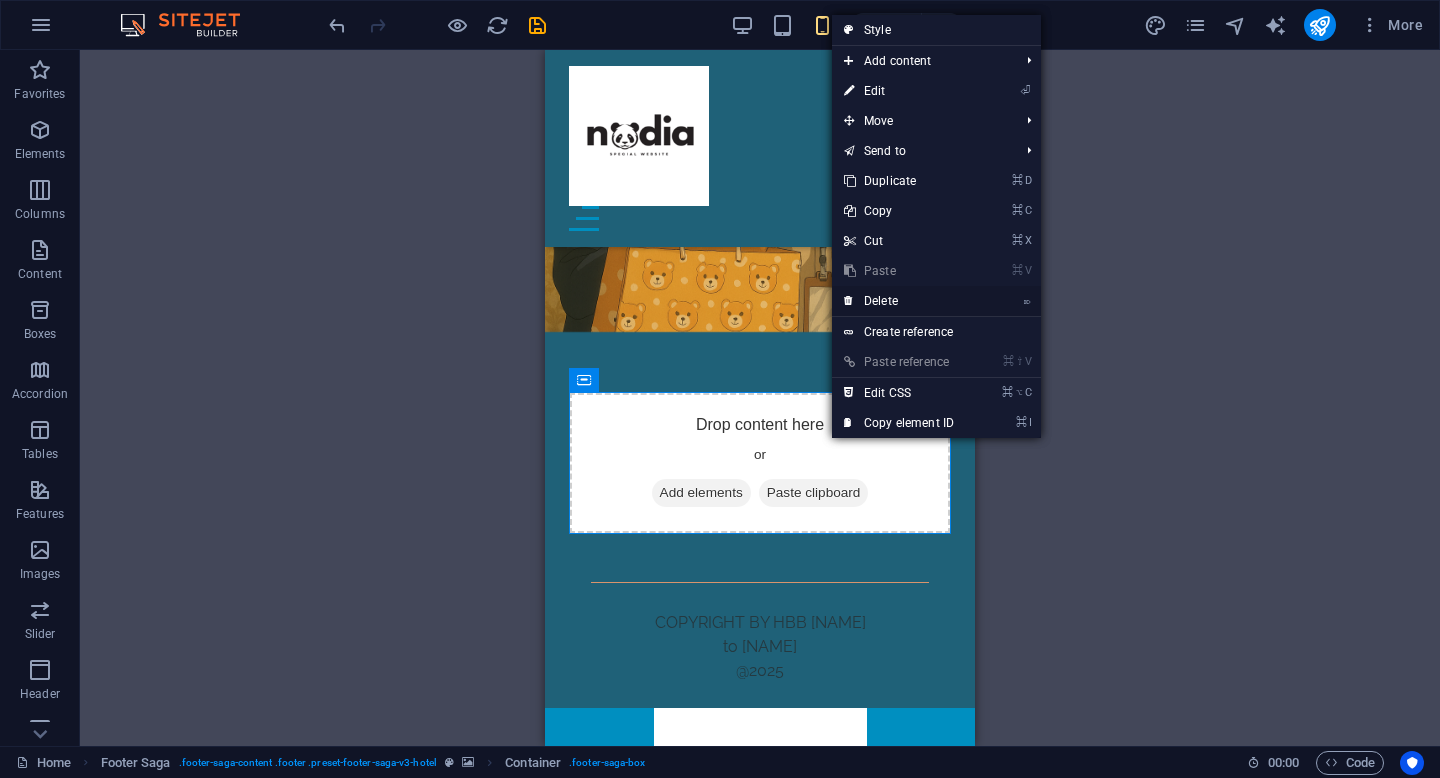 click on "⌦  Delete" at bounding box center [899, 301] 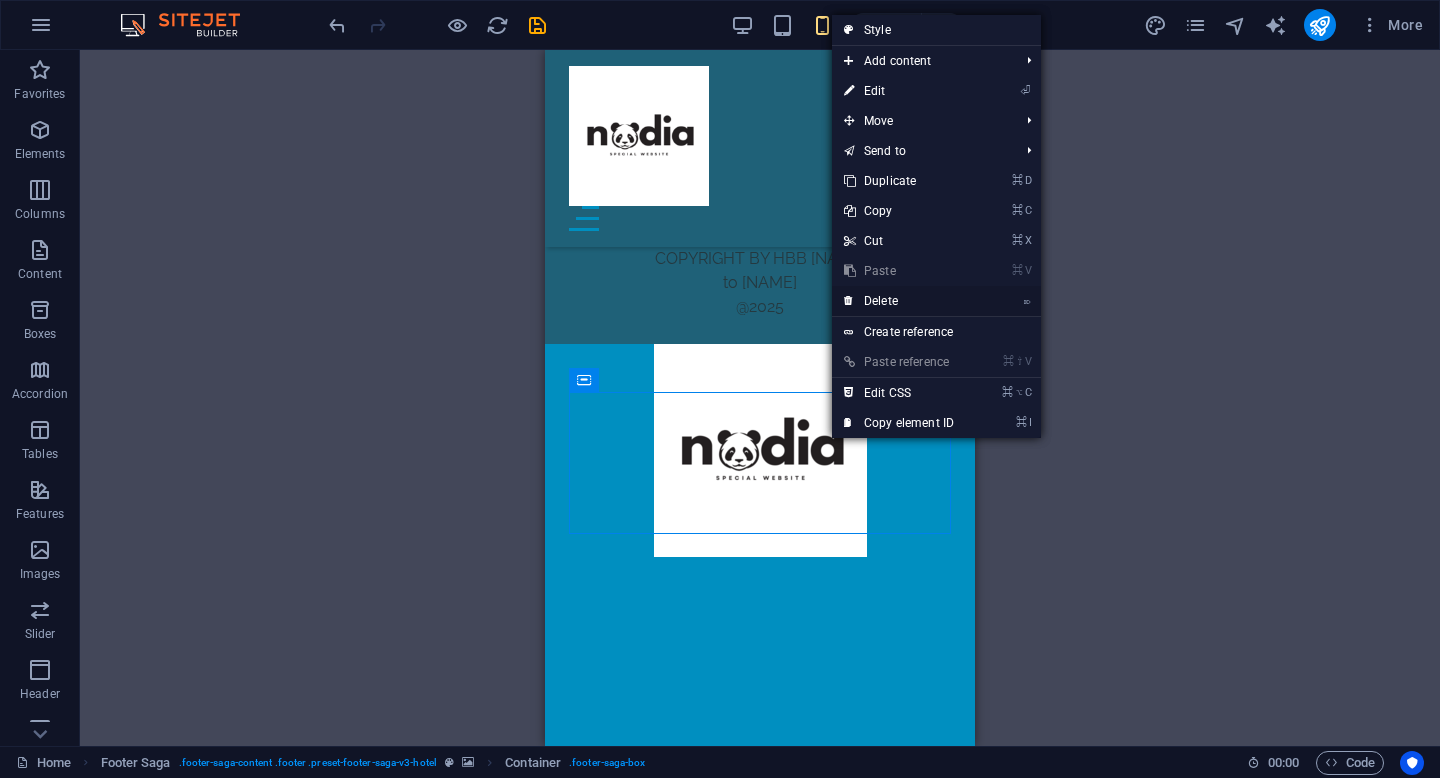 scroll, scrollTop: 5665, scrollLeft: 0, axis: vertical 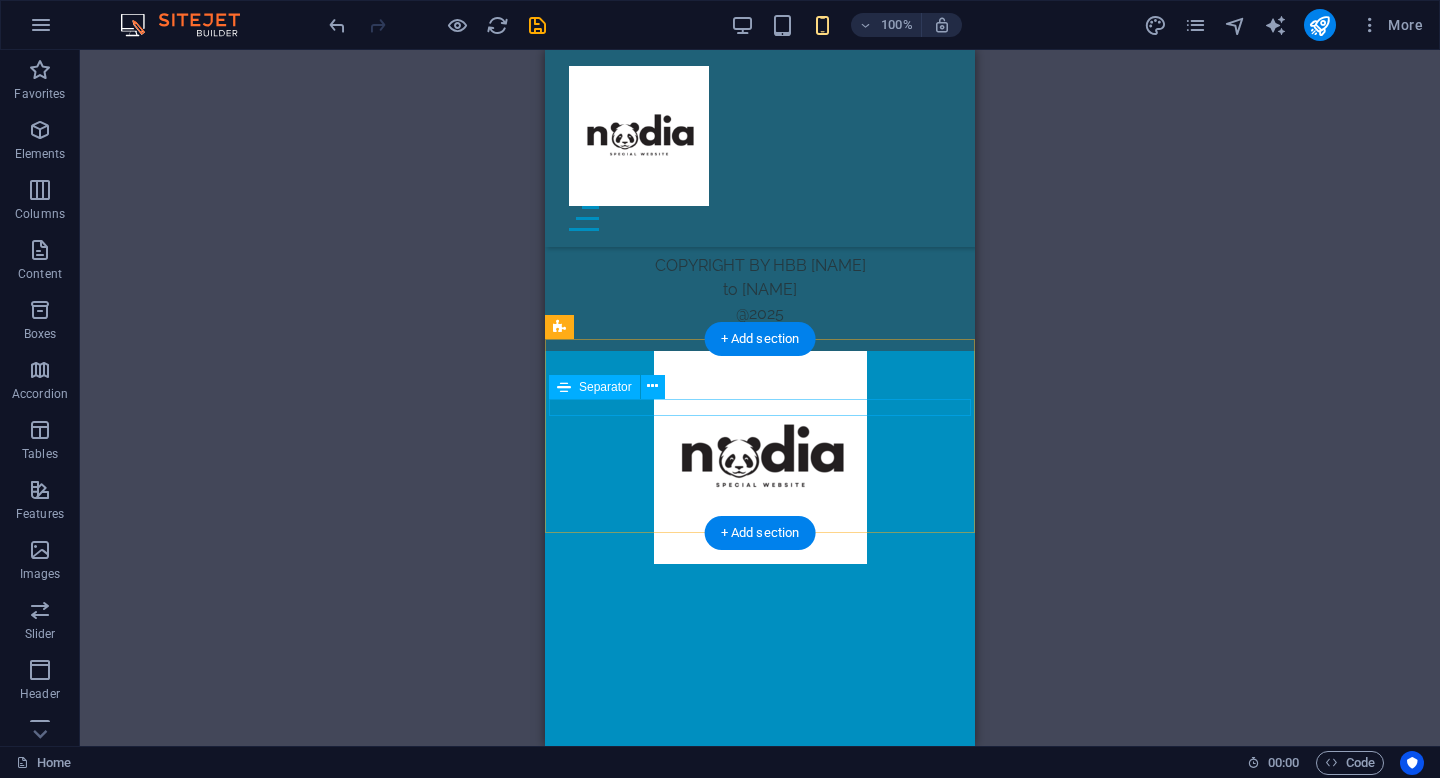 click at bounding box center [760, 225] 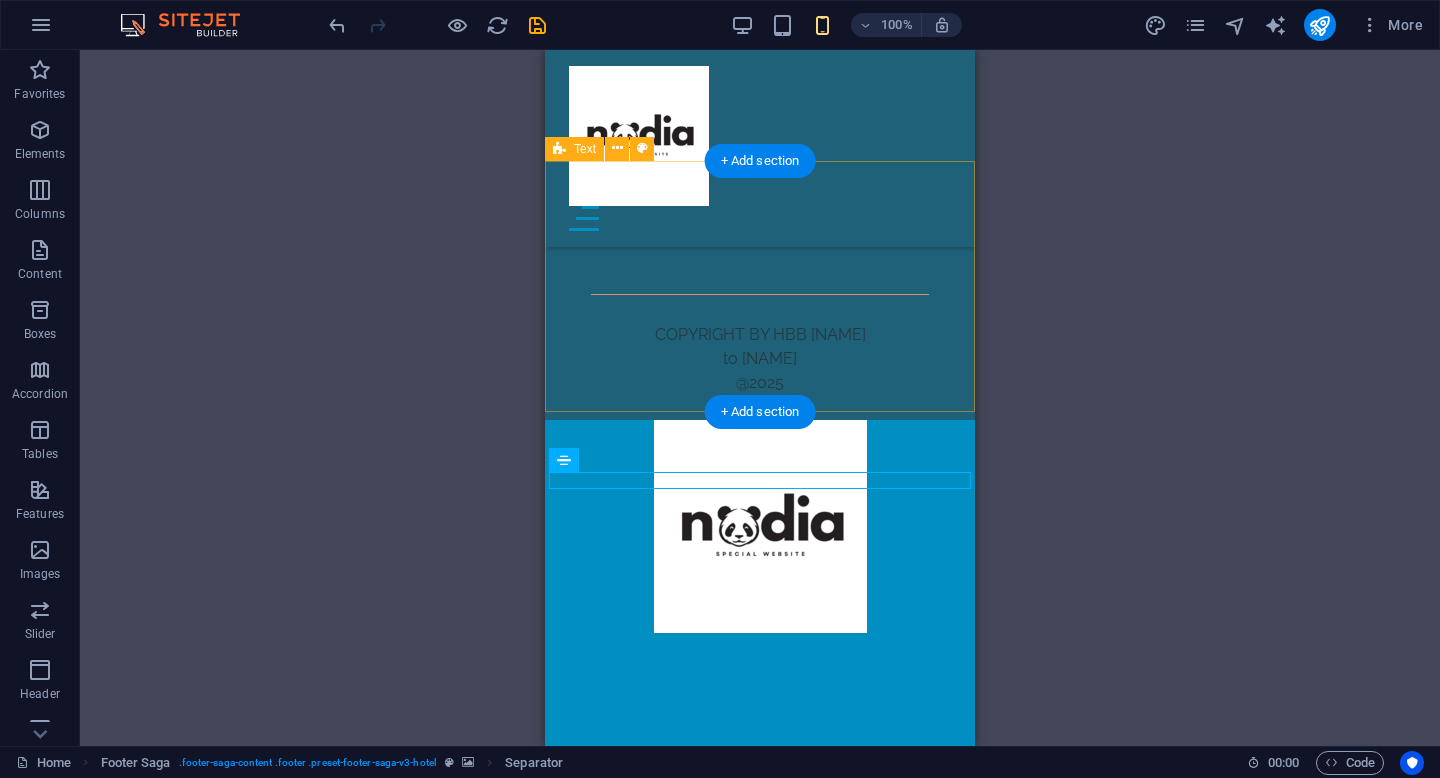 scroll, scrollTop: 5585, scrollLeft: 0, axis: vertical 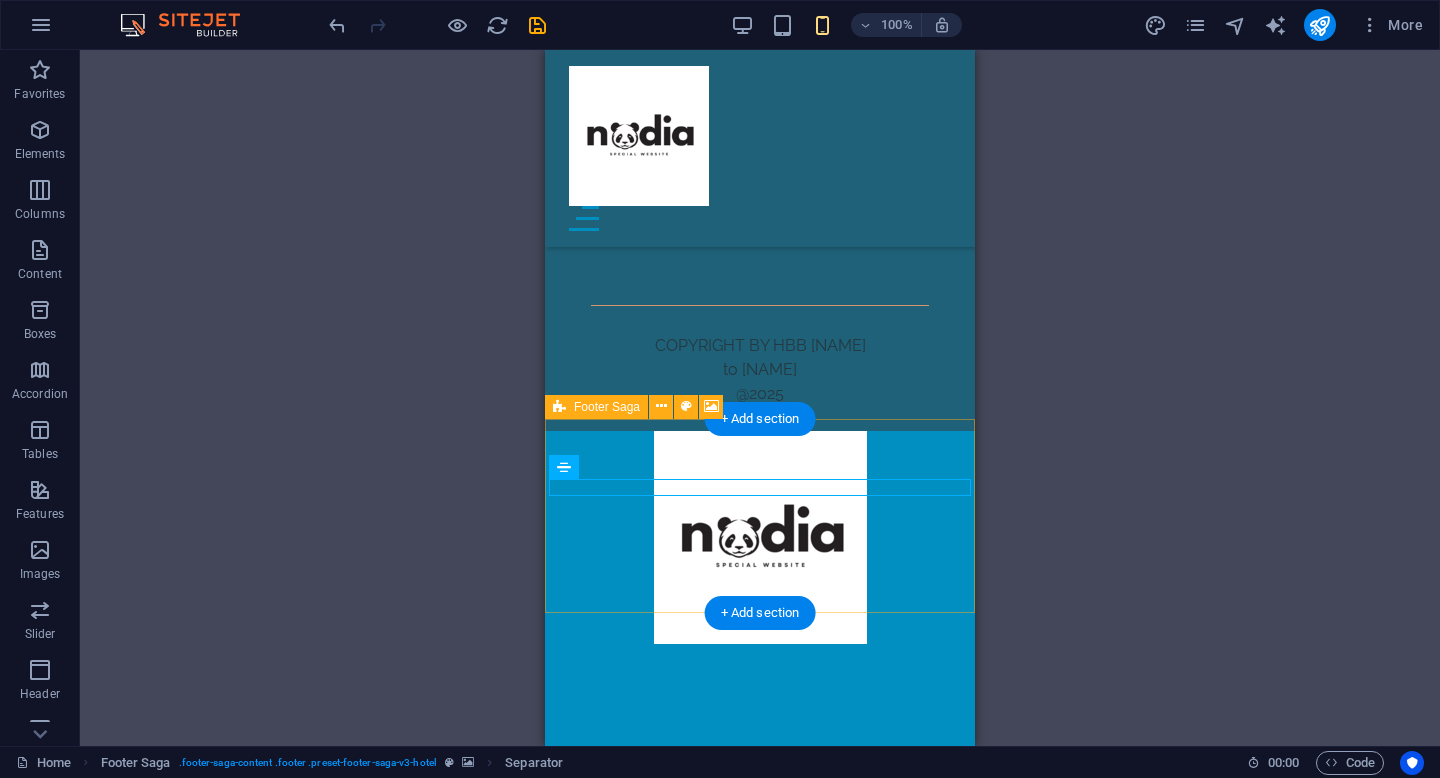 click at bounding box center (760, 140) 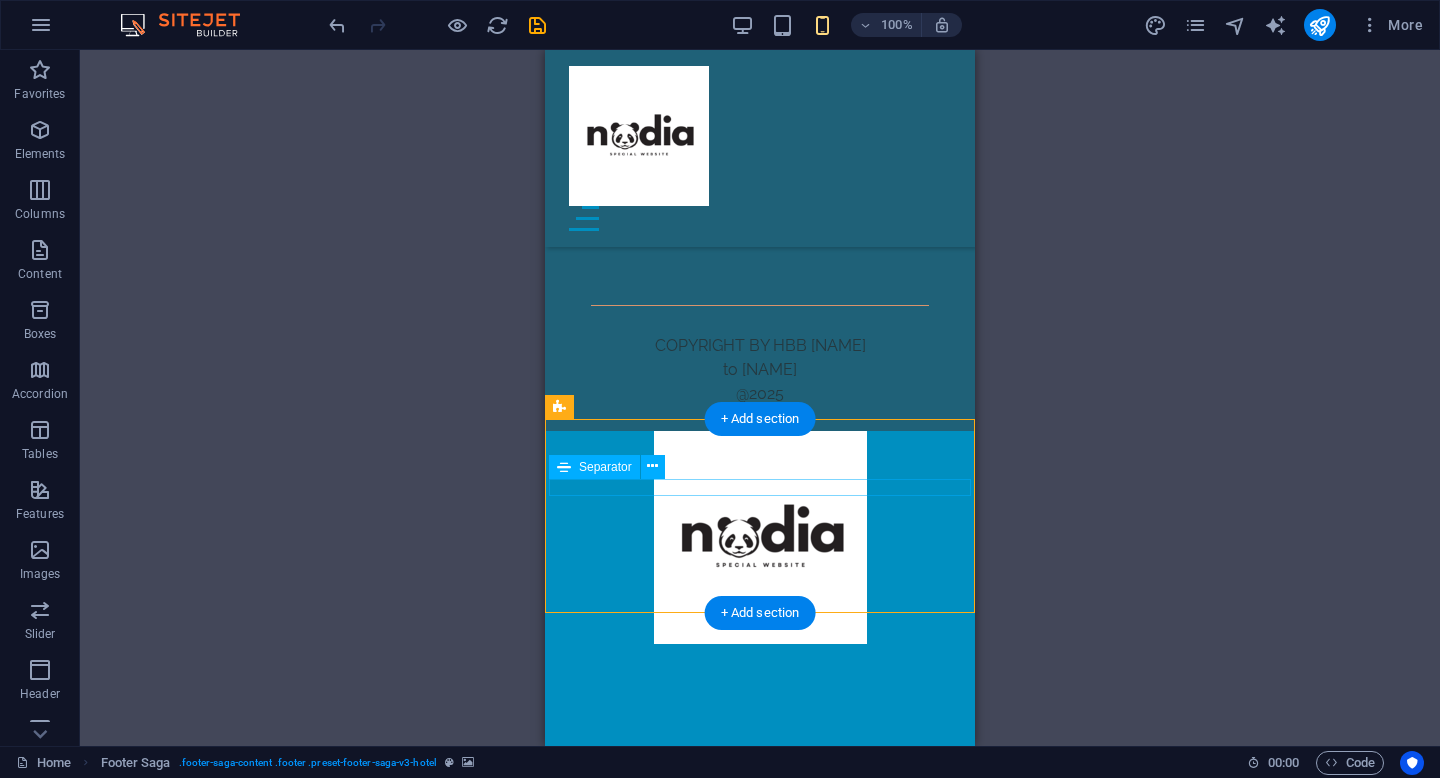 click at bounding box center (760, 305) 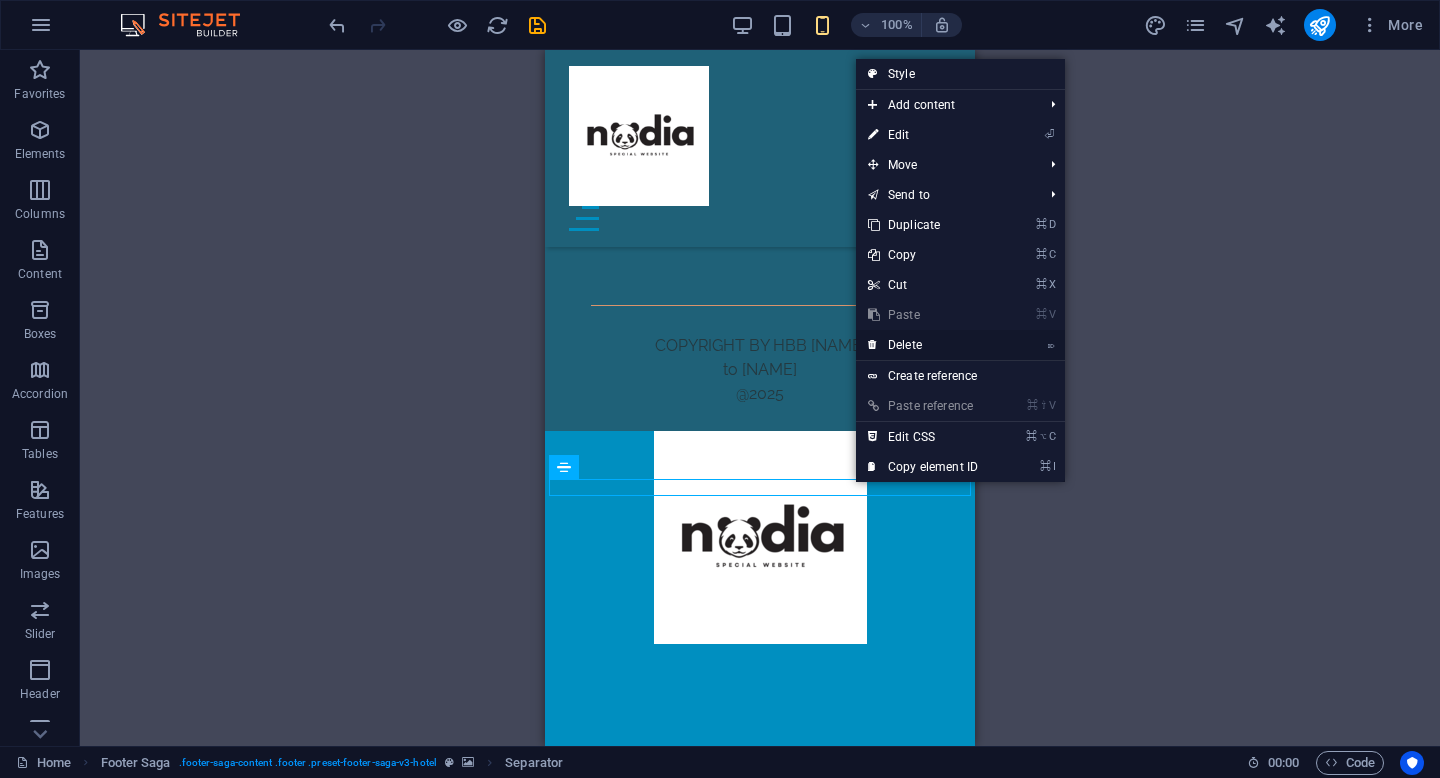 click on "⌦  Delete" at bounding box center (923, 345) 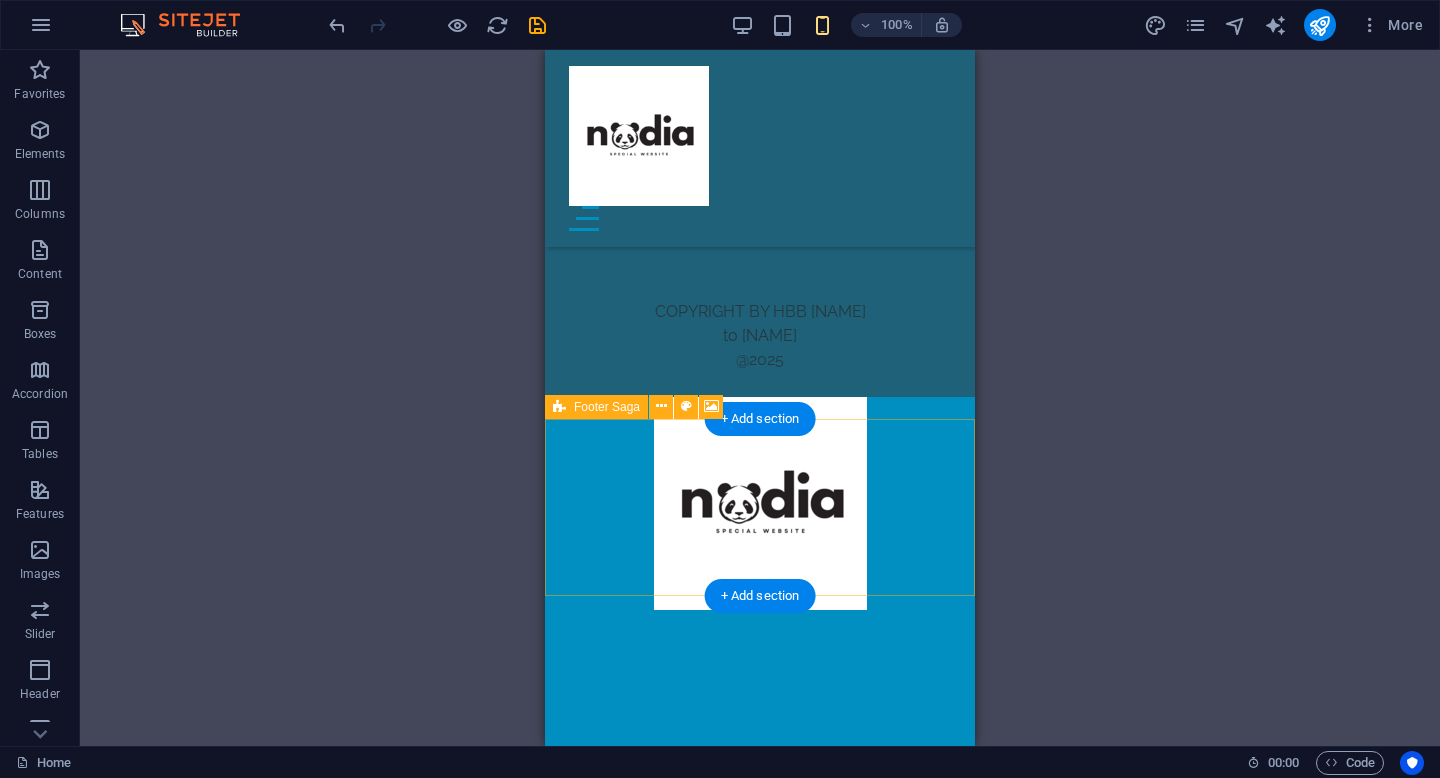 click at bounding box center (760, 131) 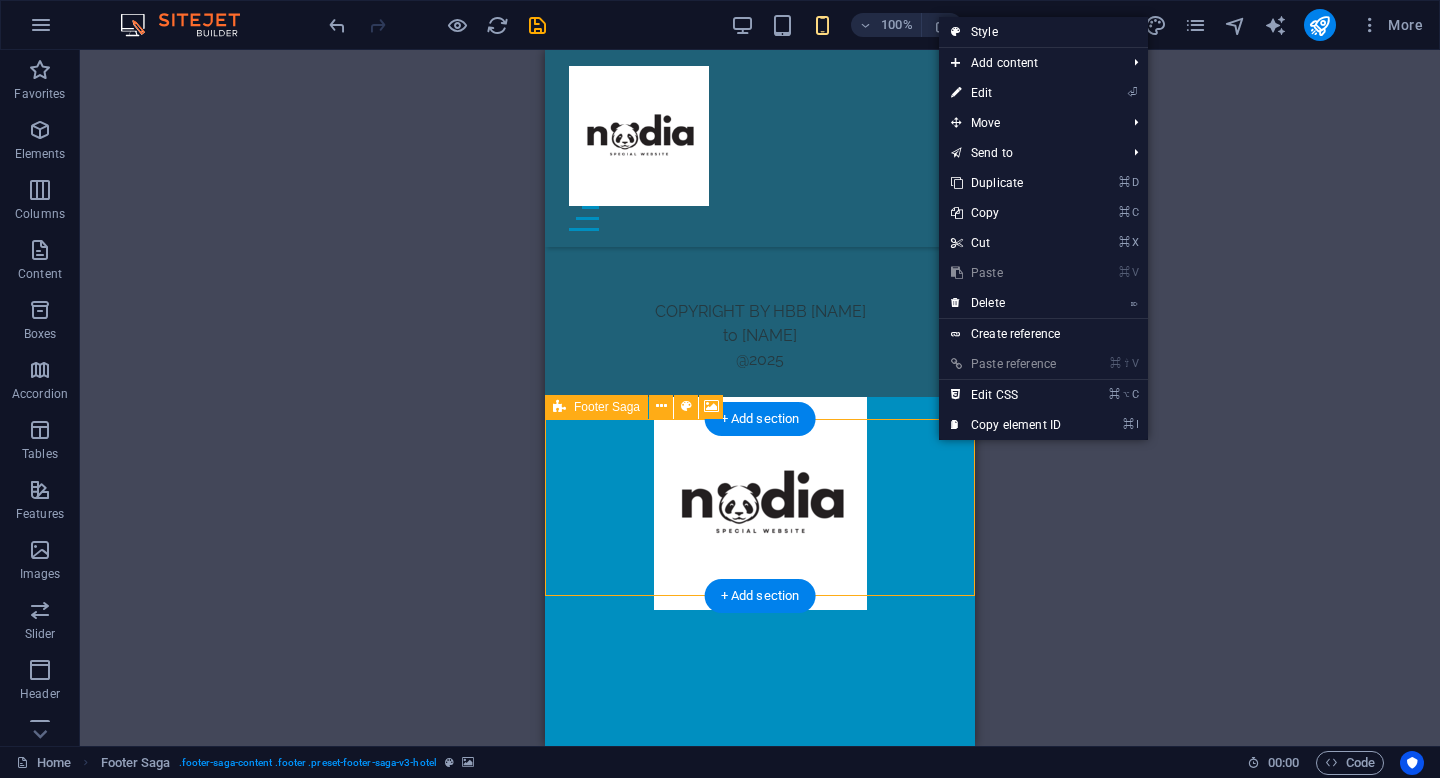 click at bounding box center (760, 131) 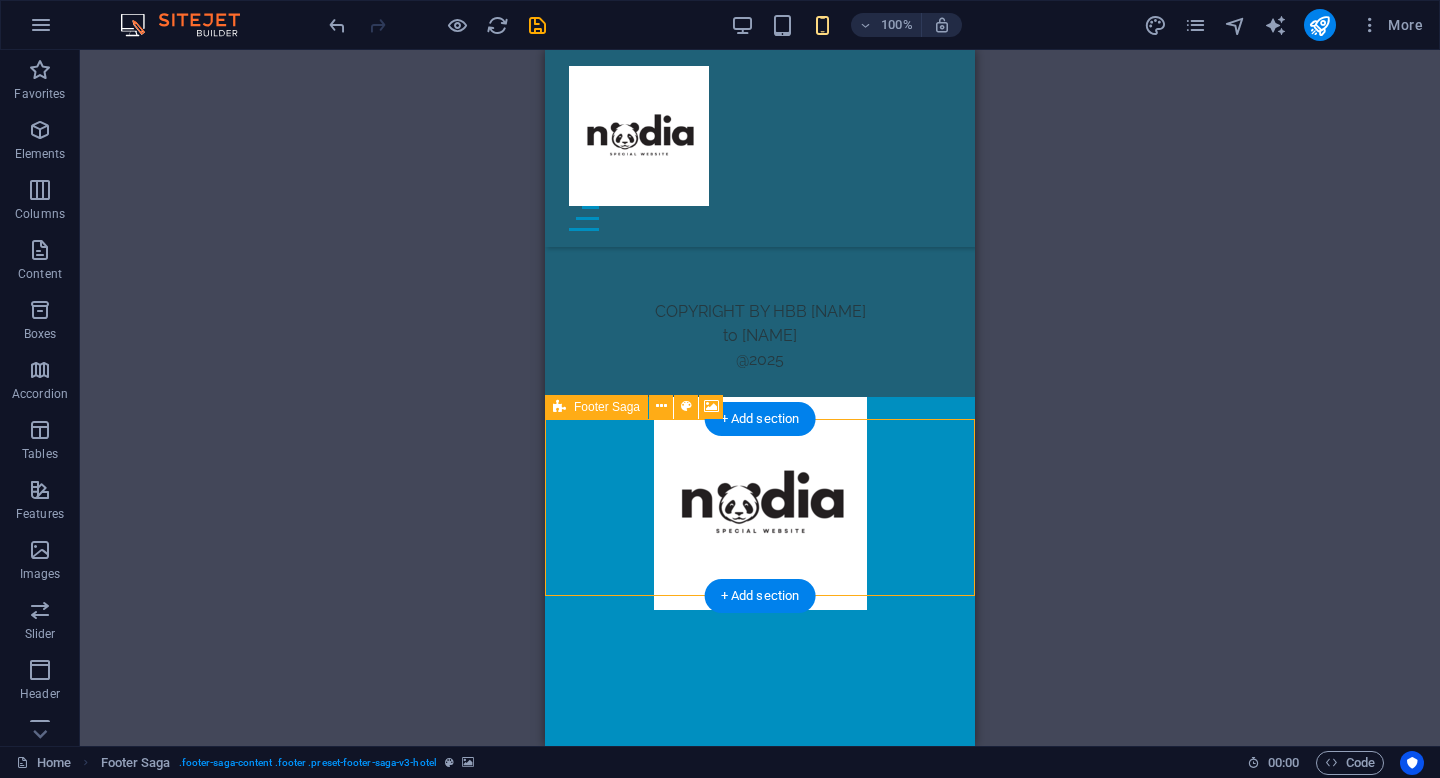 click at bounding box center (760, 131) 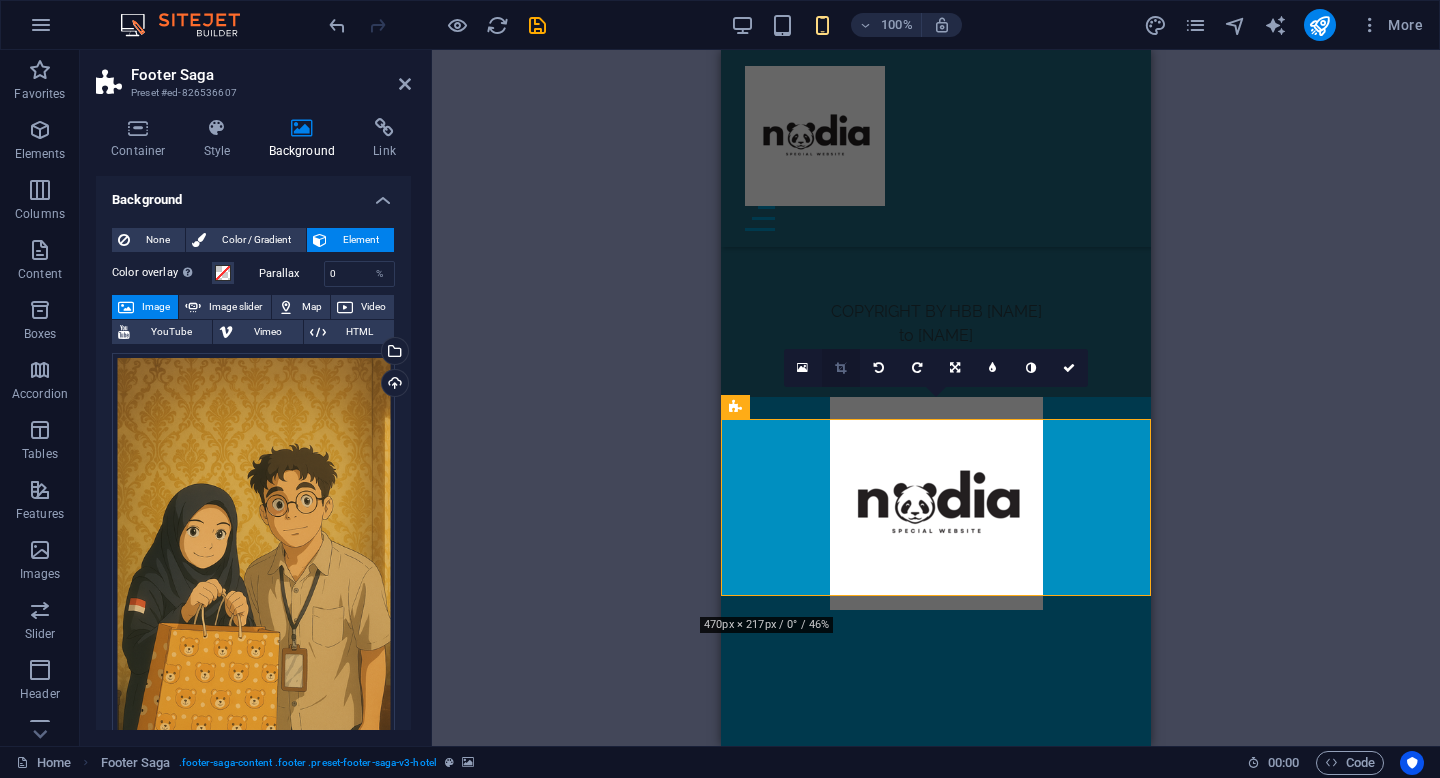 click at bounding box center (841, 368) 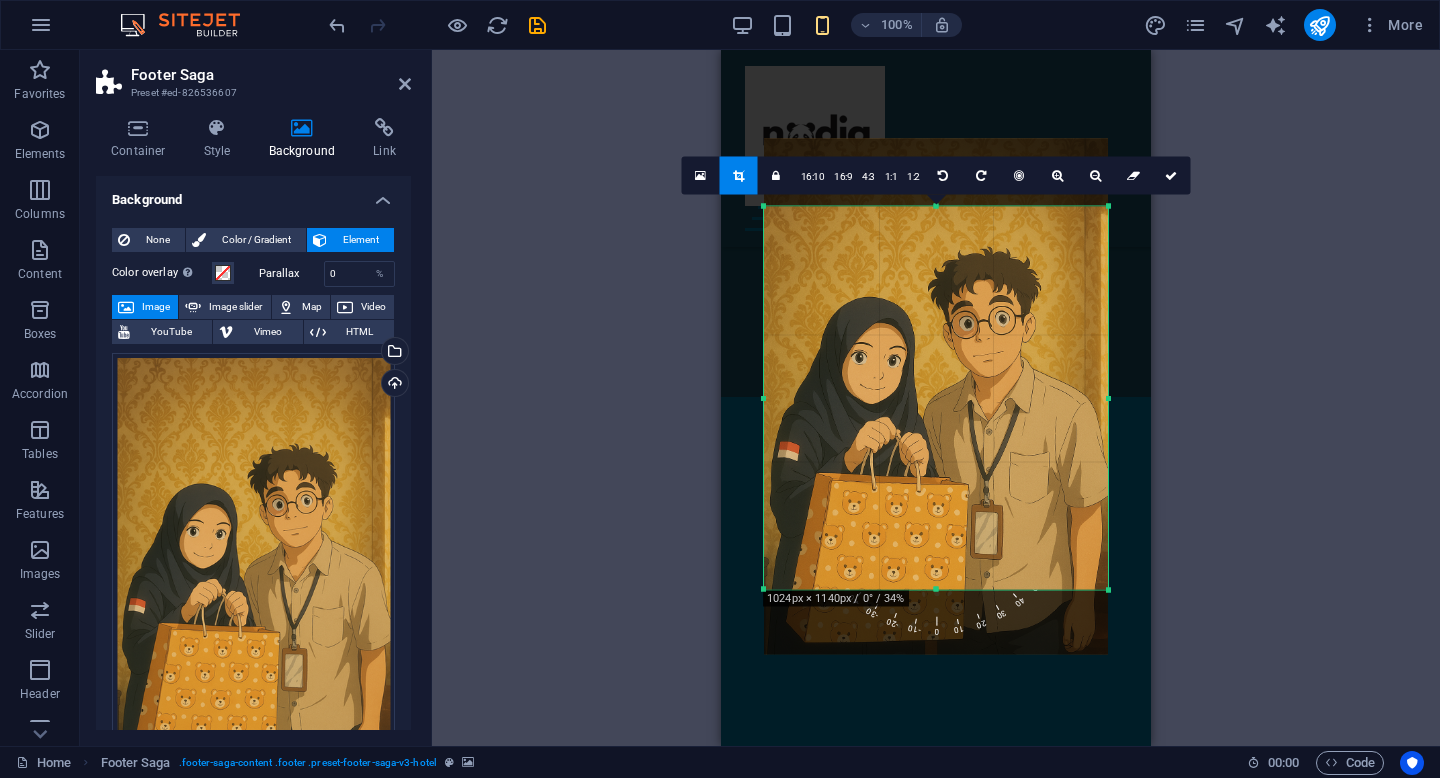 click at bounding box center [936, 397] 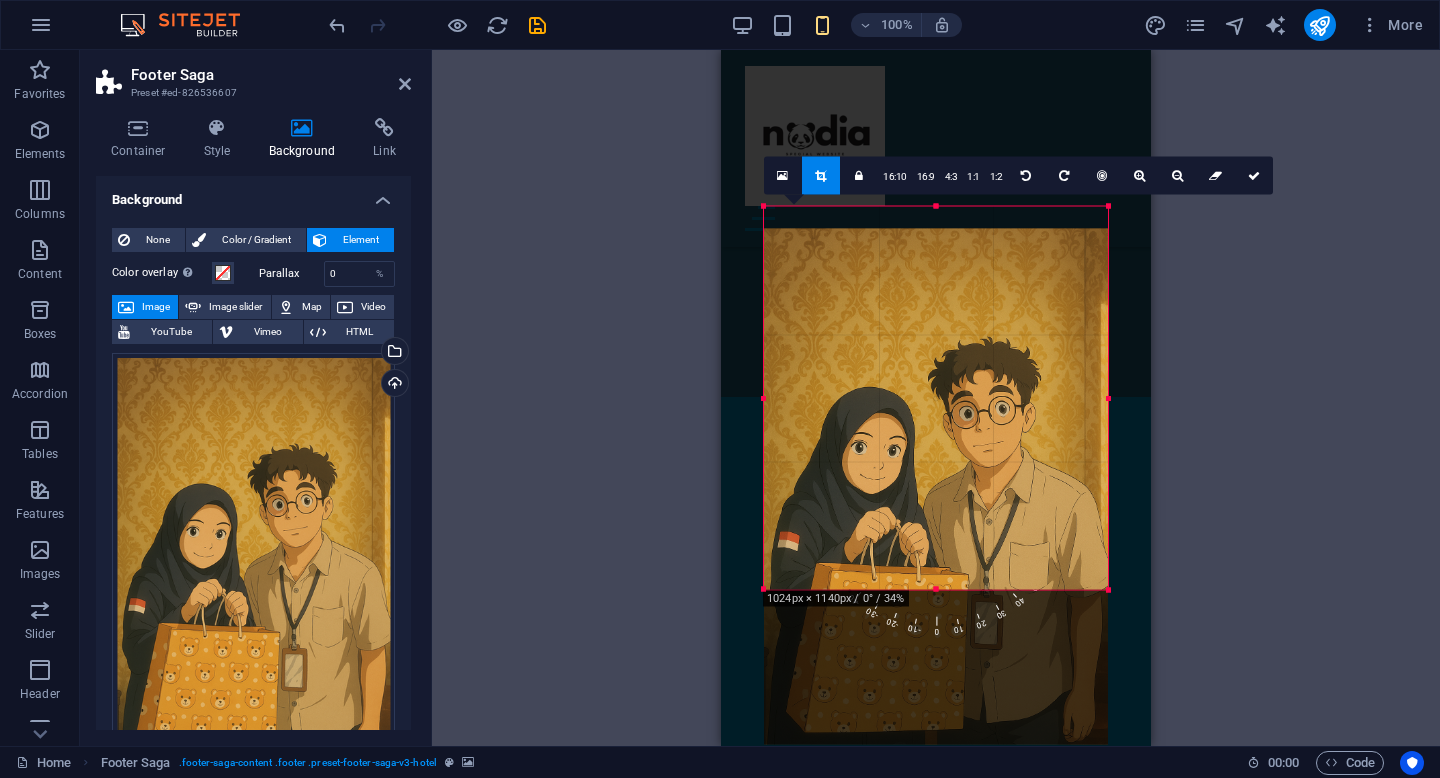 drag, startPoint x: 863, startPoint y: 394, endPoint x: 863, endPoint y: 480, distance: 86 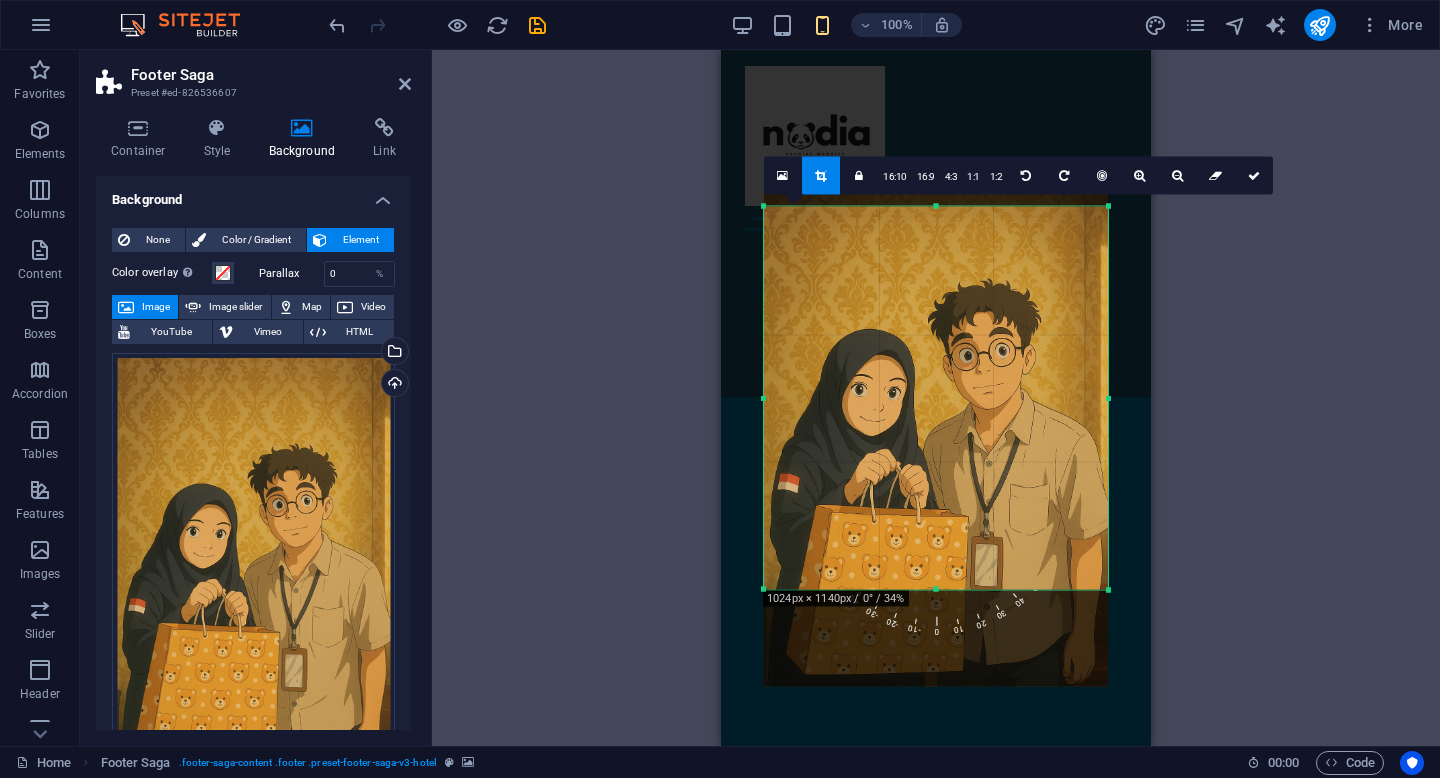 drag, startPoint x: 1063, startPoint y: 249, endPoint x: 1062, endPoint y: 213, distance: 36.013885 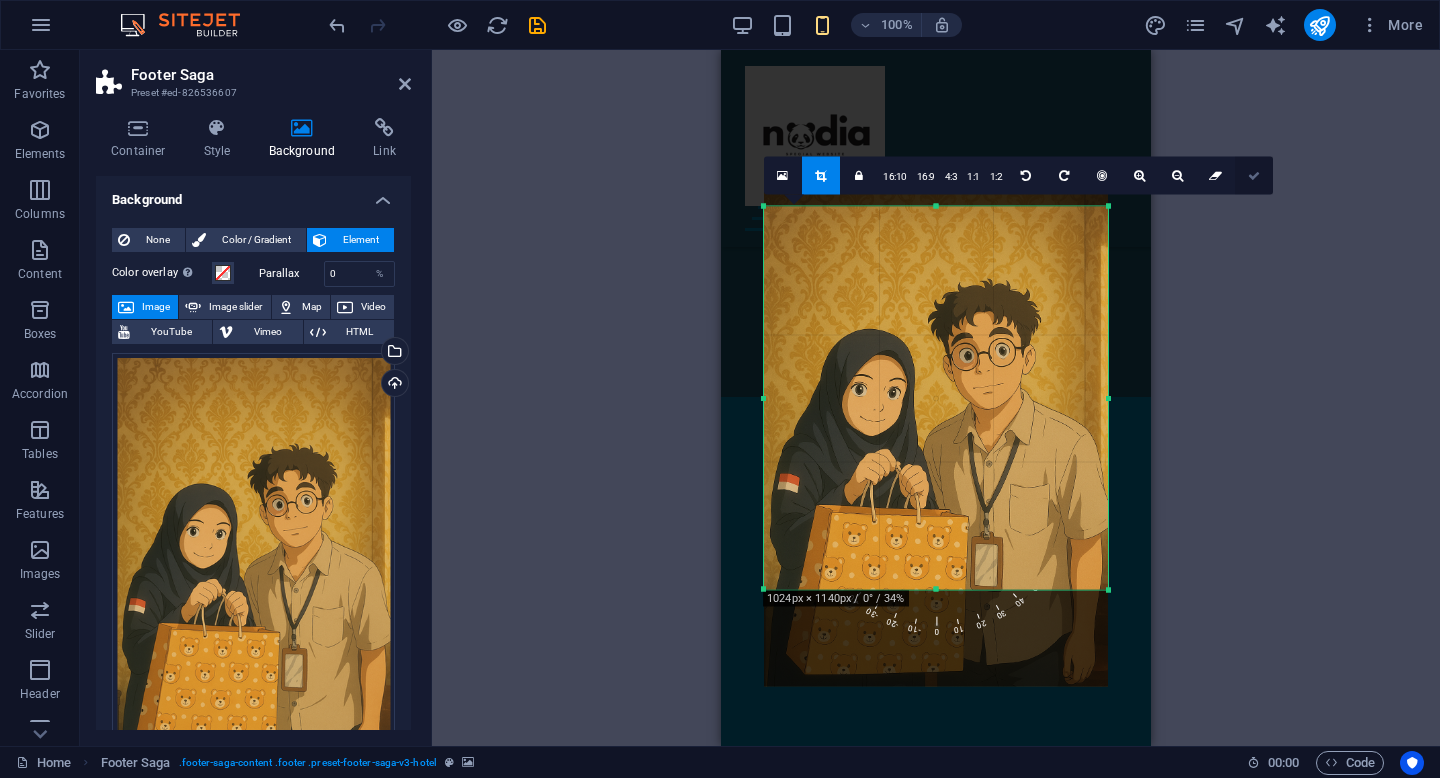 click at bounding box center (1254, 176) 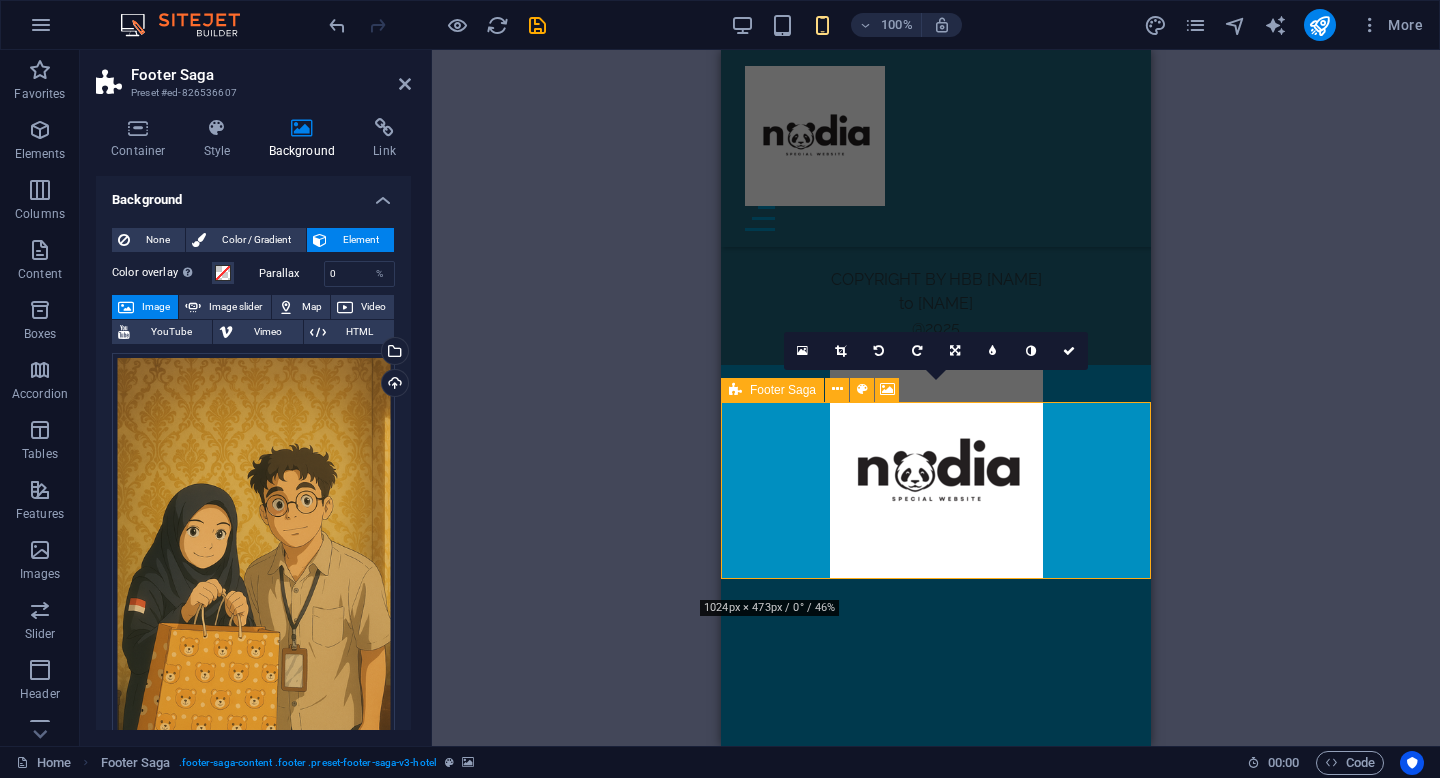 scroll, scrollTop: 5648, scrollLeft: 0, axis: vertical 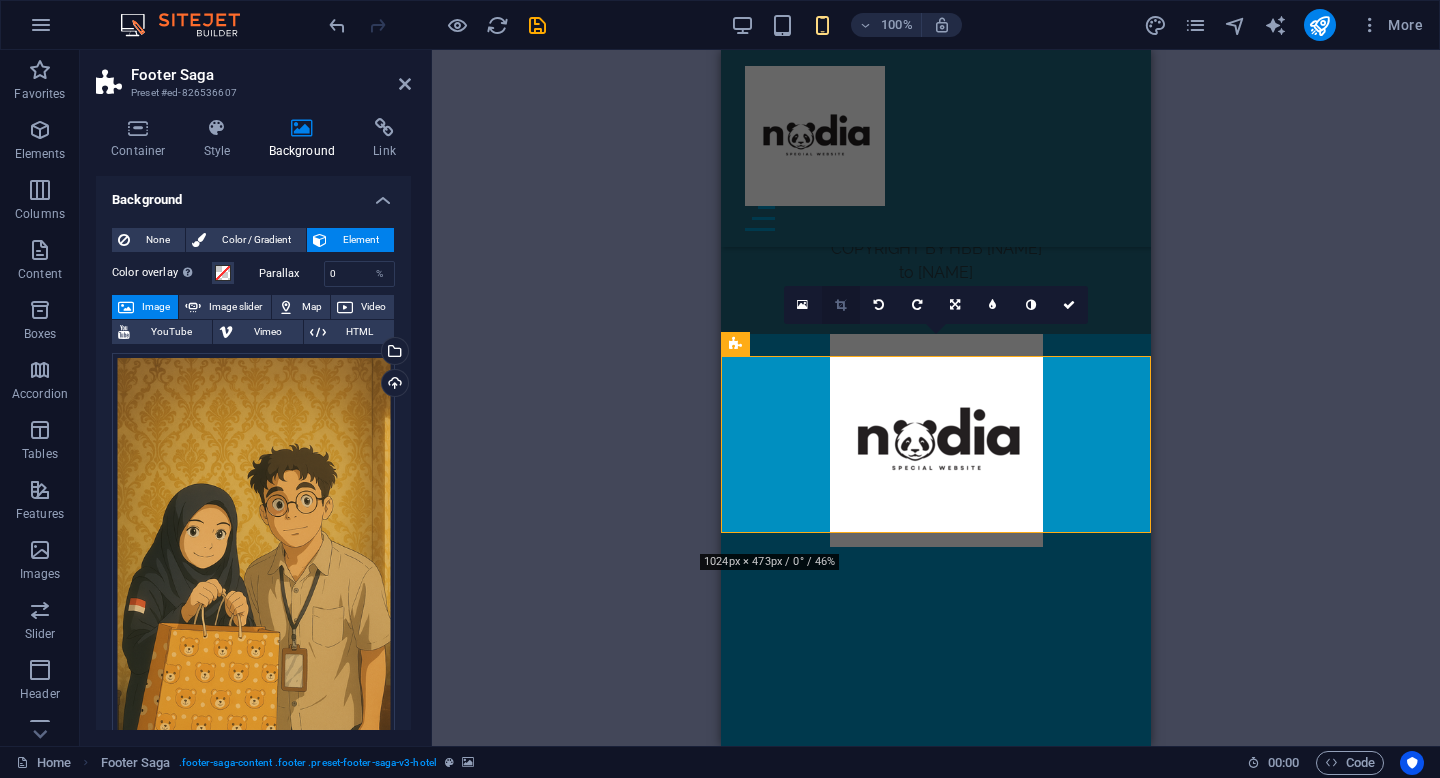 click at bounding box center [841, 305] 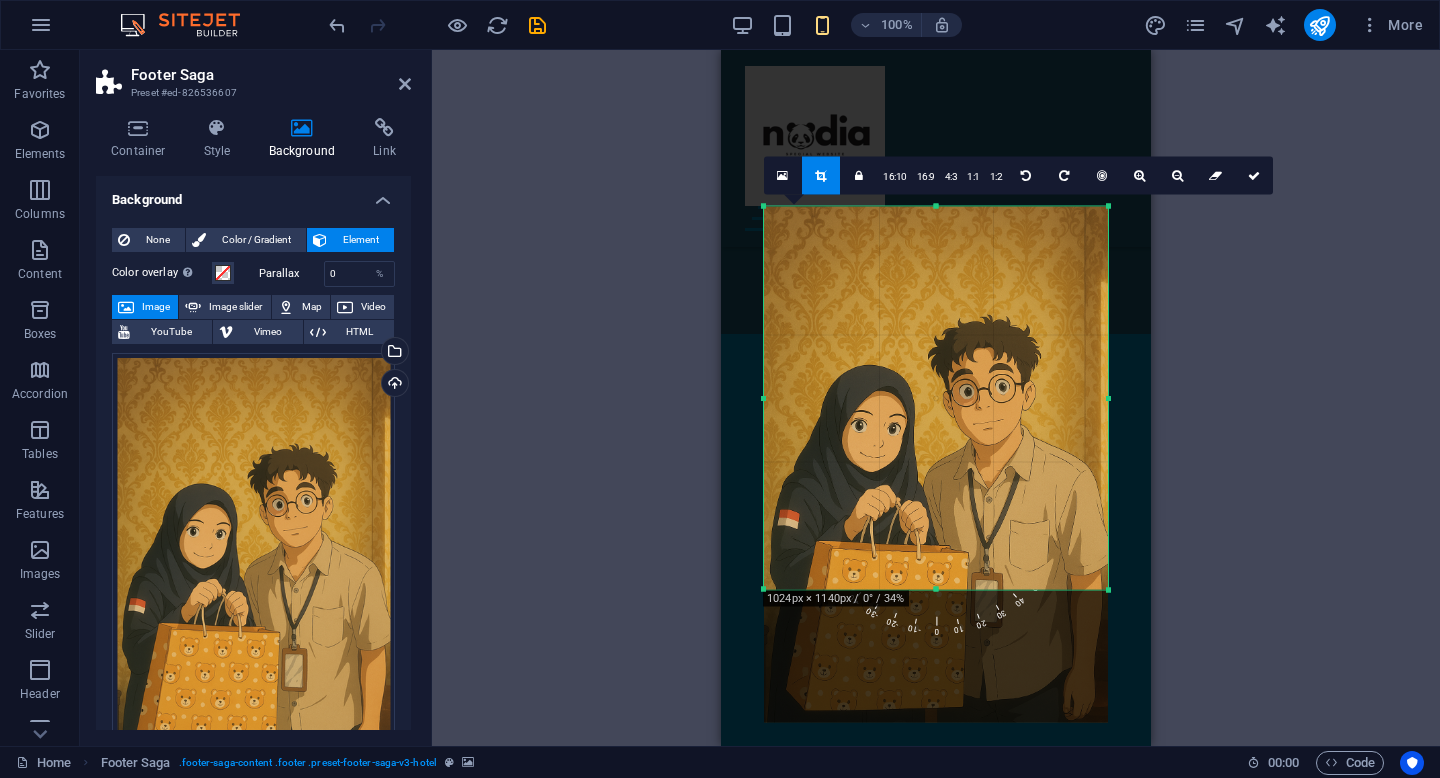 drag, startPoint x: 878, startPoint y: 341, endPoint x: 877, endPoint y: 377, distance: 36.013885 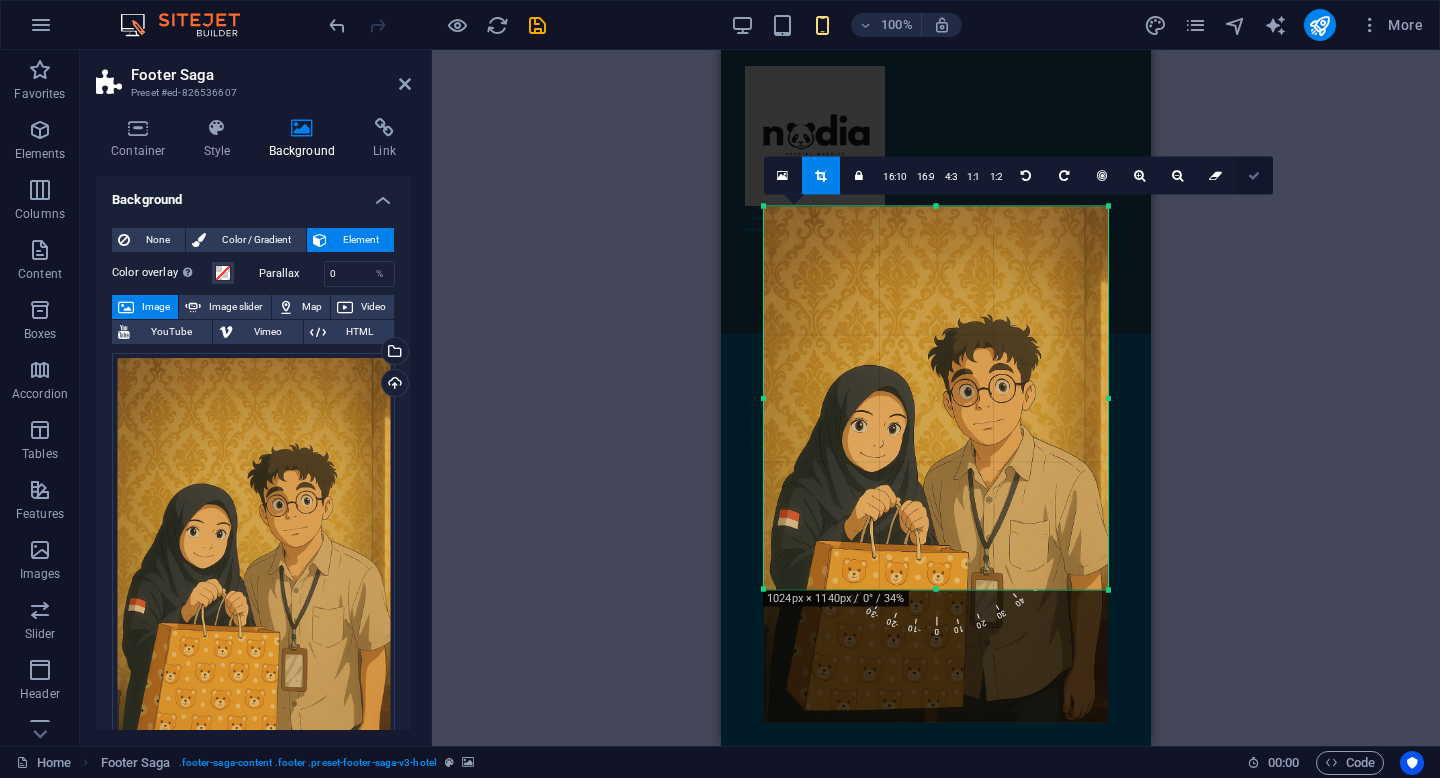 click at bounding box center [1254, 176] 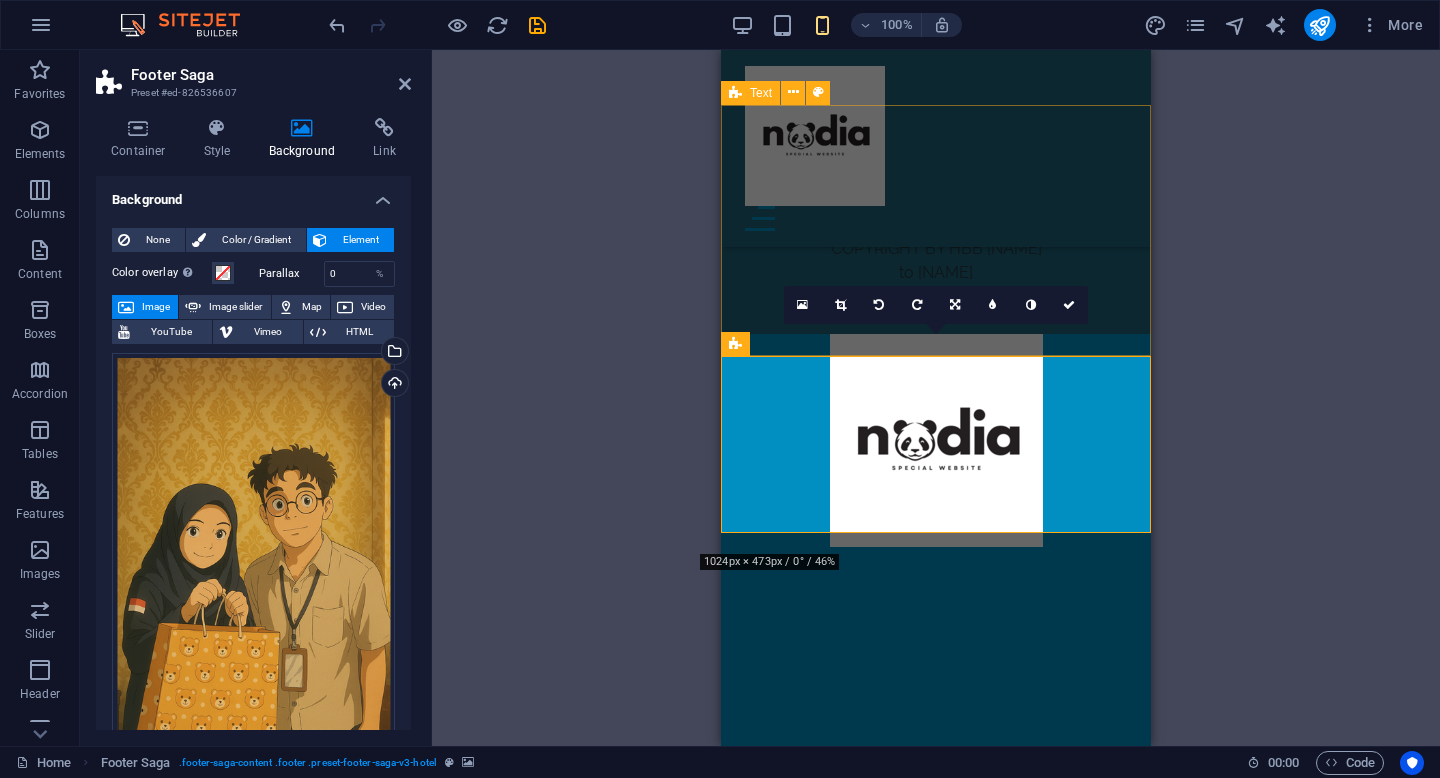 drag, startPoint x: 958, startPoint y: 356, endPoint x: 956, endPoint y: 328, distance: 28.071337 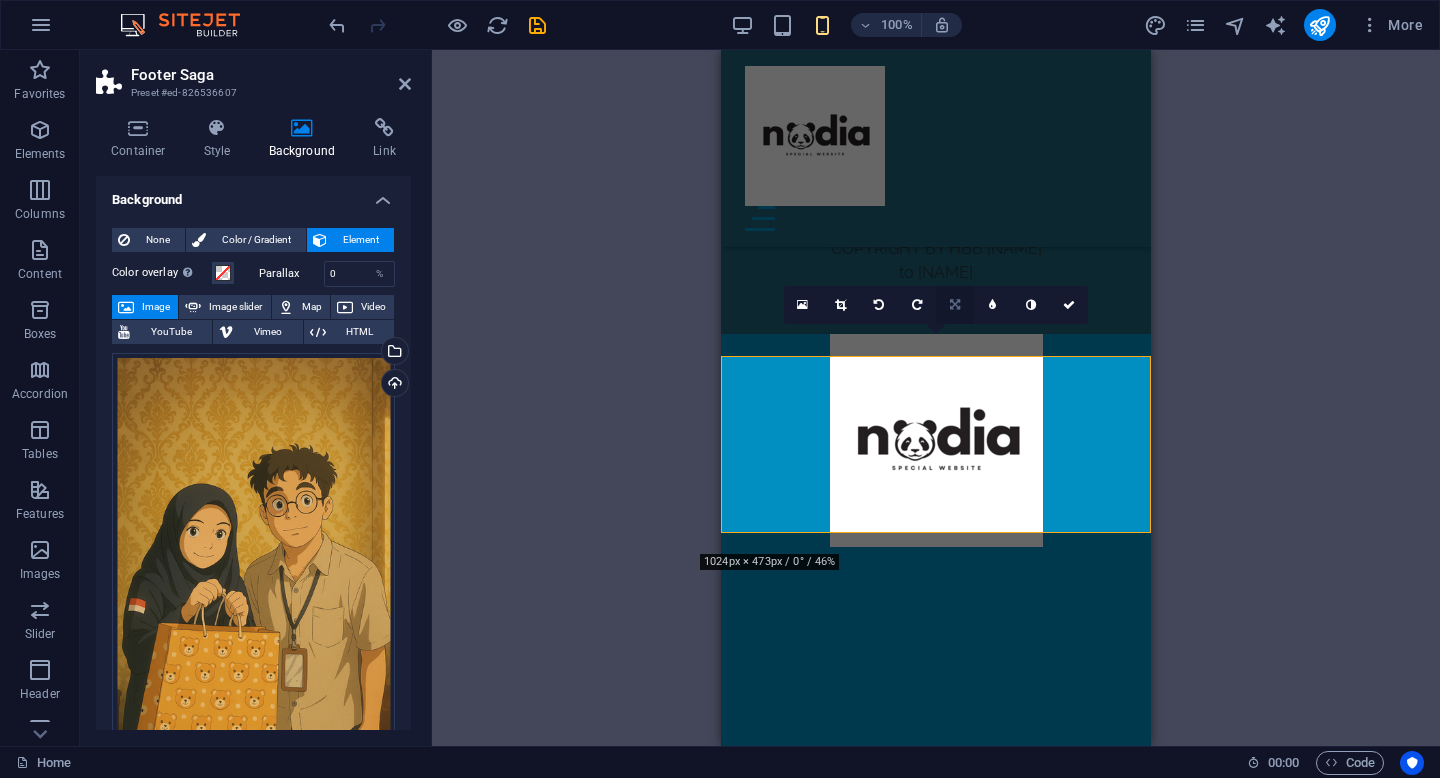 click at bounding box center [955, 305] 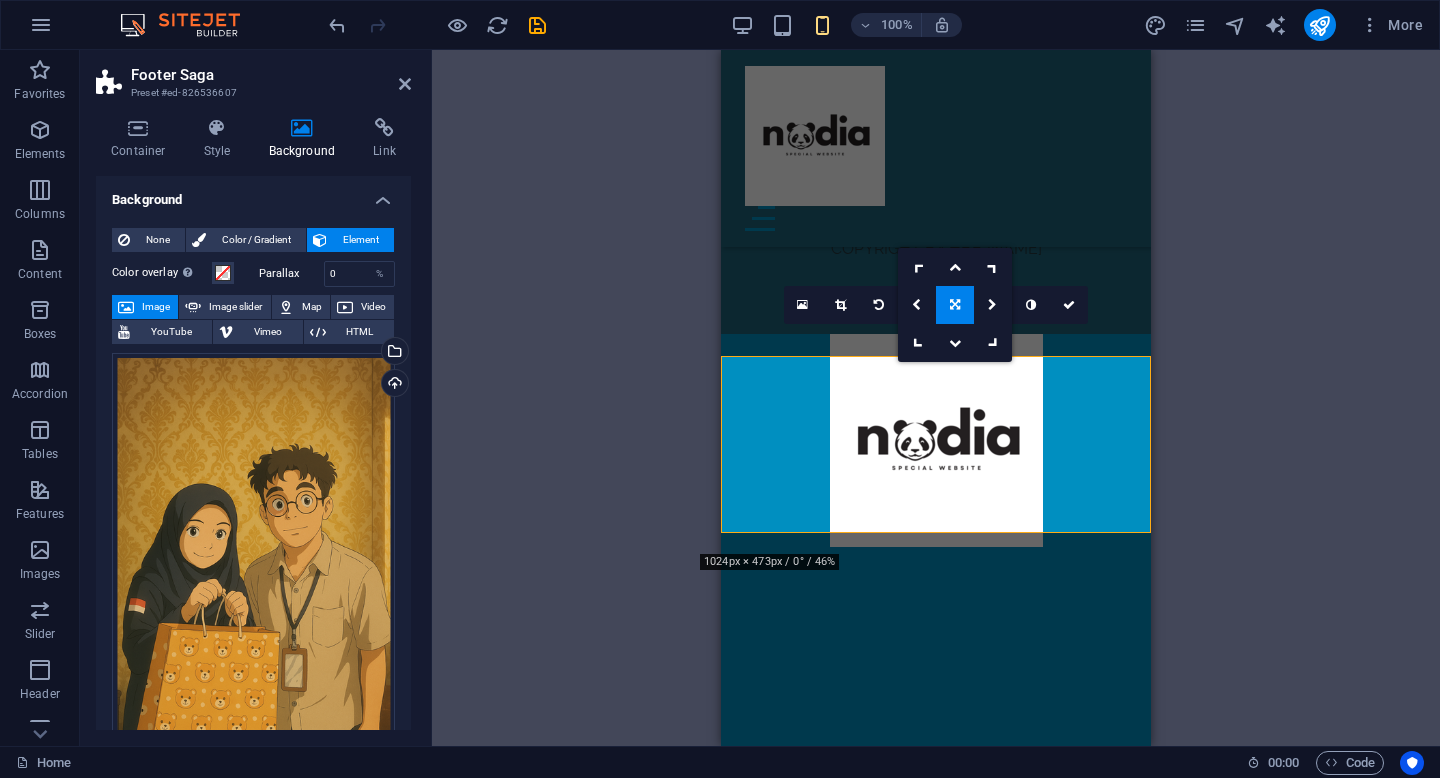 click at bounding box center (955, 305) 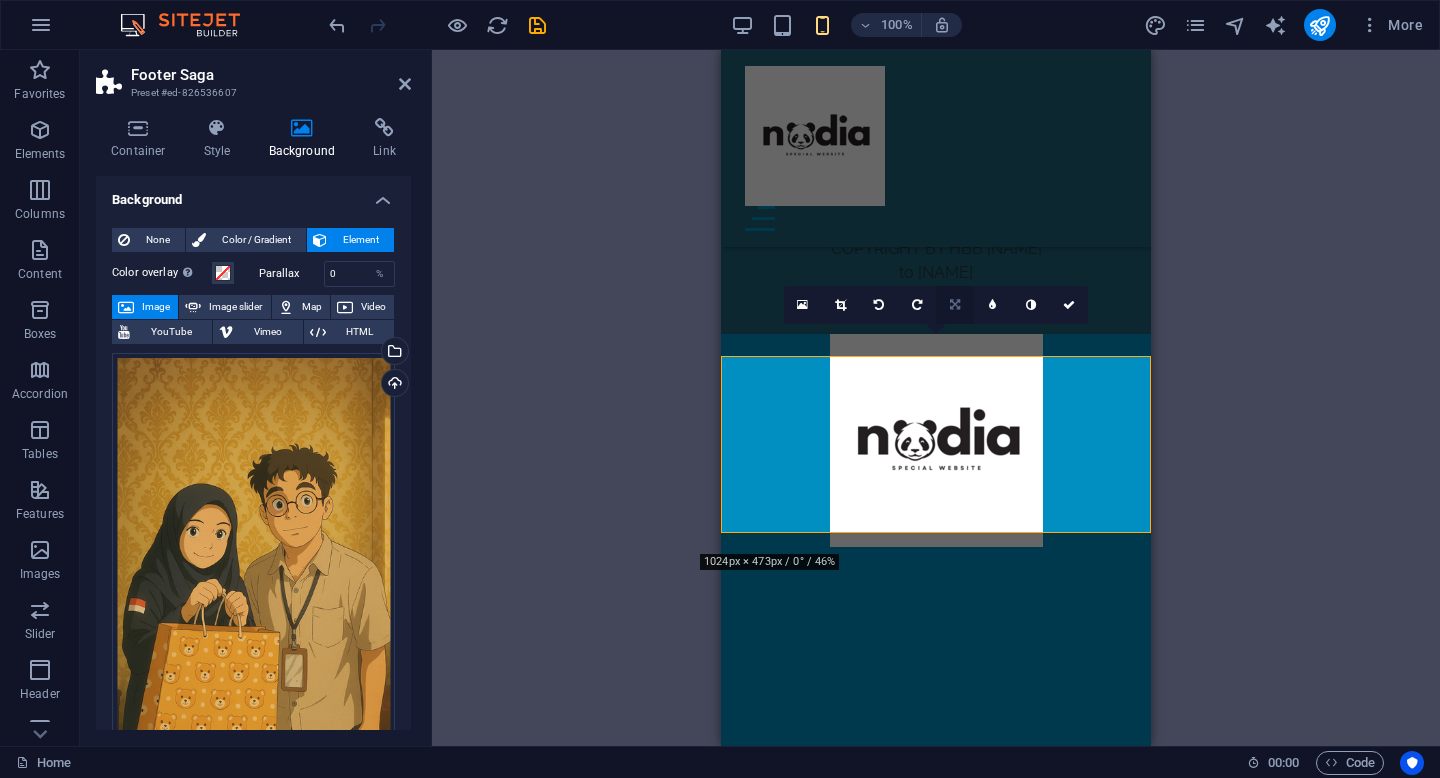 click at bounding box center (955, 305) 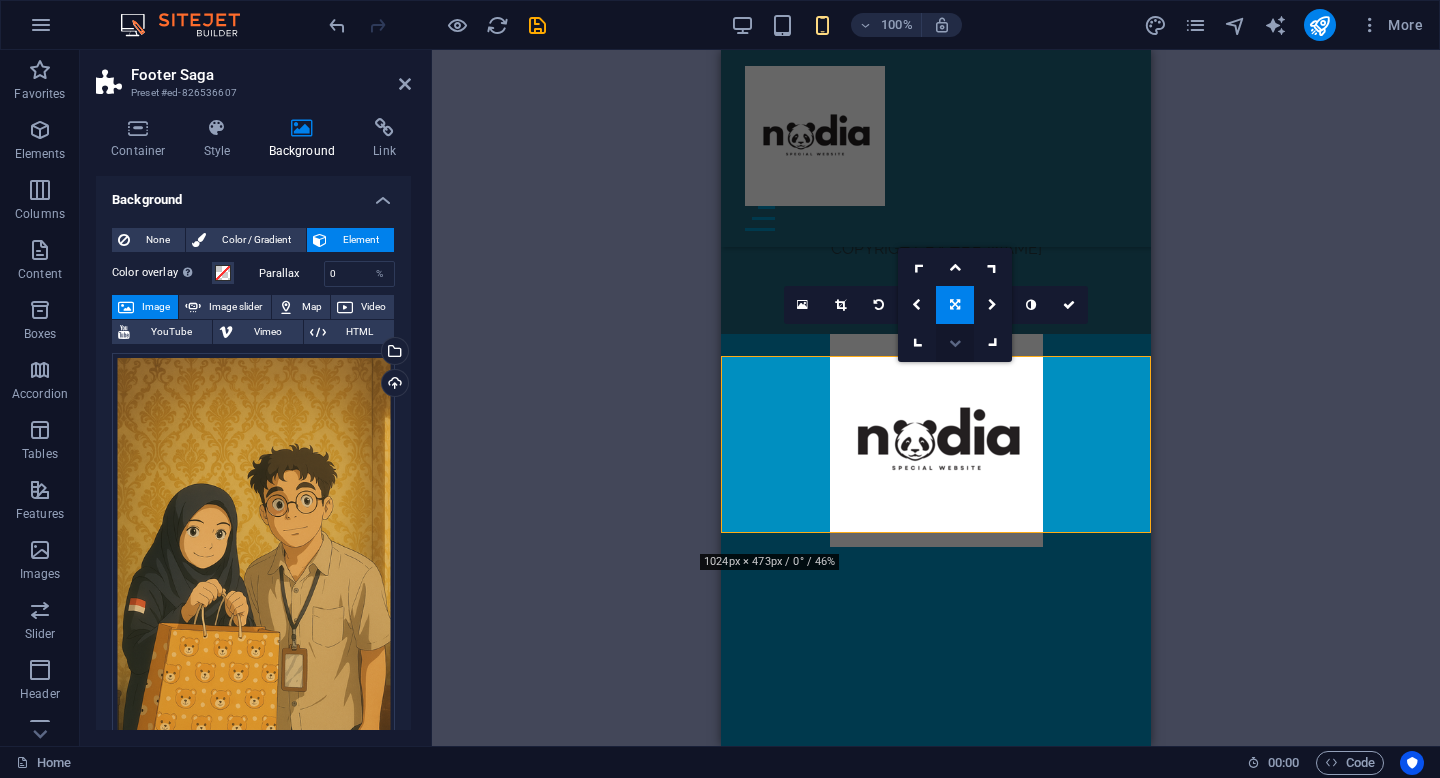 click at bounding box center [955, 343] 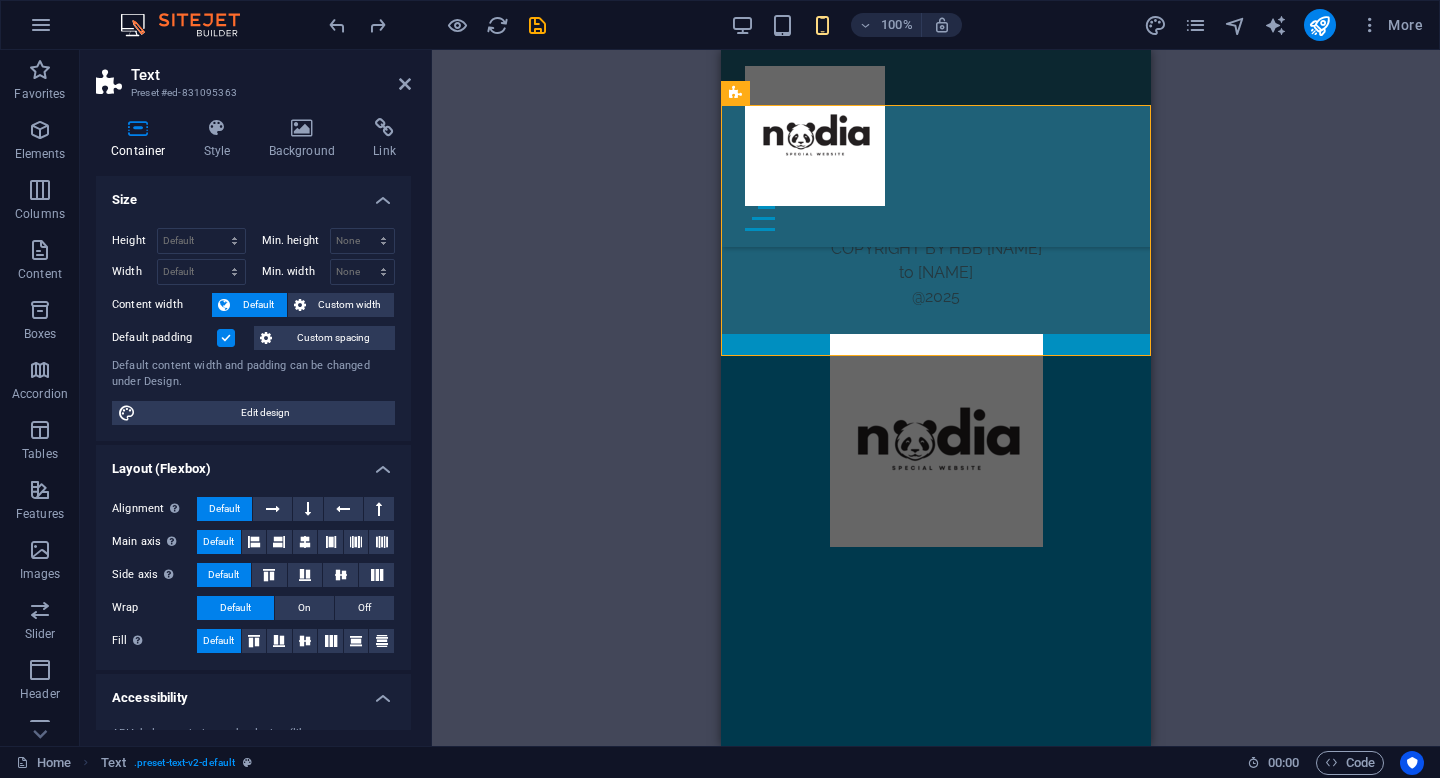 click on "Drag here to replace the existing content. Press “Ctrl” if you want to create a new element.
H1   Banner   Banner   Container   Menu Bar   Menu   Container   Image slider   Image slider columns   Container   Text   Container   H2   Text   Container   Spacer   Text   Spacer   Container   Wide image with text   Video   Container   H2   Spacer   Text   Container   Container   H4   Slider   Slider   Boxes   Container   Container   Text   Container   H2   Spacer   Text   Spacer   Text   H4   Spacer   Text   Spacer   Placeholder   Placeholder   Container   Video   Container   Spacer   Text   Text   Logo   Footer Saga   Container   Spacer   Image   Text   Spacer   Separator   Placeholder" at bounding box center (936, 398) 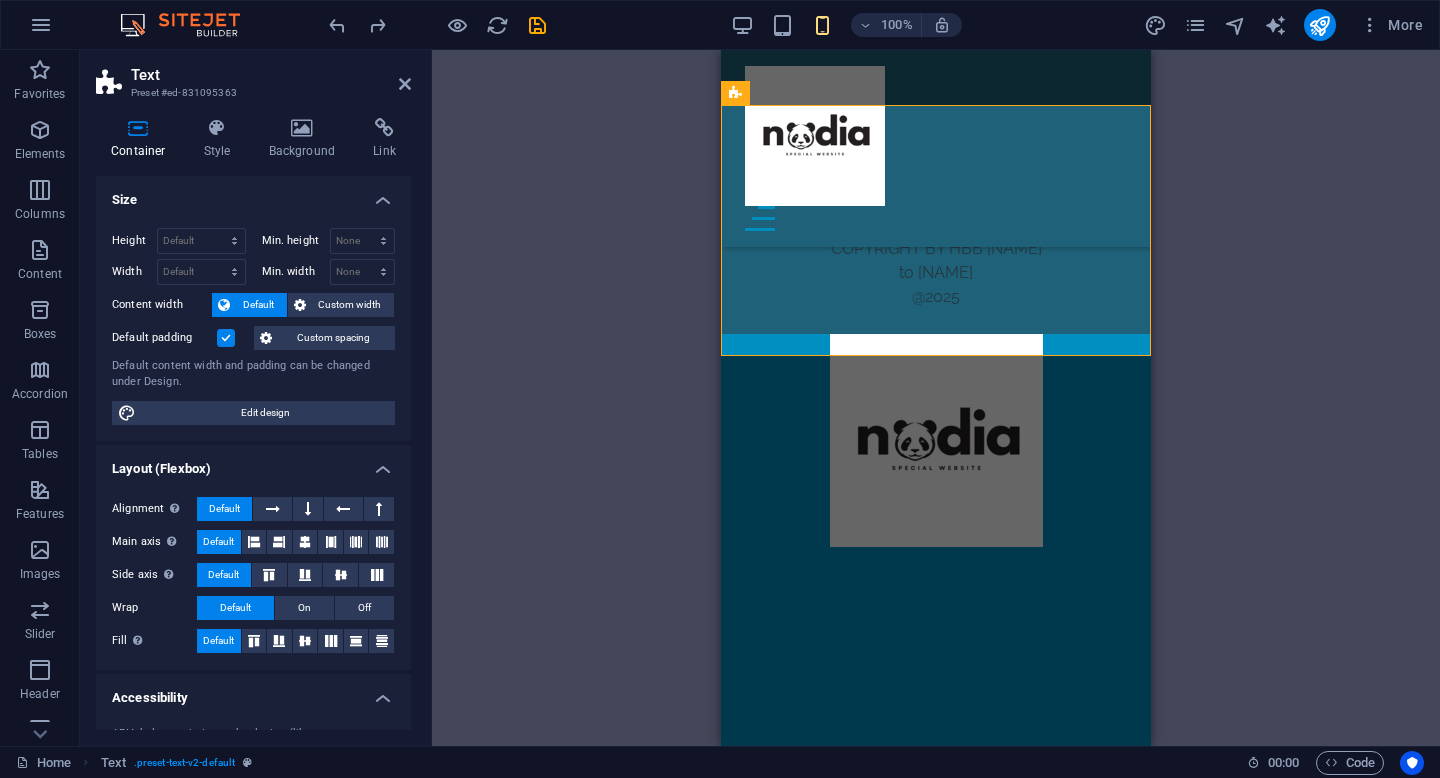 click on "Drag here to replace the existing content. Press “Ctrl” if you want to create a new element.
H1   Banner   Banner   Container   Menu Bar   Menu   Container   Image slider   Image slider columns   Container   Text   Container   H2   Text   Container   Spacer   Text   Spacer   Container   Wide image with text   Video   Container   H2   Spacer   Text   Container   Container   H4   Slider   Slider   Boxes   Container   Container   Text   Container   H2   Spacer   Text   Spacer   Text   H4   Spacer   Text   Spacer   Placeholder   Placeholder   Container   Video   Container   Spacer   Text   Text   Logo   Footer Saga   Container   Spacer   Image   Text   Spacer   Separator   Placeholder" at bounding box center [936, 398] 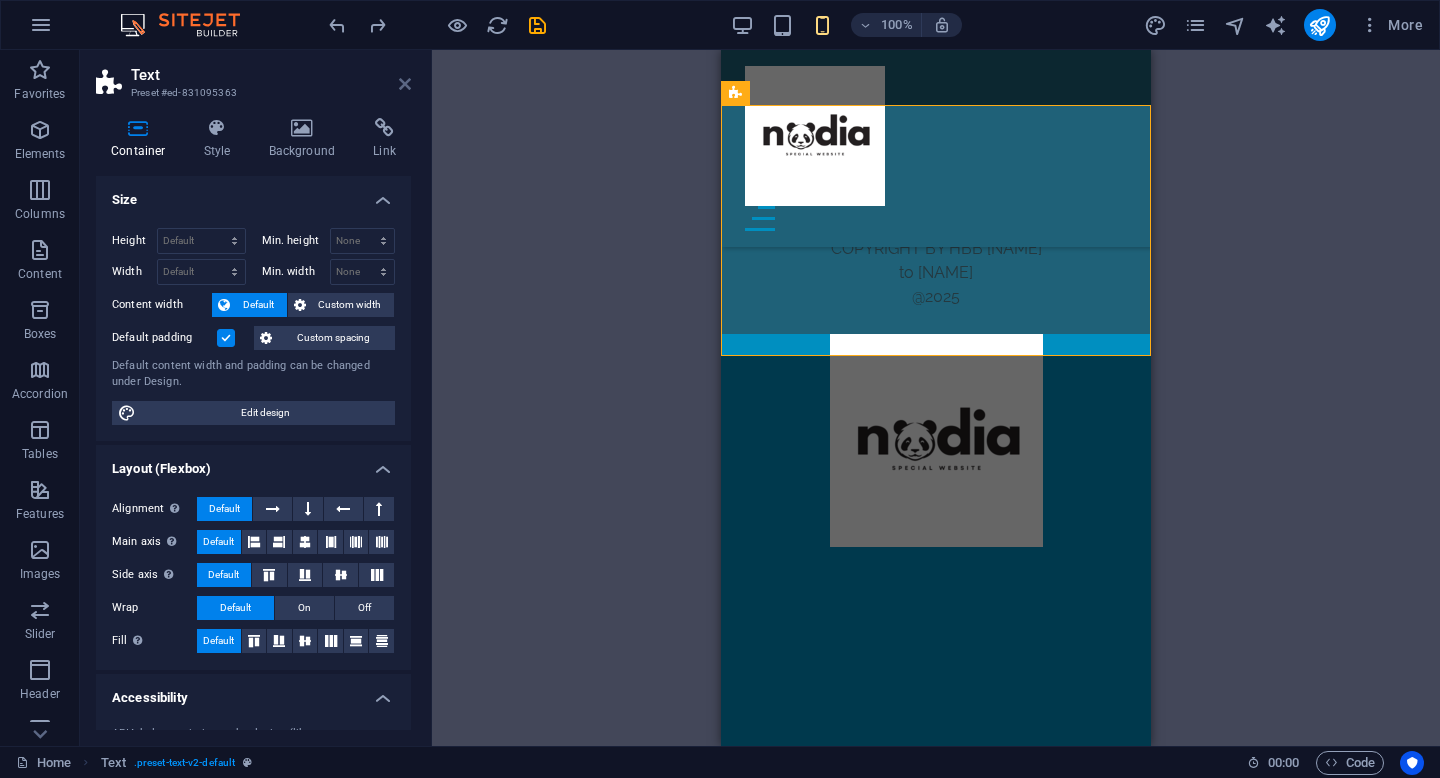 click at bounding box center [405, 84] 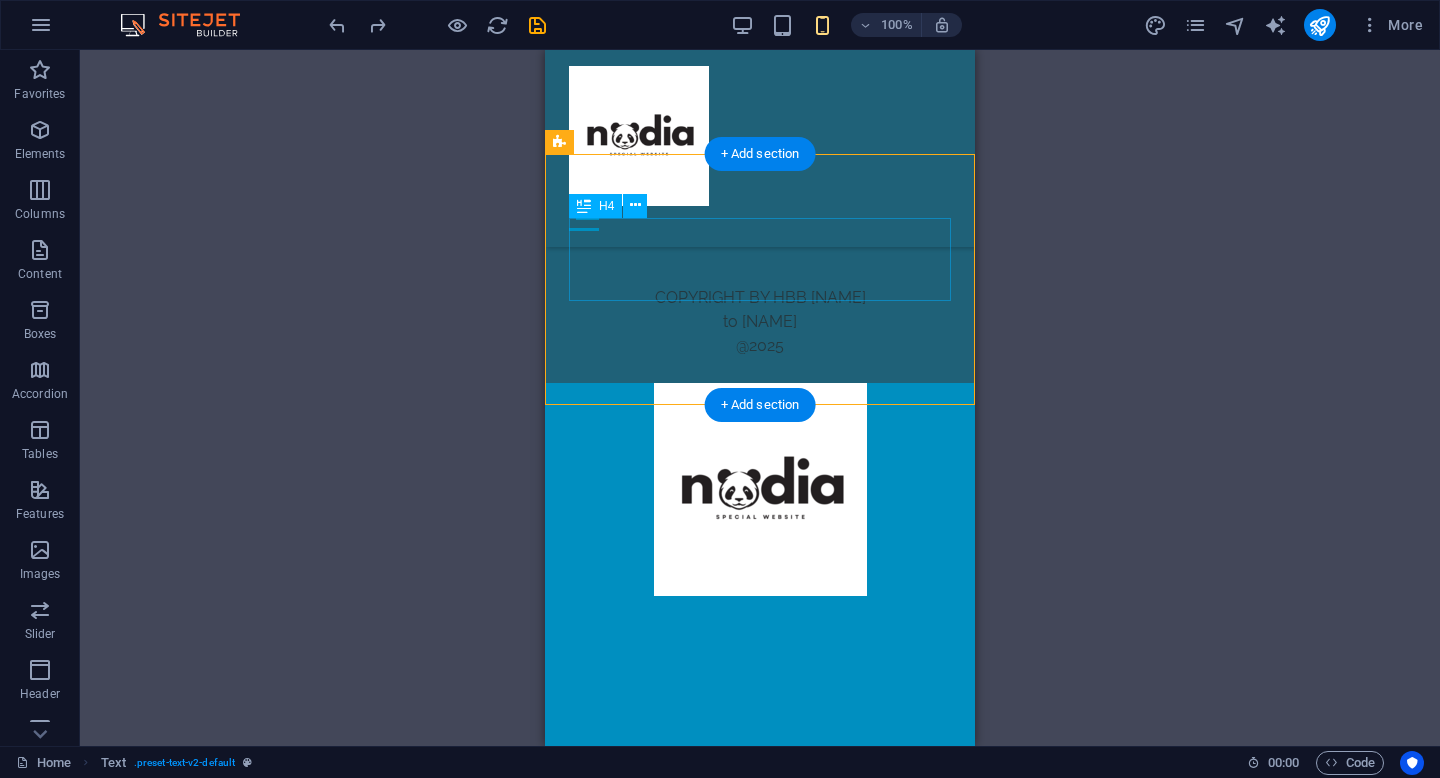 scroll, scrollTop: 5648, scrollLeft: 0, axis: vertical 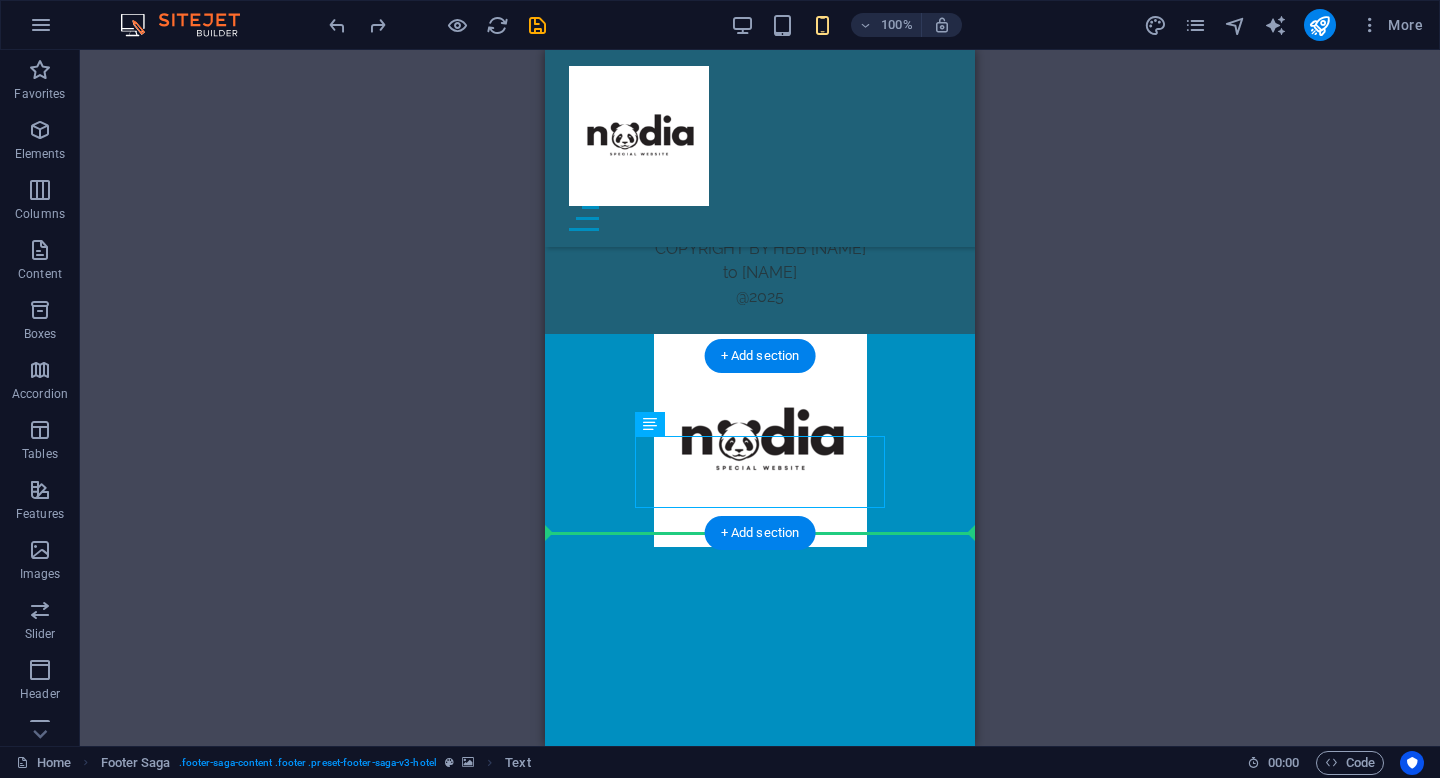 drag, startPoint x: 765, startPoint y: 461, endPoint x: 765, endPoint y: 518, distance: 57 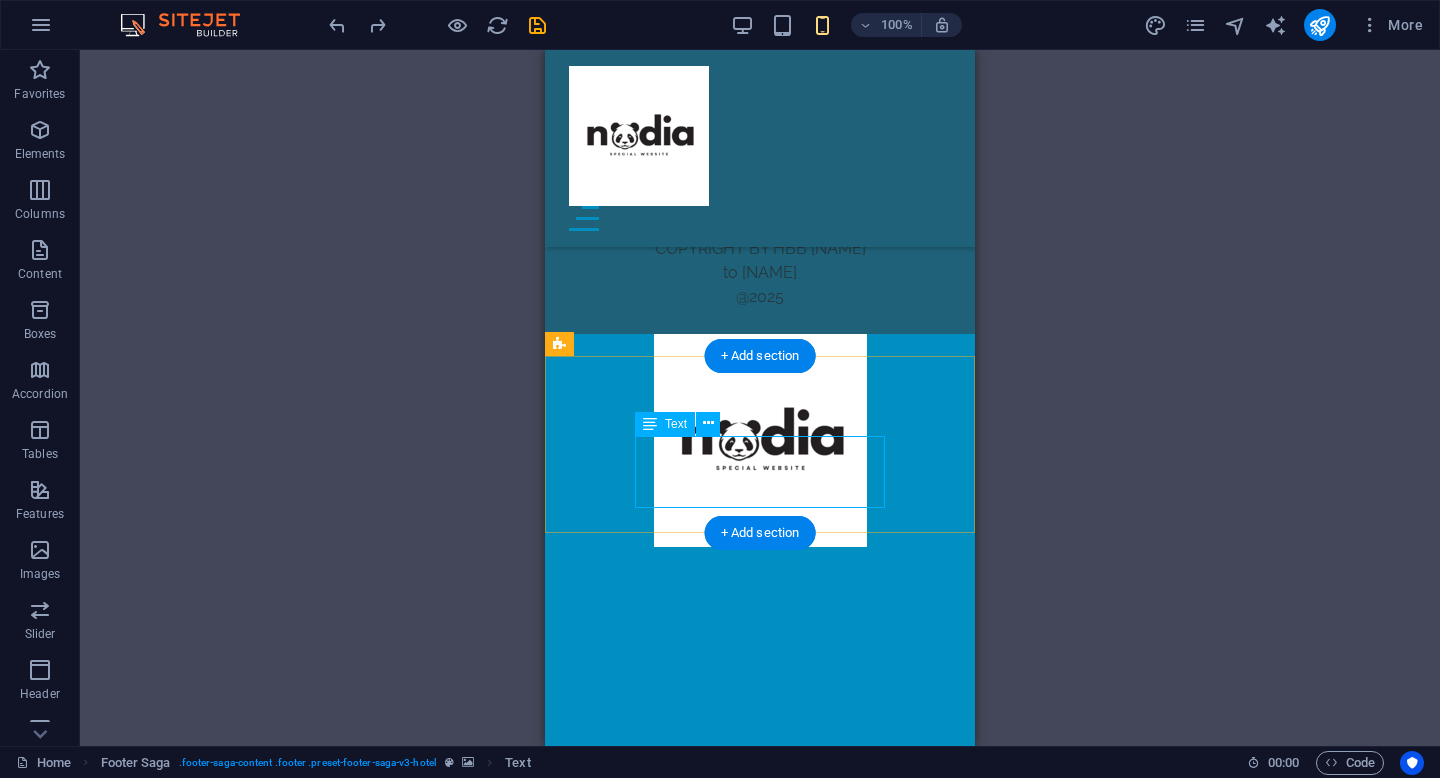 click on "COPYRIGHT BY HBB ABD  to NadiaAyshiaFaiza @2025" at bounding box center (760, 273) 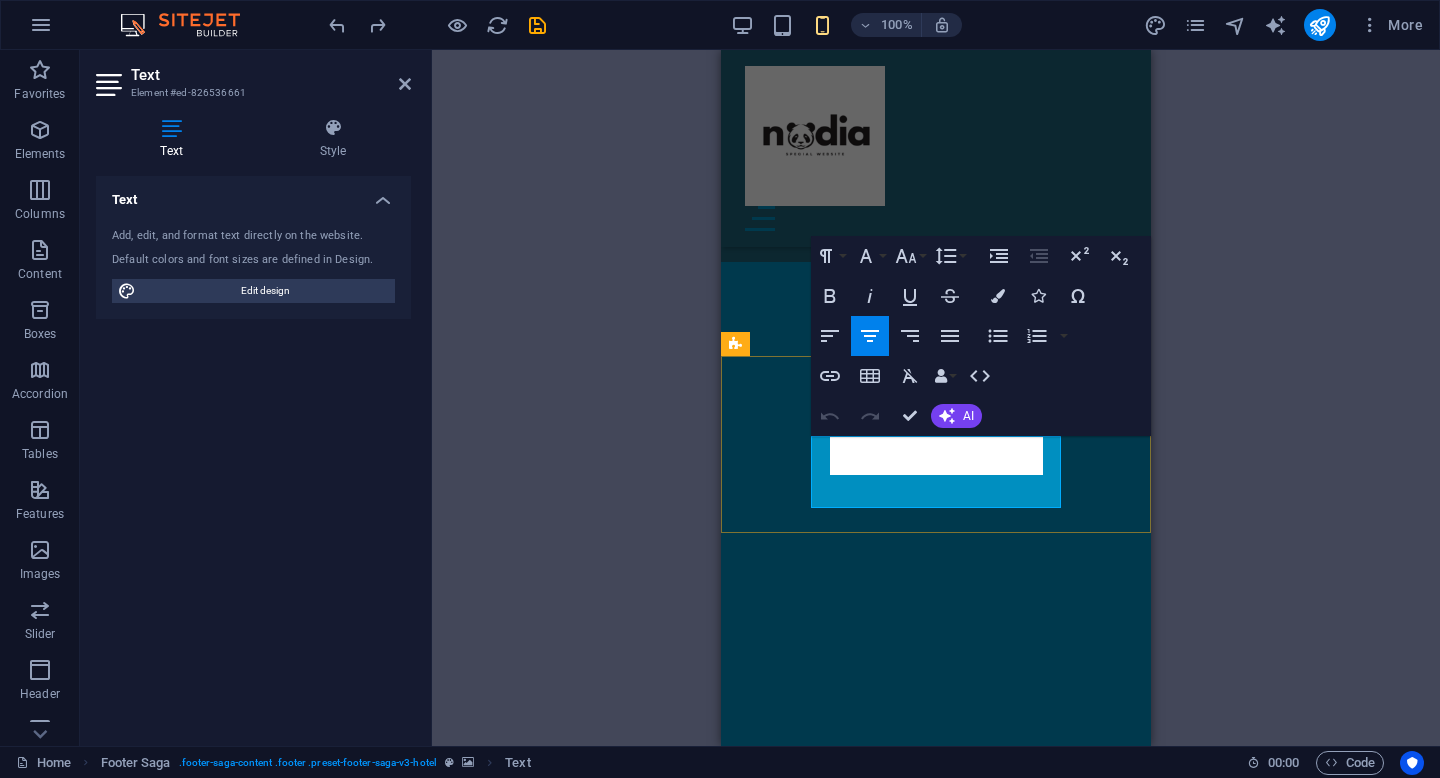 click on "to [NAME]" at bounding box center (936, 201) 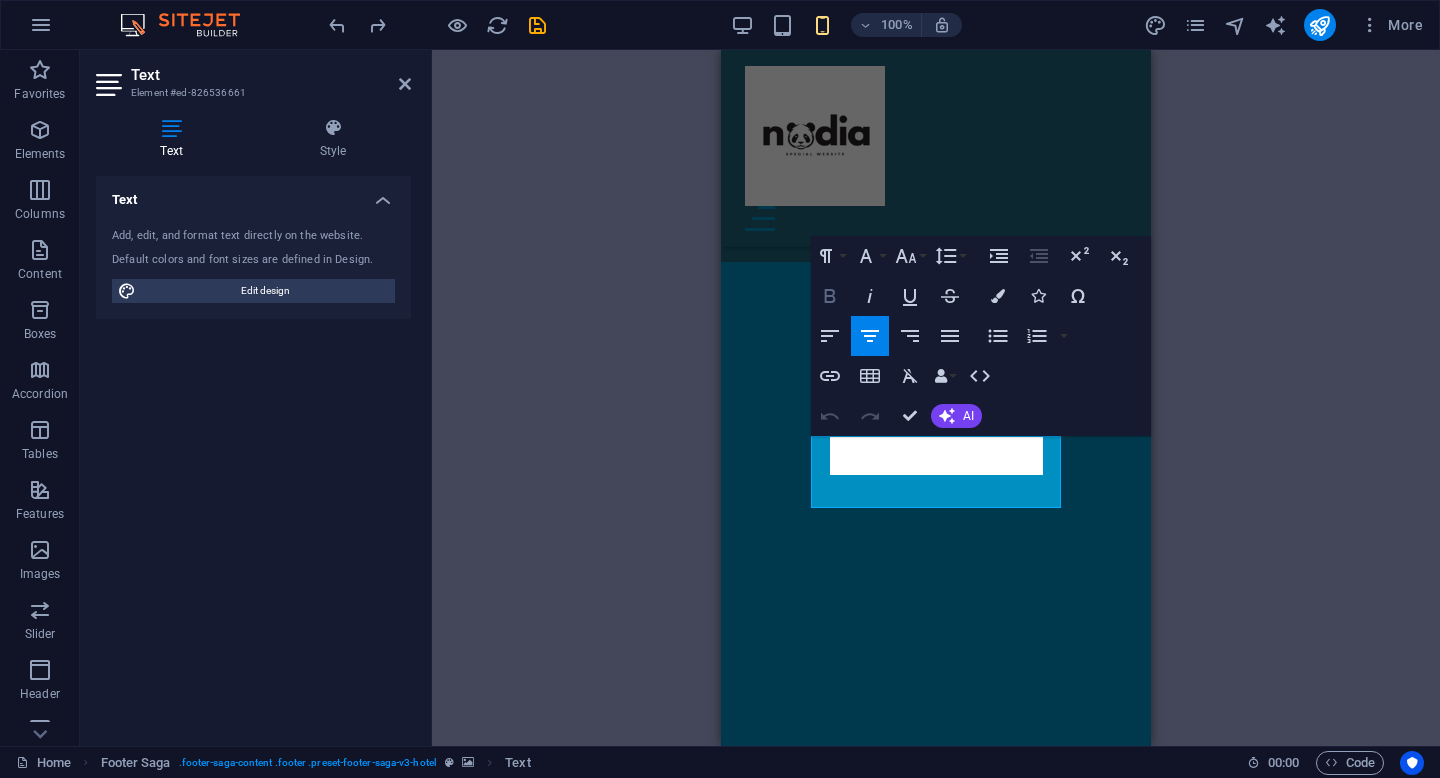 click 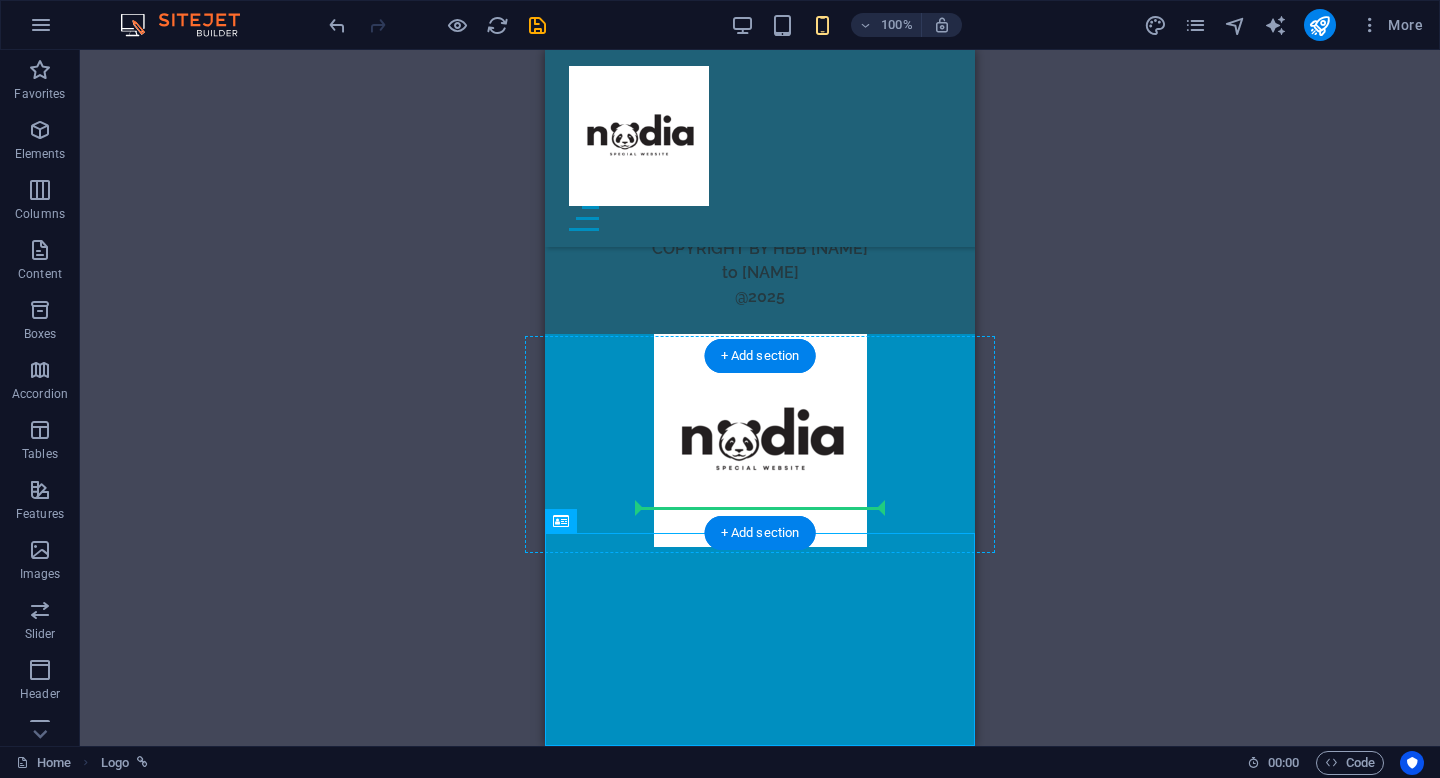 drag, startPoint x: 793, startPoint y: 661, endPoint x: 800, endPoint y: 502, distance: 159.154 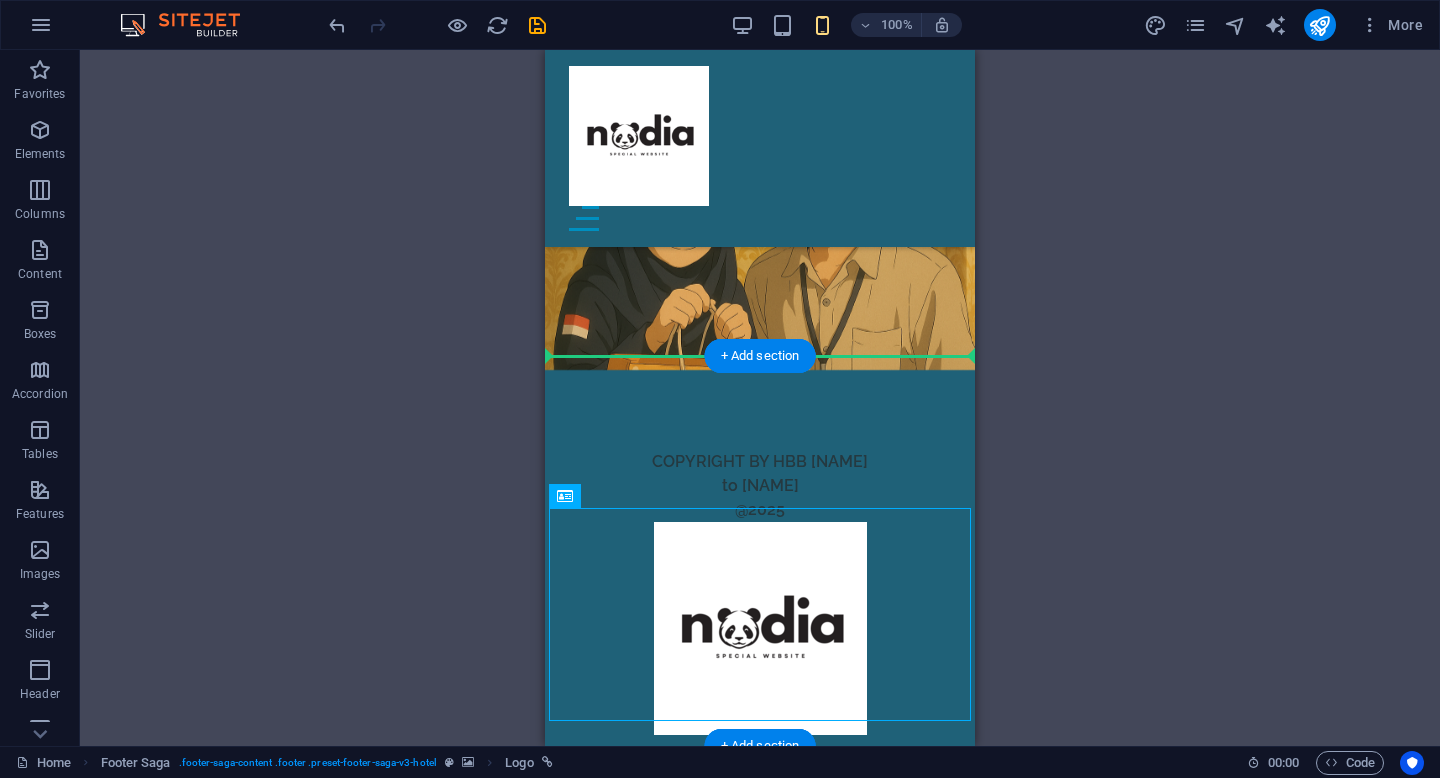 drag, startPoint x: 760, startPoint y: 586, endPoint x: 770, endPoint y: 391, distance: 195.25624 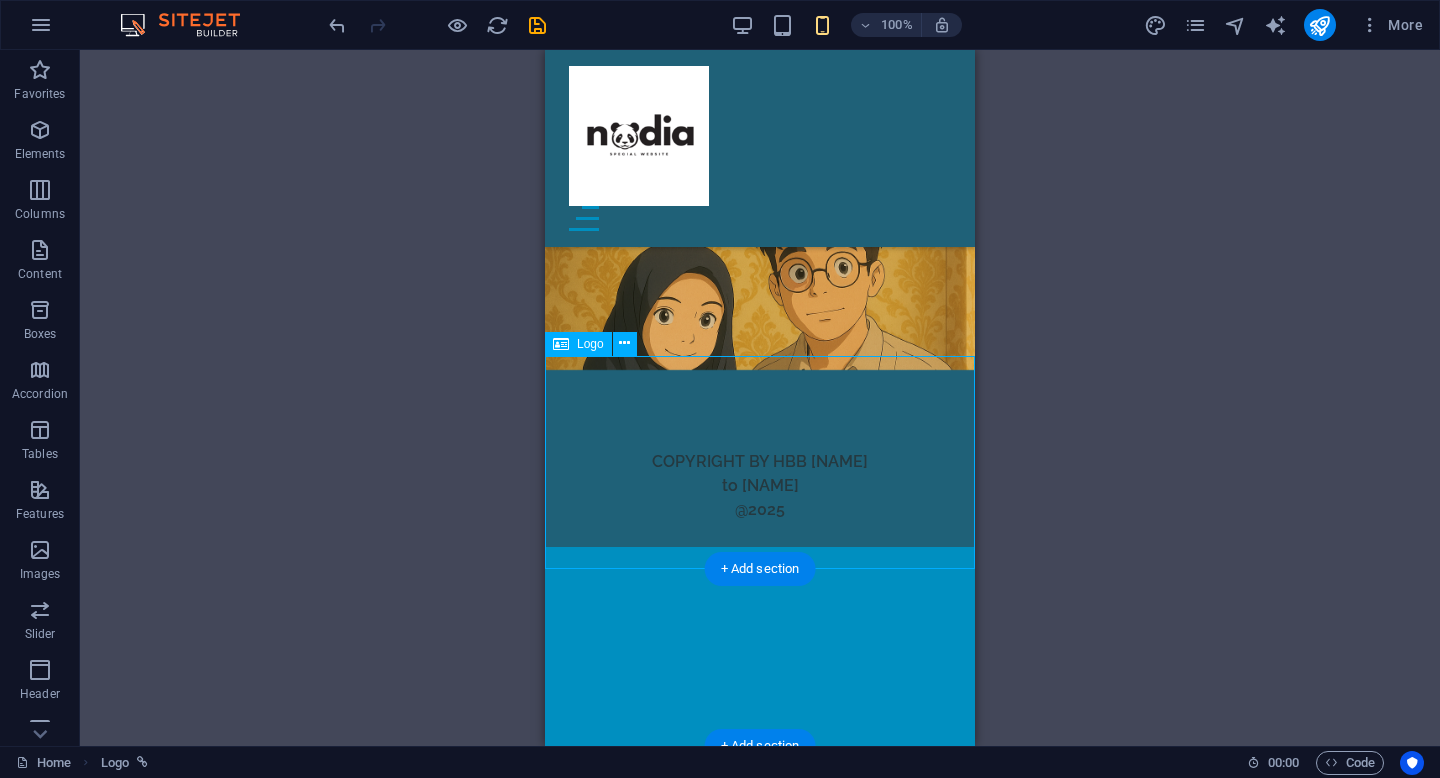 click at bounding box center (760, 86) 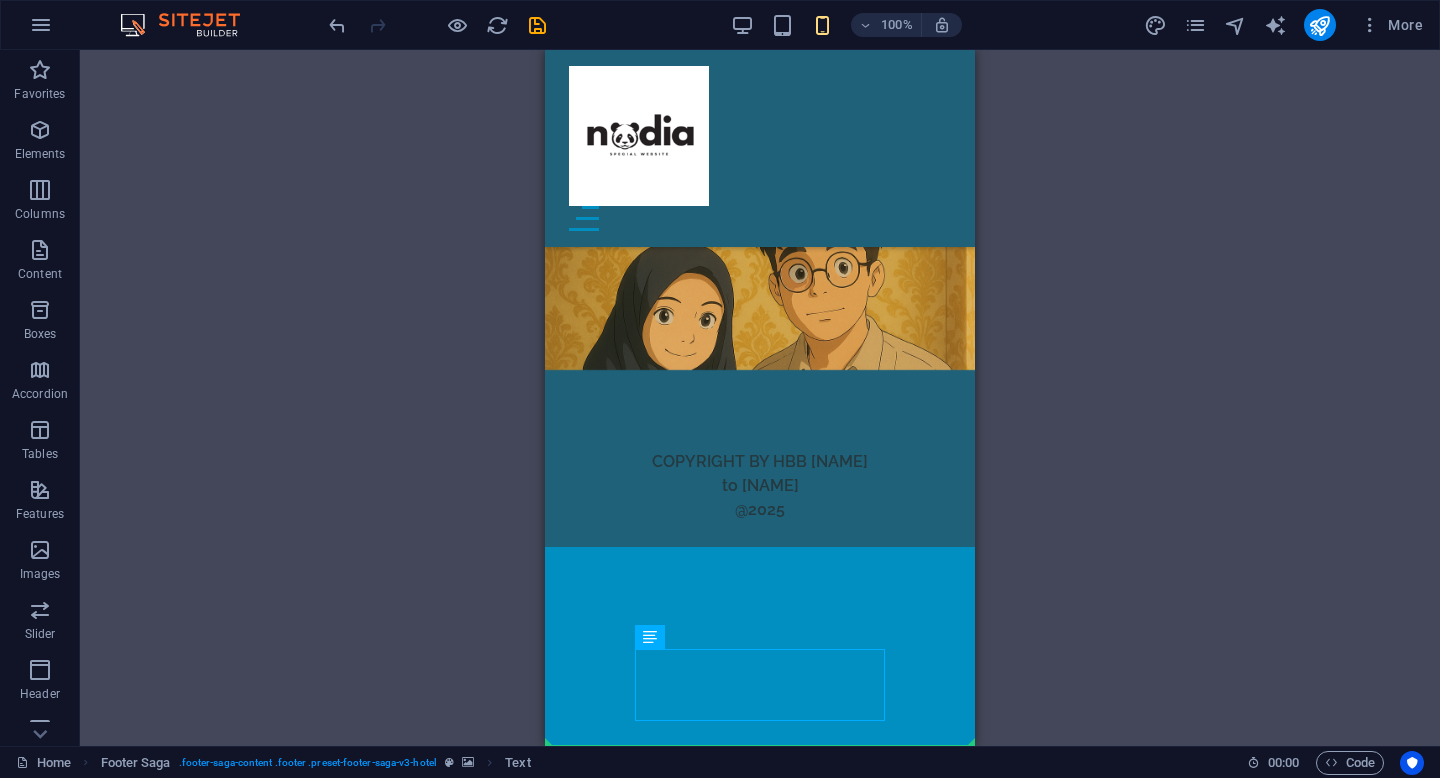 drag, startPoint x: 793, startPoint y: 666, endPoint x: 787, endPoint y: 756, distance: 90.199776 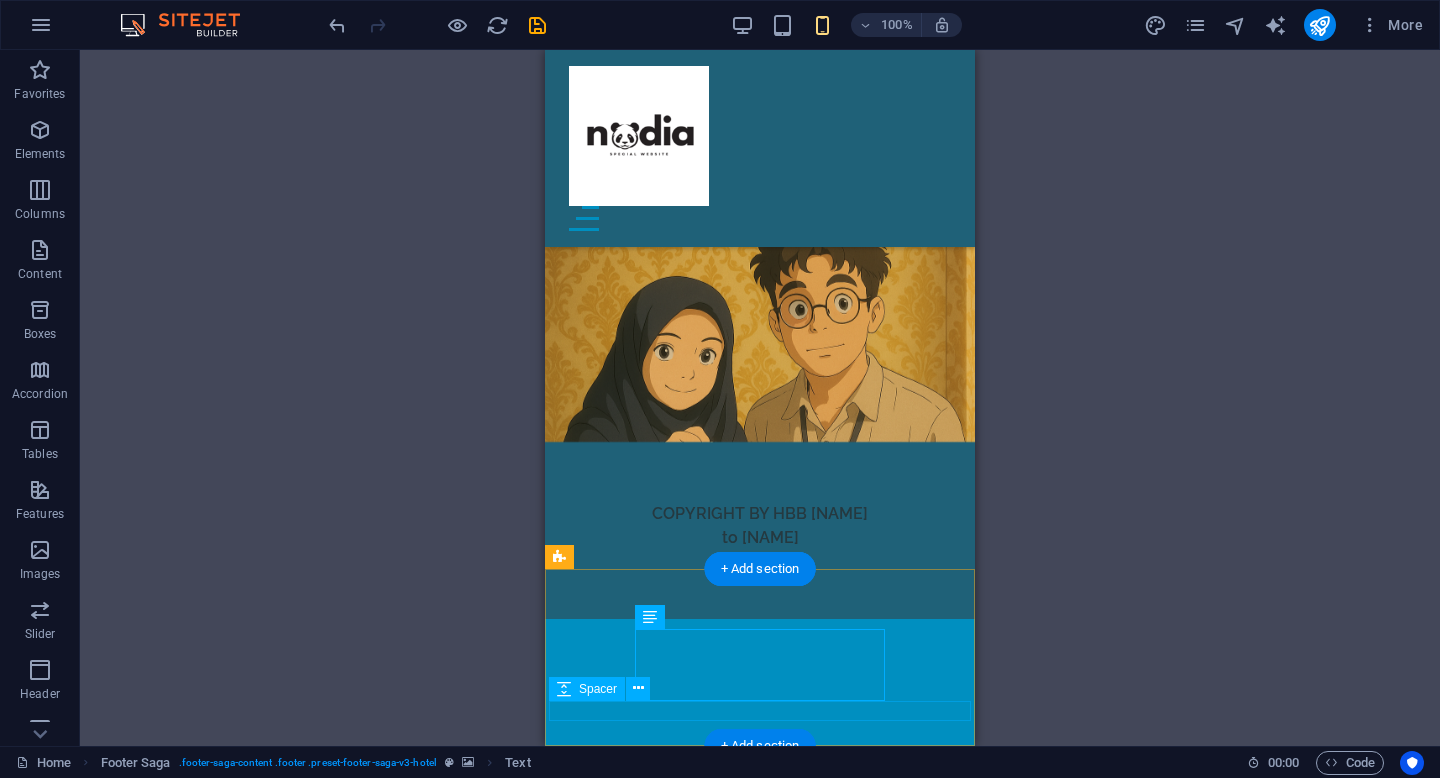 drag, startPoint x: 804, startPoint y: 673, endPoint x: 802, endPoint y: 709, distance: 36.05551 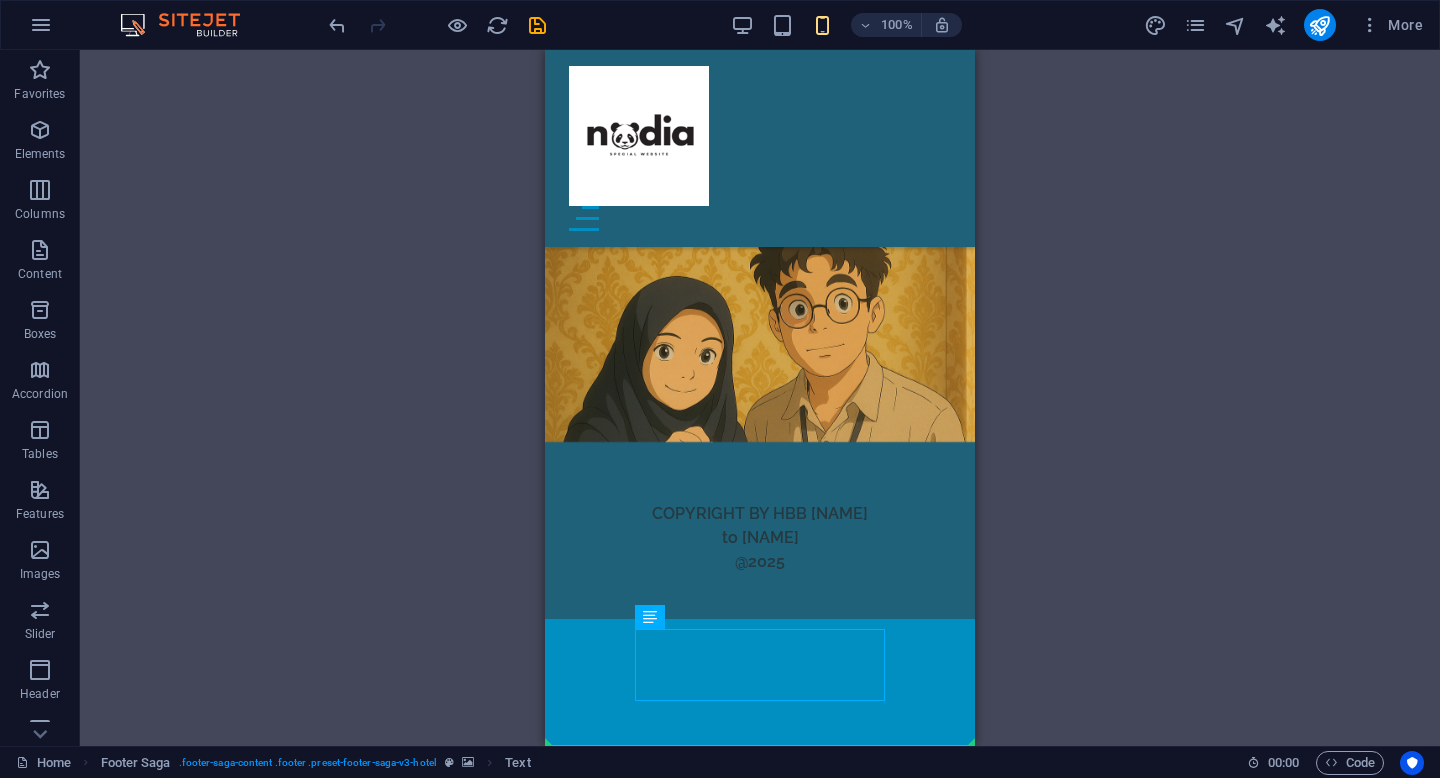 drag, startPoint x: 804, startPoint y: 680, endPoint x: 803, endPoint y: 777, distance: 97.00516 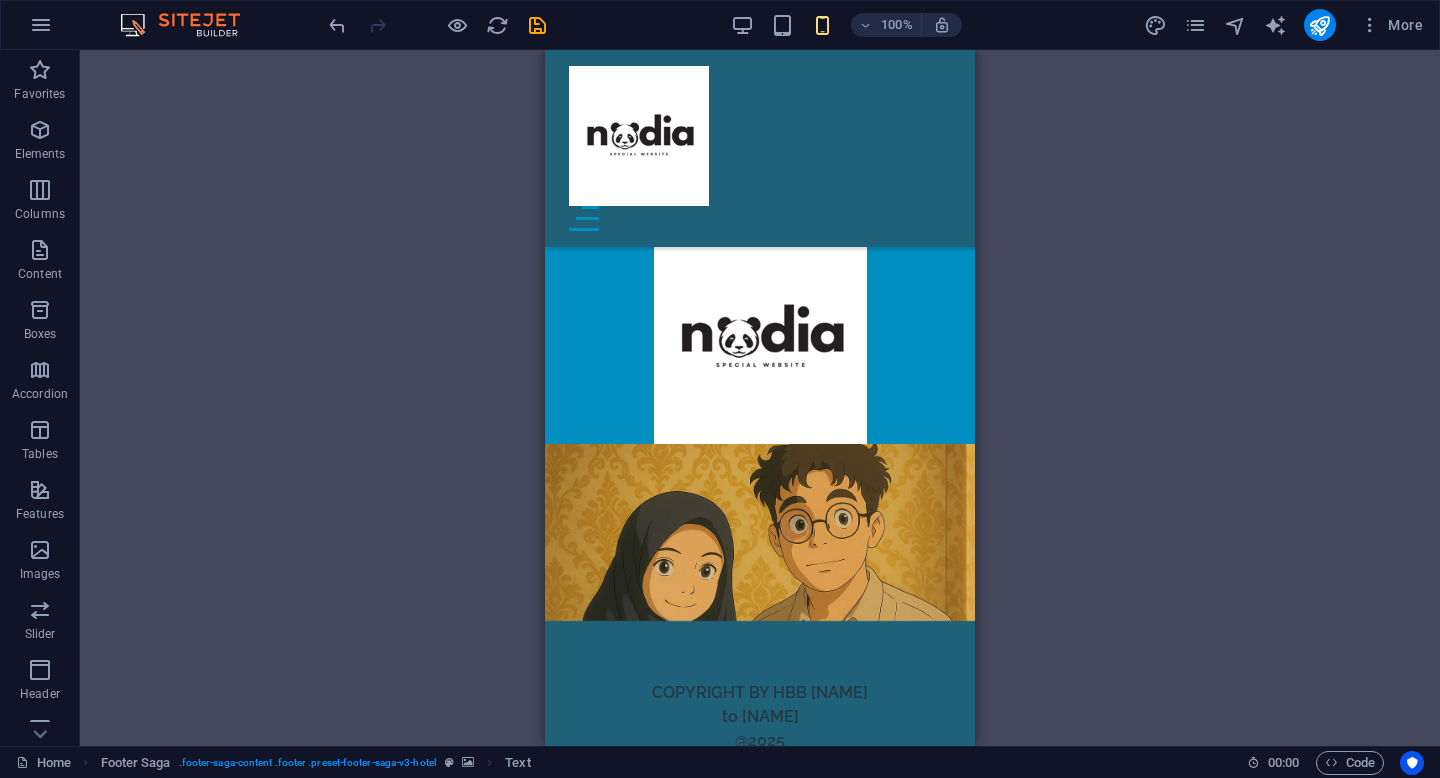scroll, scrollTop: 5648, scrollLeft: 0, axis: vertical 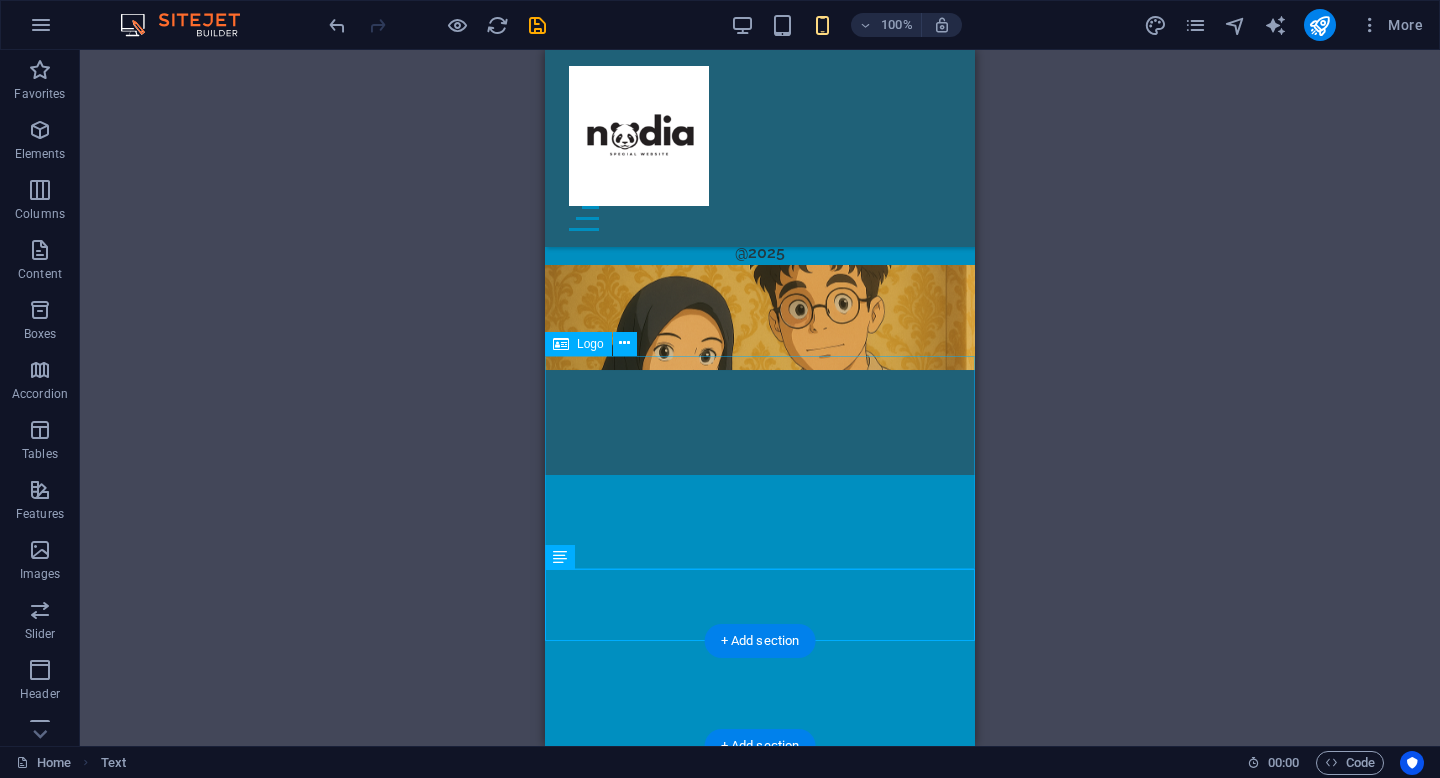 drag, startPoint x: 919, startPoint y: 617, endPoint x: 919, endPoint y: 562, distance: 55 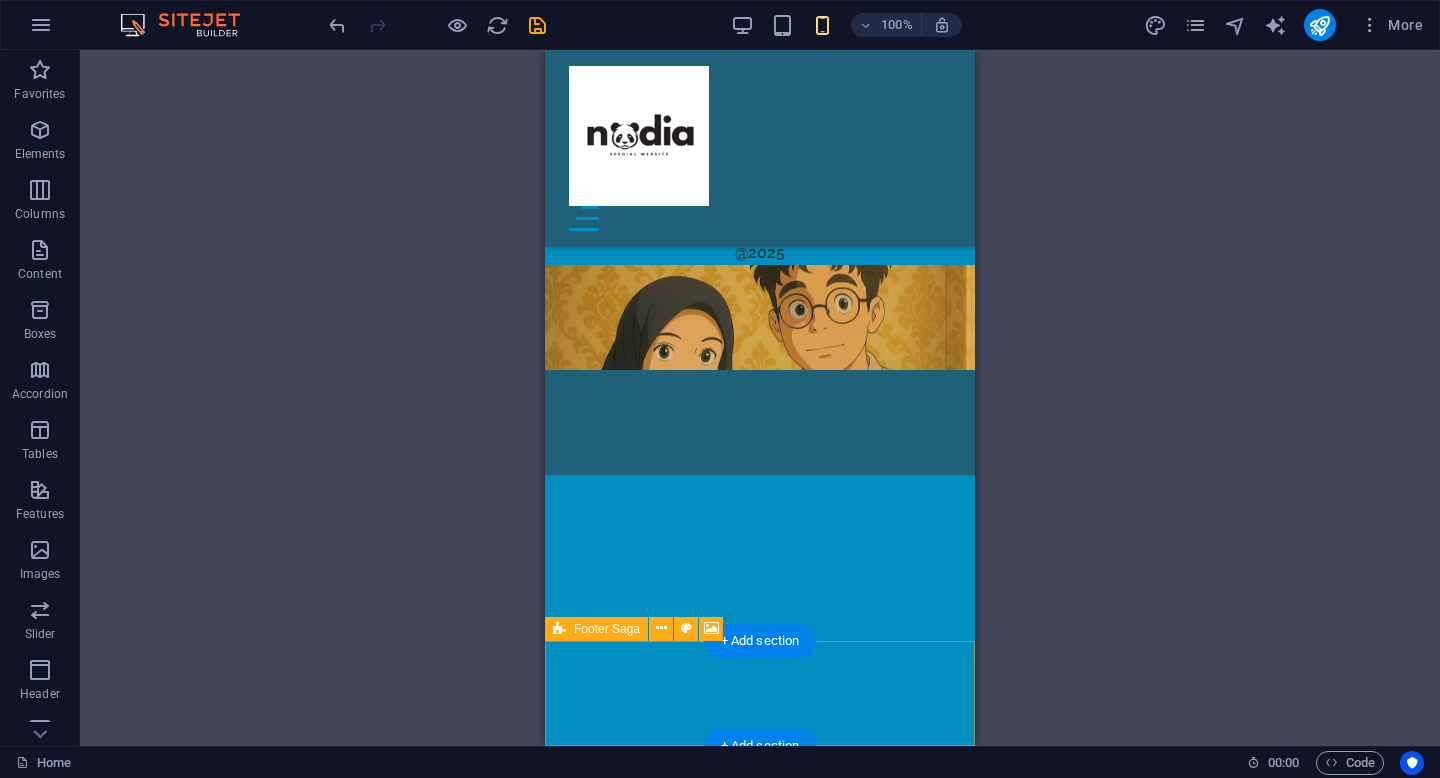 click at bounding box center (760, 317) 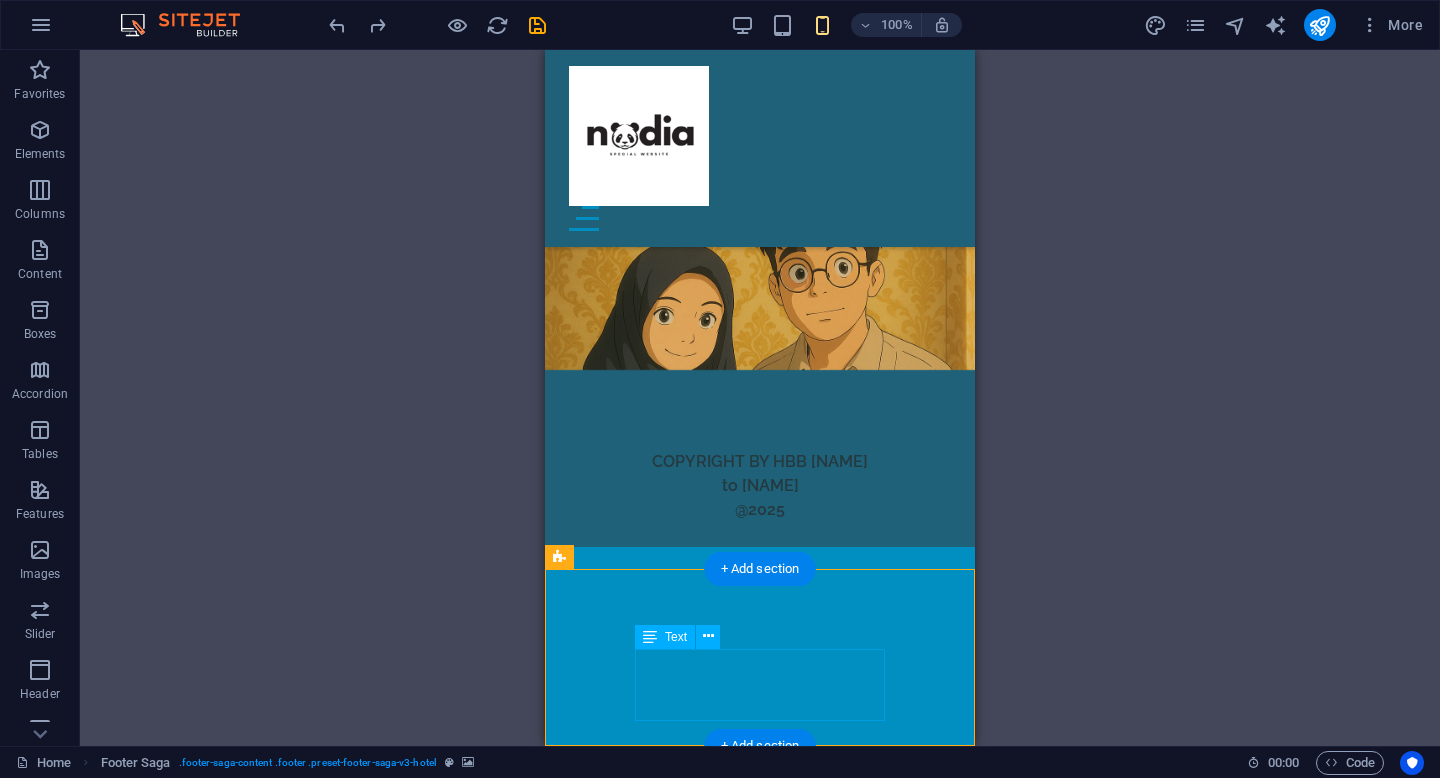 click on "COPYRIGHT BY HBB ABD  to NadiaAyshiaFaiza @2025" at bounding box center (760, 486) 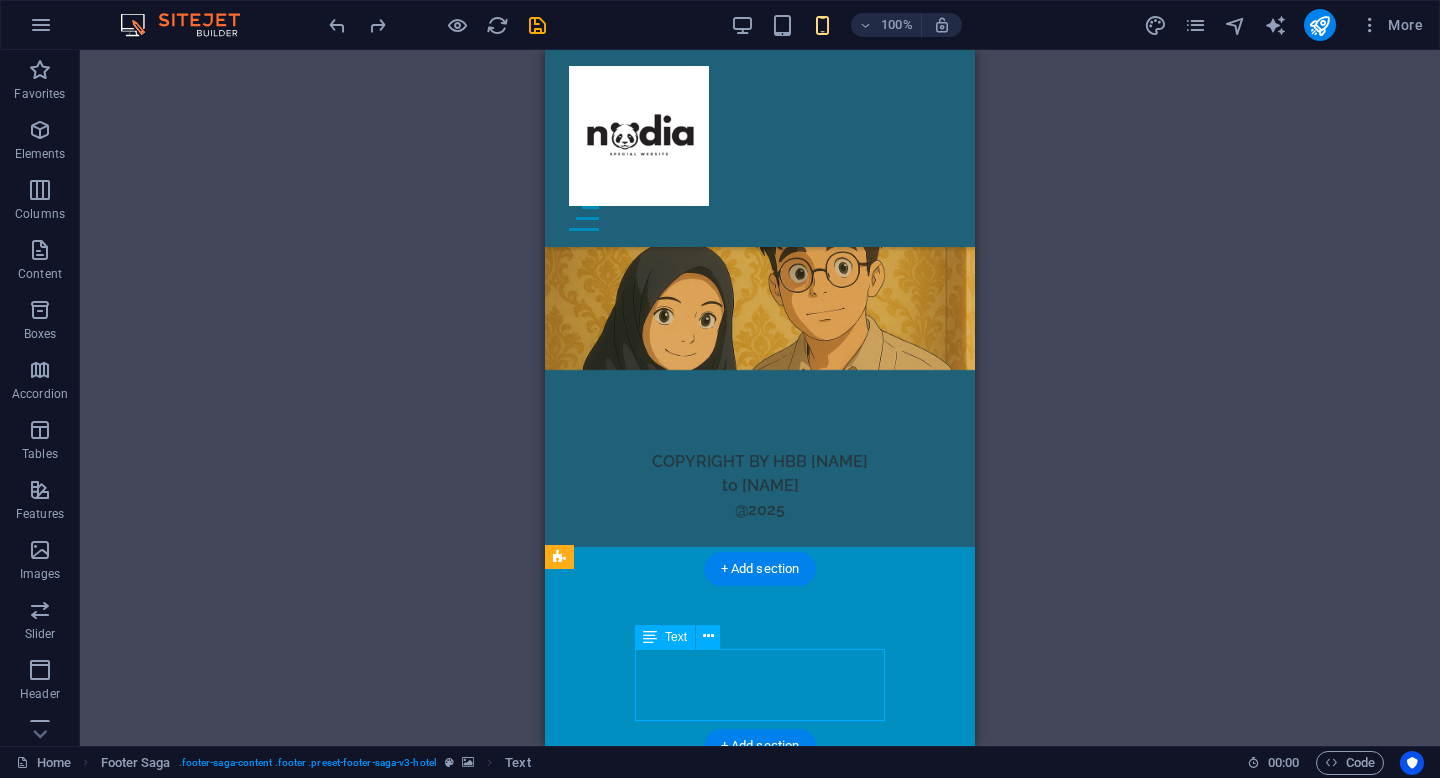click on "COPYRIGHT BY HBB ABD  to NadiaAyshiaFaiza @2025" at bounding box center (760, 486) 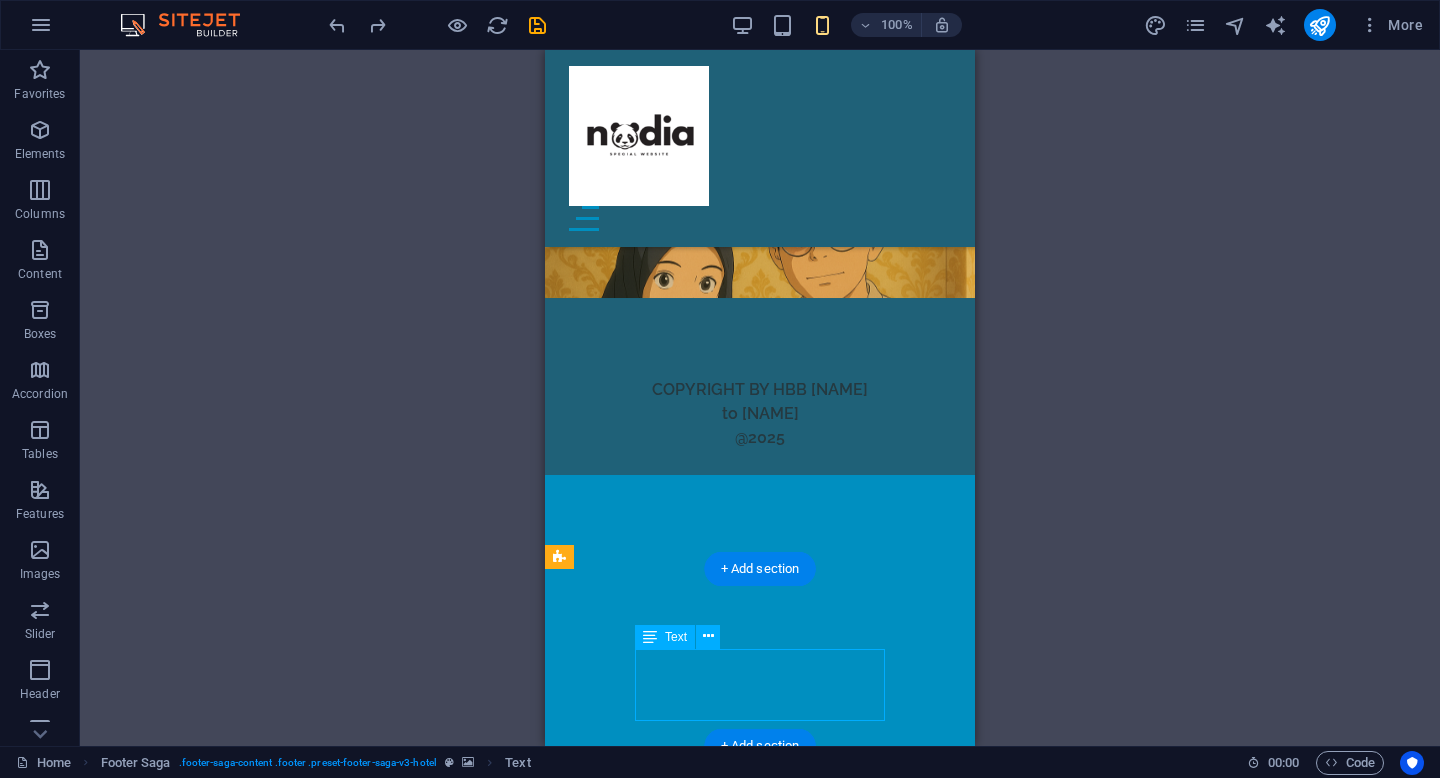 click at bounding box center (760, 245) 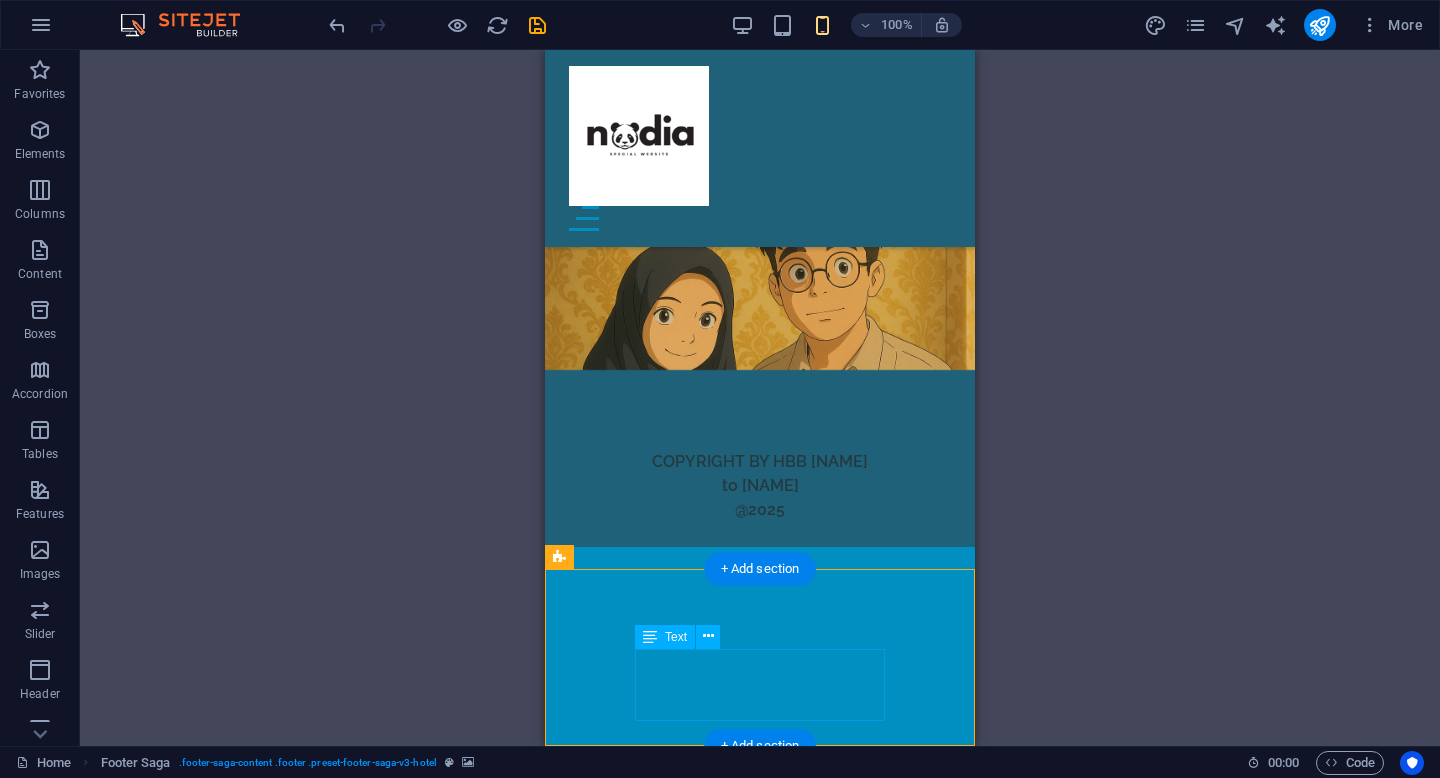 click on "COPYRIGHT BY HBB ABD  to NadiaAyshiaFaiza @2025" at bounding box center [760, 486] 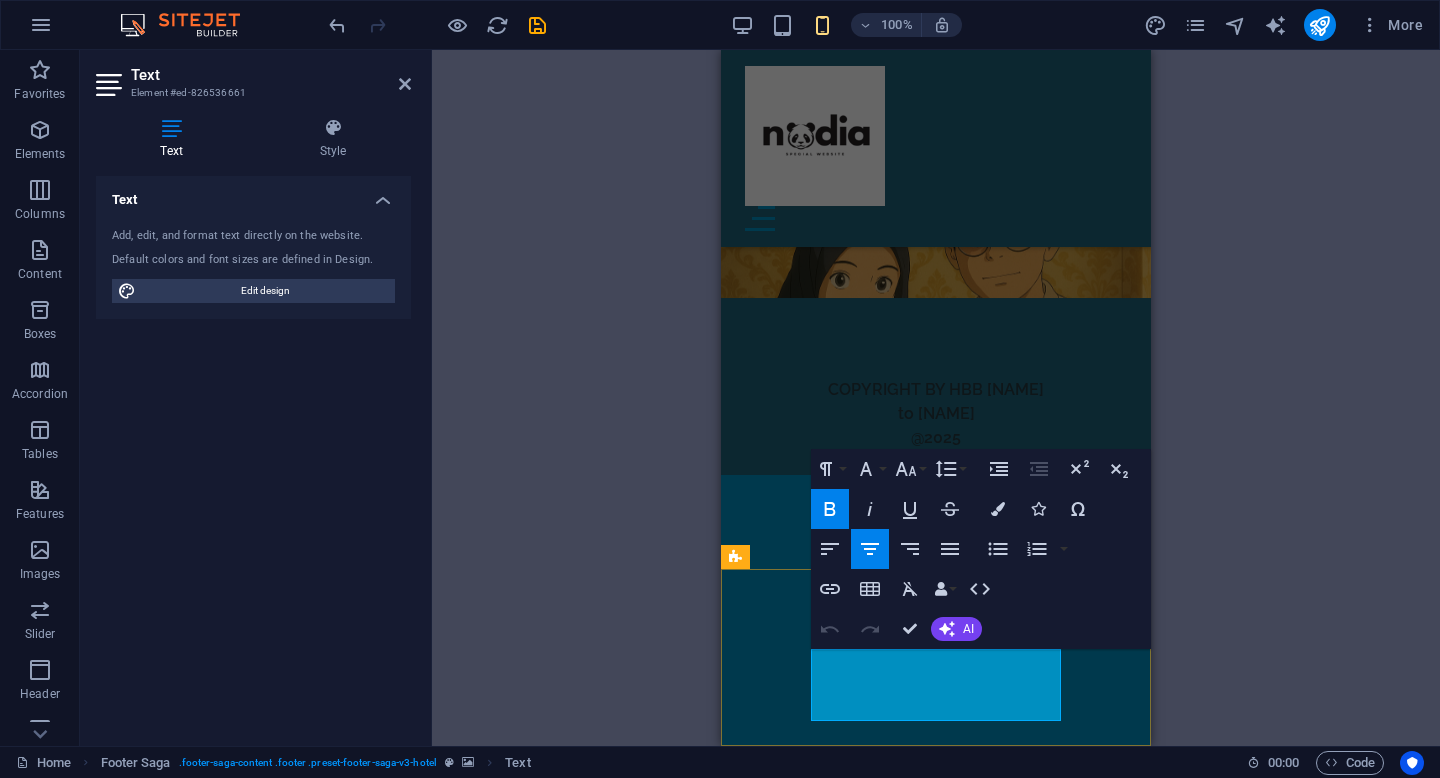 click on "COPYRIGHT BY HBB ABD" at bounding box center (936, 390) 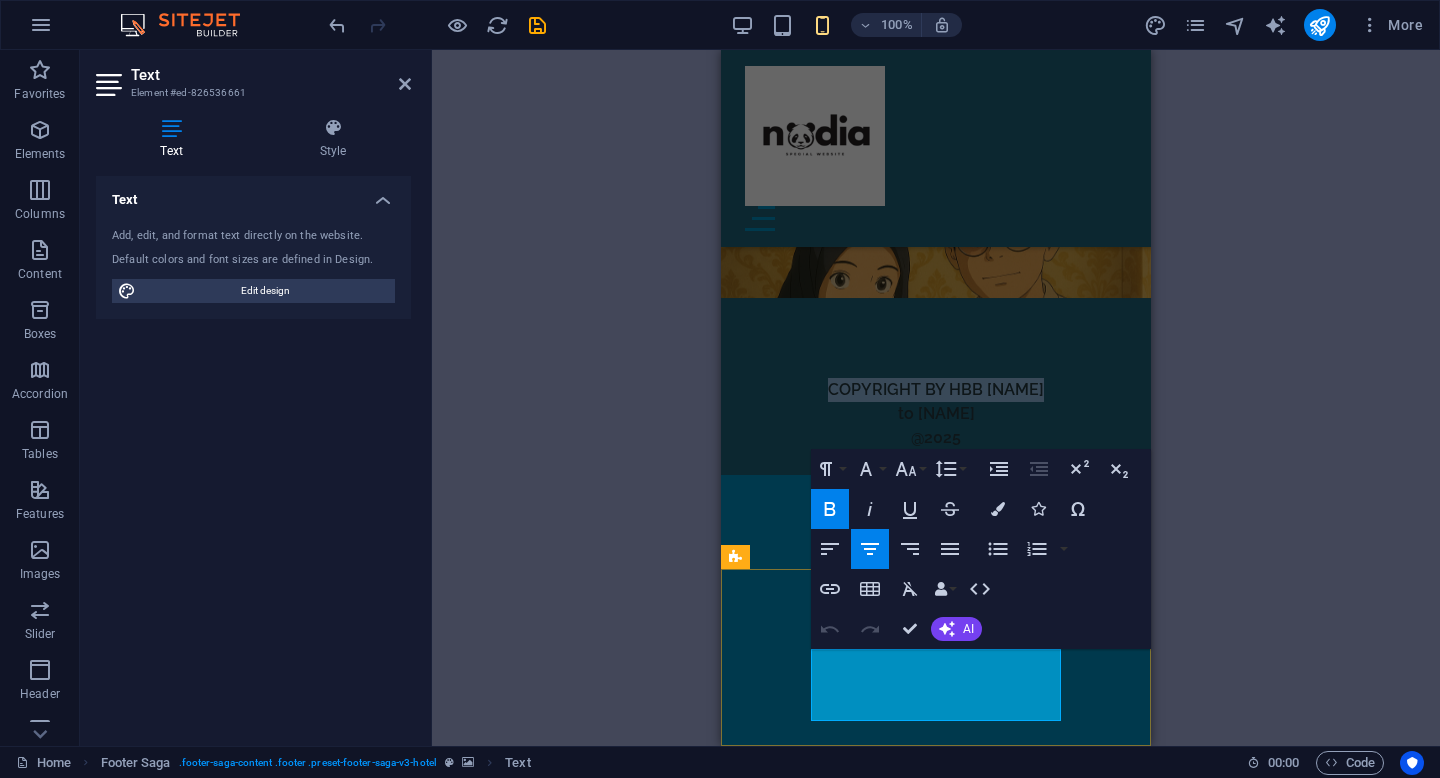 click on "COPYRIGHT BY HBB ABD" at bounding box center [936, 389] 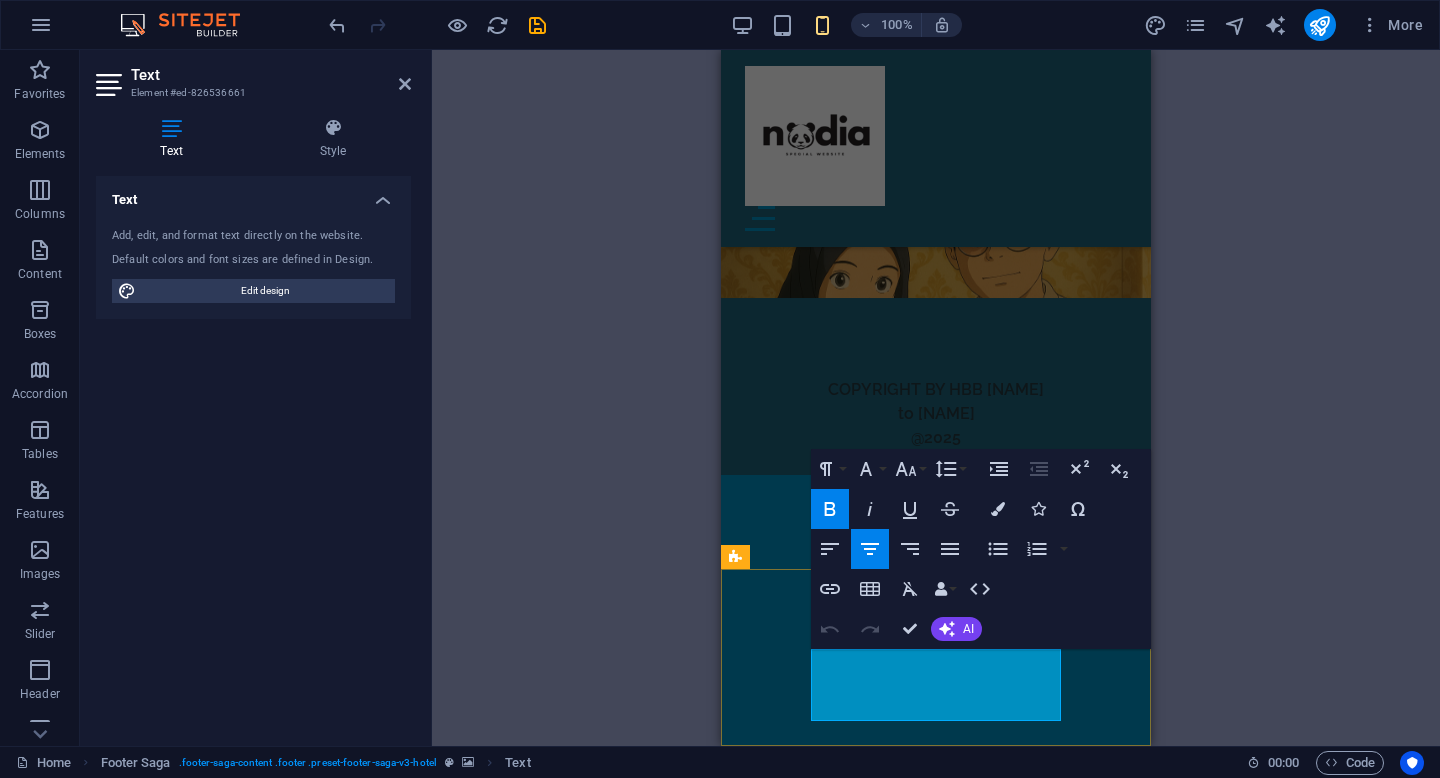 click on "COPYRIGHT BY HBB ABD" at bounding box center [936, 389] 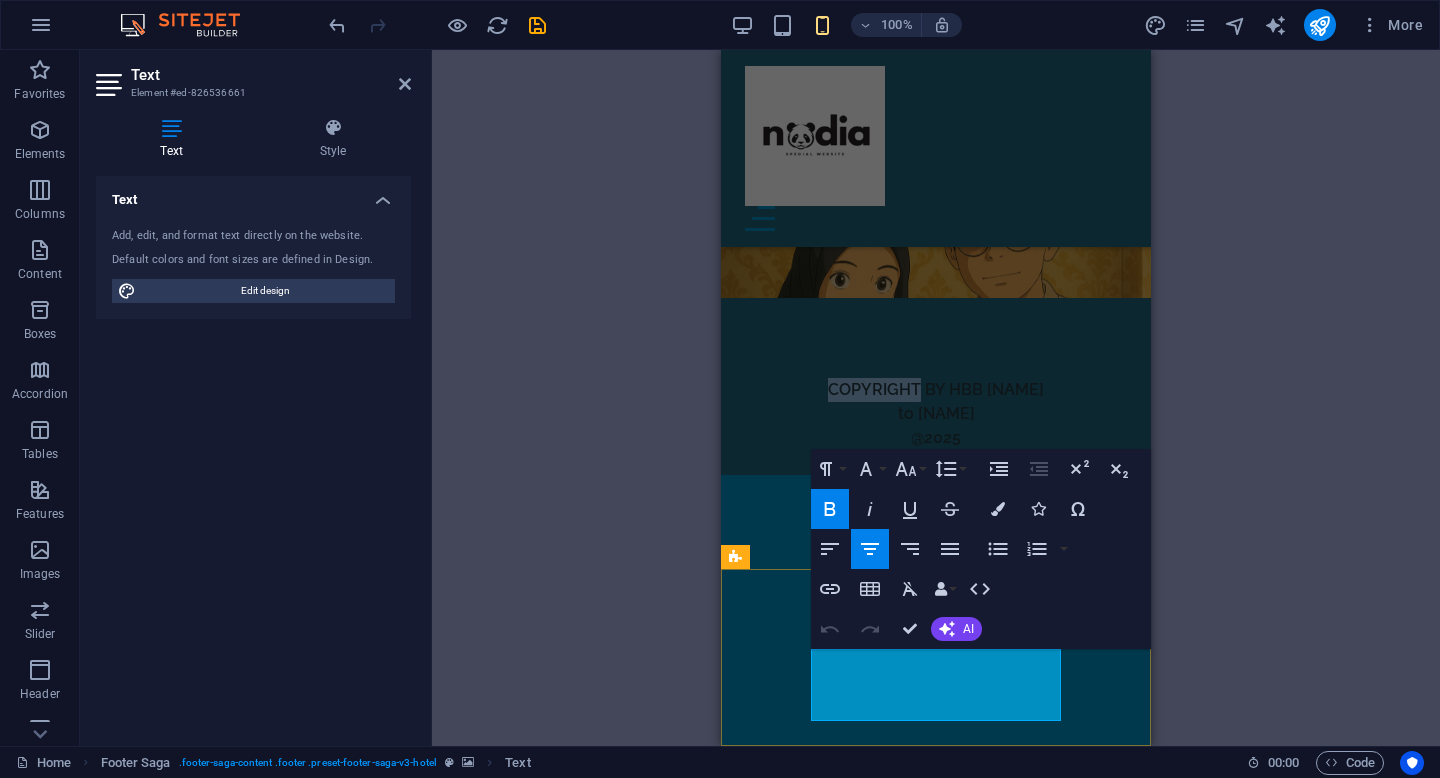 click on "COPYRIGHT BY HBB ABD" at bounding box center [936, 389] 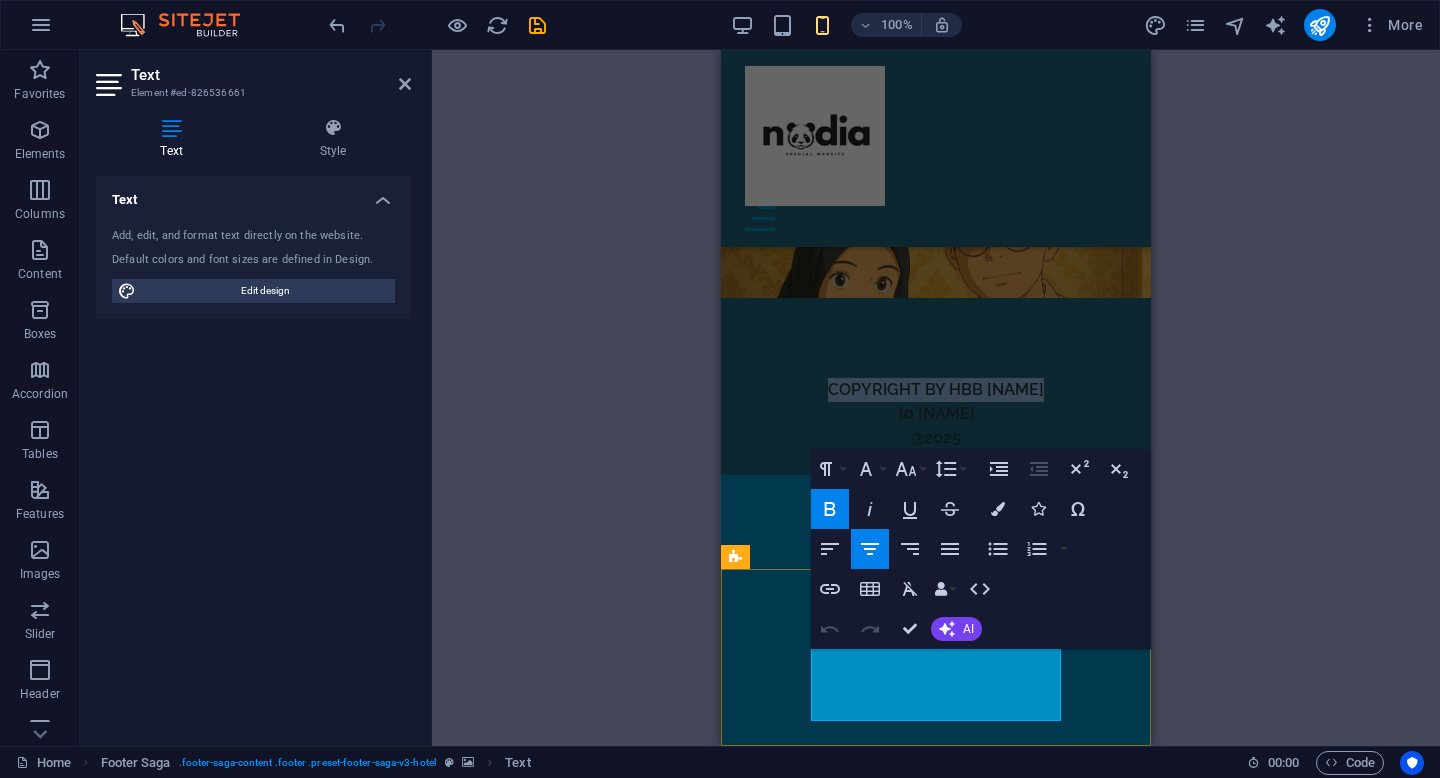 click on "COPYRIGHT BY HBB ABD" at bounding box center [936, 389] 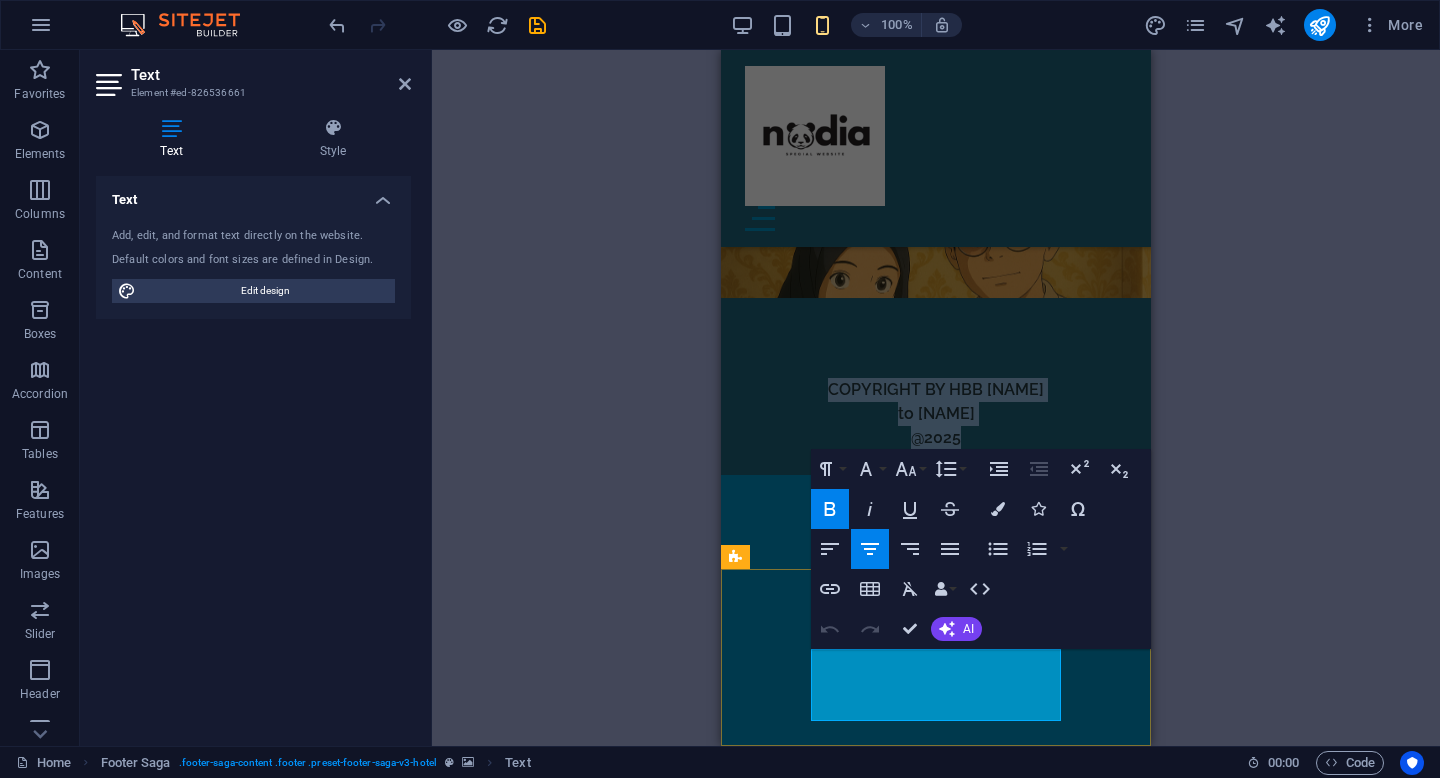 drag, startPoint x: 840, startPoint y: 653, endPoint x: 982, endPoint y: 713, distance: 154.15576 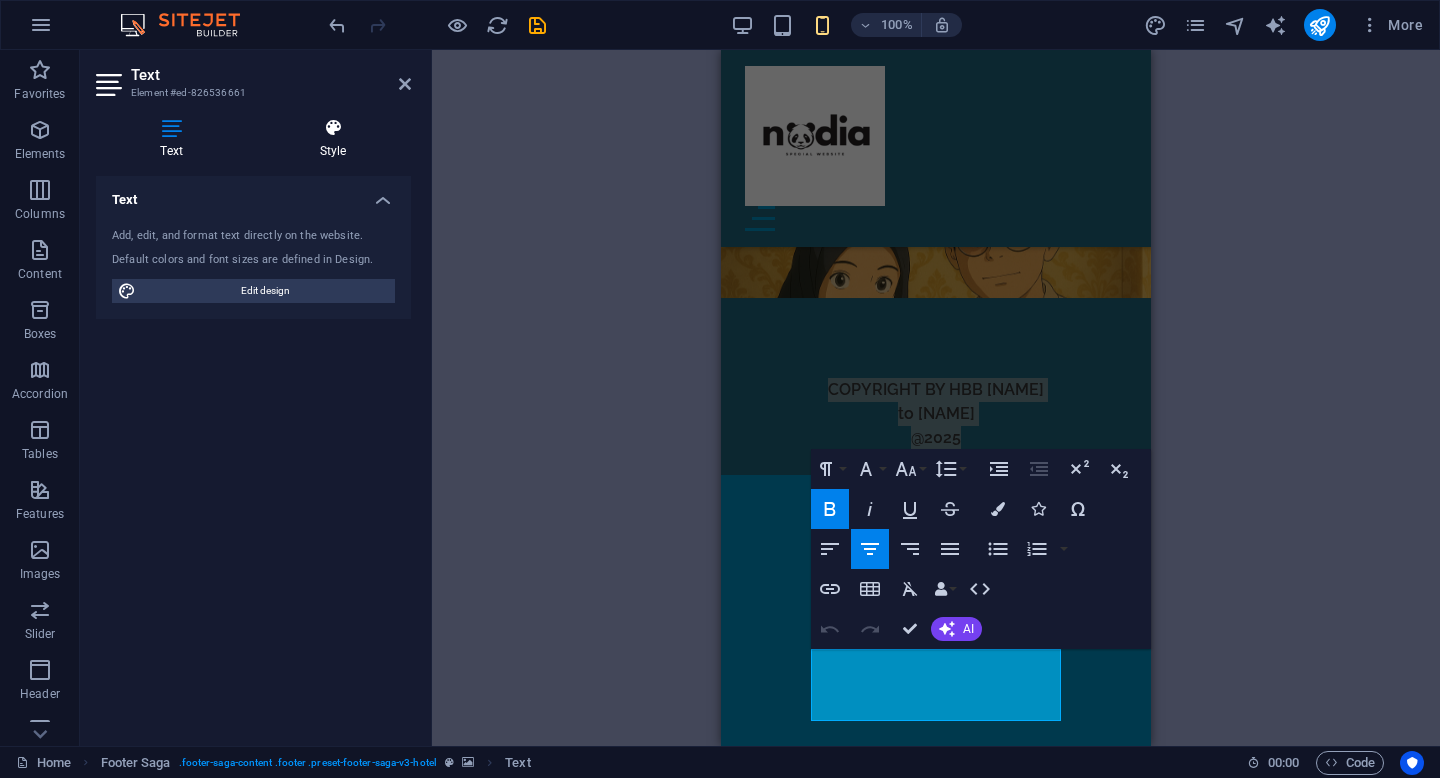 click on "Style" at bounding box center [333, 139] 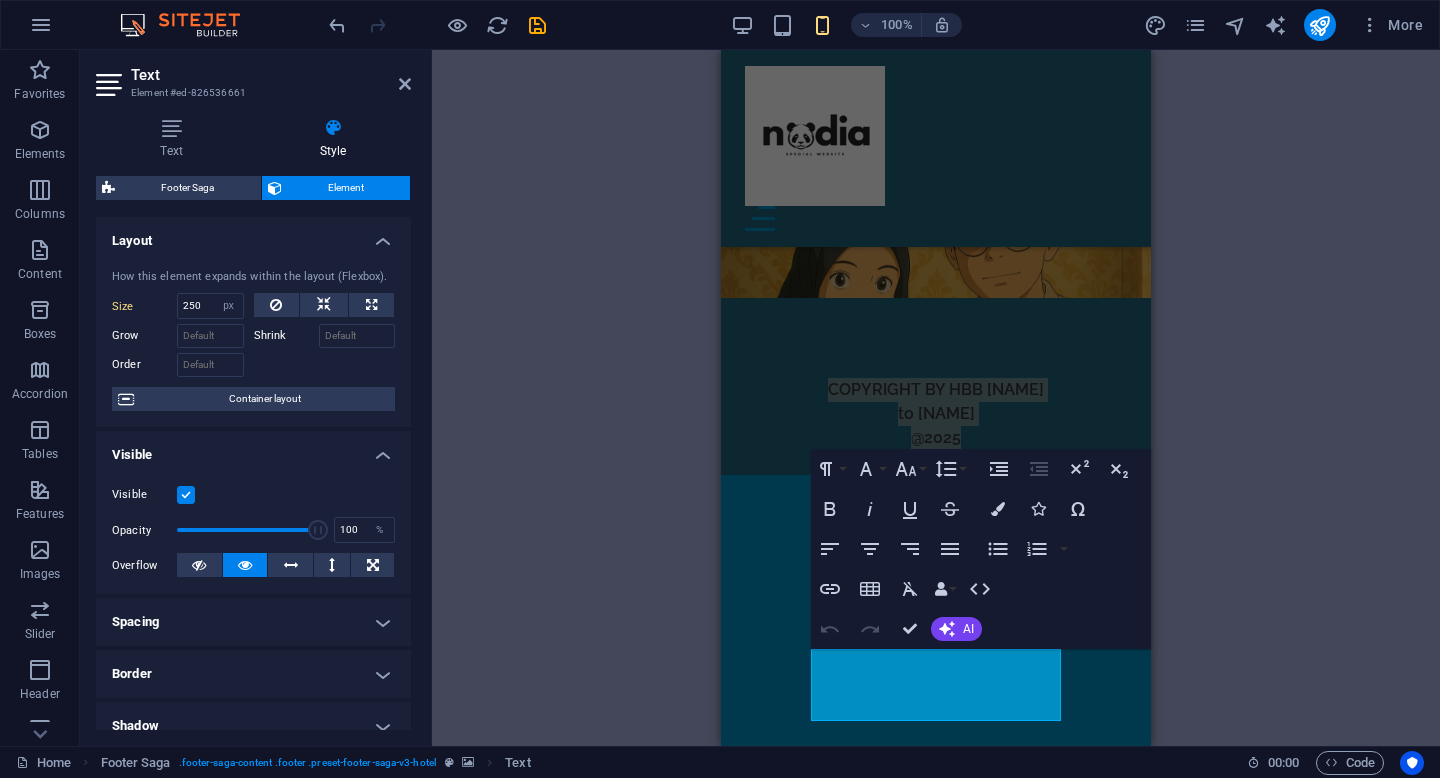 scroll, scrollTop: 332, scrollLeft: 0, axis: vertical 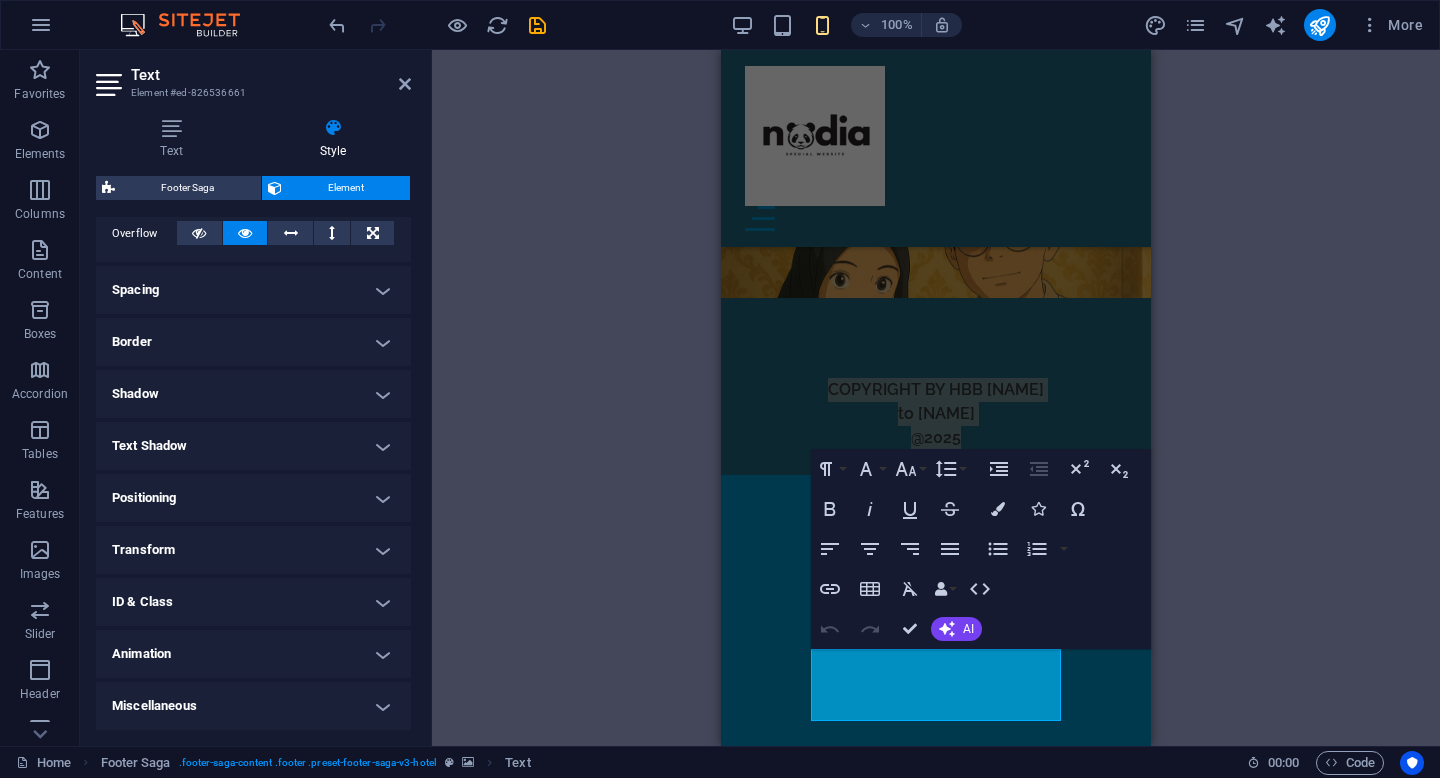 click on "Shadow" at bounding box center (253, 394) 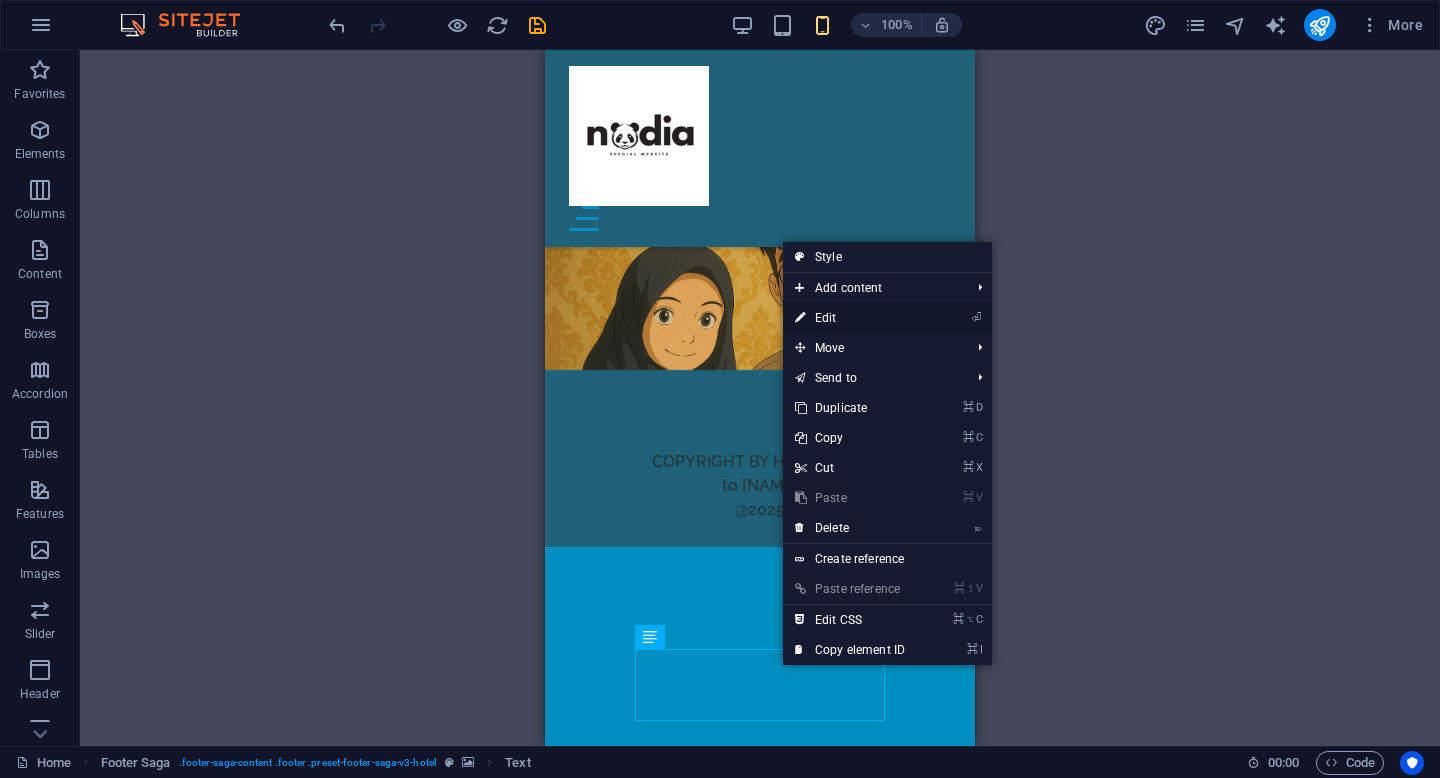 click on "⏎  Edit" at bounding box center [850, 318] 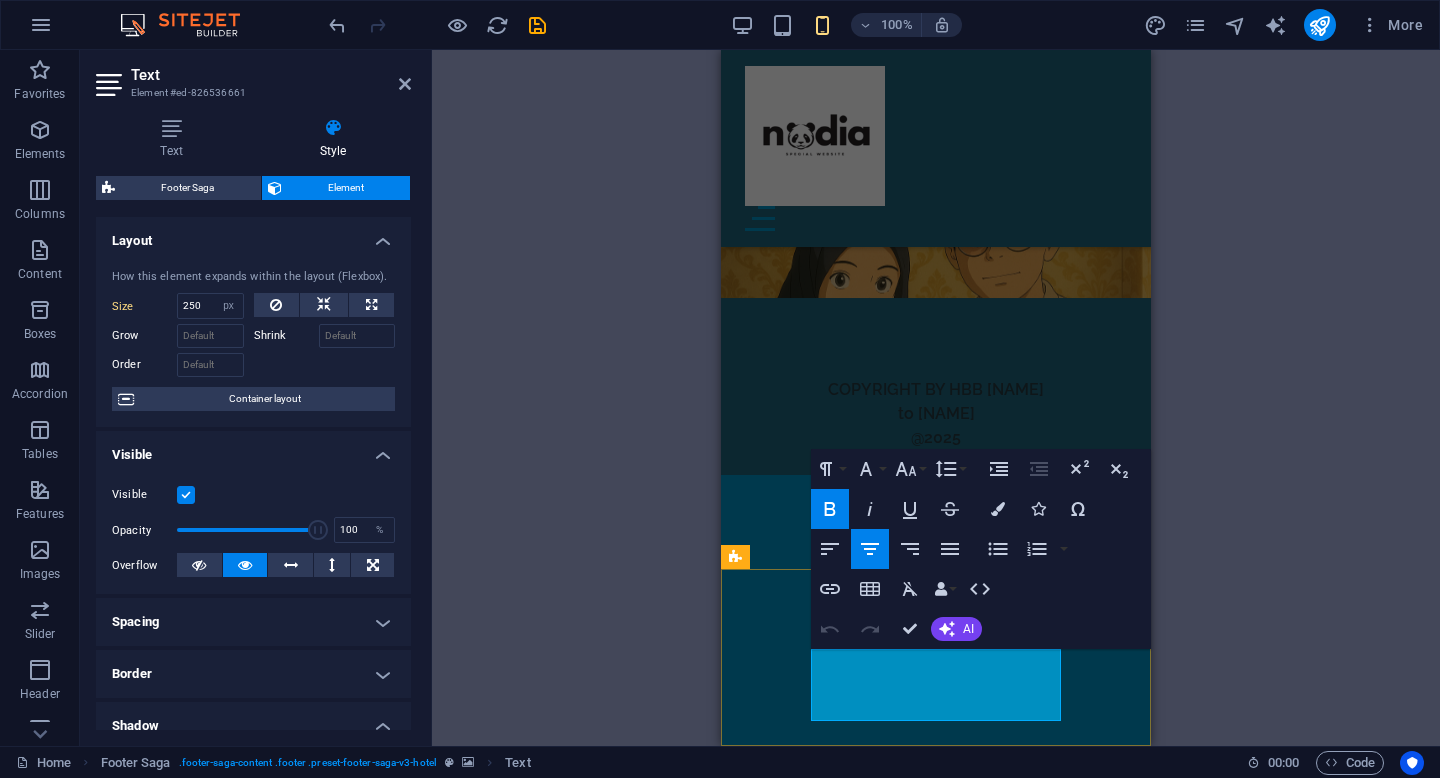 click on "COPYRIGHT BY HBB ABD" at bounding box center (936, 389) 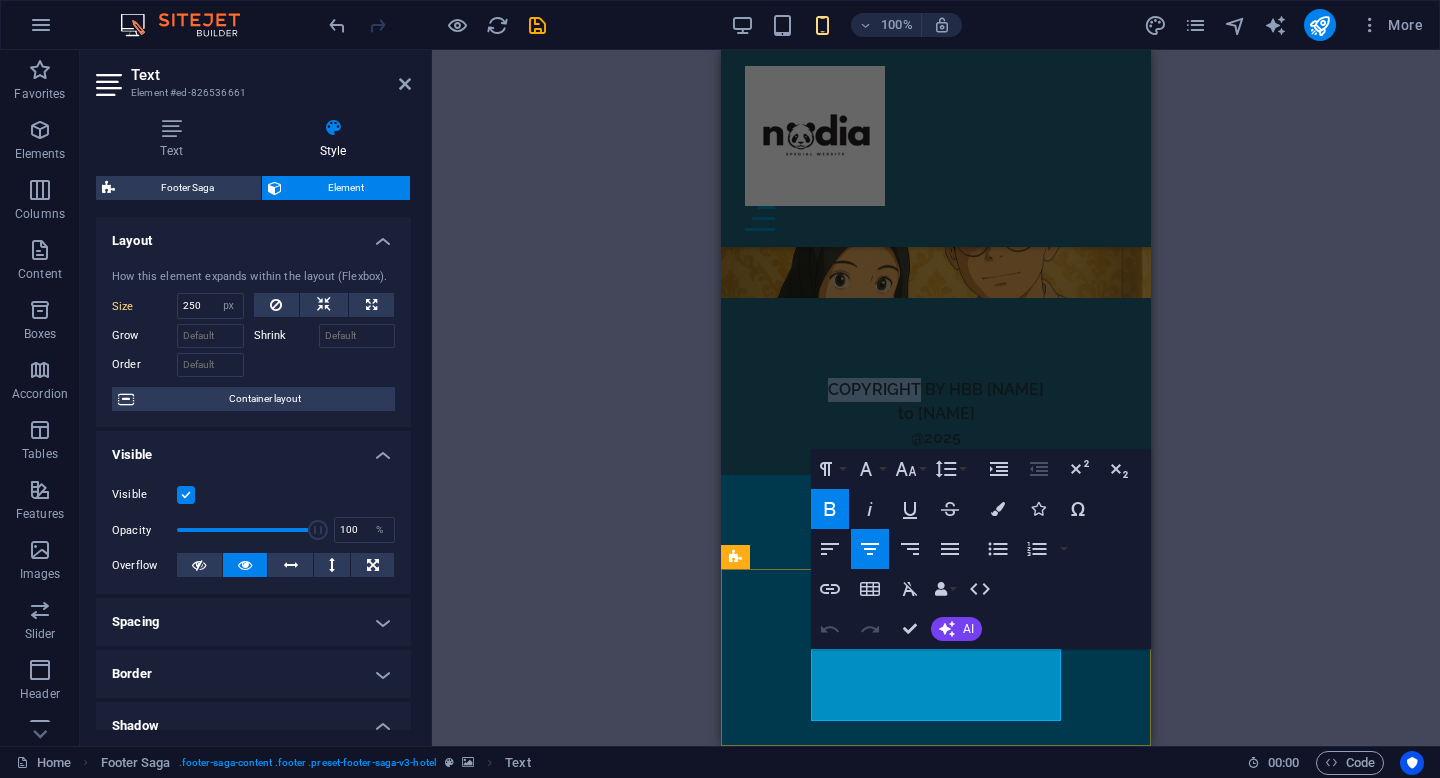 click on "COPYRIGHT BY HBB ABD" at bounding box center [936, 389] 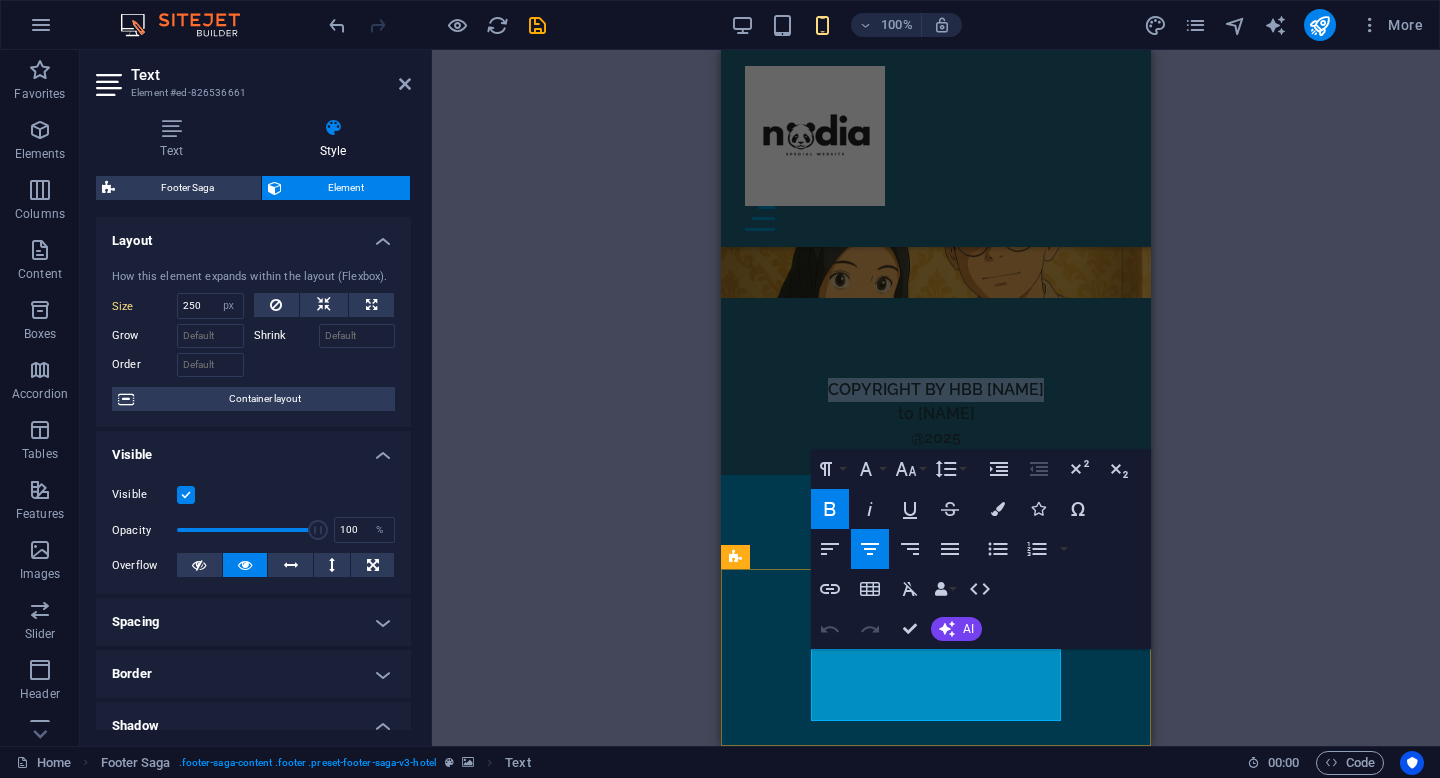 click on "@2025" at bounding box center (936, 437) 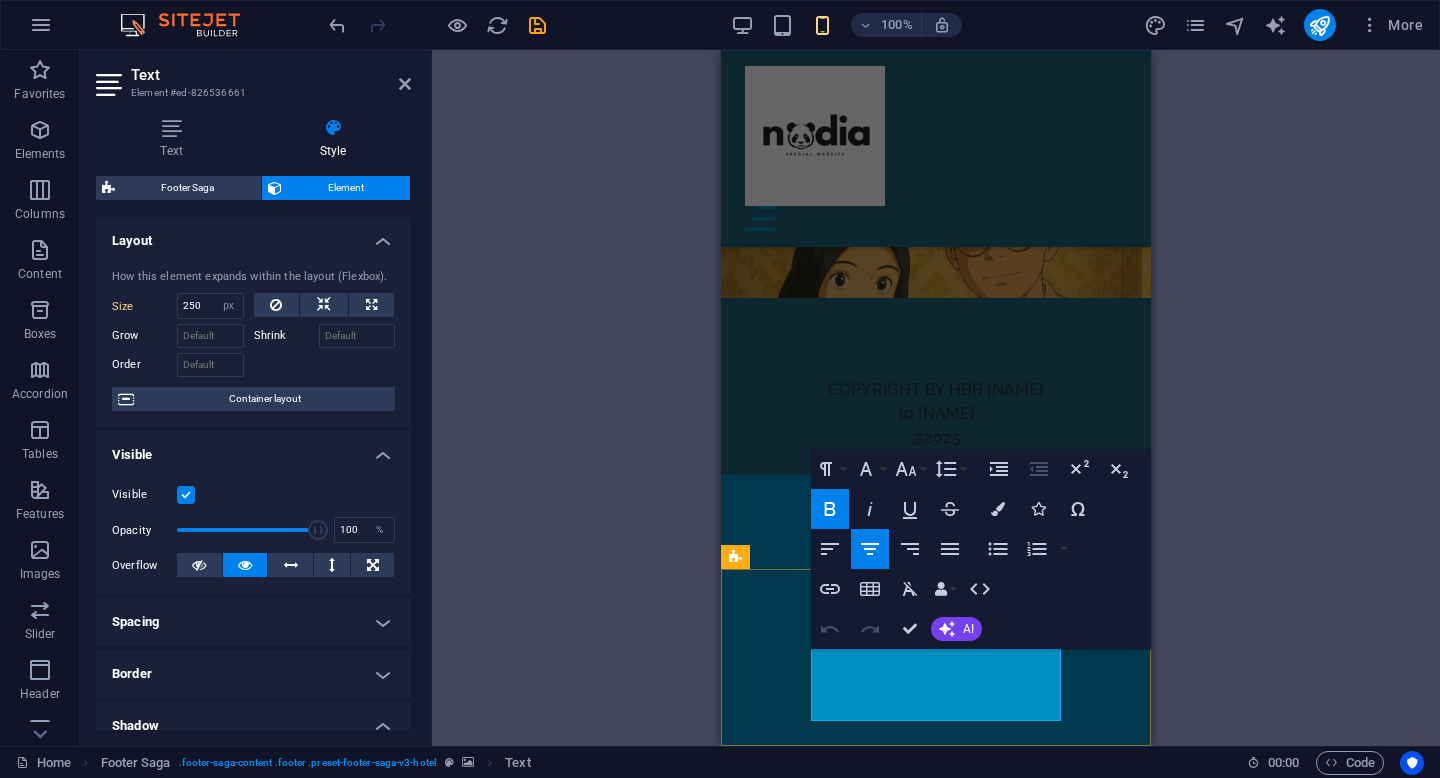 click on "@2025" at bounding box center (936, 437) 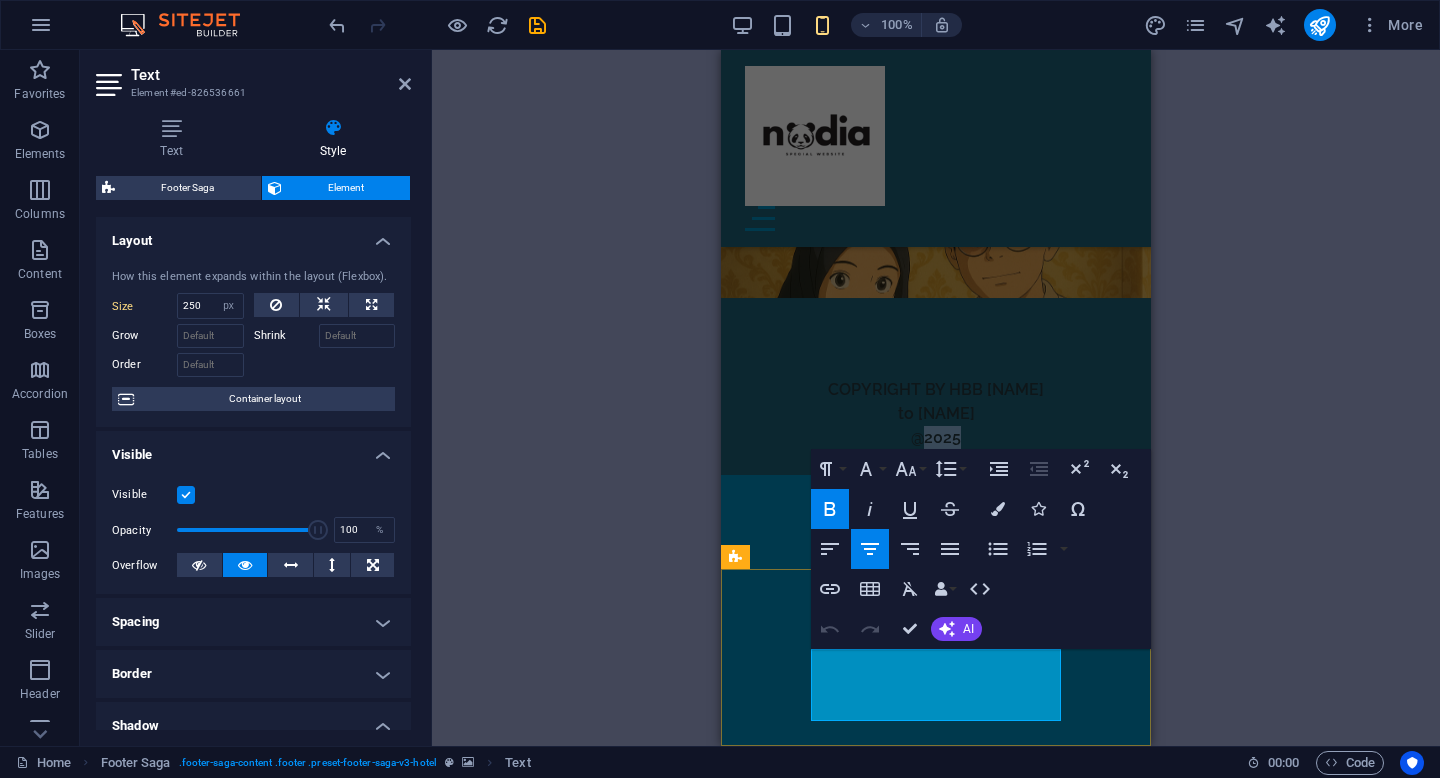 click on "@2025" at bounding box center (936, 437) 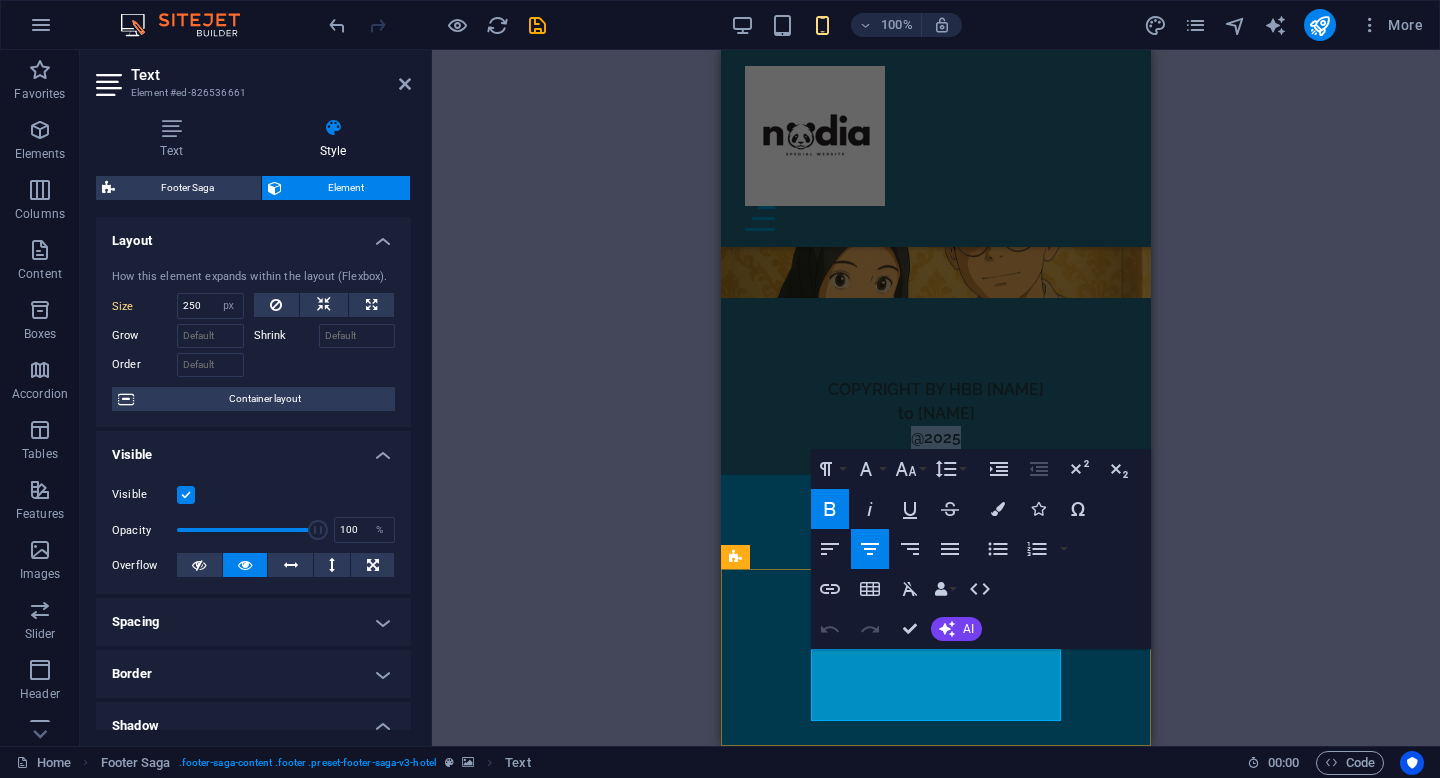 click on "@2025" at bounding box center (936, 437) 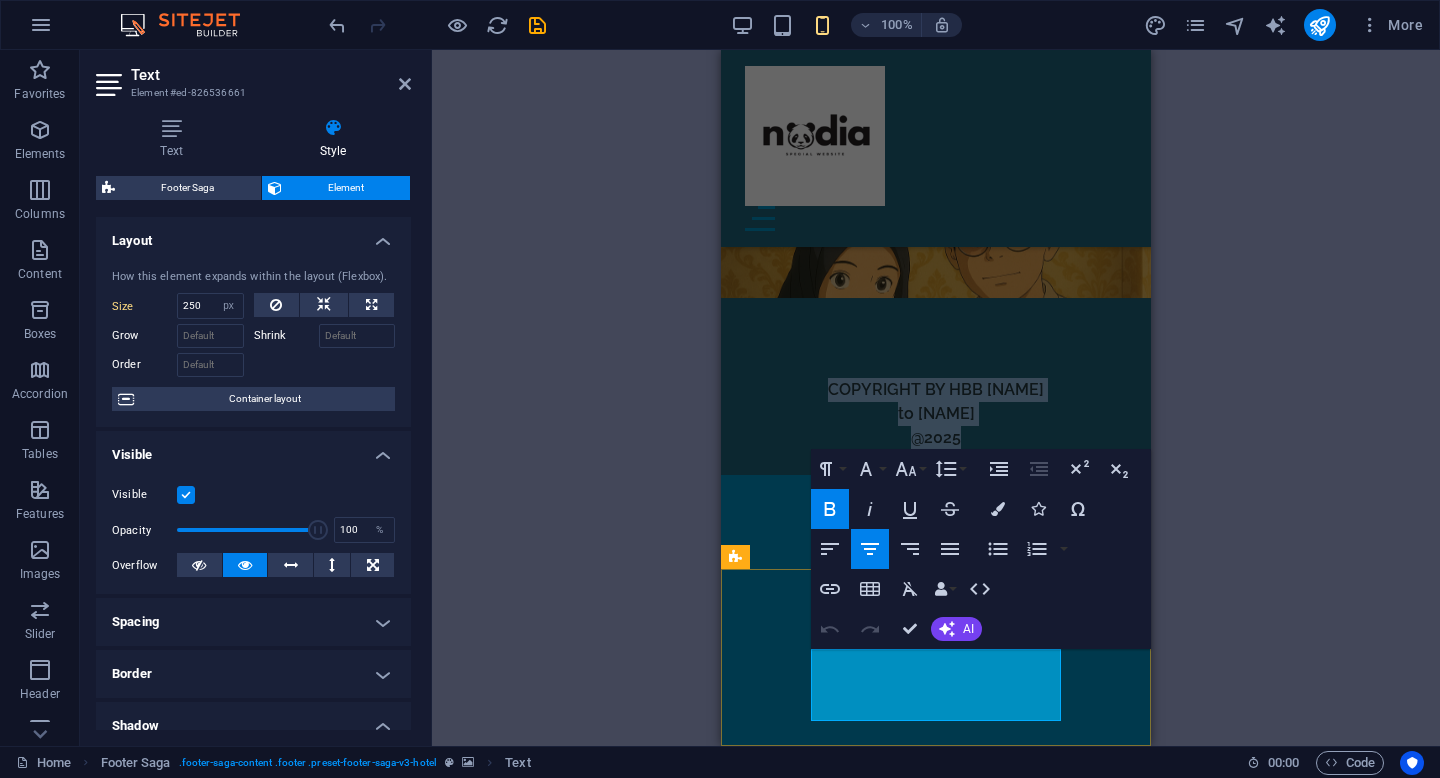 drag, startPoint x: 844, startPoint y: 656, endPoint x: 985, endPoint y: 704, distance: 148.9463 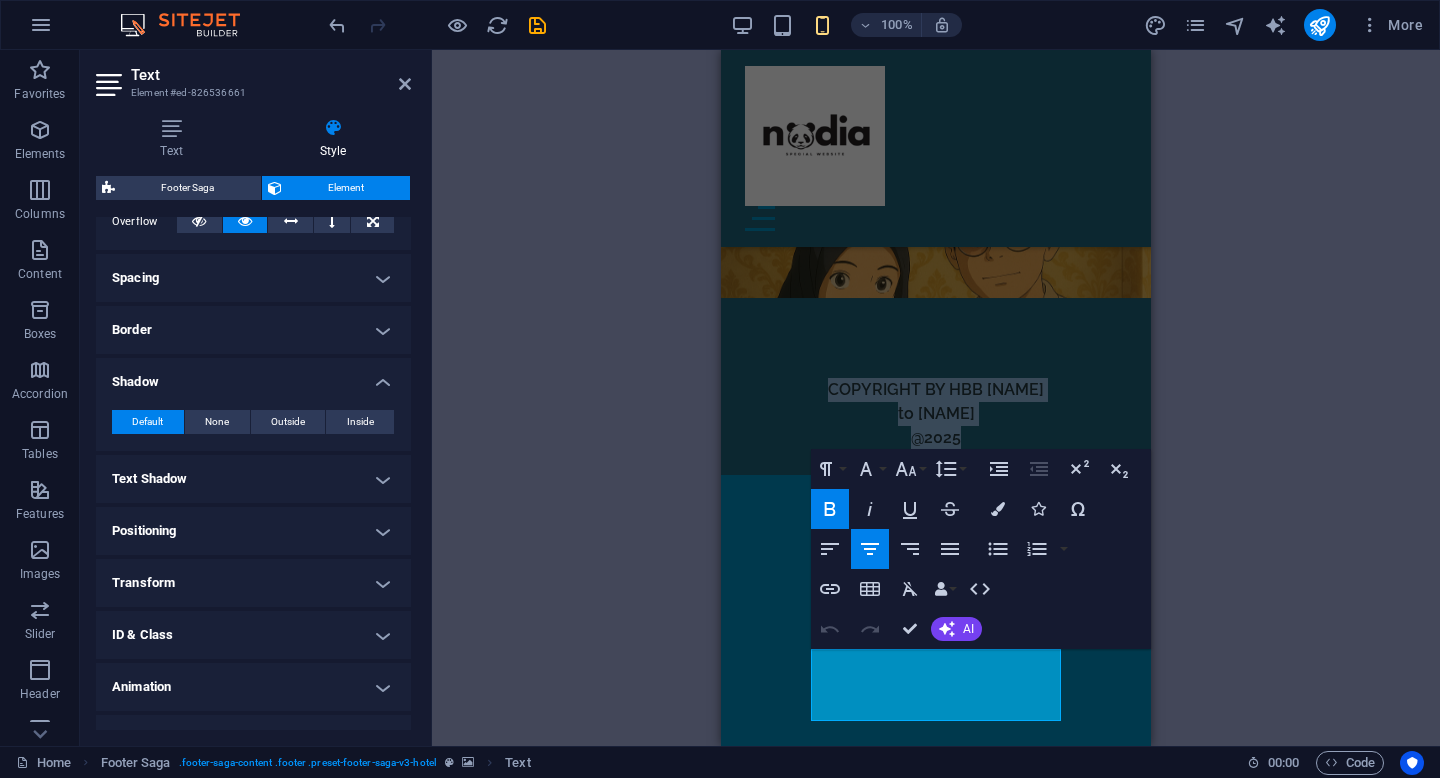 scroll, scrollTop: 0, scrollLeft: 0, axis: both 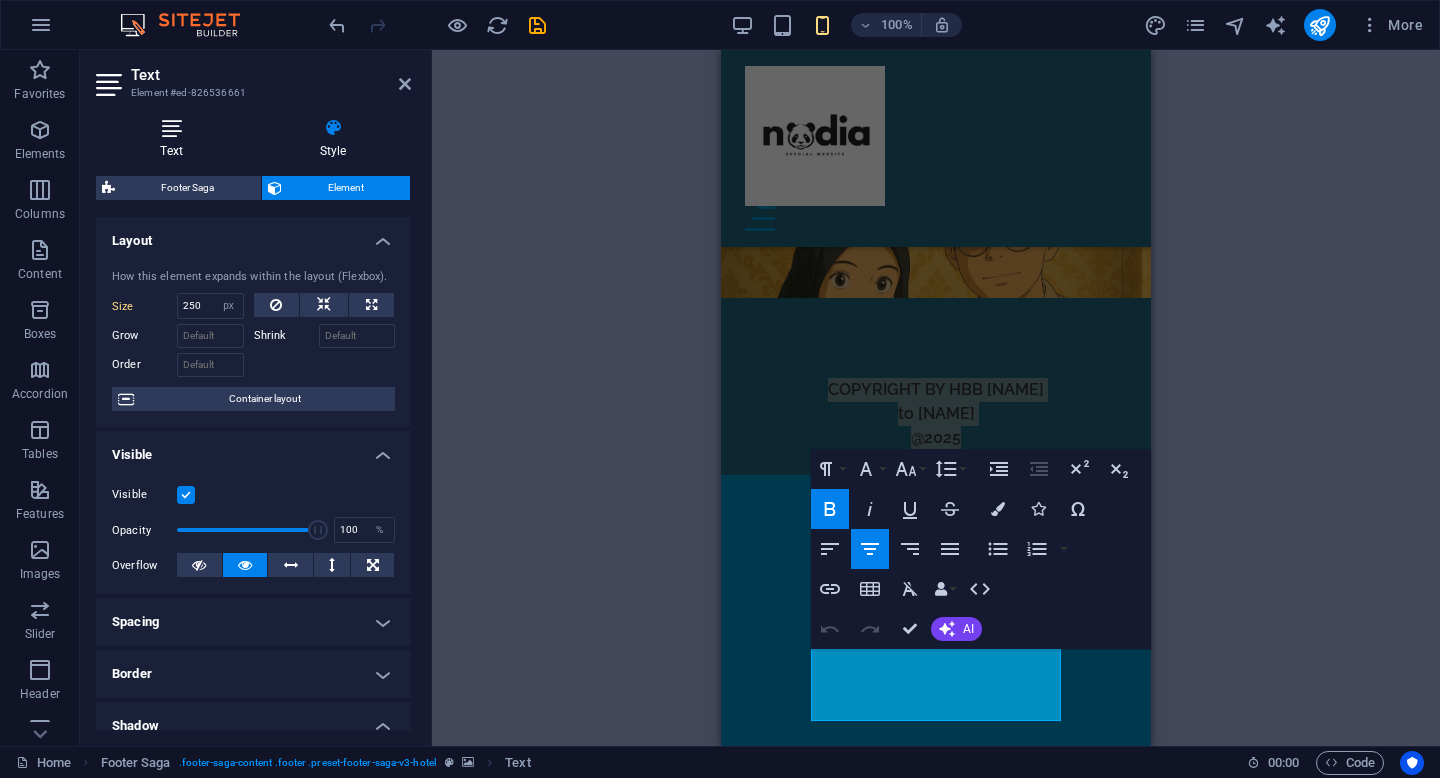 click on "Text" at bounding box center [175, 139] 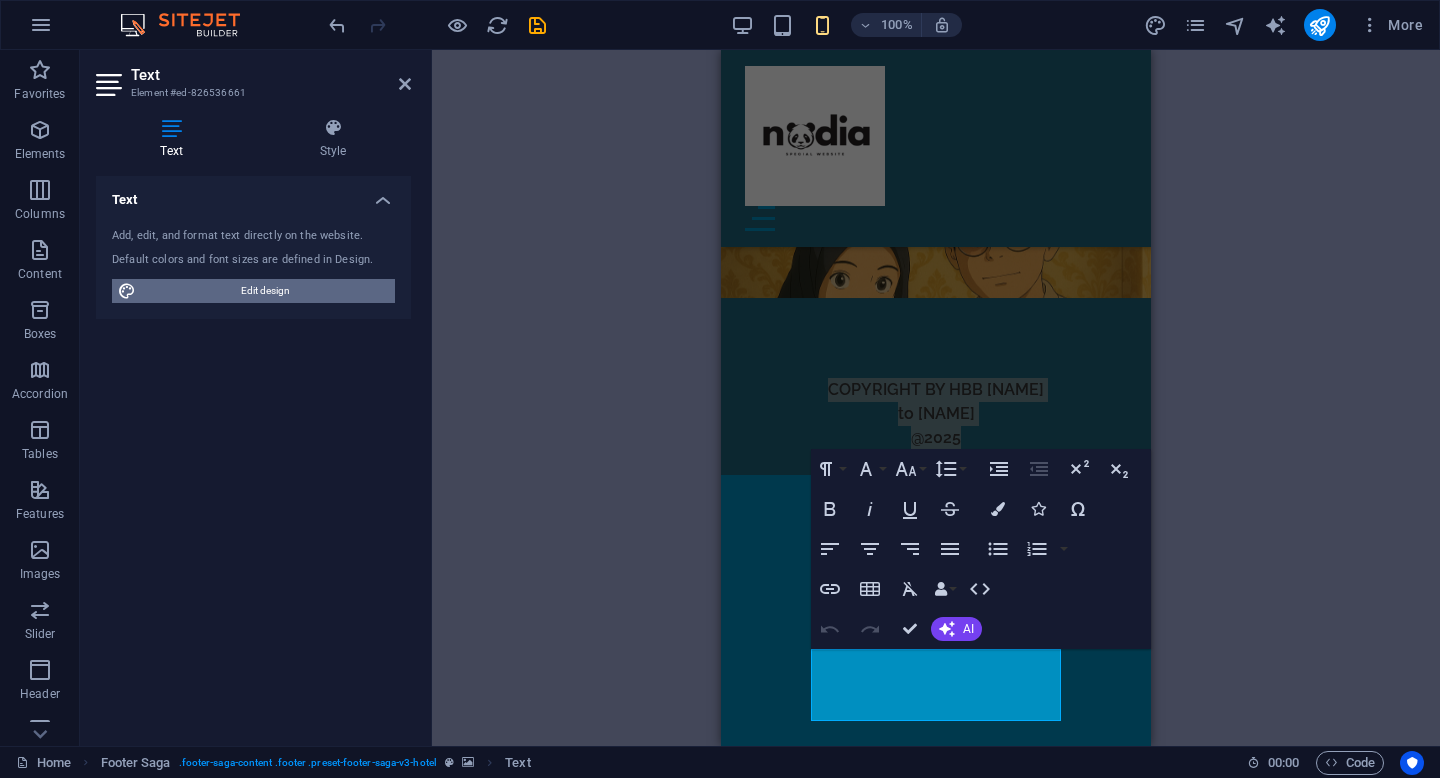 click on "Edit design" at bounding box center [265, 291] 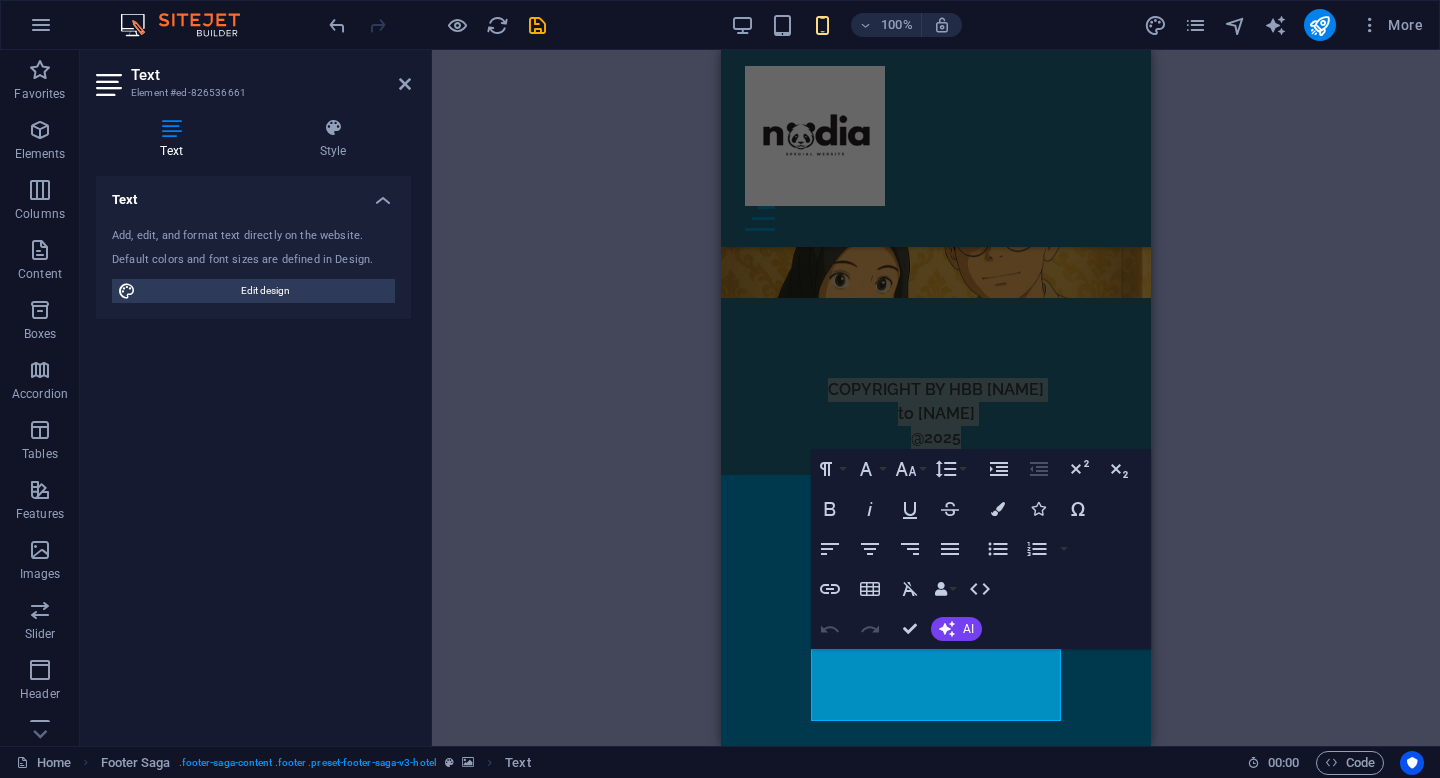 select on "600" 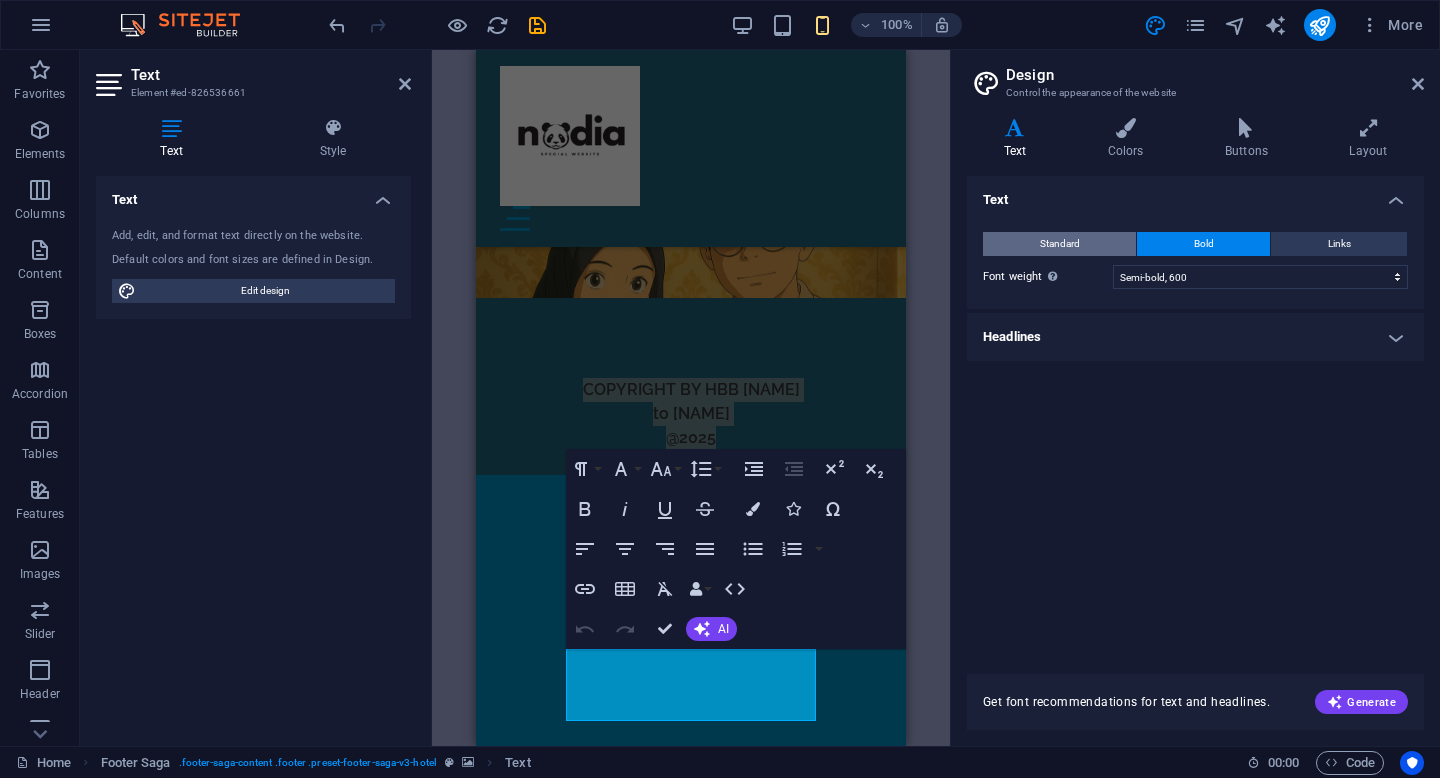 click on "Standard" at bounding box center (1060, 244) 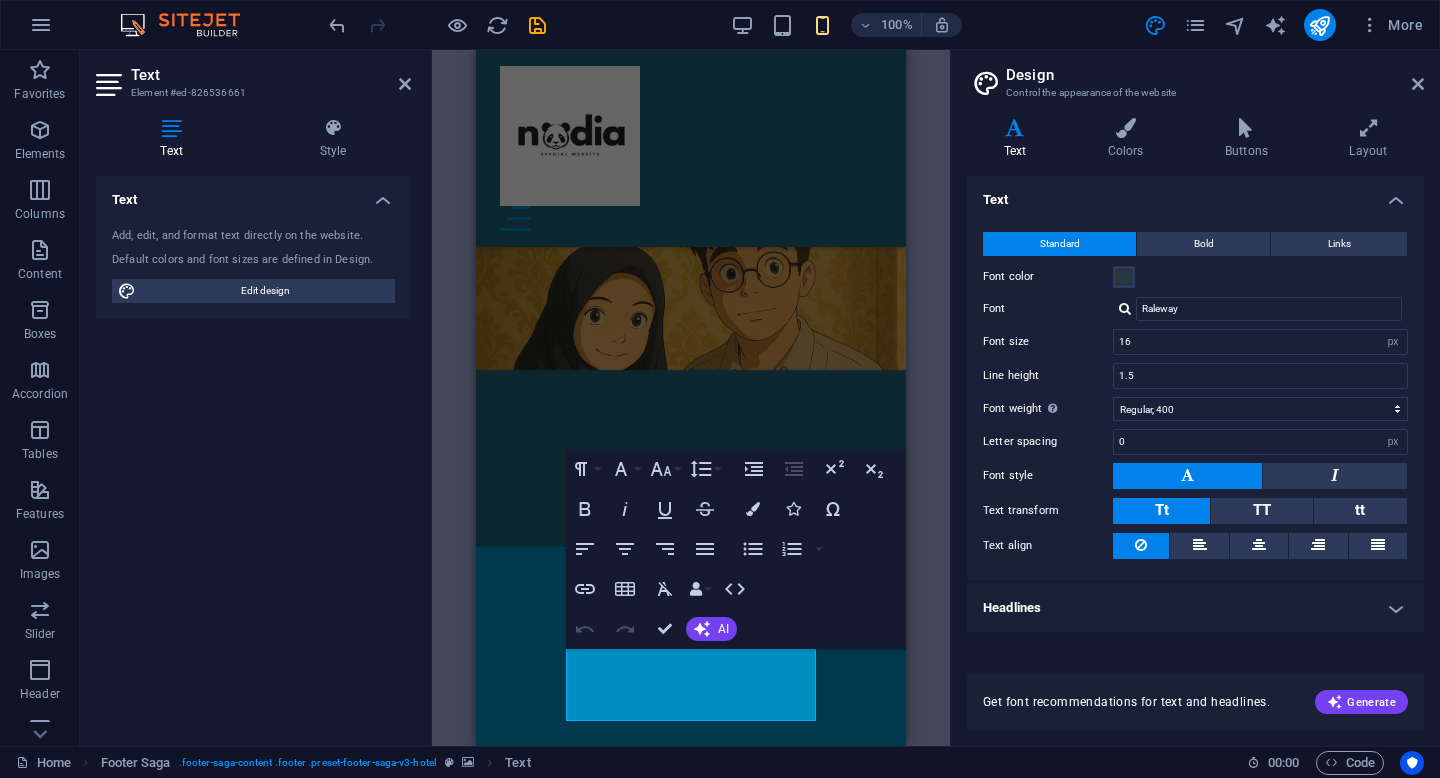 click on "Text  Colors  Buttons  Layout Text Standard Bold Links Font color Font Raleway Font size 16 rem px Line height 1.5 Font weight To display the font weight correctly, it may need to be enabled.  Manage Fonts Thin, 100 Extra-light, 200 Light, 300 Regular, 400 Medium, 500 Semi-bold, 600 Bold, 700 Extra-bold, 800 Black, 900 Letter spacing 0 rem px Font style Text transform Tt TT tt Text align Font weight To display the font weight correctly, it may need to be enabled.  Manage Fonts Thin, 100 Extra-light, 200 Light, 300 Regular, 400 Medium, 500 Semi-bold, 600 Bold, 700 Extra-bold, 800 Black, 900 Default Hover / Active Font color Font color Decoration Decoration Transition duration 0.3 s Transition function Ease Ease In Ease Out Ease In/Ease Out Linear Headlines All H1 / Textlogo H2 H3 H4 H5 H6 Font color Font Suranna Line height 1.3 Font weight To display the font weight correctly, it may need to be enabled.  Manage Fonts Thin, 100 Extra-light, 200 Light, 300 Regular, 400 Medium, 500 Semi-bold, 600 Bold, 700 0 rem" at bounding box center (1195, 424) 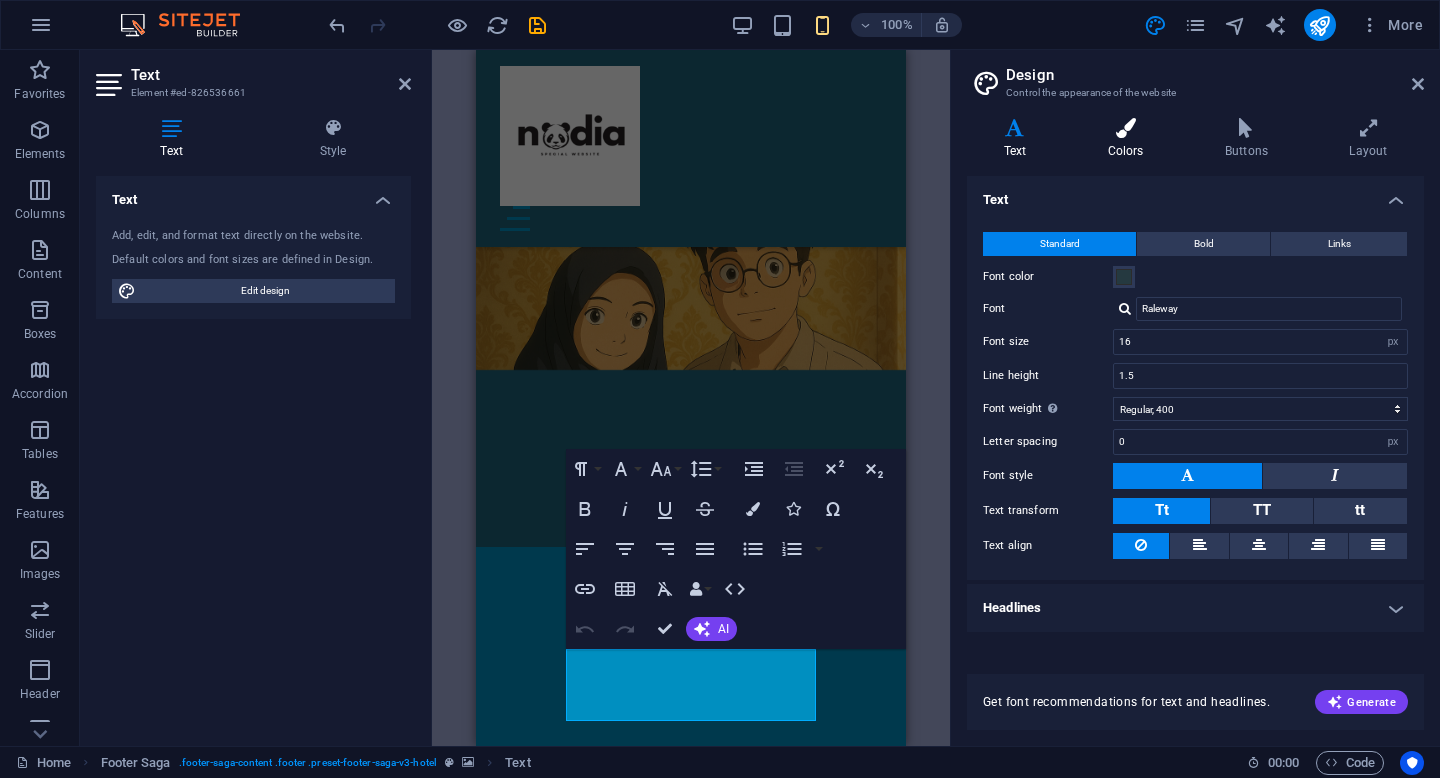 click on "Colors" at bounding box center [1129, 139] 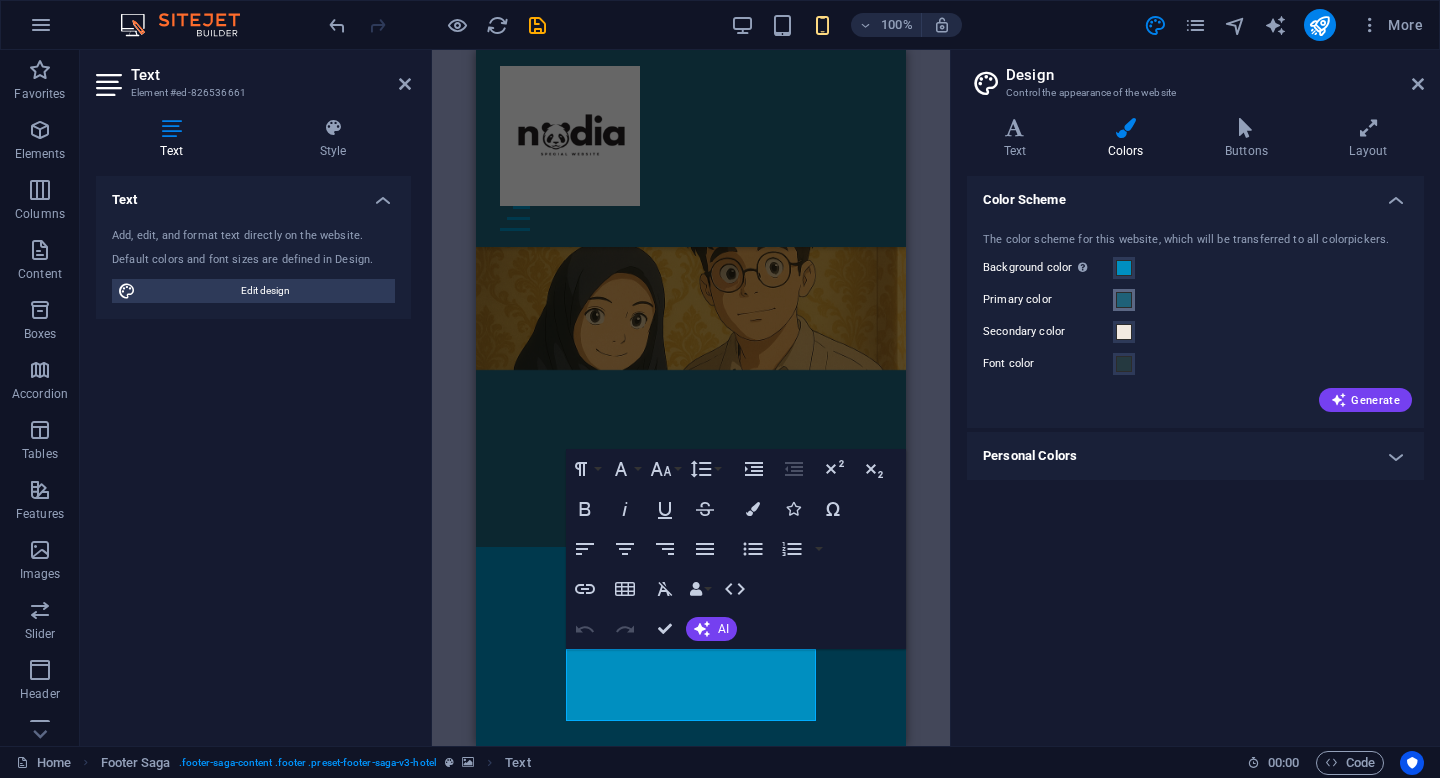 click at bounding box center (1124, 300) 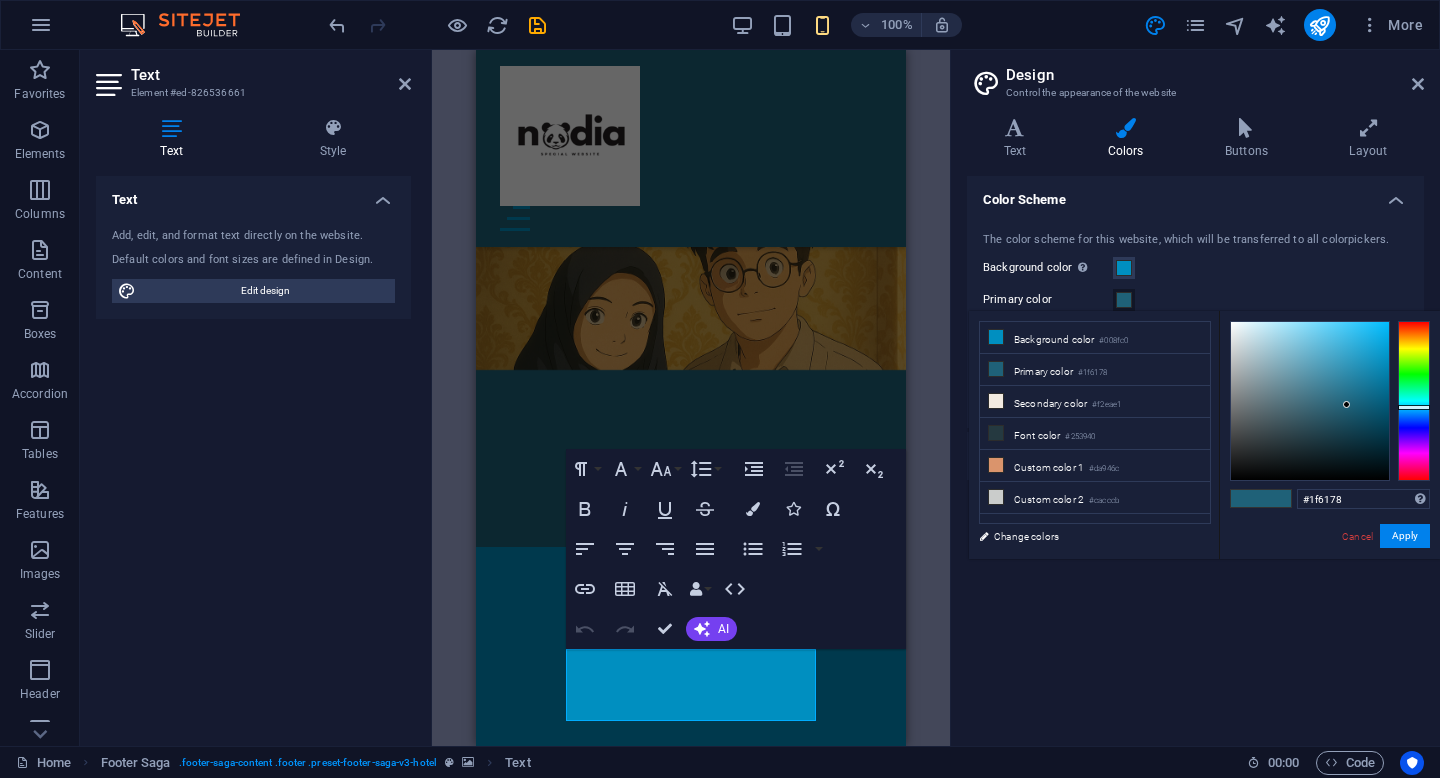 click at bounding box center (1124, 300) 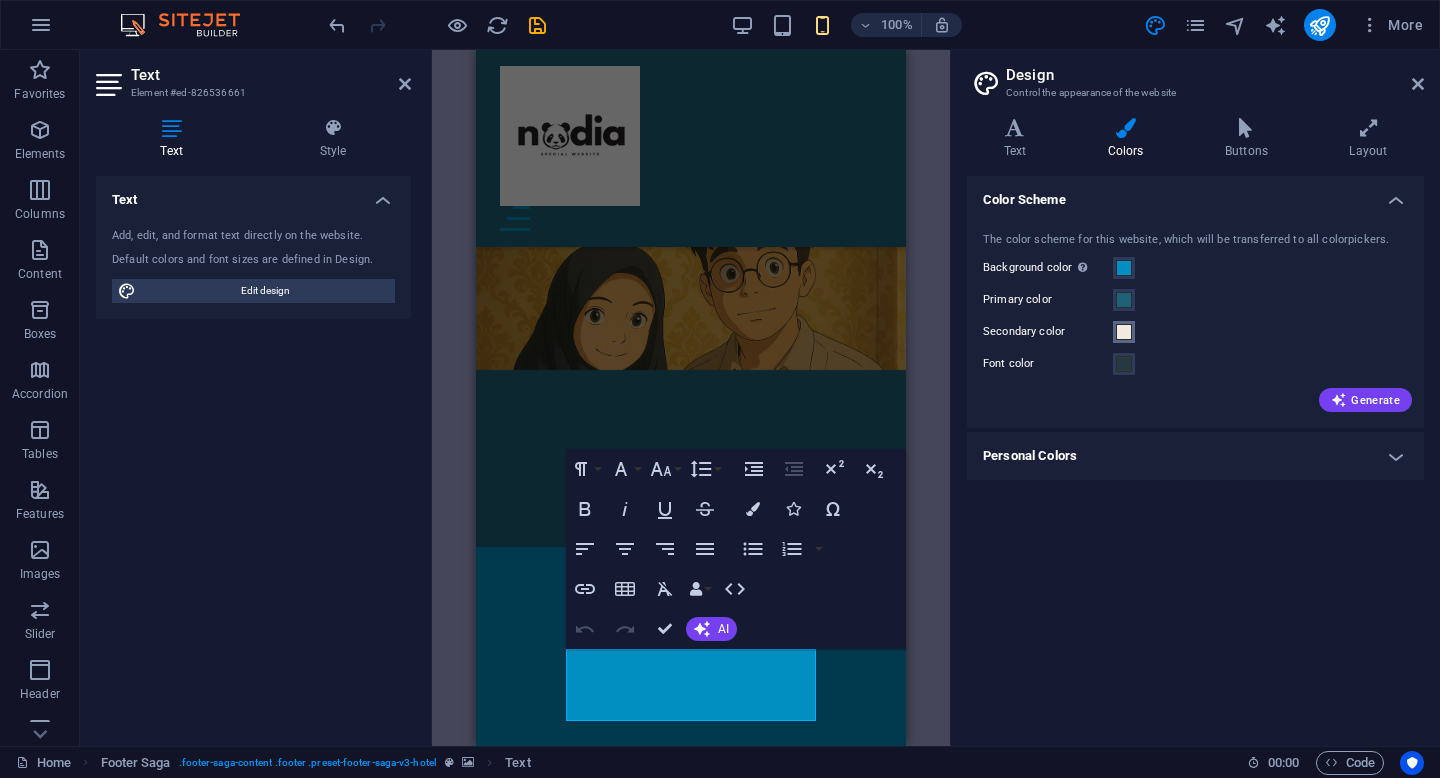 click at bounding box center (1124, 332) 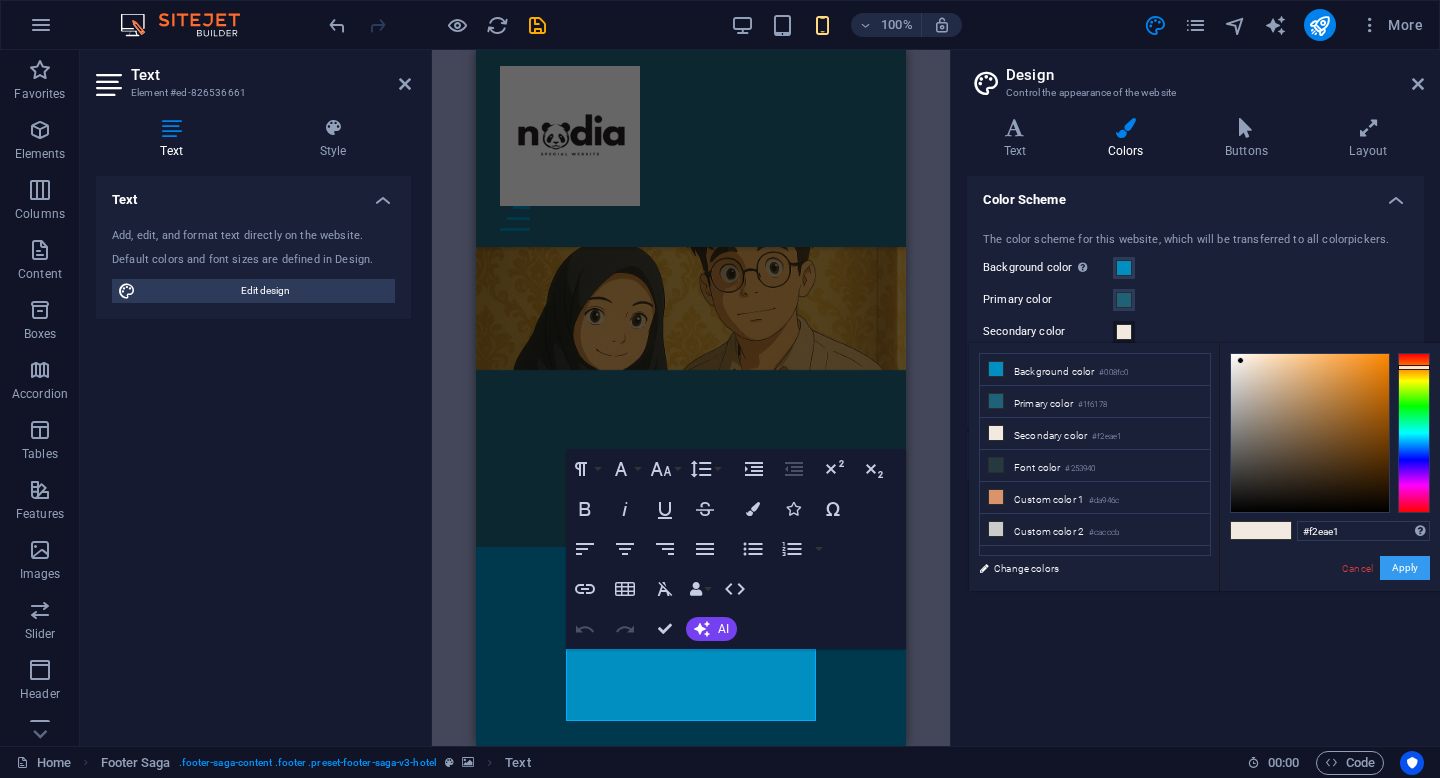 click on "Apply" at bounding box center (1405, 568) 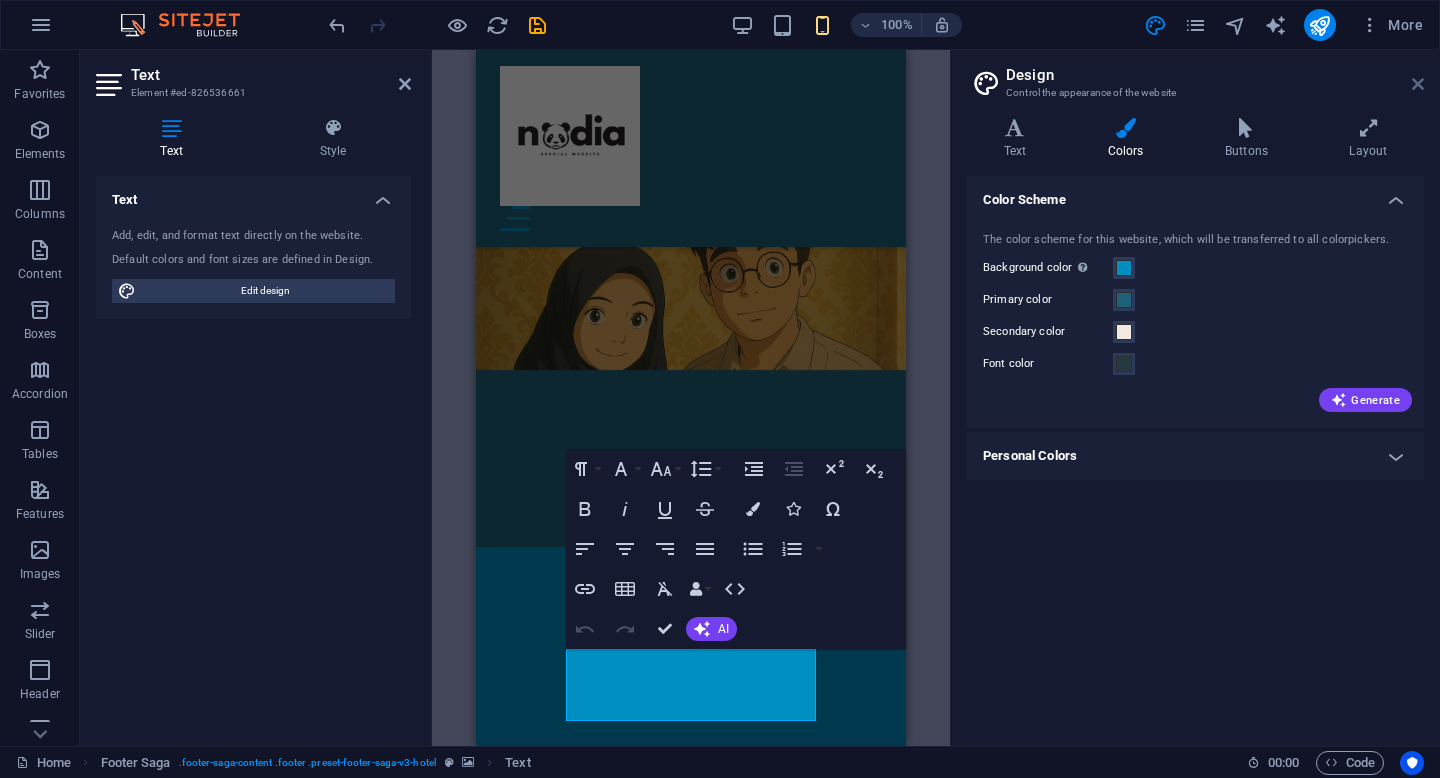 click at bounding box center [1418, 84] 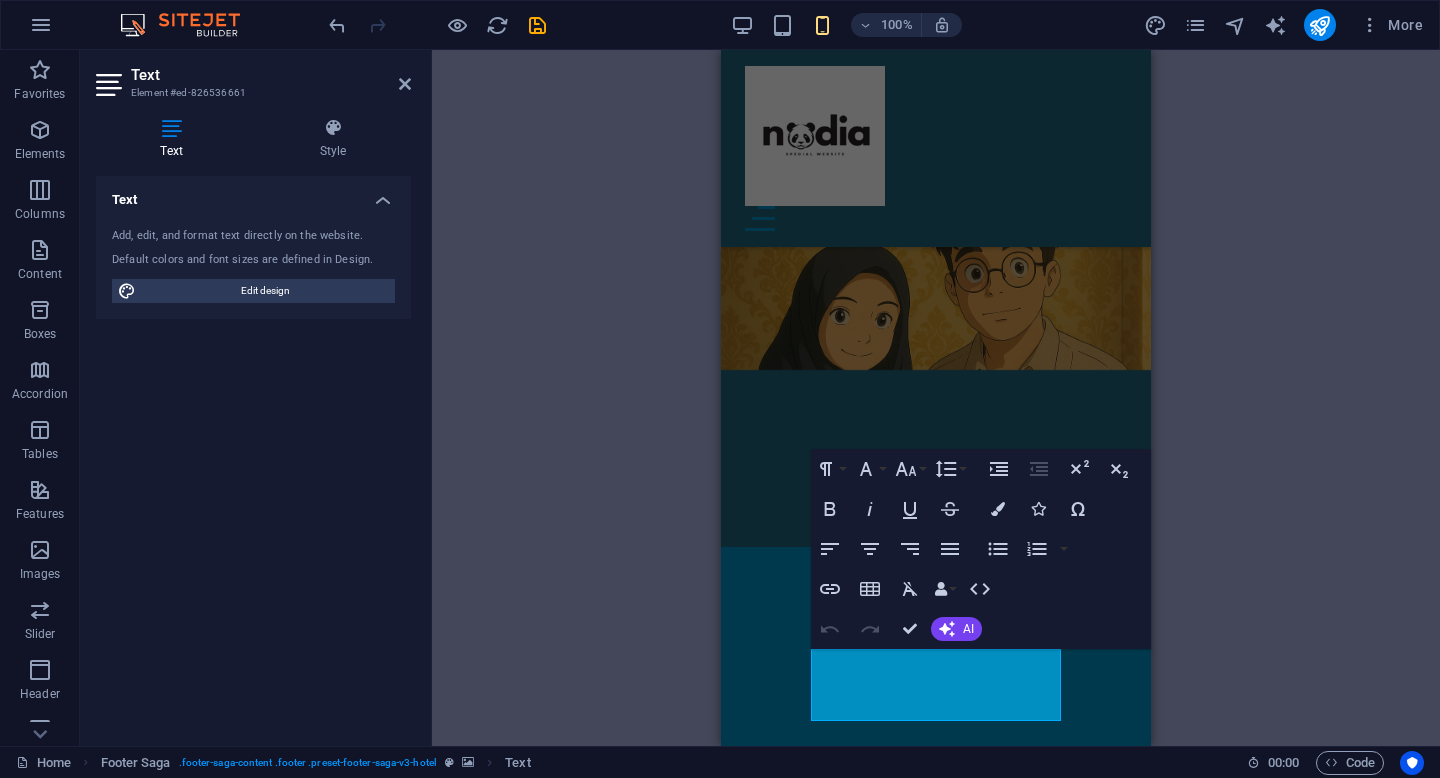 click on "H1   Banner   Banner   Container   Menu Bar   Menu   Container   Image slider   Image slider columns   Container   Text   Container   H2   Text   Container   Spacer   Text   Spacer   Container   Wide image with text   Video   Container   H2   Spacer   Text   Container   Container   H4   Slider   Slider   Boxes   Container   Container   Text   Container   H2   Spacer   Text   Spacer   Text   H4   Spacer   Text   Spacer   Placeholder   Placeholder   Container   Video   Container   Spacer   Text   Text   Logo   Footer Saga   Container   Spacer   Image   Text   Spacer   Separator   Placeholder   Logo Paragraph Format Normal Heading 1 Heading 2 Heading 3 Heading 4 Heading 5 Heading 6 Code Font Family Arial Georgia Impact Tahoma Times New Roman Verdana Raleway Suranna Font Size 8 9 10 11 12 14 18 24 30 36 48 60 72 96 Line Height Default Single 1.15 1.5 Double Increase Indent Decrease Indent Superscript Subscript Bold Italic Underline Strikethrough Colors Icons Special Characters Align Left" at bounding box center [936, 398] 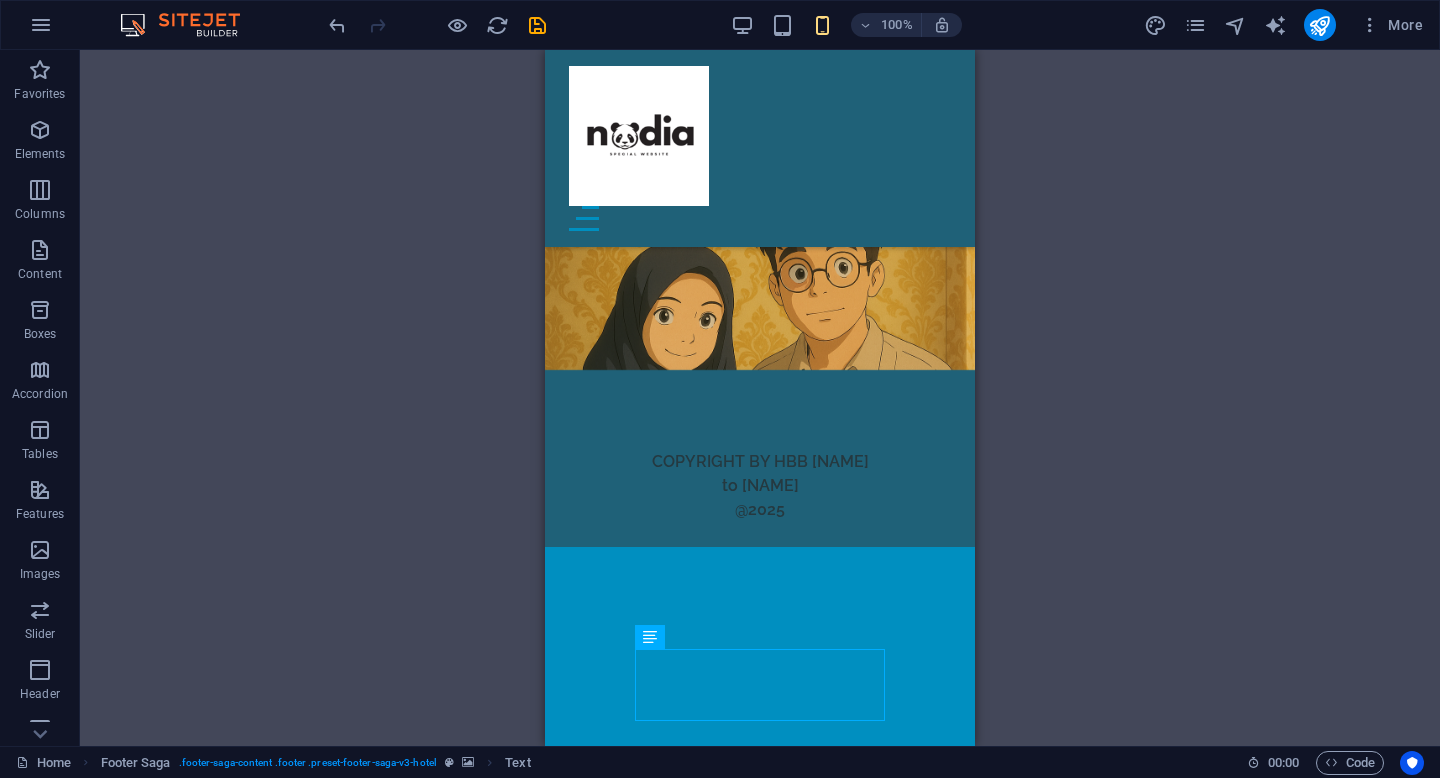 click on "H1   Banner   Banner   Container   Menu Bar   Menu   Container   Image slider   Image slider columns   Container   Text   Container   H2   Text   Container   Spacer   Text   Spacer   Container   Wide image with text   Video   Container   H2   Spacer   Text   Container   Container   H4   Slider   Slider   Boxes   Container   Container   Text   Container   H2   Spacer   Text   Spacer   Text   H4   Spacer   Text   Spacer   Placeholder   Placeholder   Container   Video   Container   Spacer   Text   Text   Logo   Footer Saga   Container   Spacer   Image   Text   Spacer   Separator   Placeholder   Logo" at bounding box center (760, 398) 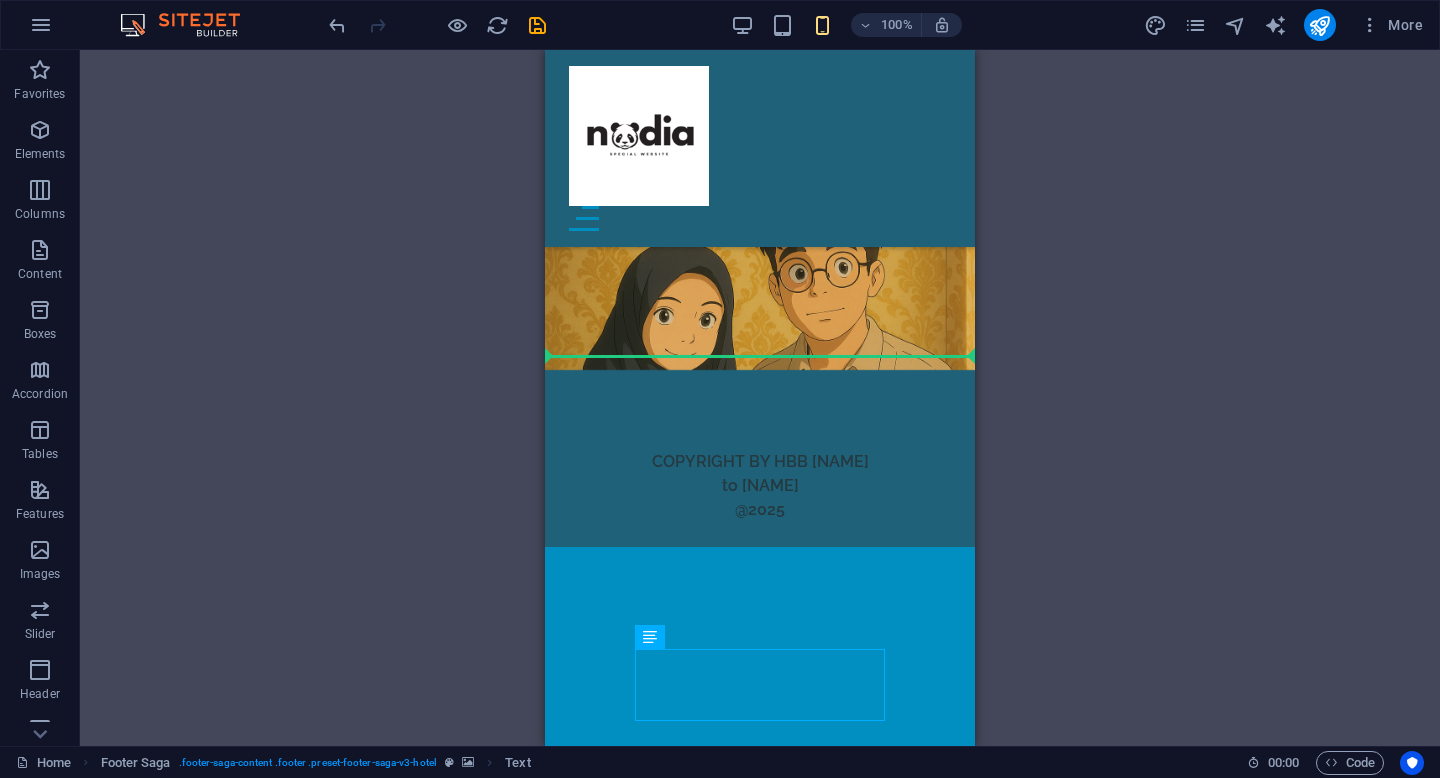 drag, startPoint x: 806, startPoint y: 675, endPoint x: 798, endPoint y: 426, distance: 249.12848 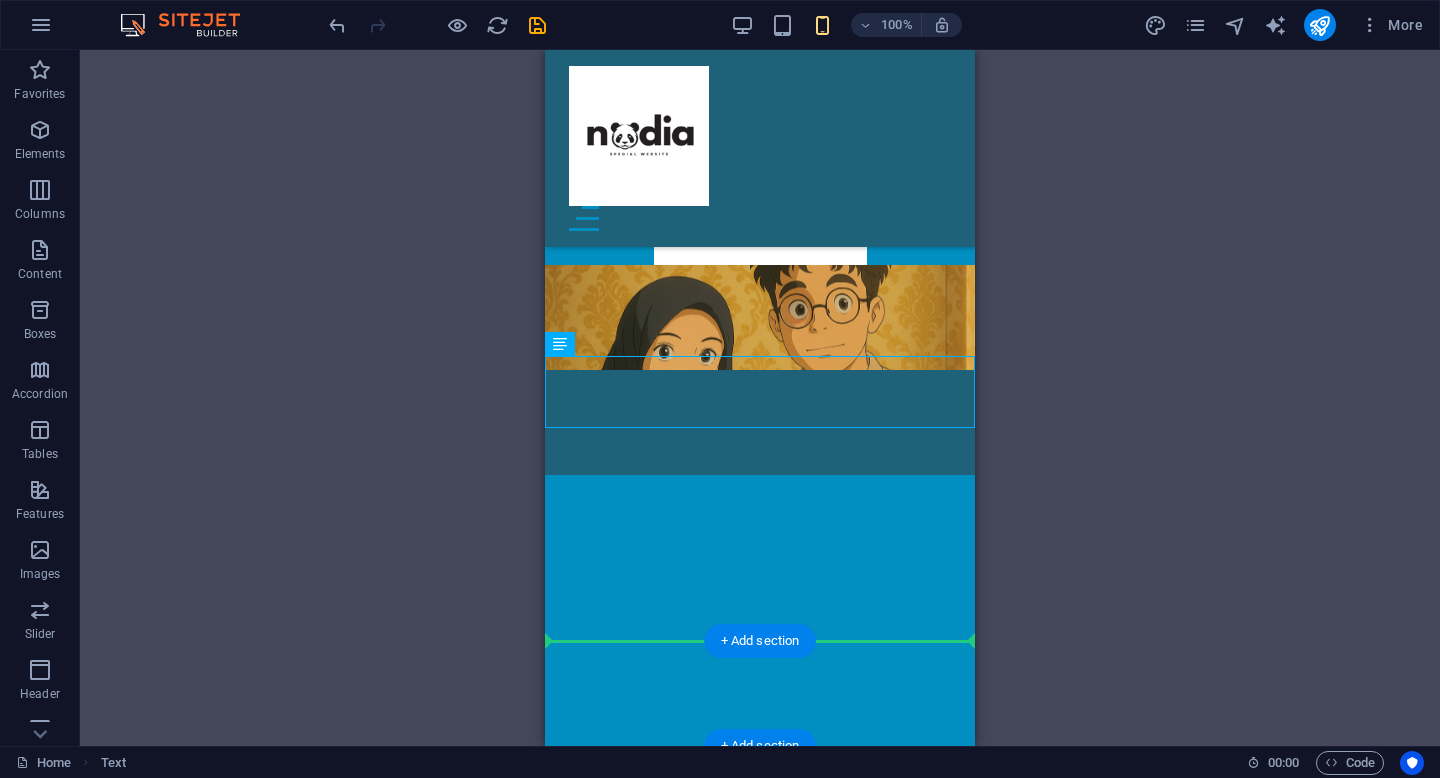 drag, startPoint x: 797, startPoint y: 383, endPoint x: 792, endPoint y: 658, distance: 275.04544 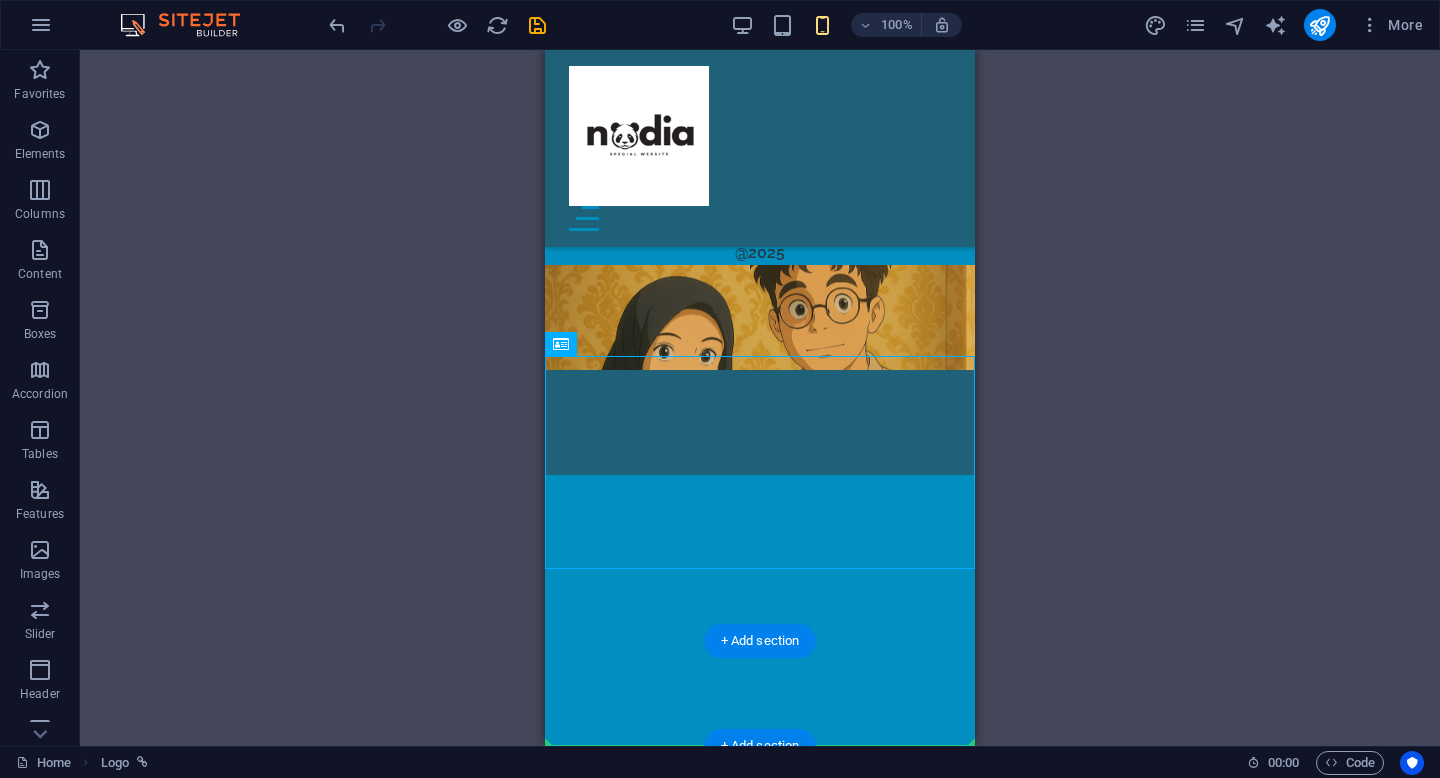 drag, startPoint x: 818, startPoint y: 446, endPoint x: 810, endPoint y: 731, distance: 285.11224 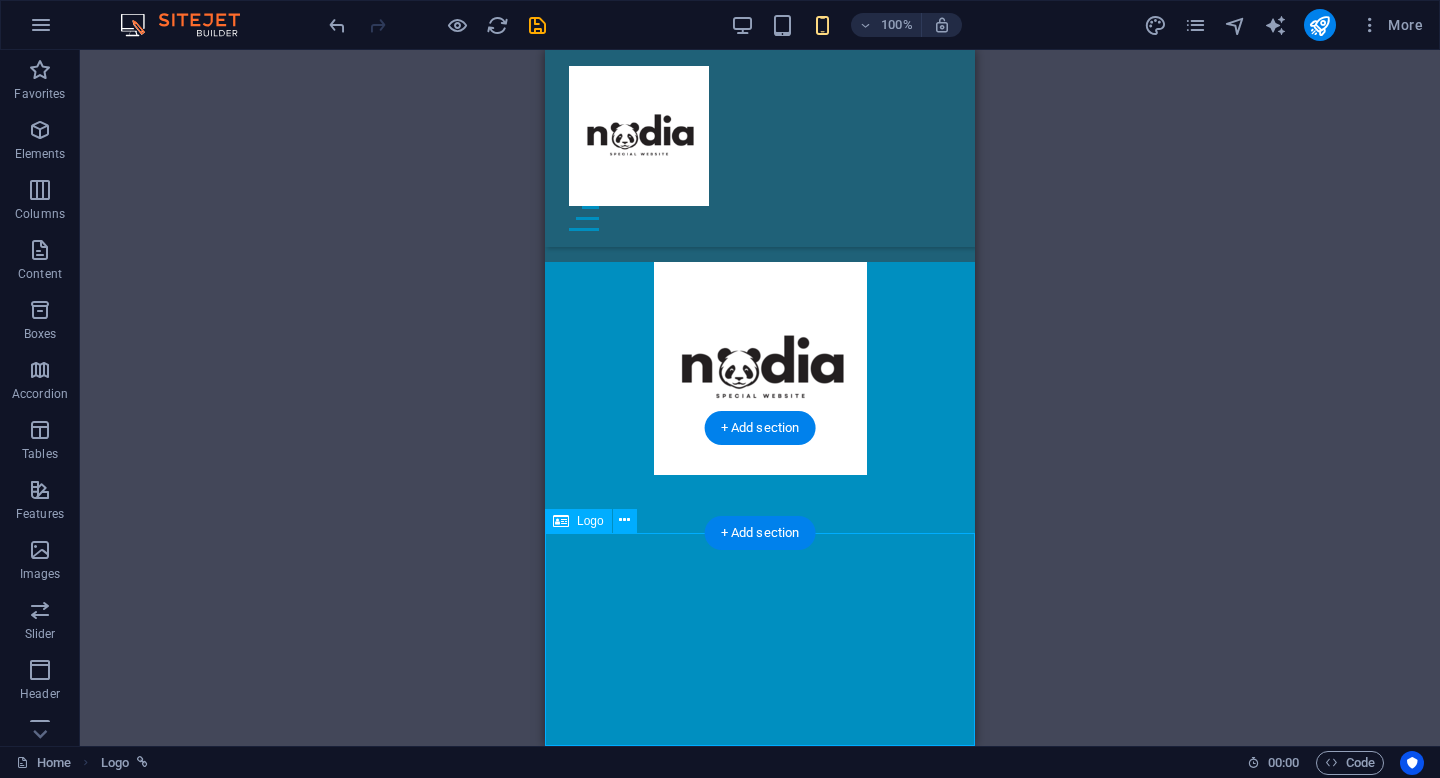 drag, startPoint x: 804, startPoint y: 681, endPoint x: 804, endPoint y: 746, distance: 65 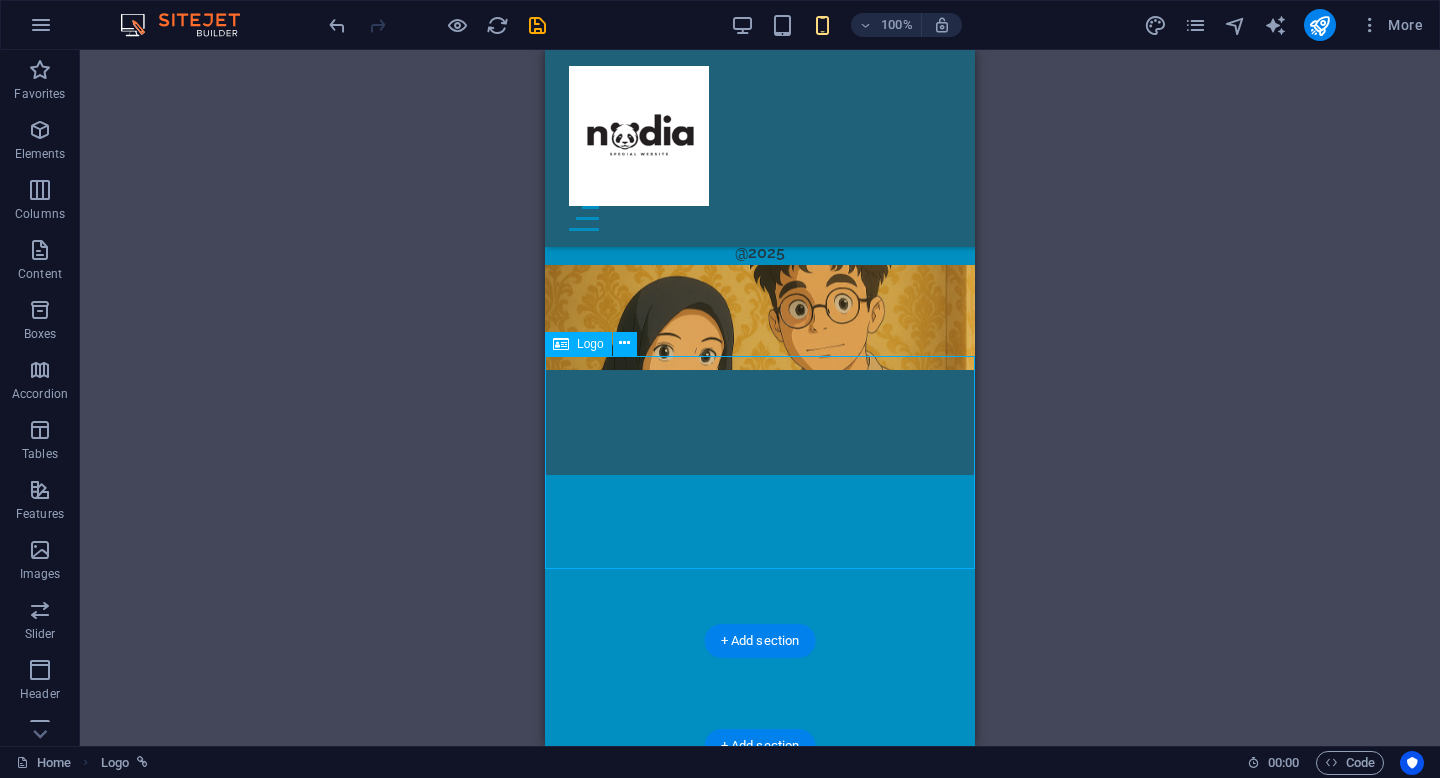 drag, startPoint x: 829, startPoint y: 389, endPoint x: 829, endPoint y: 491, distance: 102 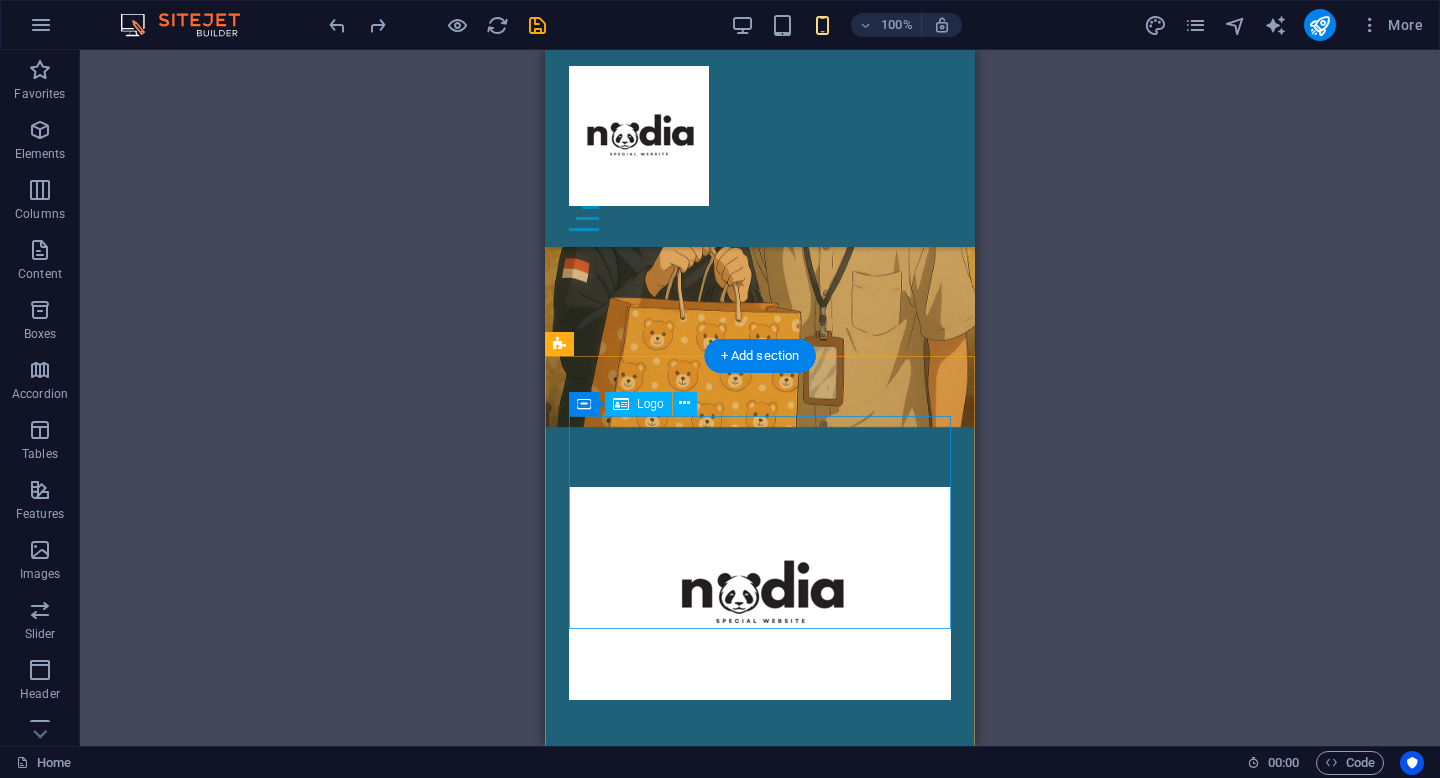scroll, scrollTop: 5705, scrollLeft: 0, axis: vertical 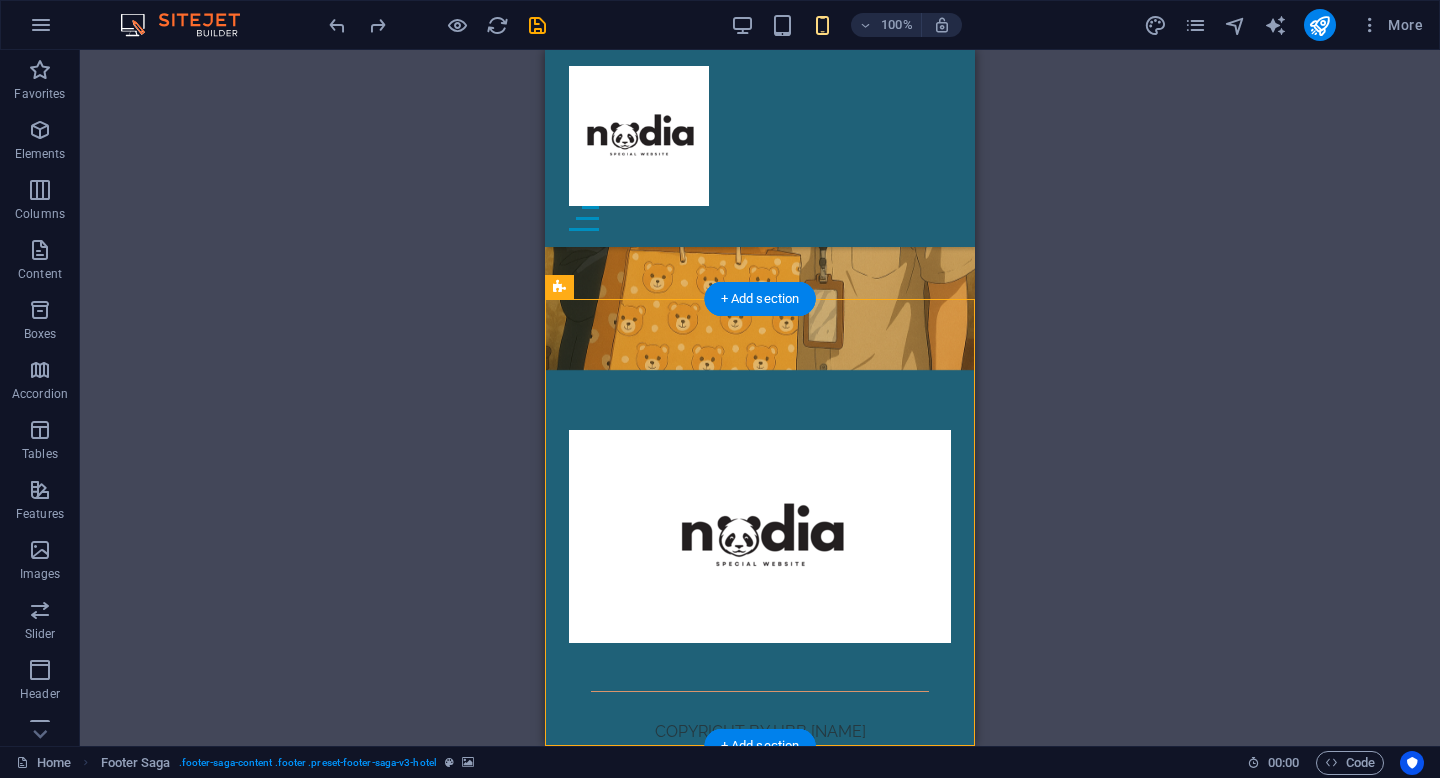 drag, startPoint x: 802, startPoint y: 684, endPoint x: 738, endPoint y: 717, distance: 72.00694 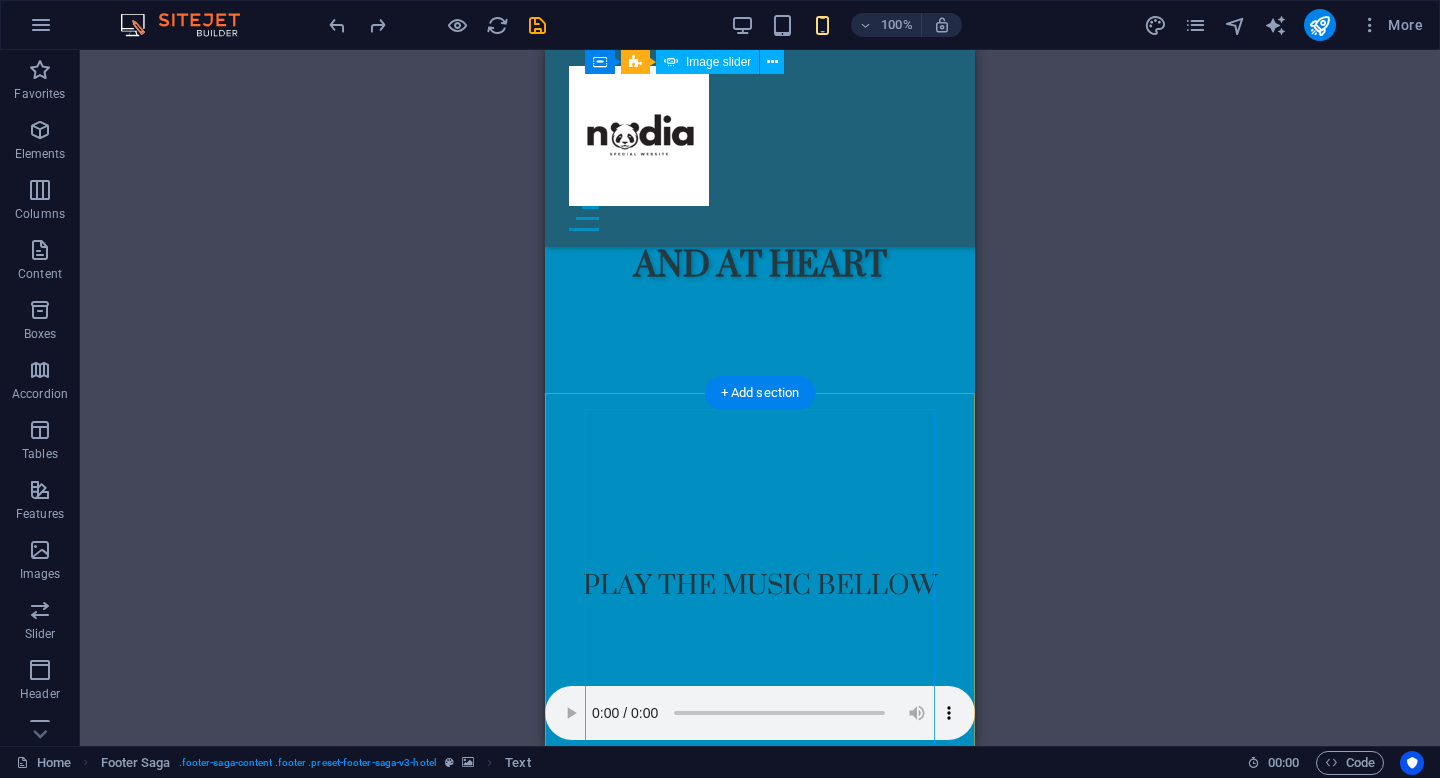 scroll, scrollTop: 0, scrollLeft: 0, axis: both 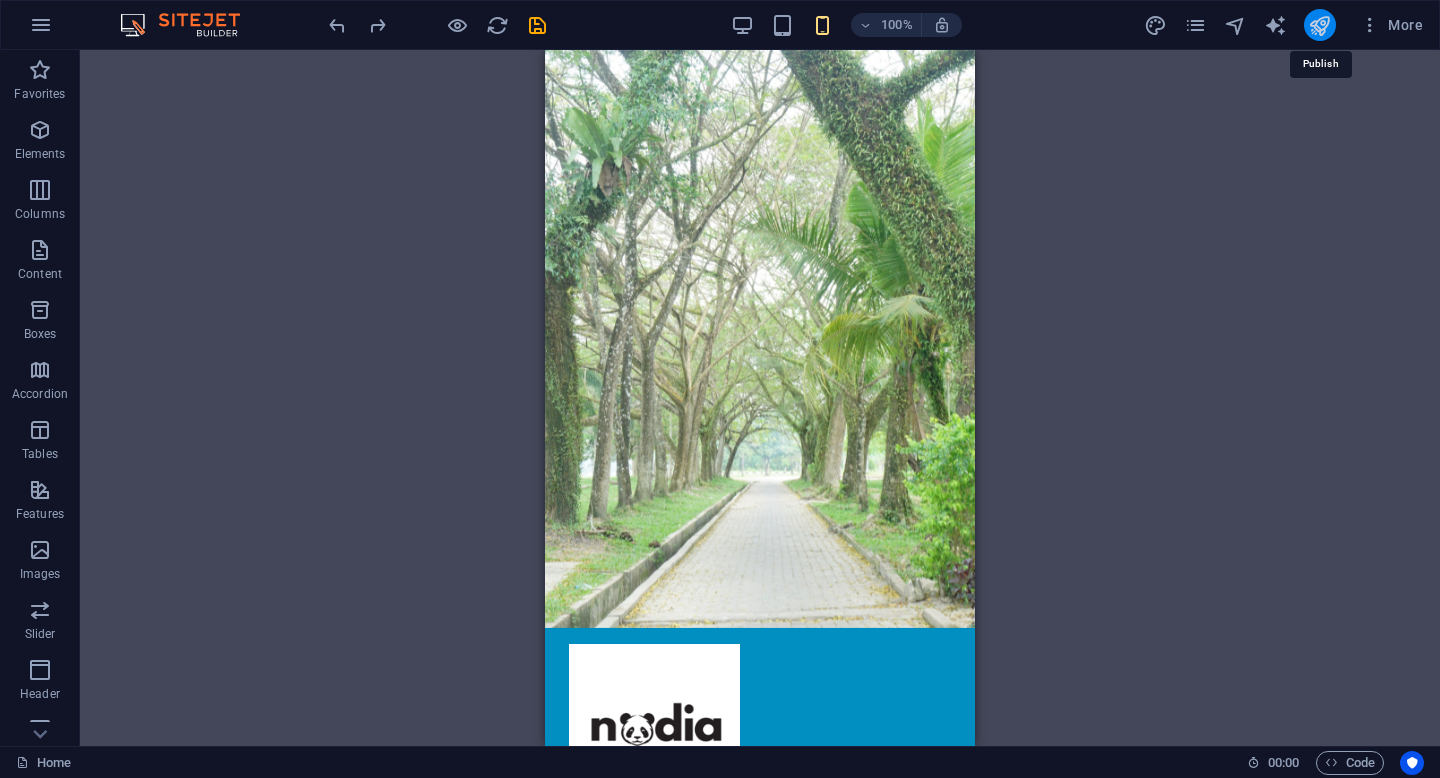 click at bounding box center [1319, 25] 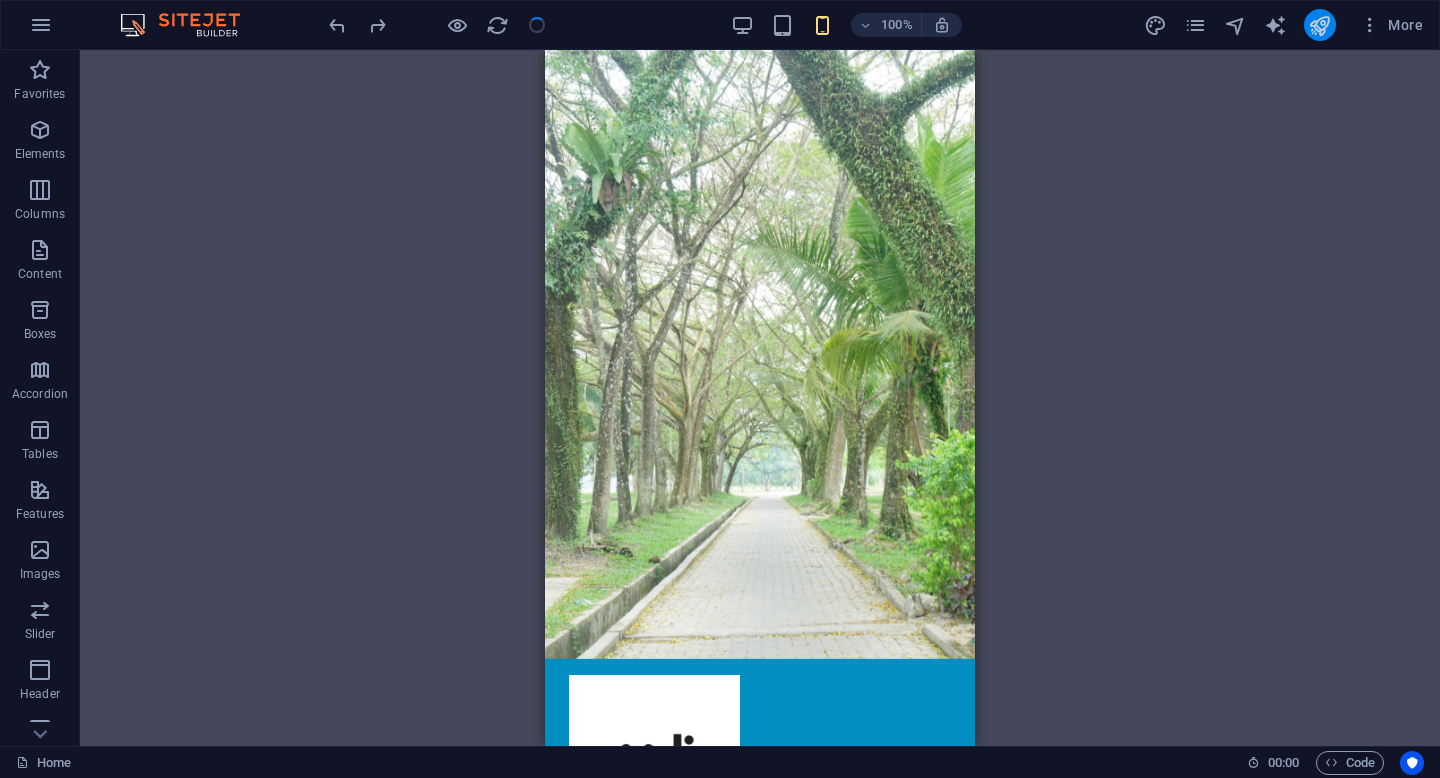 click at bounding box center [1320, 25] 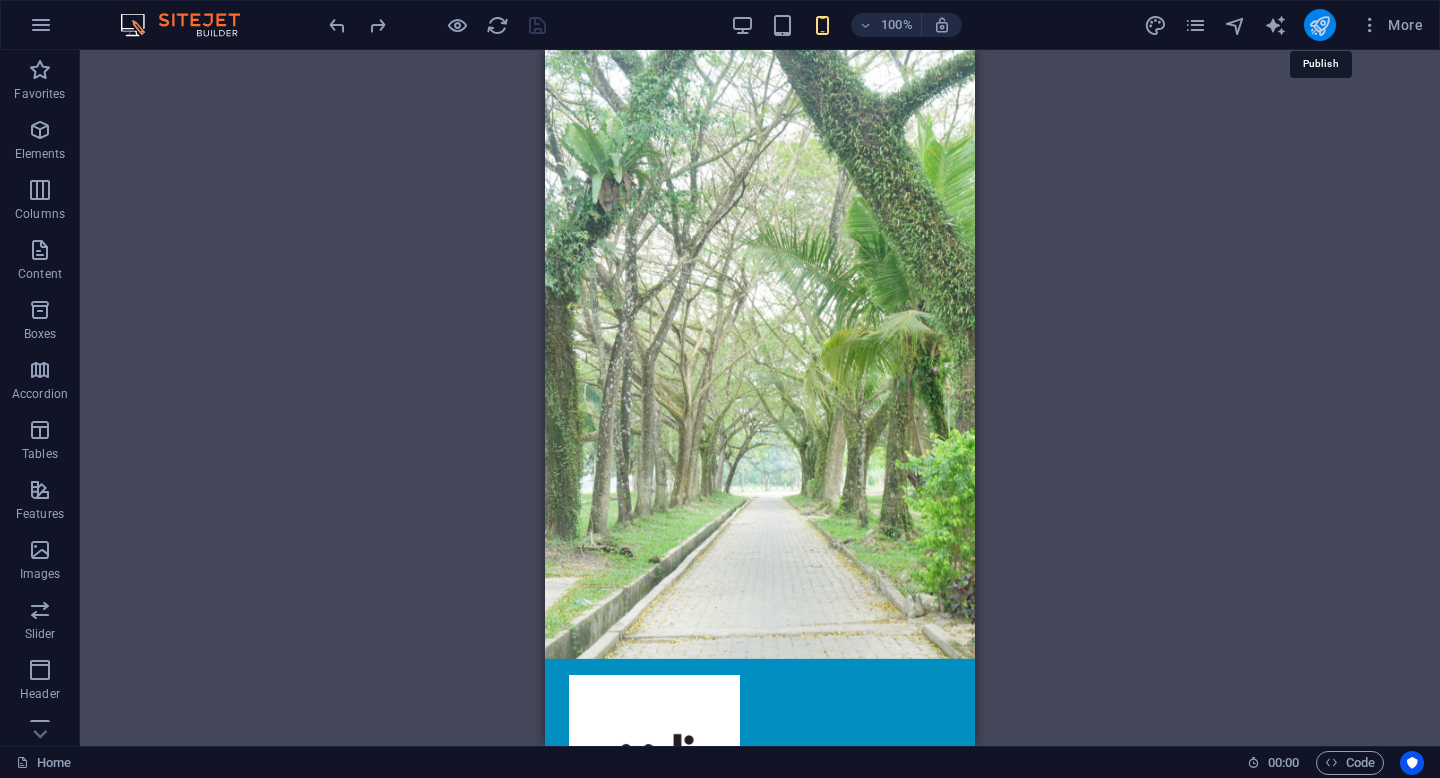 click at bounding box center [1319, 25] 